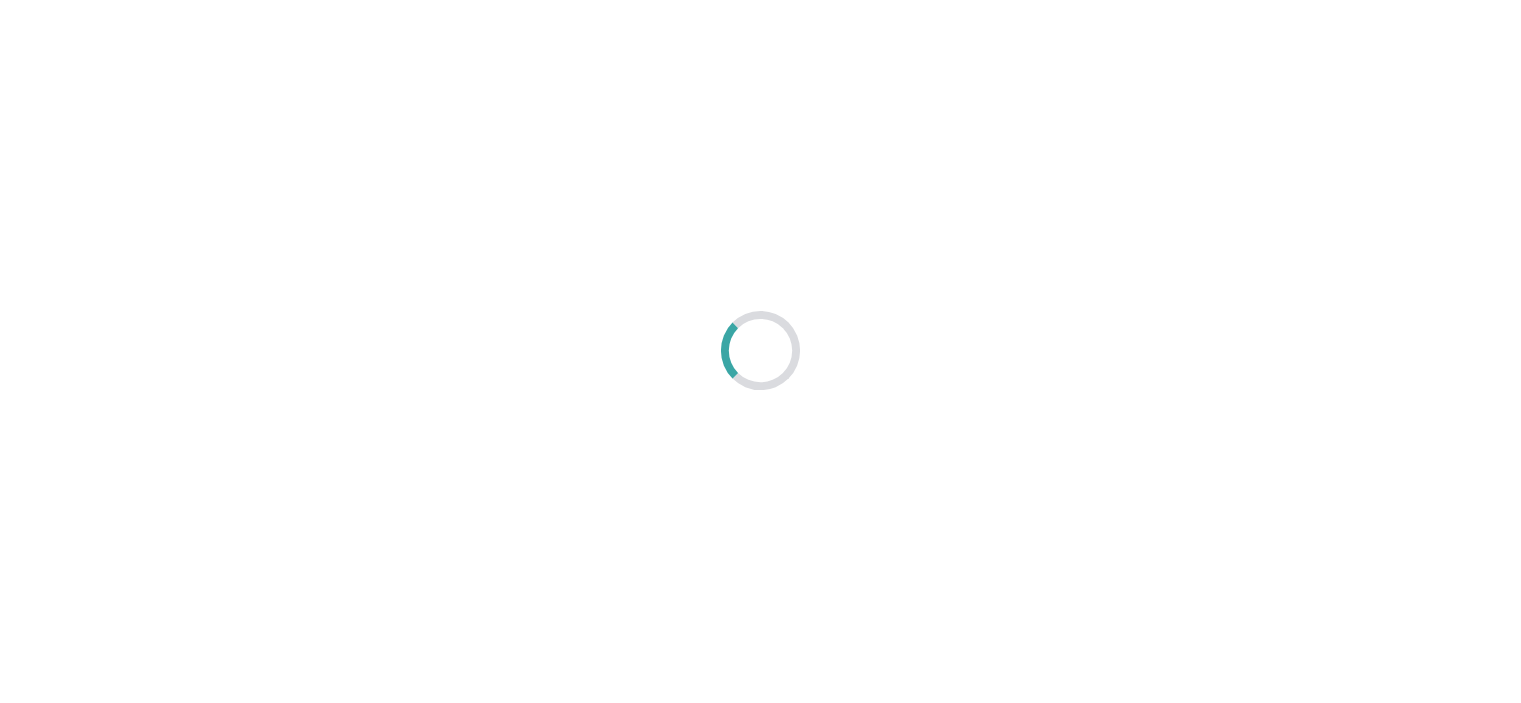 scroll, scrollTop: 0, scrollLeft: 0, axis: both 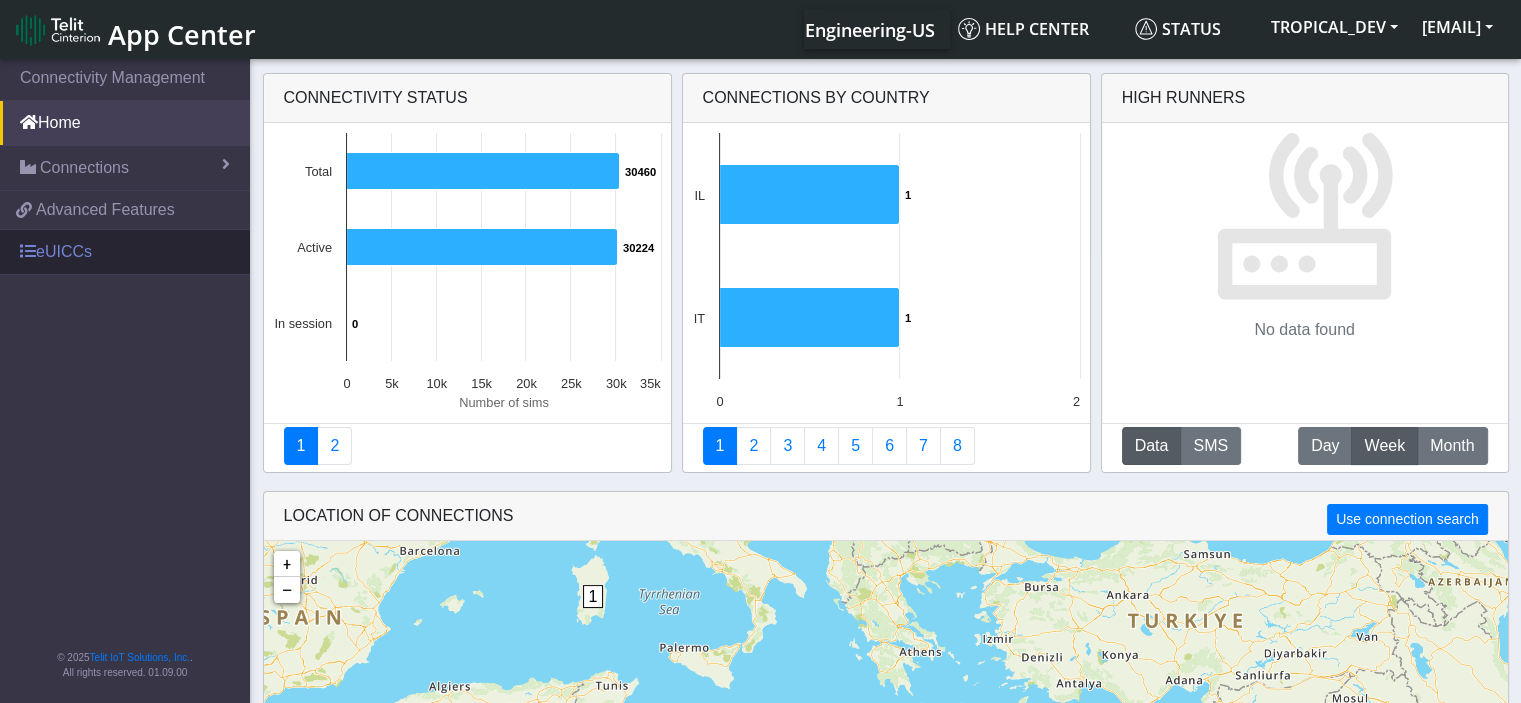 click on "eUICCs" at bounding box center [125, 252] 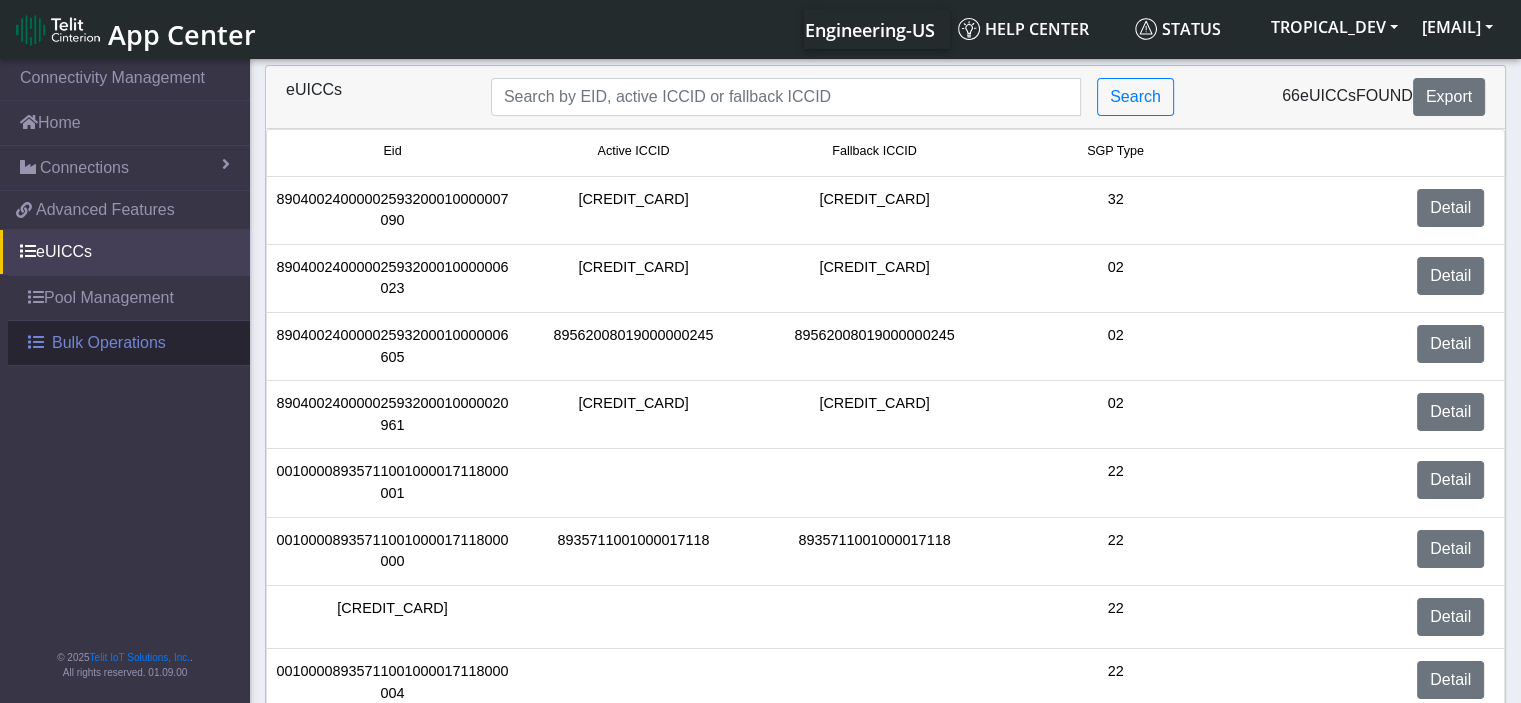click on "Bulk Operations" at bounding box center (109, 343) 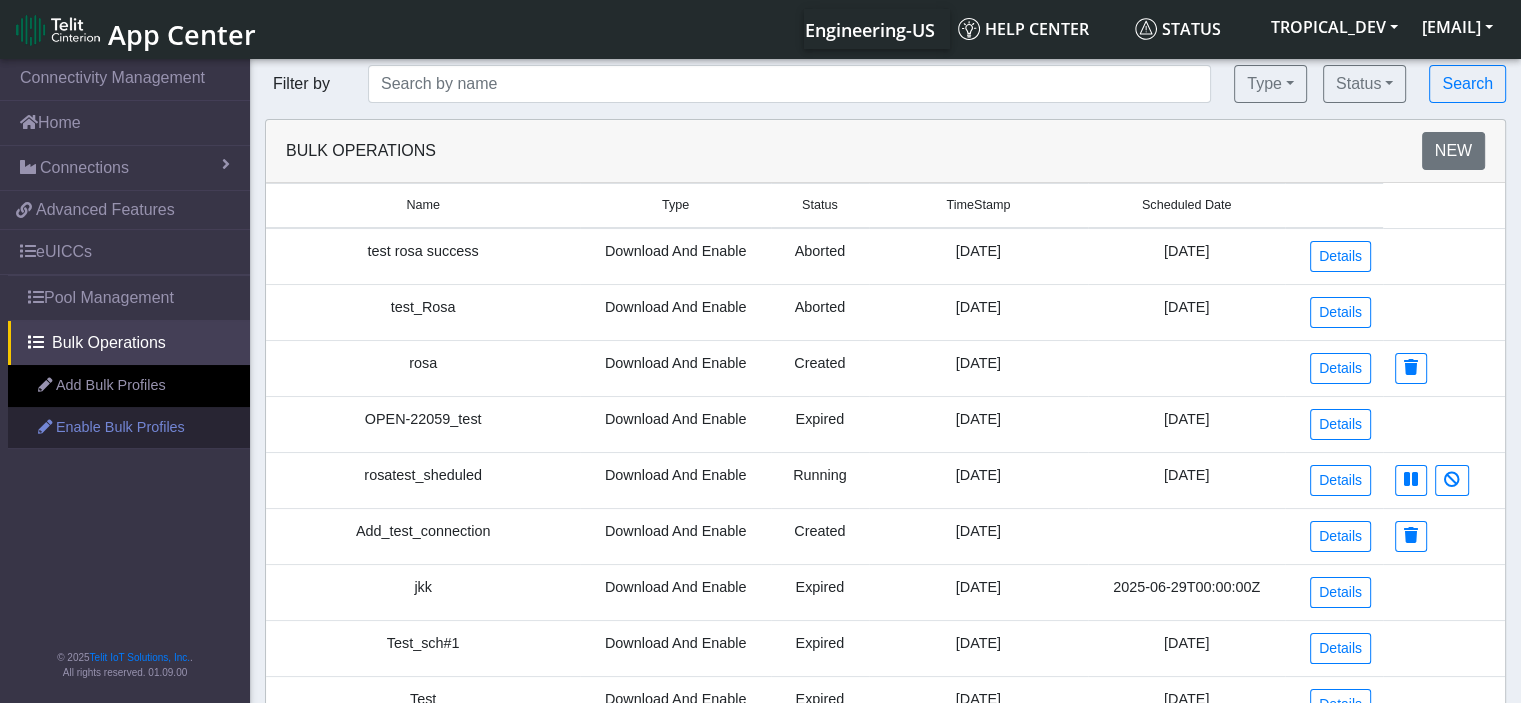 click on "Enable Bulk Profiles" at bounding box center [129, 428] 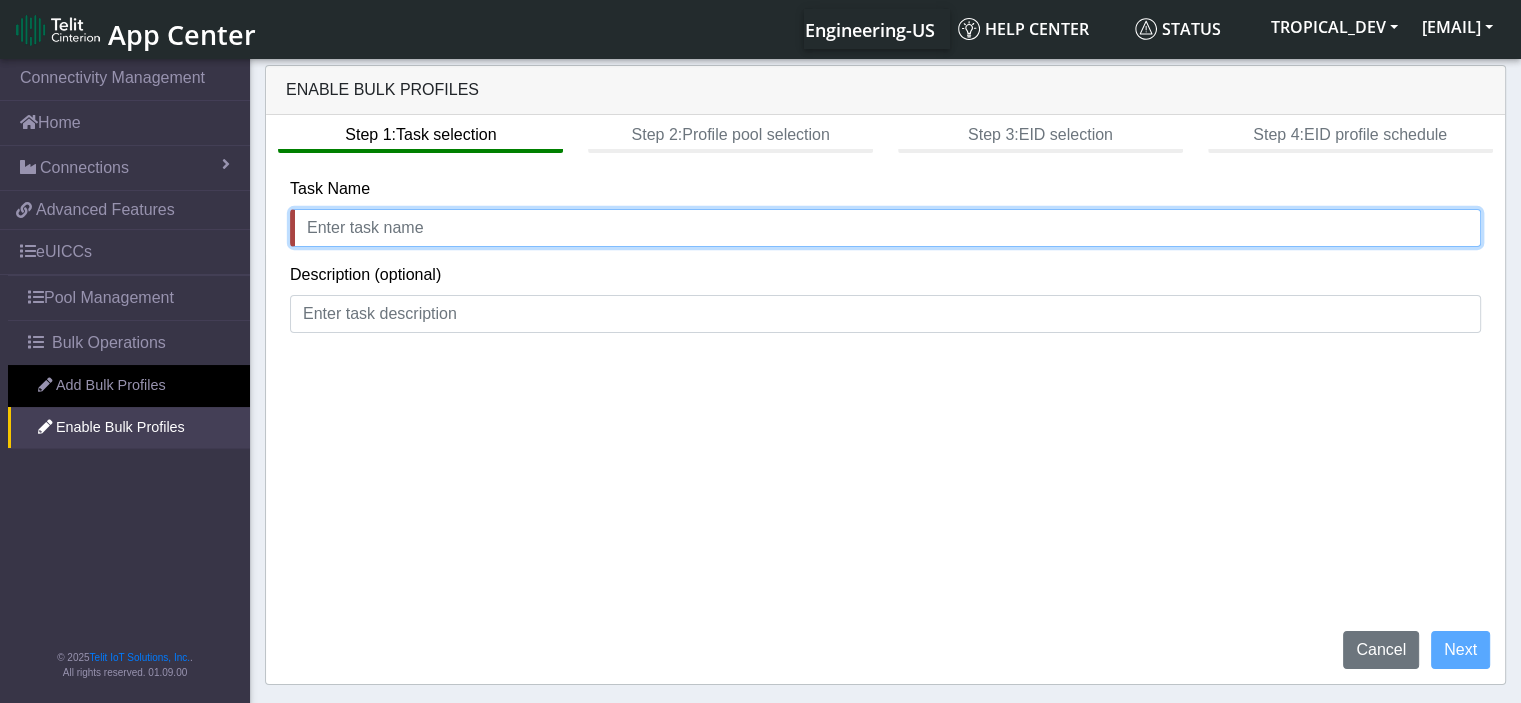 click 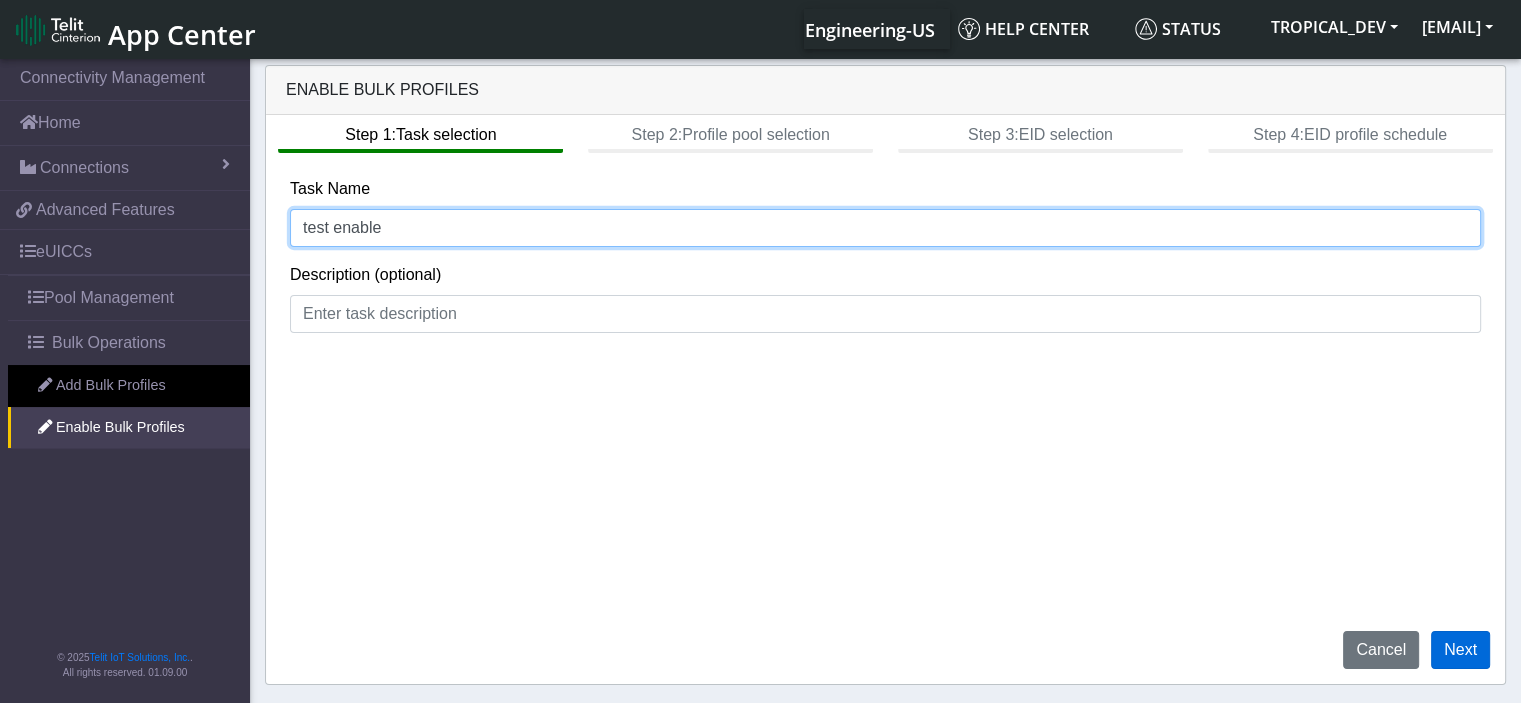type on "test enable" 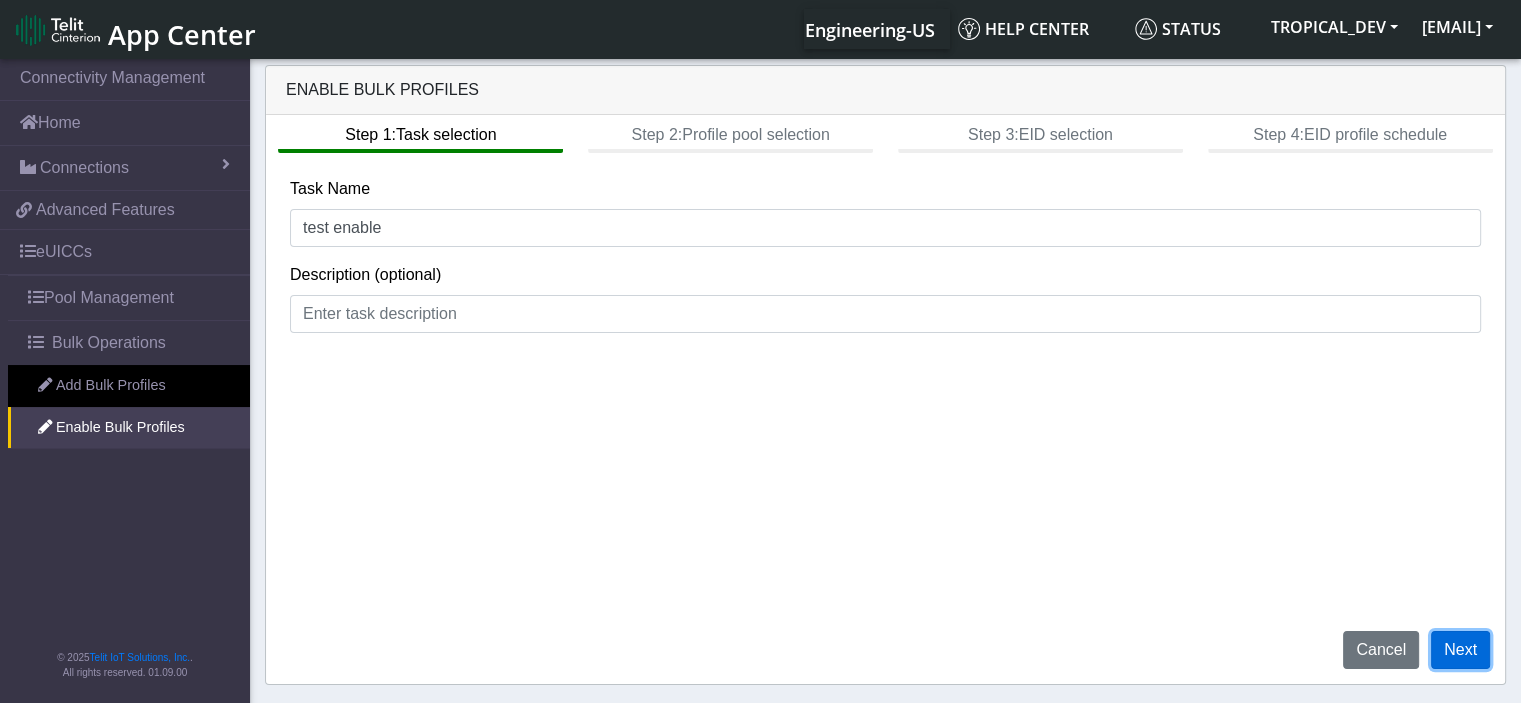 click on "Next" at bounding box center (1460, 650) 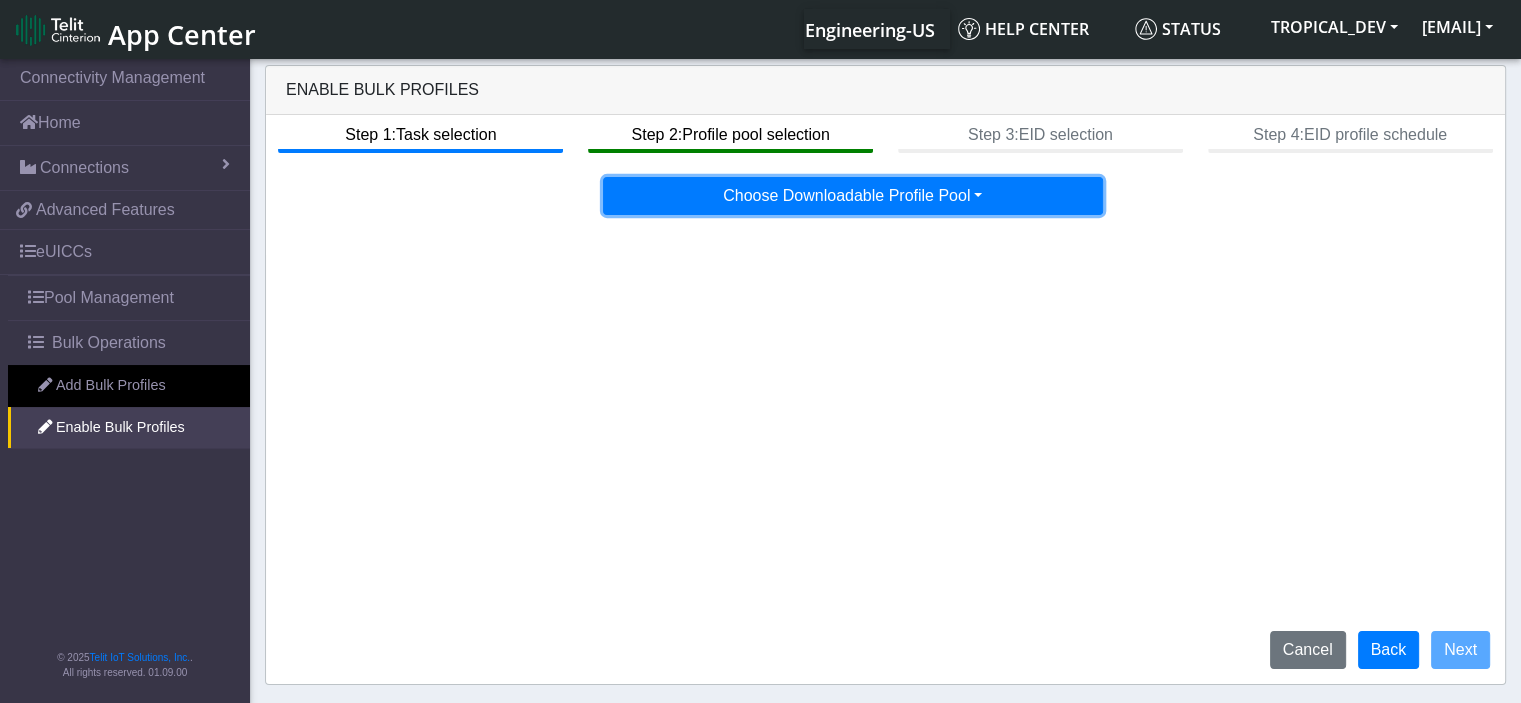 click on "Choose Downloadable Profile Pool" at bounding box center [853, 196] 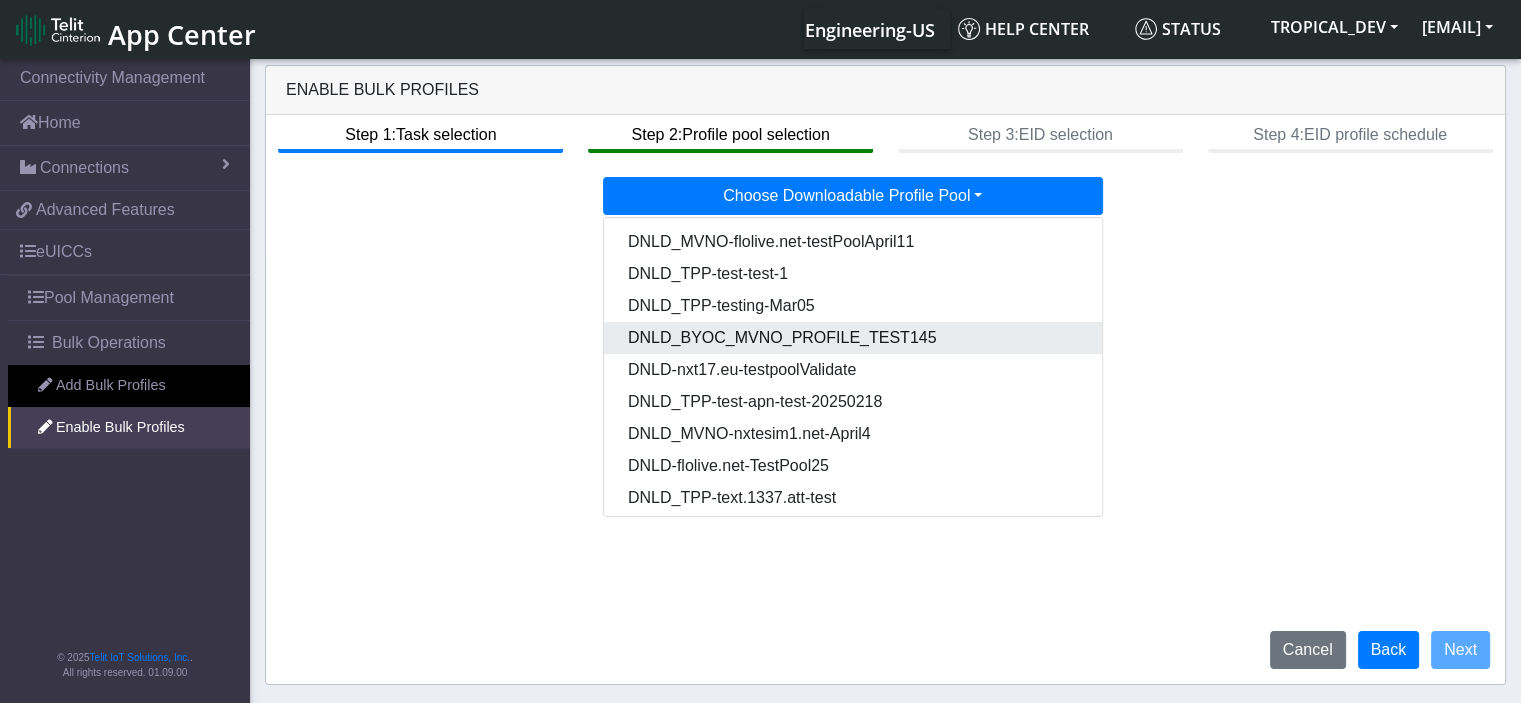 click on "DNLD_BYOC_MVNO_PROFILE_TEST145" at bounding box center (854, 338) 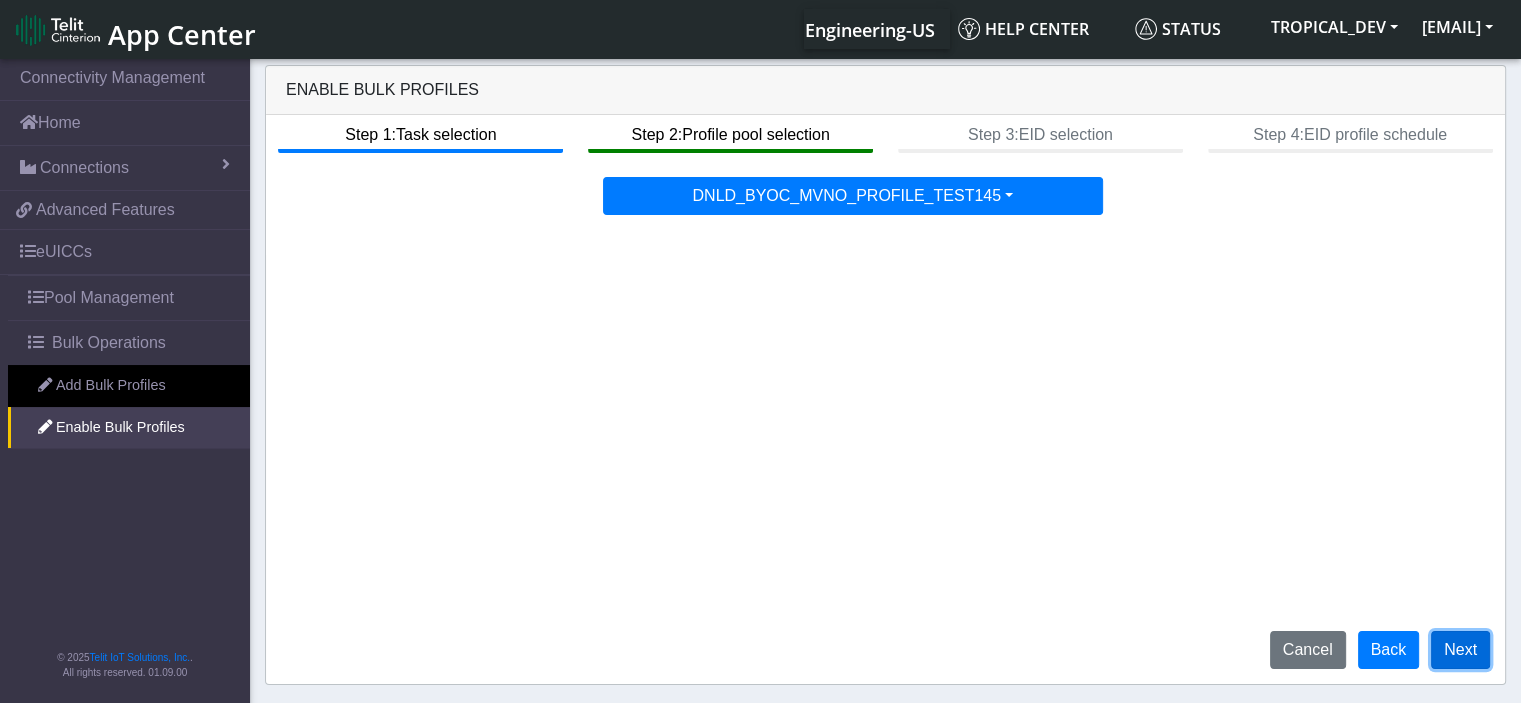 click on "Next" at bounding box center (1460, 650) 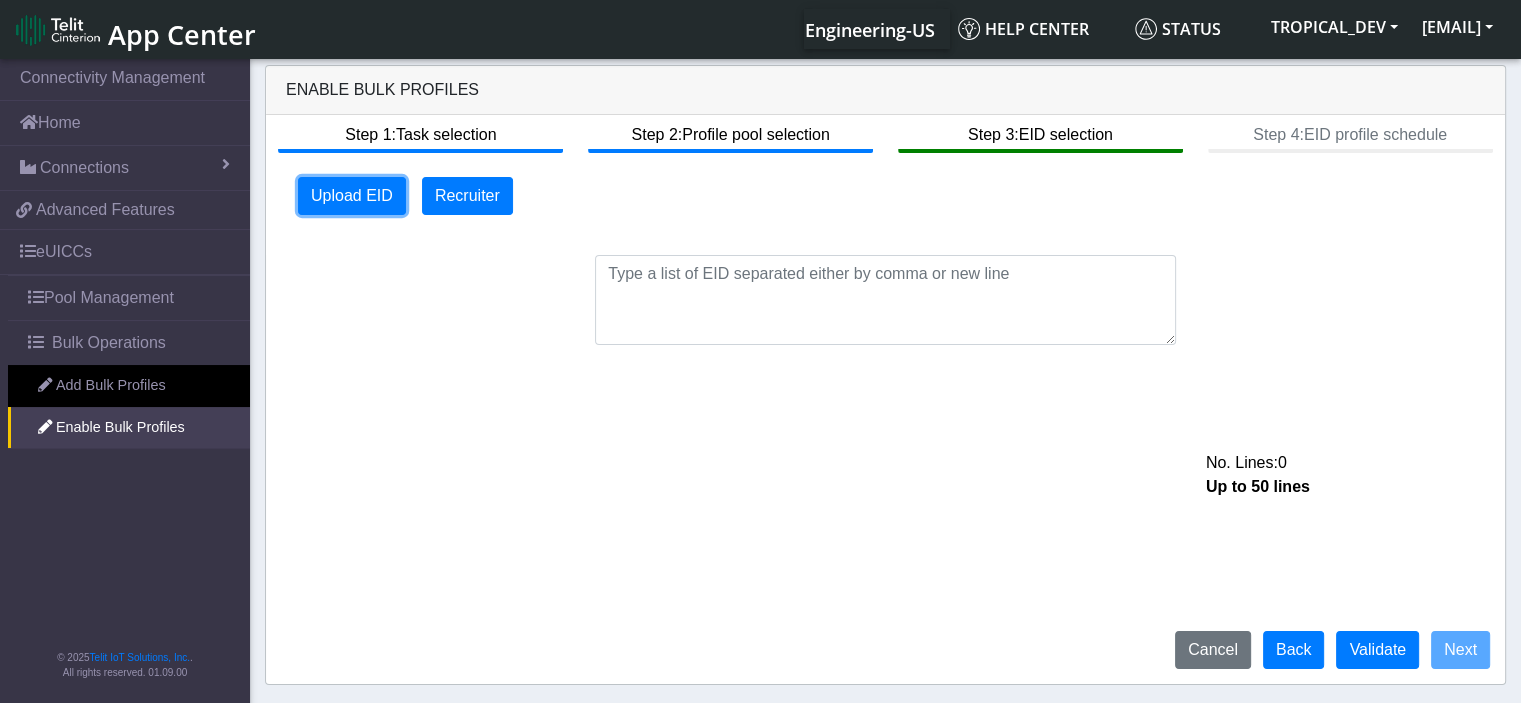 click on "Upload EID" at bounding box center (352, 196) 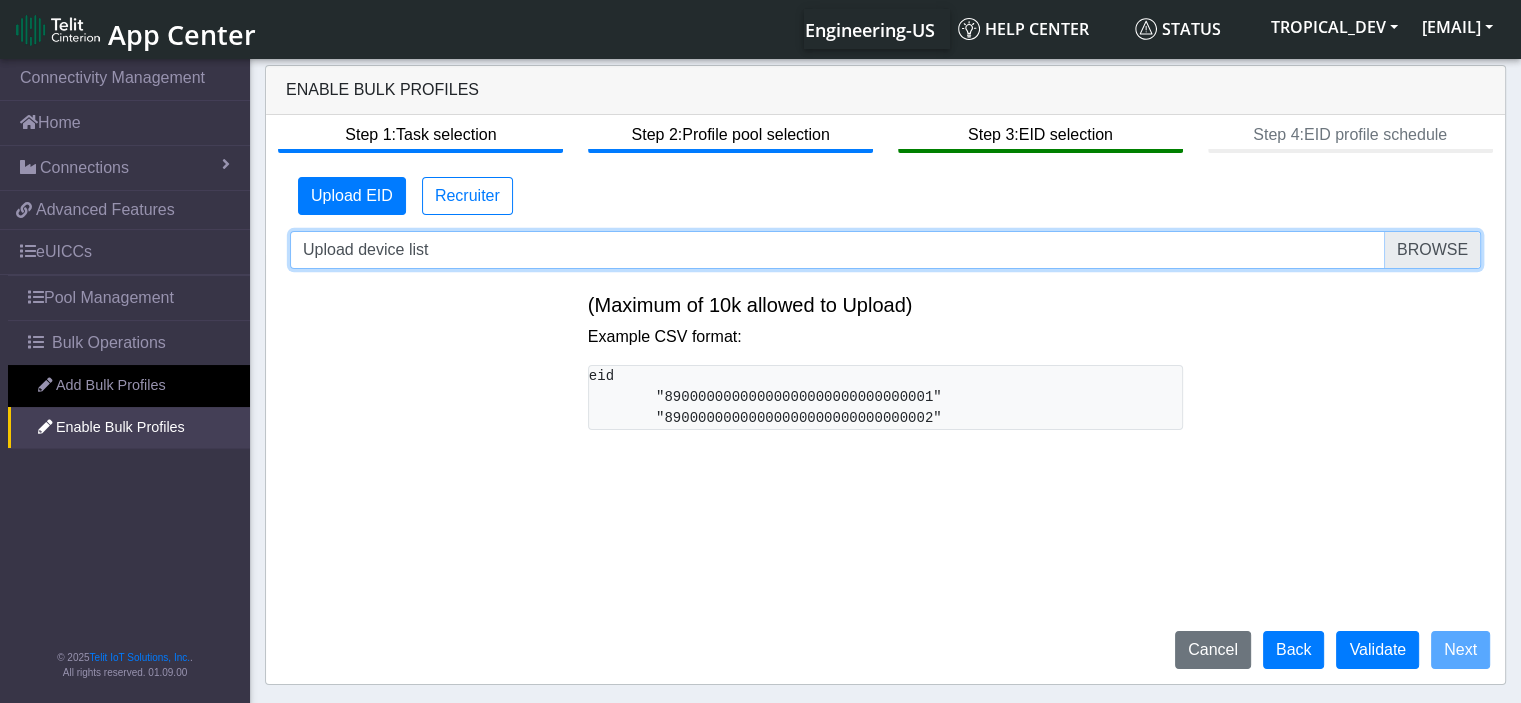 click on "Upload device list" at bounding box center (885, 250) 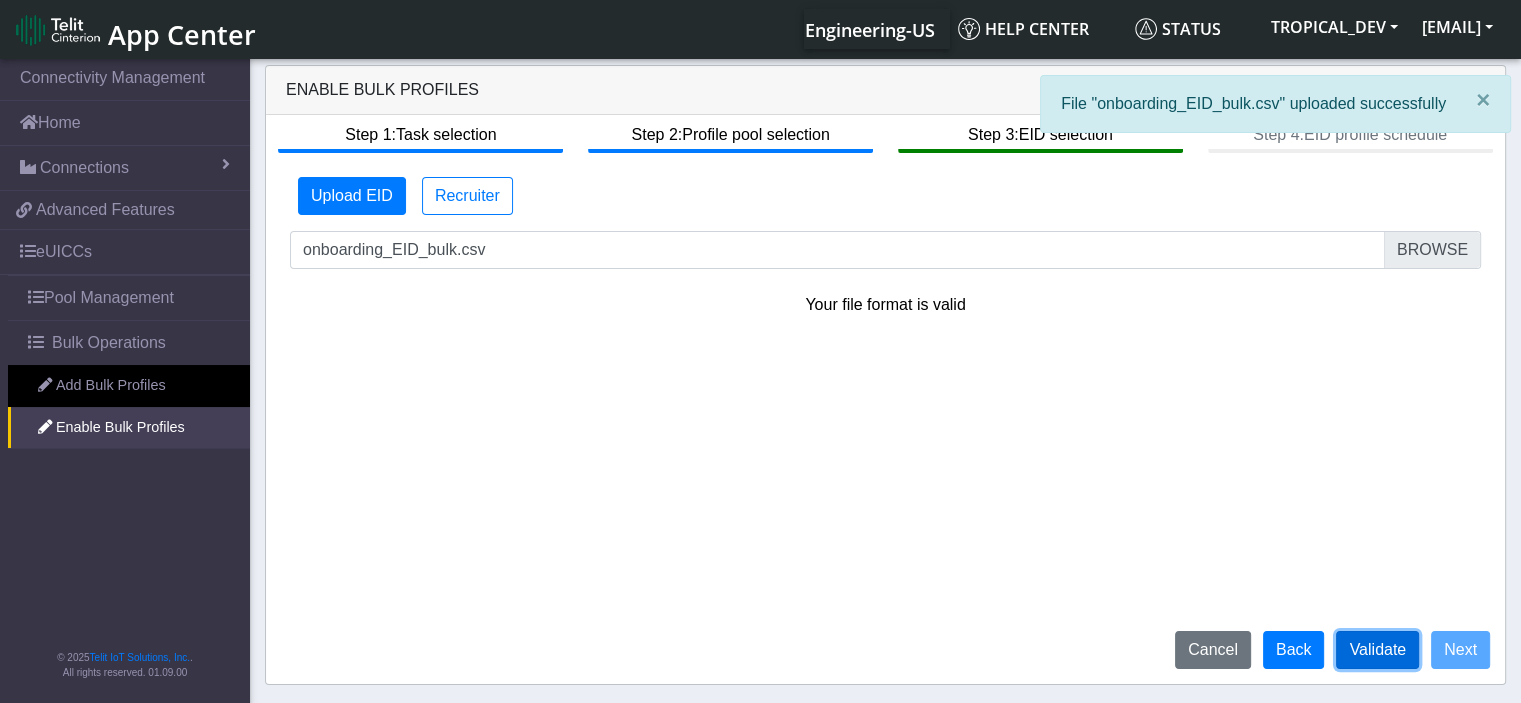 click on "Validate" at bounding box center [1377, 650] 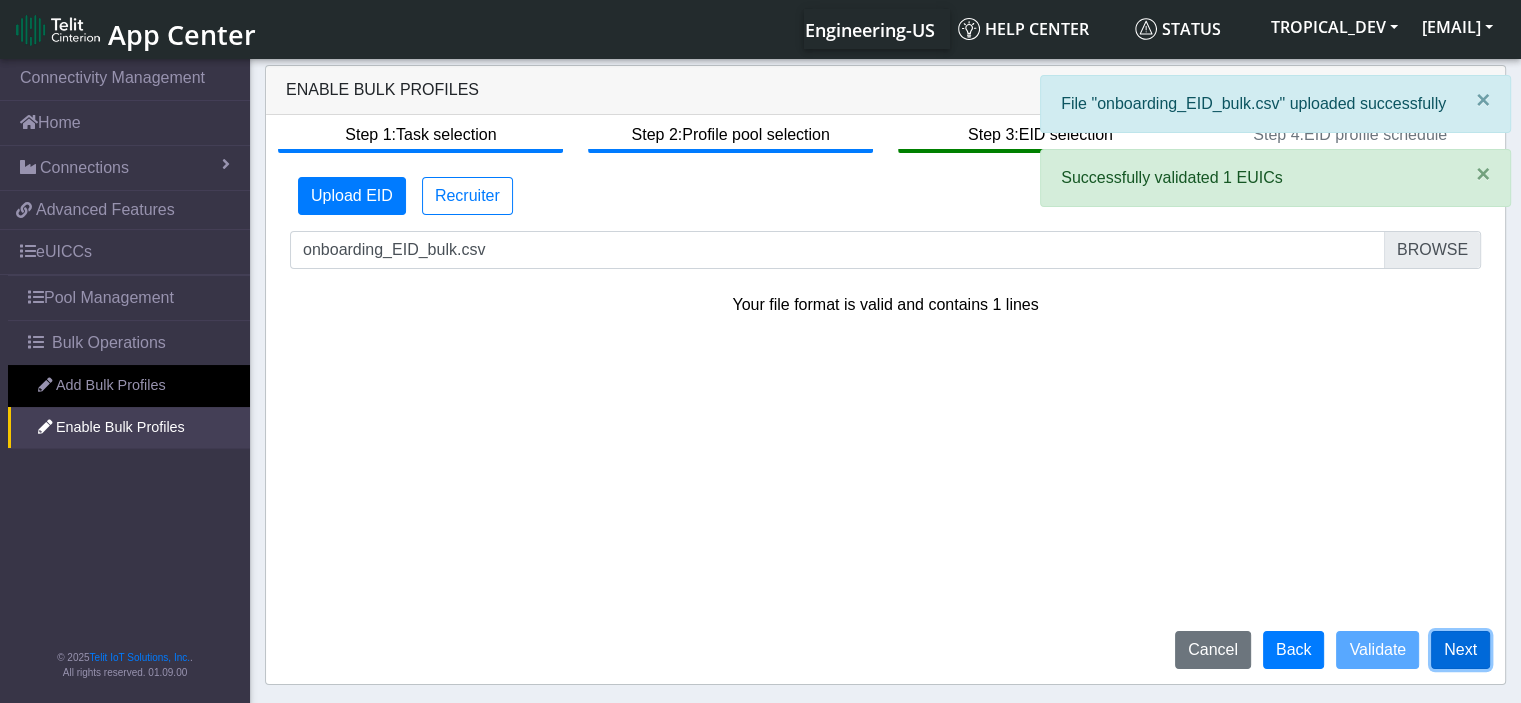 click on "Next" at bounding box center (1460, 650) 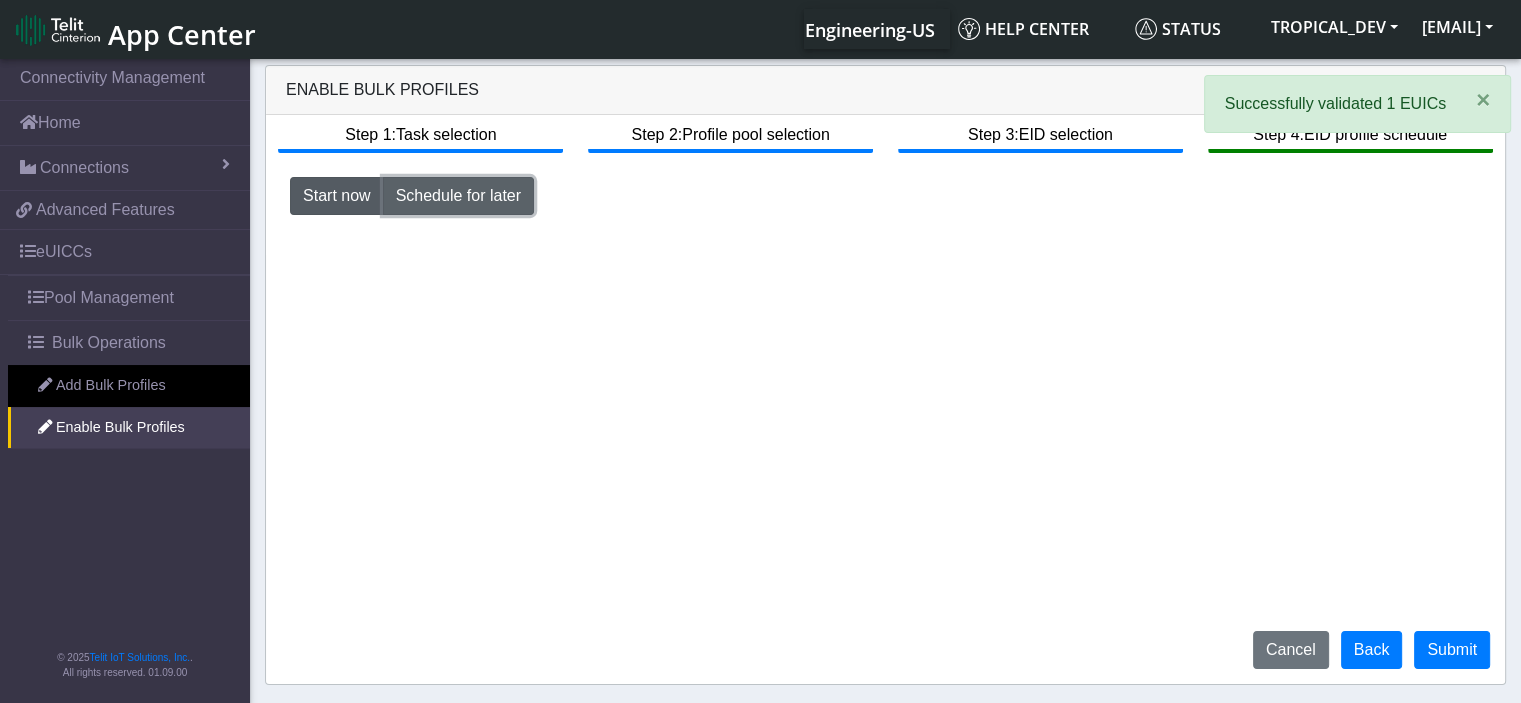 click on "Schedule for later" 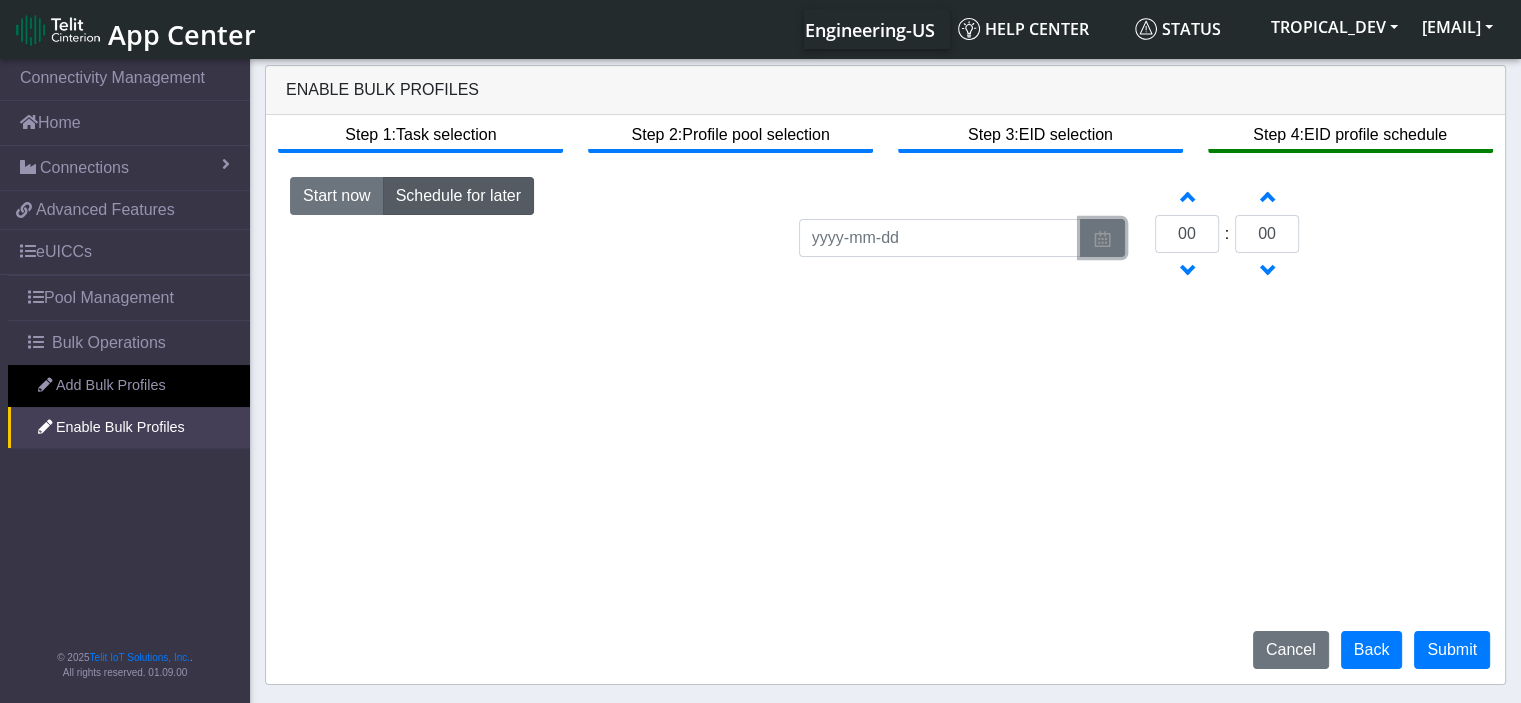 click 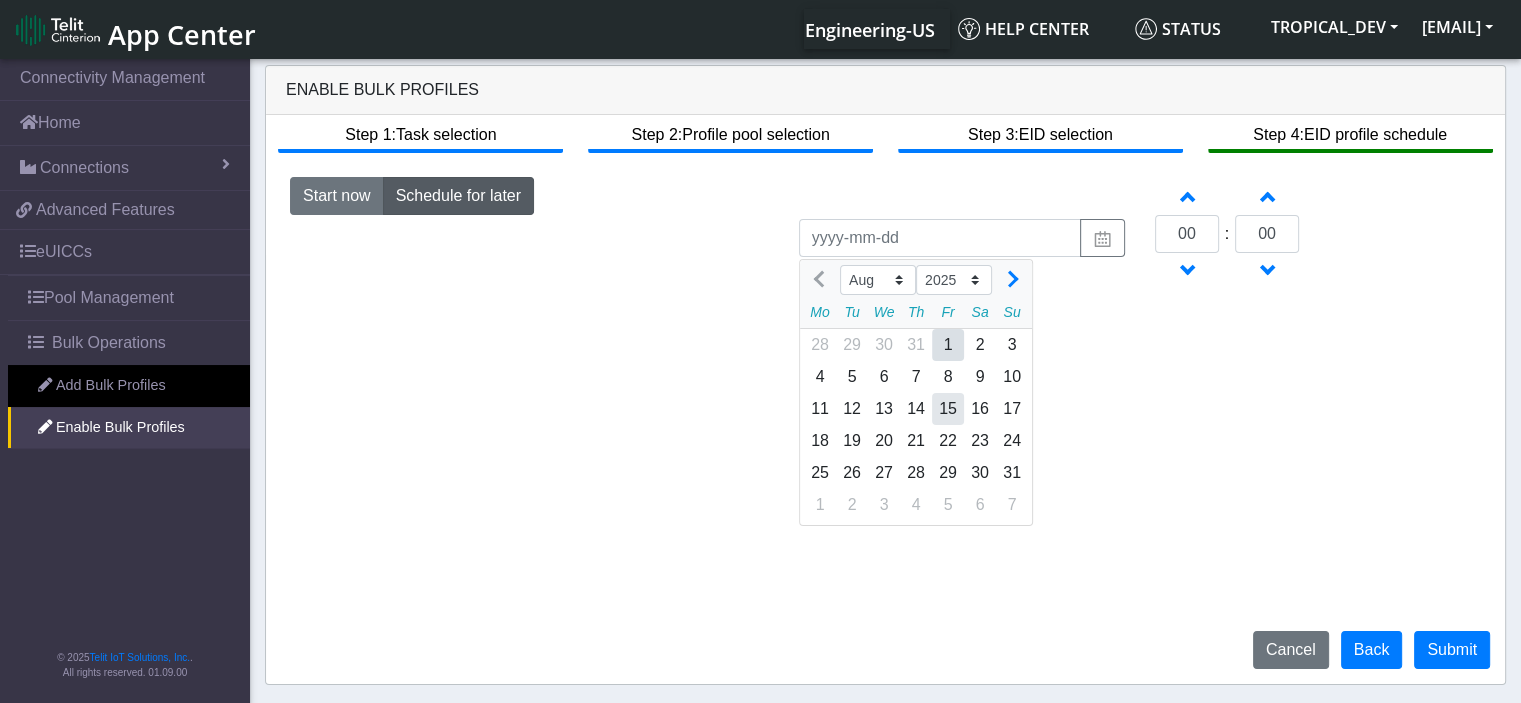 click on "15" 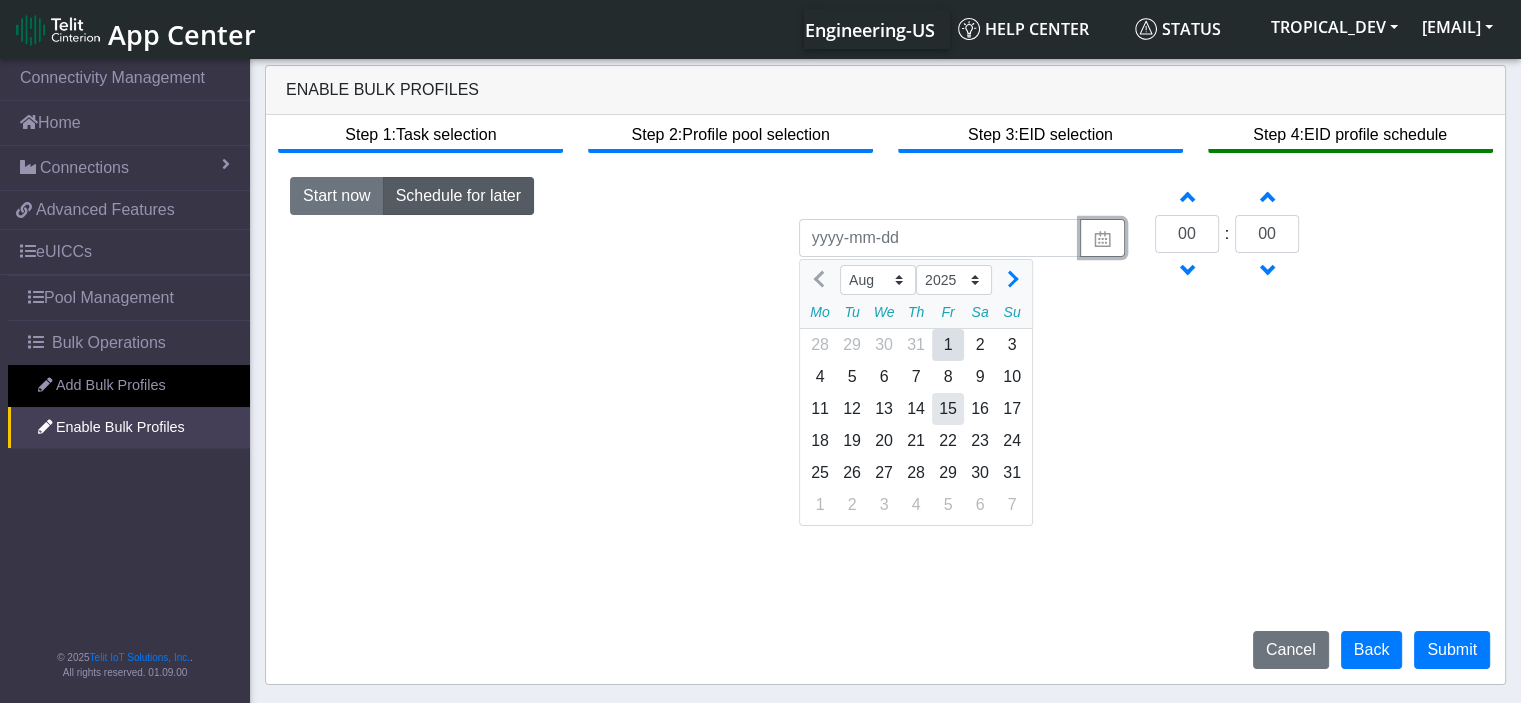 type on "2025-08-15" 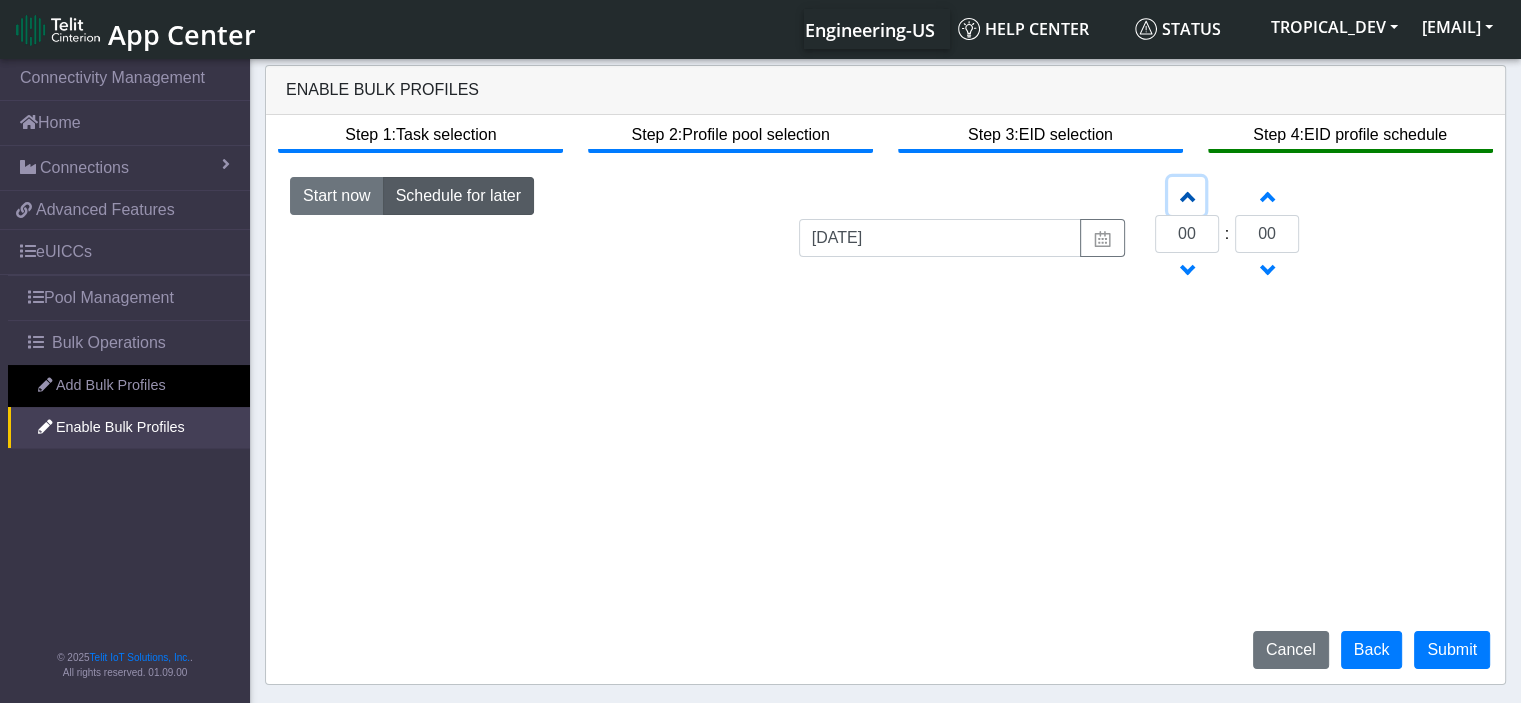 click 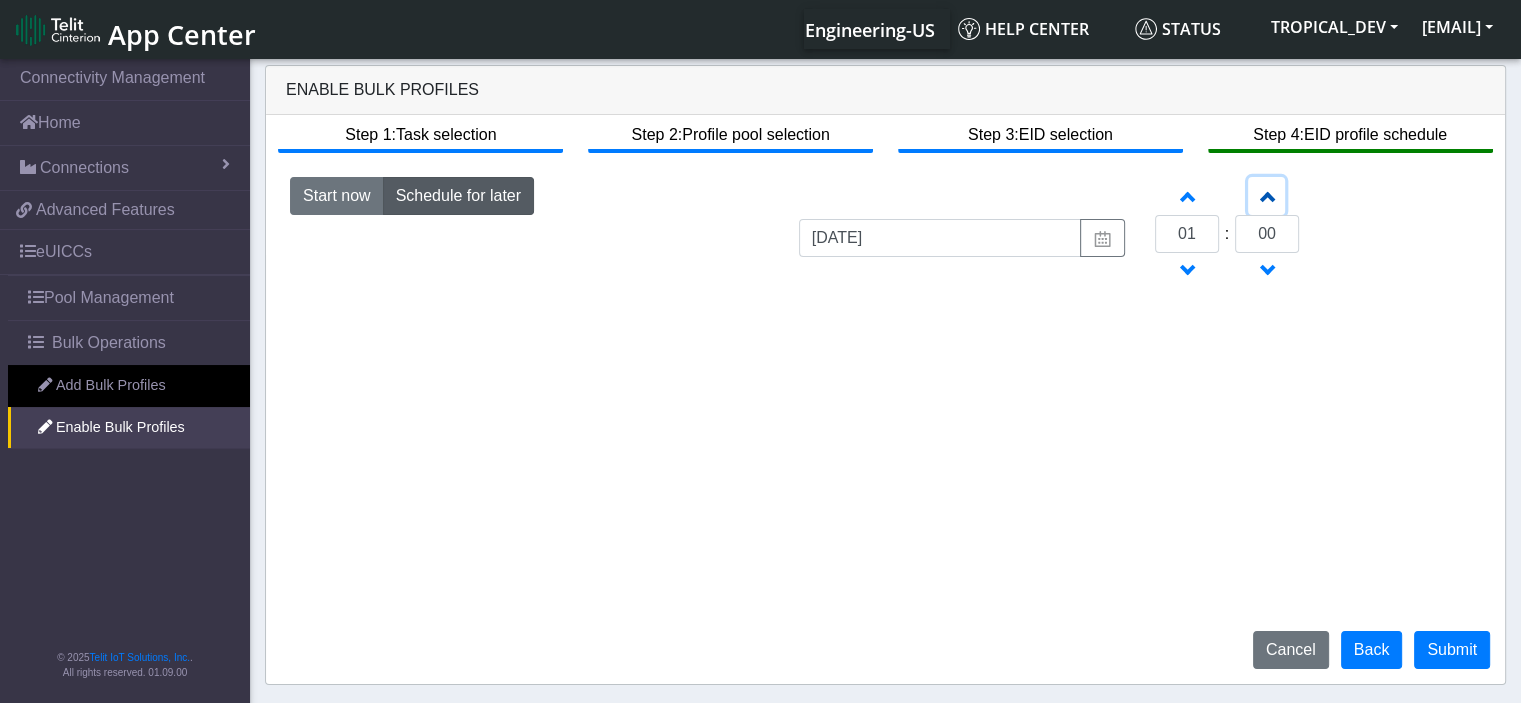 click on "Increment minutes" 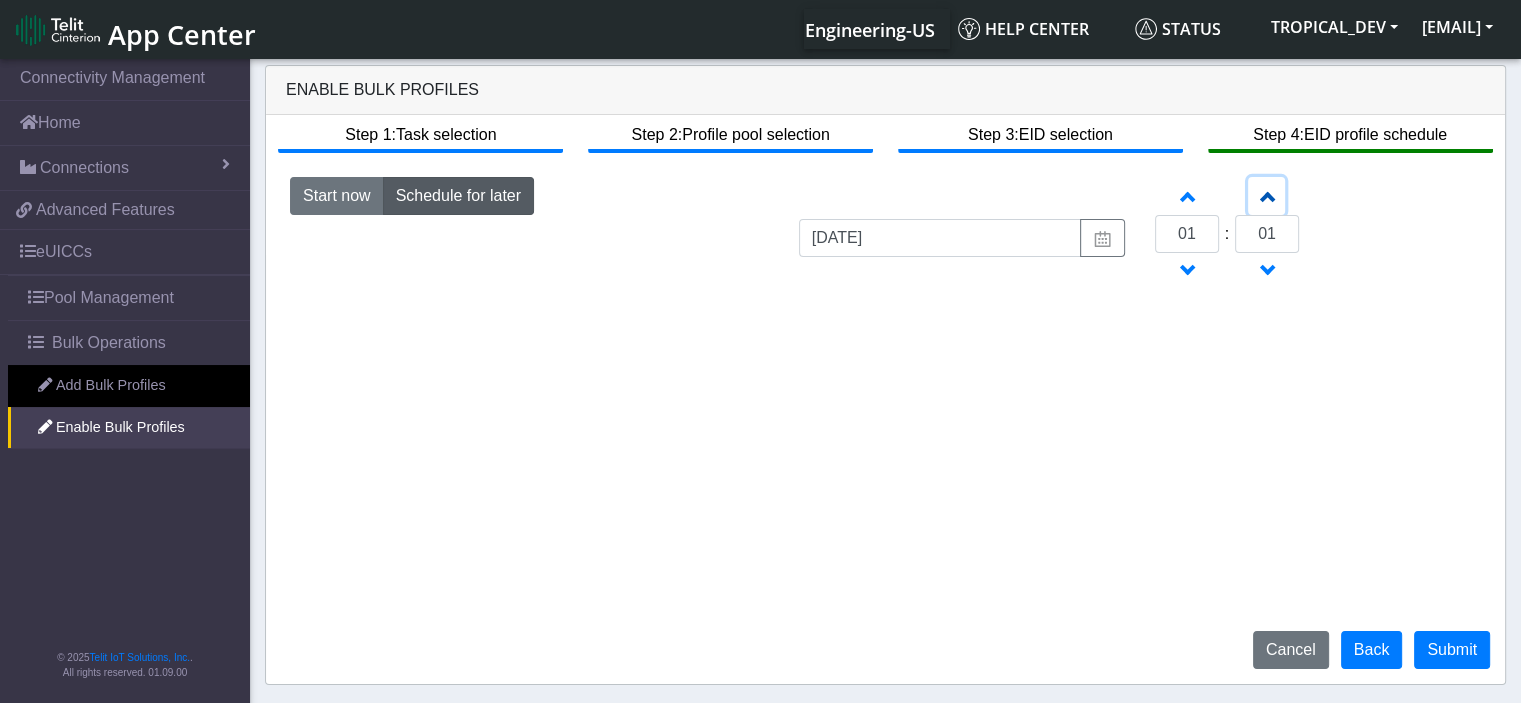 click on "Increment minutes" 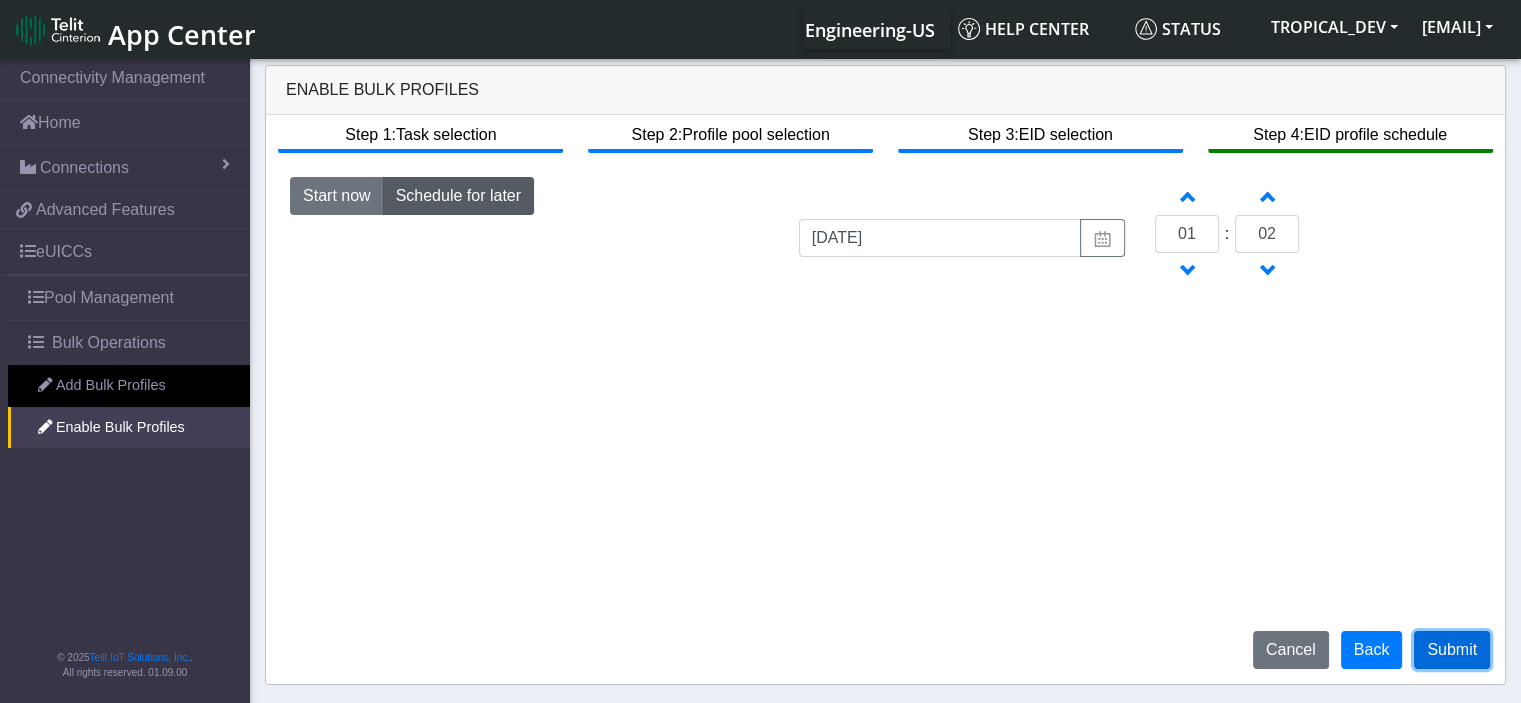 click on "Submit" at bounding box center [1452, 650] 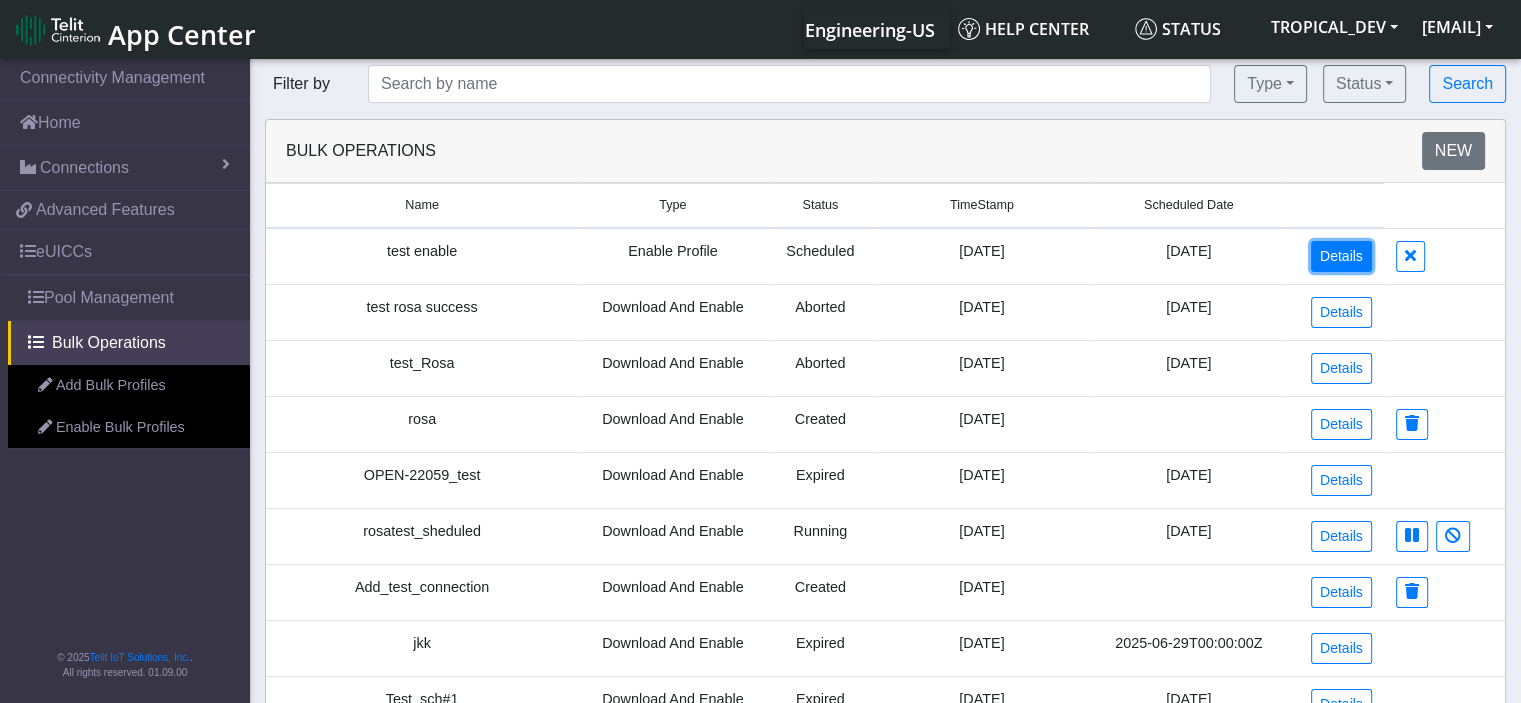 click on "Details" at bounding box center (1341, 256) 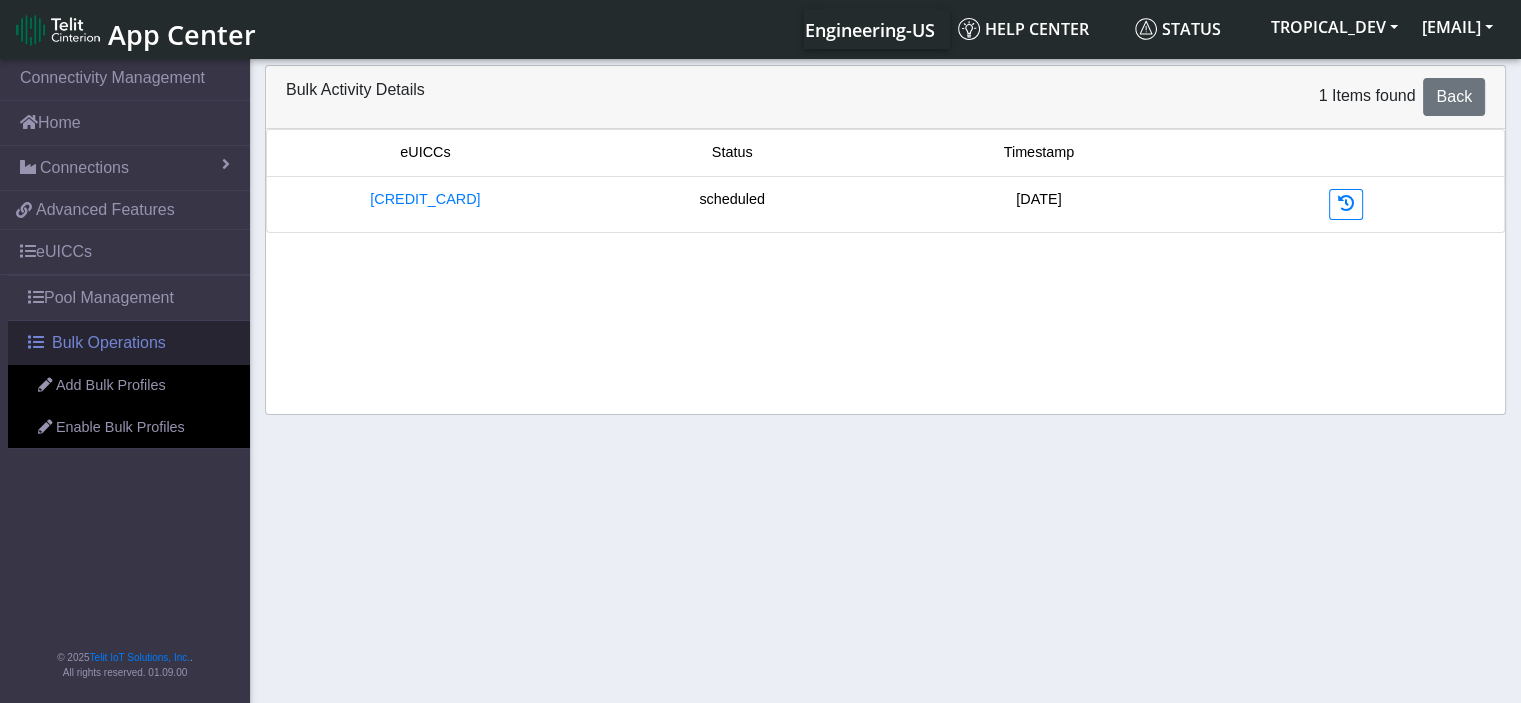 click on "Bulk Operations" at bounding box center (109, 343) 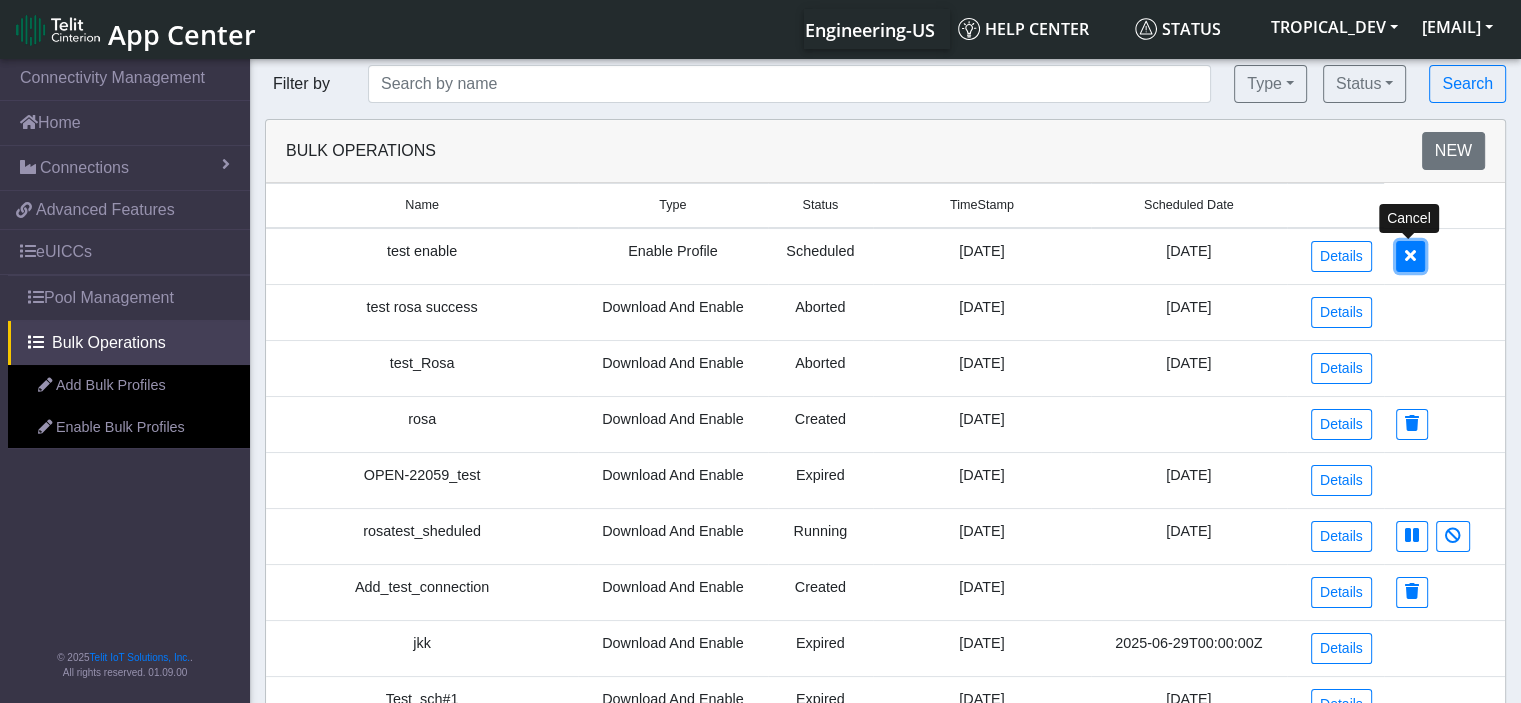 click at bounding box center [1410, 256] 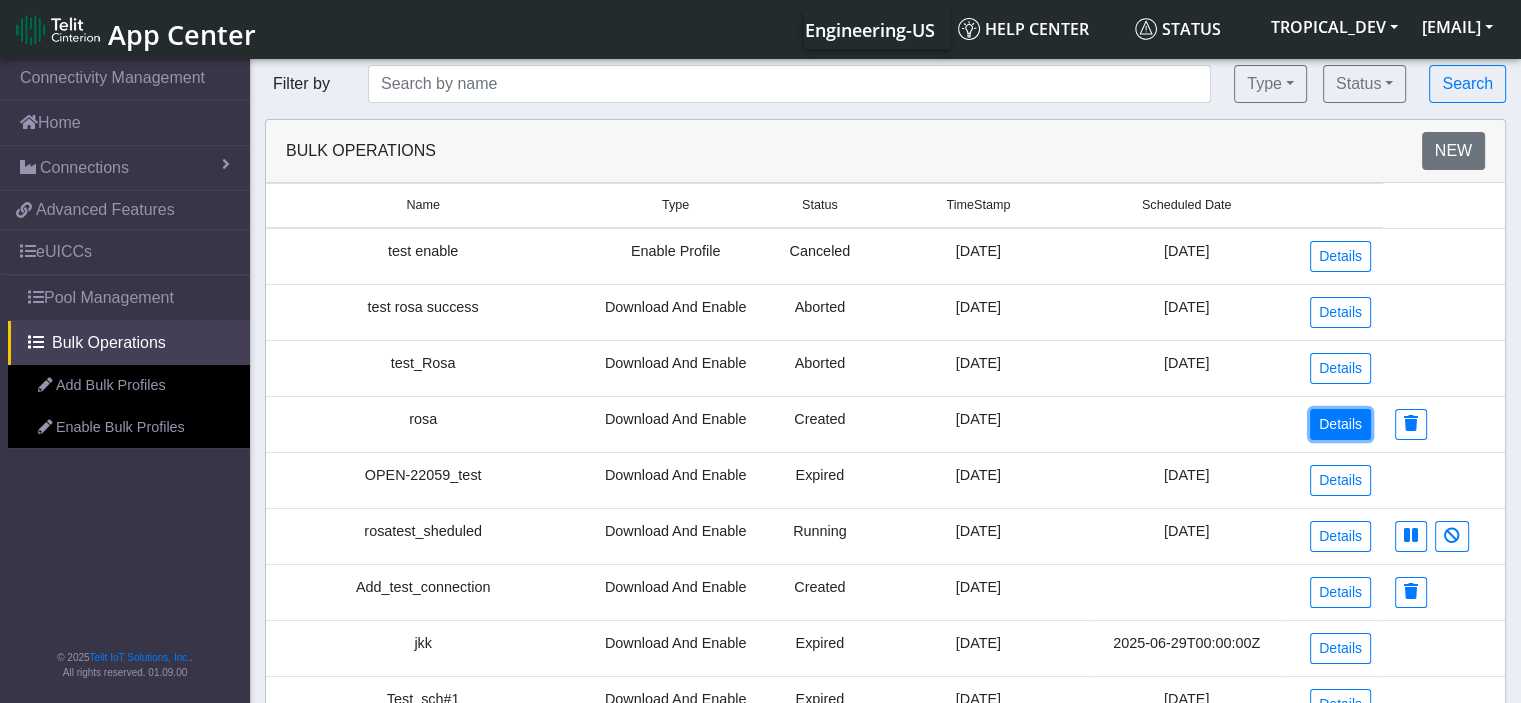 click on "Details" at bounding box center [1340, 424] 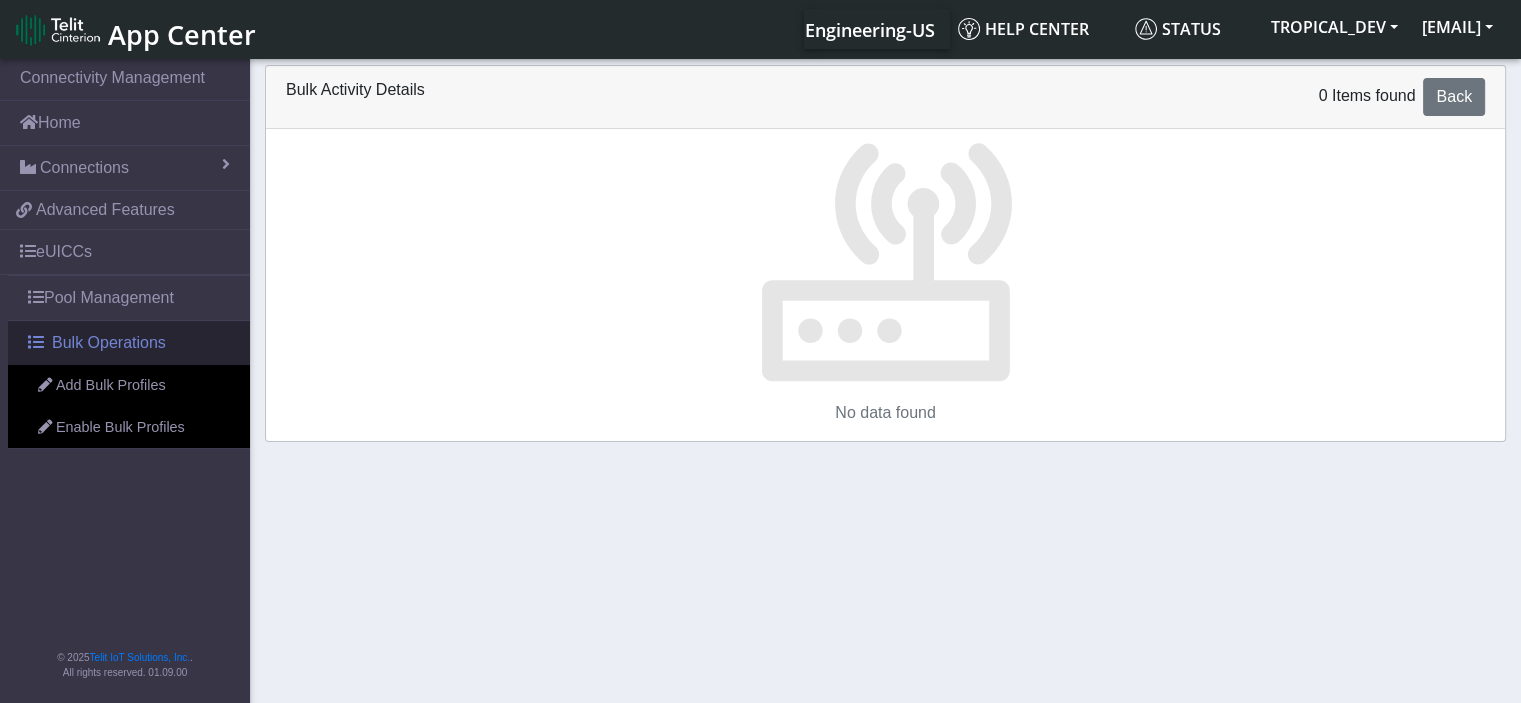 click on "Bulk Operations" at bounding box center [109, 343] 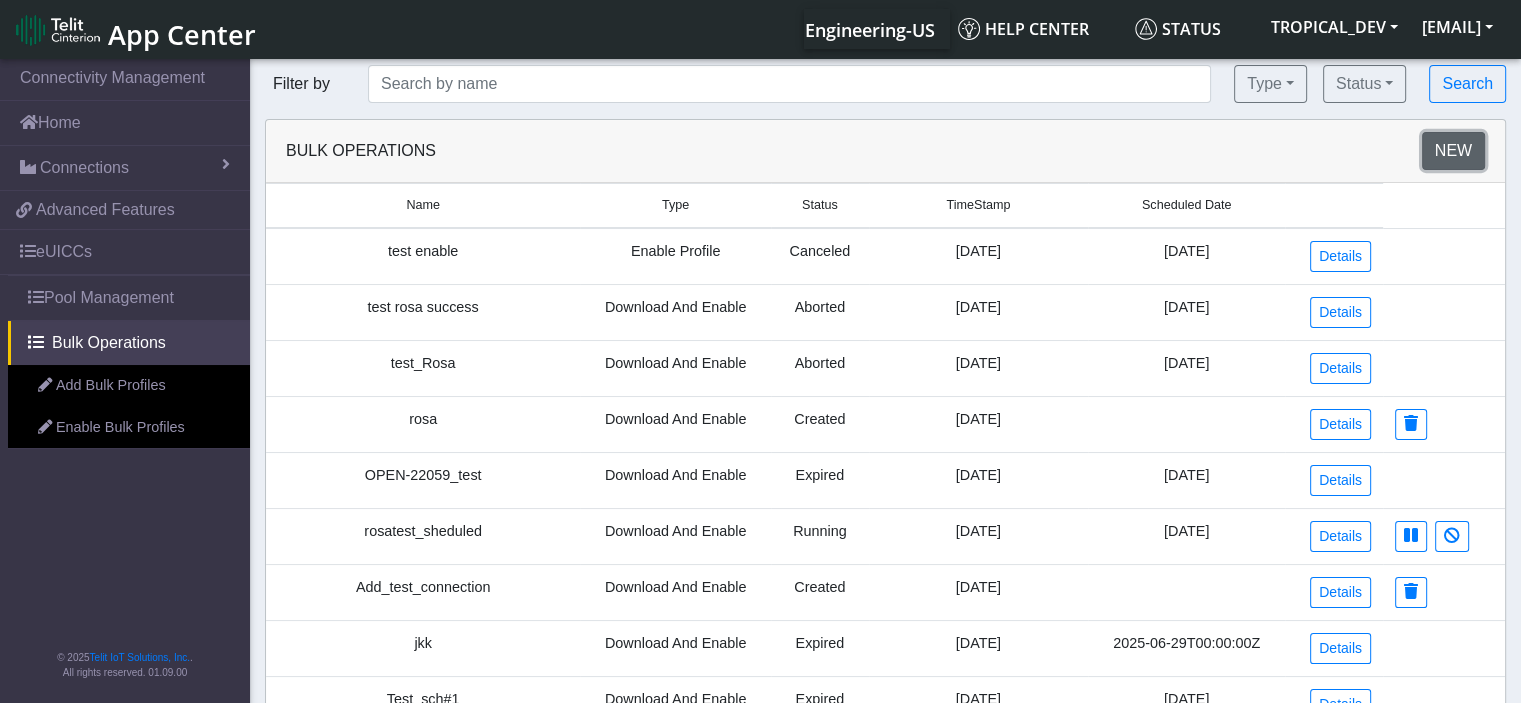 click on "New" 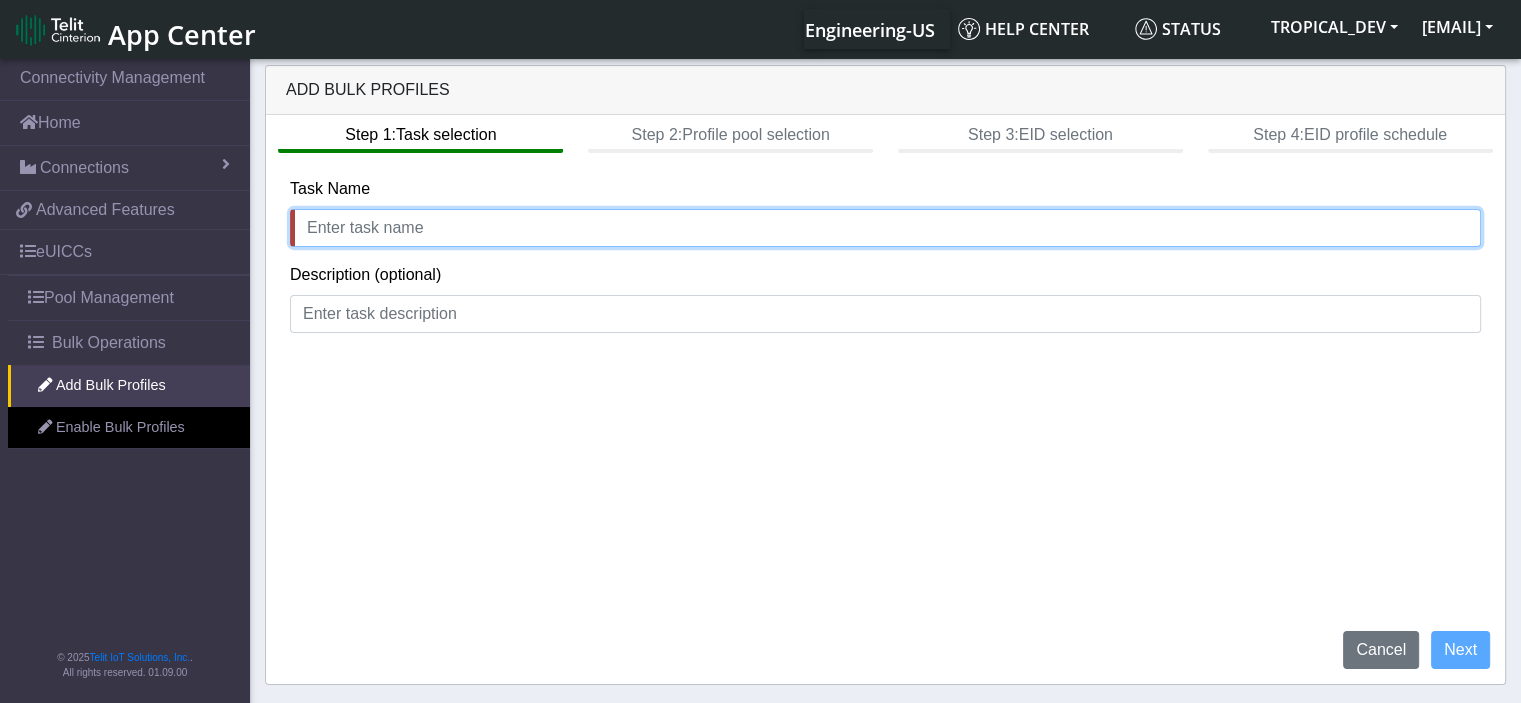 click 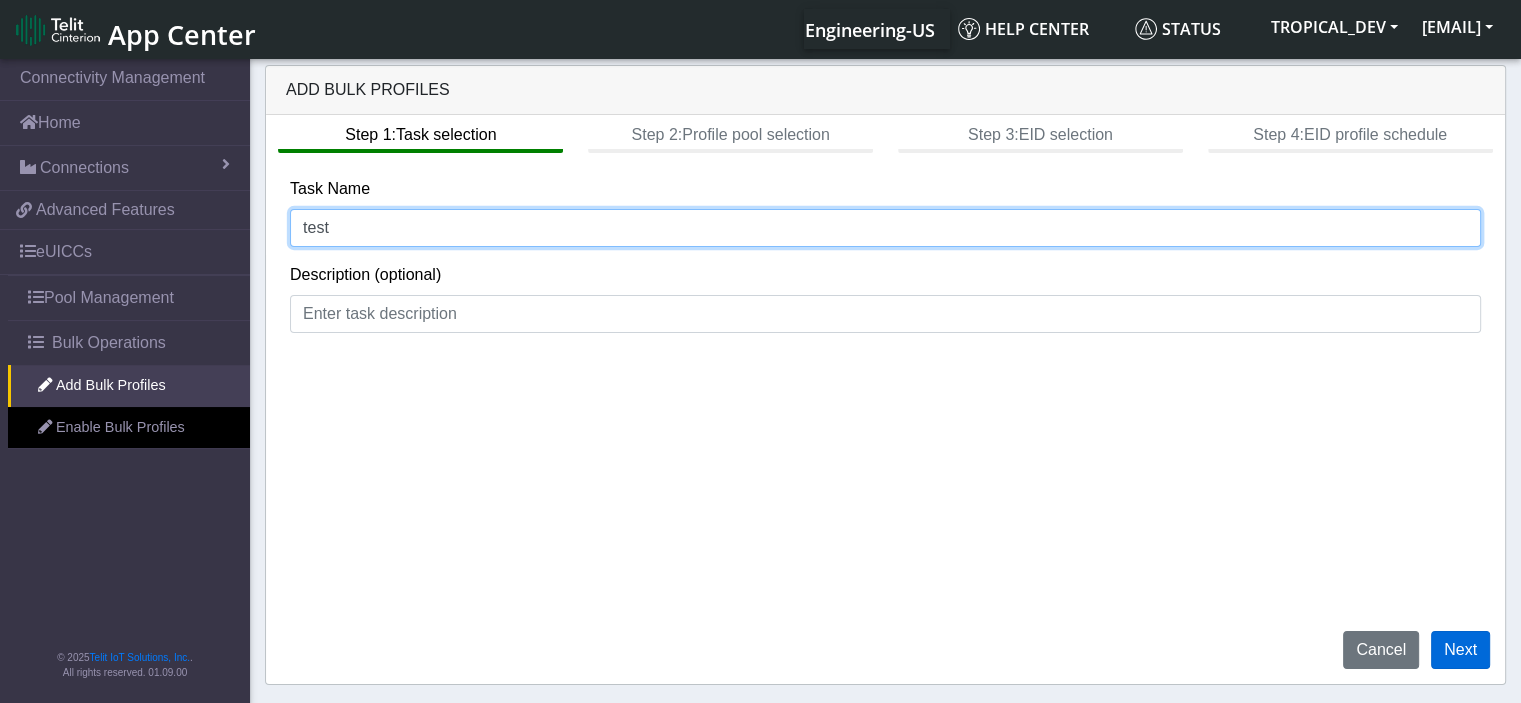 type on "test" 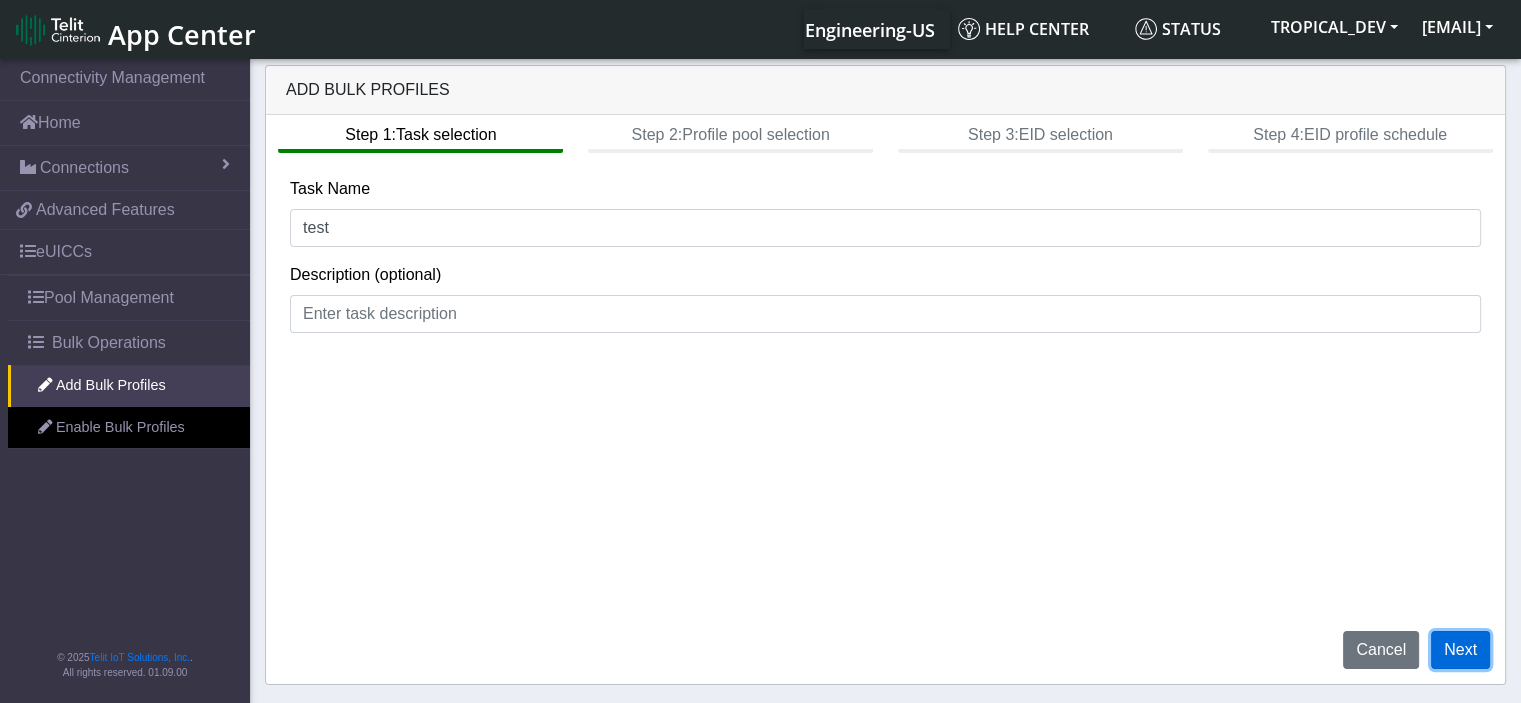 click on "Next" at bounding box center (1460, 650) 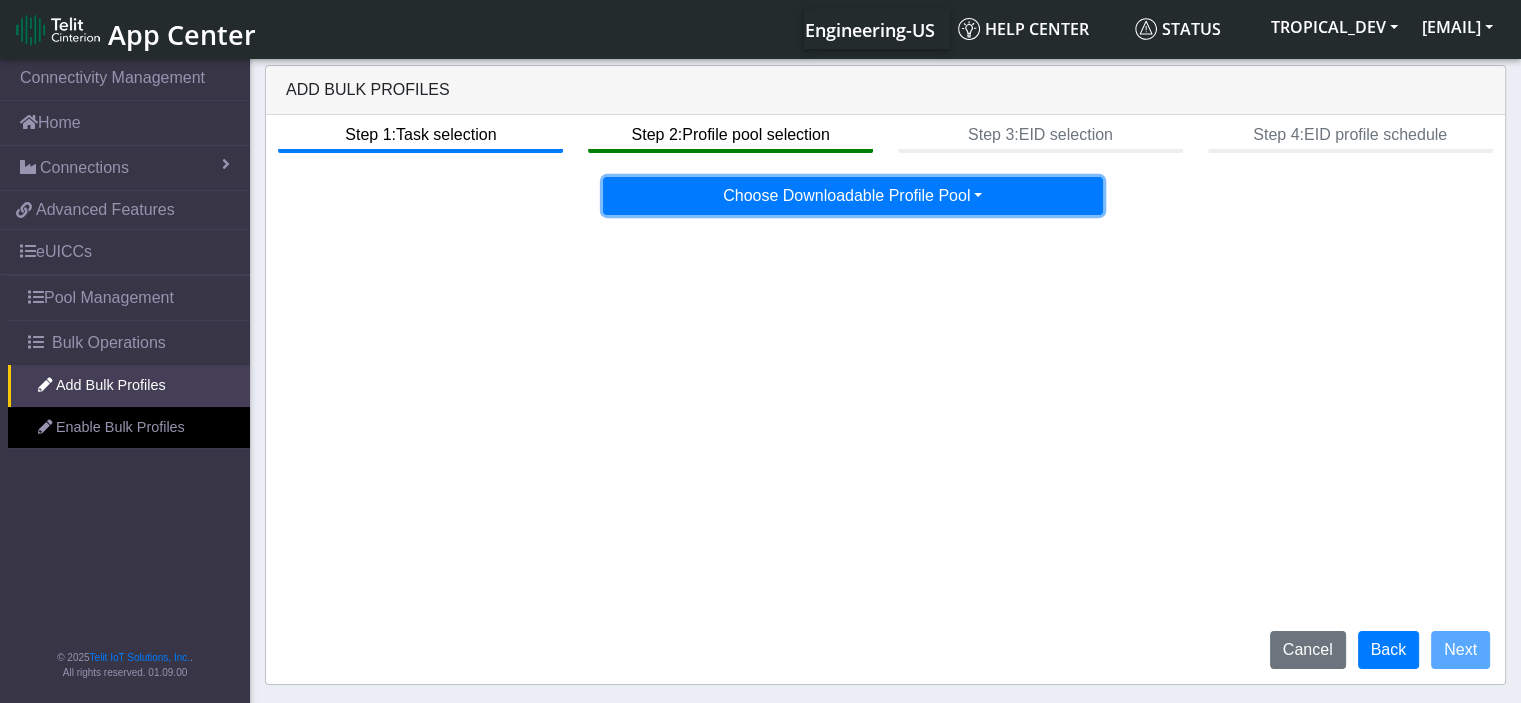 click on "Choose Downloadable Profile Pool" at bounding box center [853, 196] 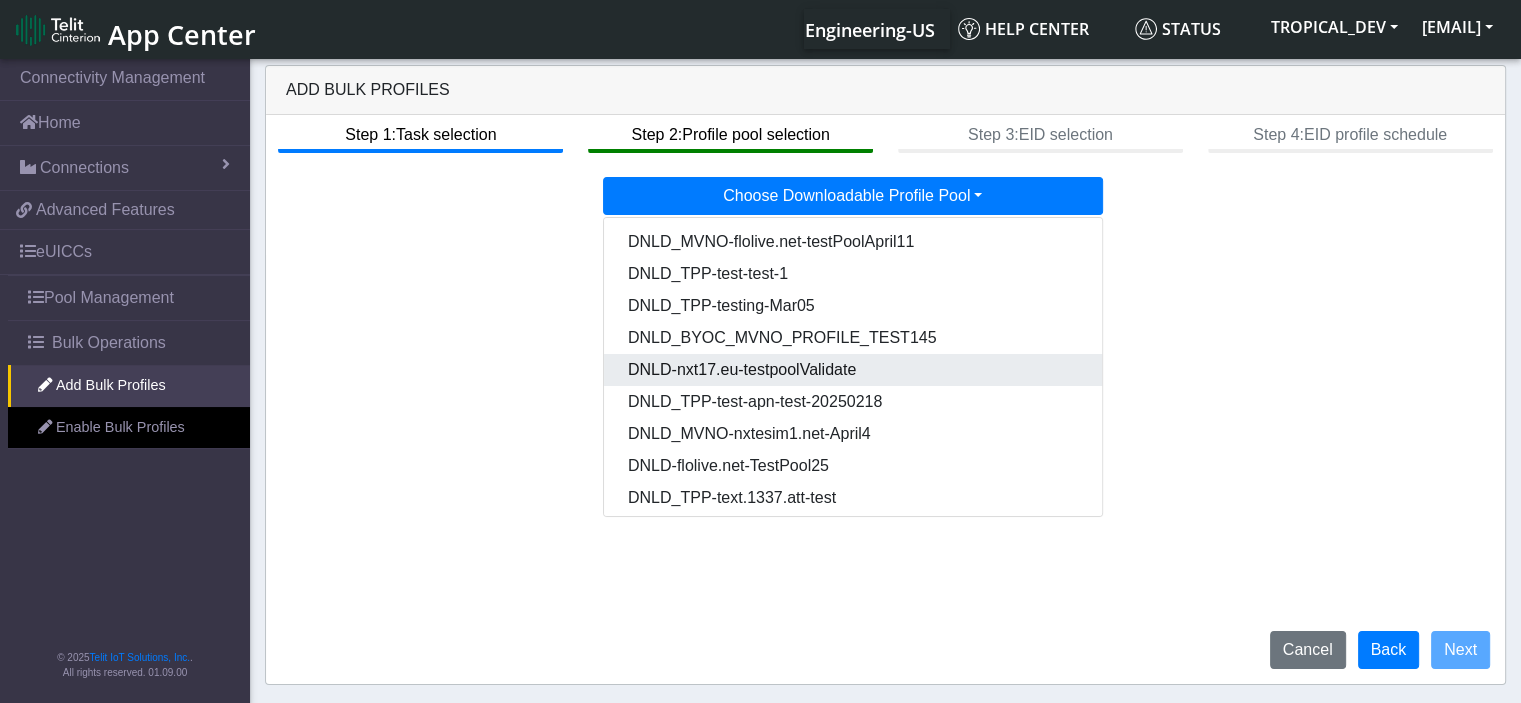 click on "DNLD-nxt17.eu-testpoolValidate" at bounding box center [854, 370] 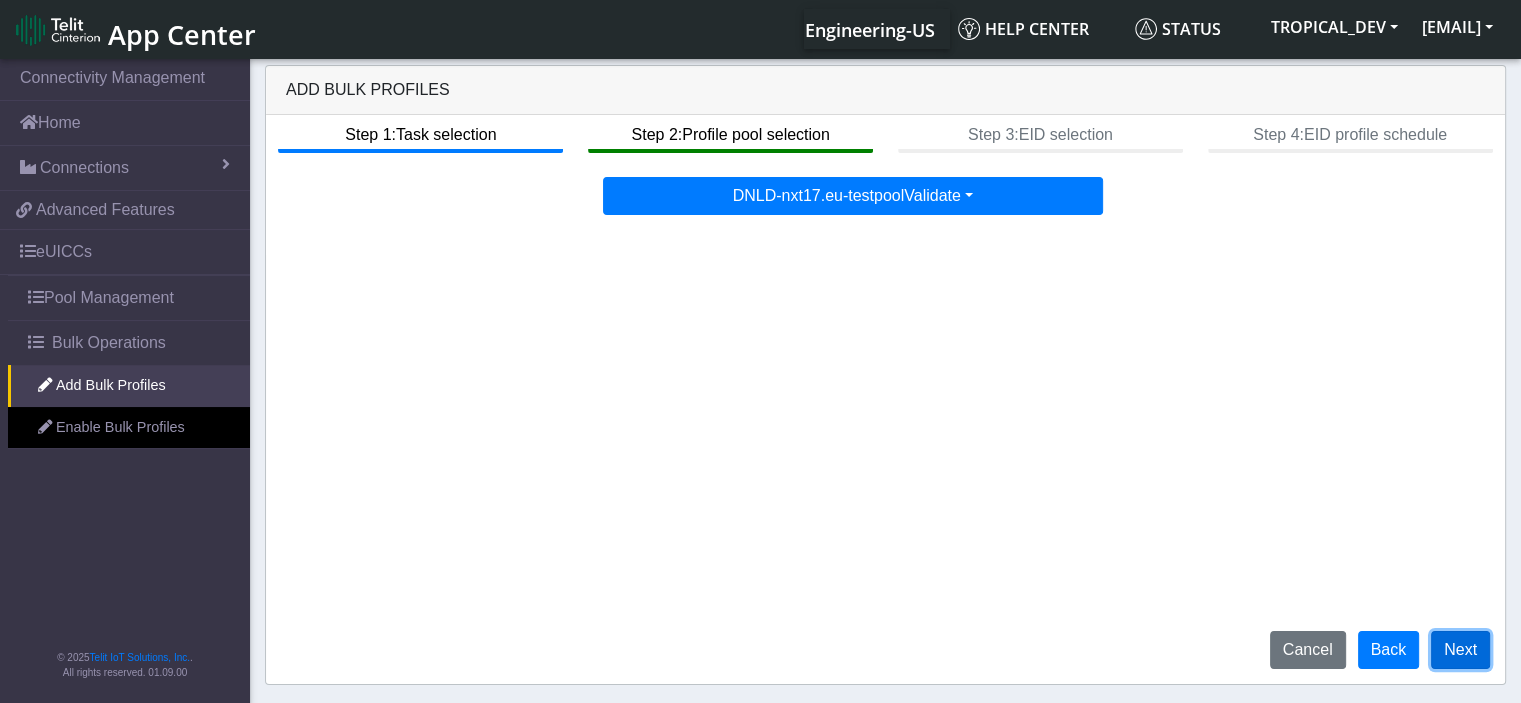 click on "Next" at bounding box center (1460, 650) 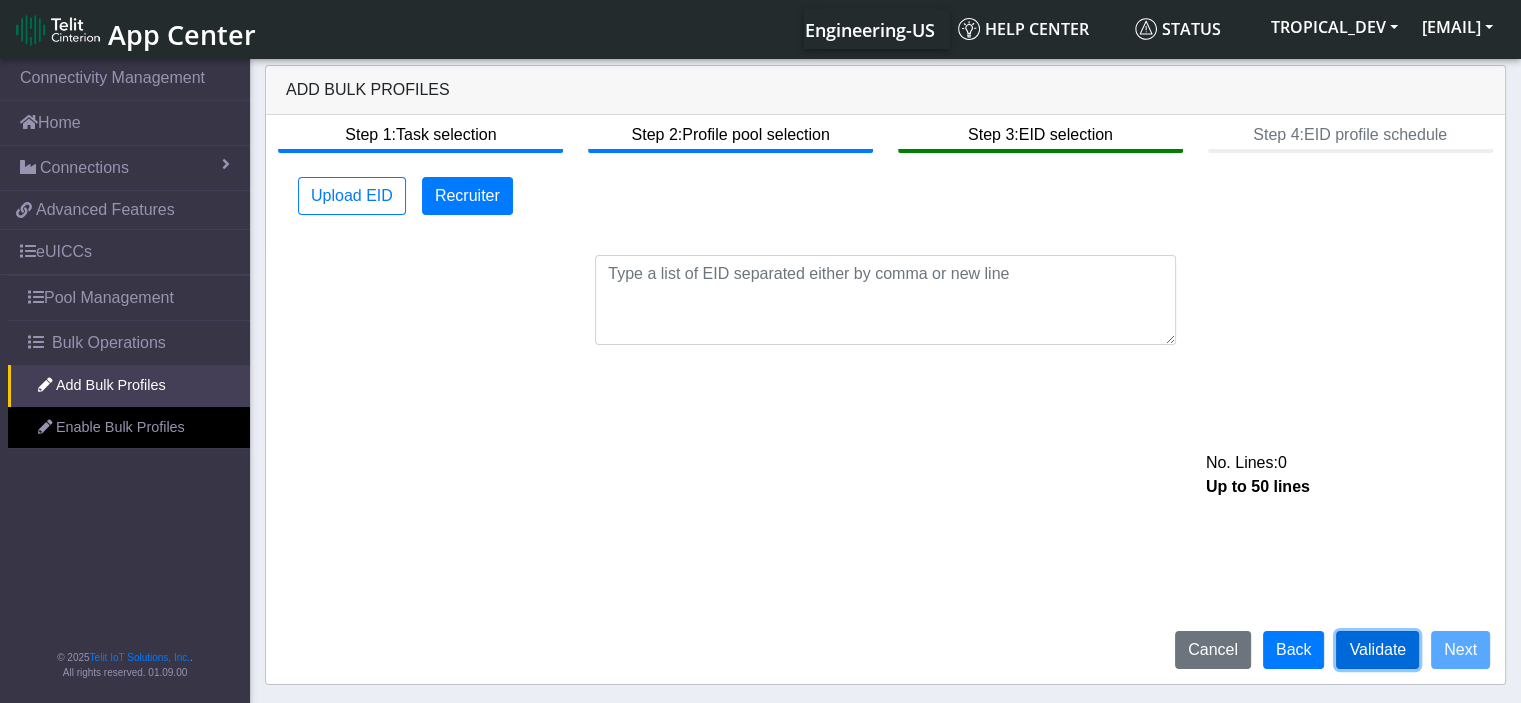 click on "Validate" at bounding box center [1377, 650] 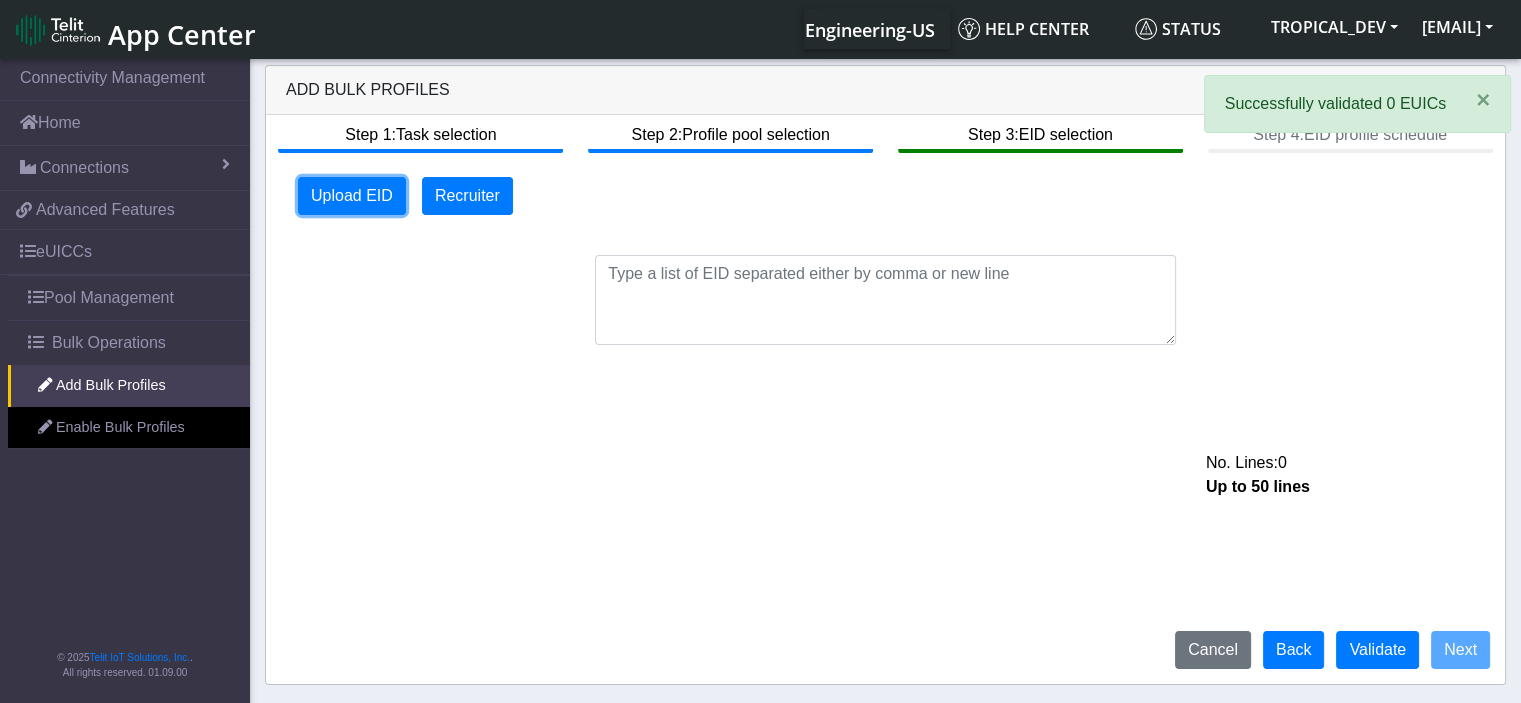 click on "Upload EID" at bounding box center [352, 196] 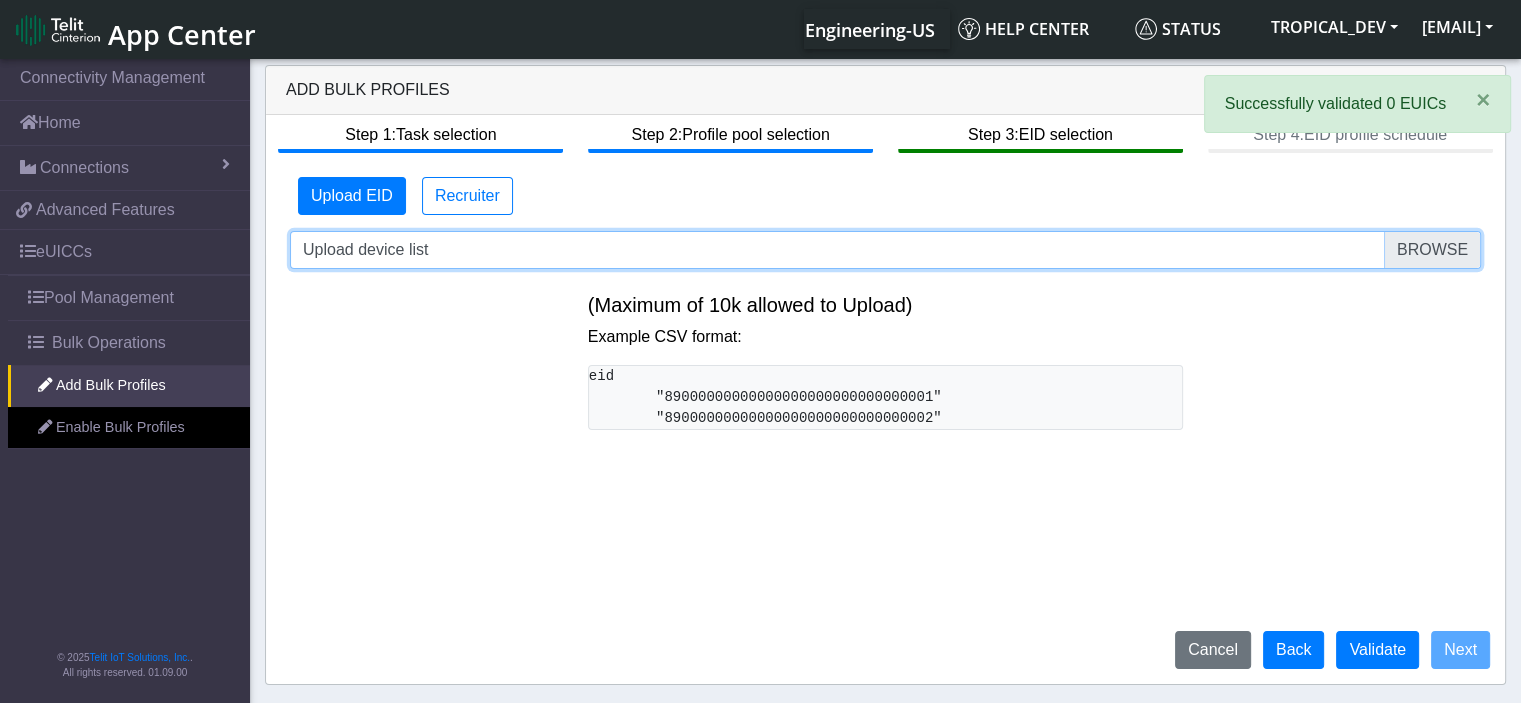 click on "Upload device list" at bounding box center (885, 250) 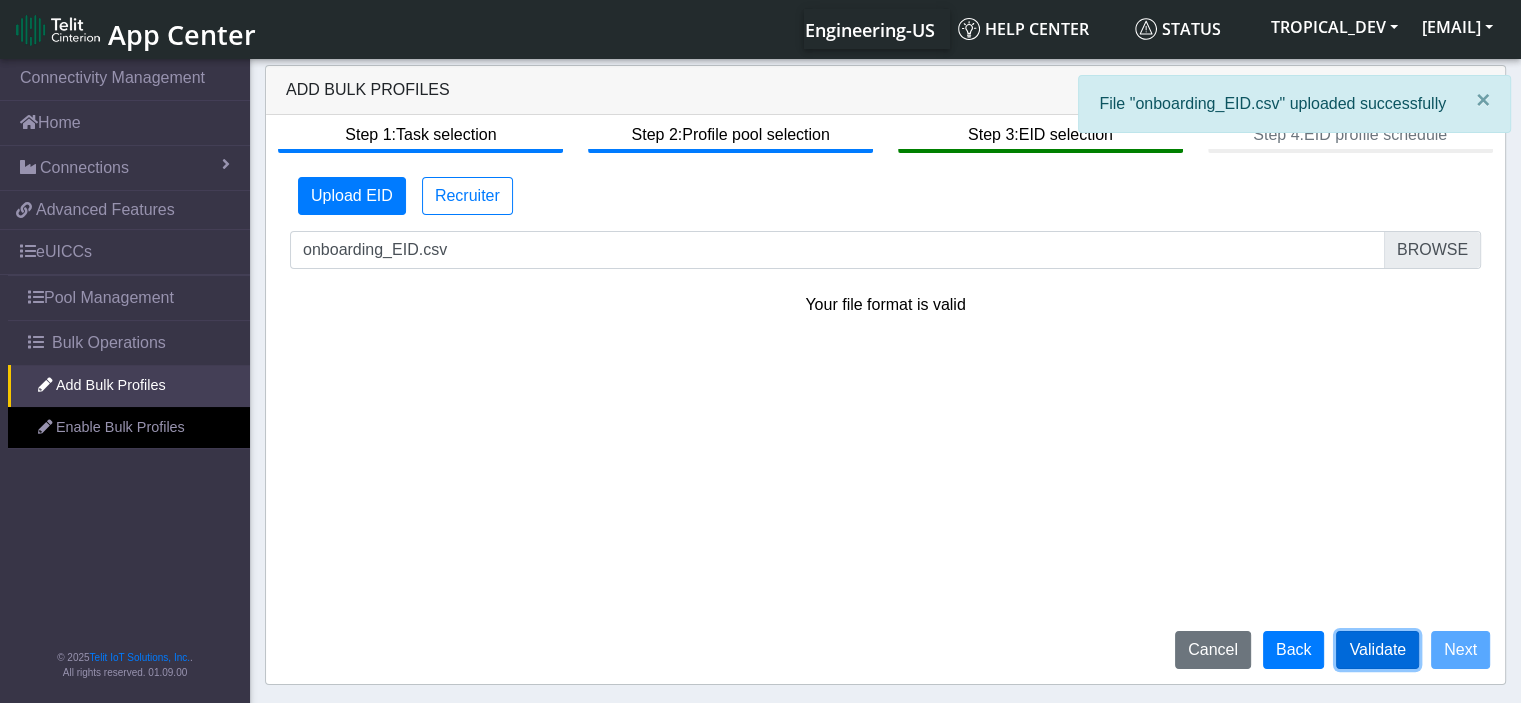 click on "Validate" at bounding box center [1377, 650] 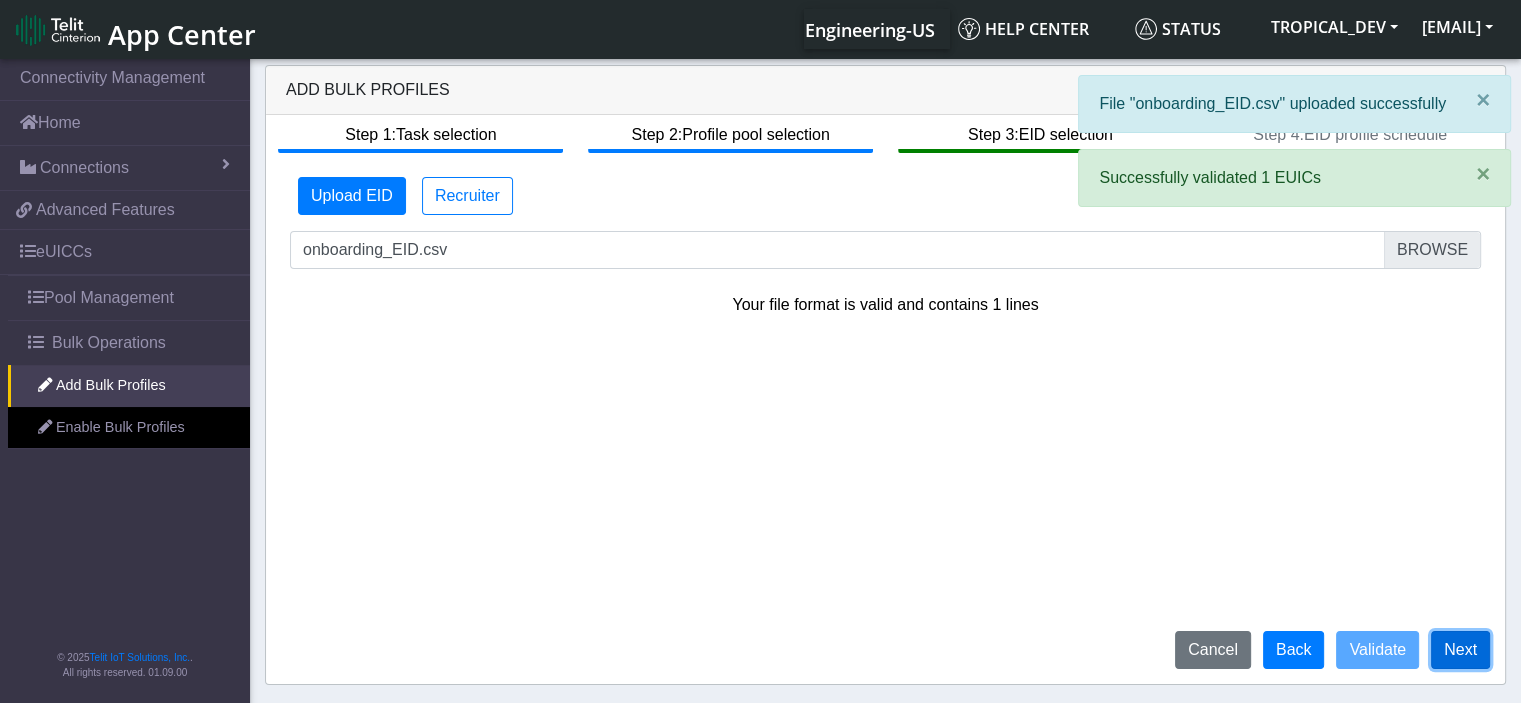 click on "Next" at bounding box center (1460, 650) 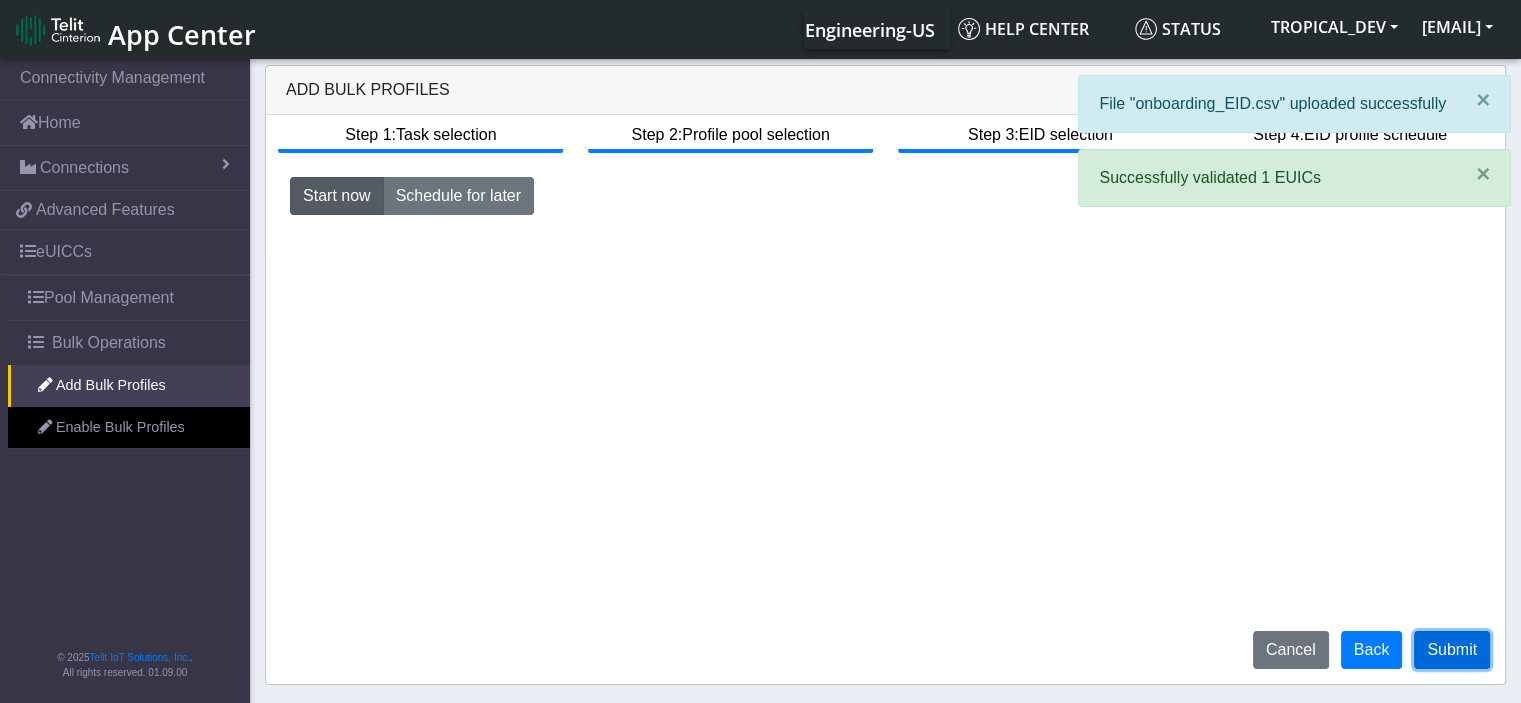 click on "Submit" at bounding box center (1452, 650) 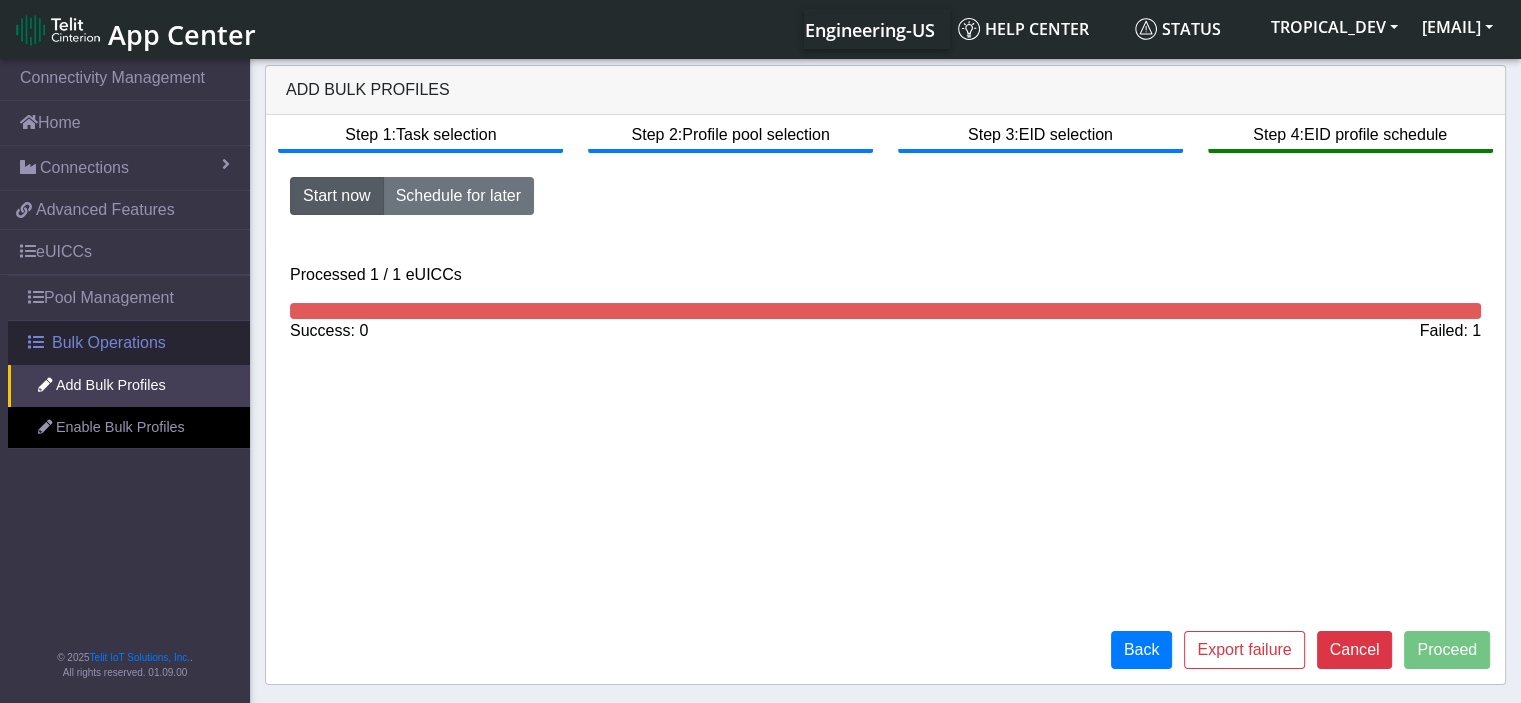 click on "Bulk Operations" at bounding box center [109, 343] 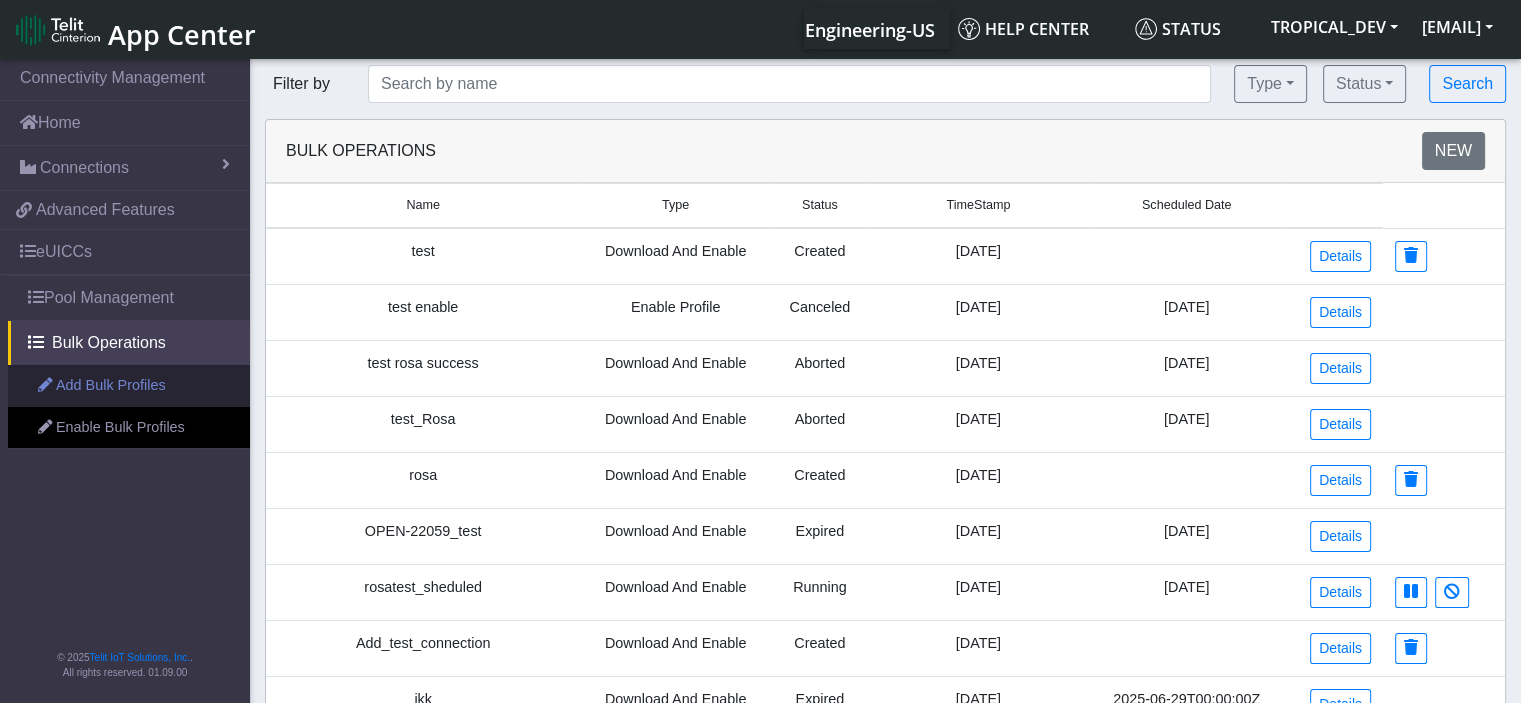 click on "Add Bulk Profiles" at bounding box center (129, 386) 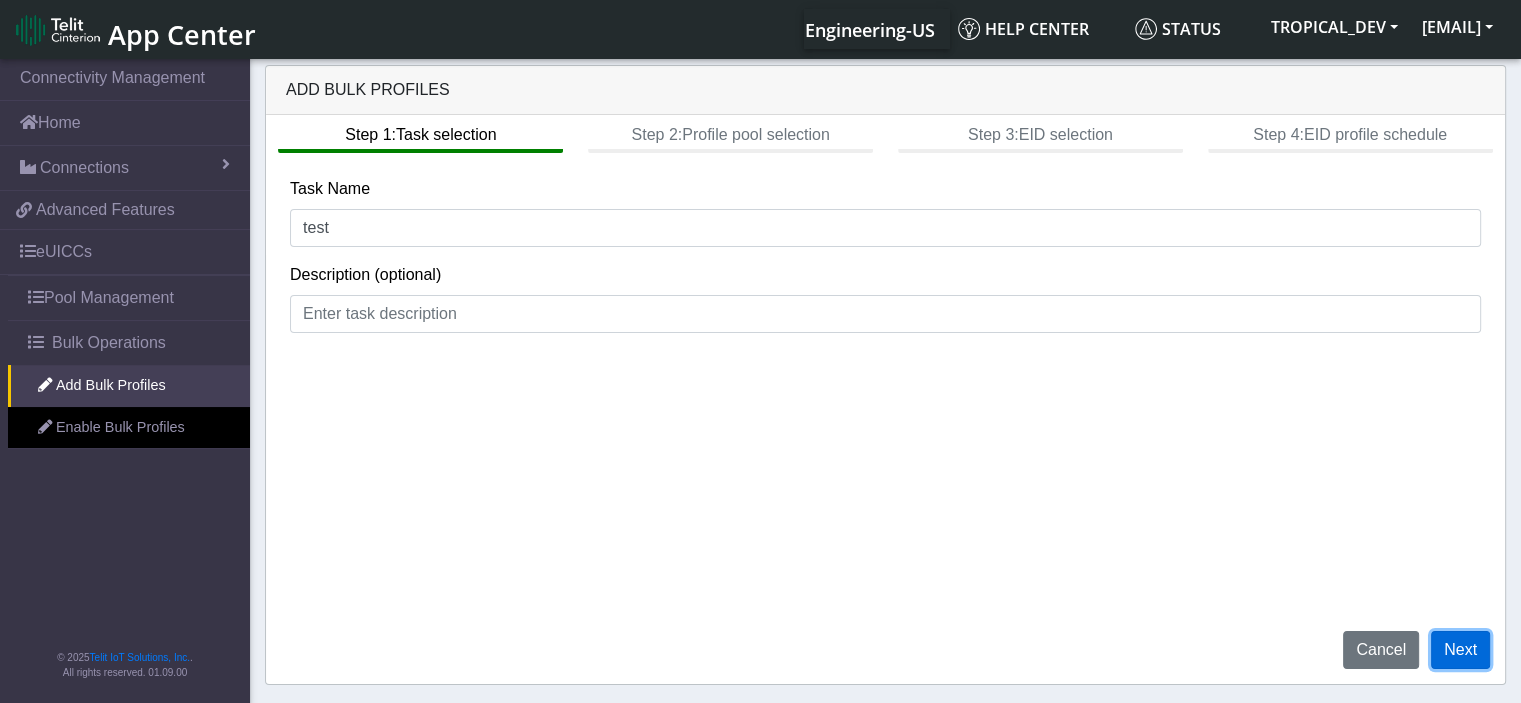 click on "Next" at bounding box center [1460, 650] 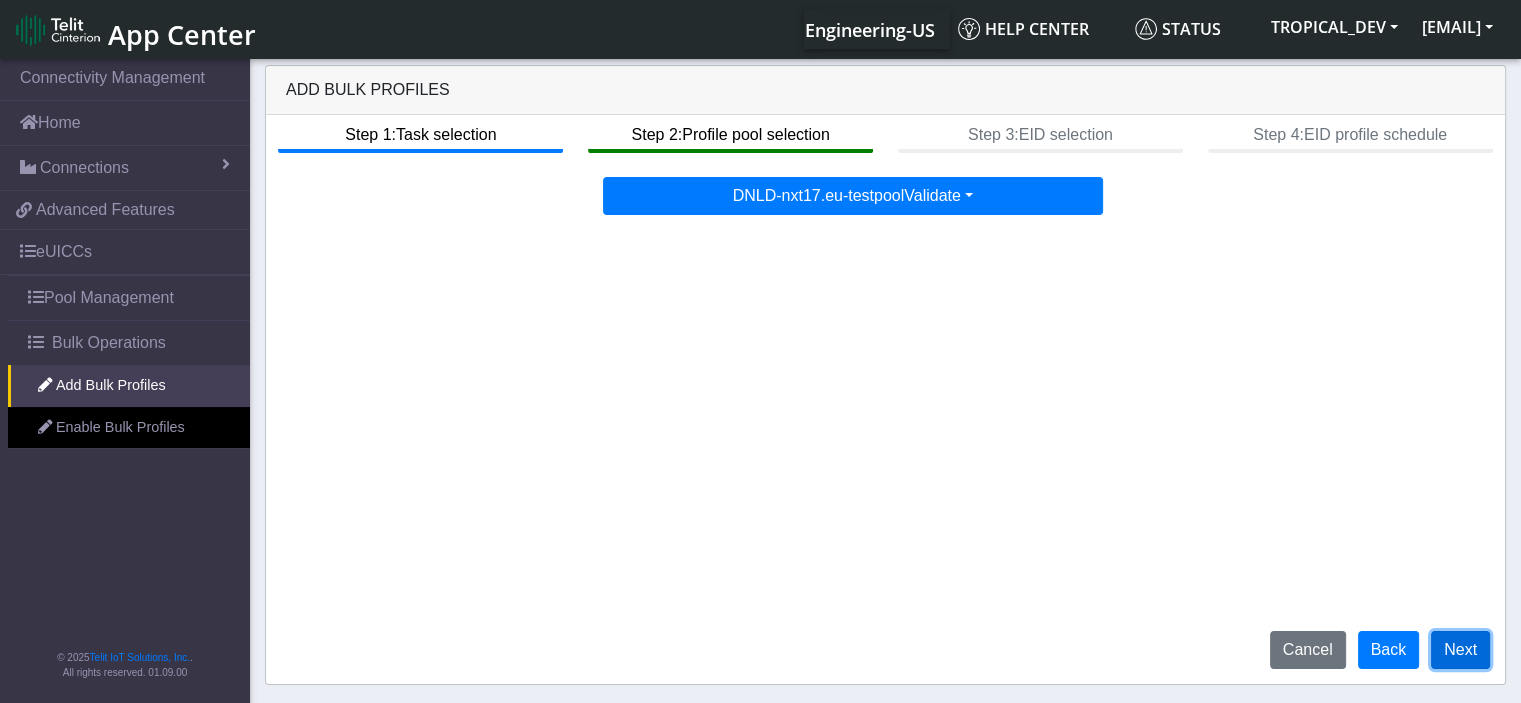click on "Next" at bounding box center [1460, 650] 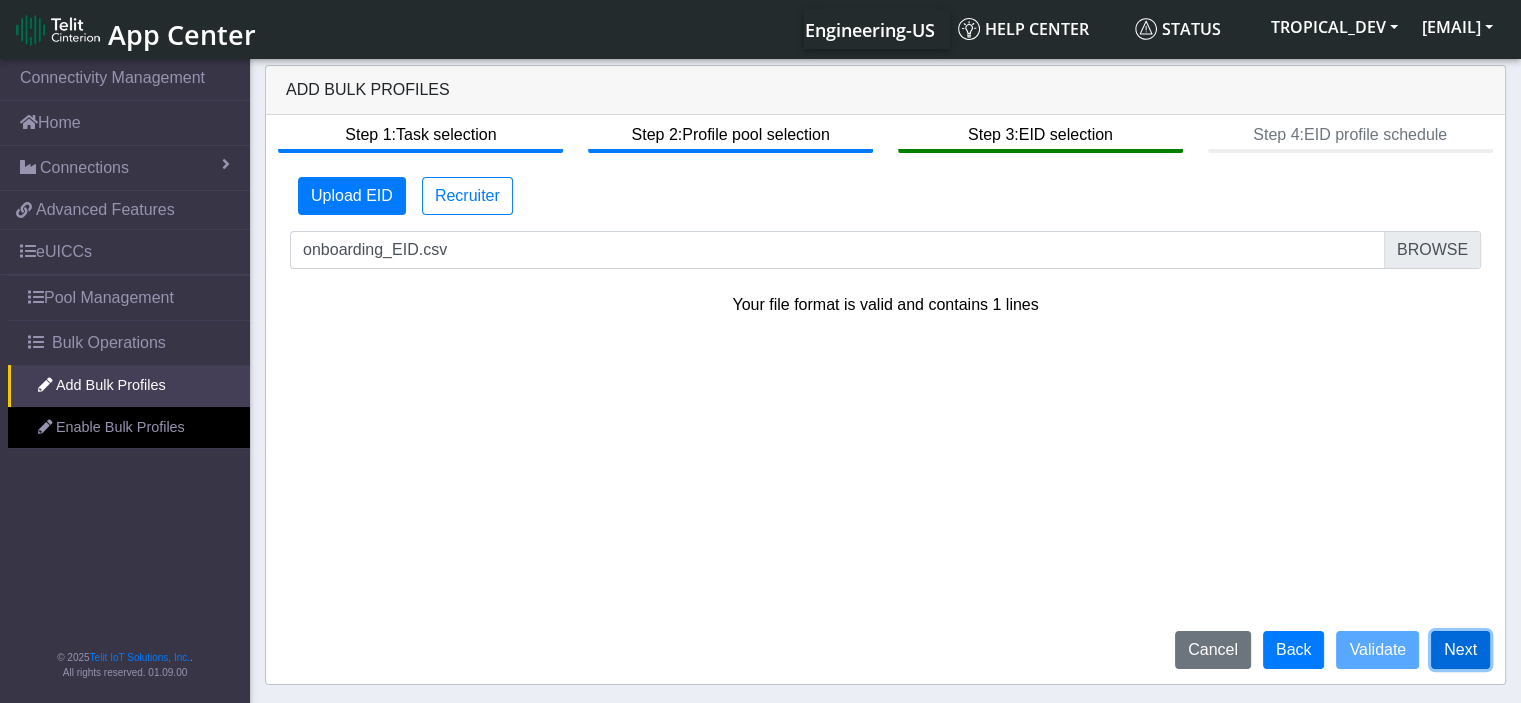 click on "Next" at bounding box center [1460, 650] 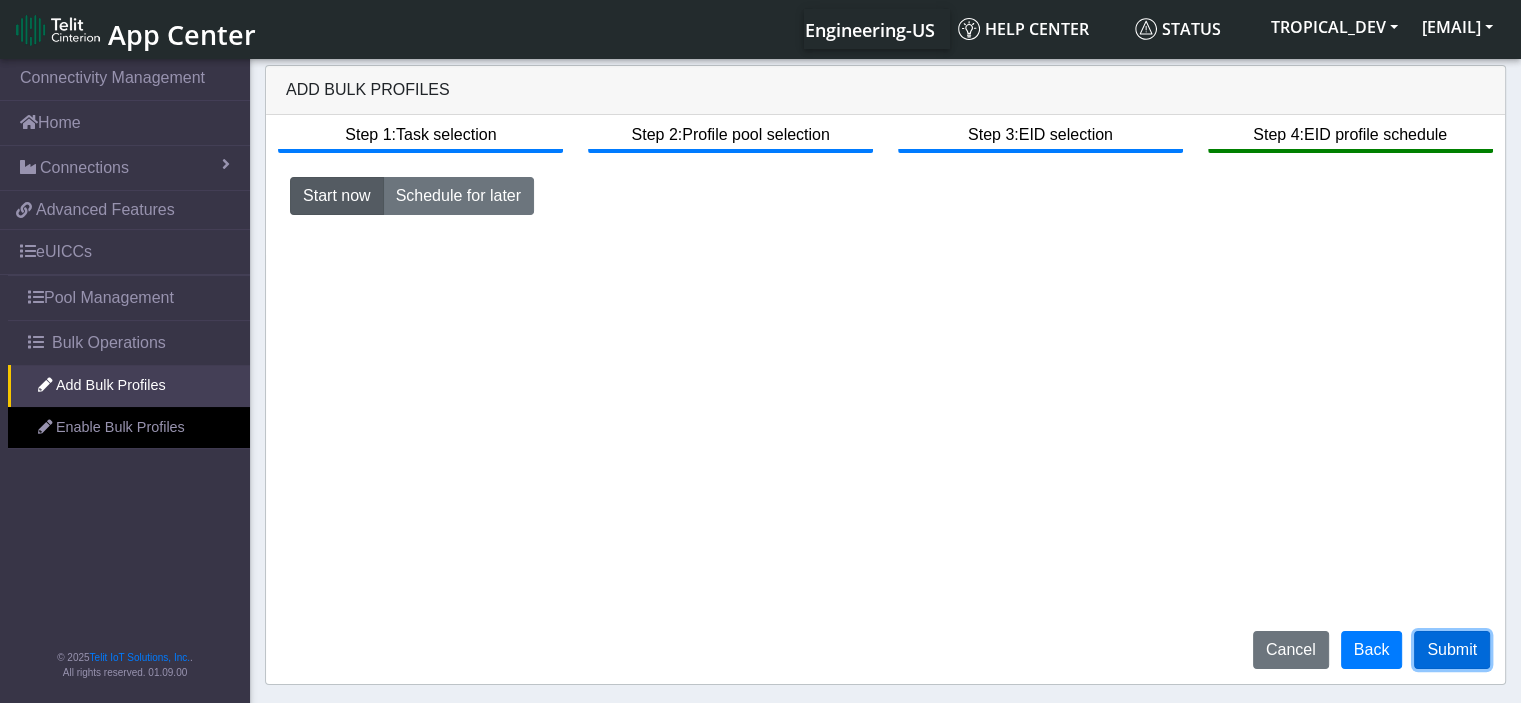 click on "Submit" at bounding box center (1452, 650) 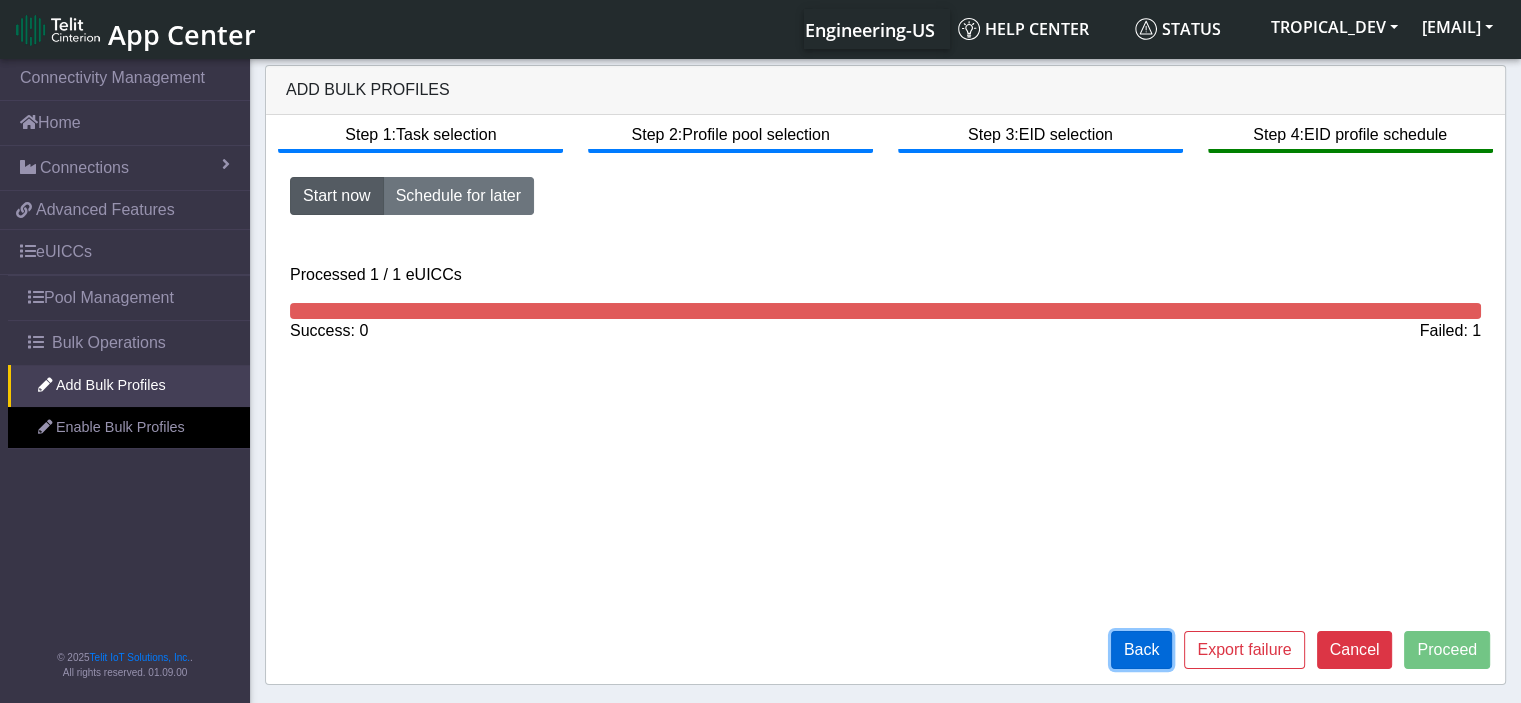 click on "Back" 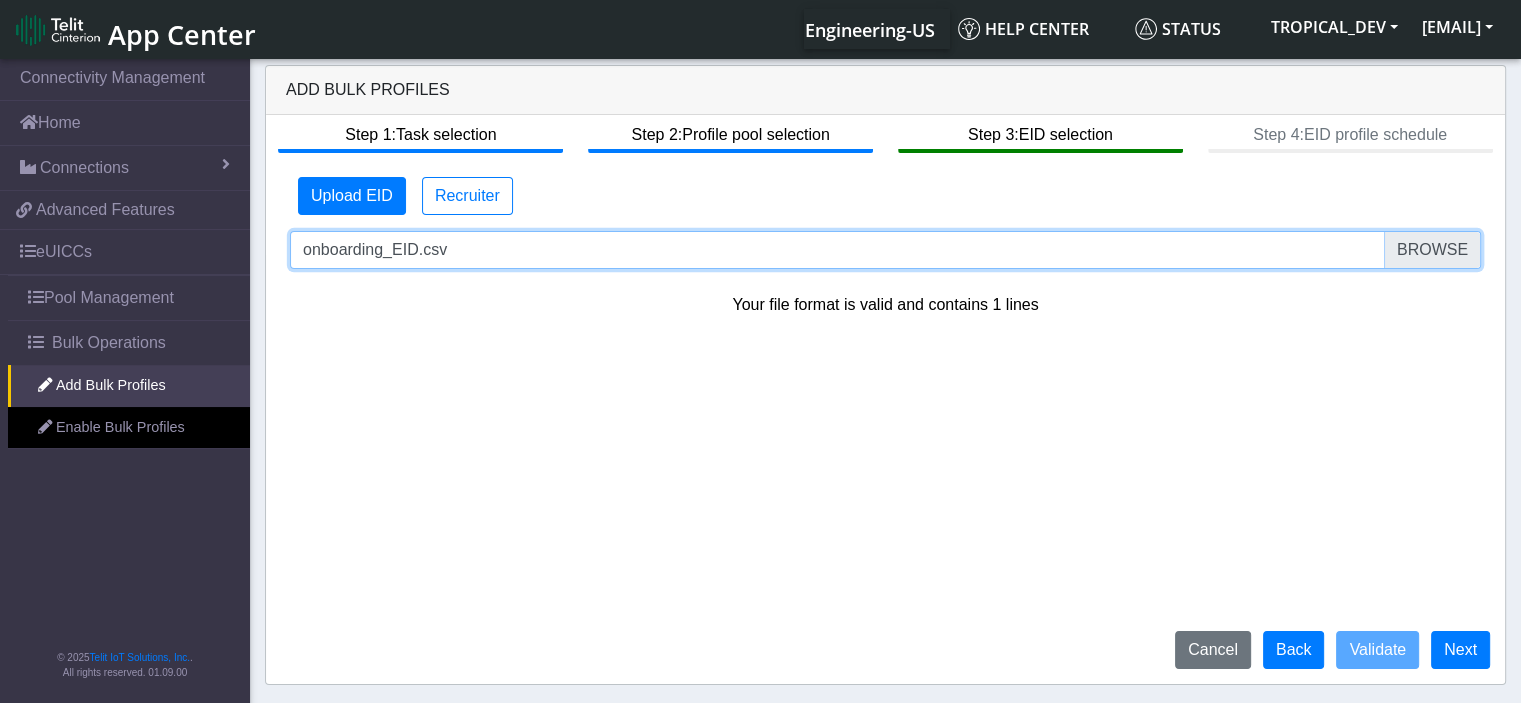 click on "onboarding_EID.csv" at bounding box center [885, 250] 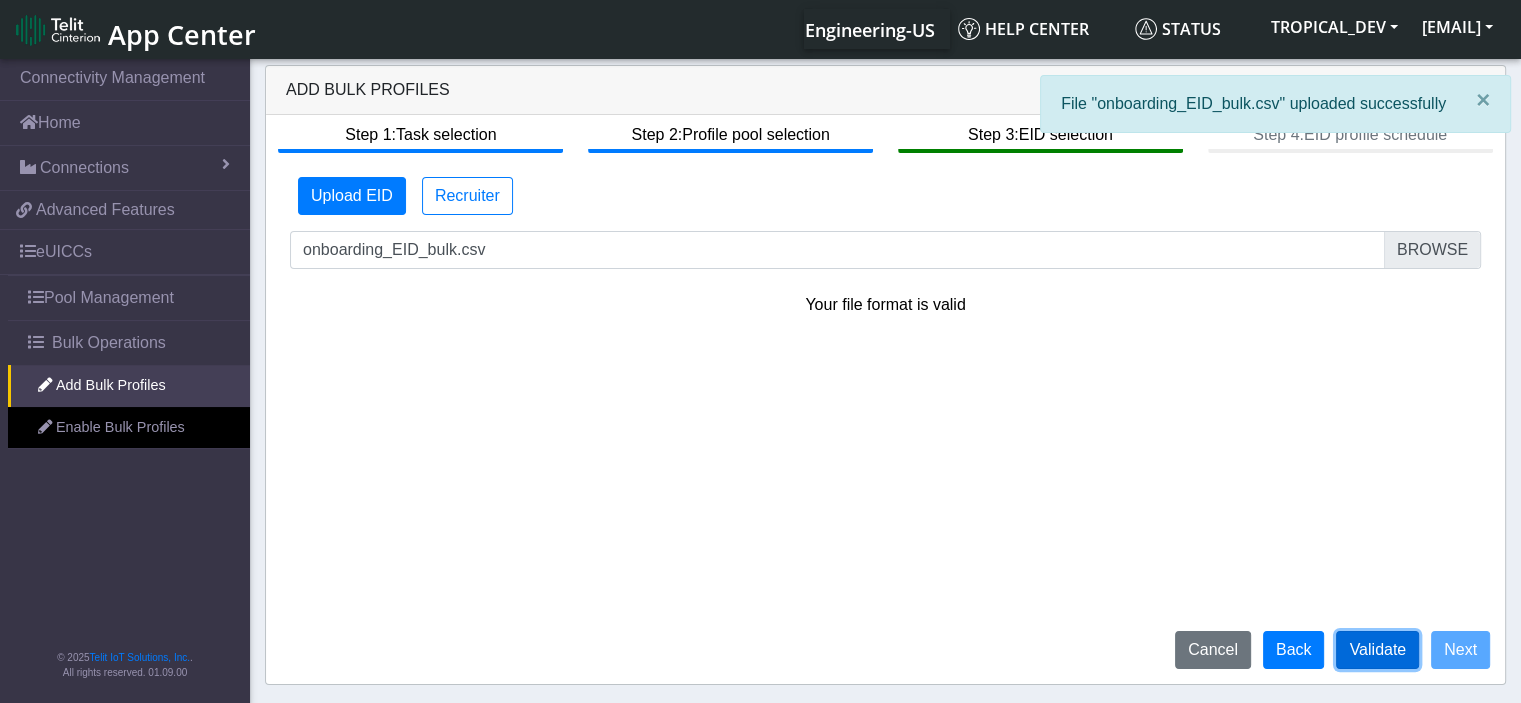 click on "Validate" at bounding box center (1377, 650) 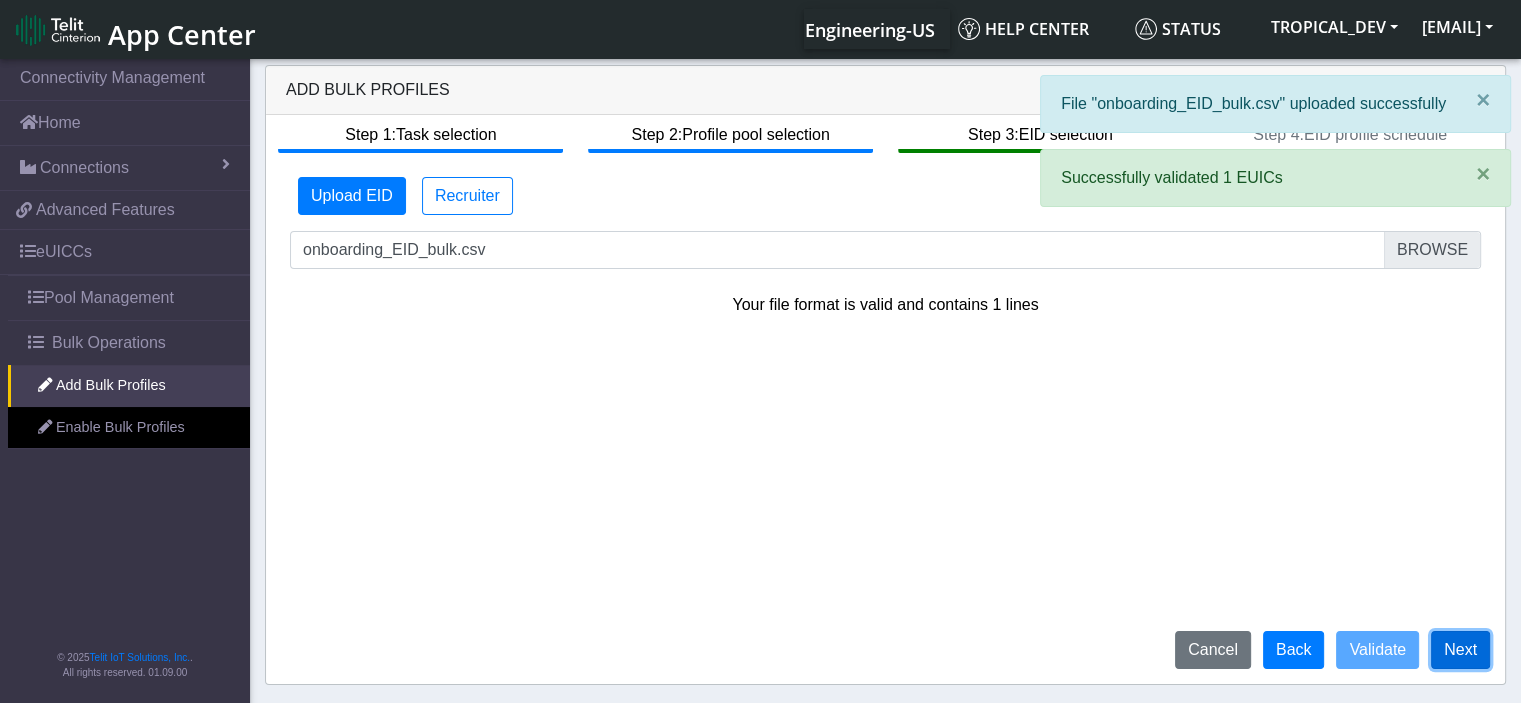 click on "Next" at bounding box center [1460, 650] 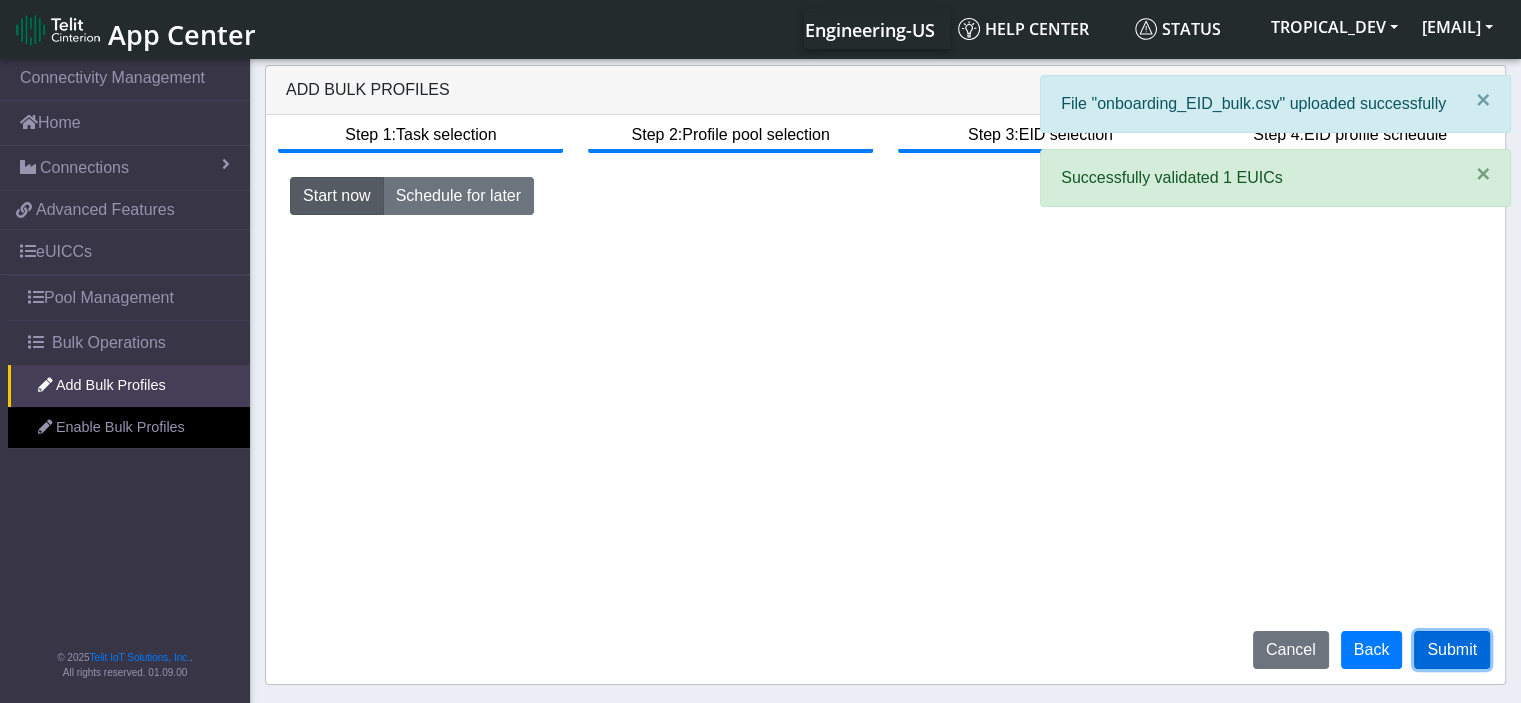 click on "Submit" at bounding box center (1452, 650) 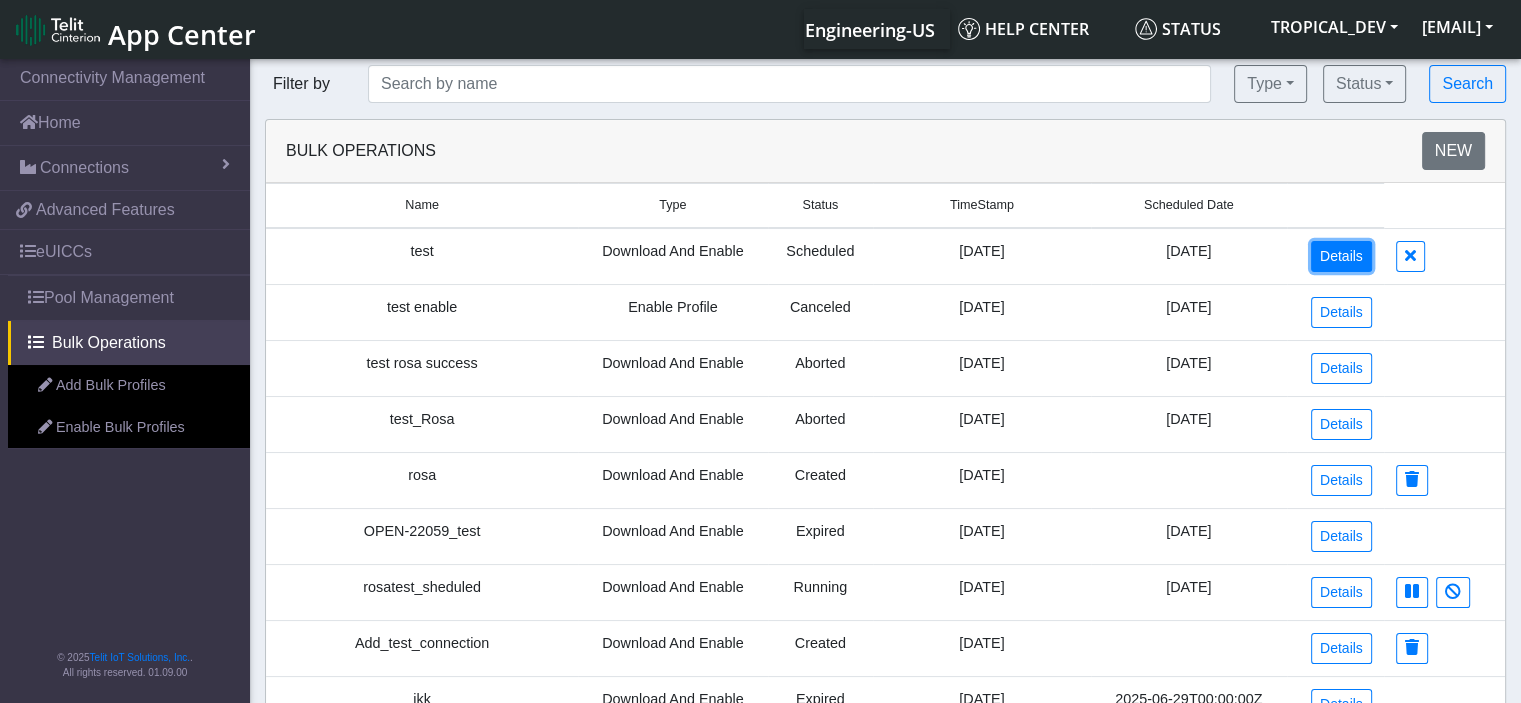 click on "Details" at bounding box center (1341, 256) 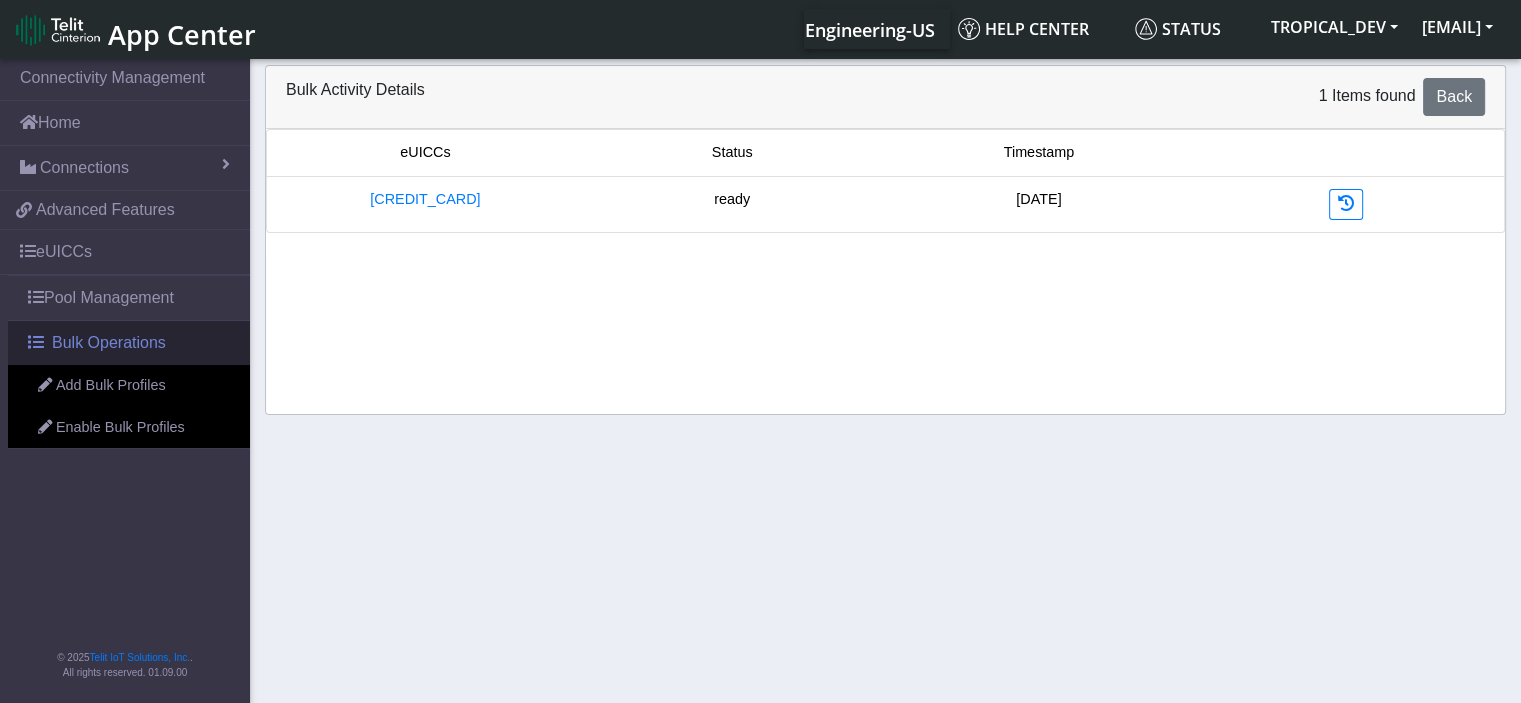 click on "Bulk Operations" at bounding box center (109, 343) 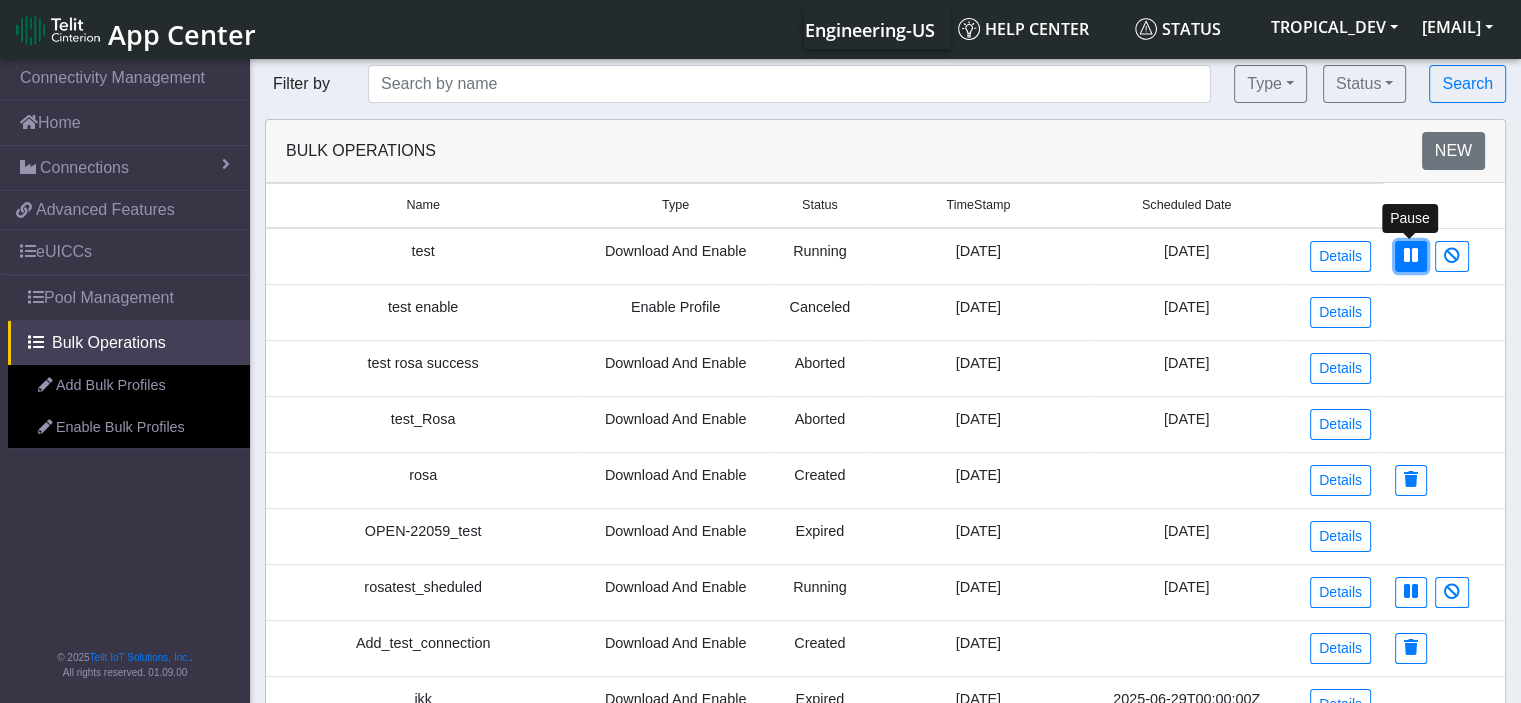 click at bounding box center (1411, 255) 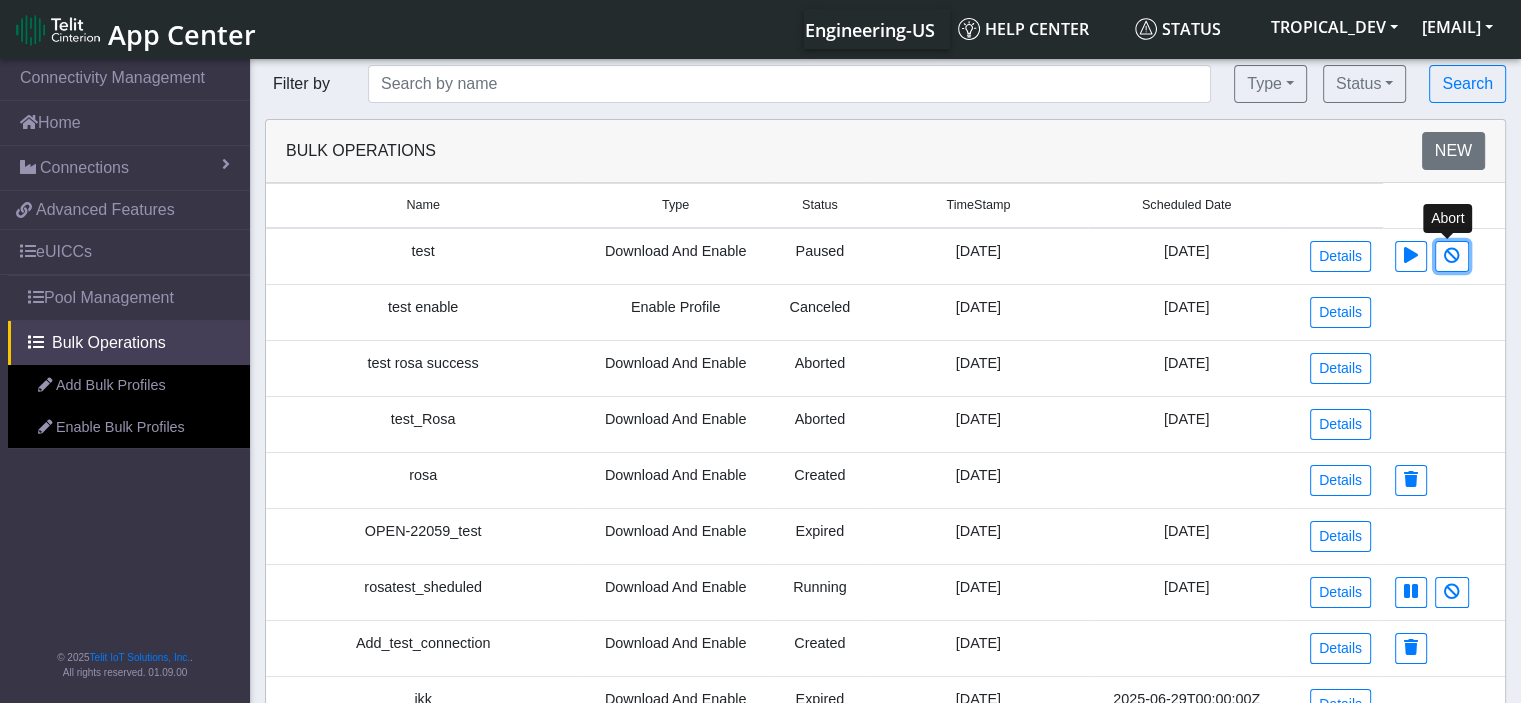 drag, startPoint x: 1453, startPoint y: 253, endPoint x: 838, endPoint y: 64, distance: 643.38635 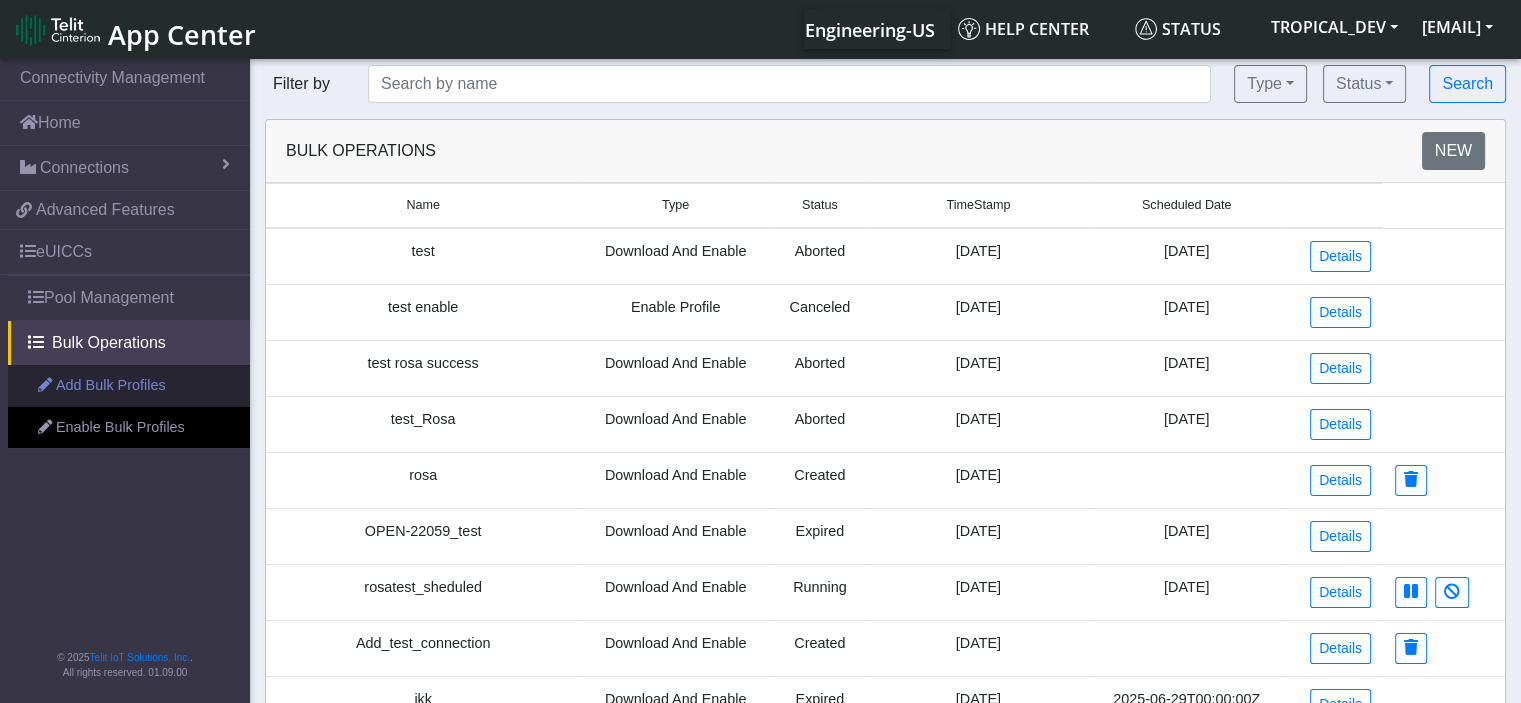 click on "Add Bulk Profiles" at bounding box center (129, 386) 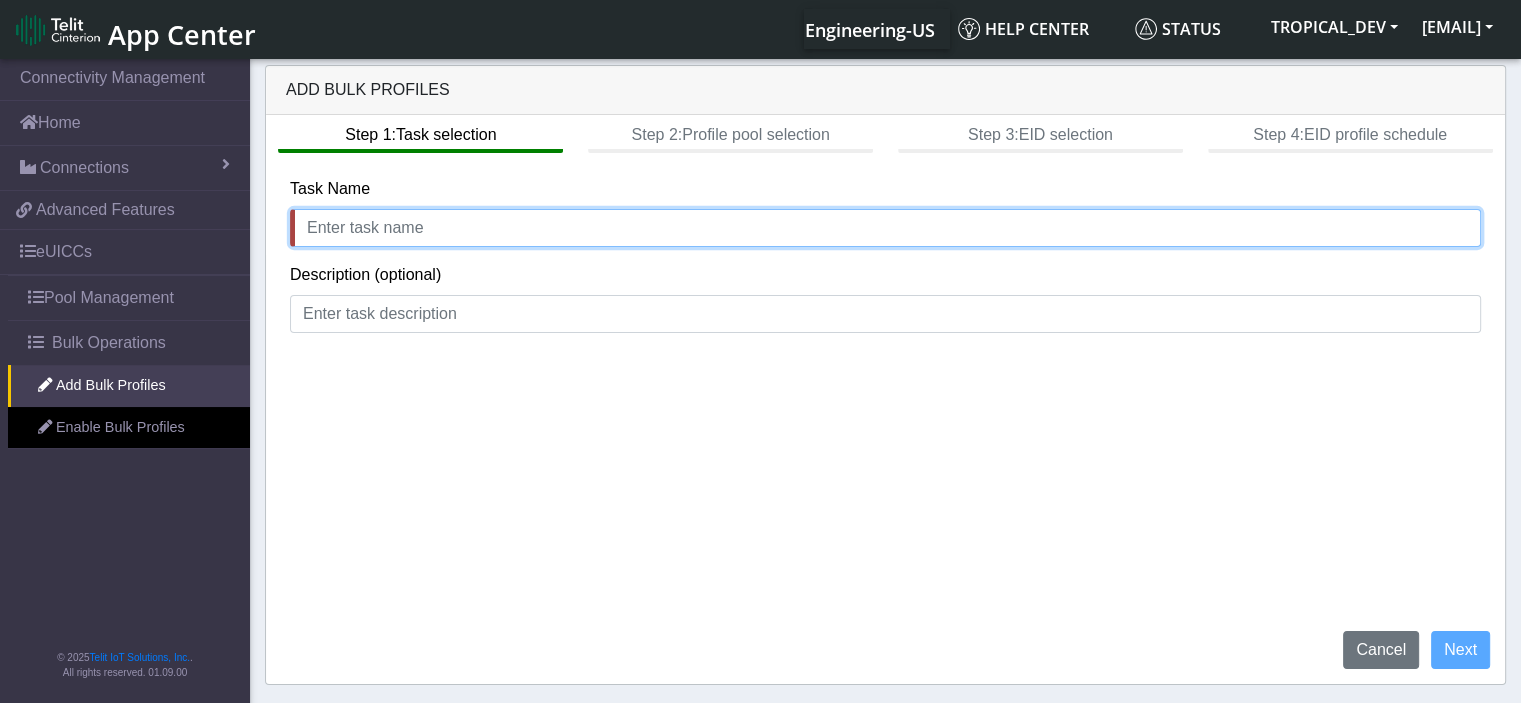 click 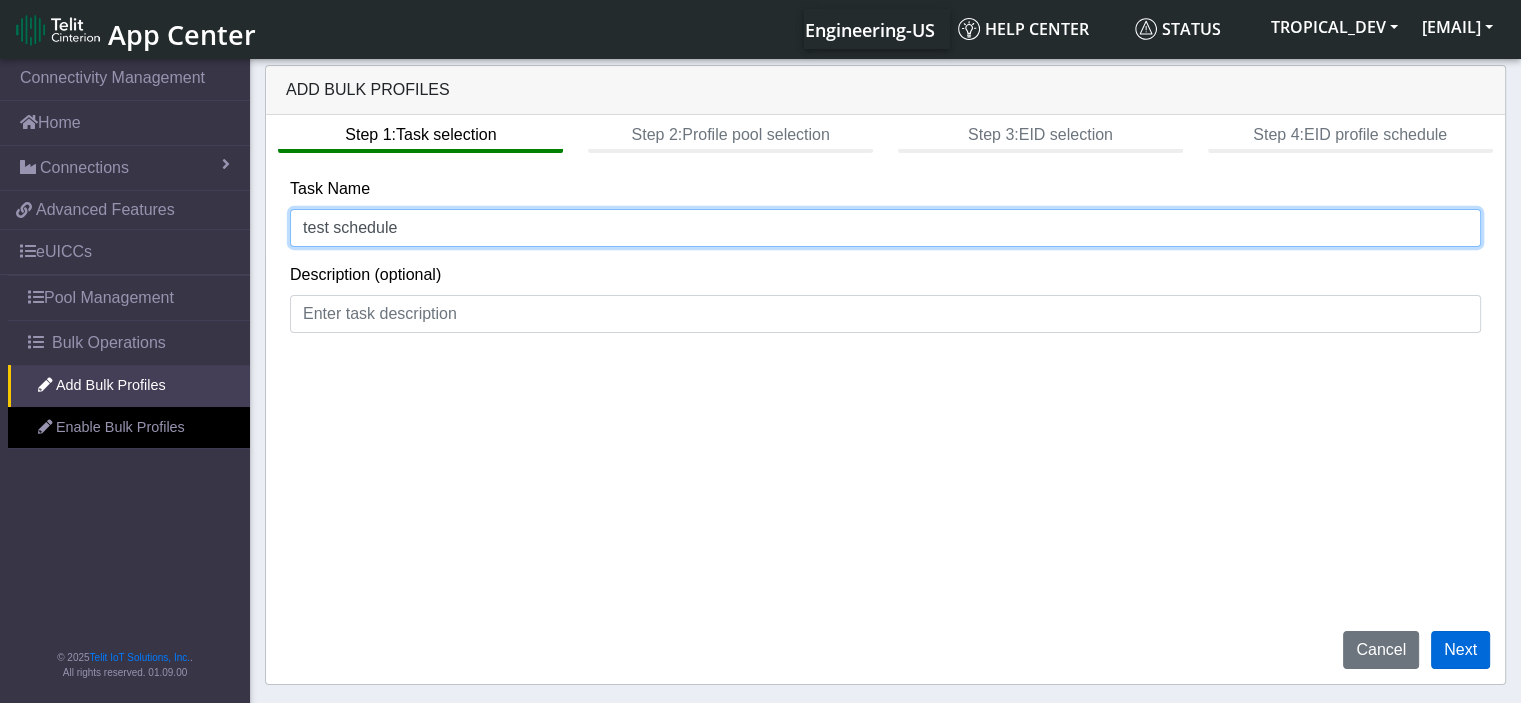 type on "test schedule" 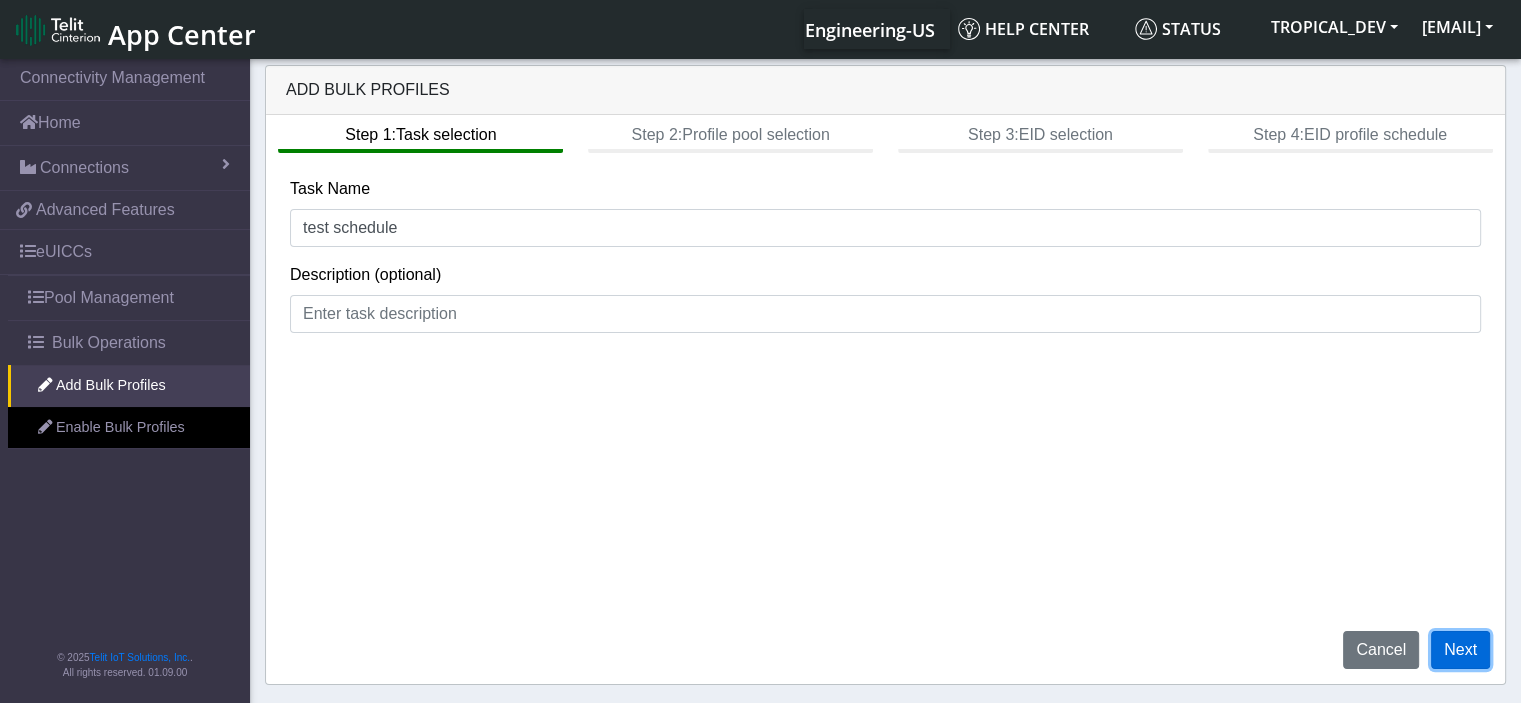 click on "Next" at bounding box center [1460, 650] 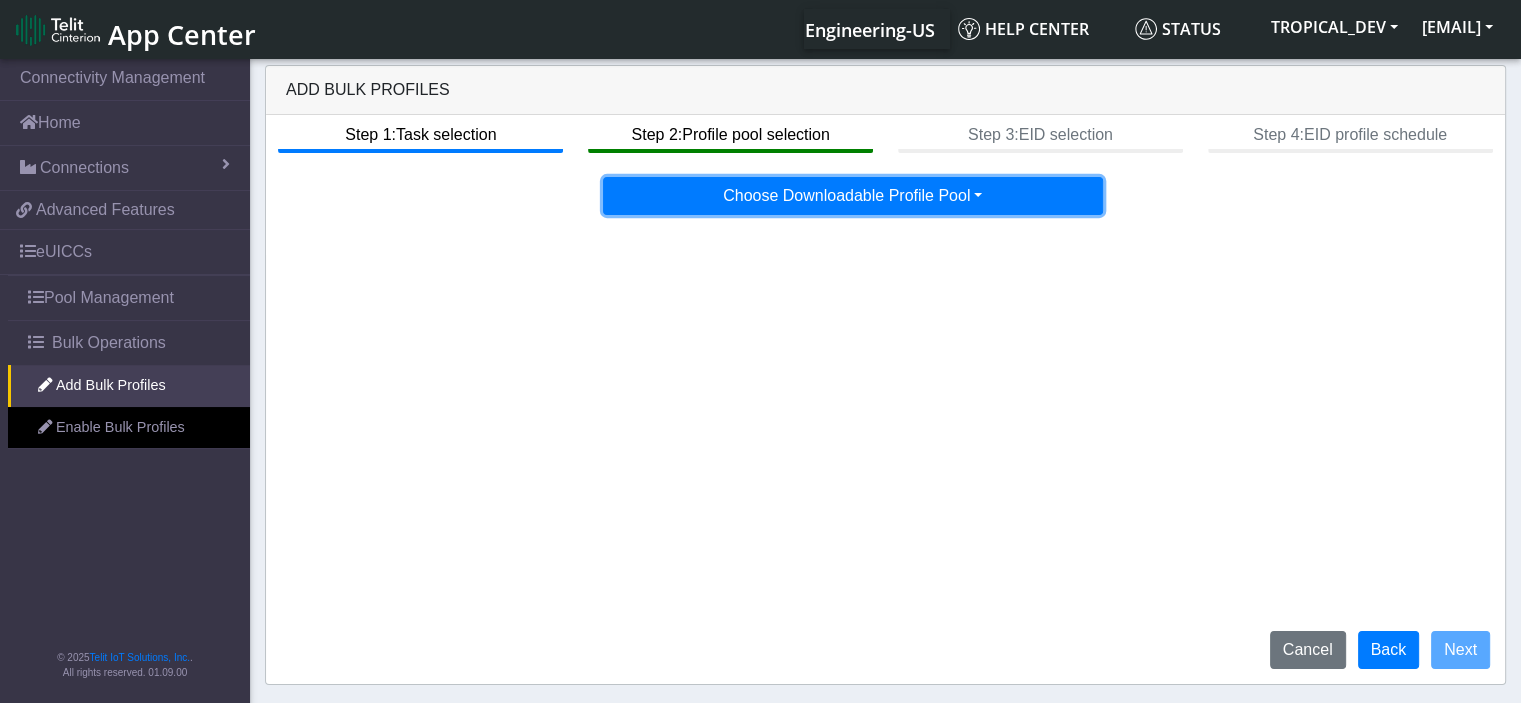 click on "Choose Downloadable Profile Pool" at bounding box center (853, 196) 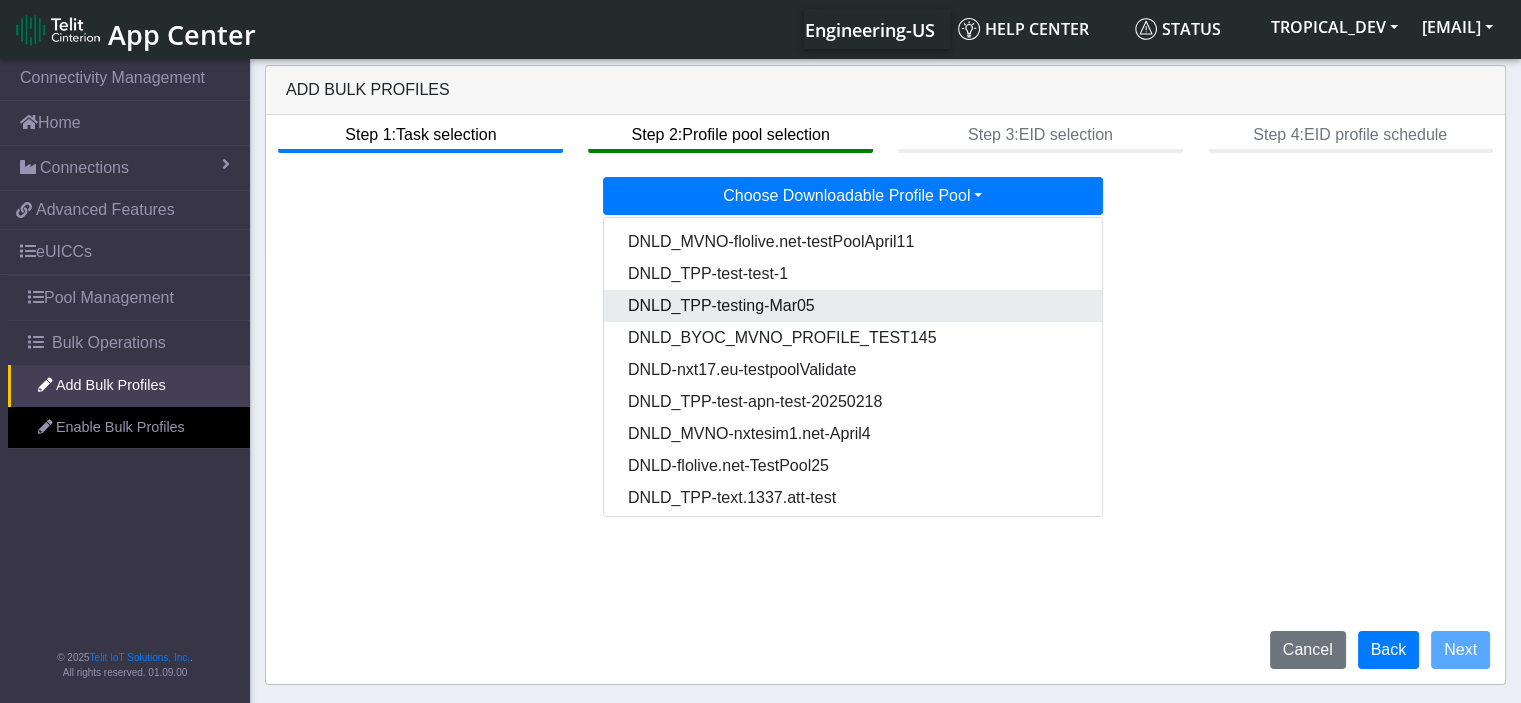 click on "DNLD_TPP-testing-Mar05" at bounding box center (854, 306) 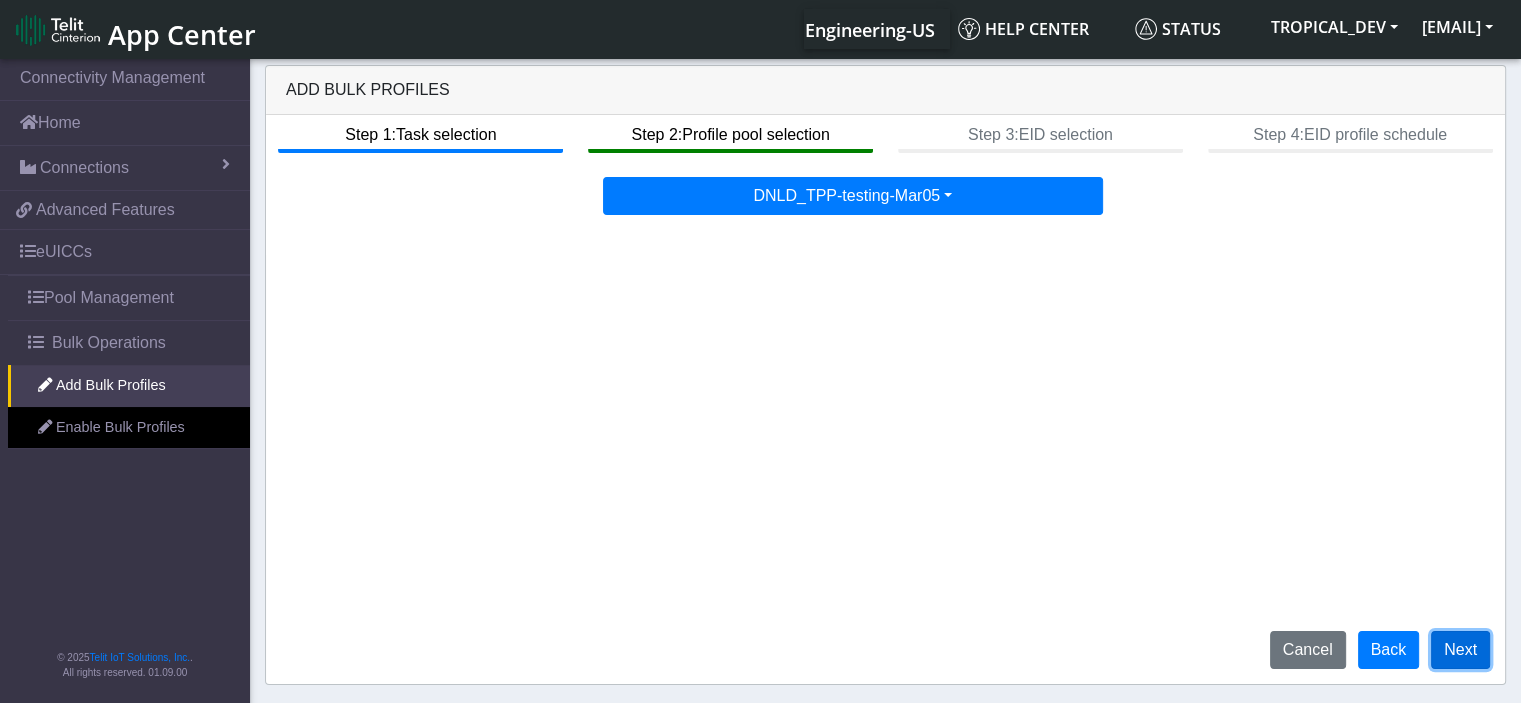 click on "Next" at bounding box center (1460, 650) 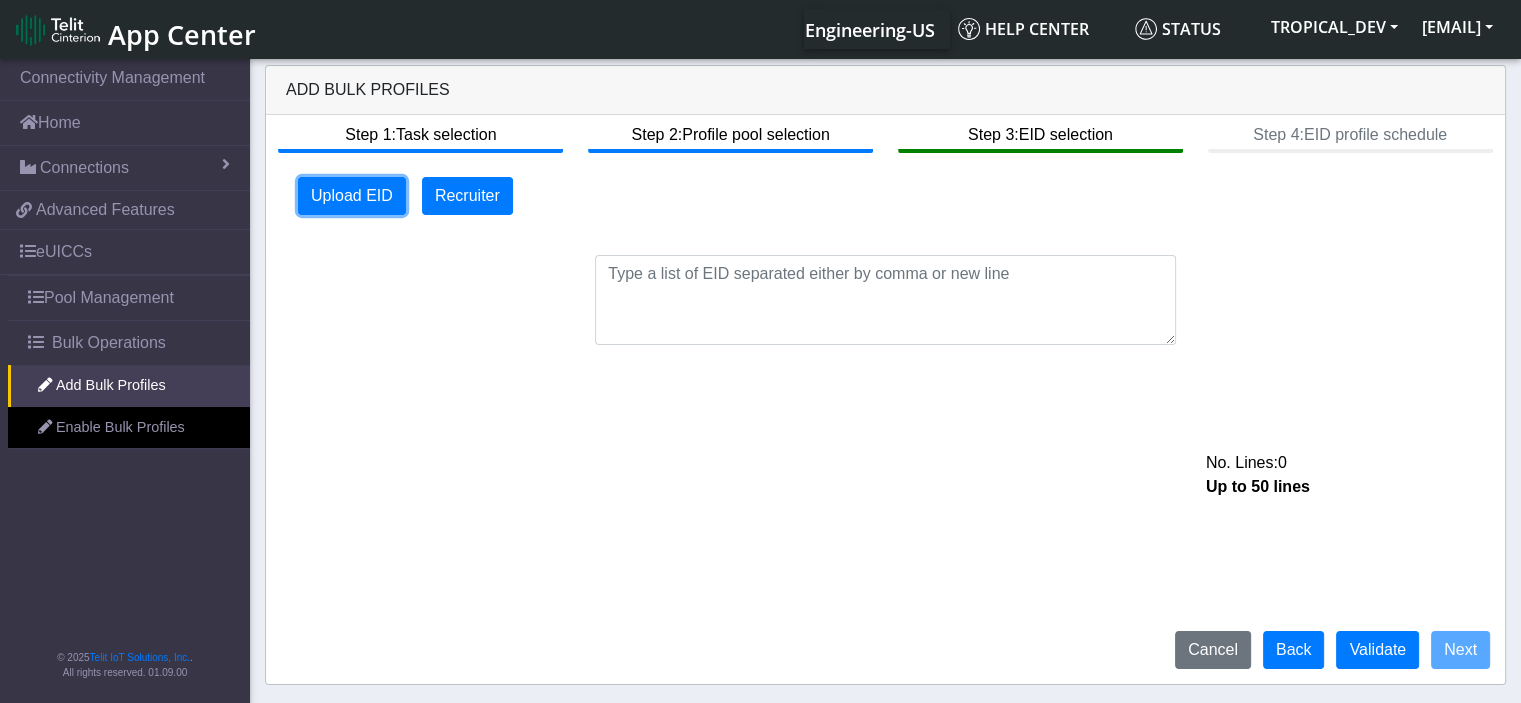 click on "Upload EID" at bounding box center (352, 196) 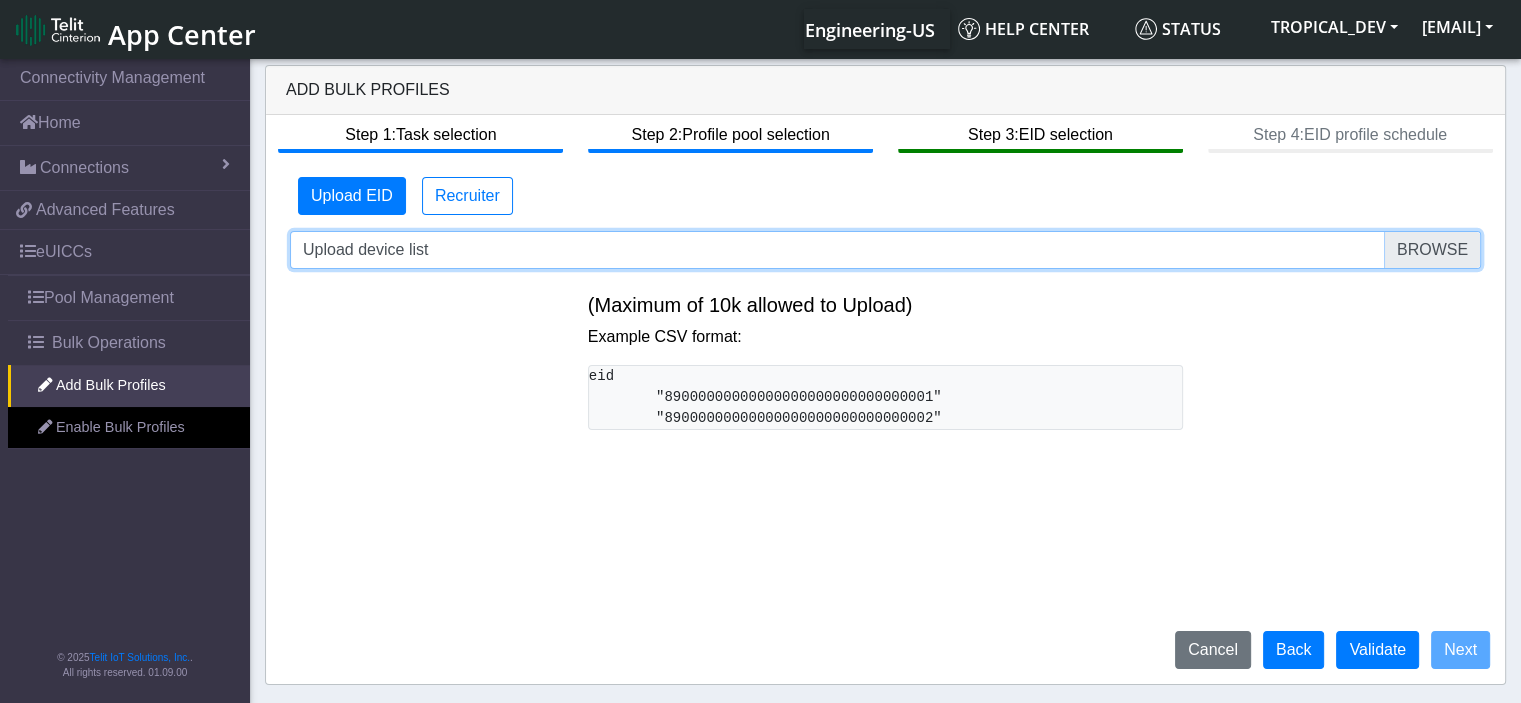 click on "Upload device list" at bounding box center [885, 250] 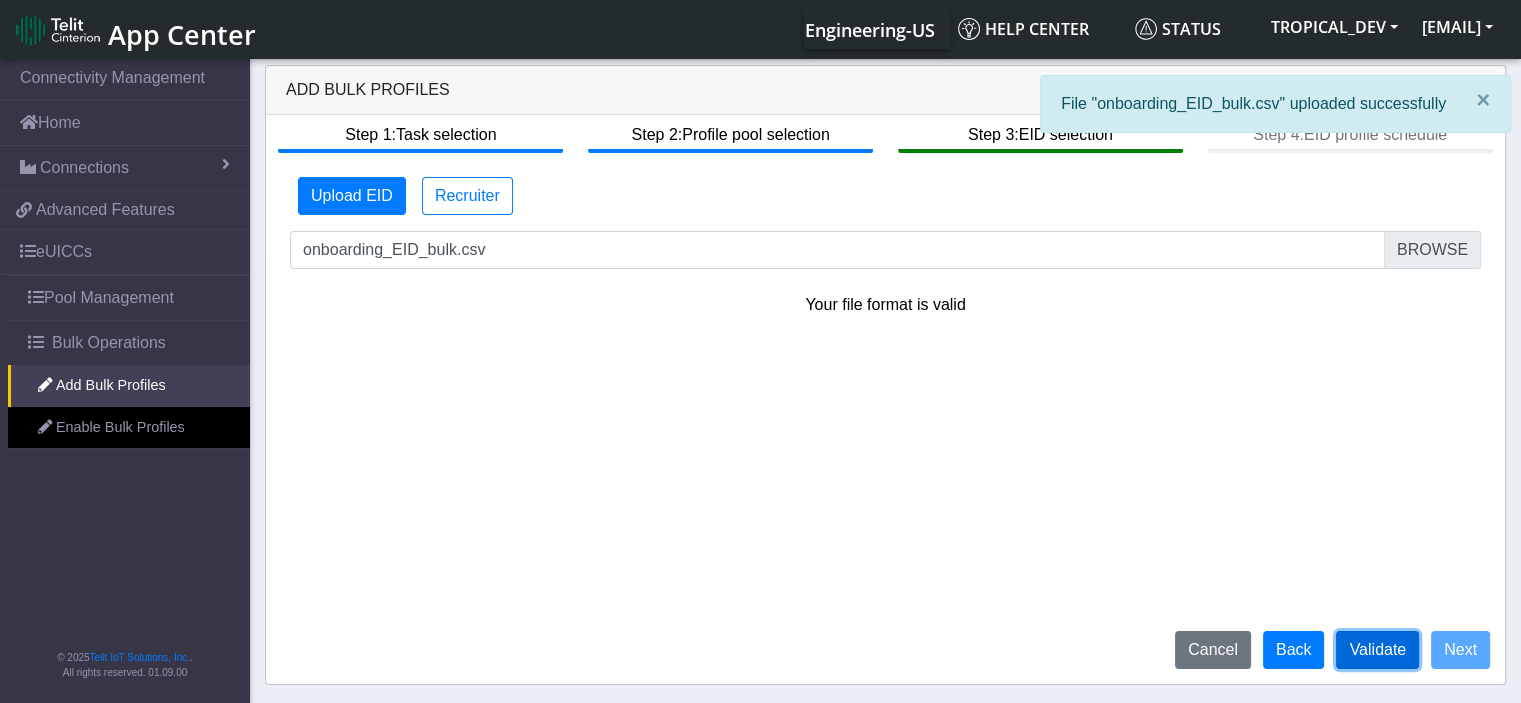 click on "Validate" at bounding box center [1377, 650] 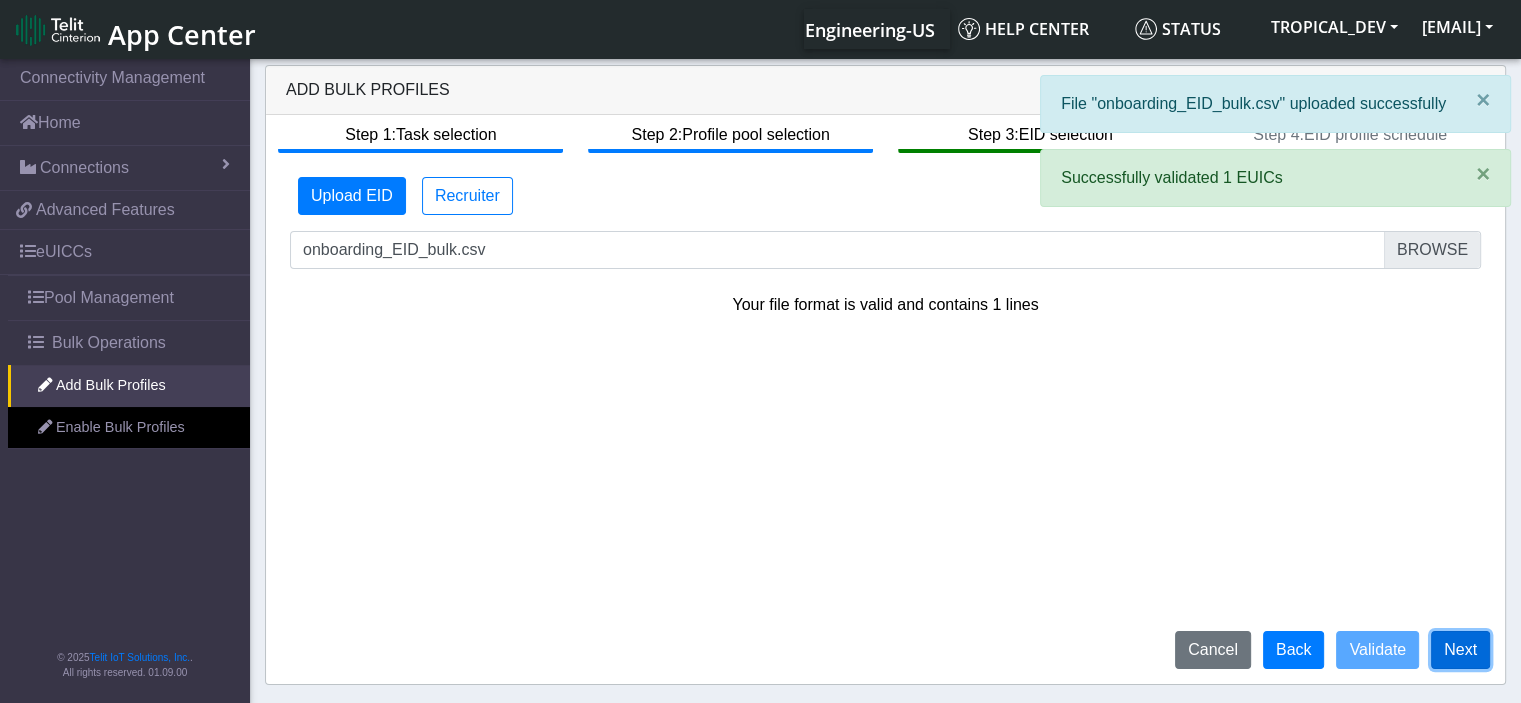 click on "Next" at bounding box center (1460, 650) 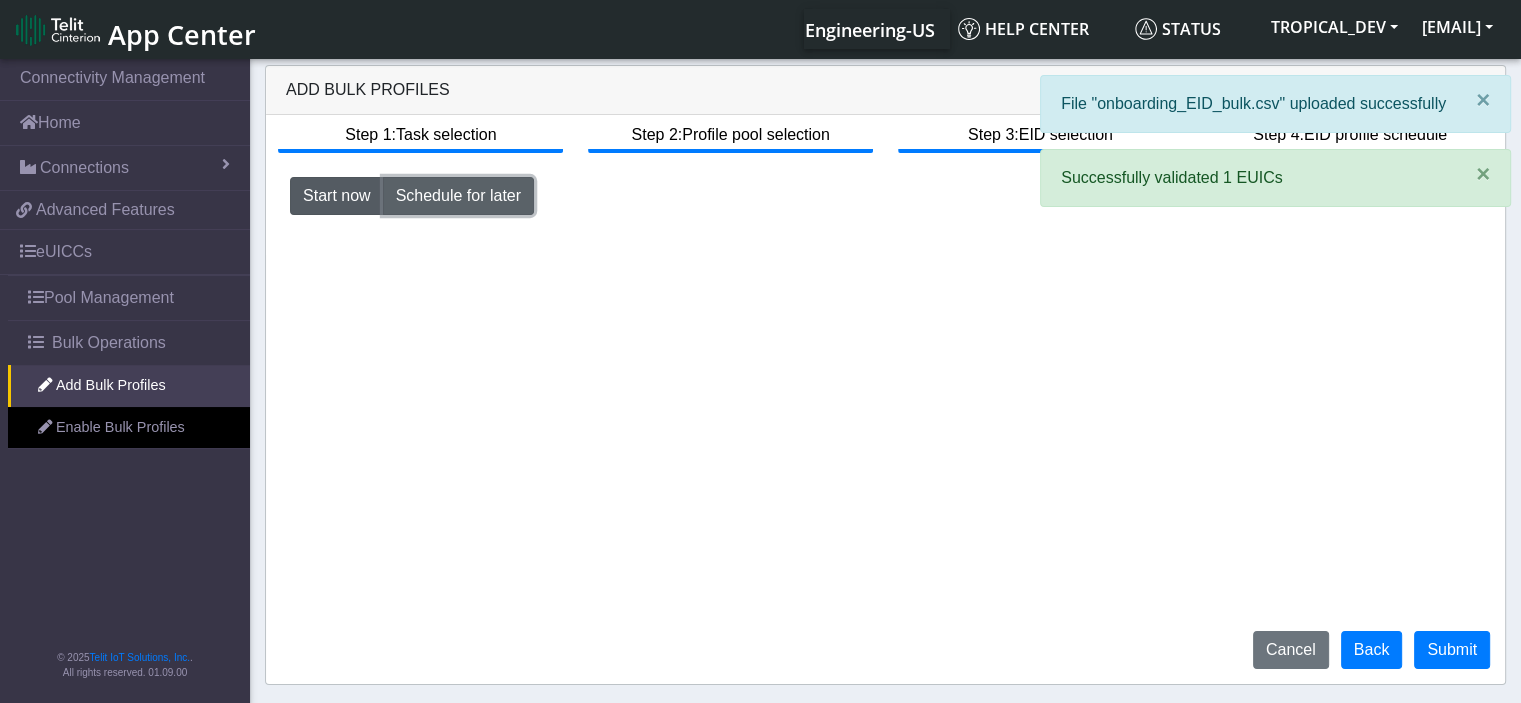 click on "Schedule for later" 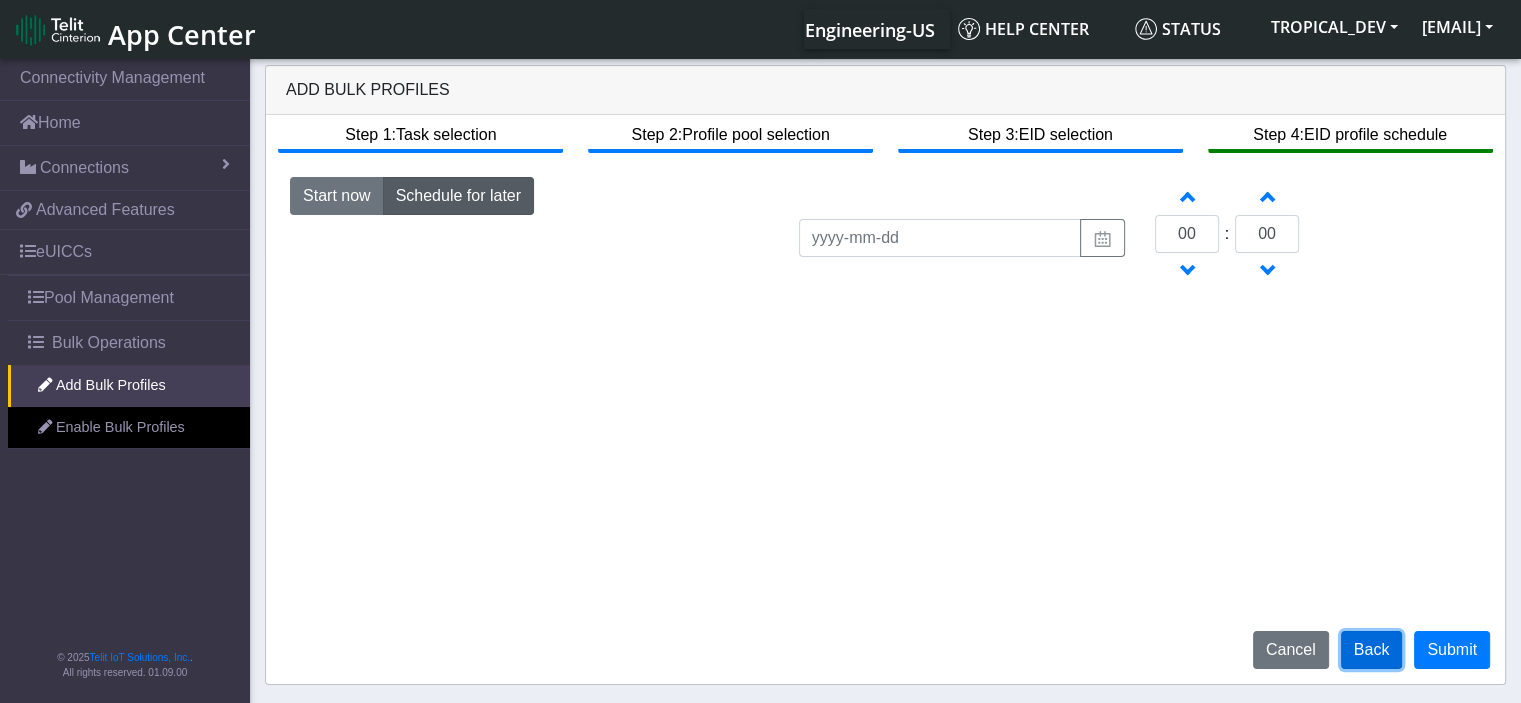 click on "Back" 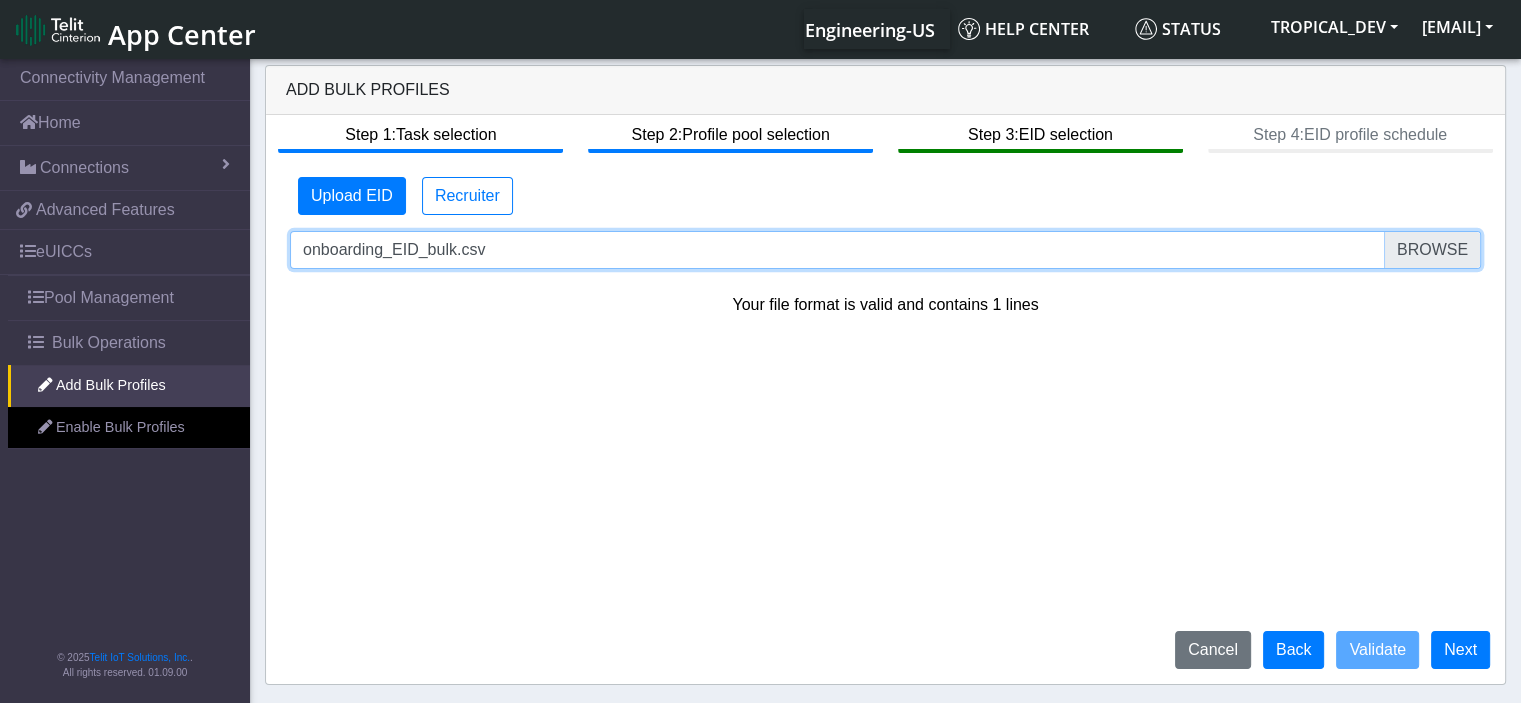 click on "onboarding_EID_bulk.csv" at bounding box center (885, 250) 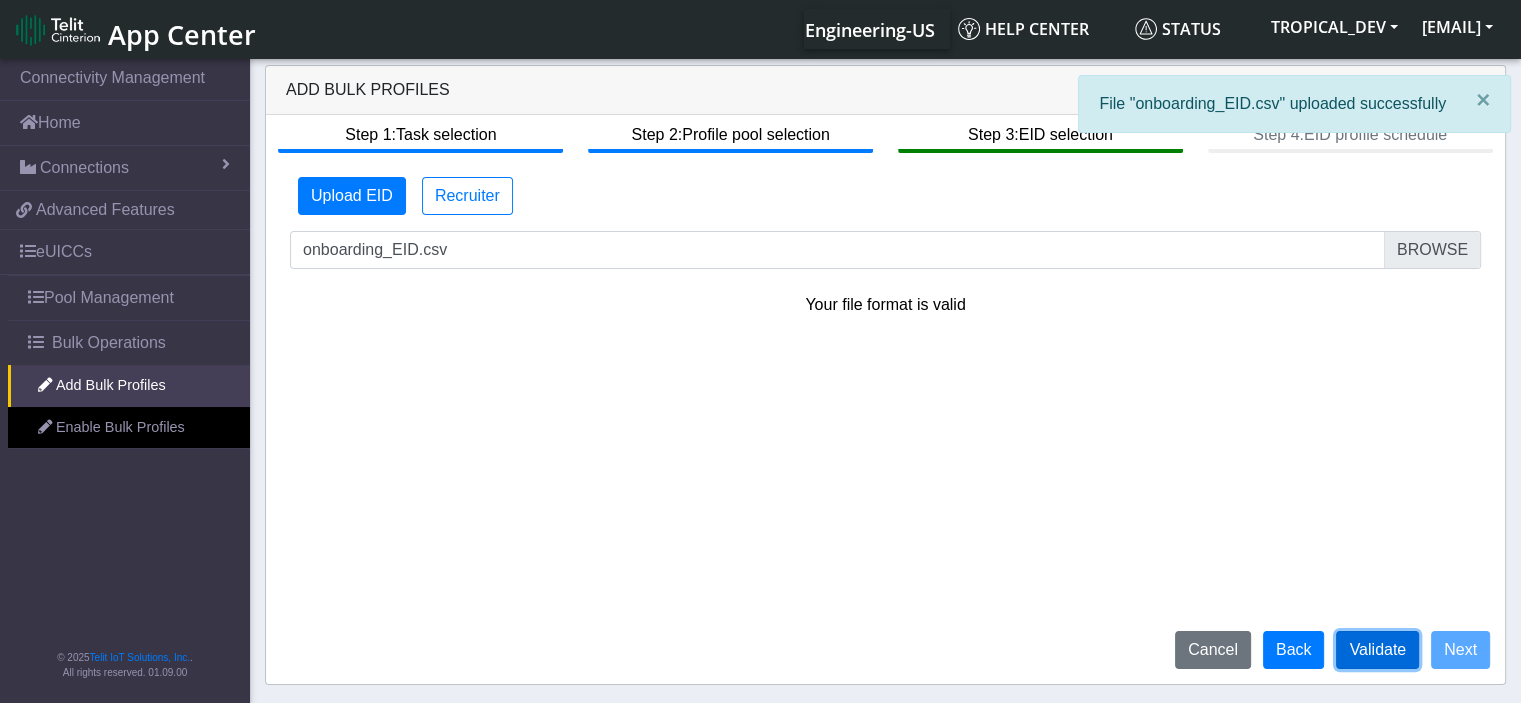 click on "Validate" at bounding box center (1377, 650) 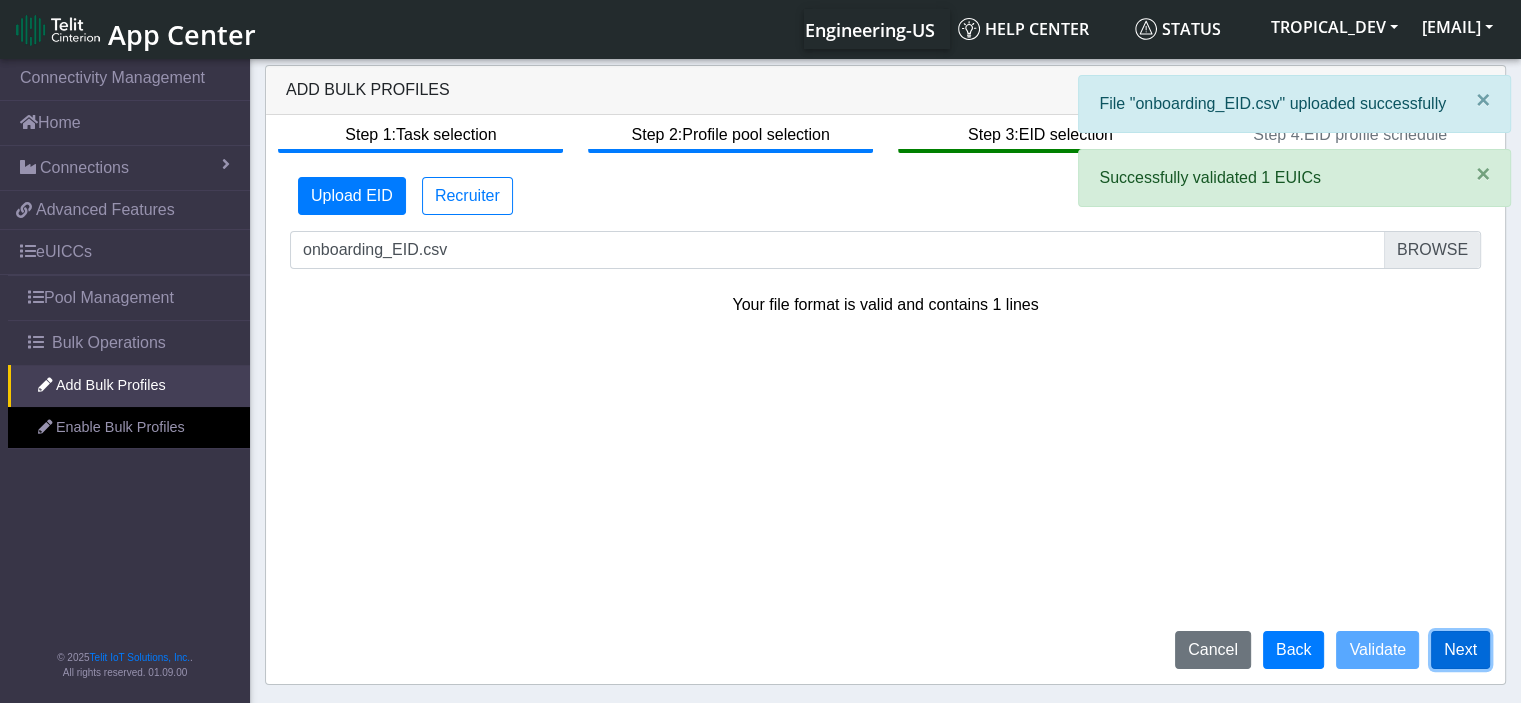 click on "Next" at bounding box center (1460, 650) 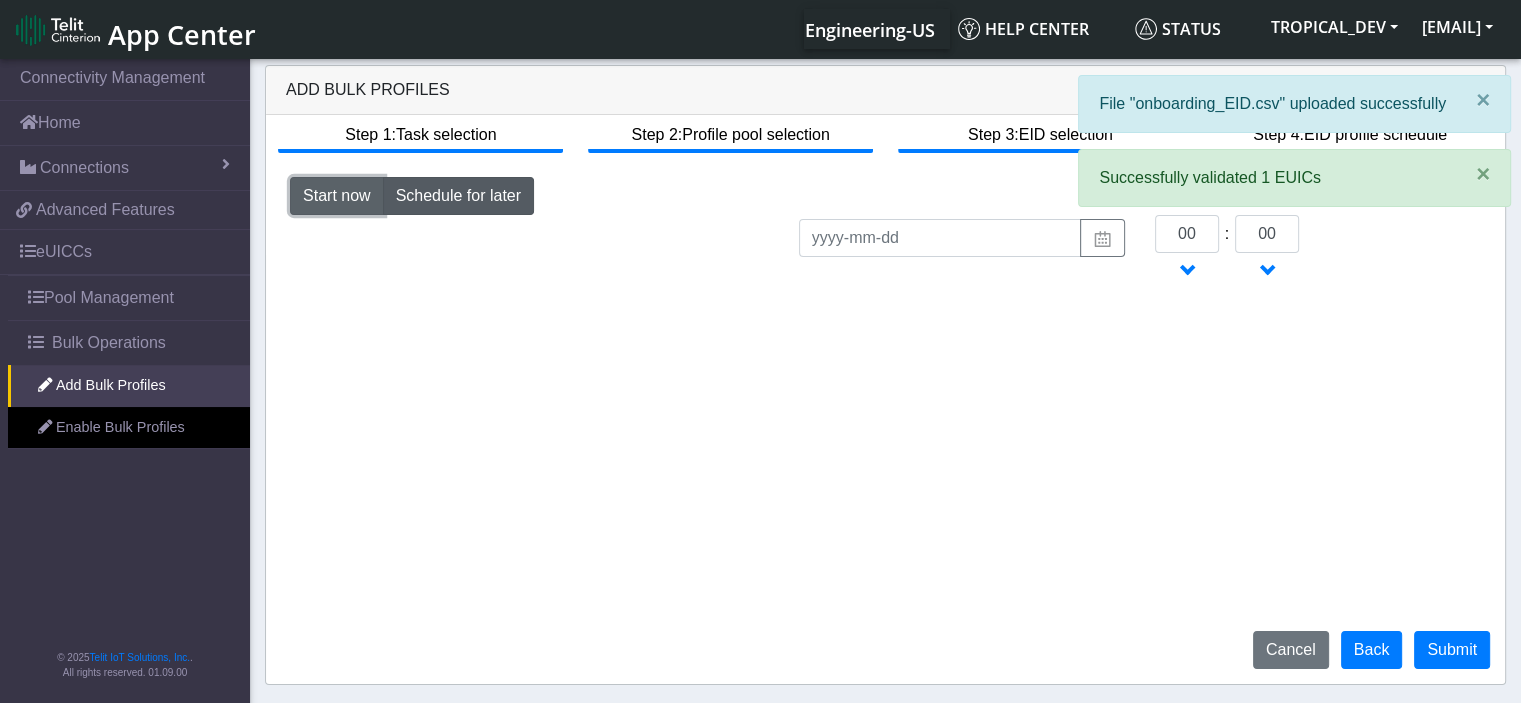 click on "Start now" 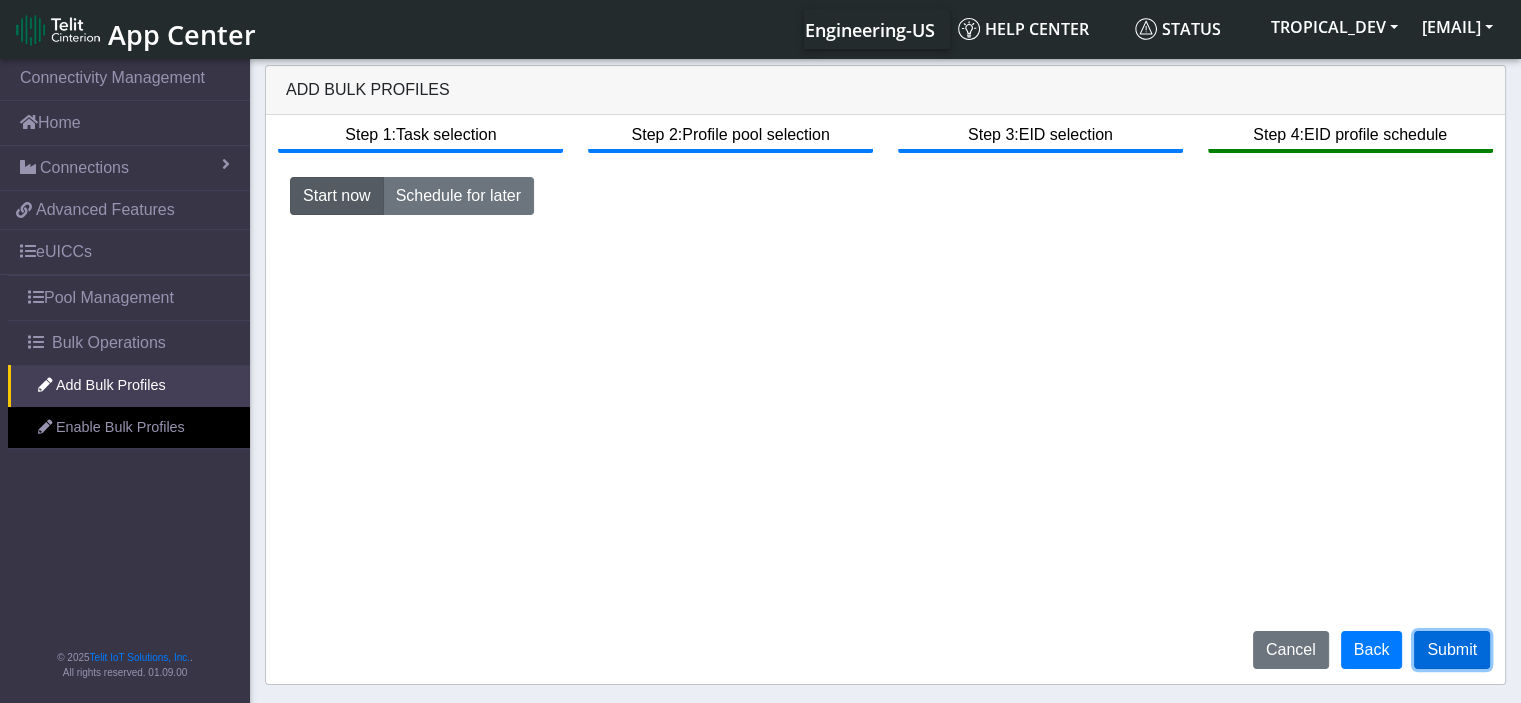 click on "Submit" at bounding box center [1452, 650] 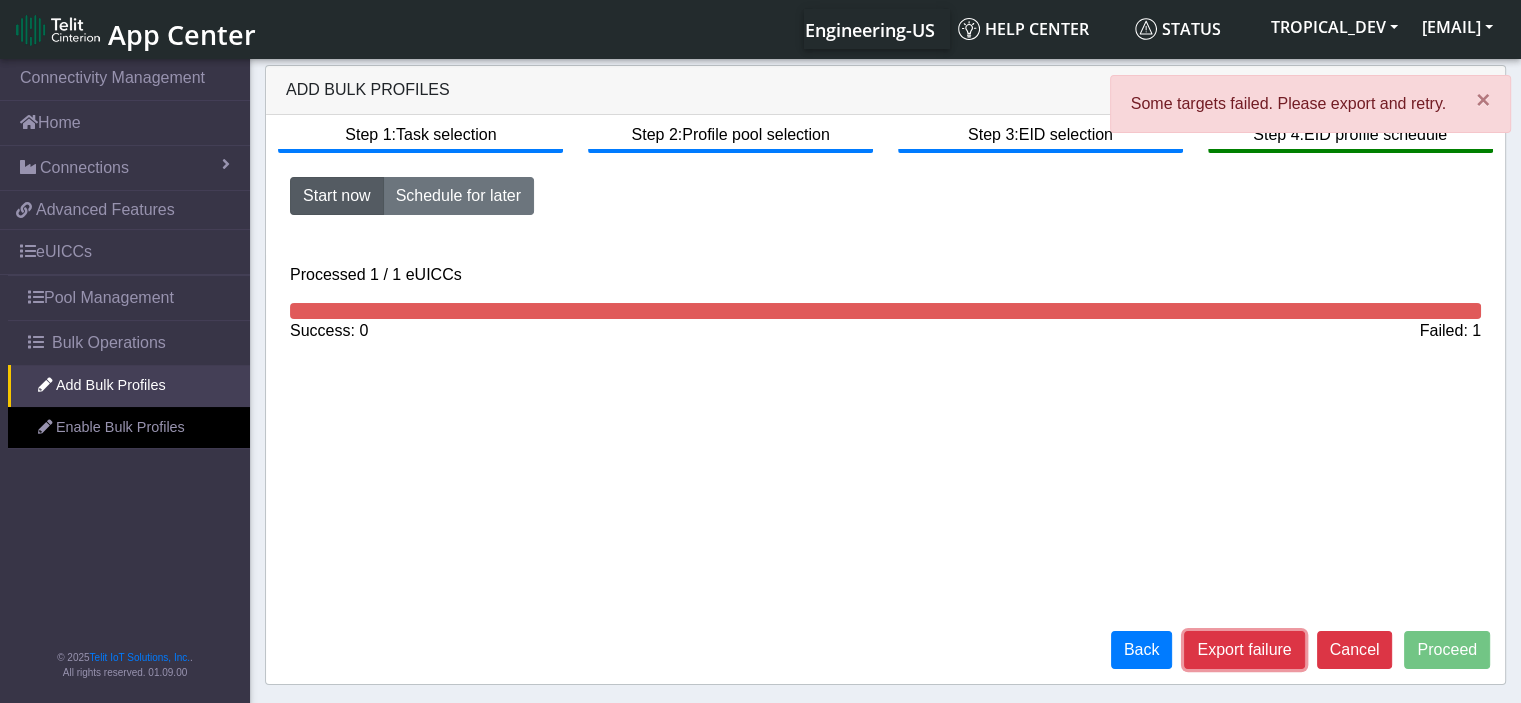 click on "Export failure" 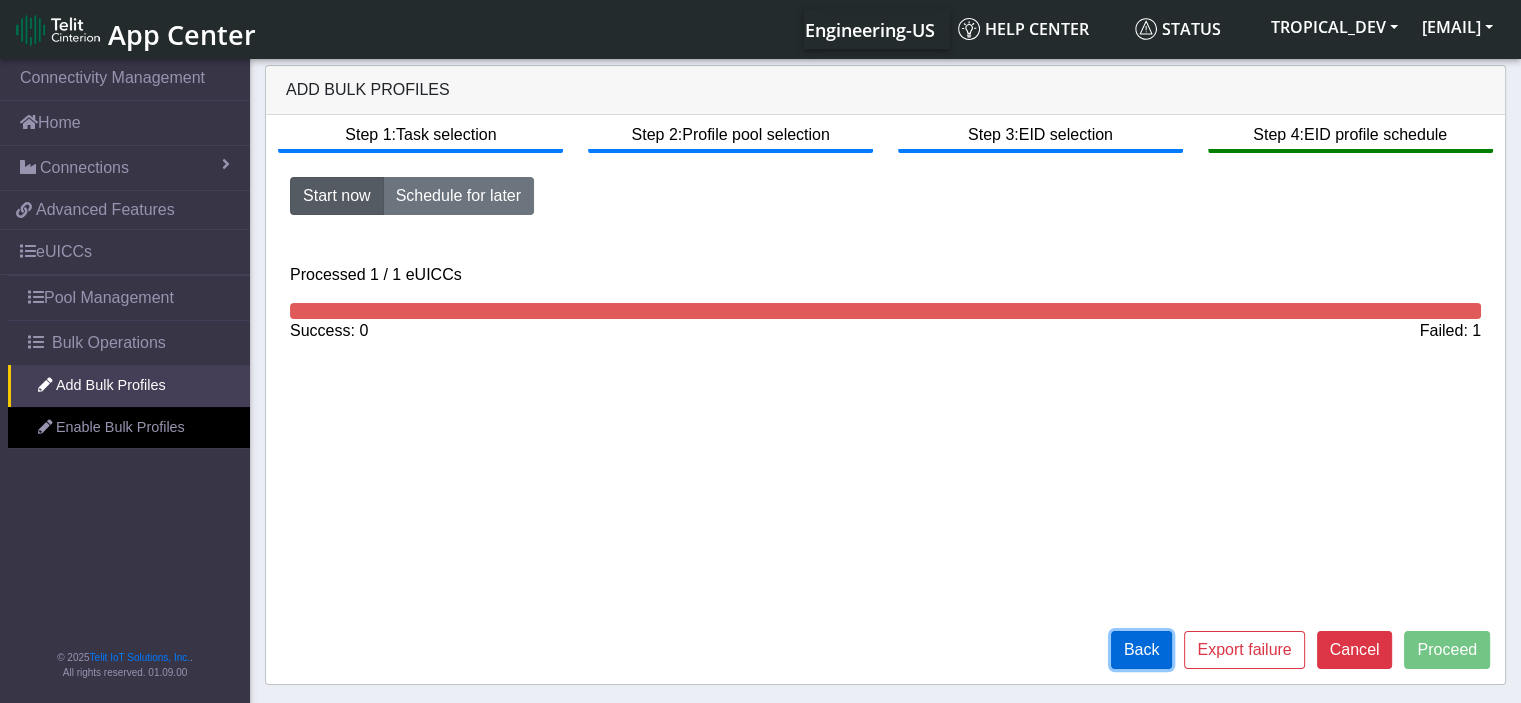 click on "Back" 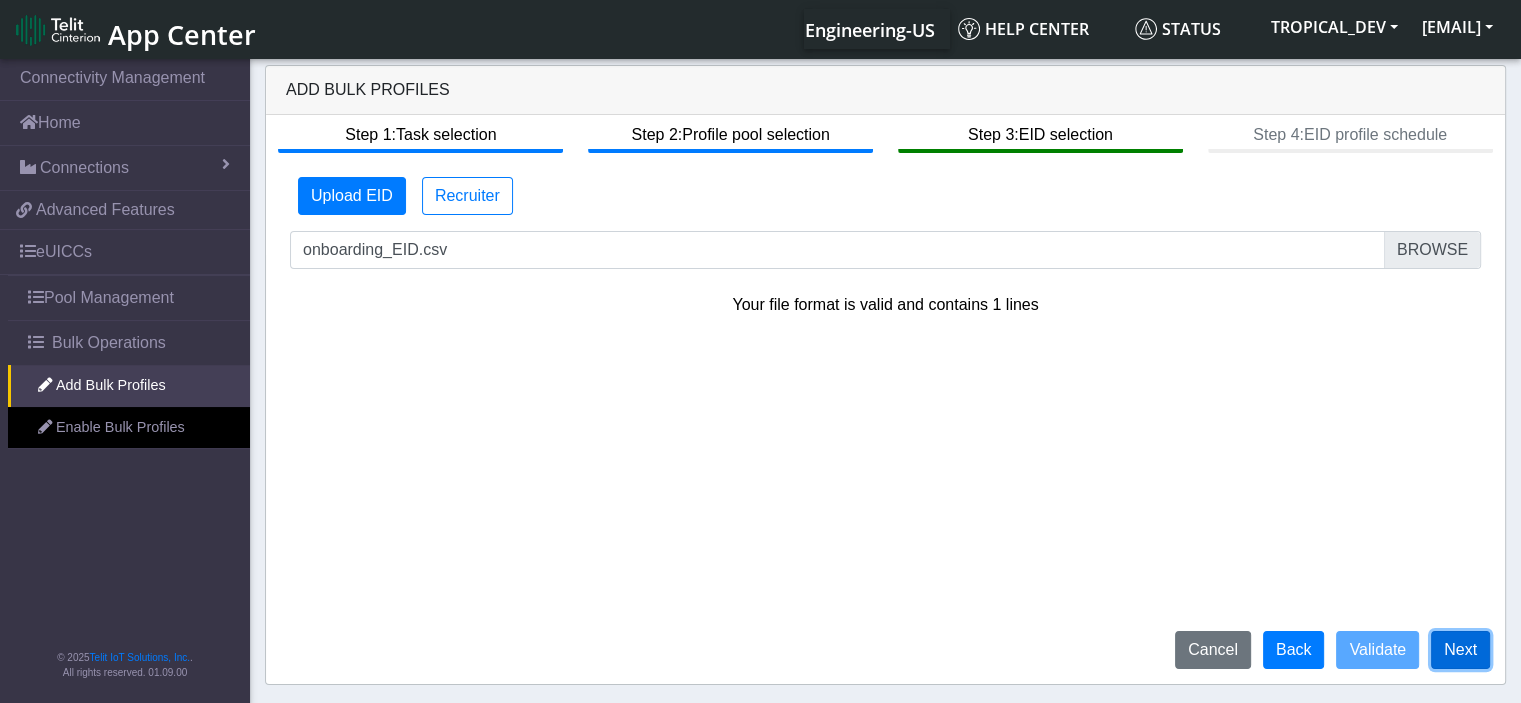 click on "Next" at bounding box center [1460, 650] 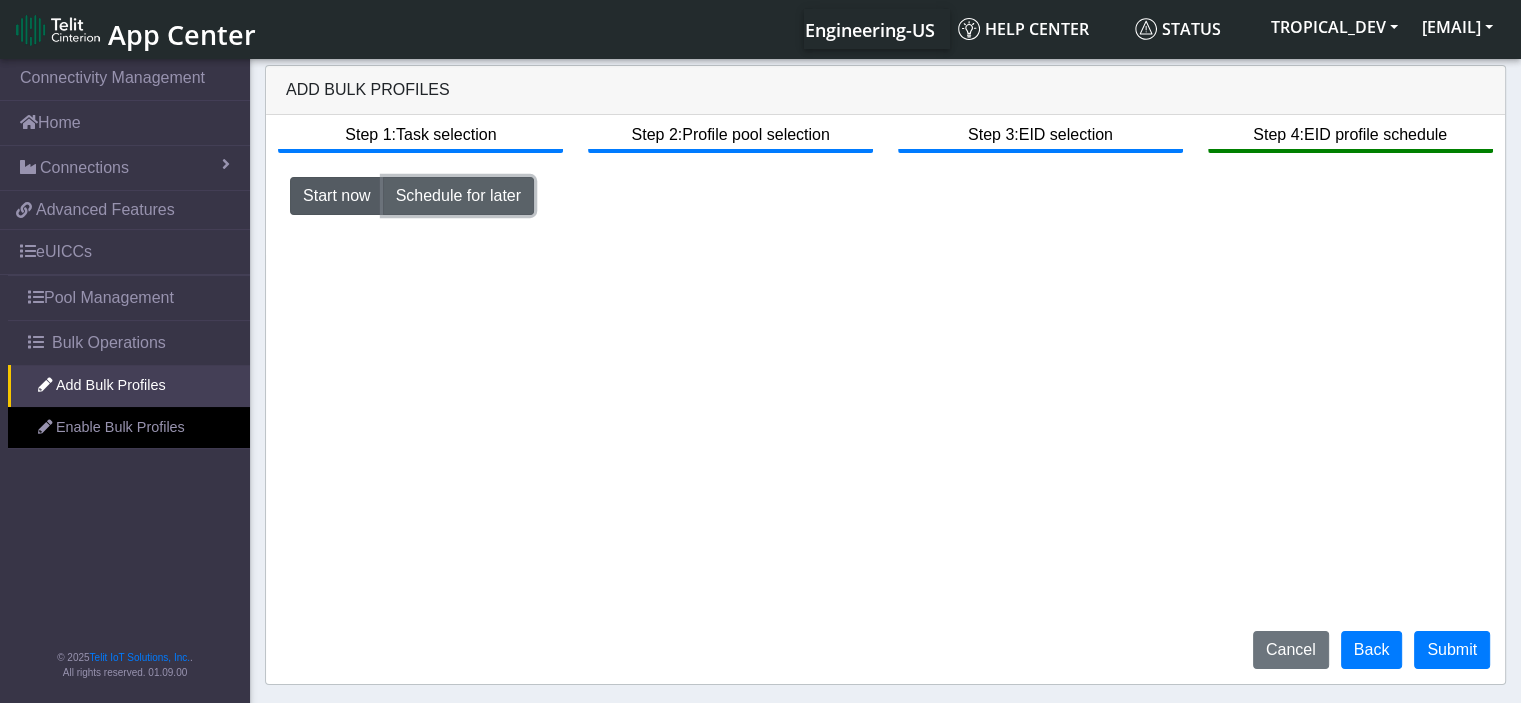 click on "Schedule for later" 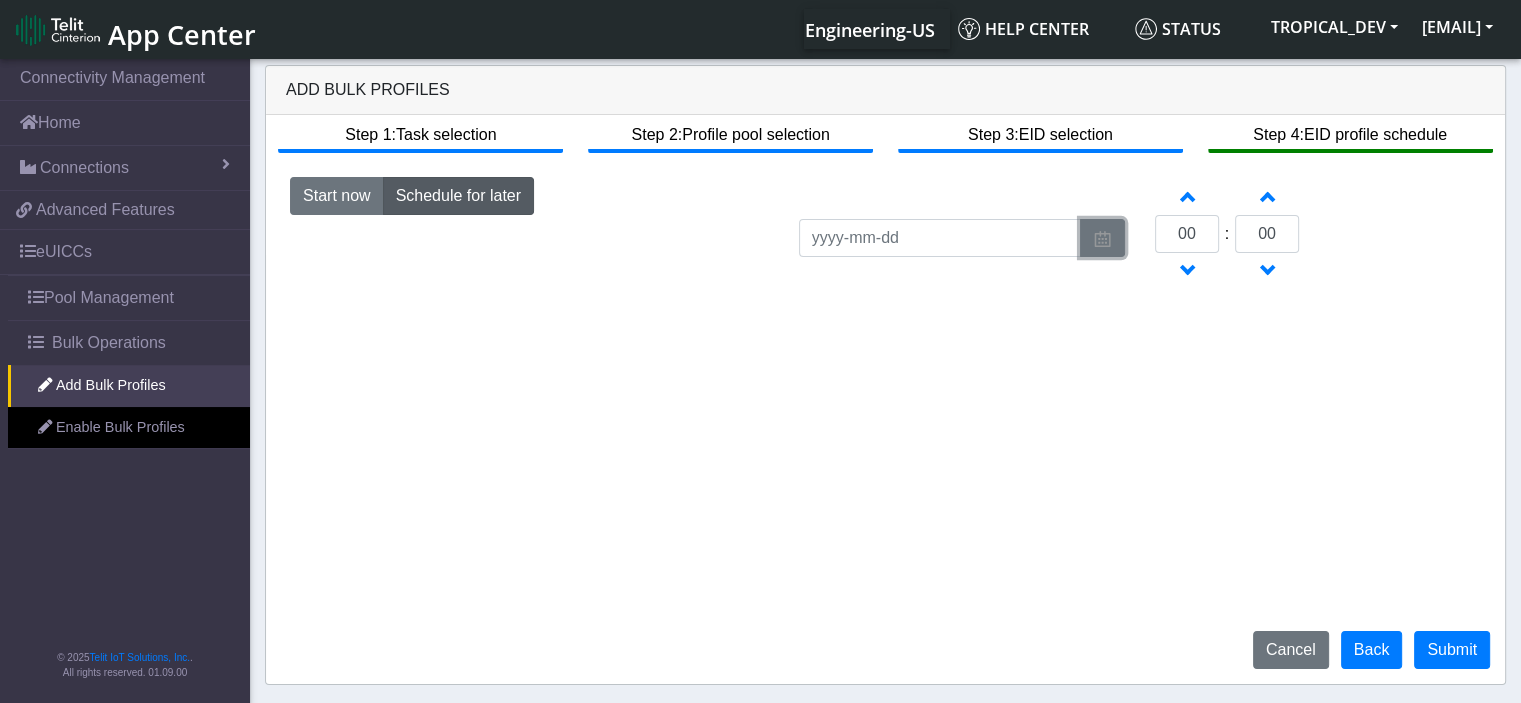 click 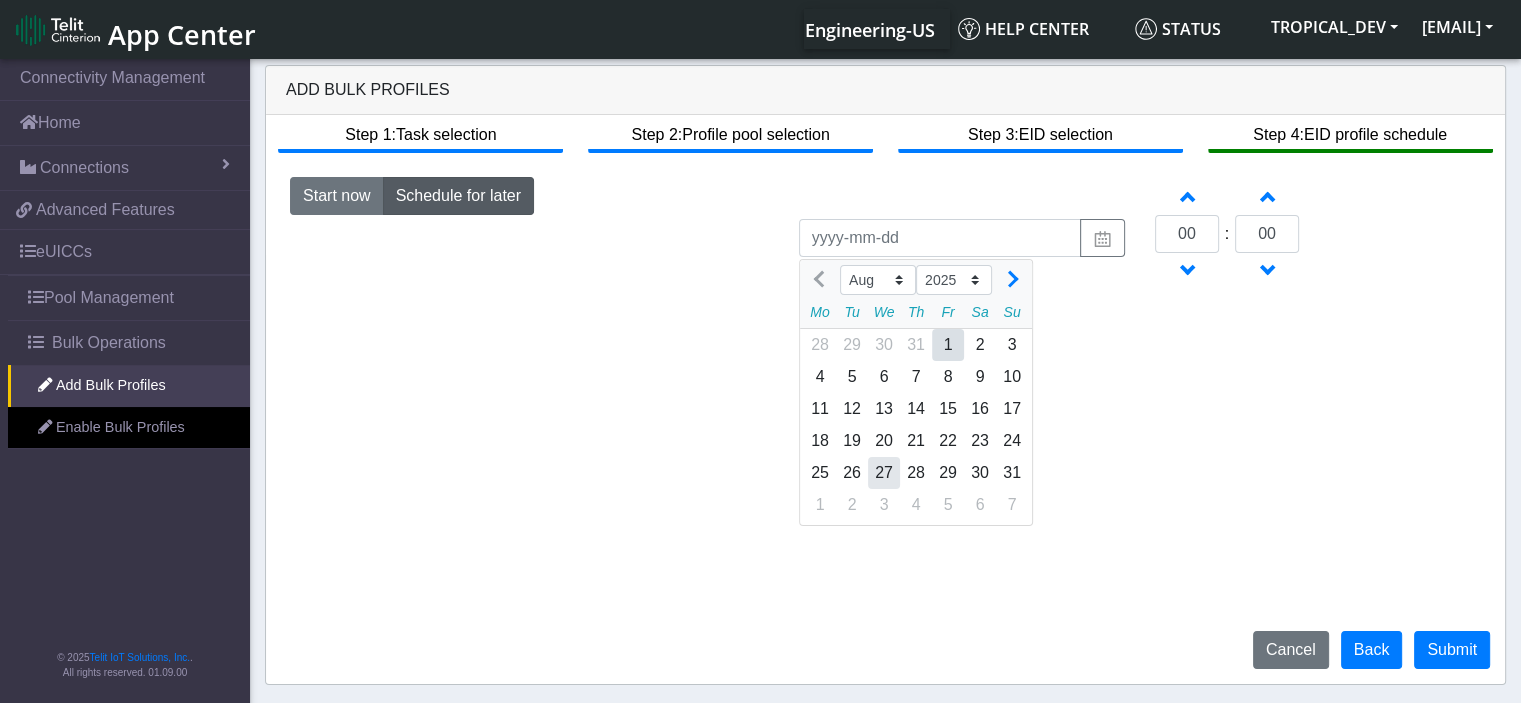 click on "27" 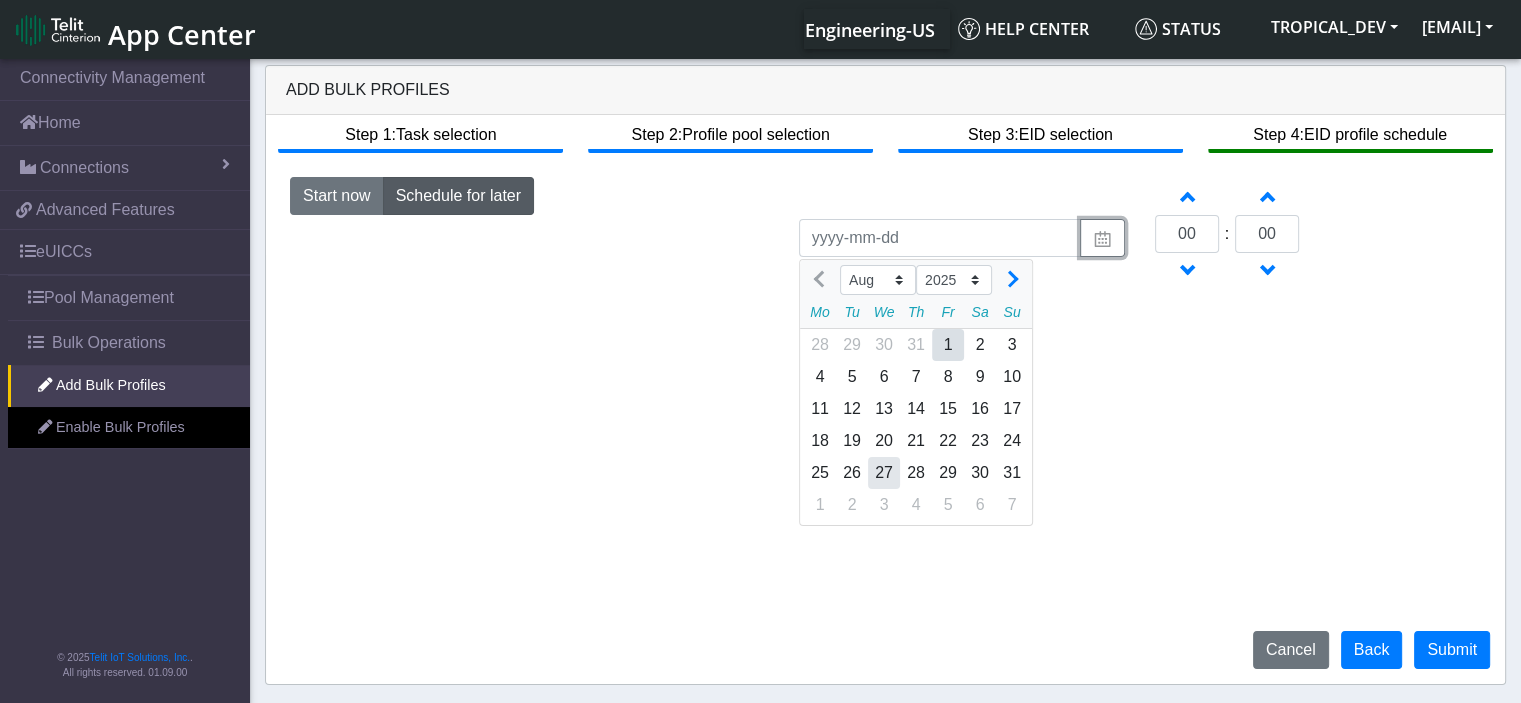 type on "2025-08-27" 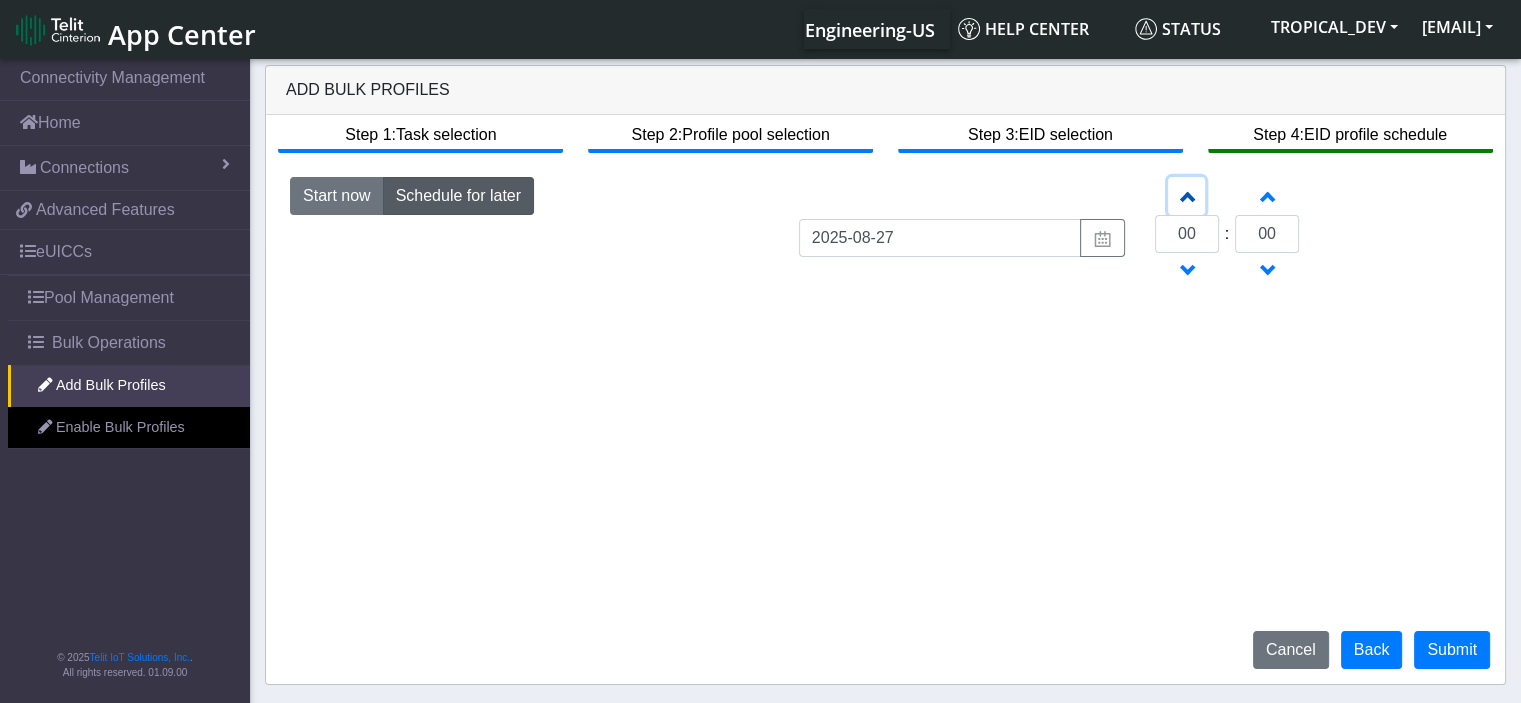 click on "Increment hours" 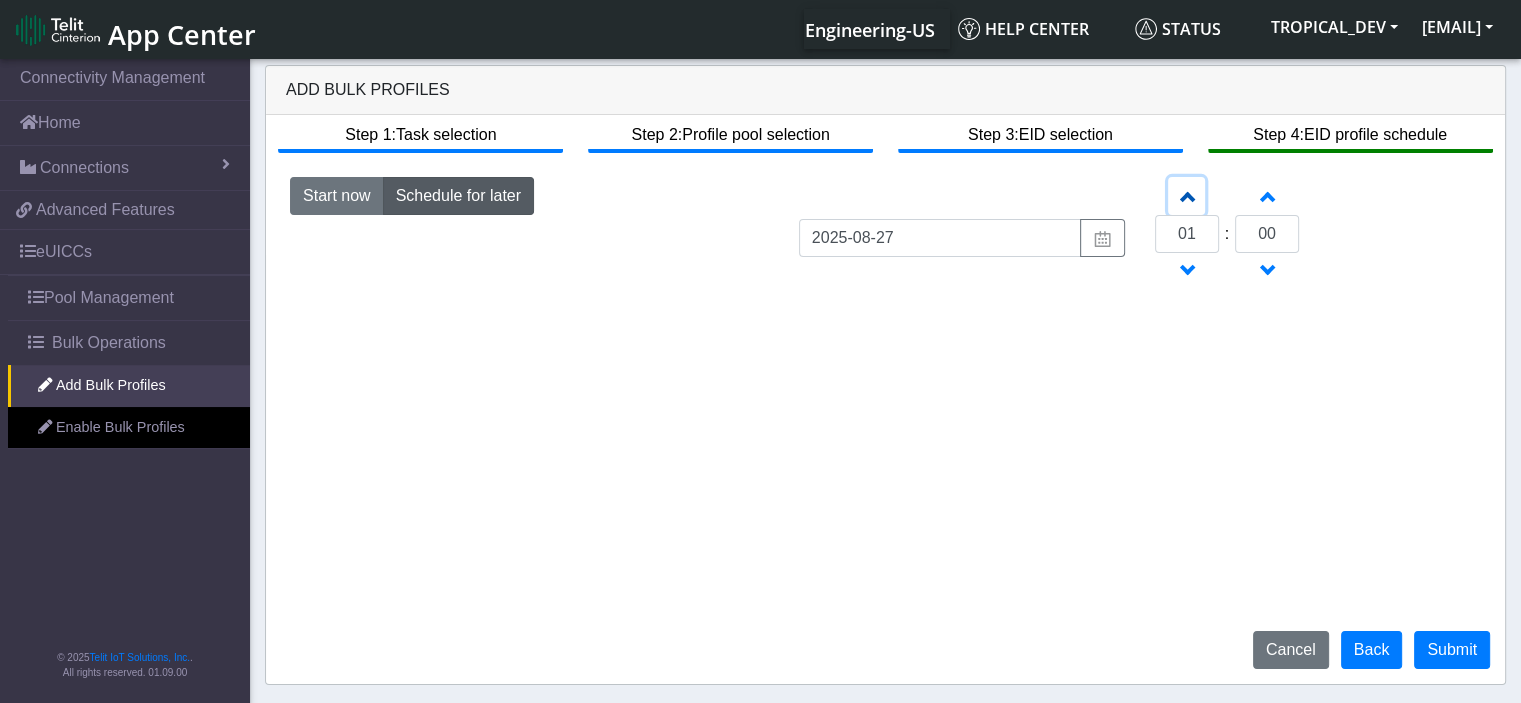 click on "Increment hours" 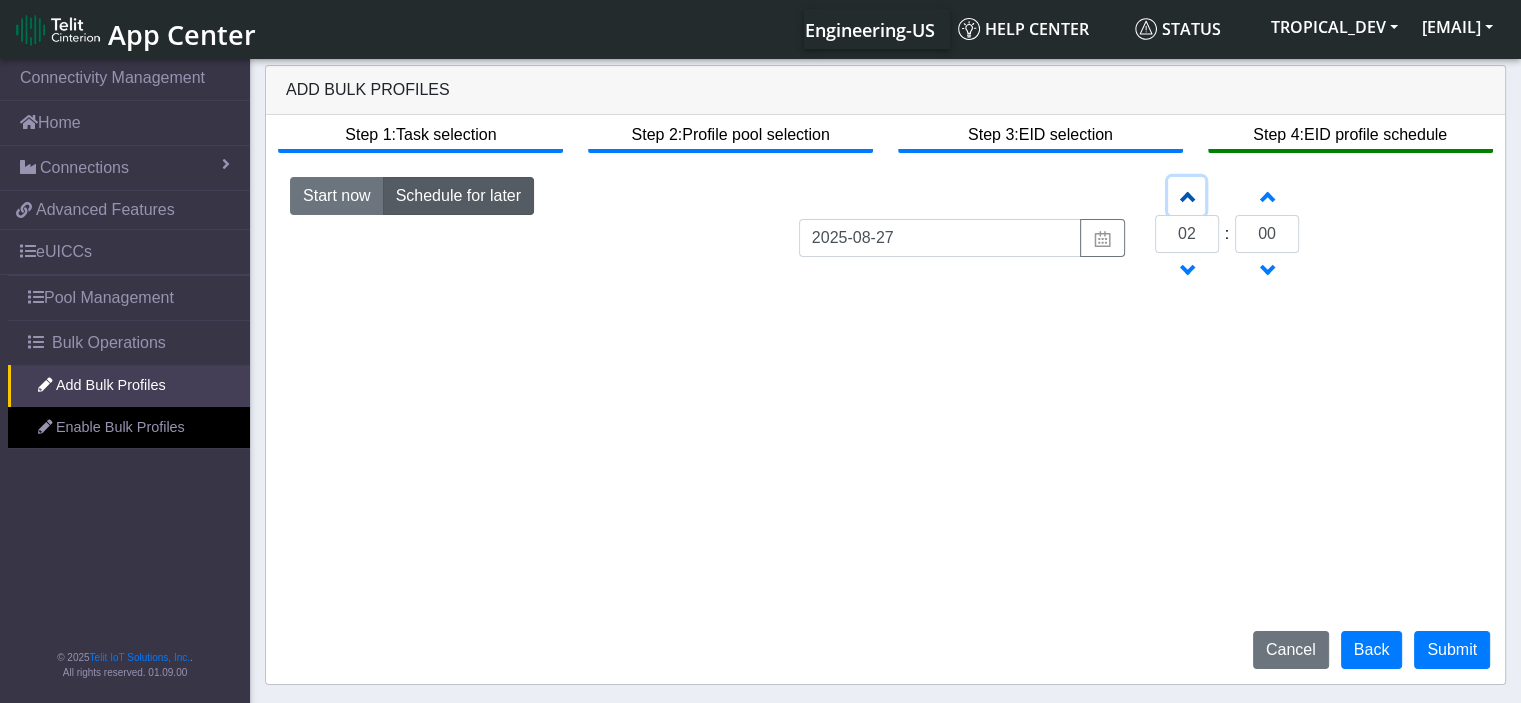 click on "Increment hours" 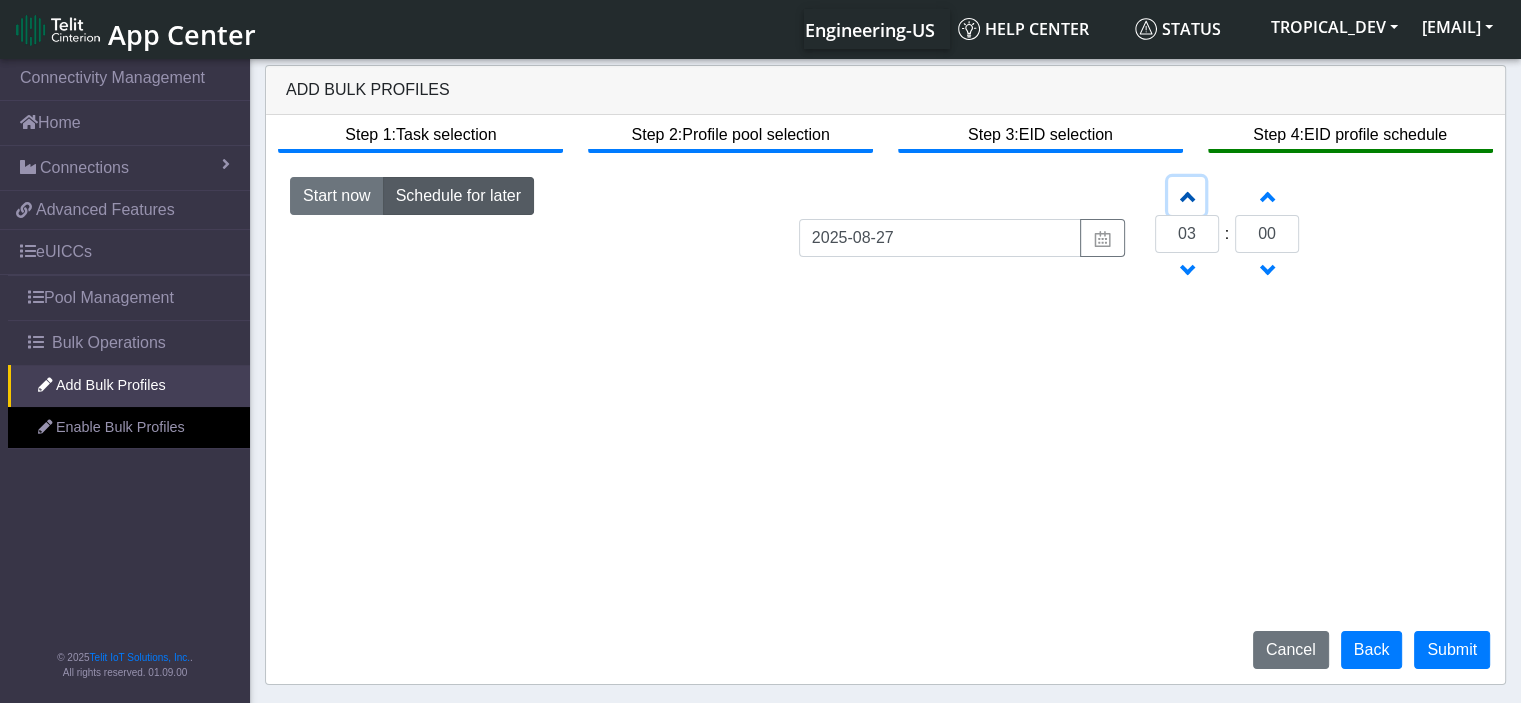 click on "Increment hours" 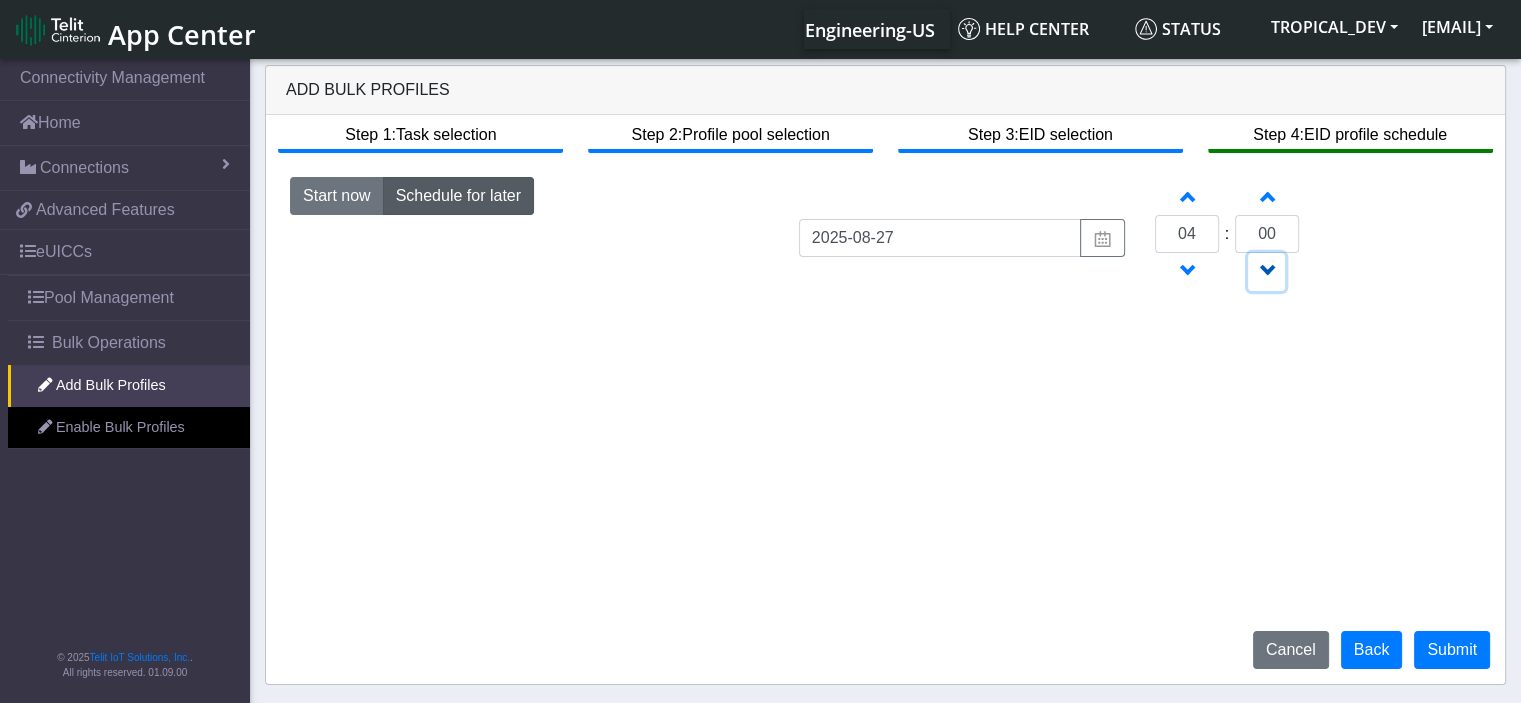 click on "Decrement minutes" 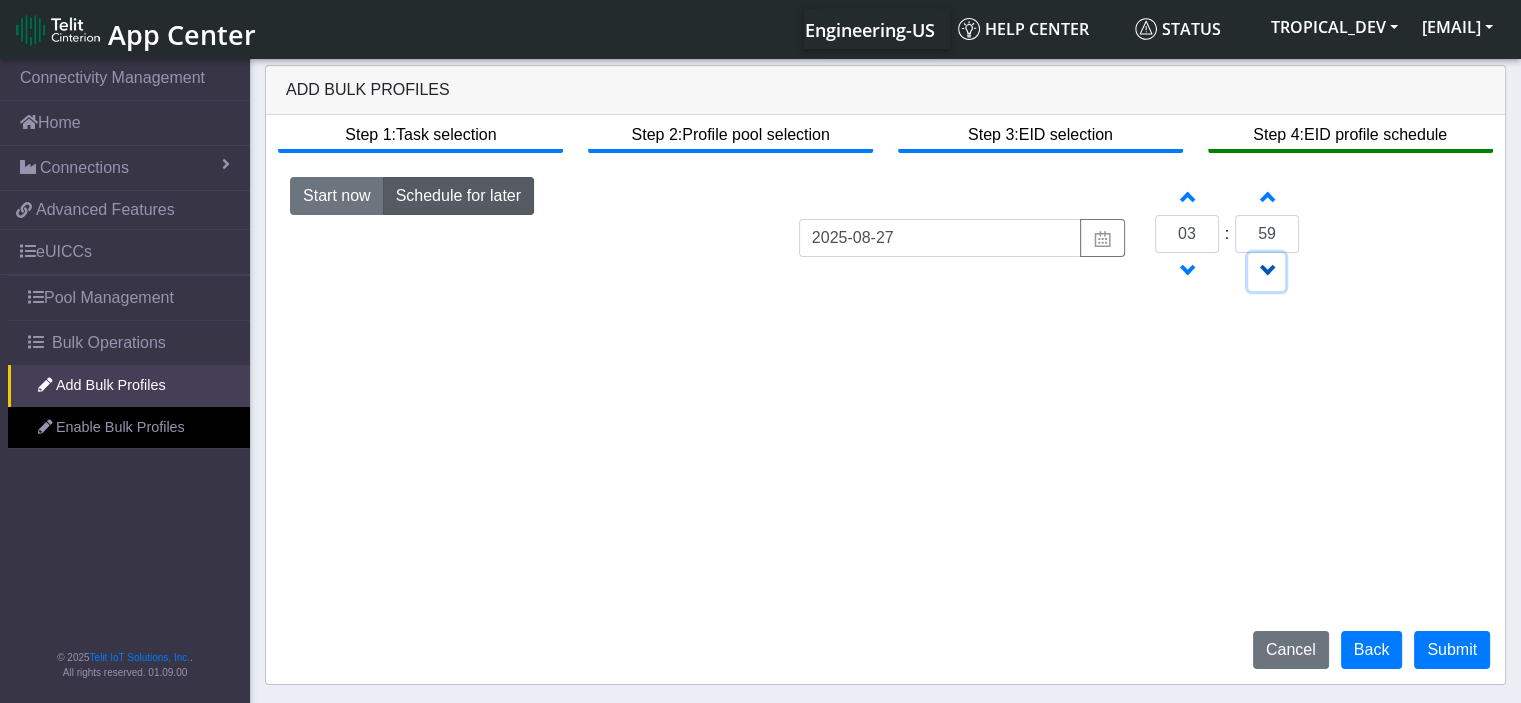 click on "Decrement minutes" 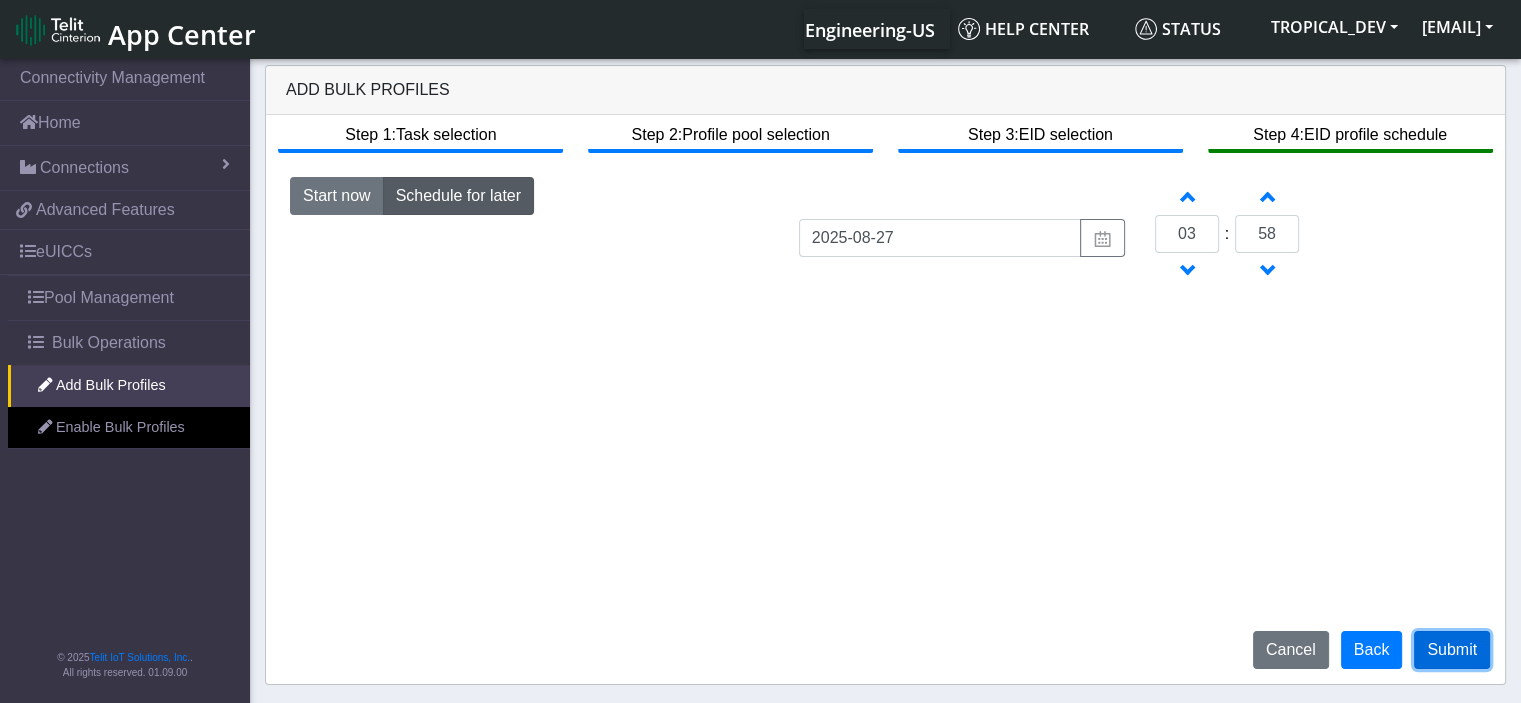 click on "Submit" at bounding box center [1452, 650] 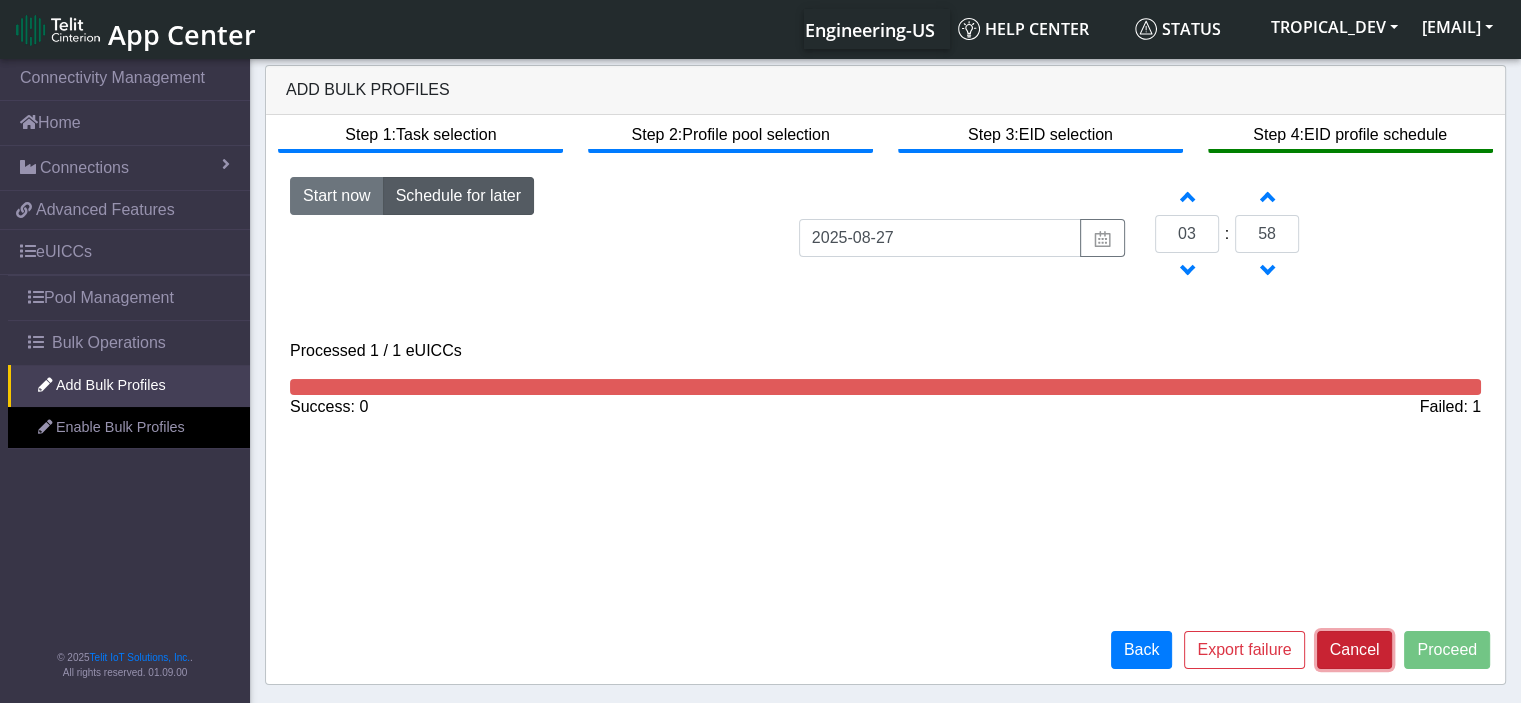 click on "Cancel" 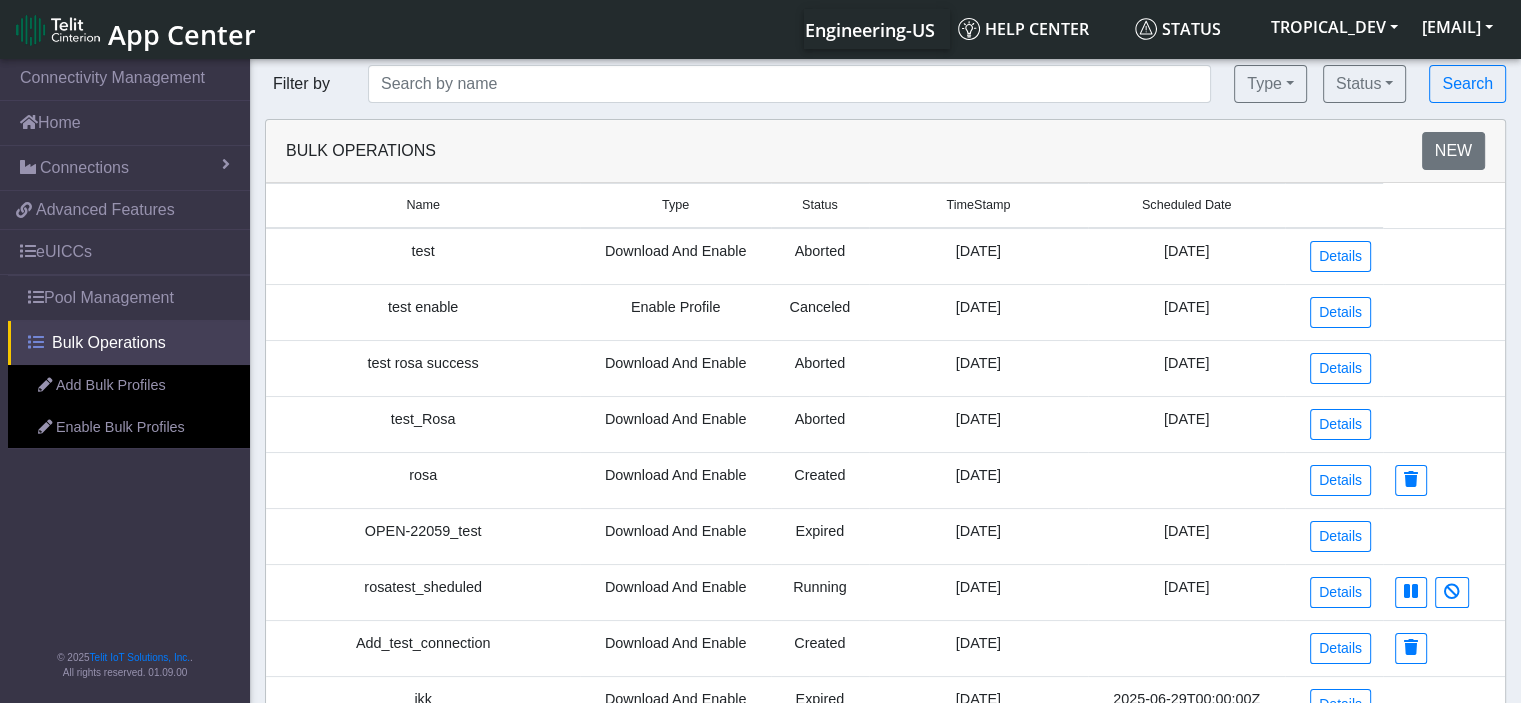 click on "Bulk Operations" at bounding box center [109, 343] 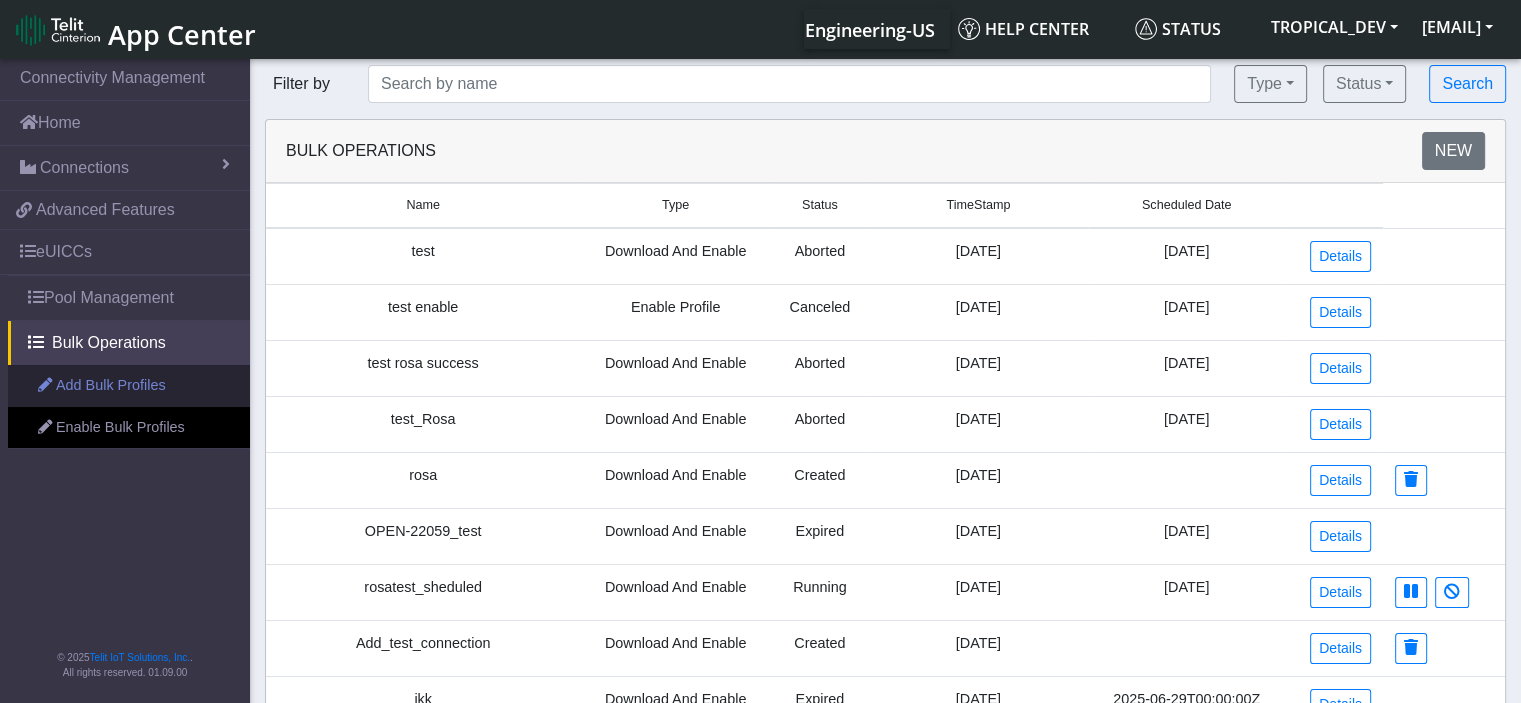 click on "Add Bulk Profiles" at bounding box center (129, 386) 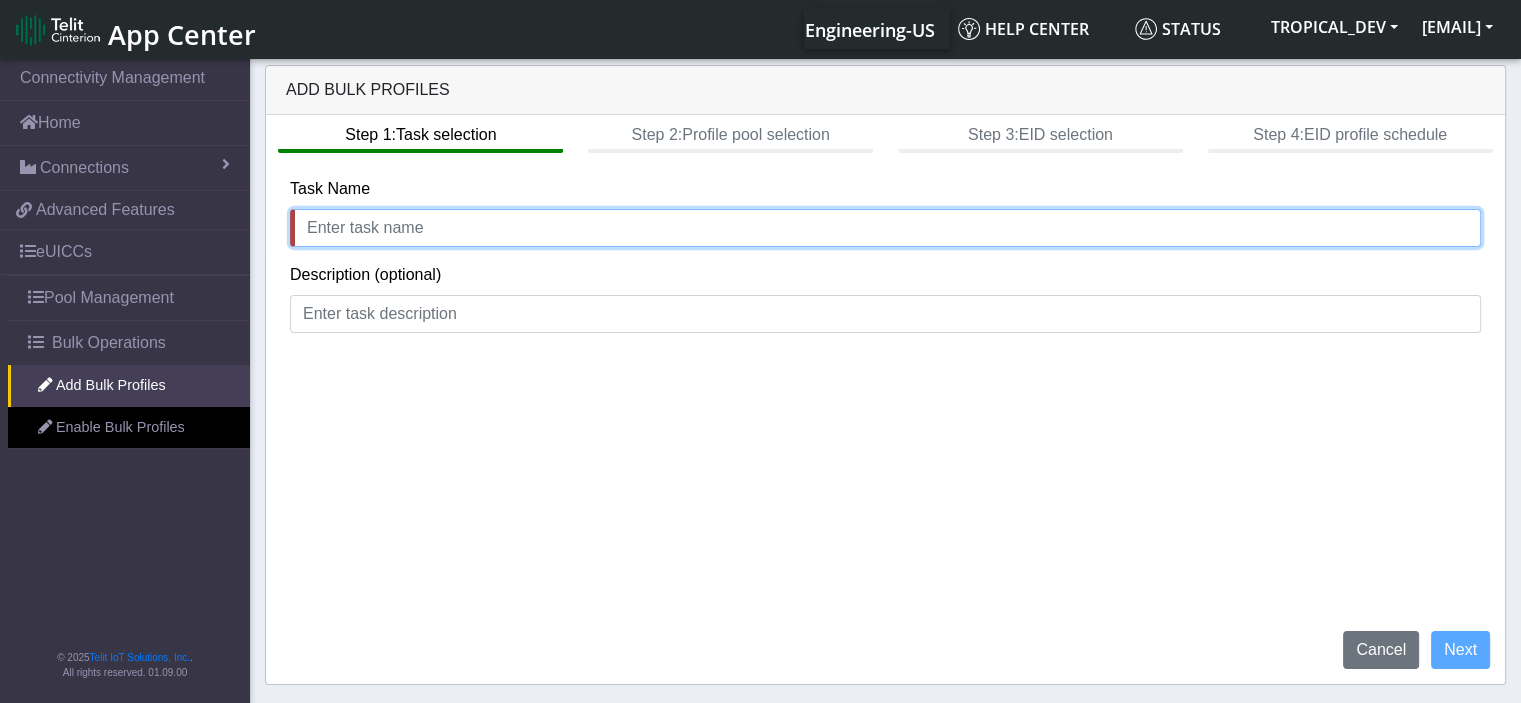 click 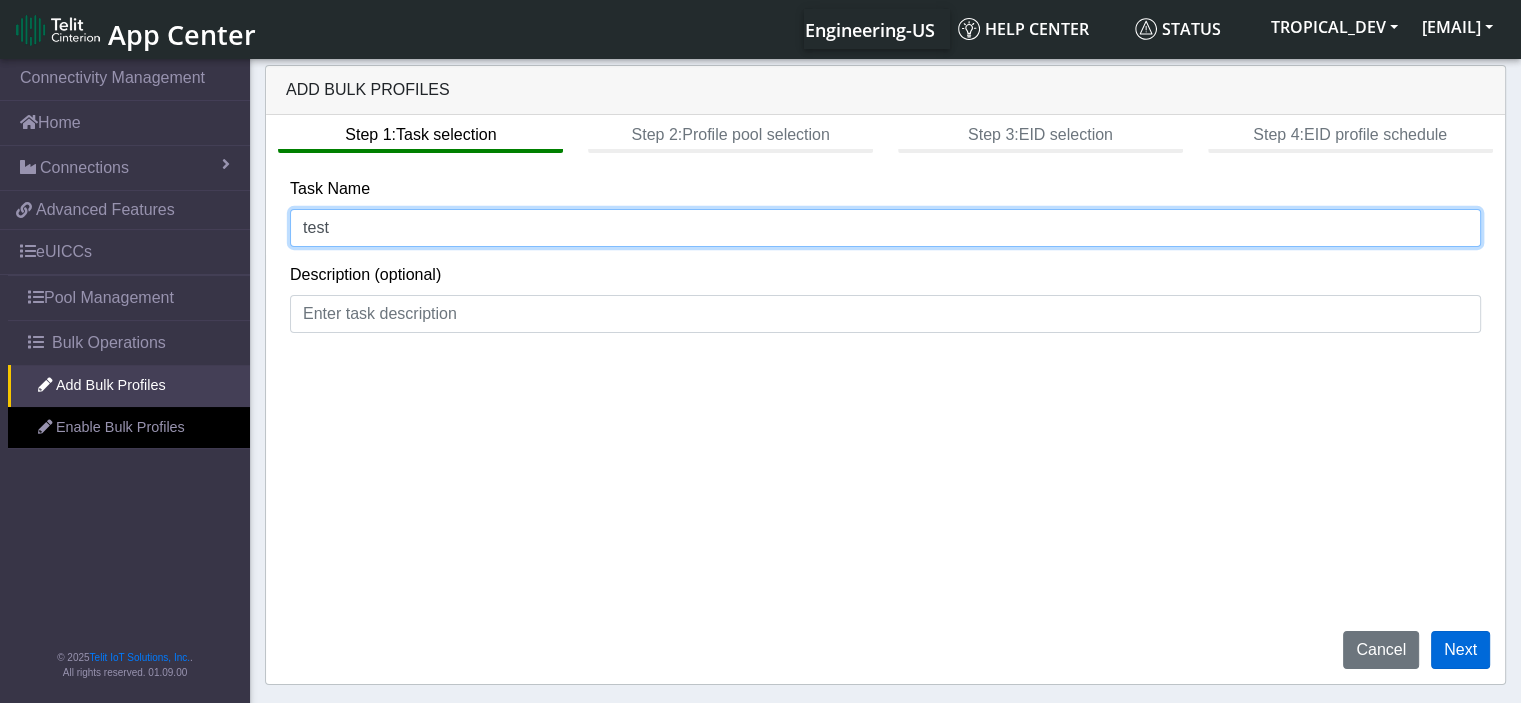 type on "test" 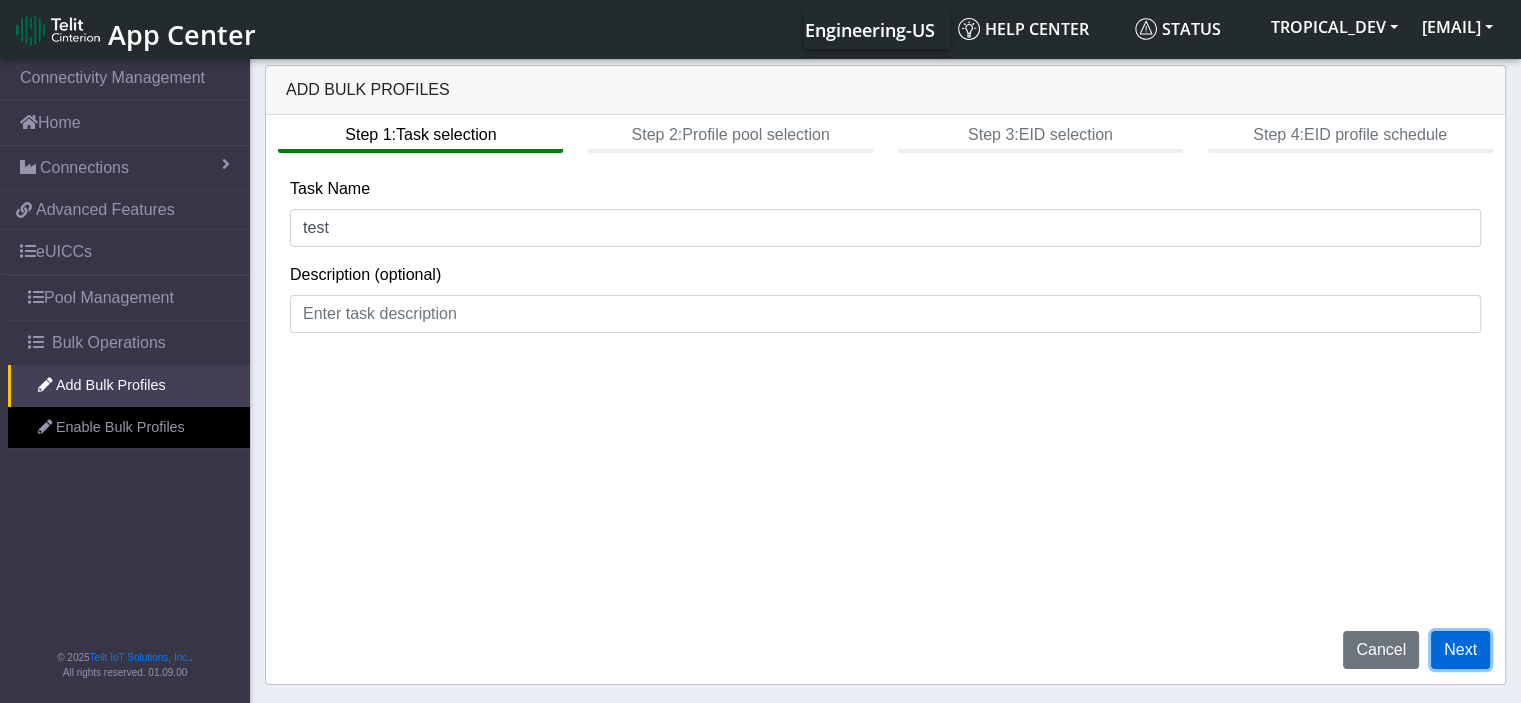 click on "Next" at bounding box center (1460, 650) 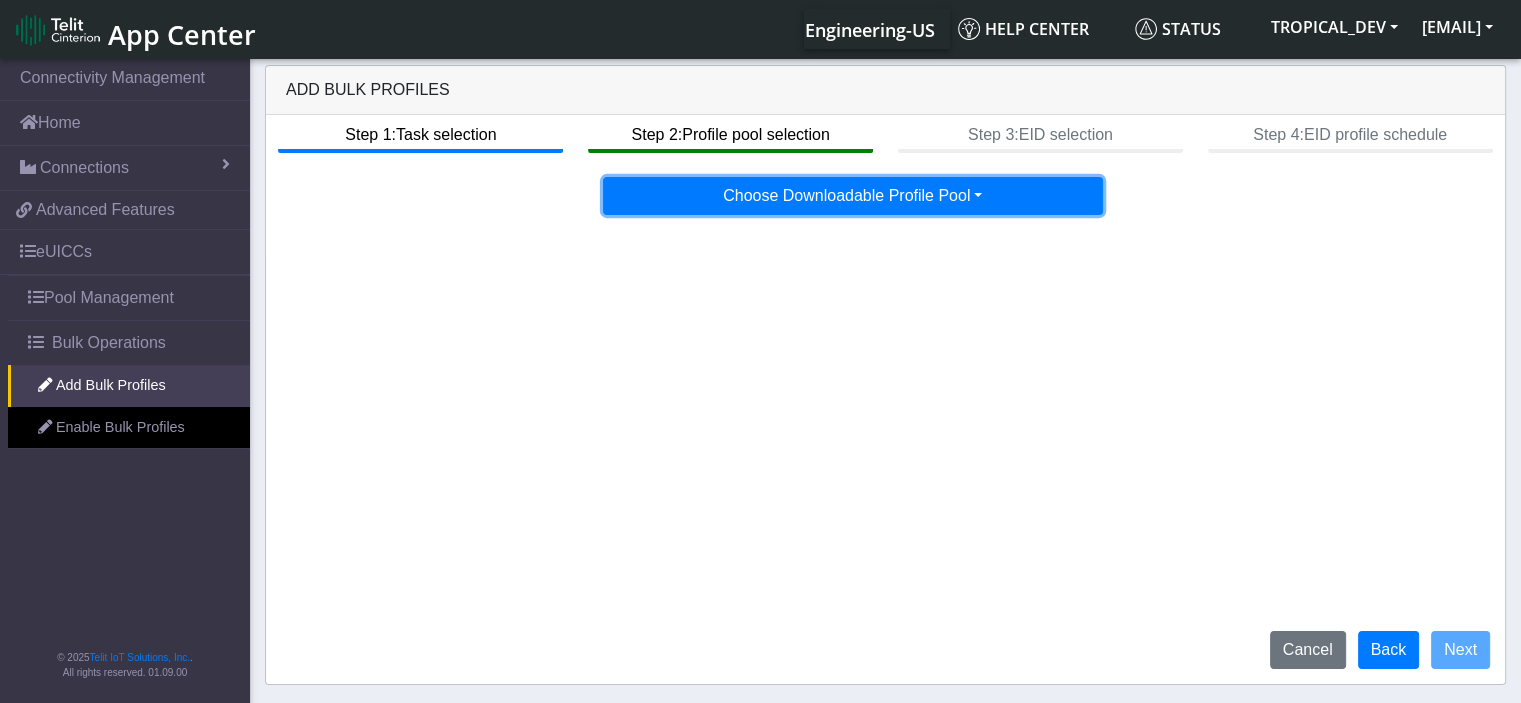 click on "Choose Downloadable Profile Pool" at bounding box center [853, 196] 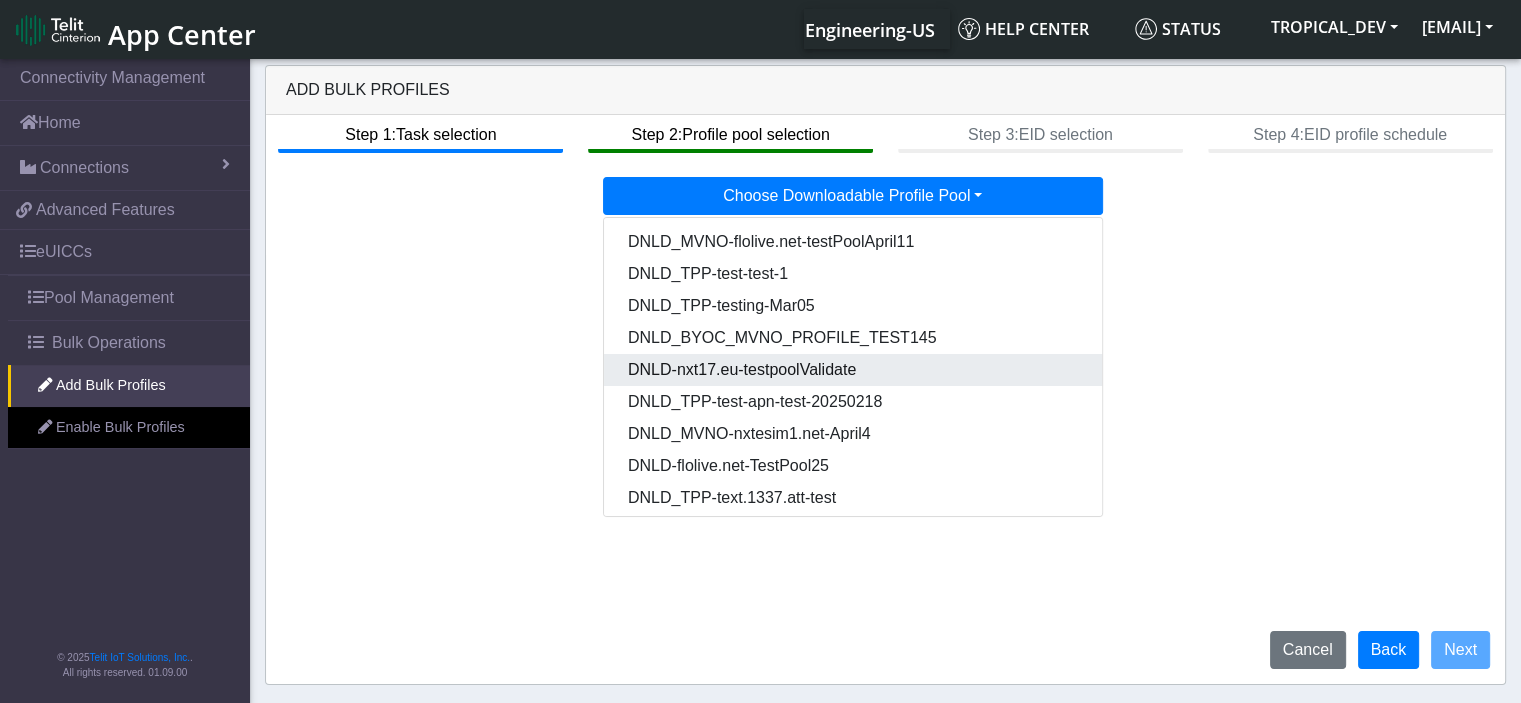 click on "DNLD-nxt17.eu-testpoolValidate" at bounding box center (854, 370) 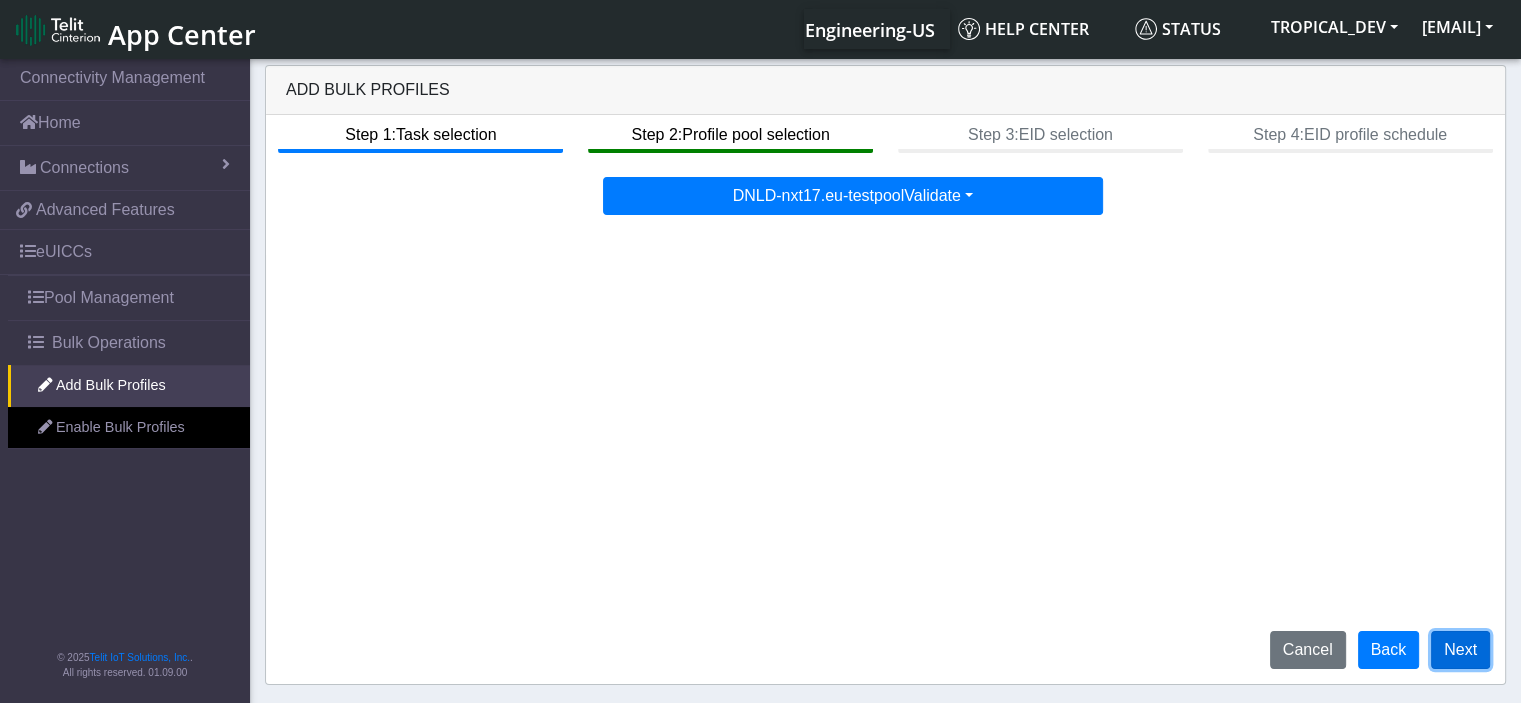 click on "Next" at bounding box center [1460, 650] 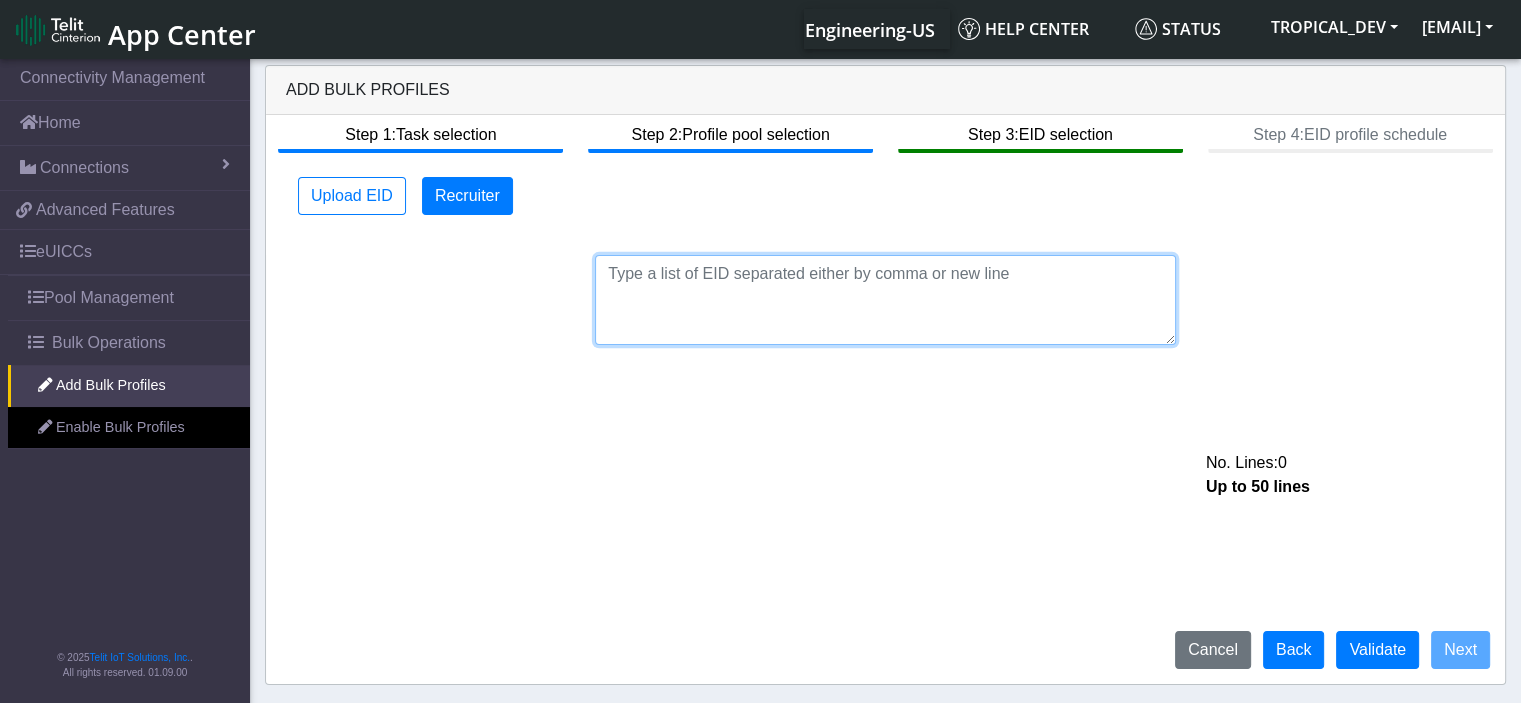 click at bounding box center (885, 300) 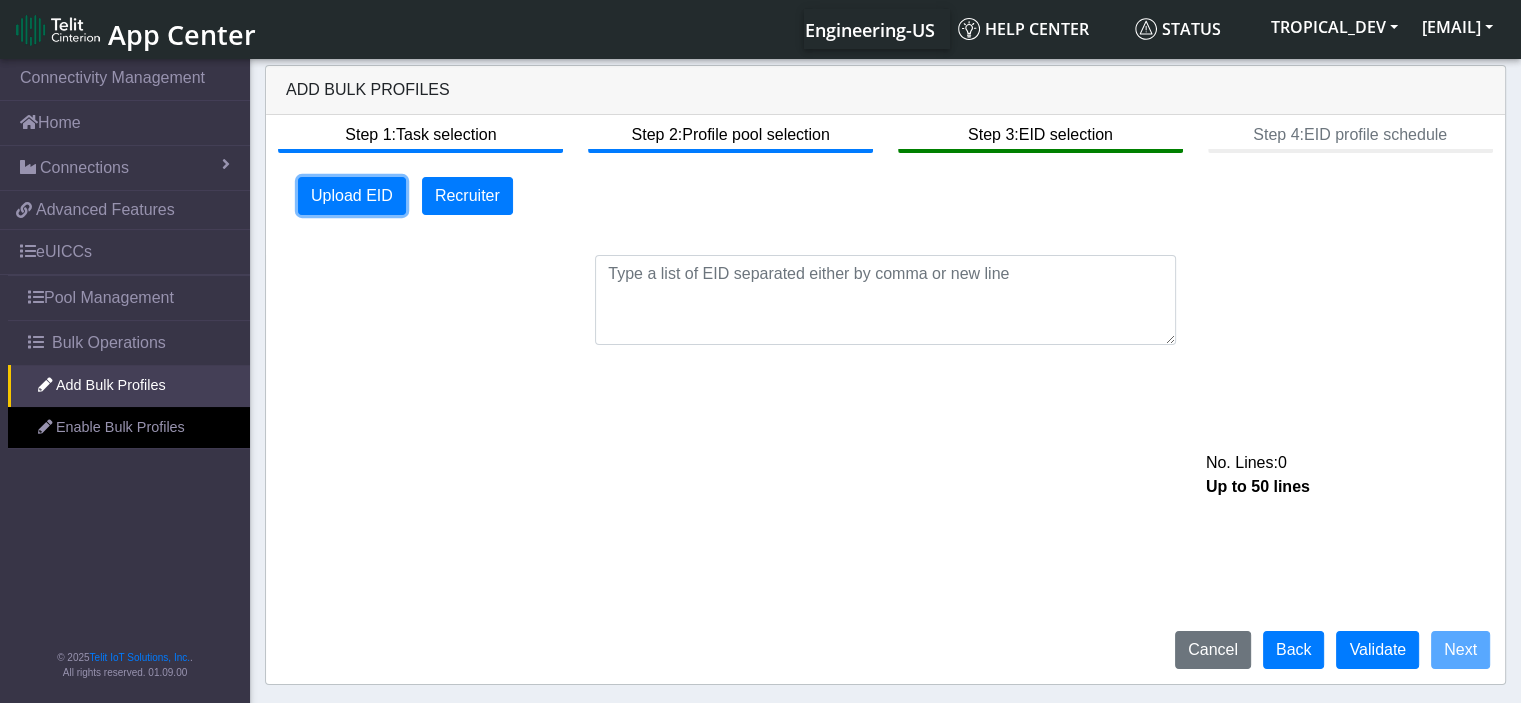 click on "Upload EID" at bounding box center [352, 196] 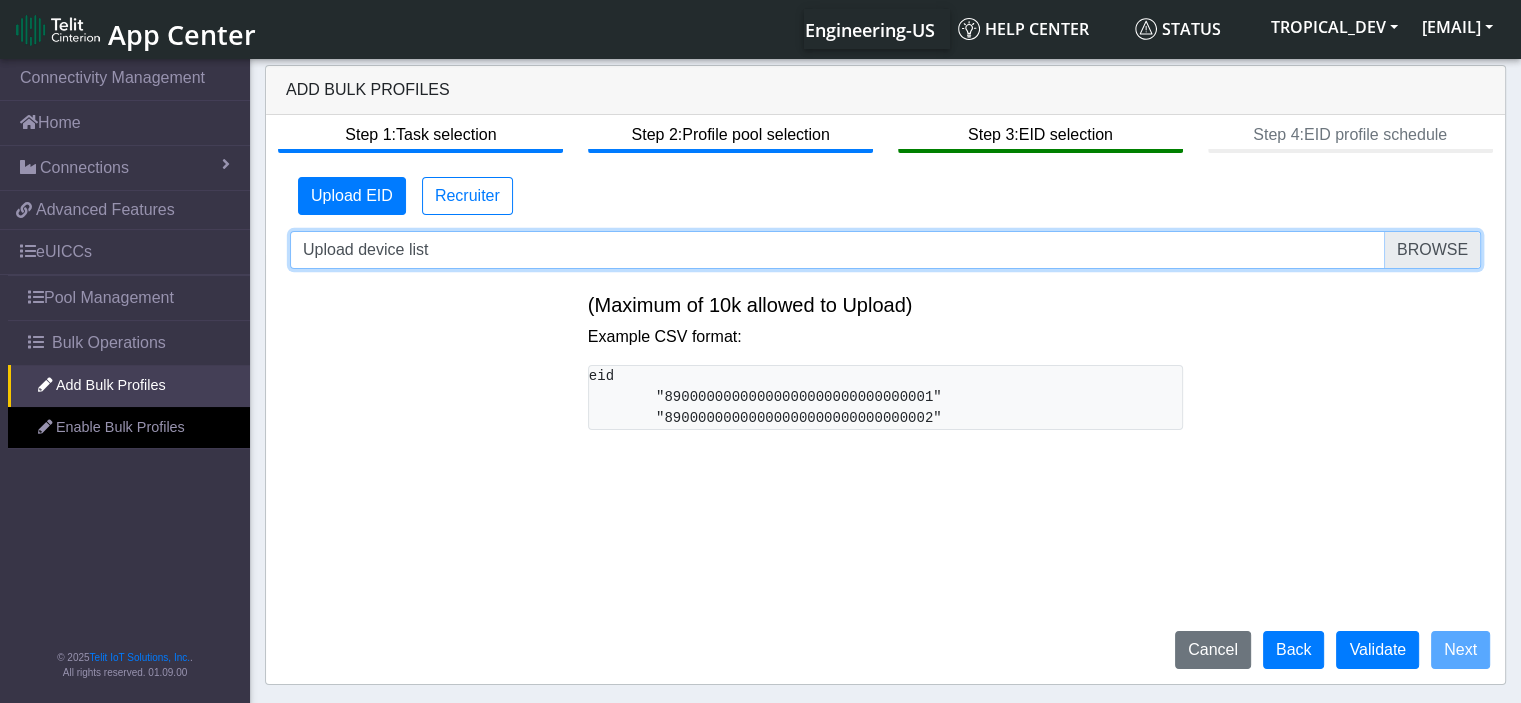 click on "Upload device list" at bounding box center (885, 250) 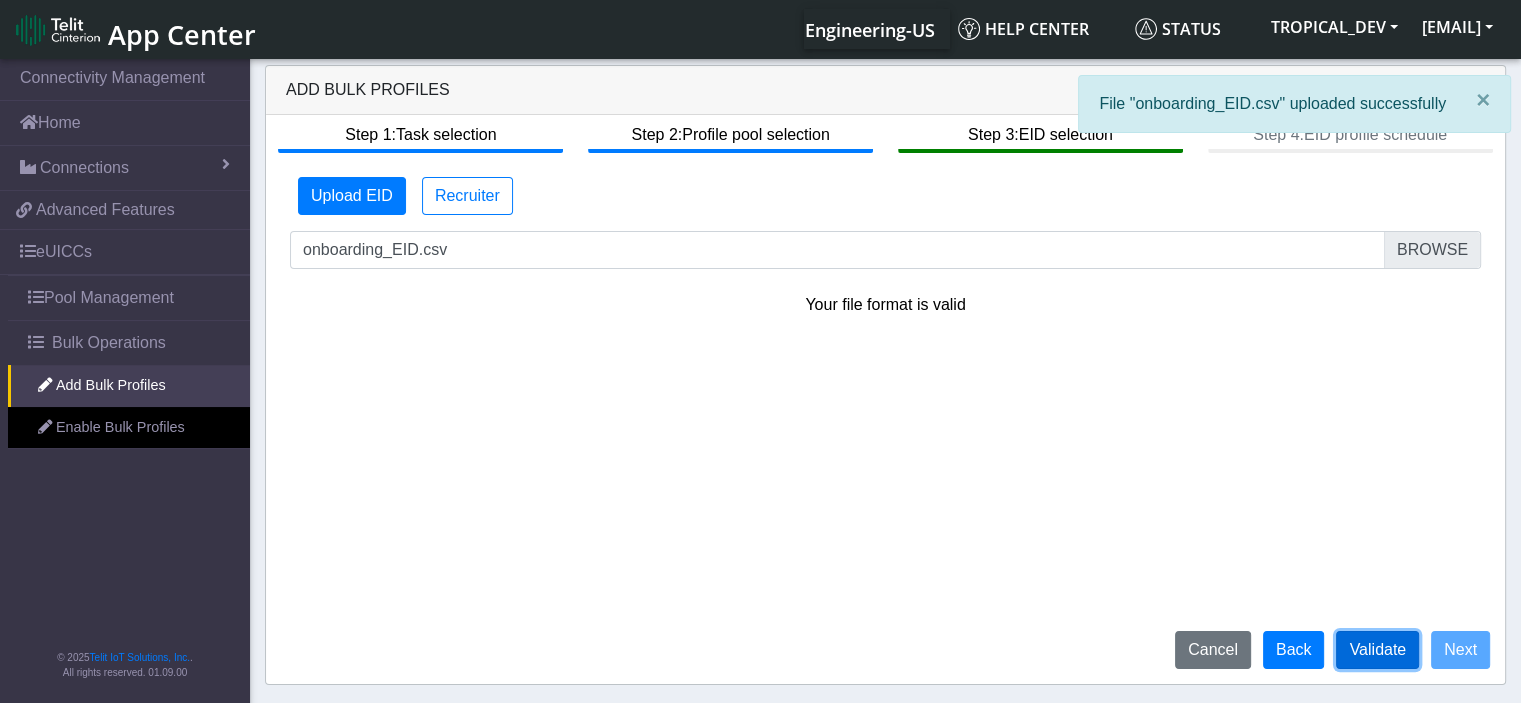 click on "Validate" at bounding box center (1377, 650) 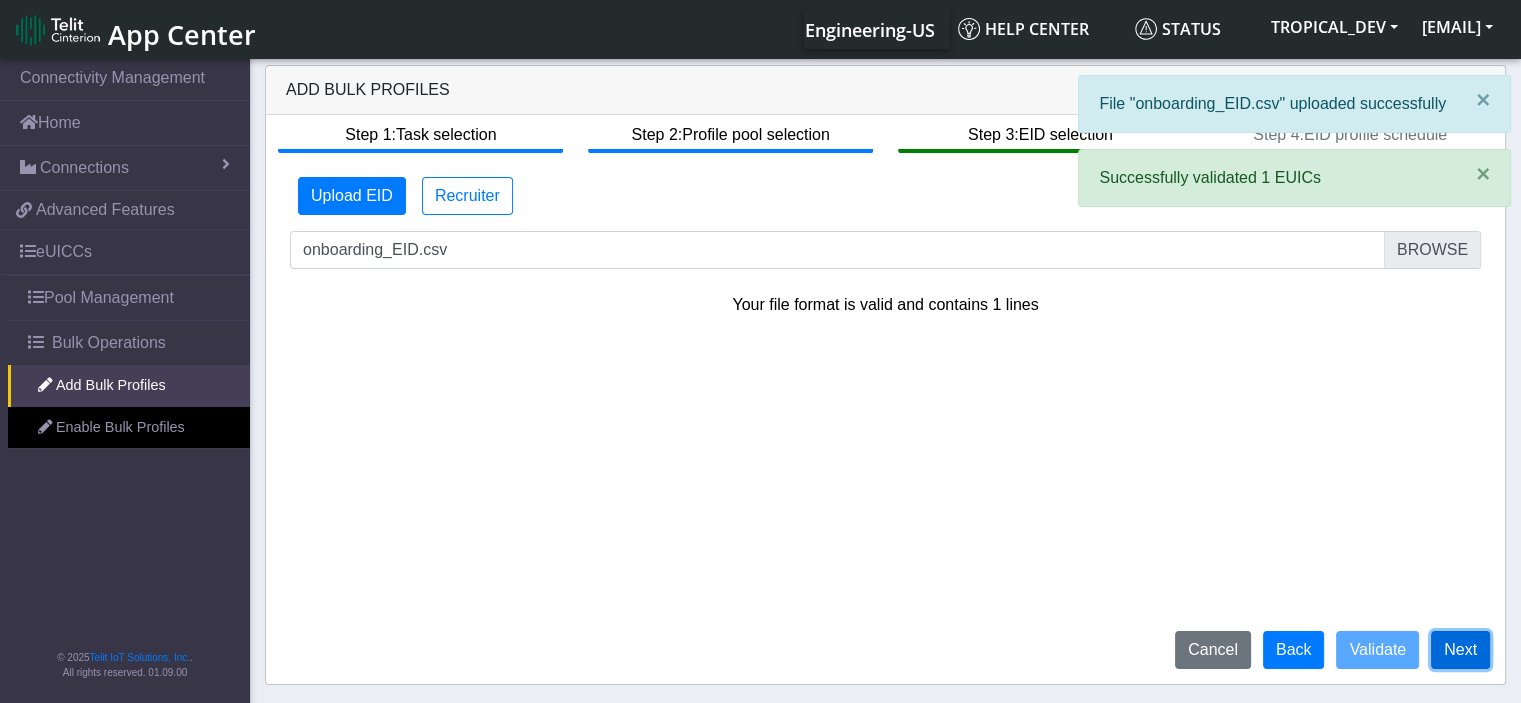 click on "Next" at bounding box center [1460, 650] 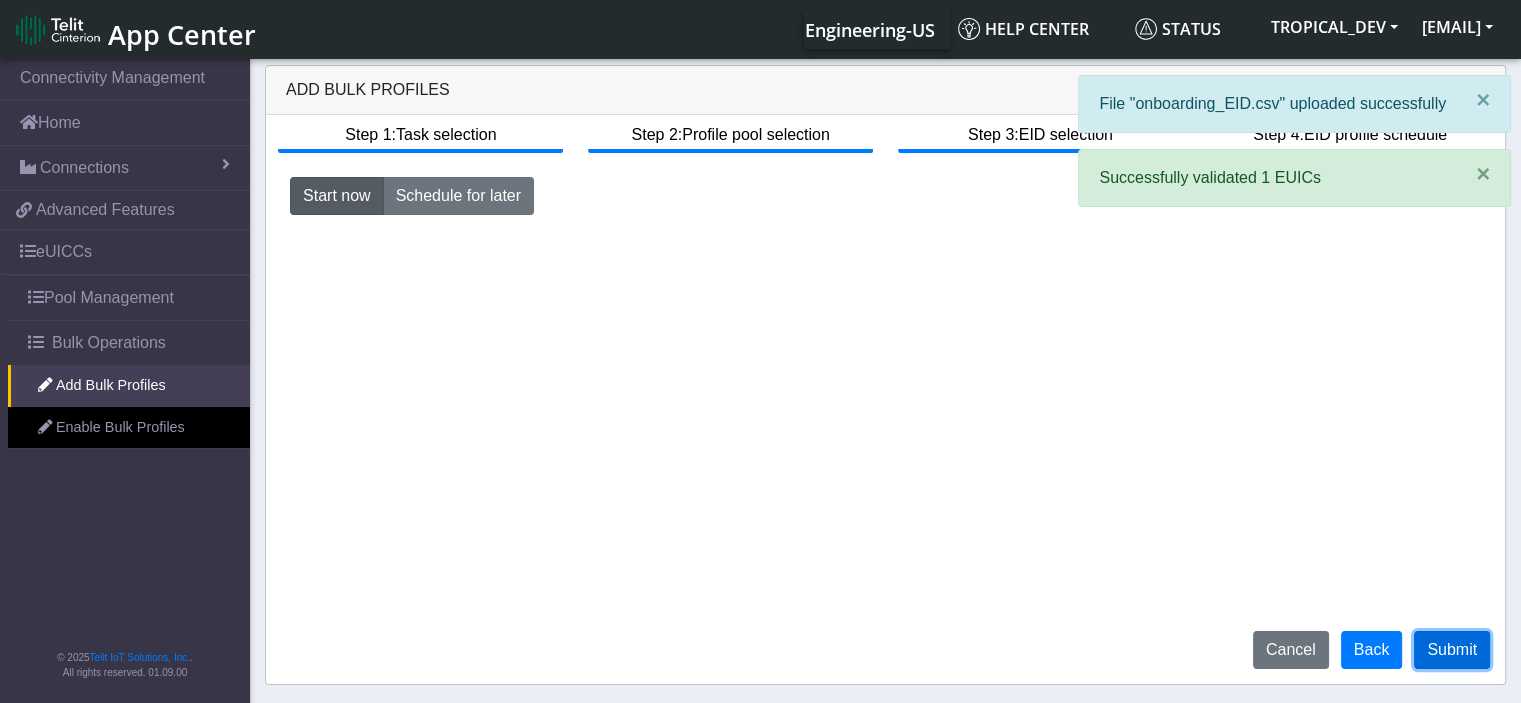 click on "Submit" at bounding box center (1452, 650) 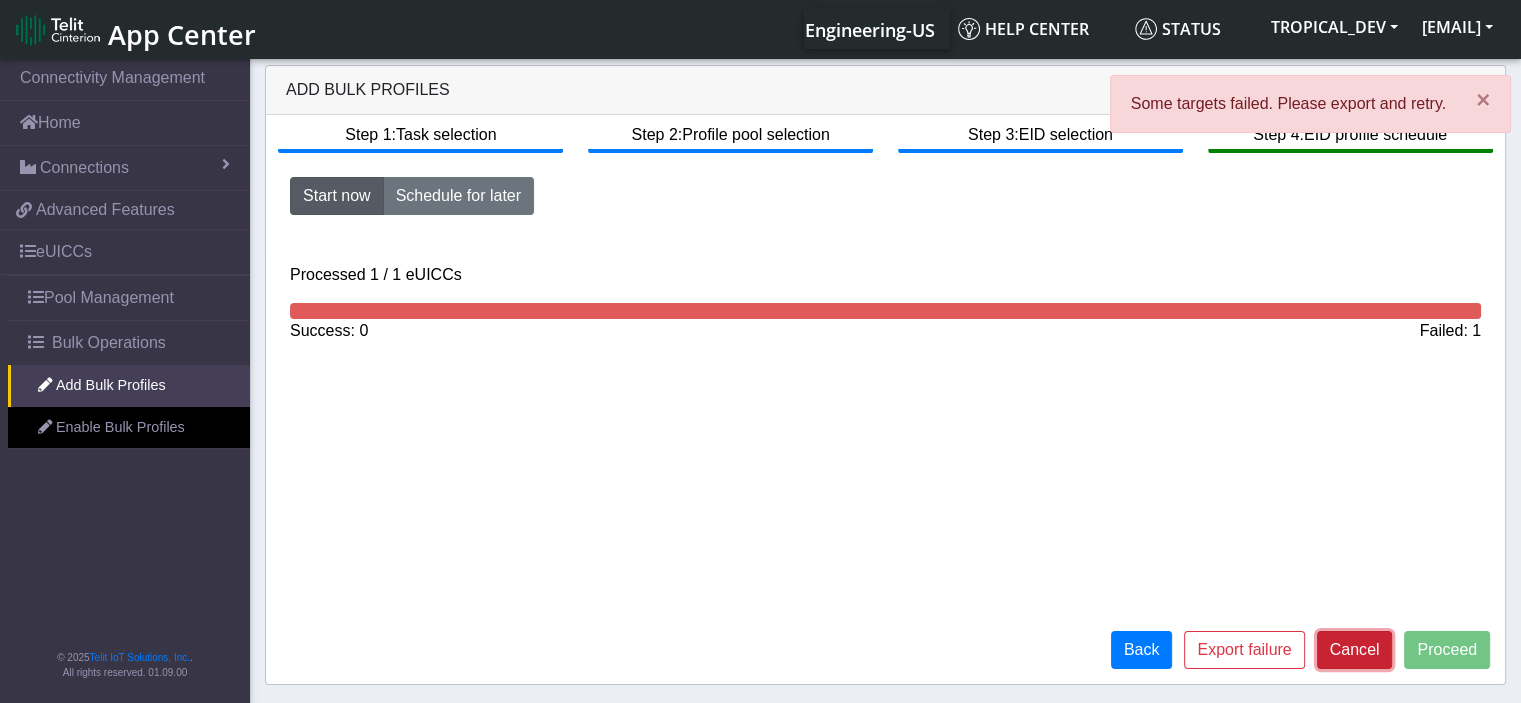 click on "Cancel" 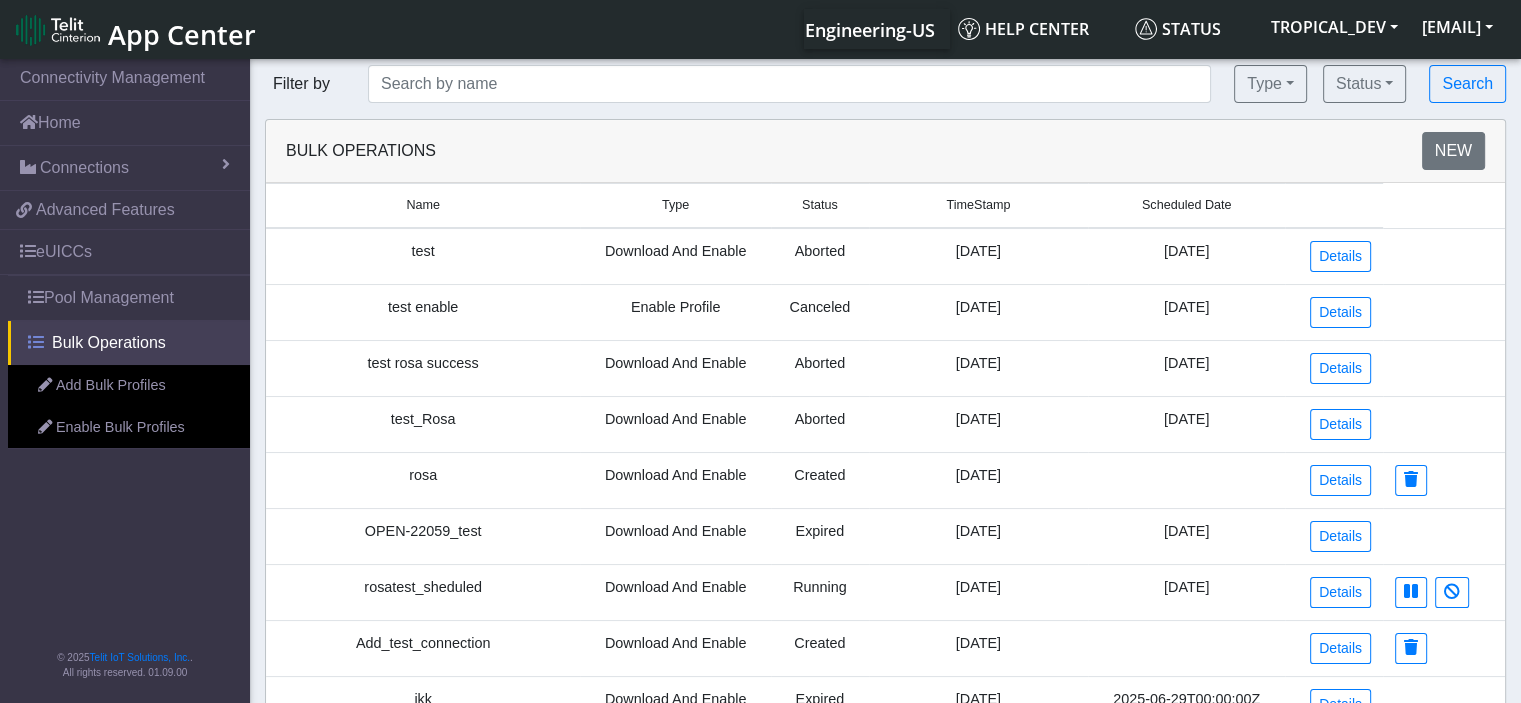 click on "Bulk Operations" at bounding box center [109, 343] 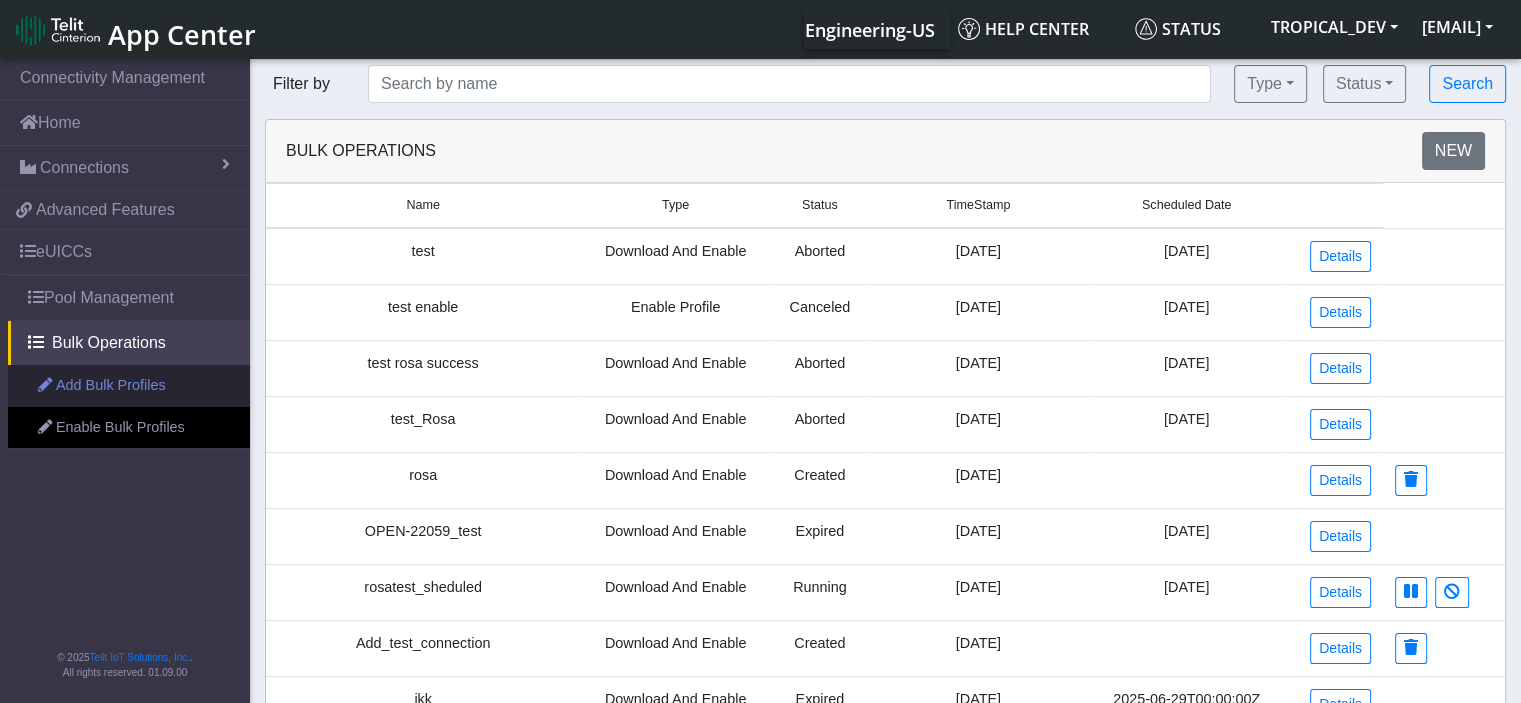 click on "Add Bulk Profiles" at bounding box center (129, 386) 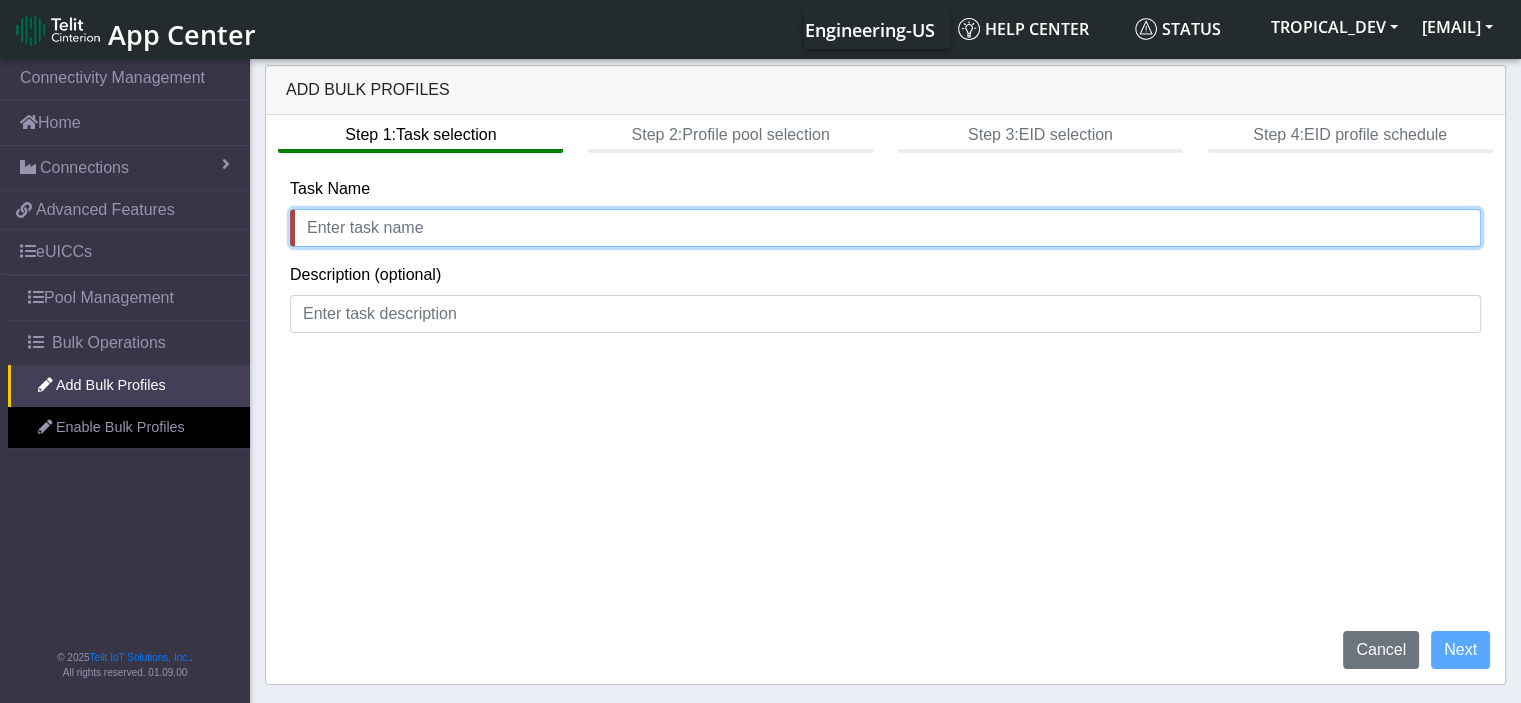 click 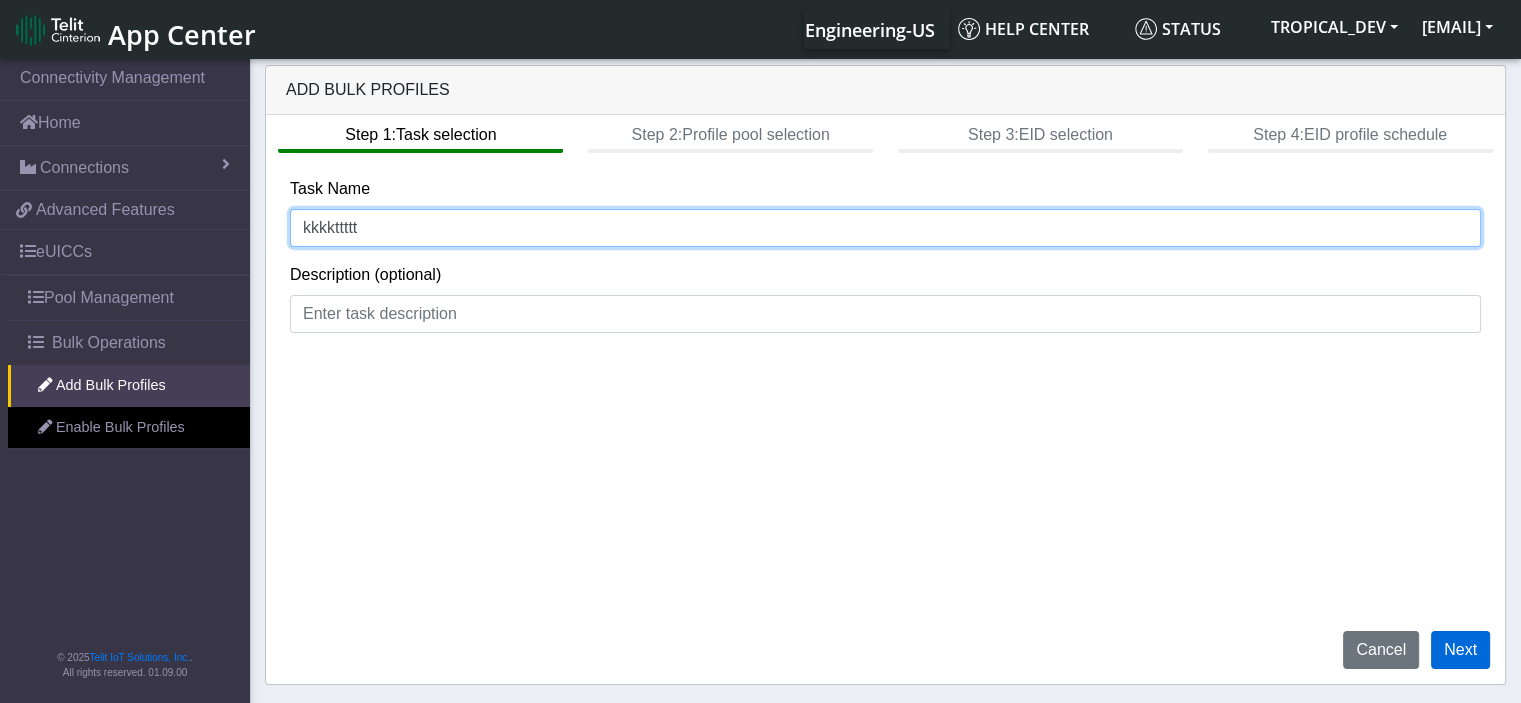 type on "kkkkttttt" 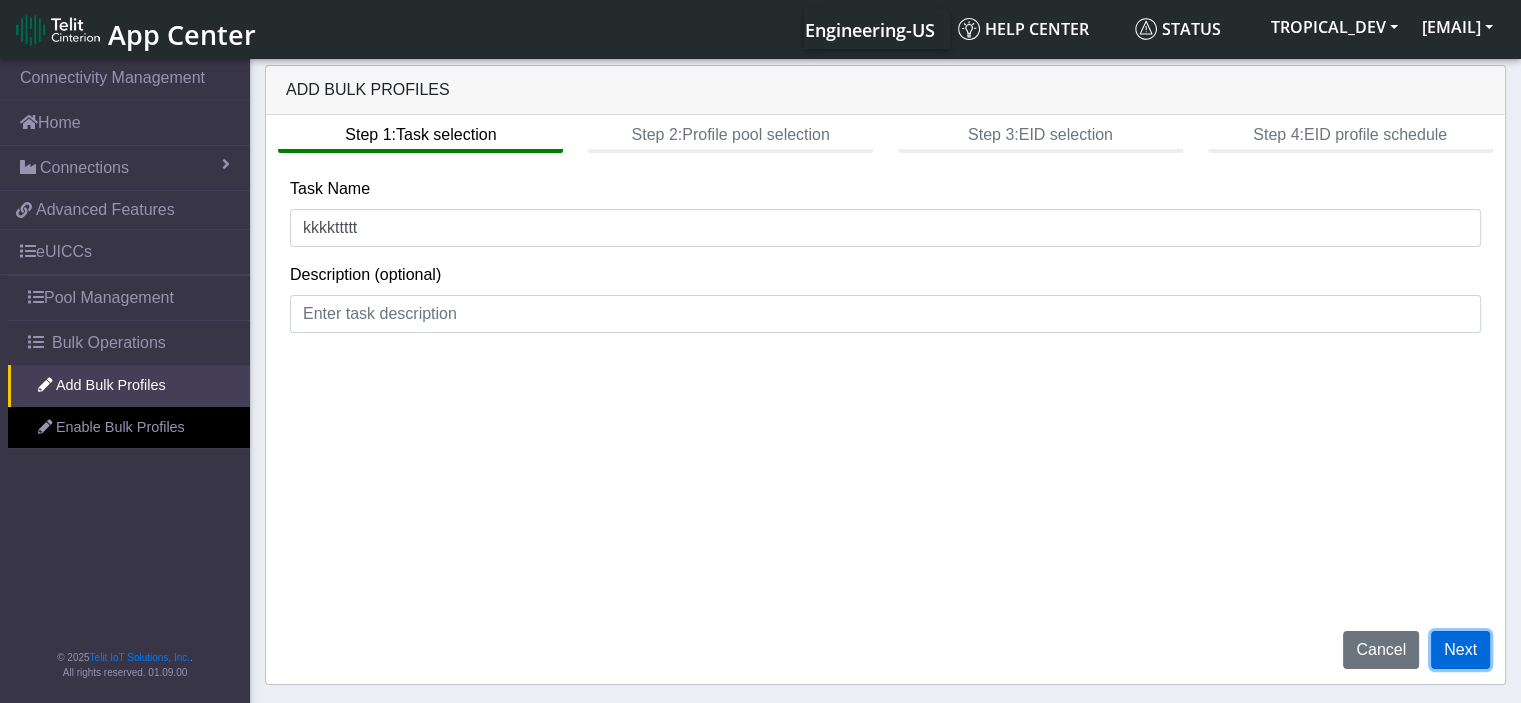 click on "Next" at bounding box center [1460, 650] 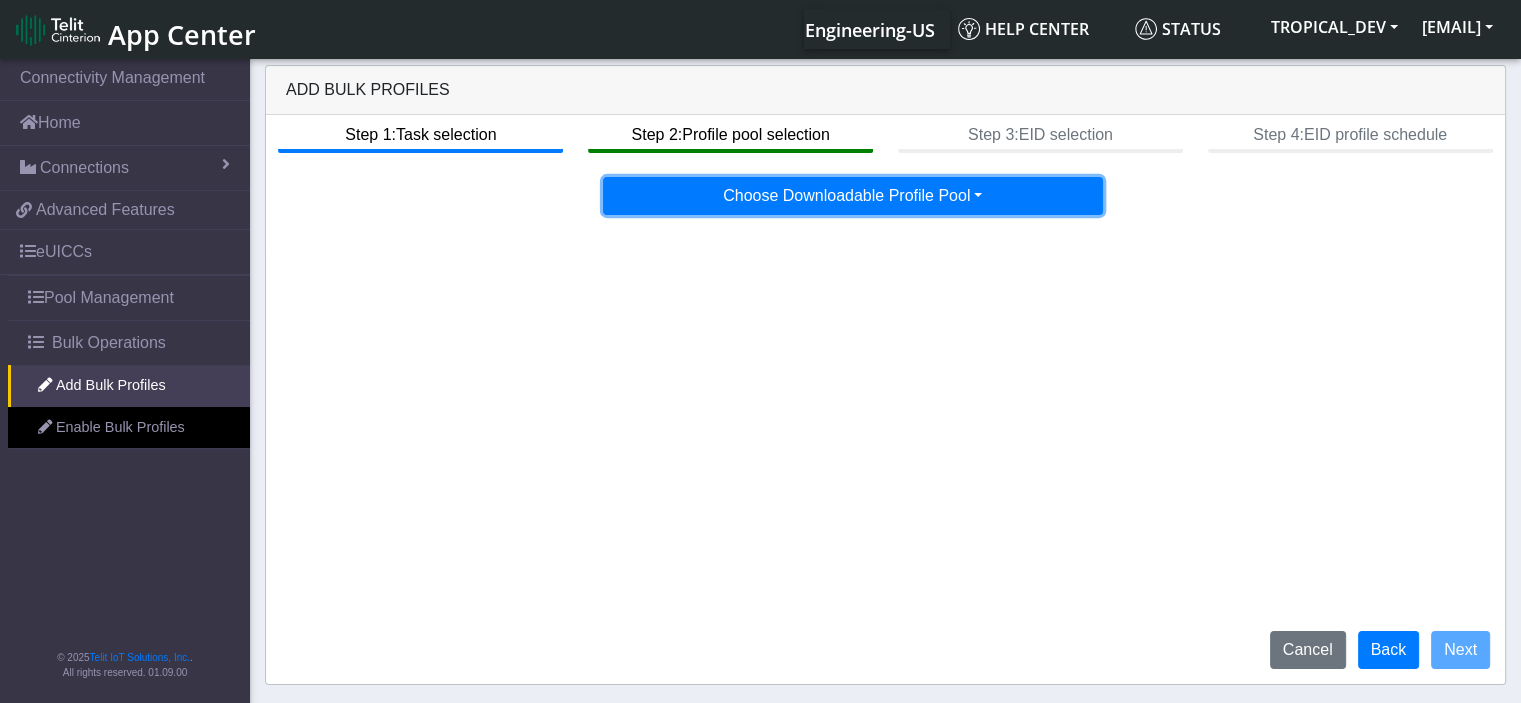click on "Choose Downloadable Profile Pool" at bounding box center [853, 196] 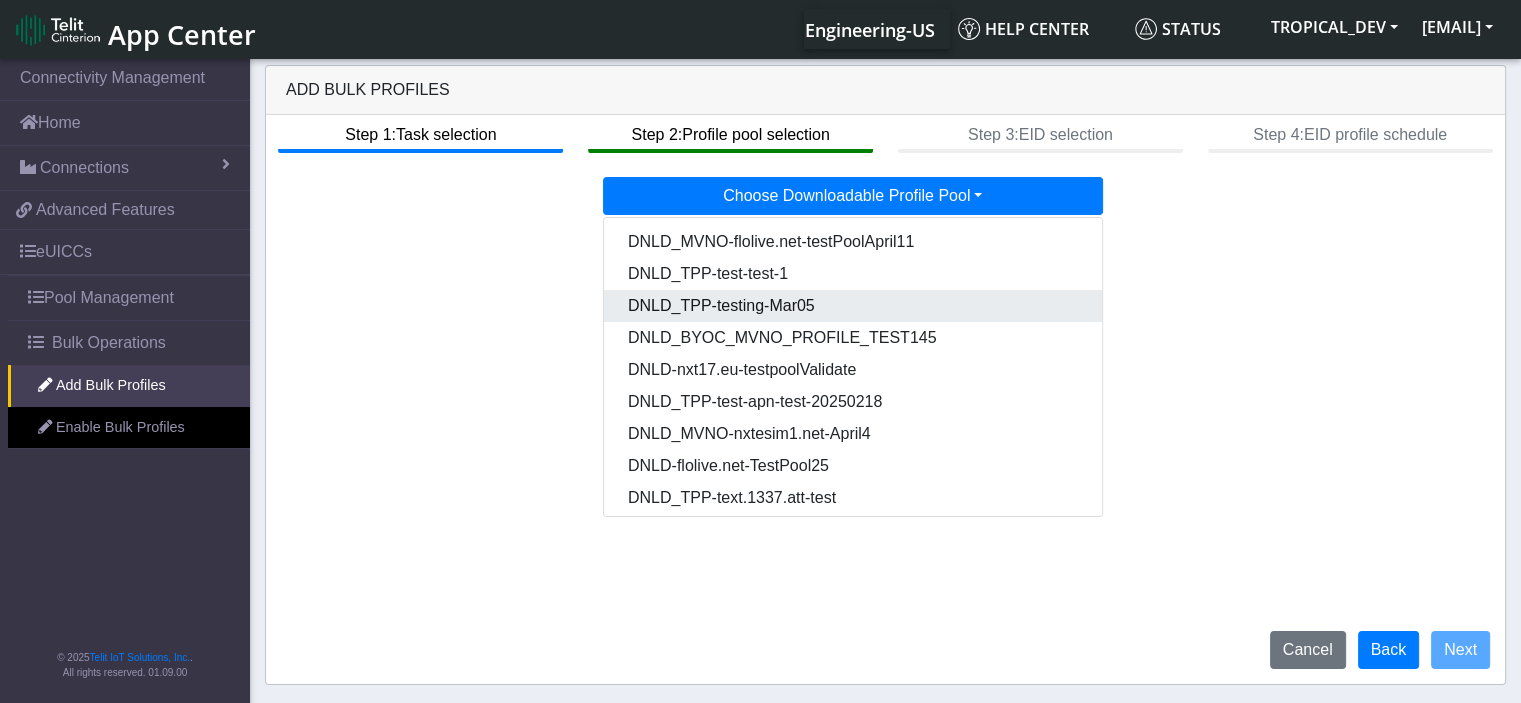 click on "DNLD_TPP-testing-Mar05" at bounding box center [854, 306] 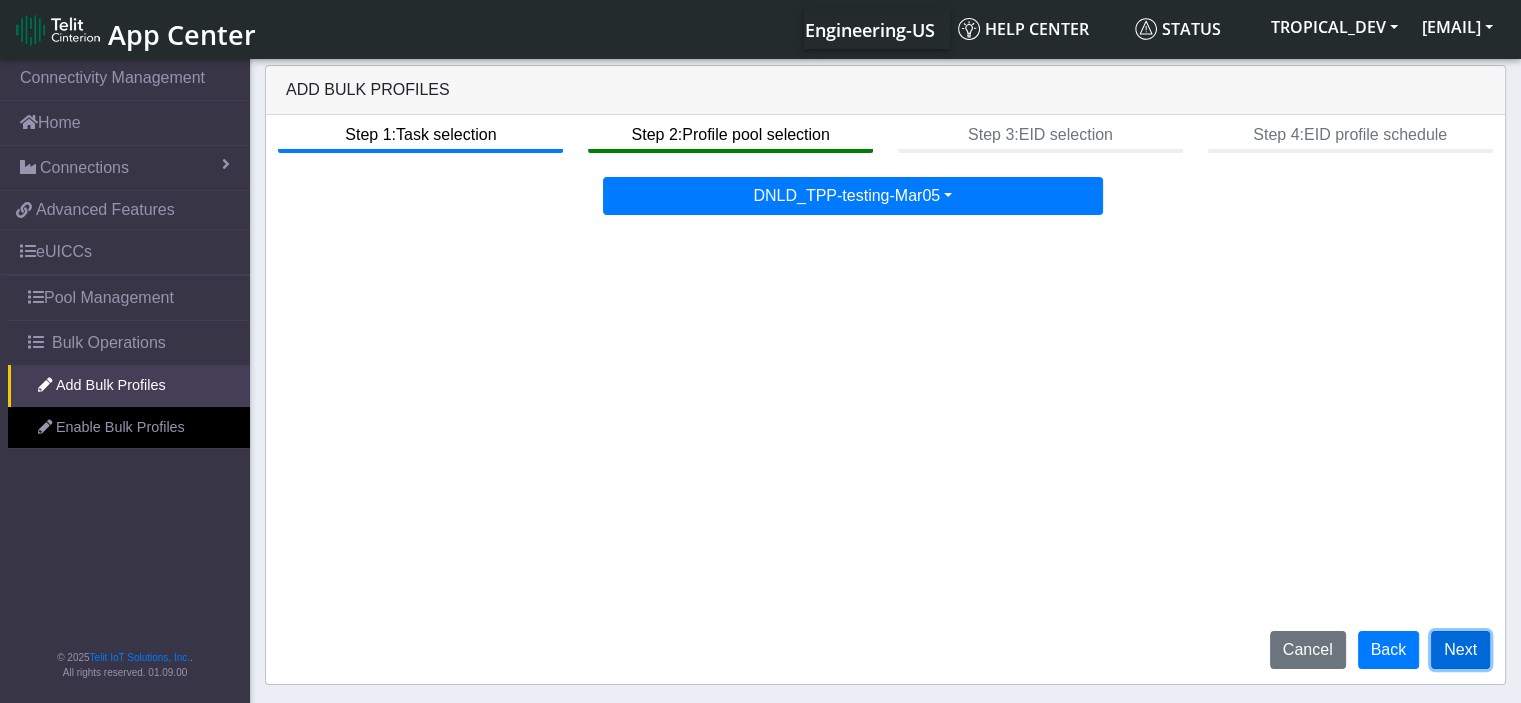 click on "Next" at bounding box center [1460, 650] 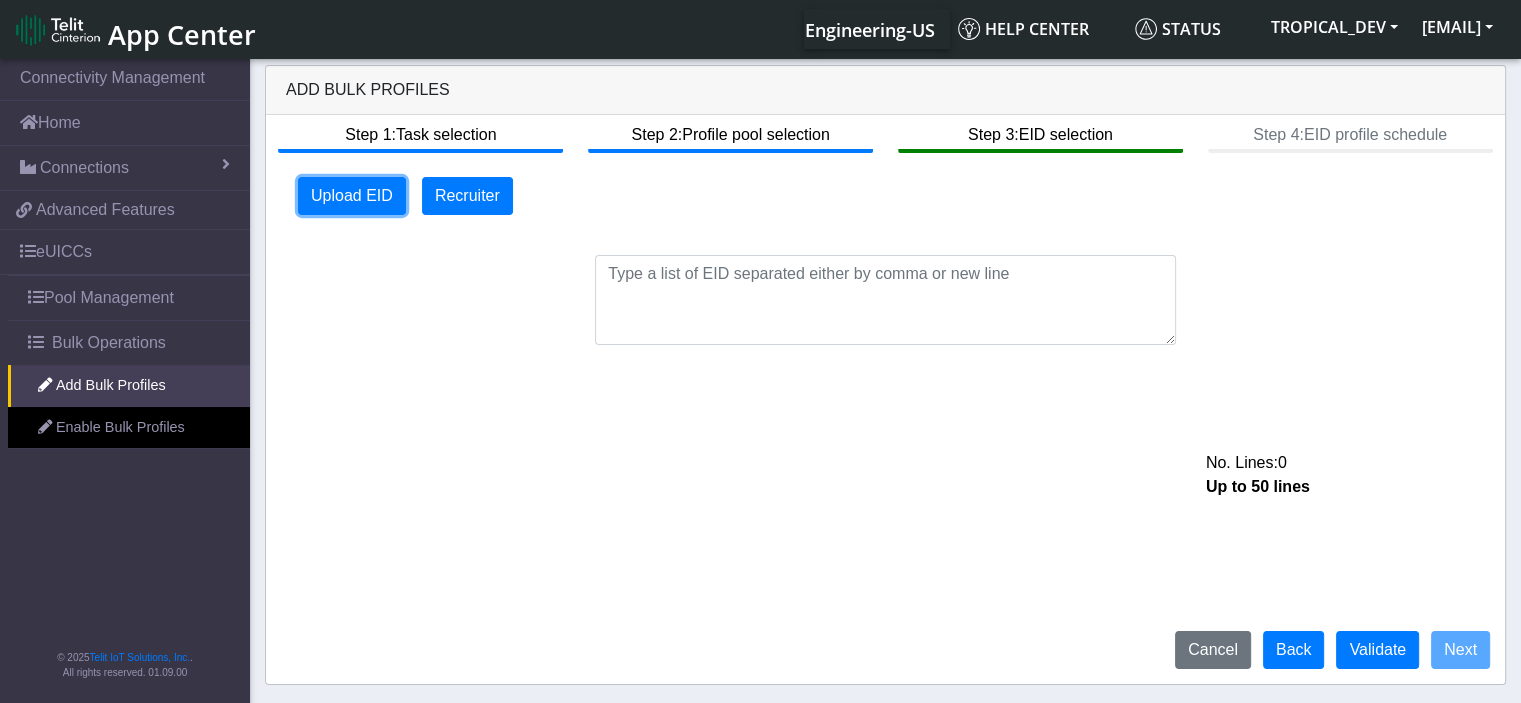 click on "Upload EID" at bounding box center [352, 196] 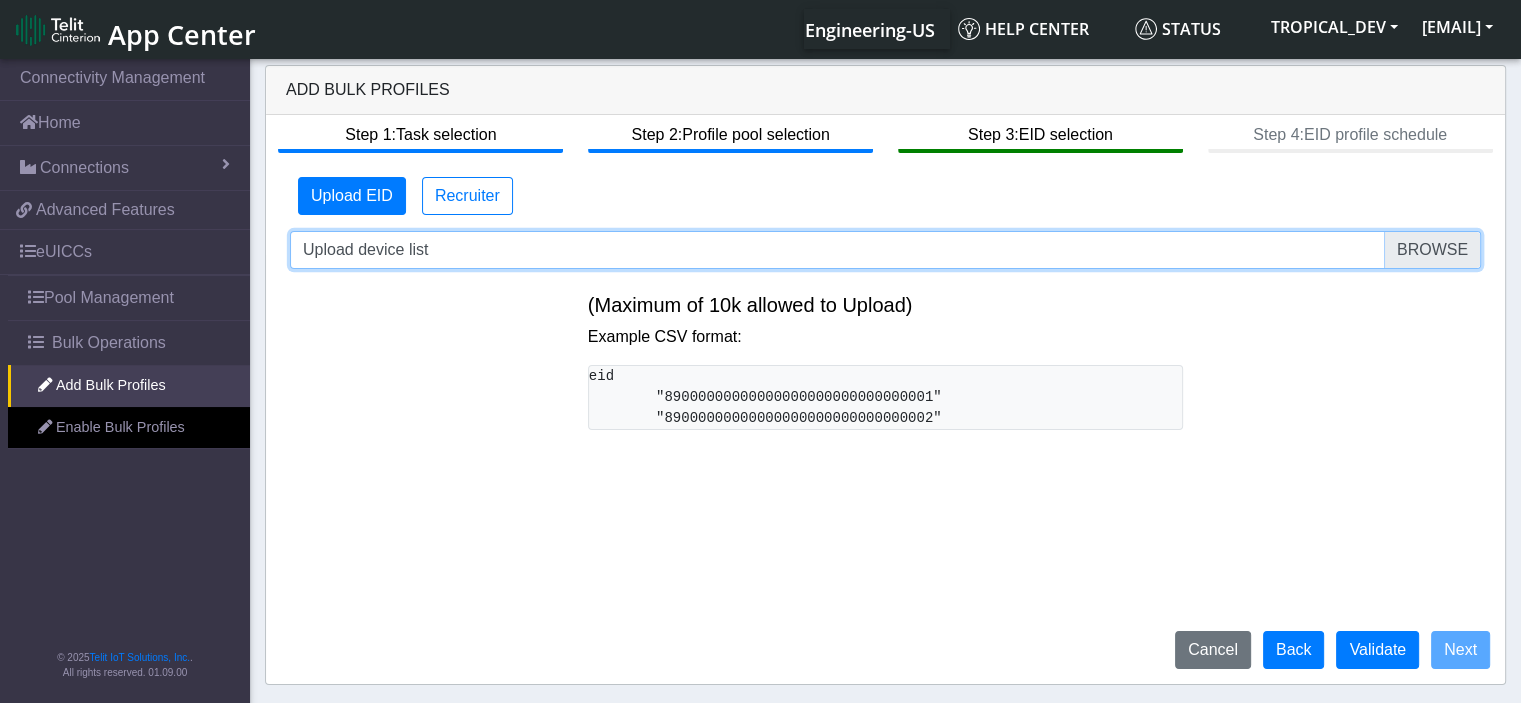 click on "Upload device list" at bounding box center [885, 250] 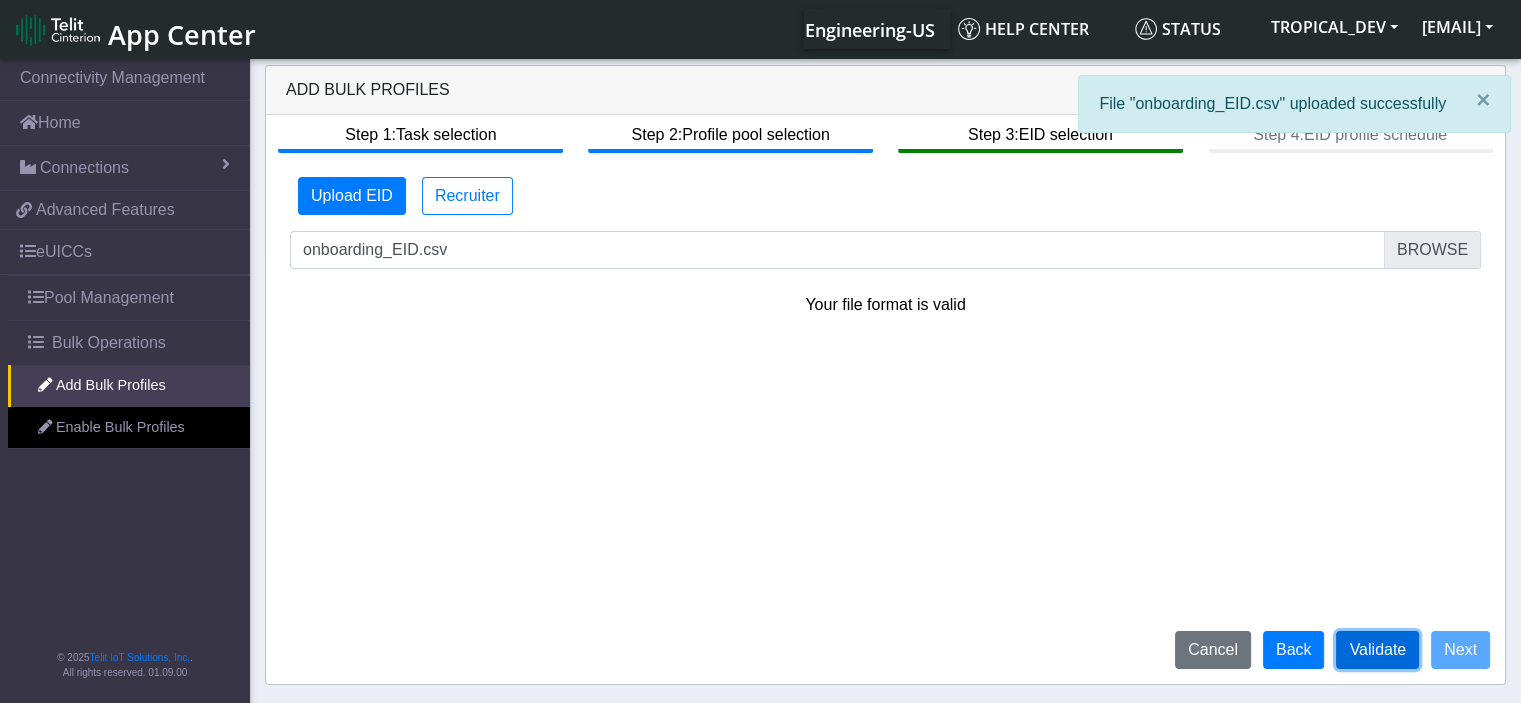 click on "Validate" at bounding box center [1377, 650] 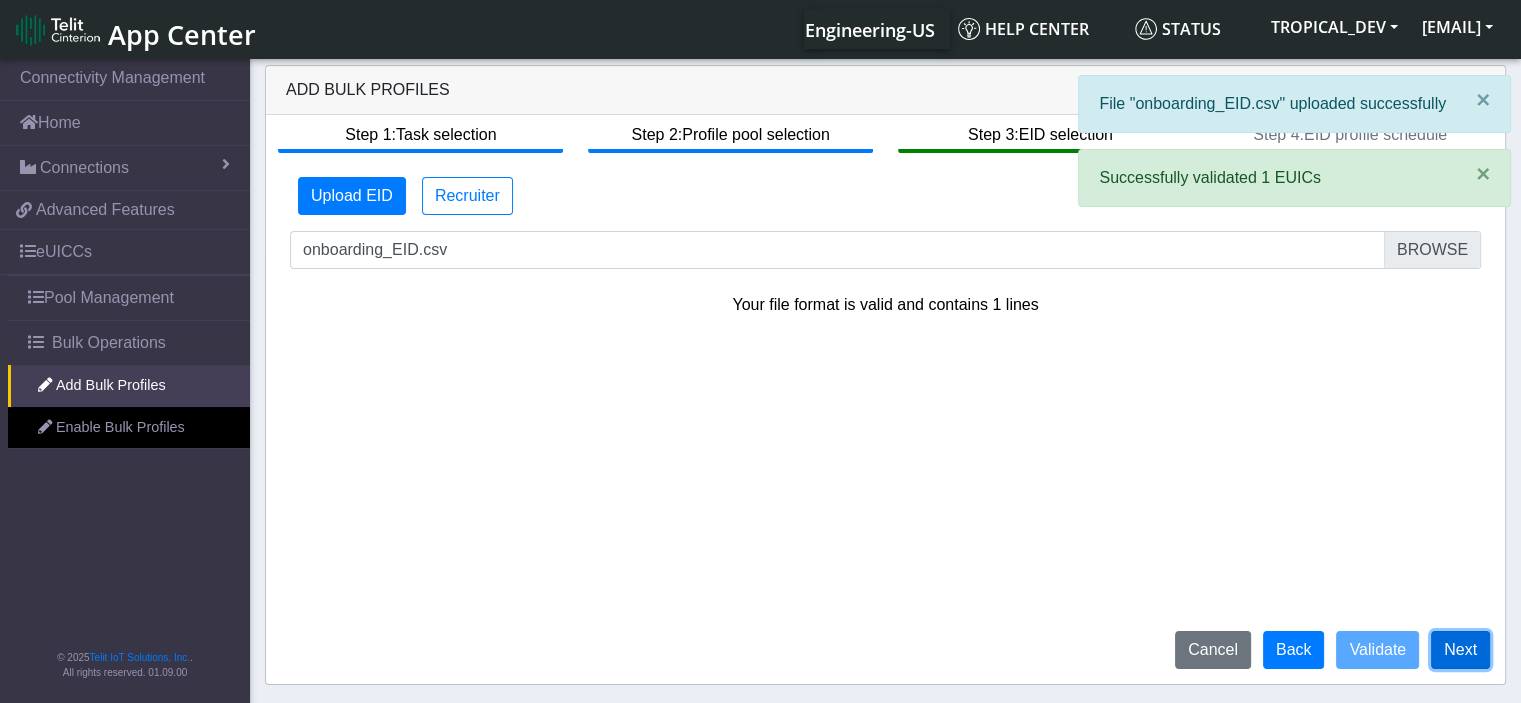 click on "Next" at bounding box center (1460, 650) 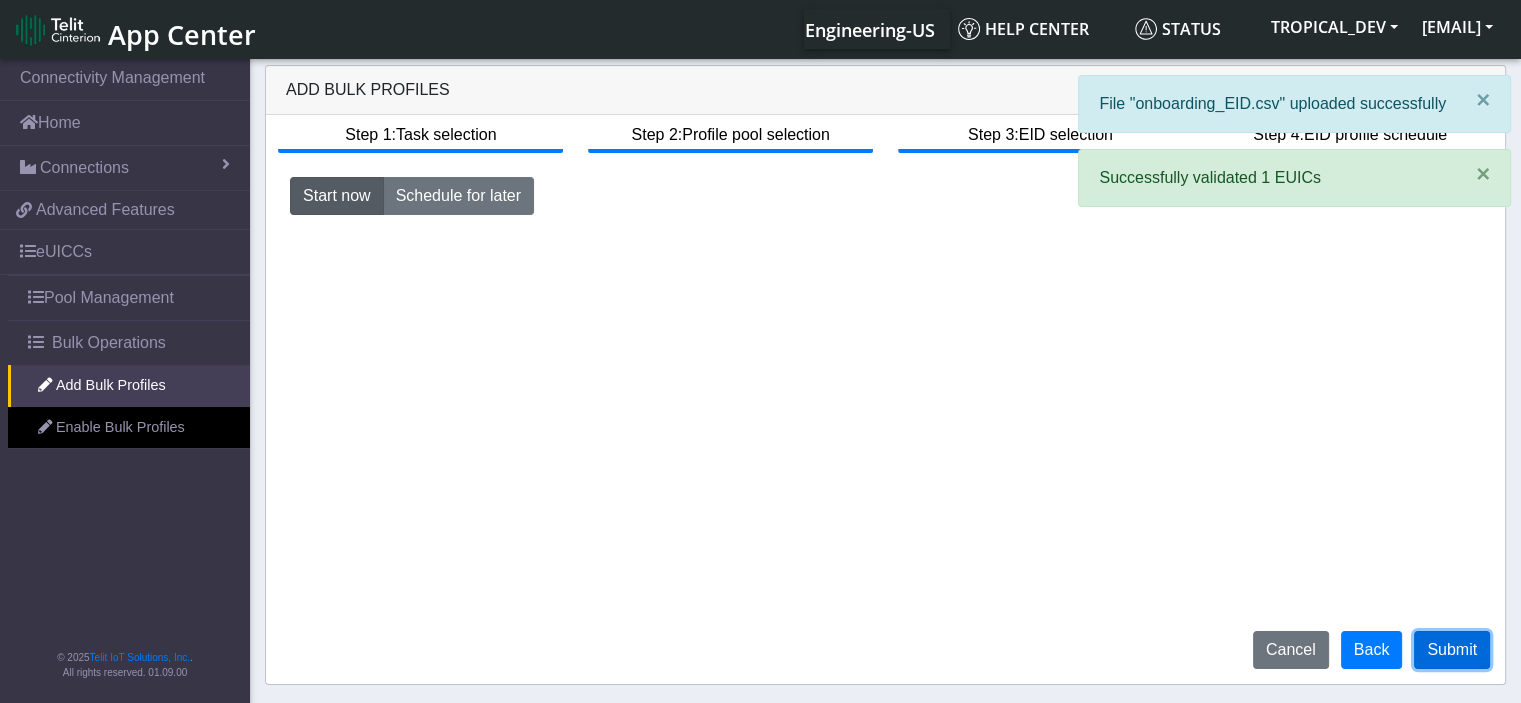 click on "Submit" at bounding box center [1452, 650] 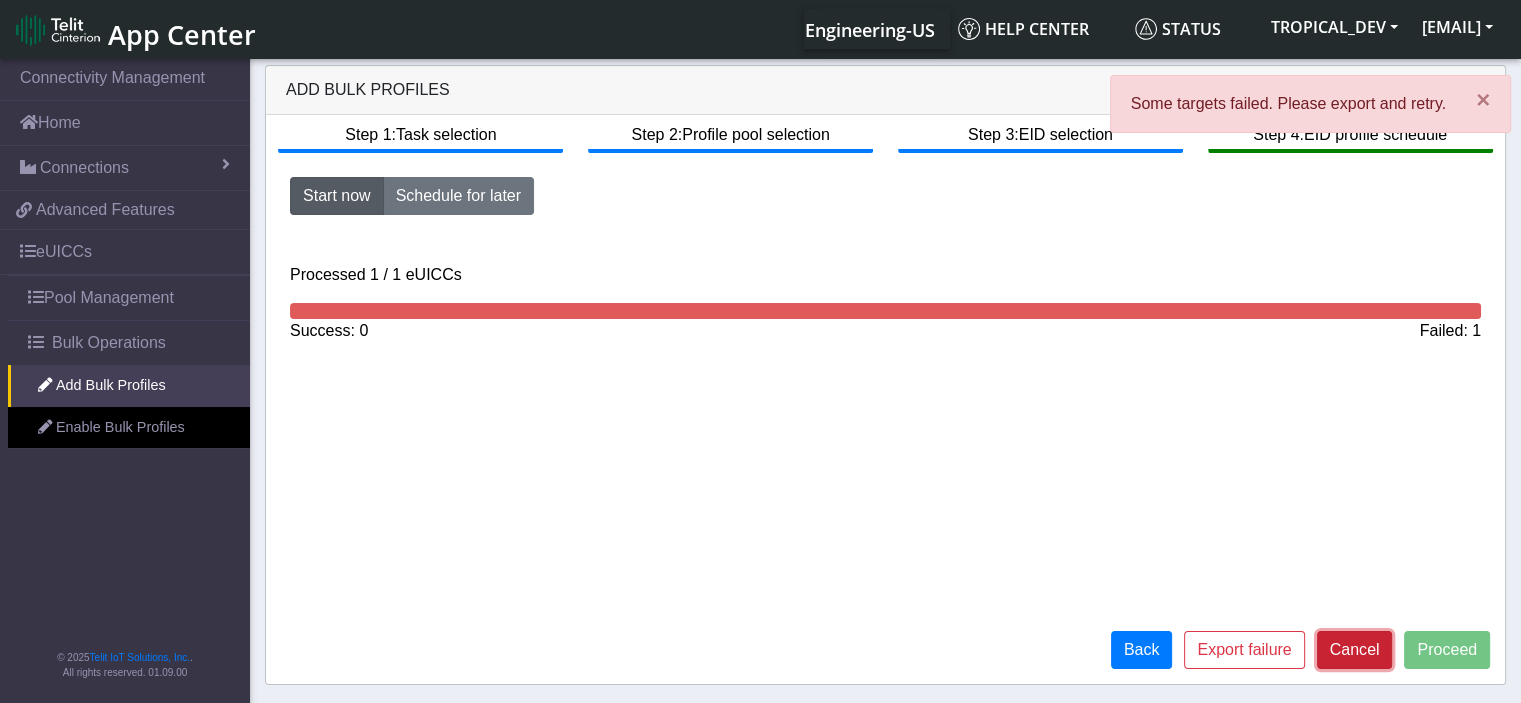 click on "Cancel" 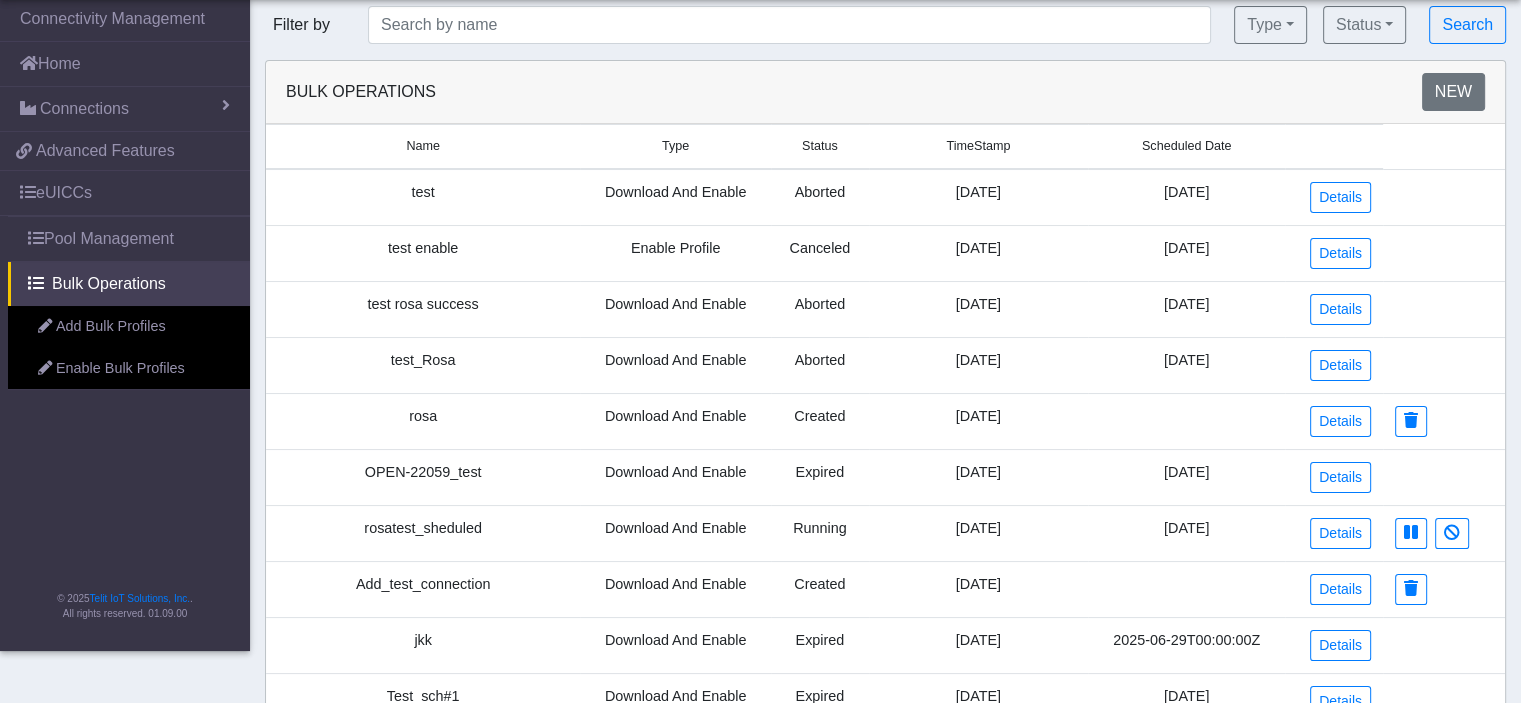 scroll, scrollTop: 0, scrollLeft: 0, axis: both 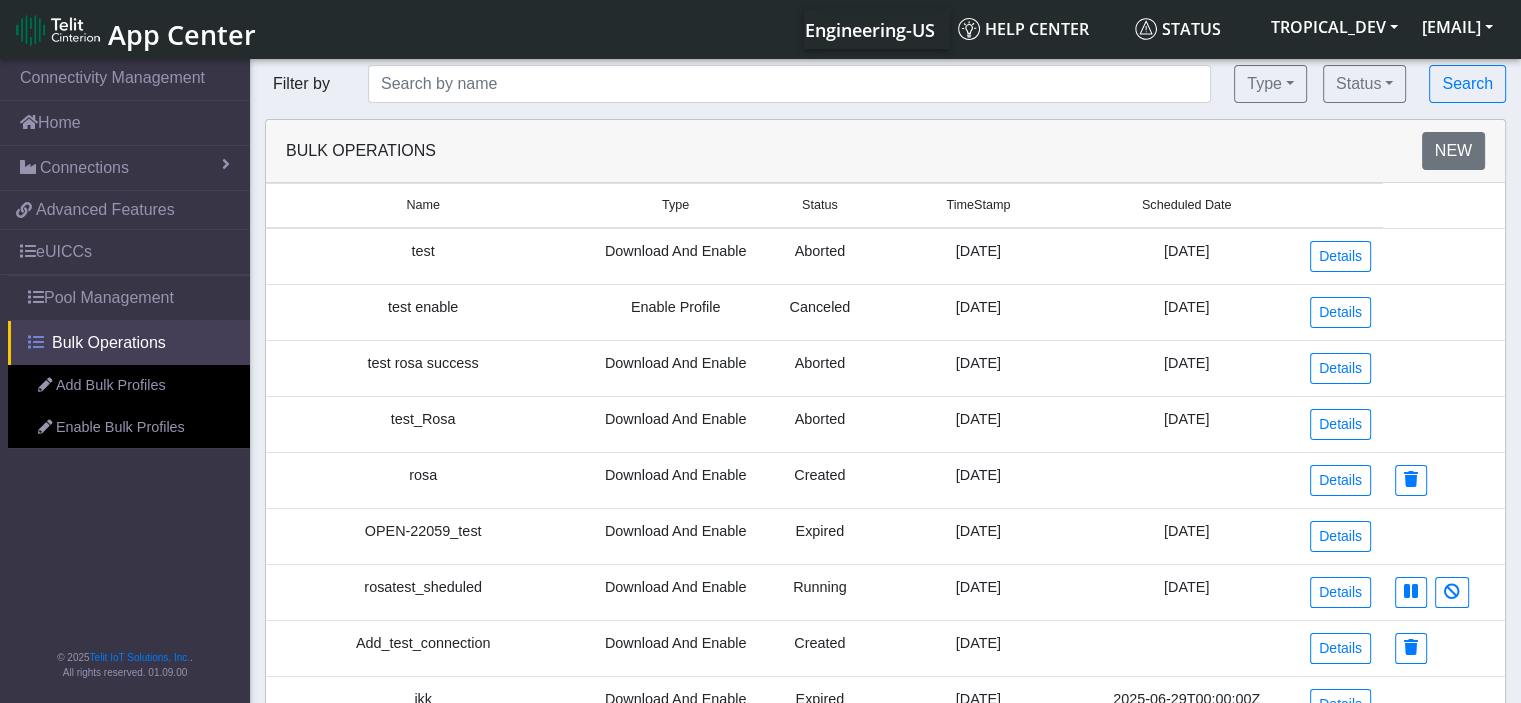 click on "Bulk Operations" at bounding box center (109, 343) 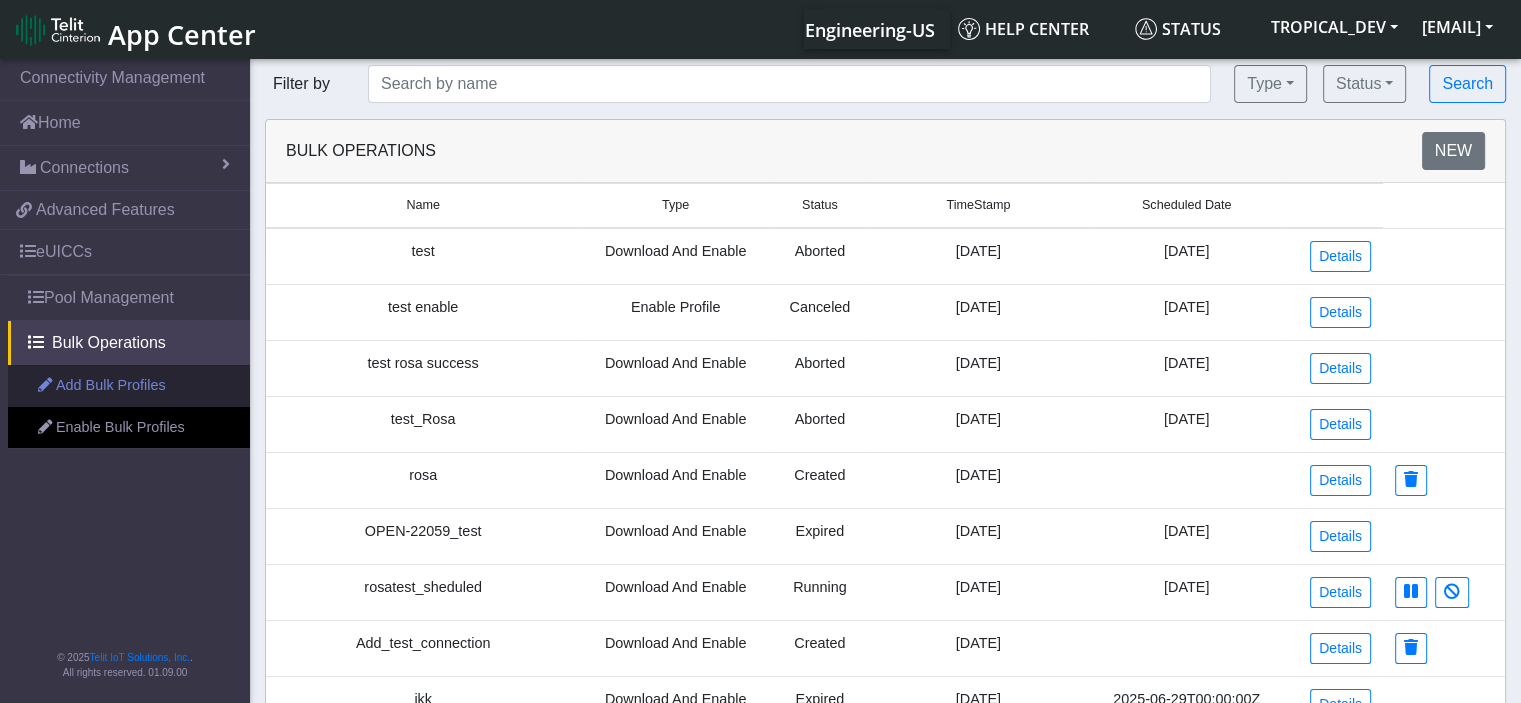 click on "Add Bulk Profiles" at bounding box center (129, 386) 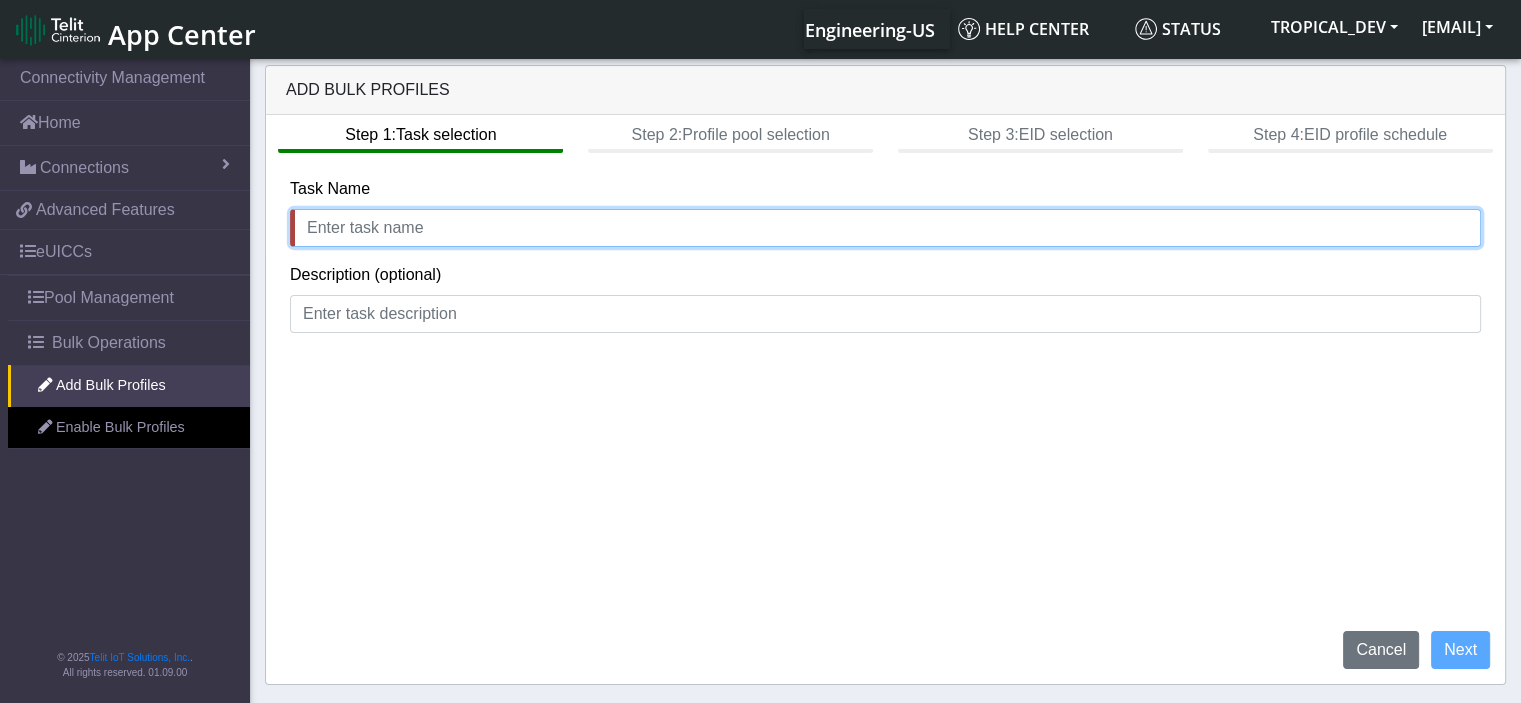 click 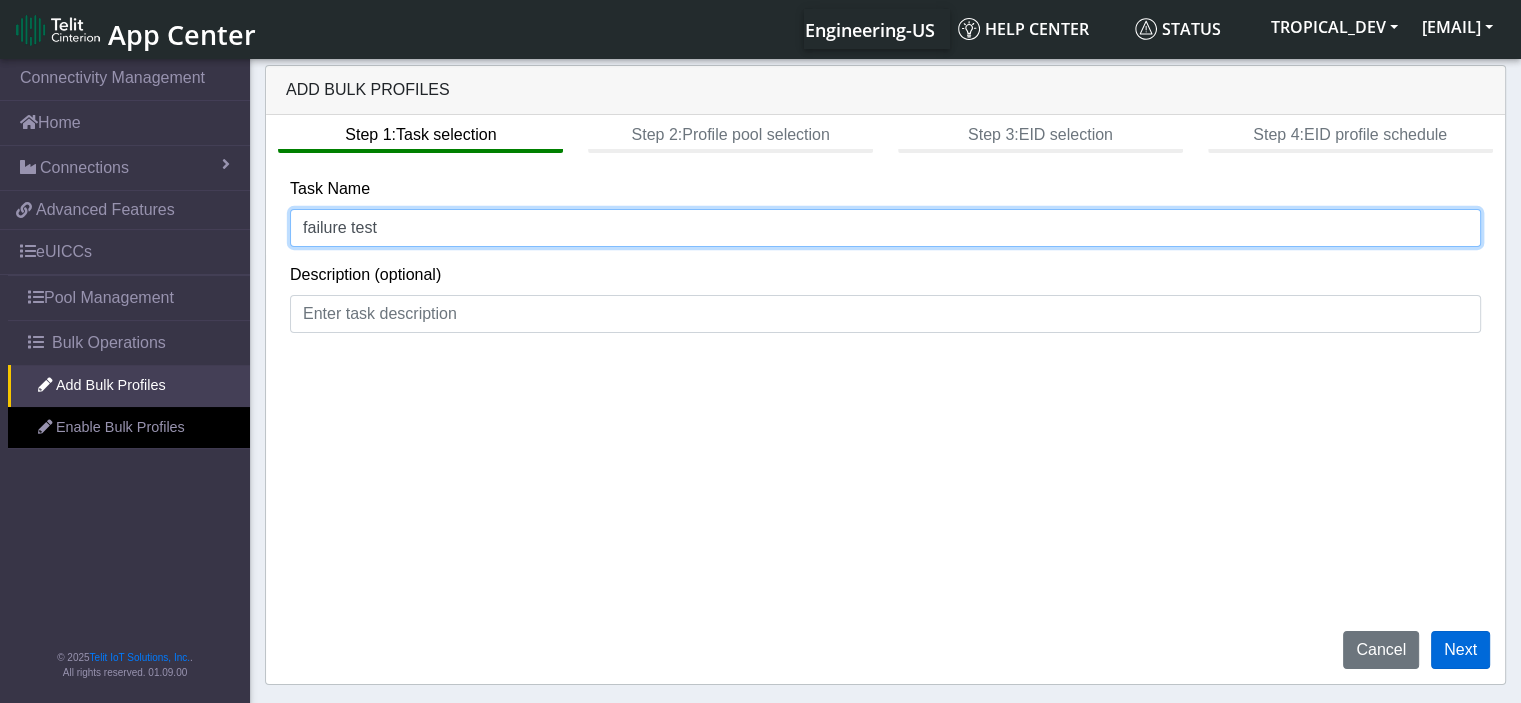 type on "failure test" 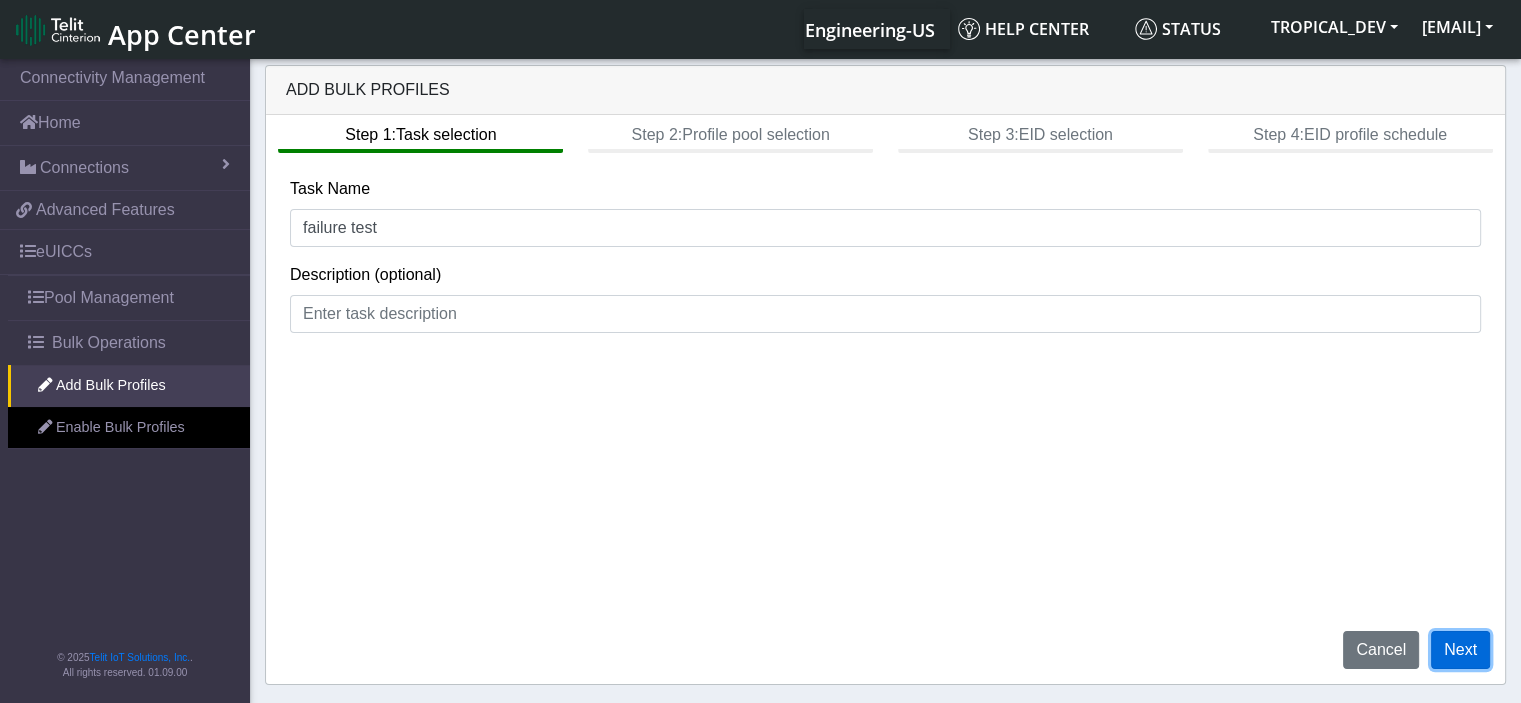 click on "Next" at bounding box center (1460, 650) 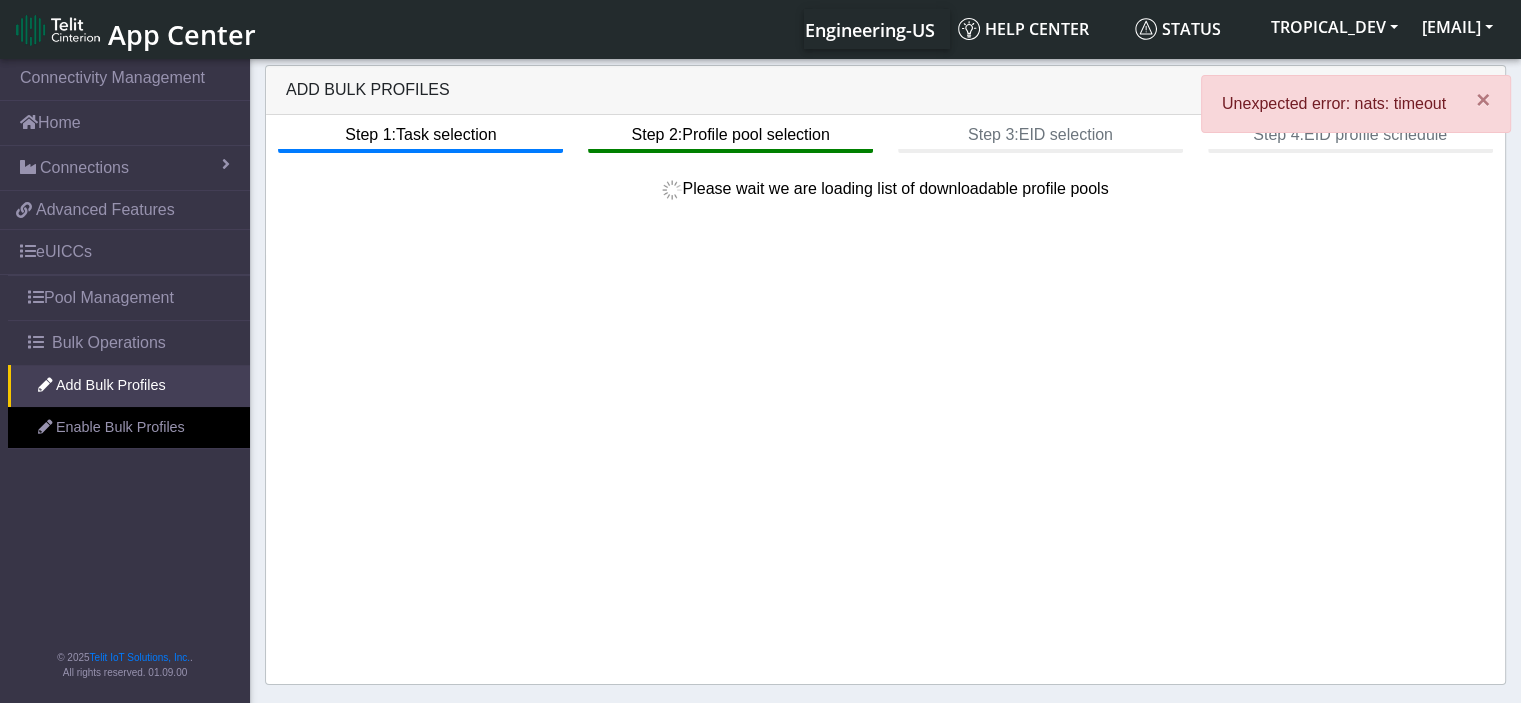 click on "App Center" at bounding box center (182, 34) 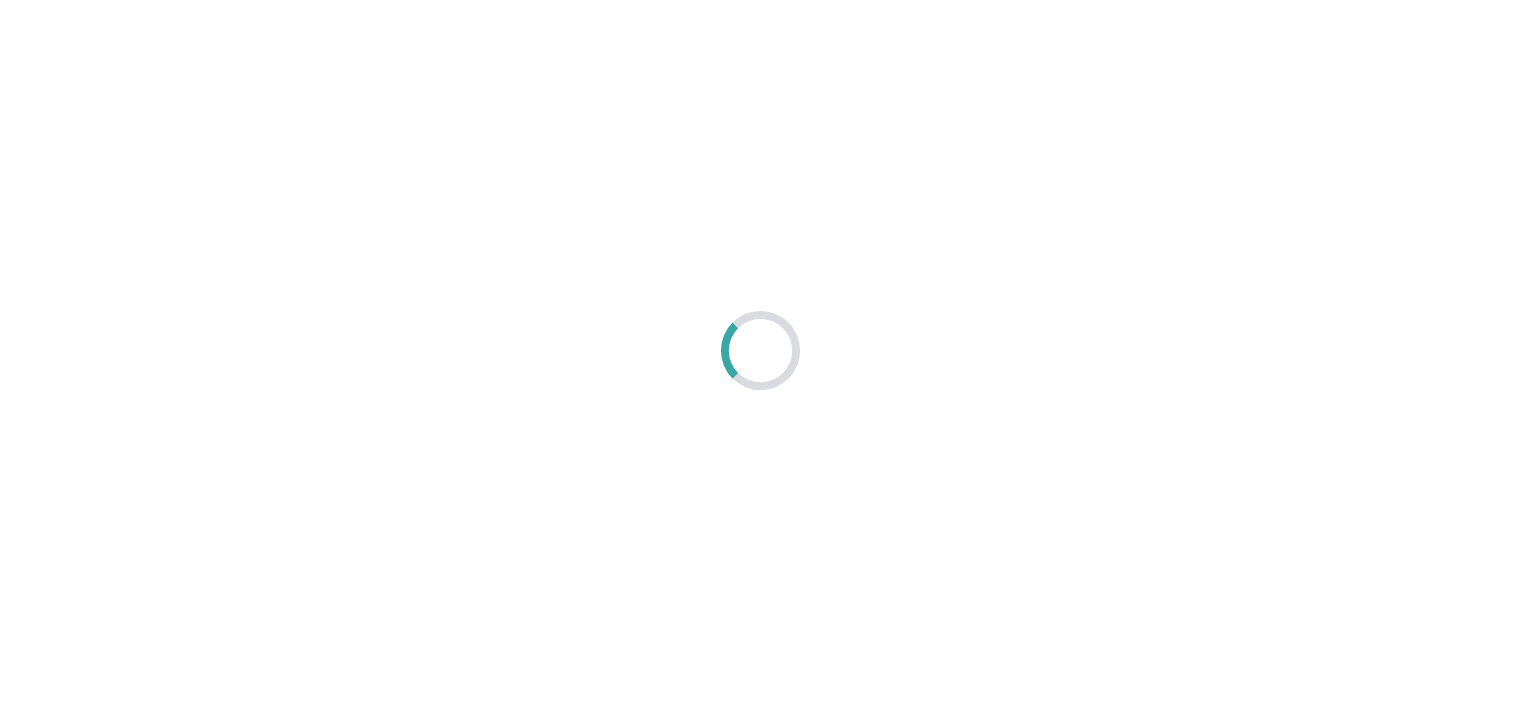 scroll, scrollTop: 0, scrollLeft: 0, axis: both 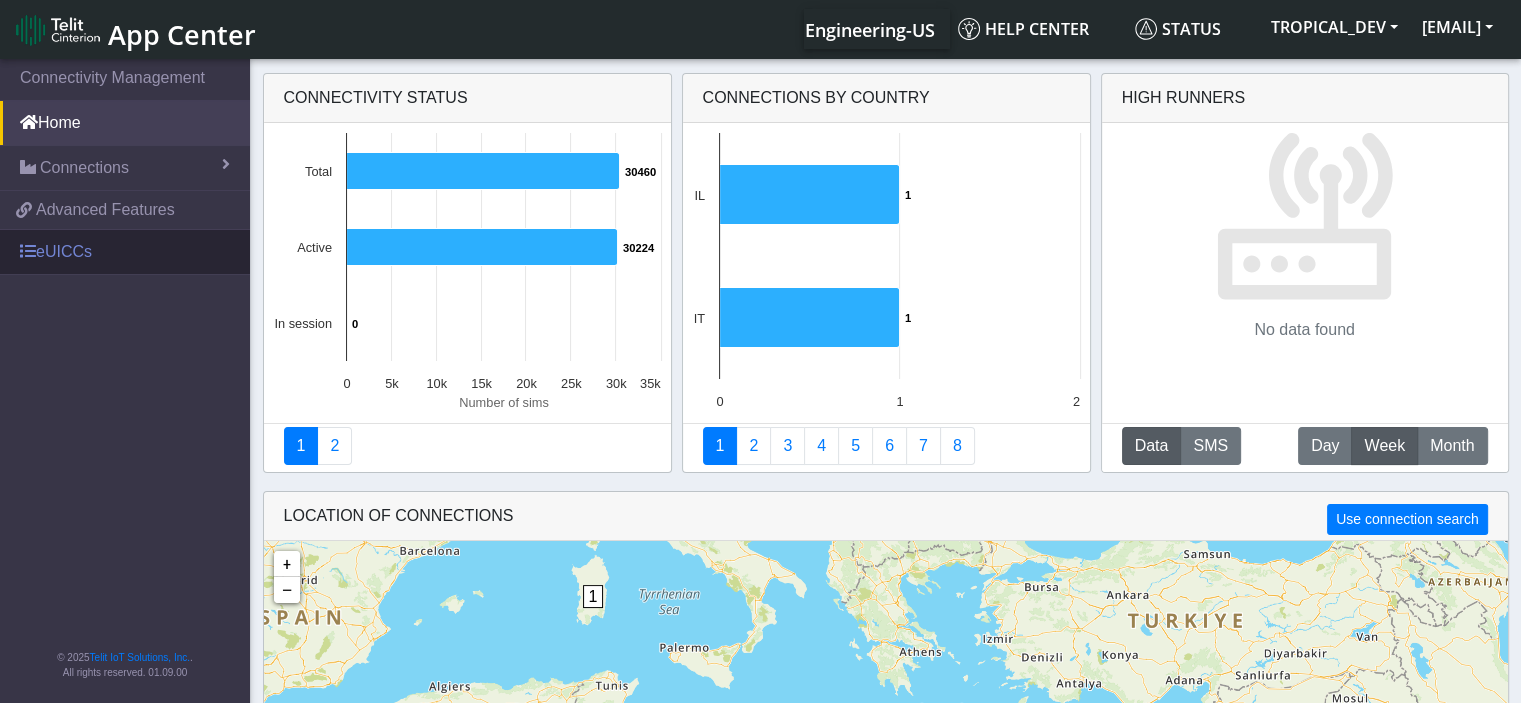 click on "eUICCs" at bounding box center [125, 252] 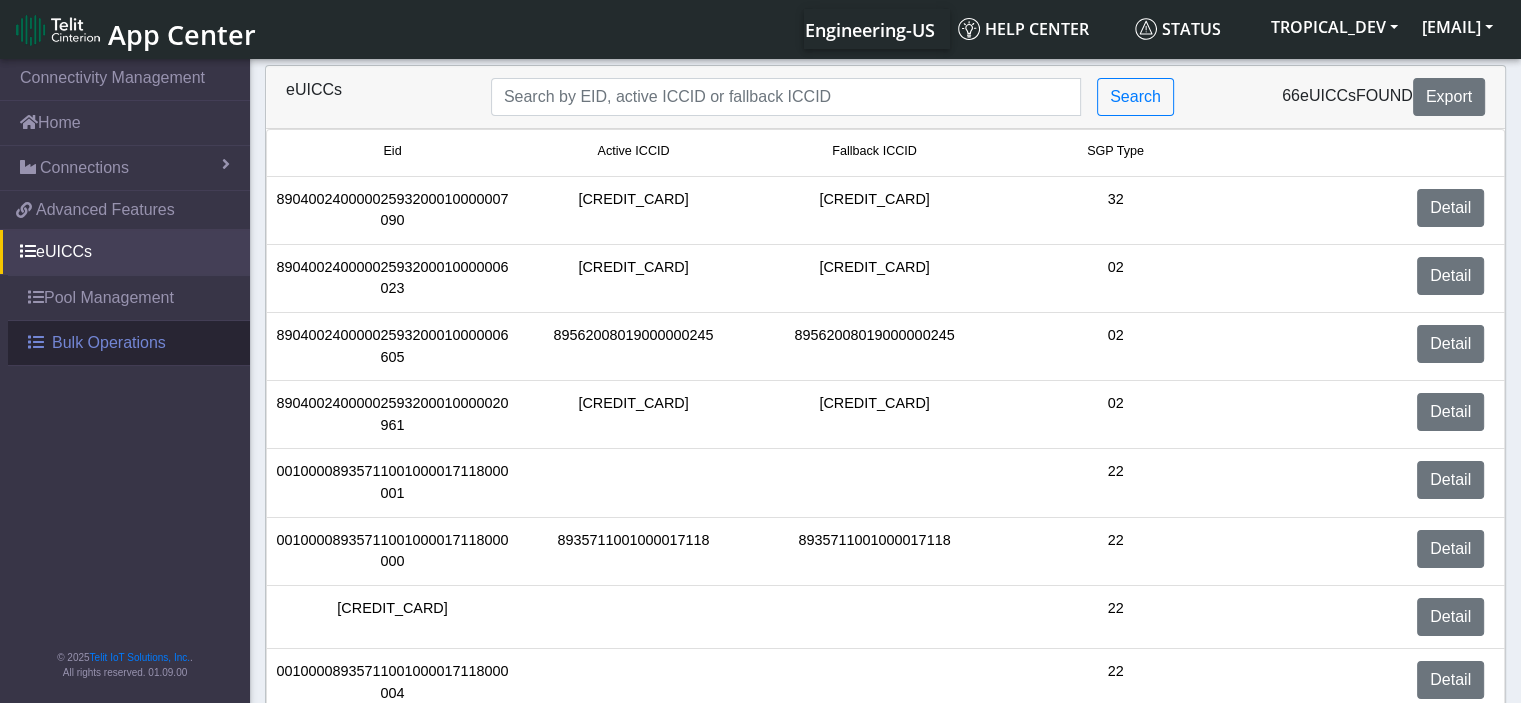 click on "Bulk Operations" at bounding box center (129, 343) 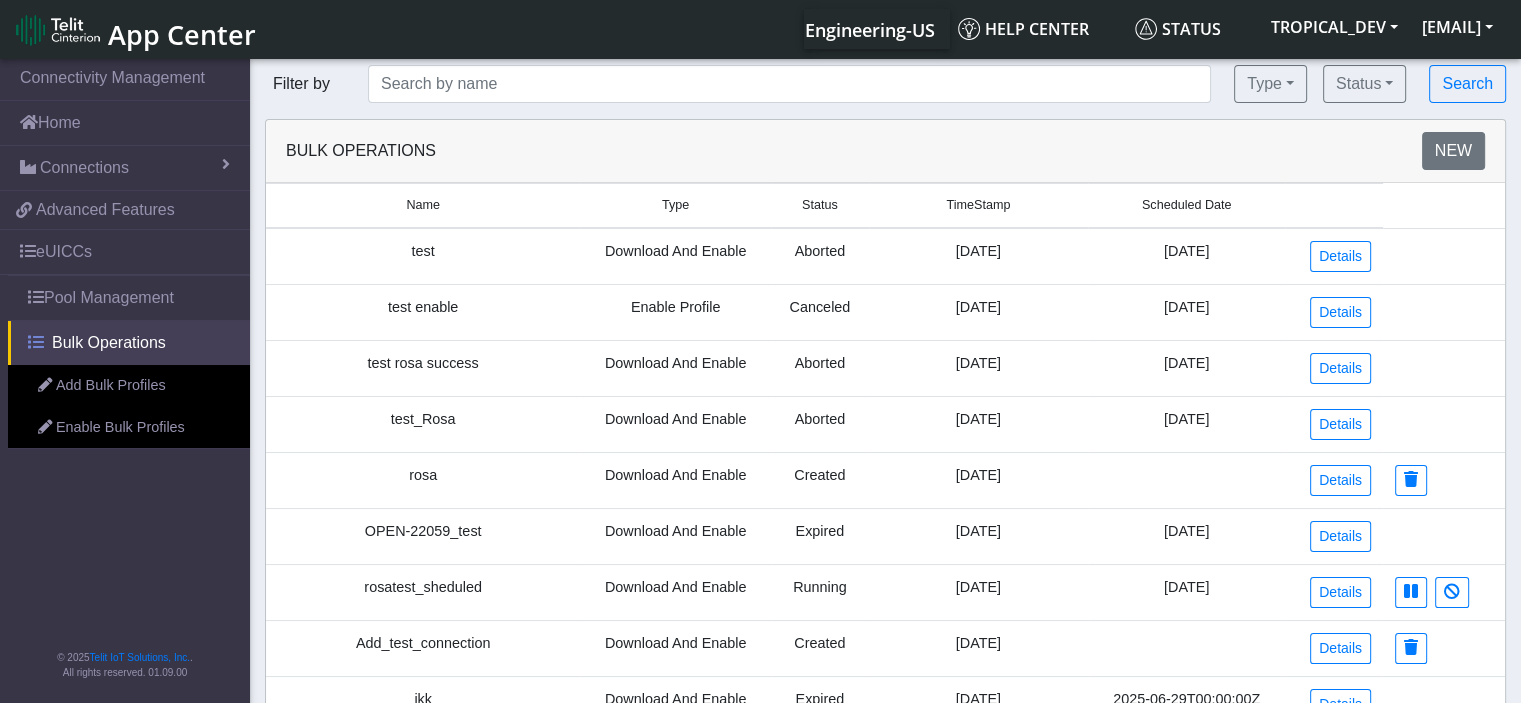 click on "Bulk Operations" at bounding box center [109, 343] 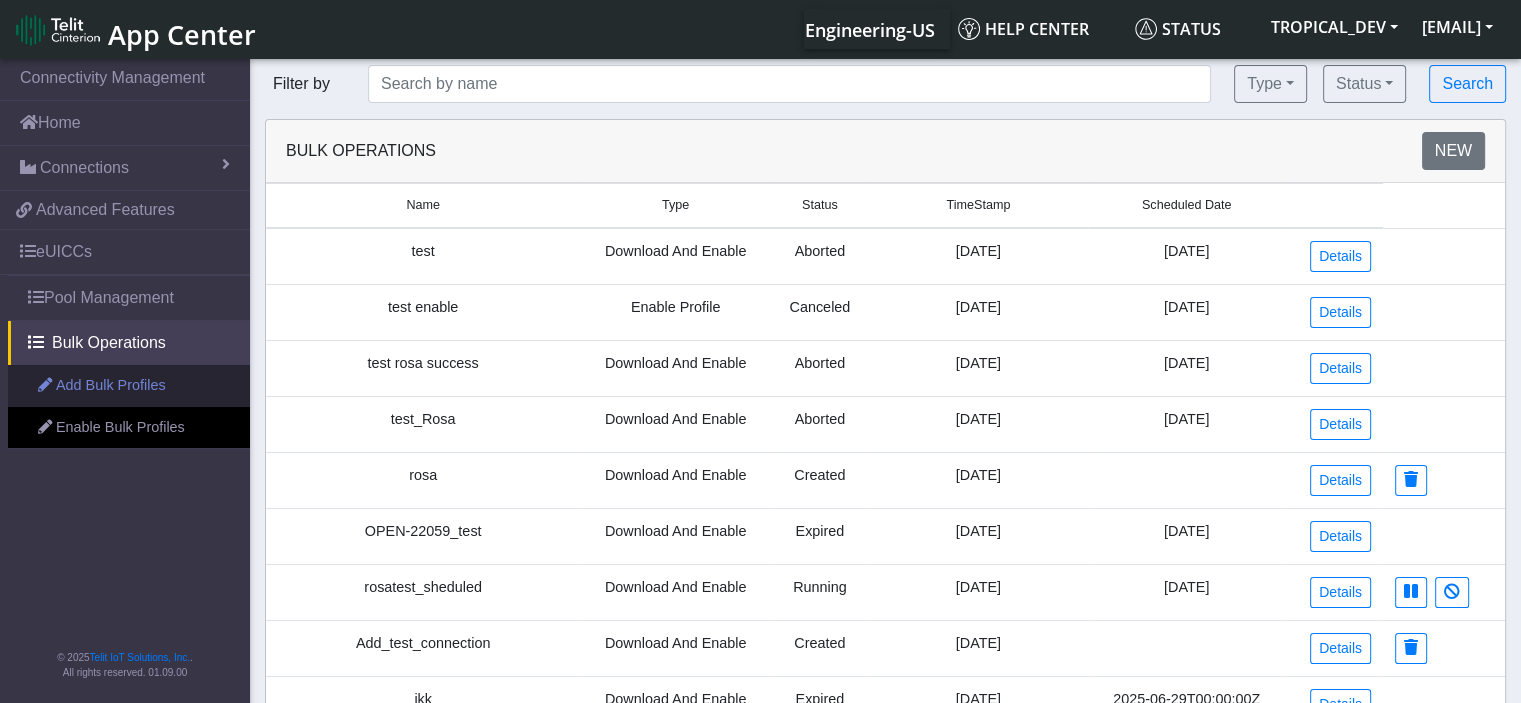 click on "Add Bulk Profiles" at bounding box center (129, 386) 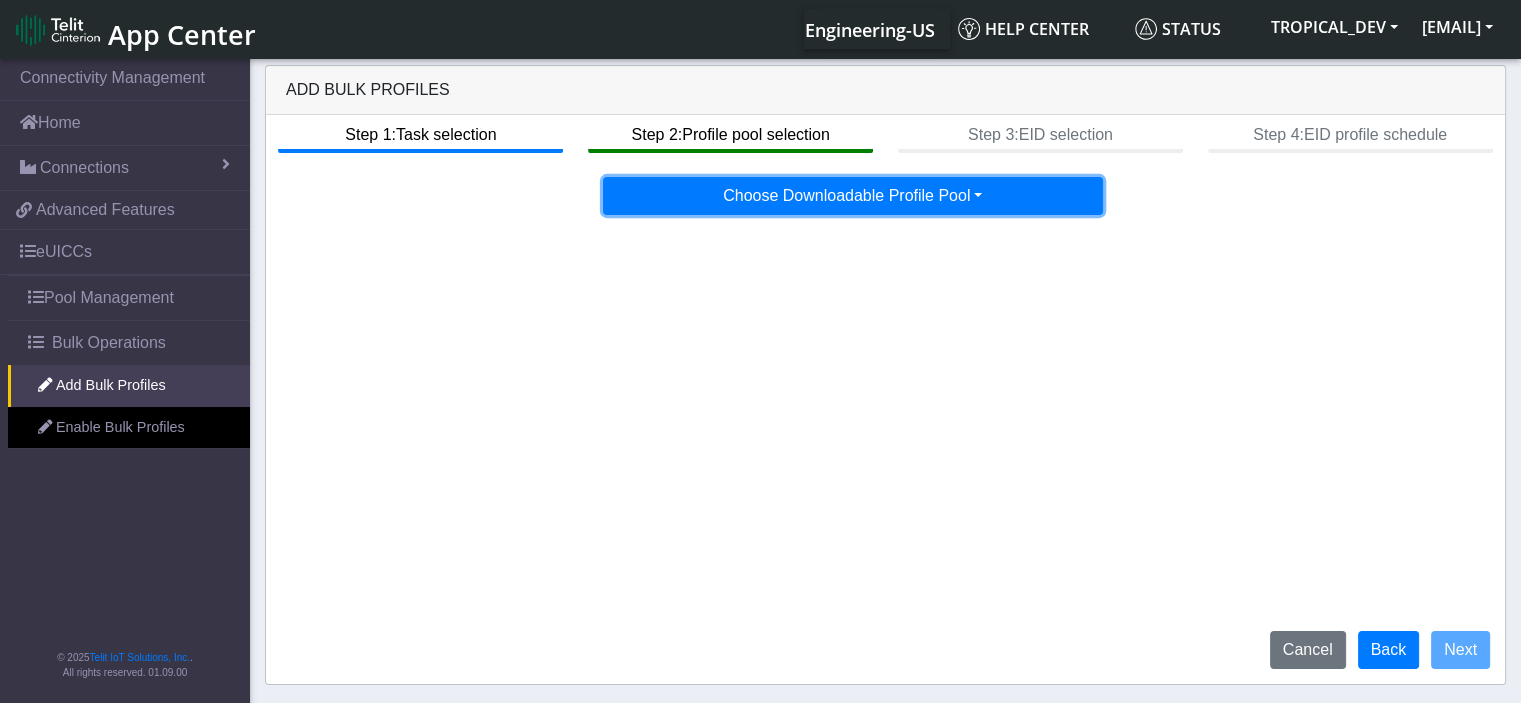 click on "Choose Downloadable Profile Pool" at bounding box center (853, 196) 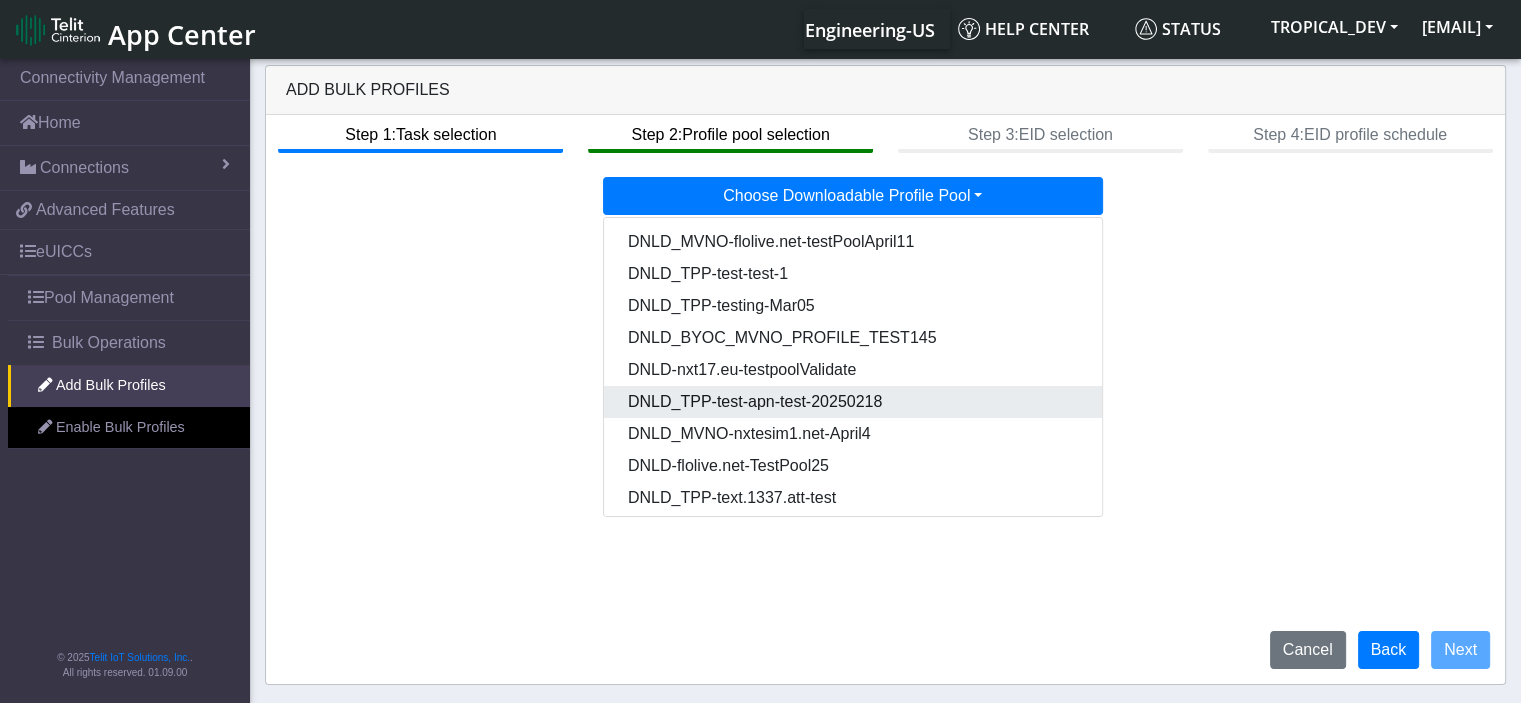 click on "DNLD_TPP-test-apn-test-20250218" at bounding box center [854, 402] 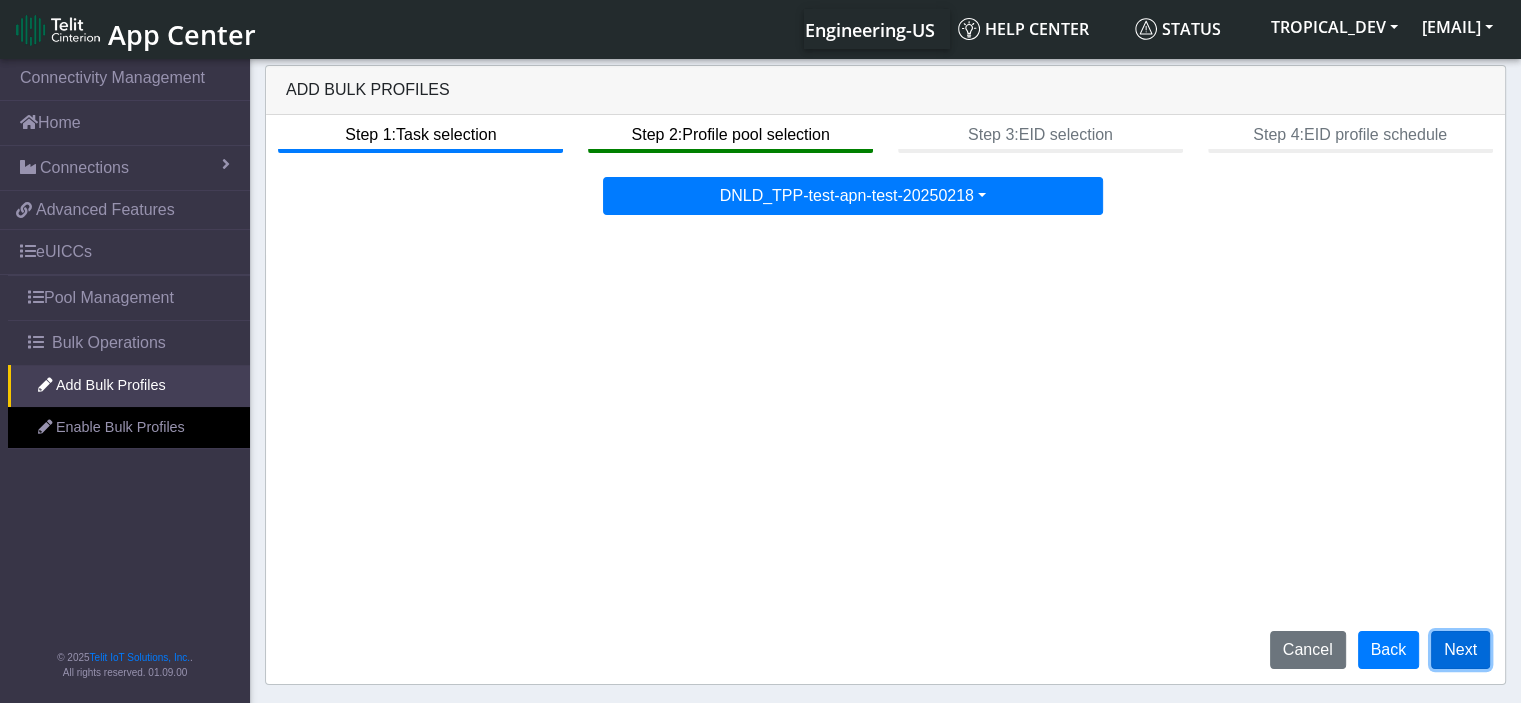 click on "Next" at bounding box center (1460, 650) 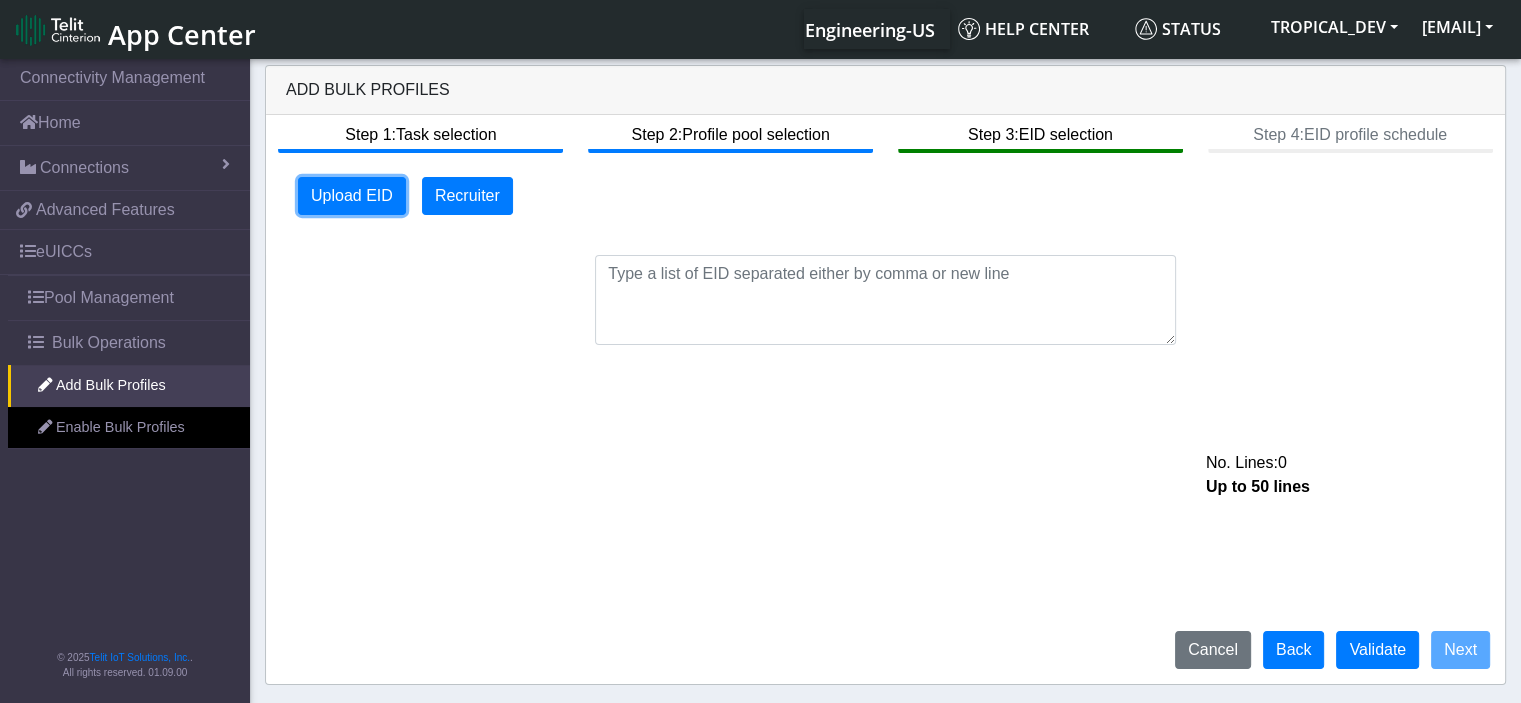 click on "Upload EID" at bounding box center (352, 196) 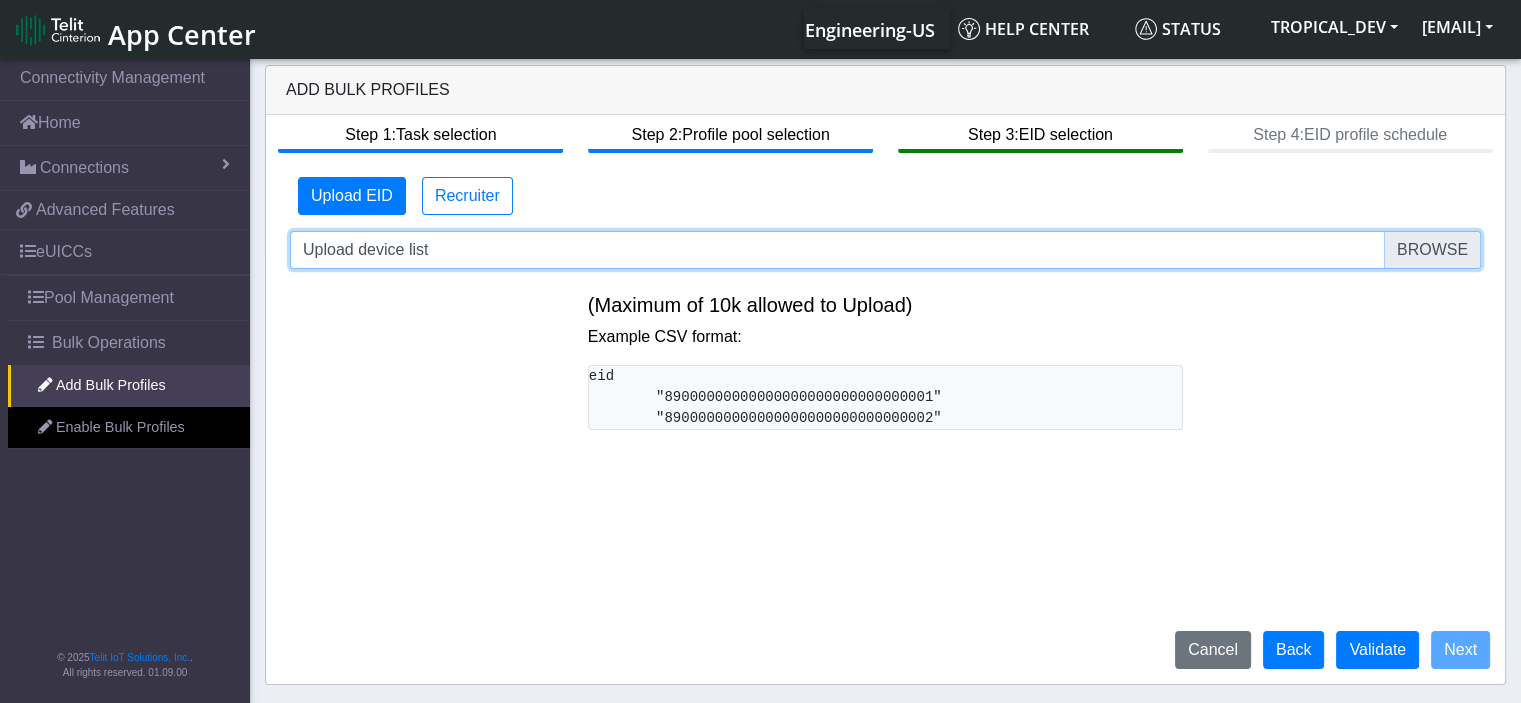 click on "Upload device list" at bounding box center (885, 250) 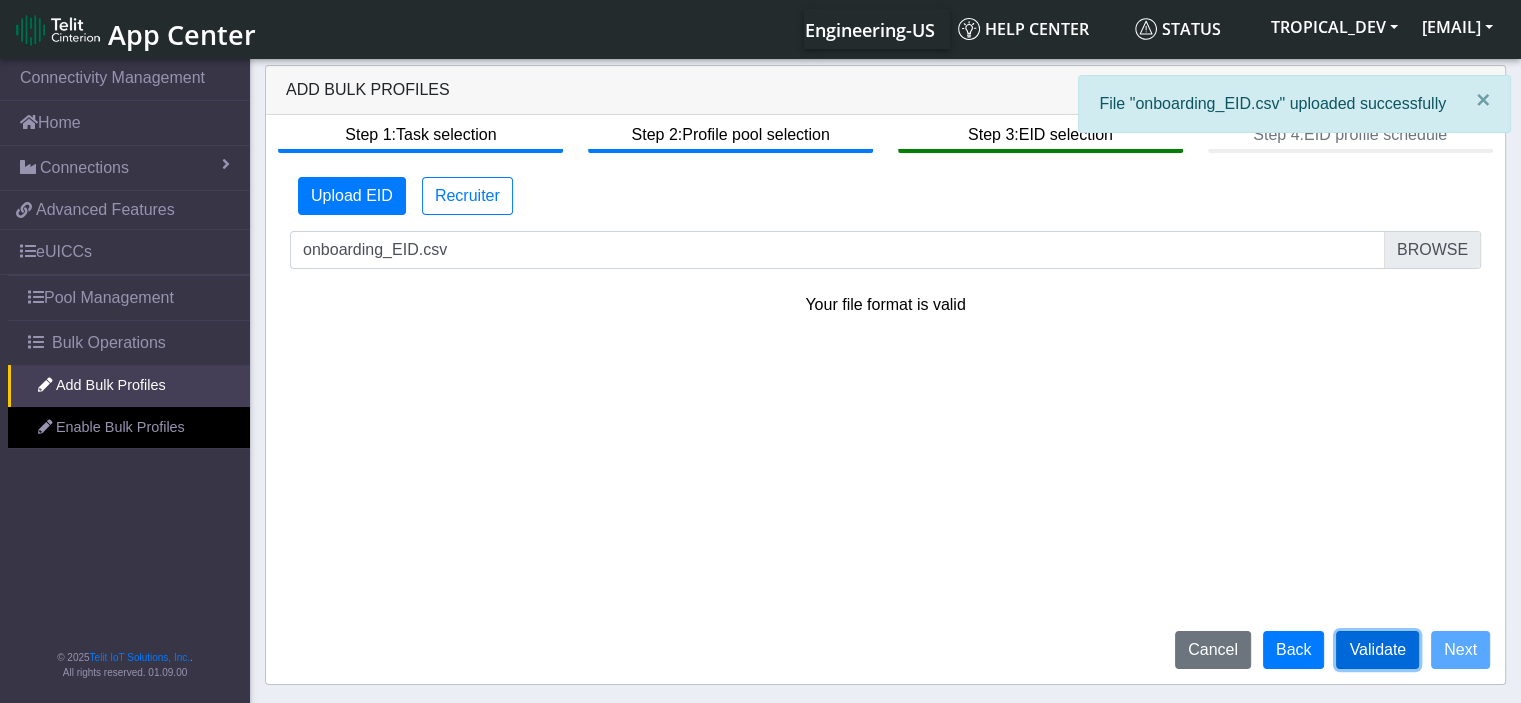 click on "Validate" at bounding box center (1377, 650) 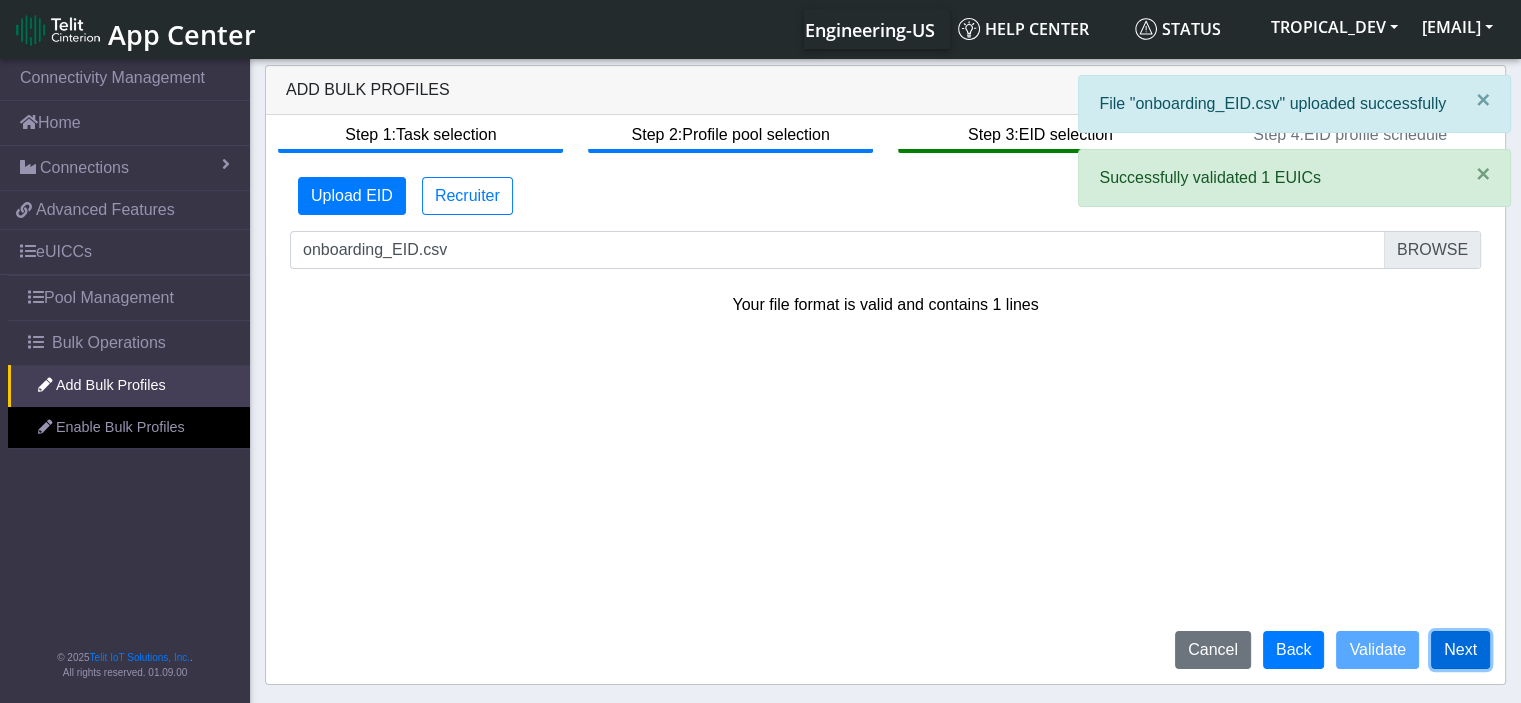 click on "Next" at bounding box center (1460, 650) 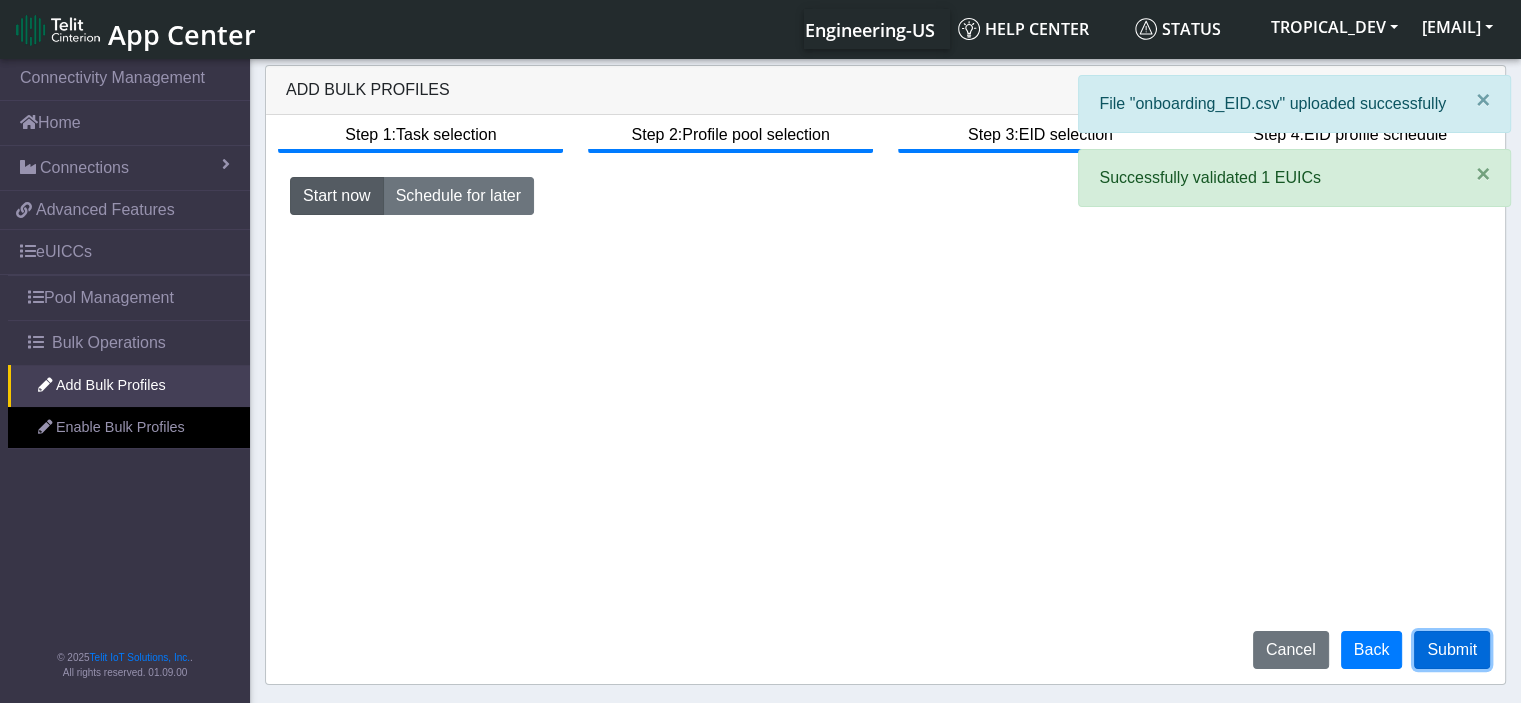 click on "Submit" at bounding box center (1452, 650) 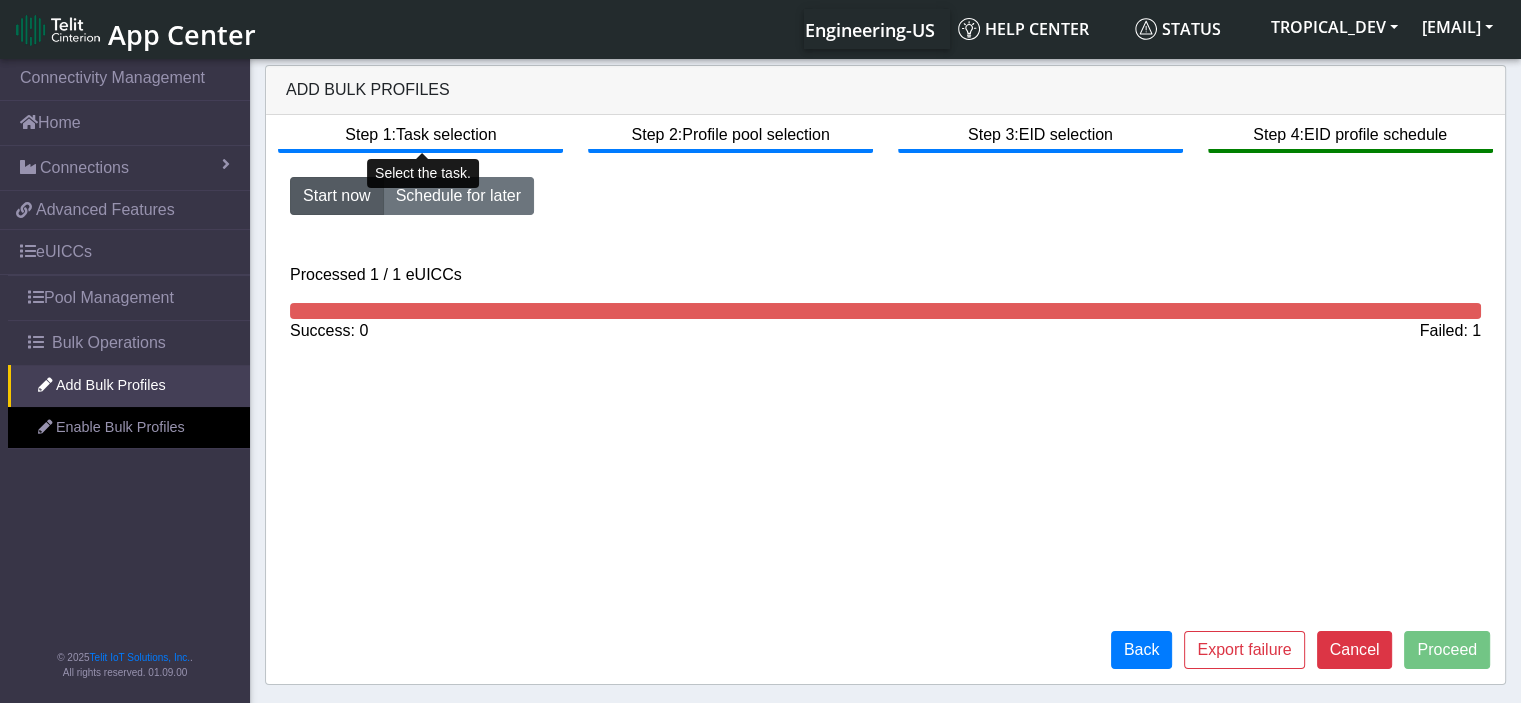 click on "Step 1:  Task selection" 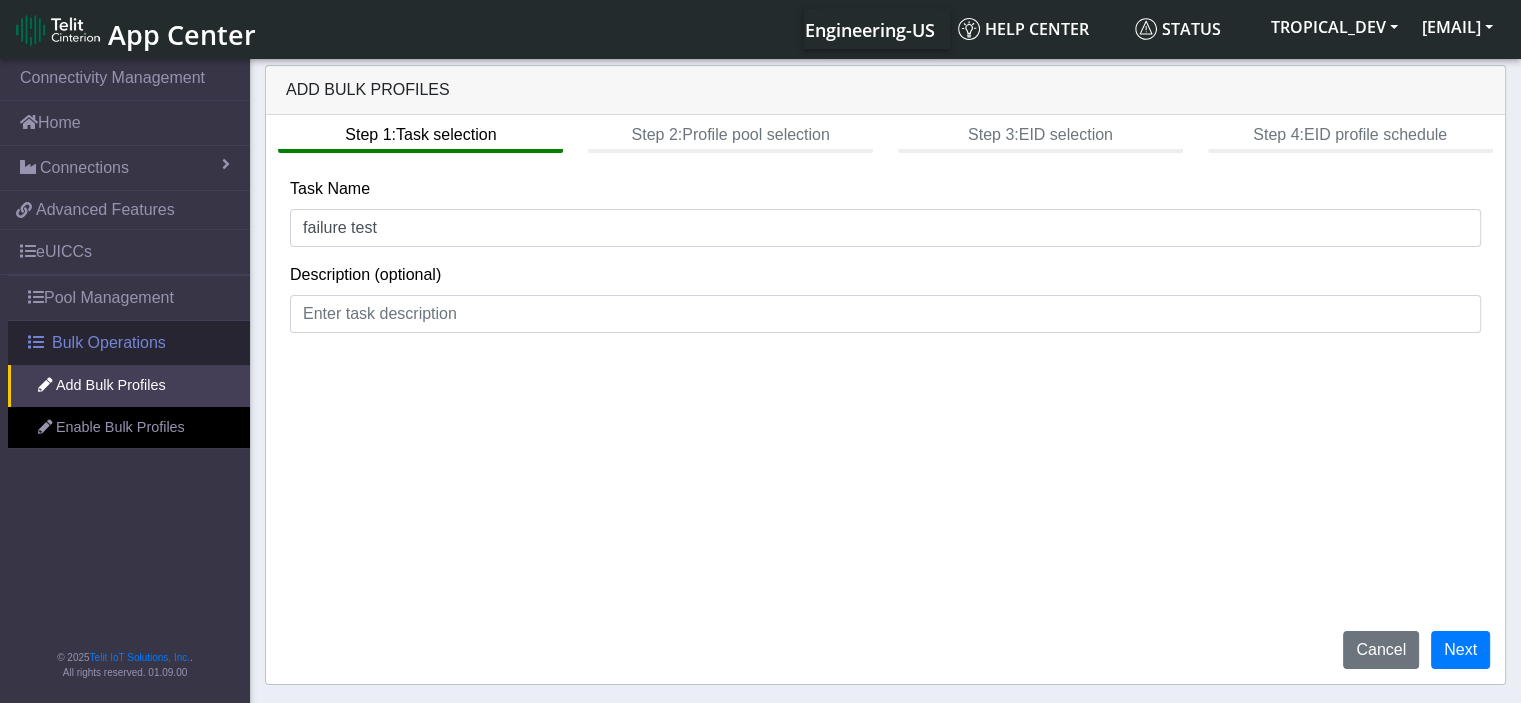 click on "Bulk Operations" at bounding box center [129, 343] 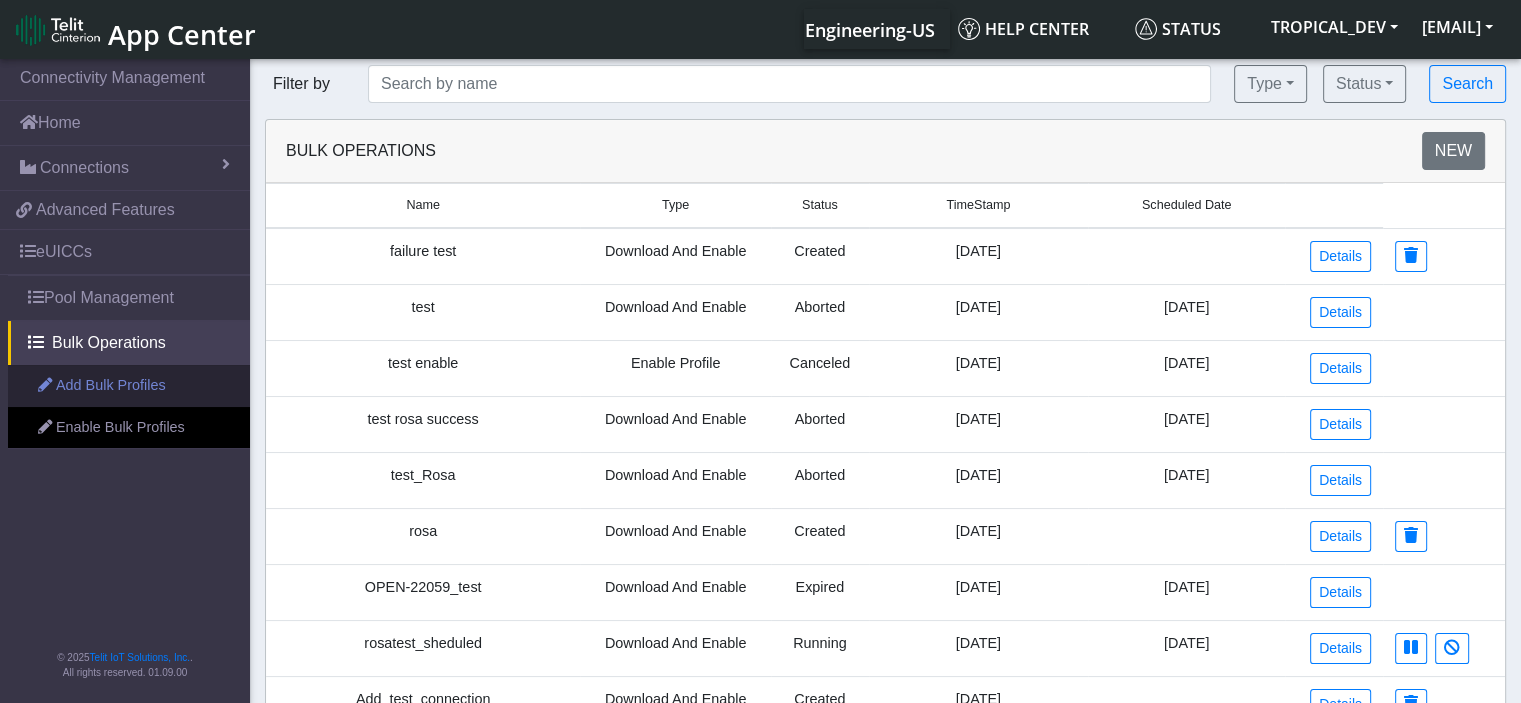 click on "Add Bulk Profiles" at bounding box center [129, 386] 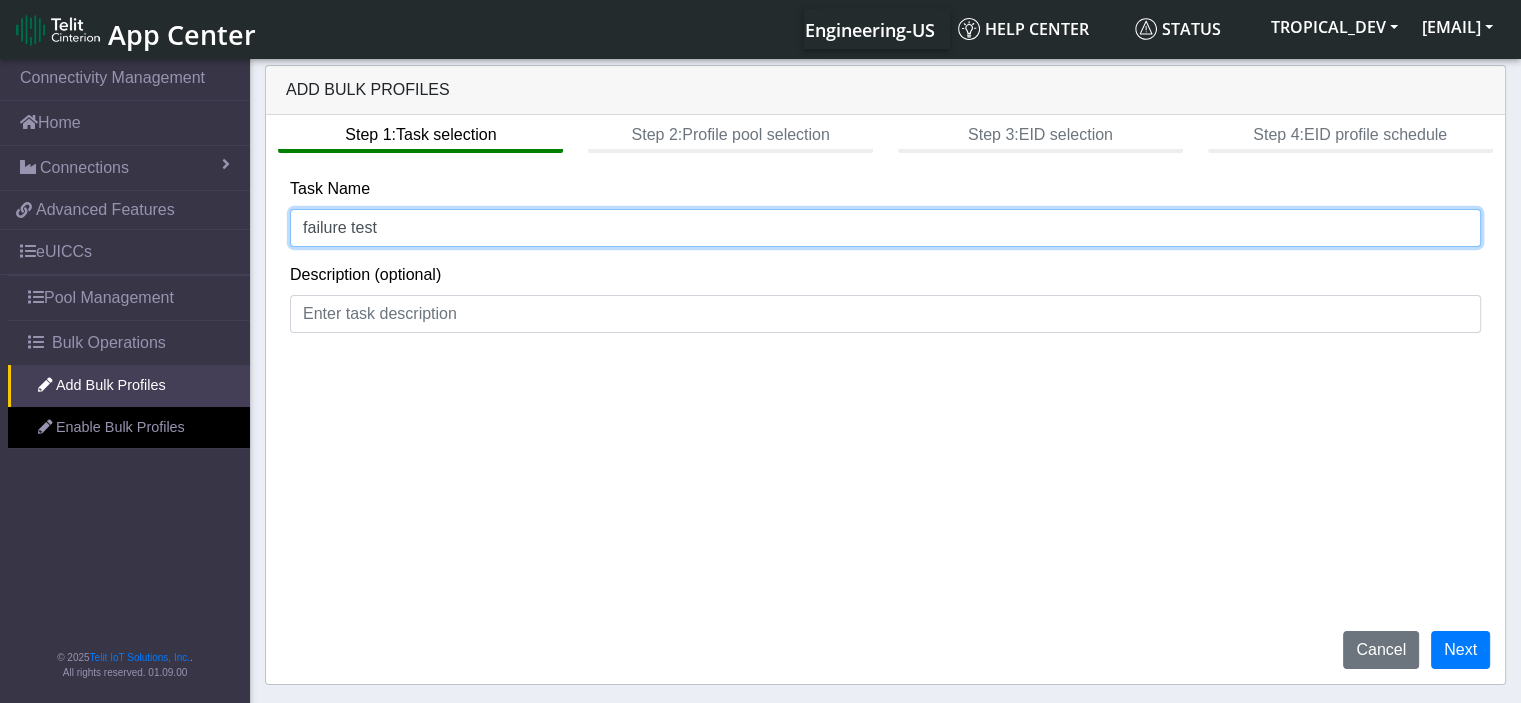 click on "failure test" 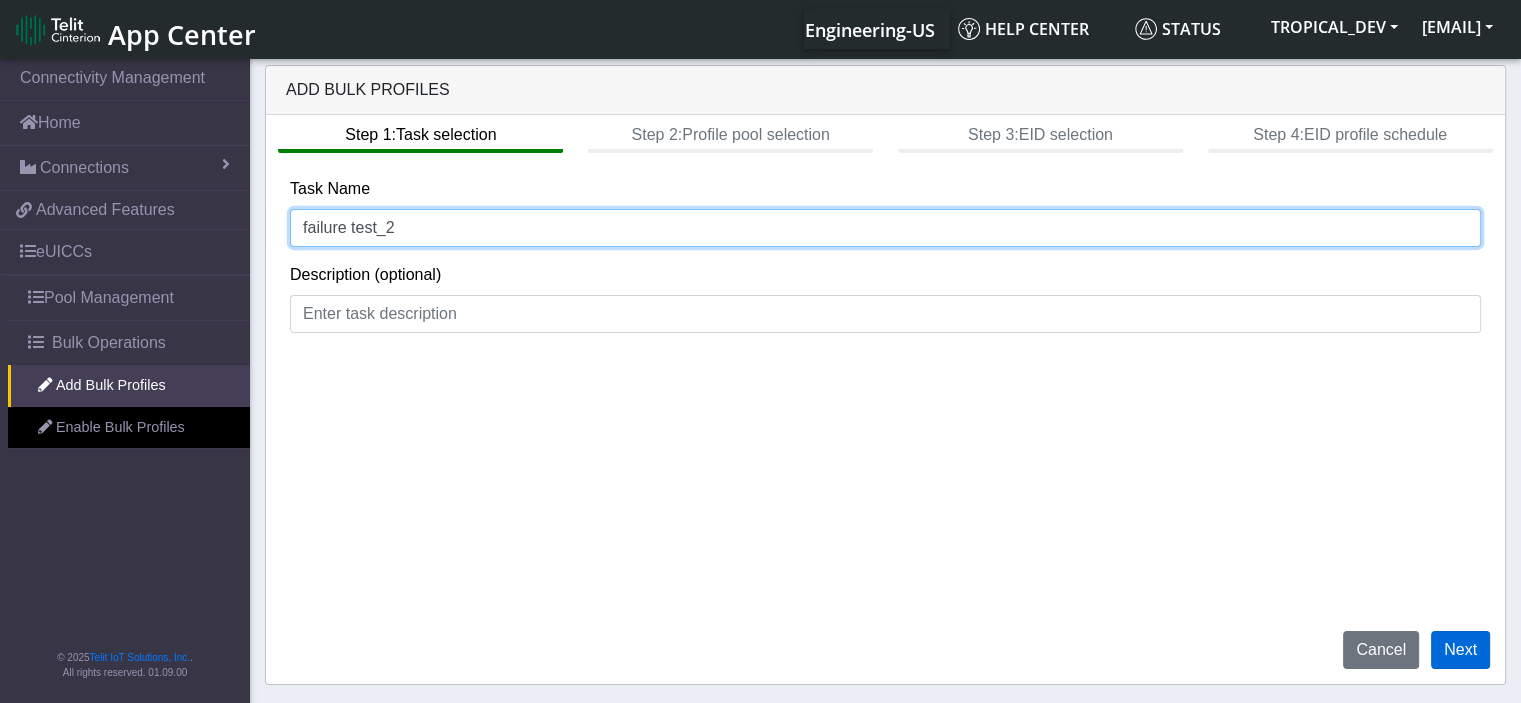 type on "failure test_2" 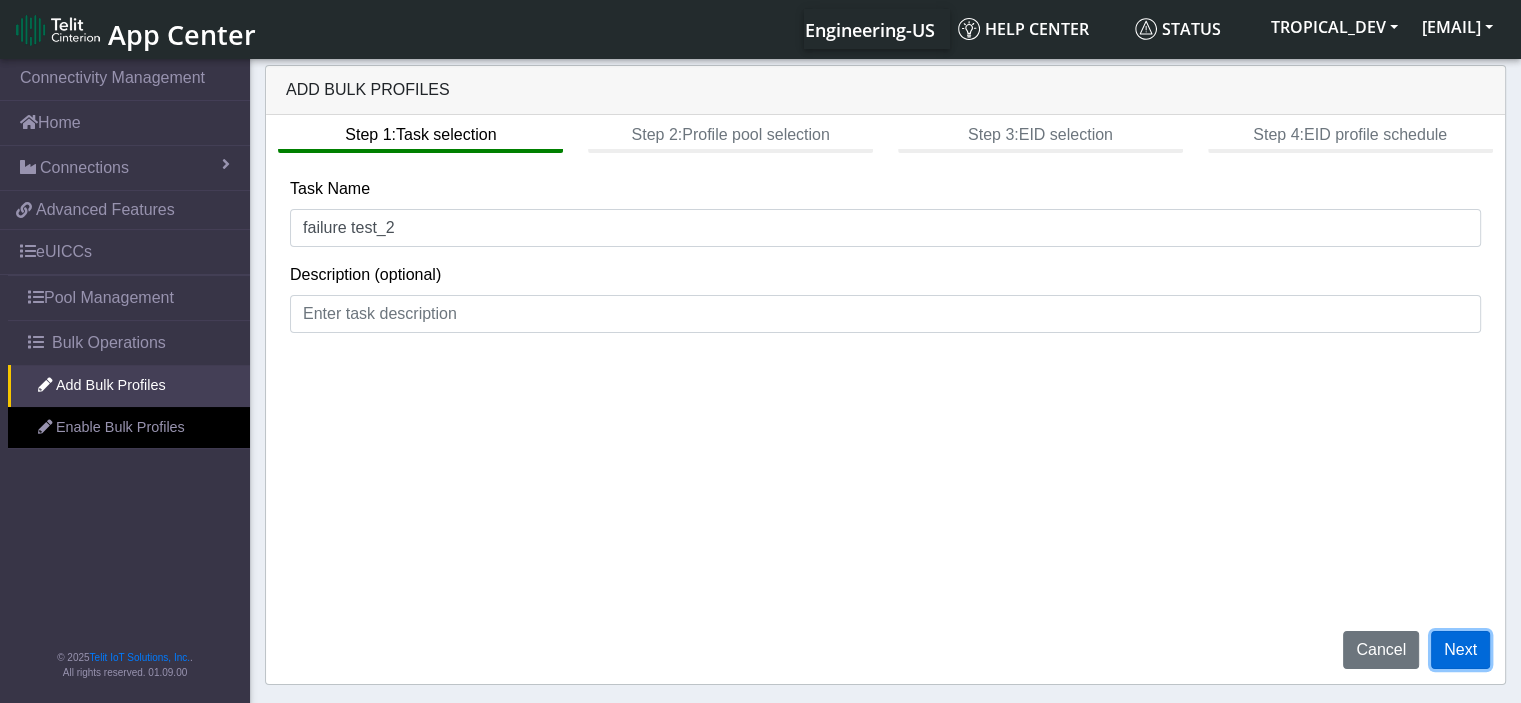 click on "Next" at bounding box center (1460, 650) 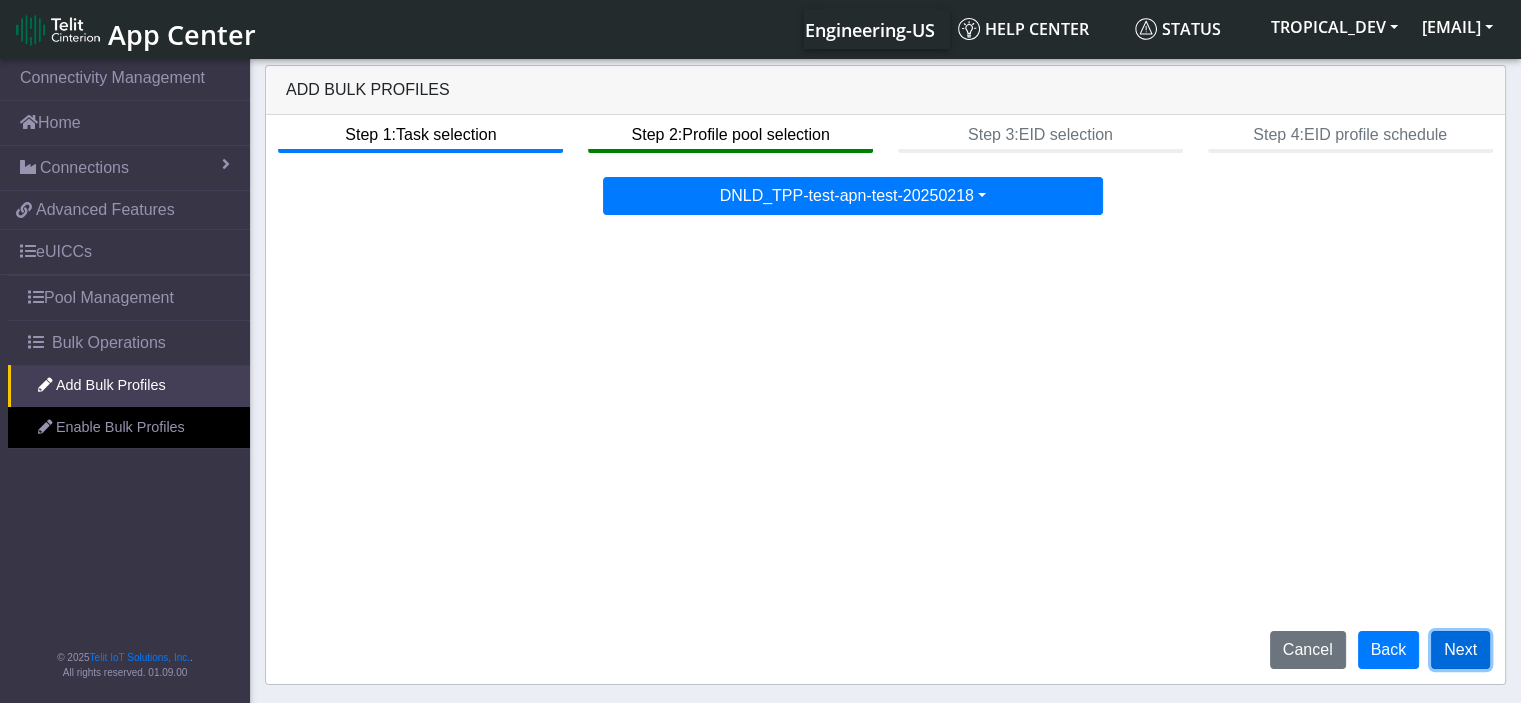 click on "Next" at bounding box center [1460, 650] 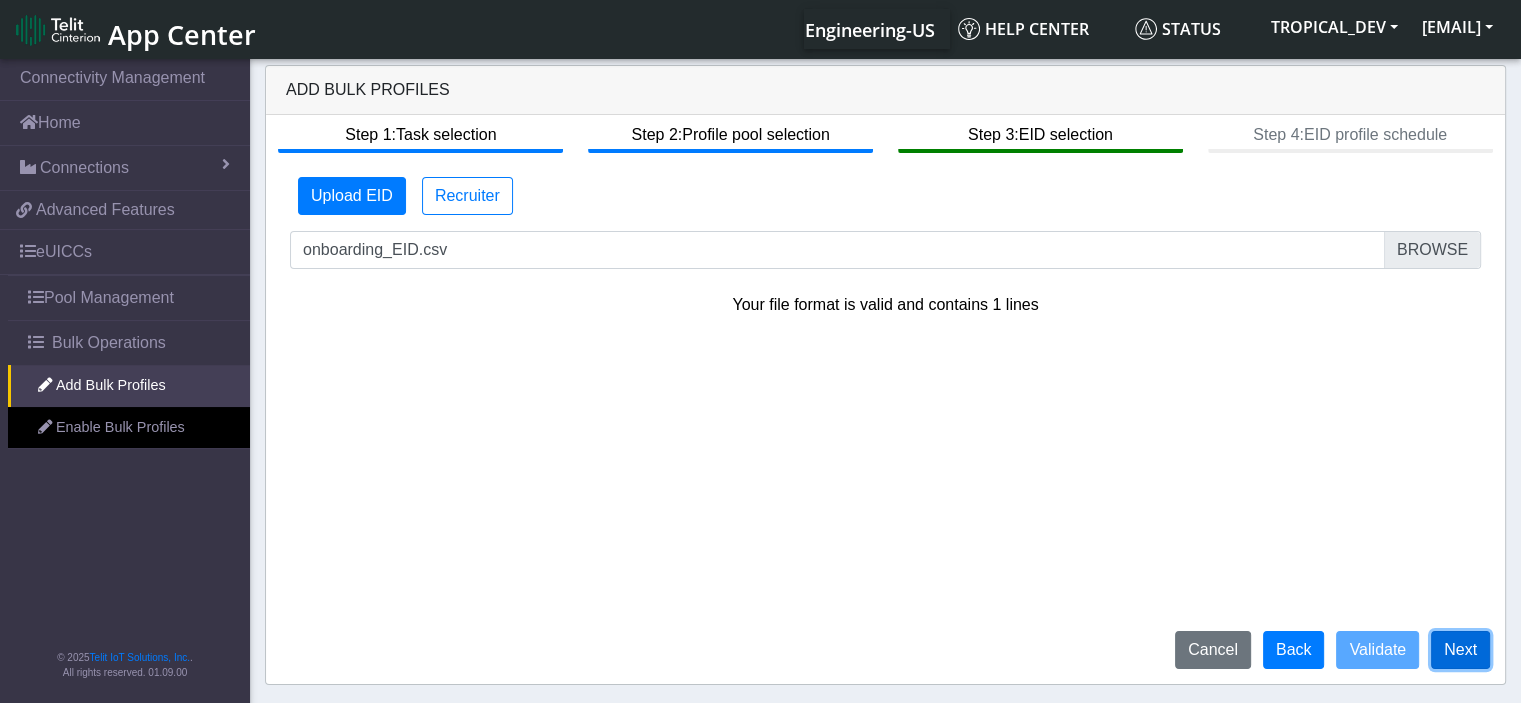 click on "Next" at bounding box center (1460, 650) 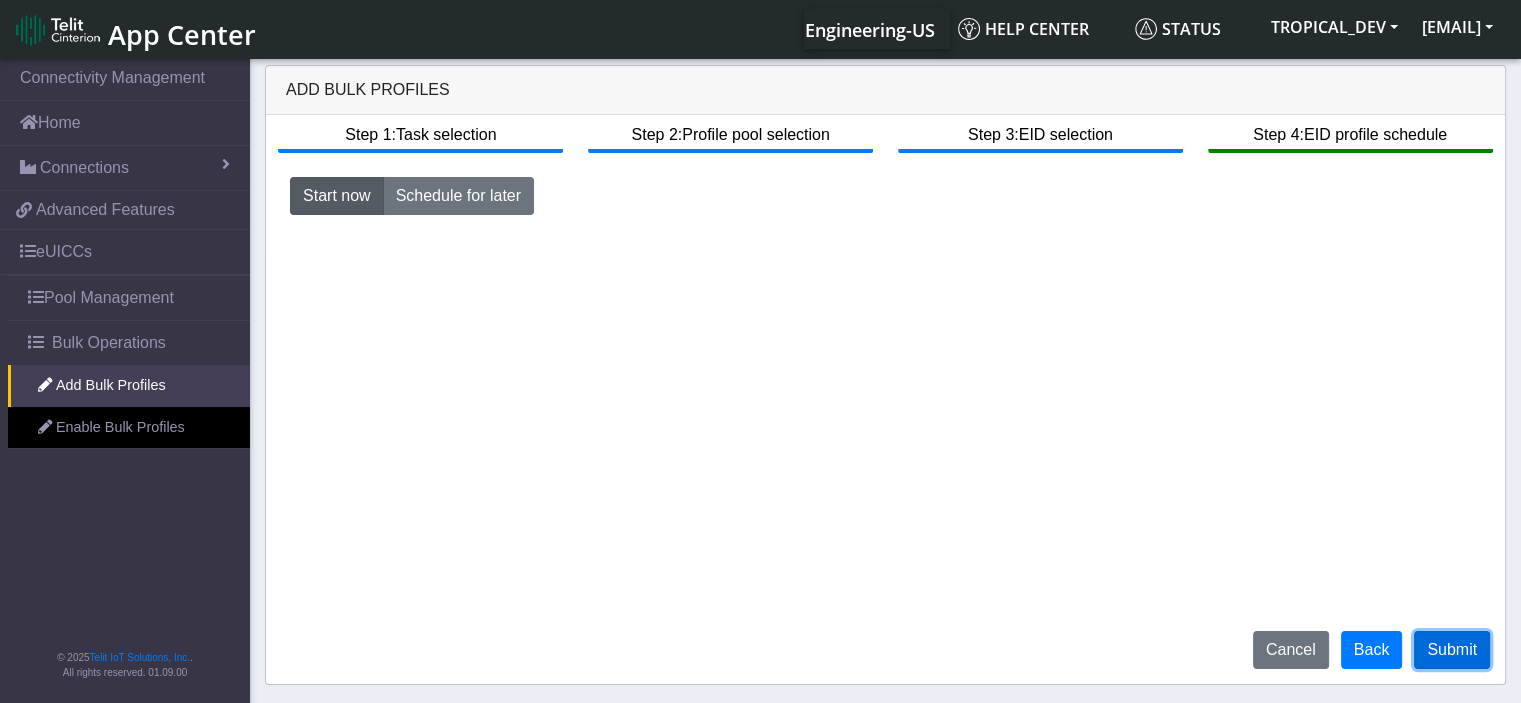 click on "Submit" at bounding box center (1452, 650) 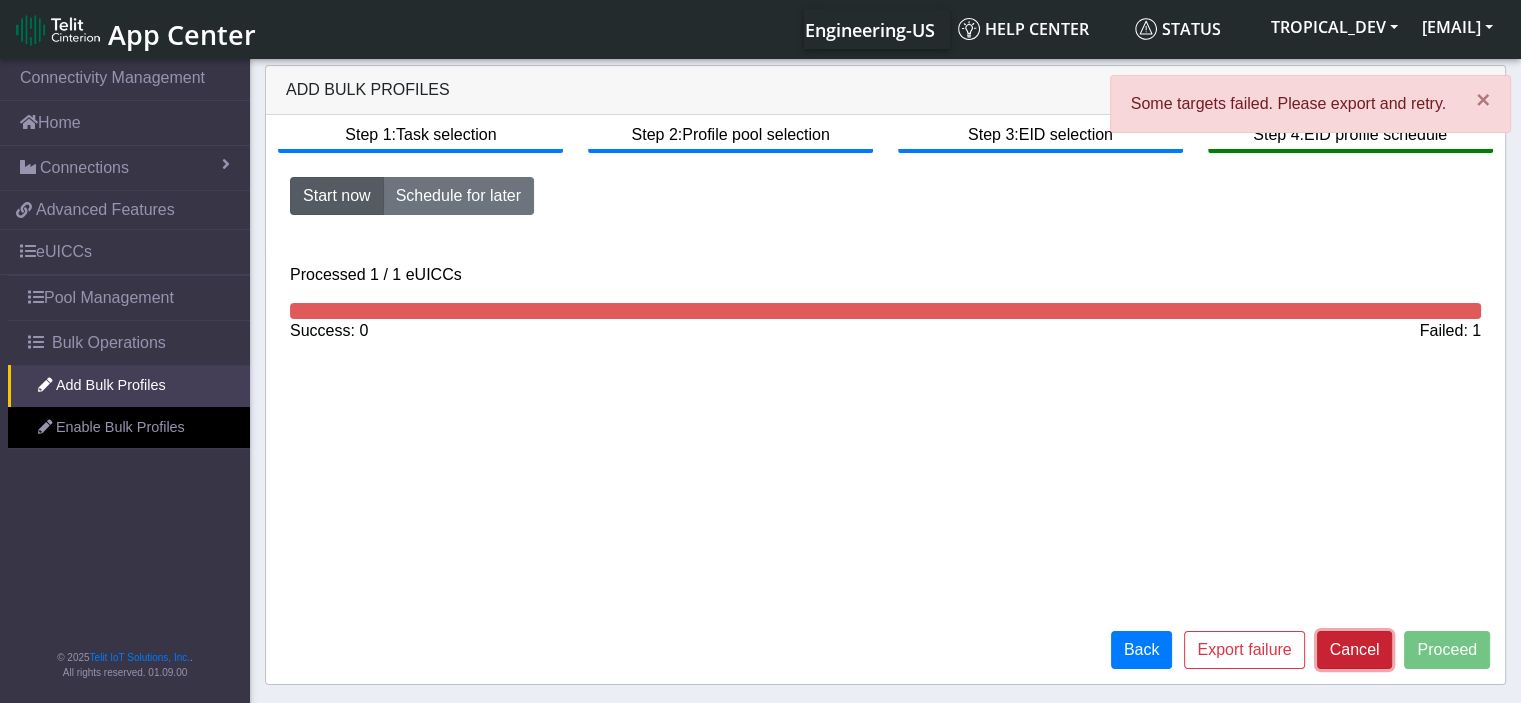 click on "Cancel" 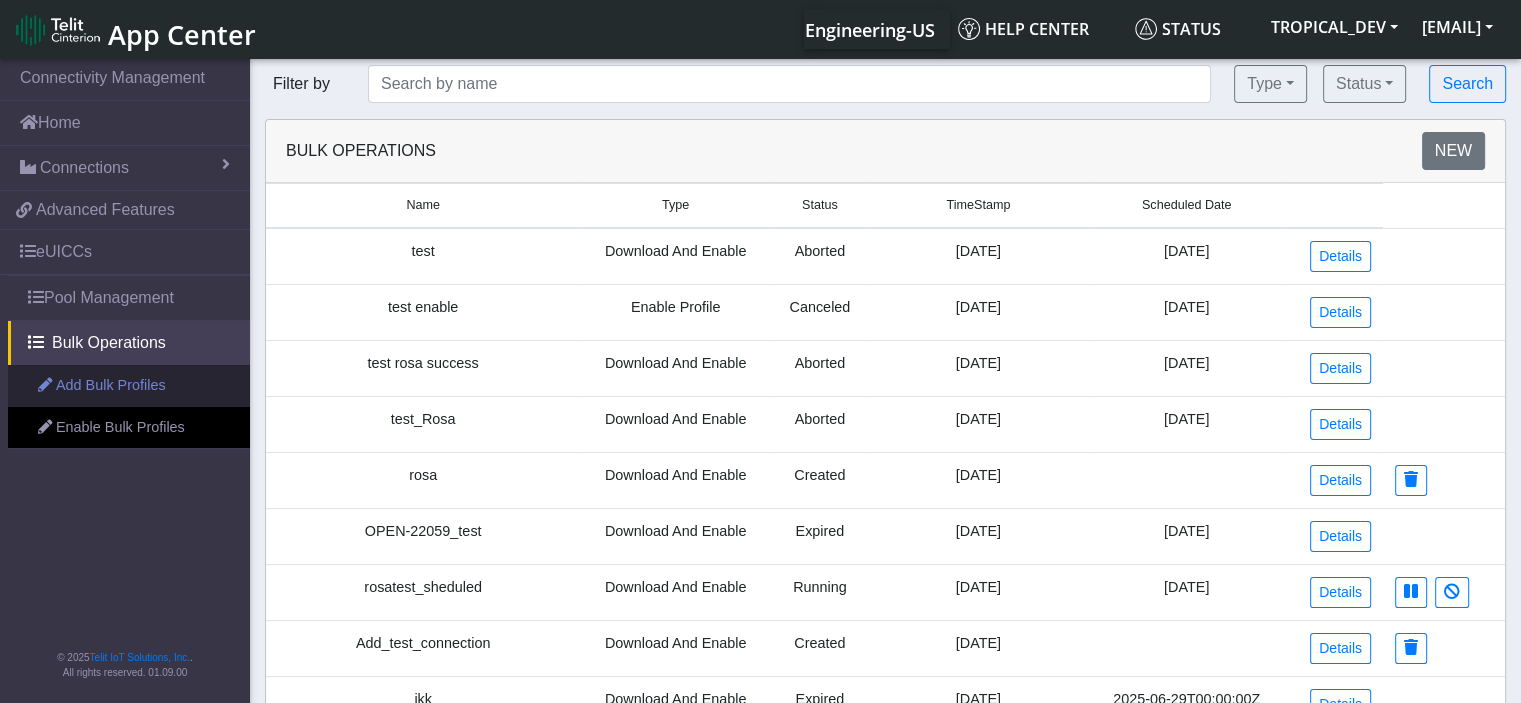 click on "Add Bulk Profiles" at bounding box center (129, 386) 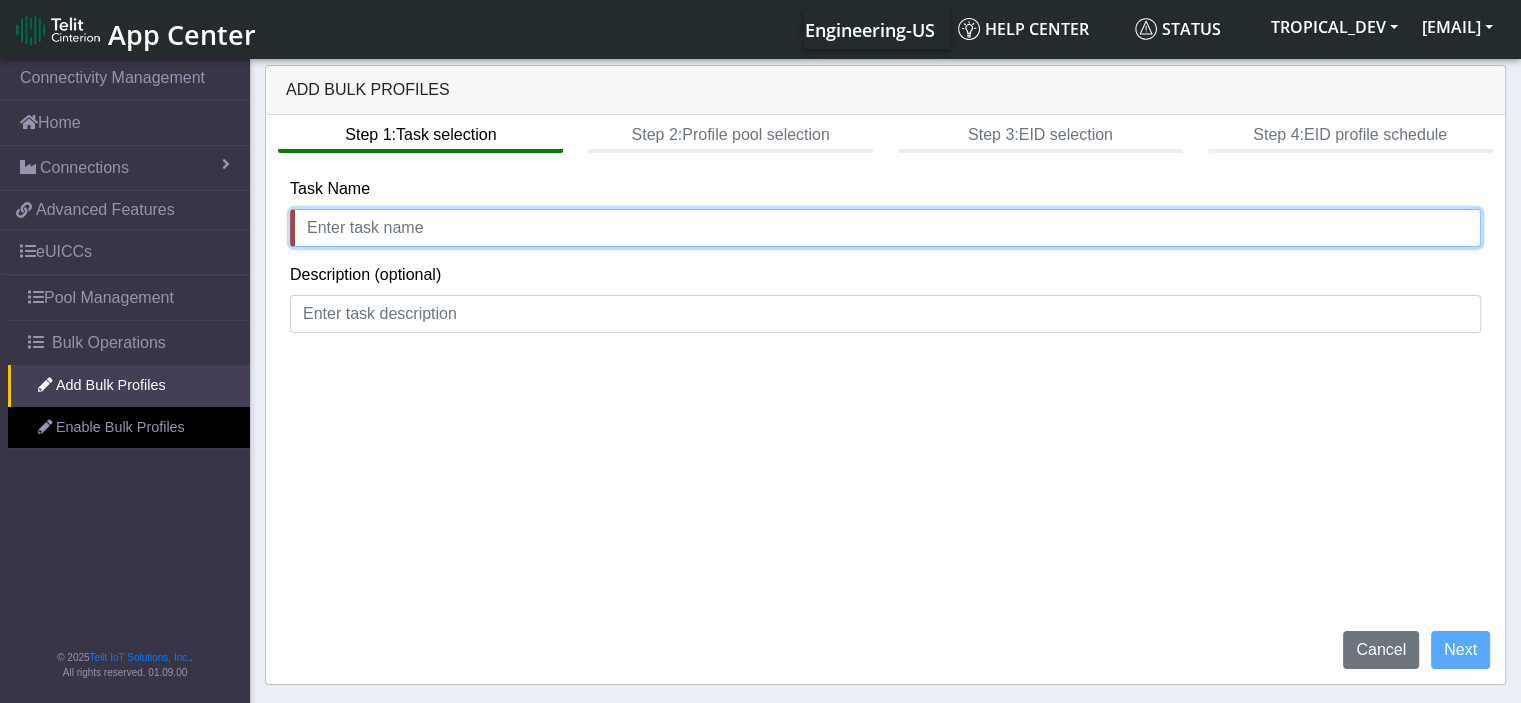 click 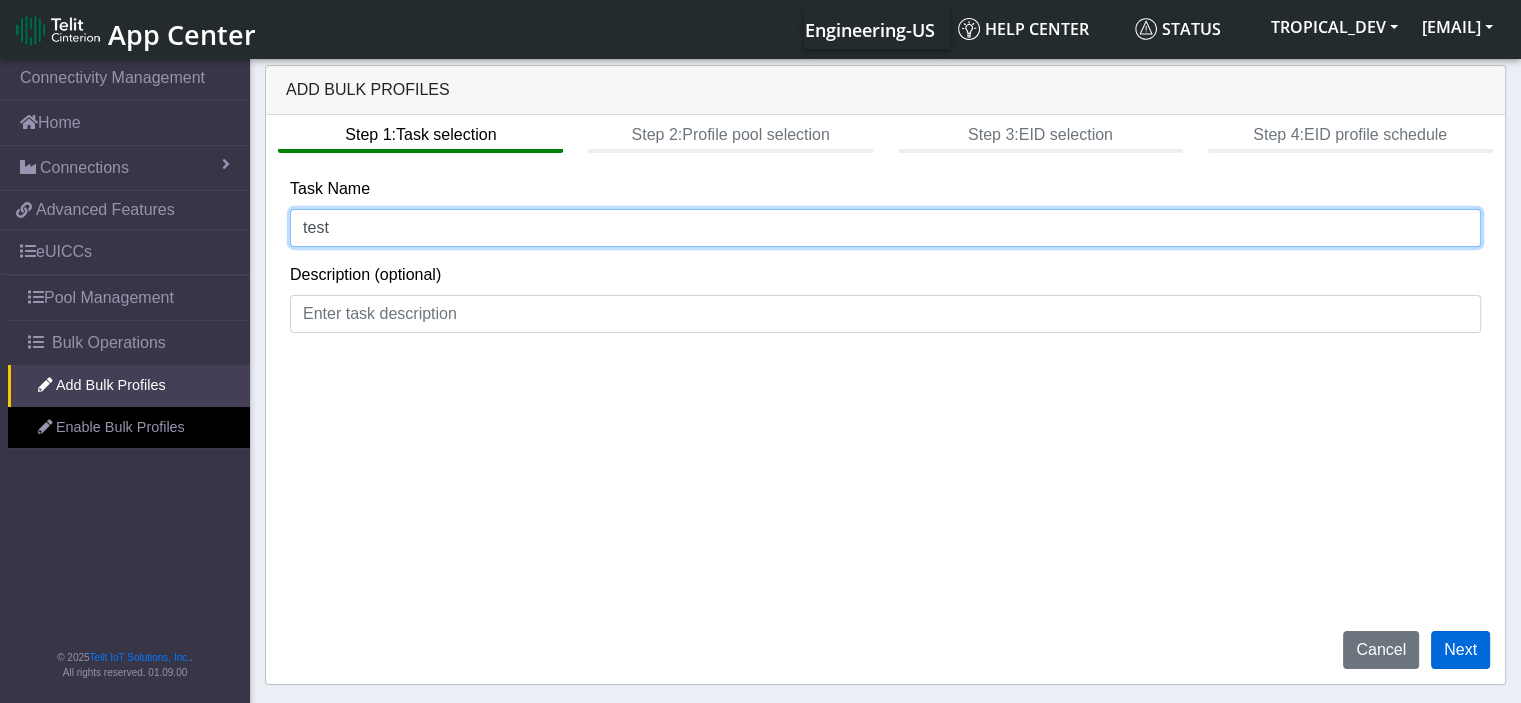 type on "test" 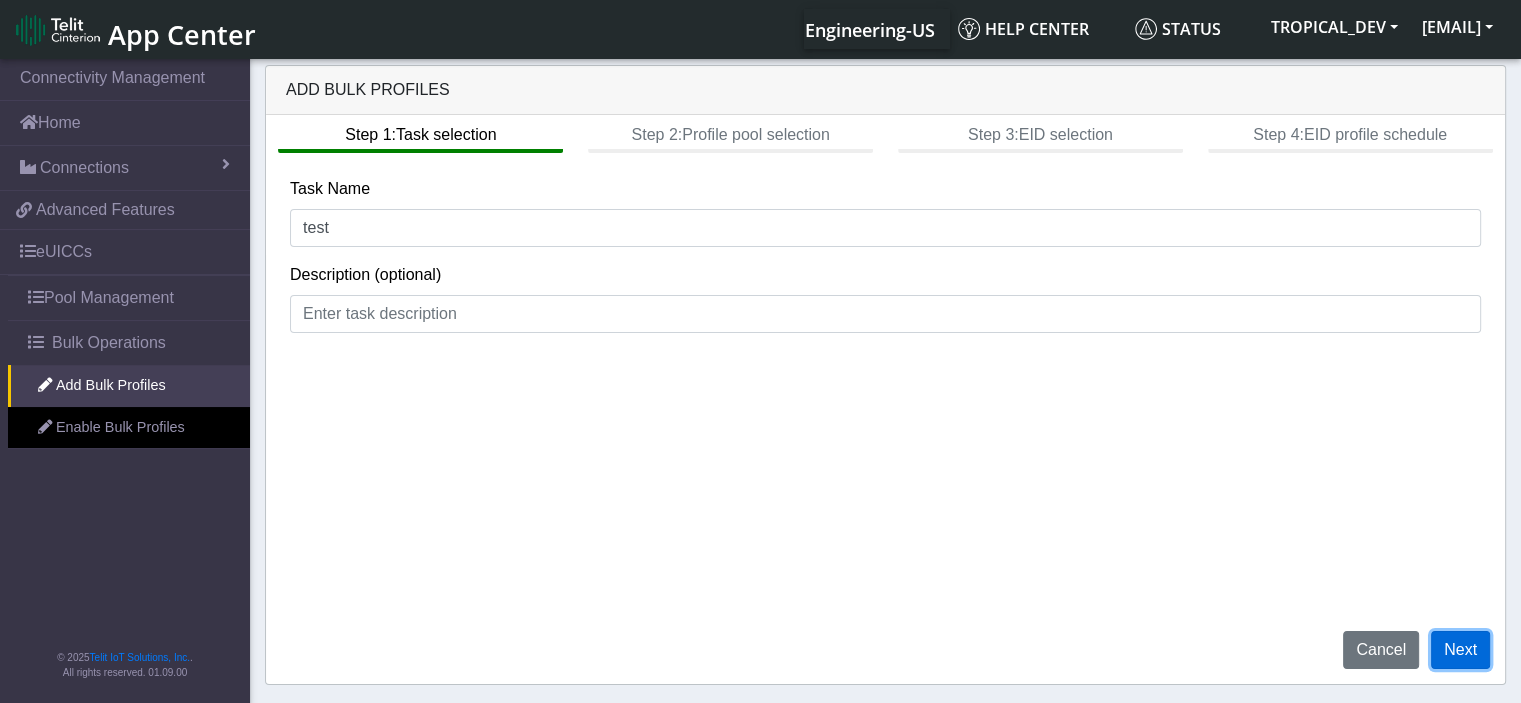 click on "Next" at bounding box center [1460, 650] 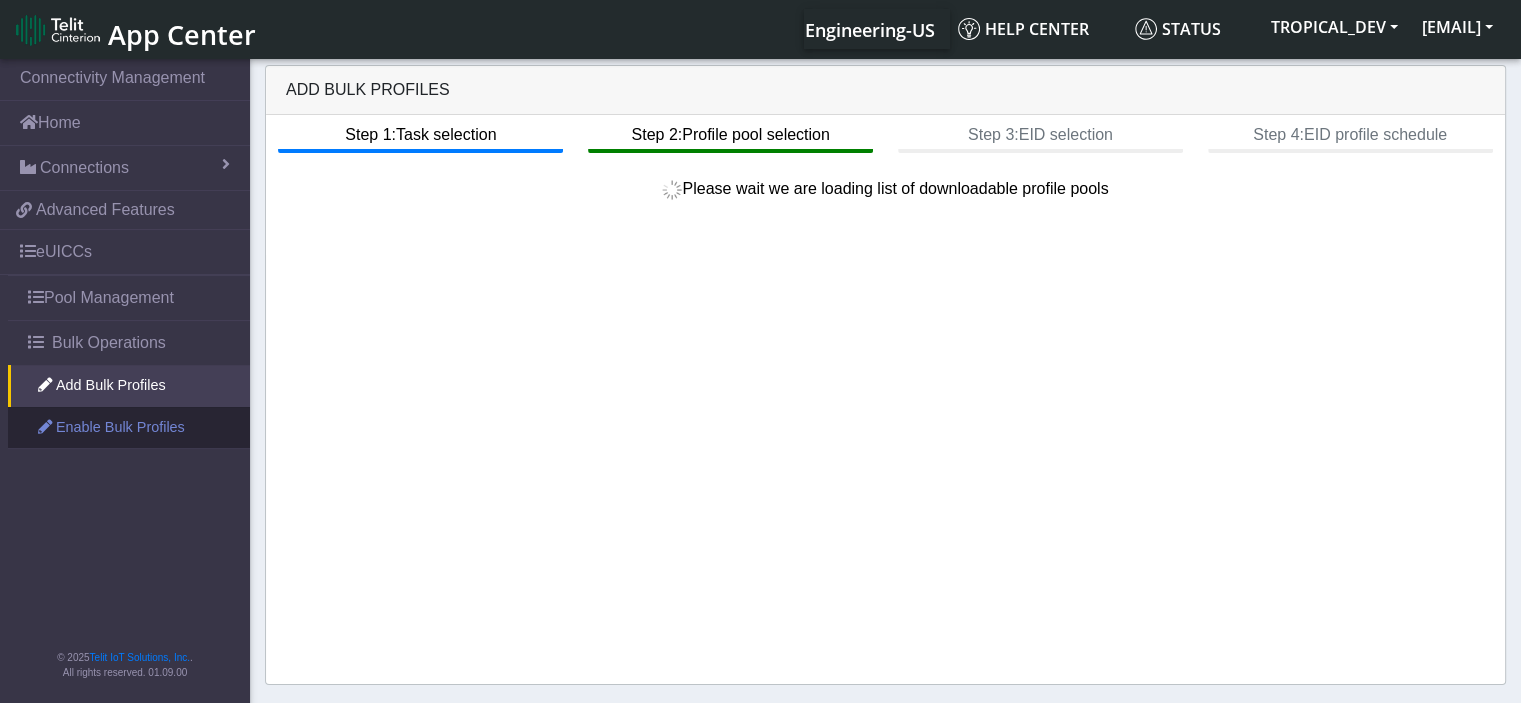click on "Enable Bulk Profiles" at bounding box center (129, 428) 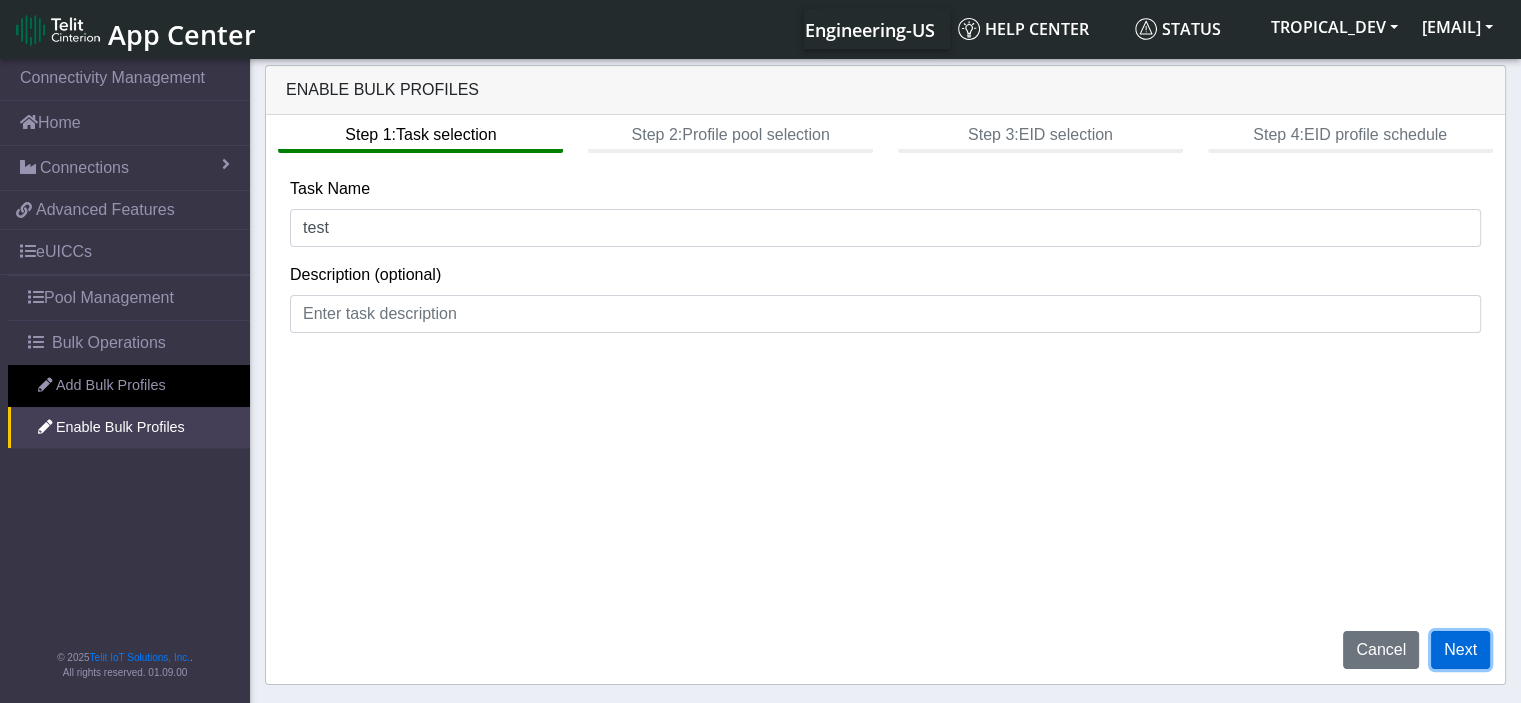 click on "Next" at bounding box center [1460, 650] 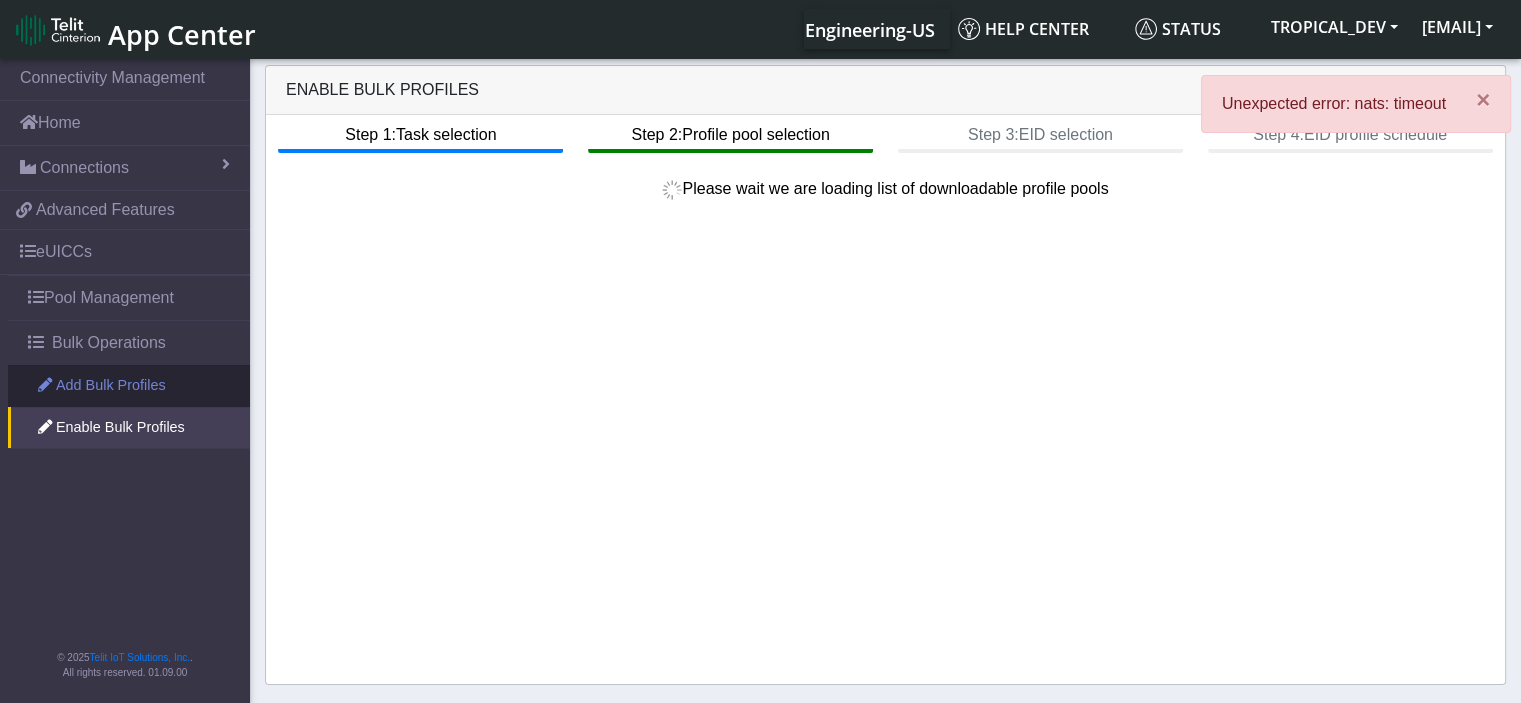 click on "Add Bulk Profiles" at bounding box center (129, 386) 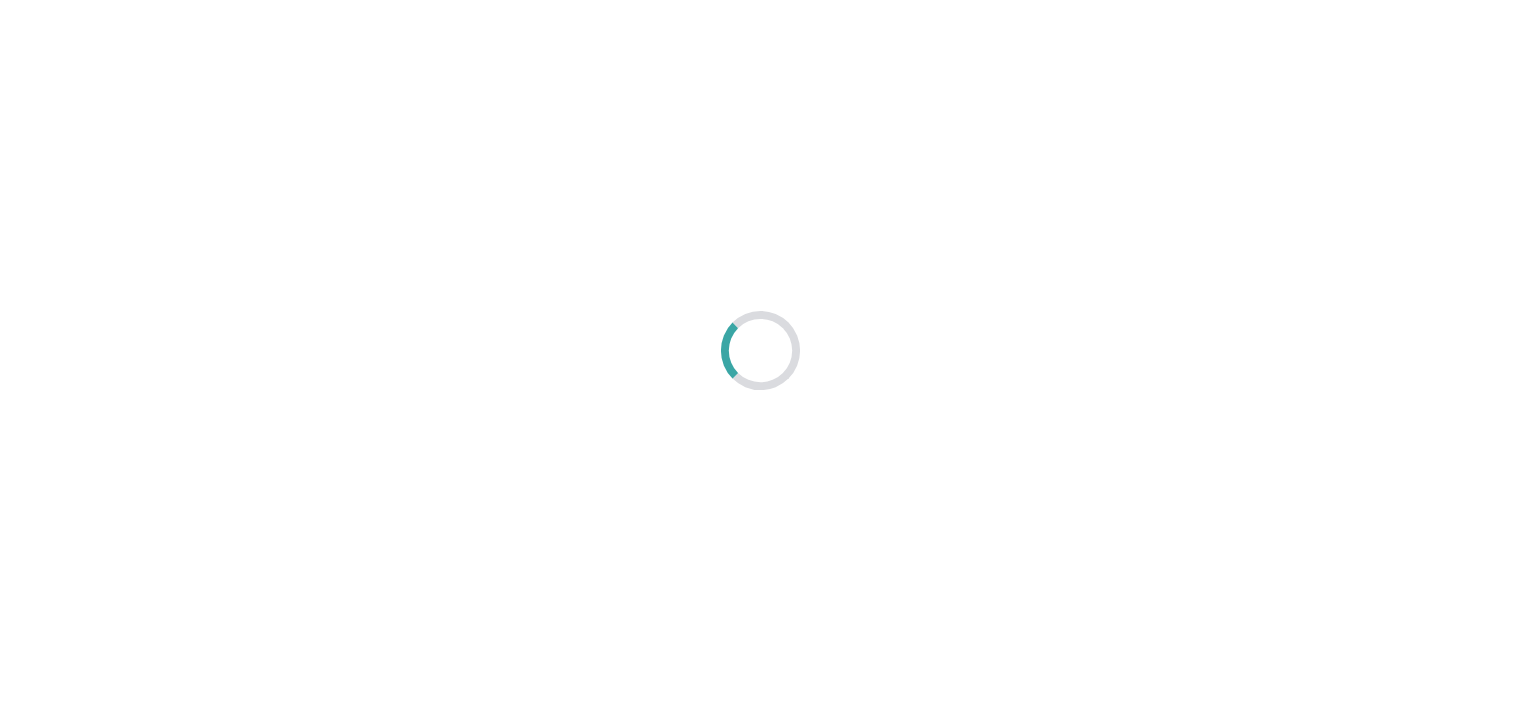 scroll, scrollTop: 0, scrollLeft: 0, axis: both 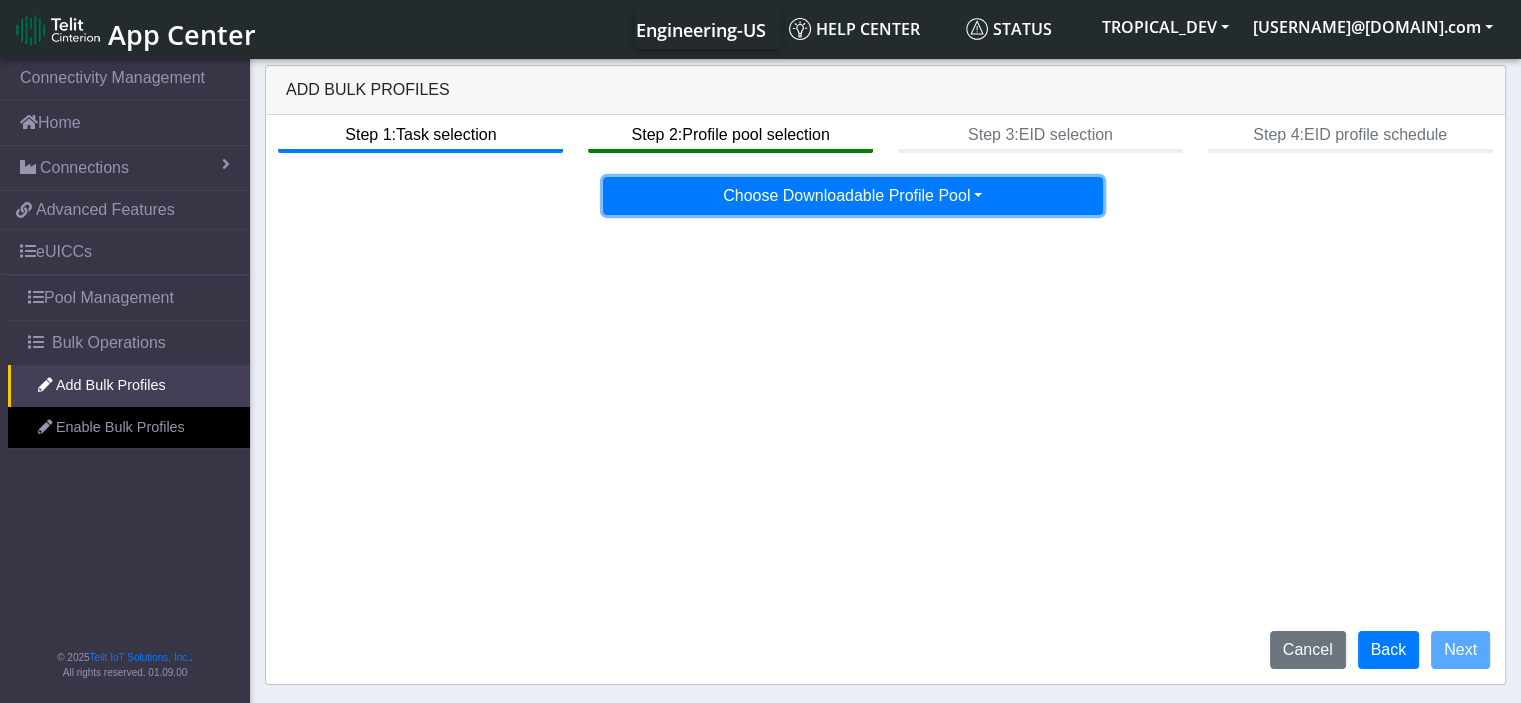 click on "Choose Downloadable Profile Pool" at bounding box center [853, 196] 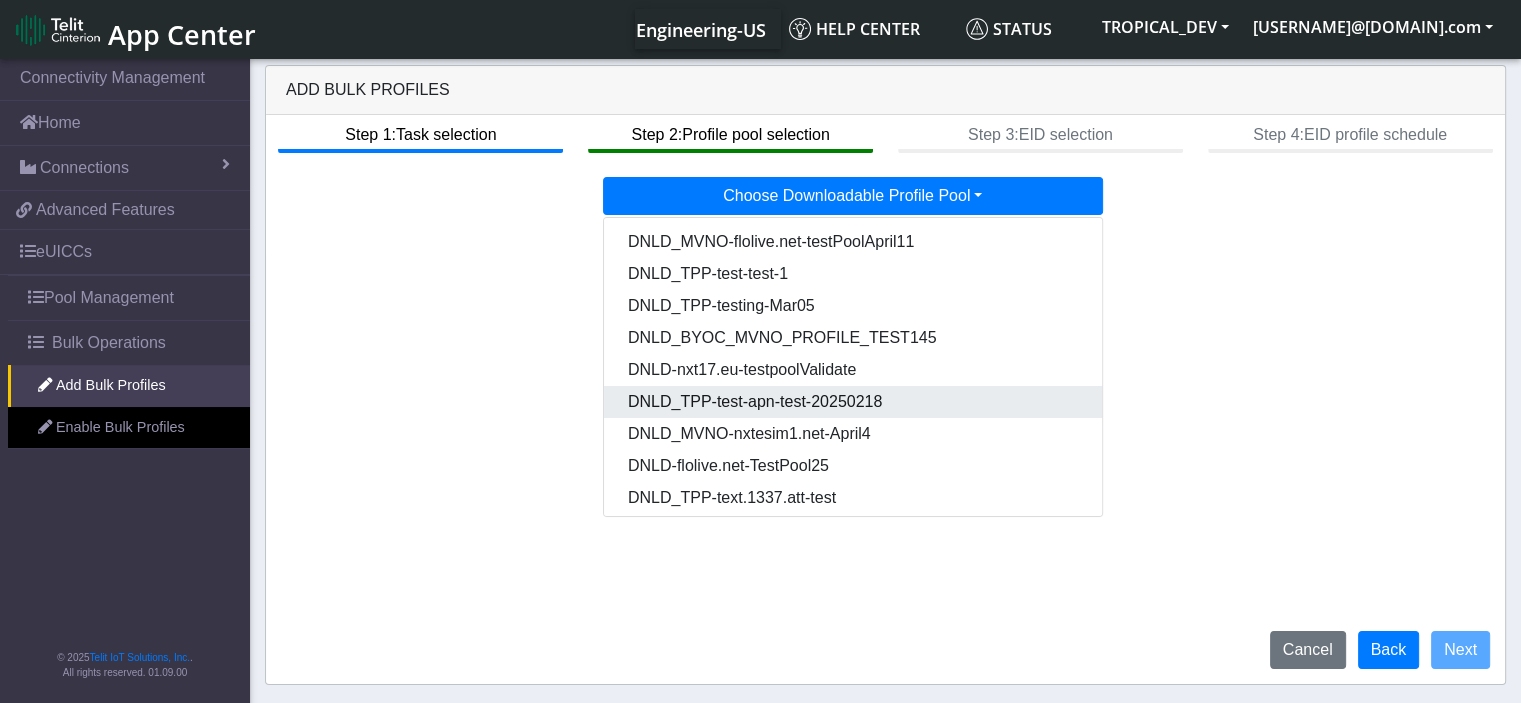 click on "DNLD_TPP-test-apn-test-20250218" at bounding box center [854, 402] 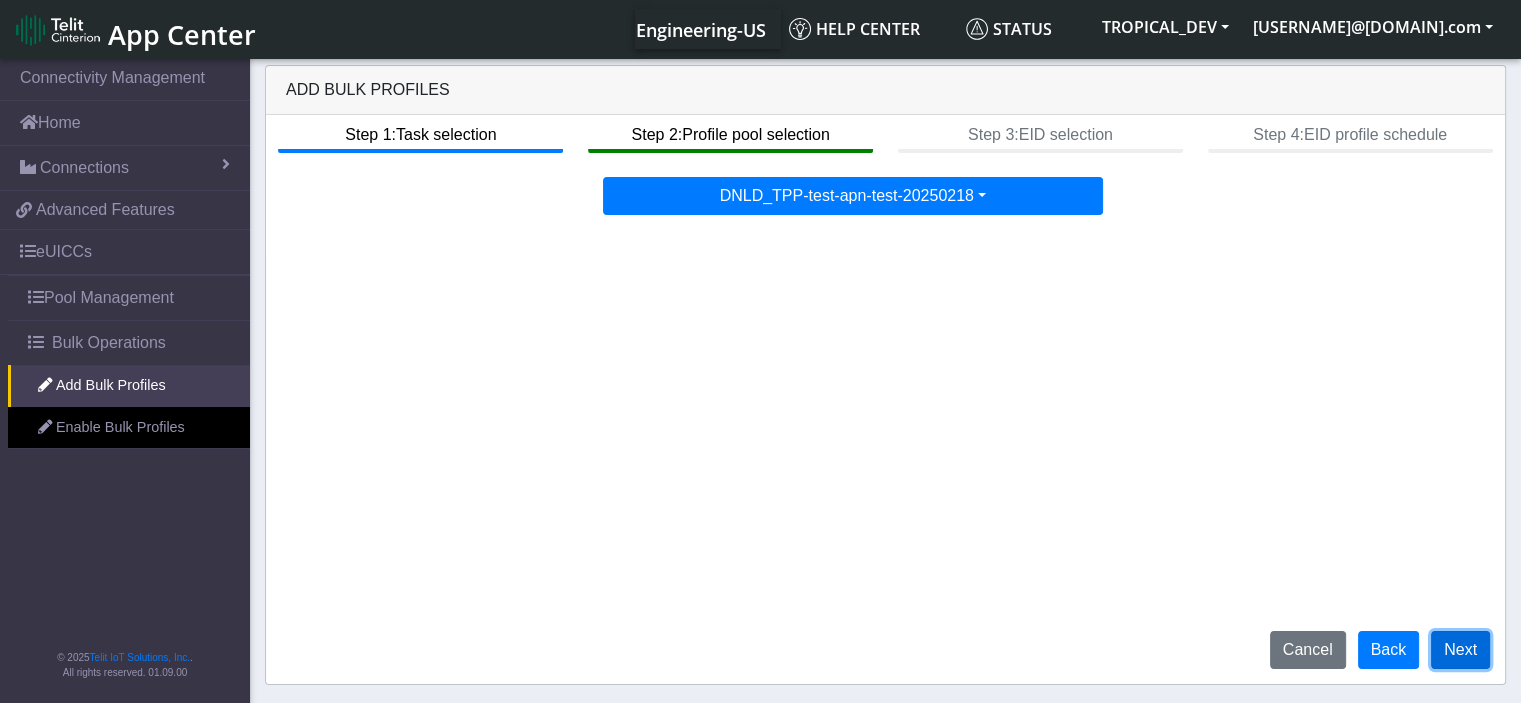 click on "Next" at bounding box center [1460, 650] 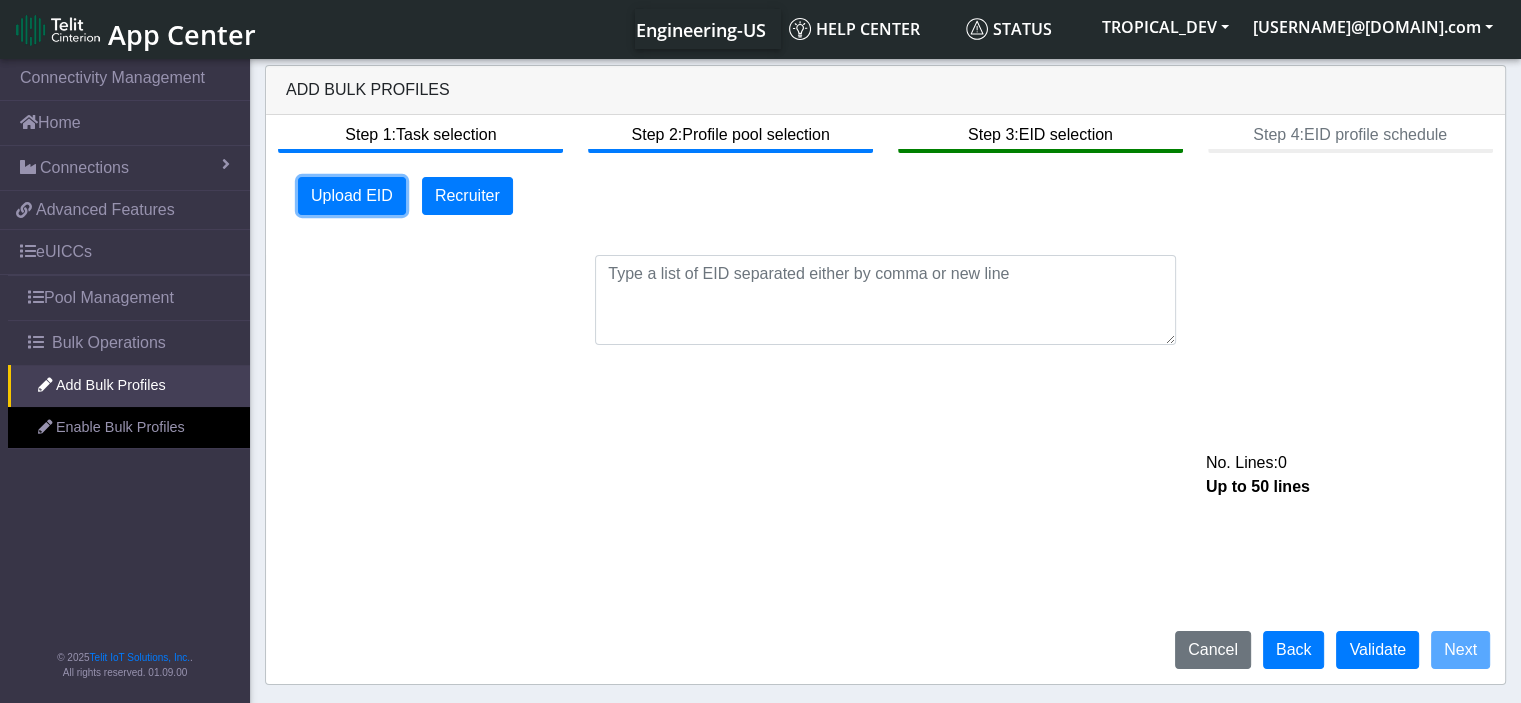 click on "Upload EID" at bounding box center [352, 196] 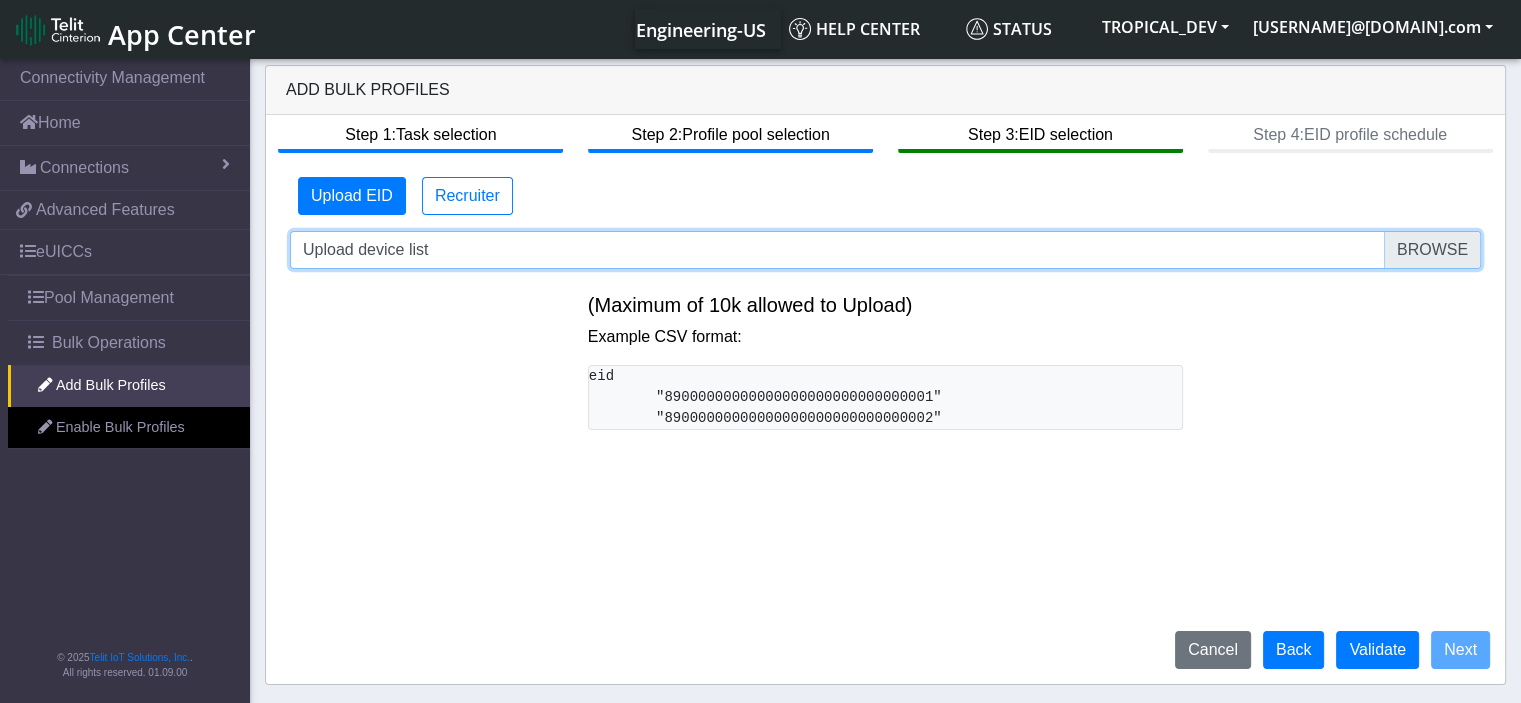 click on "Upload device list" at bounding box center [885, 250] 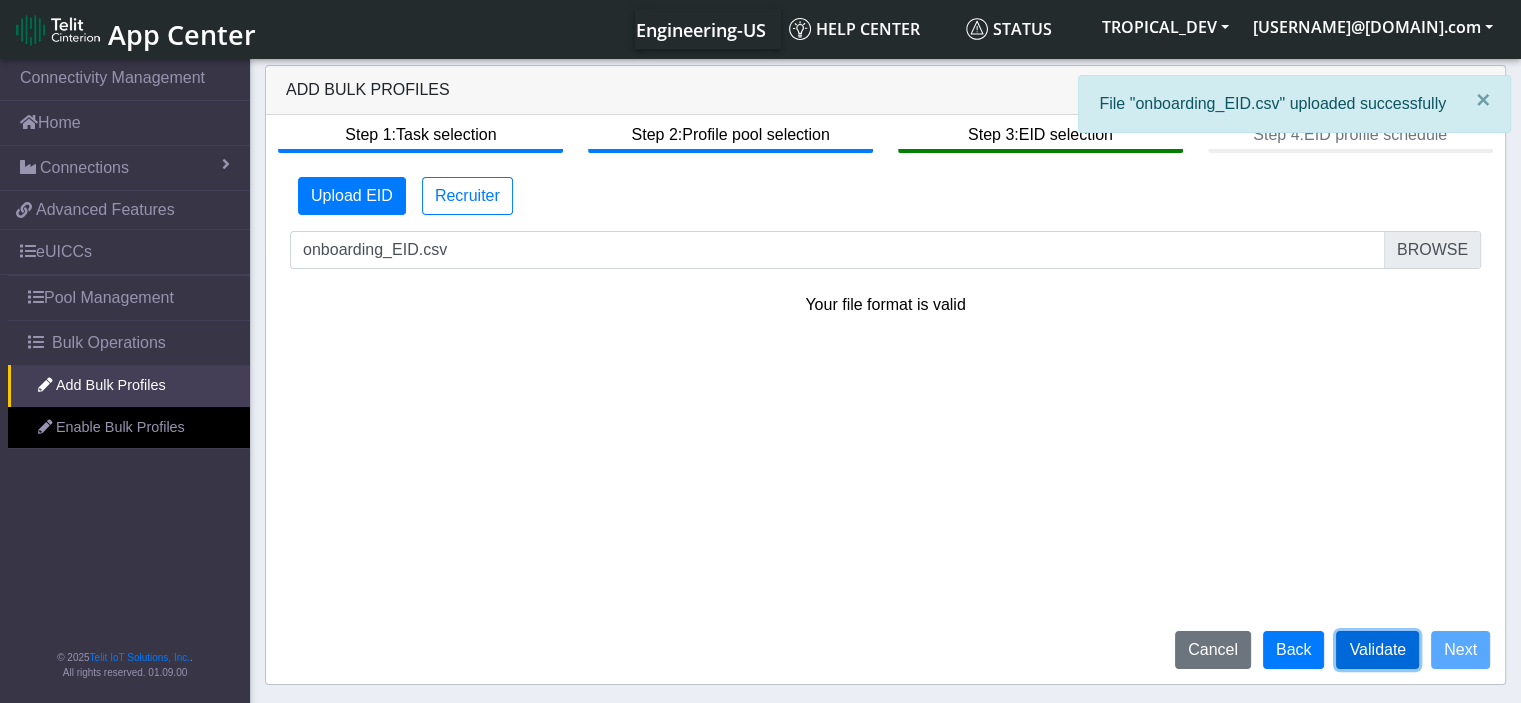 click on "Validate" at bounding box center (1377, 650) 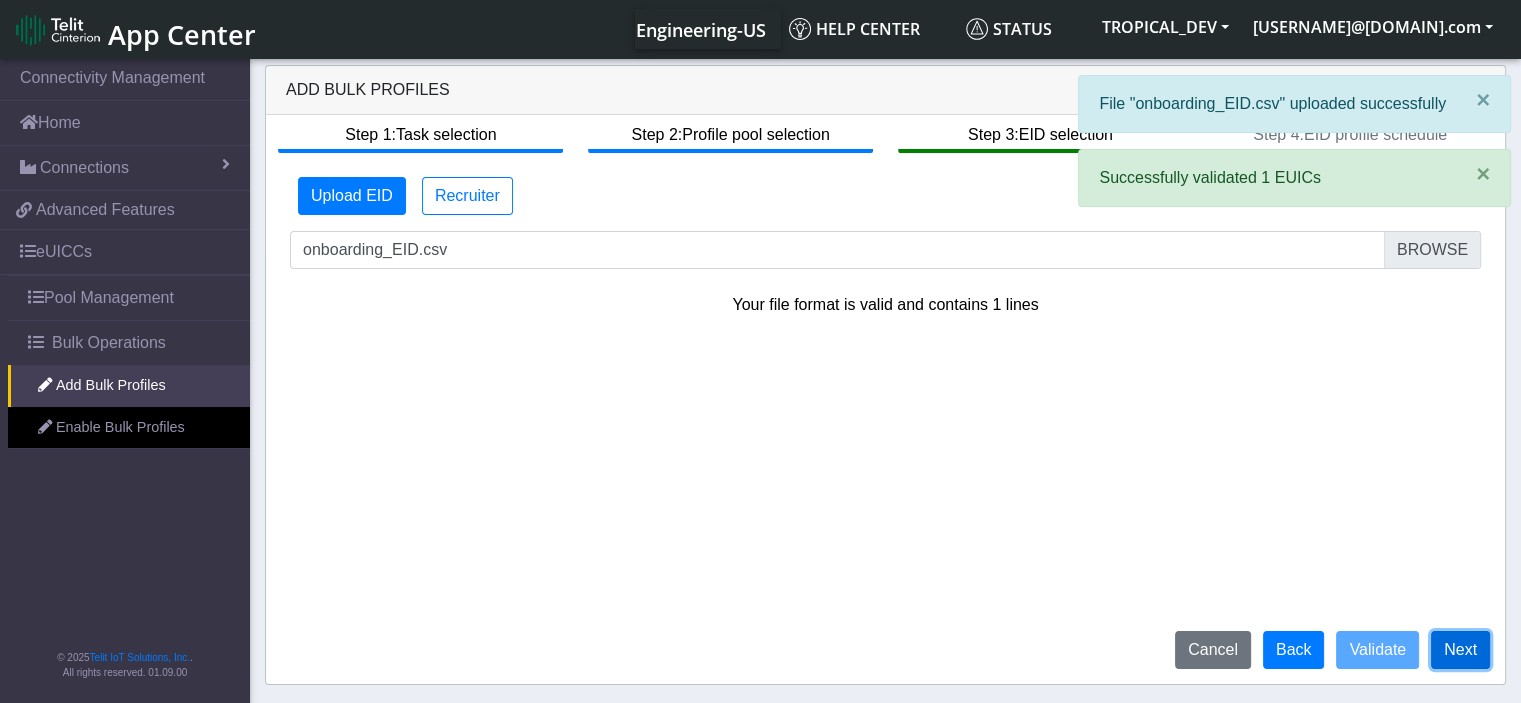 click on "Next" at bounding box center (1460, 650) 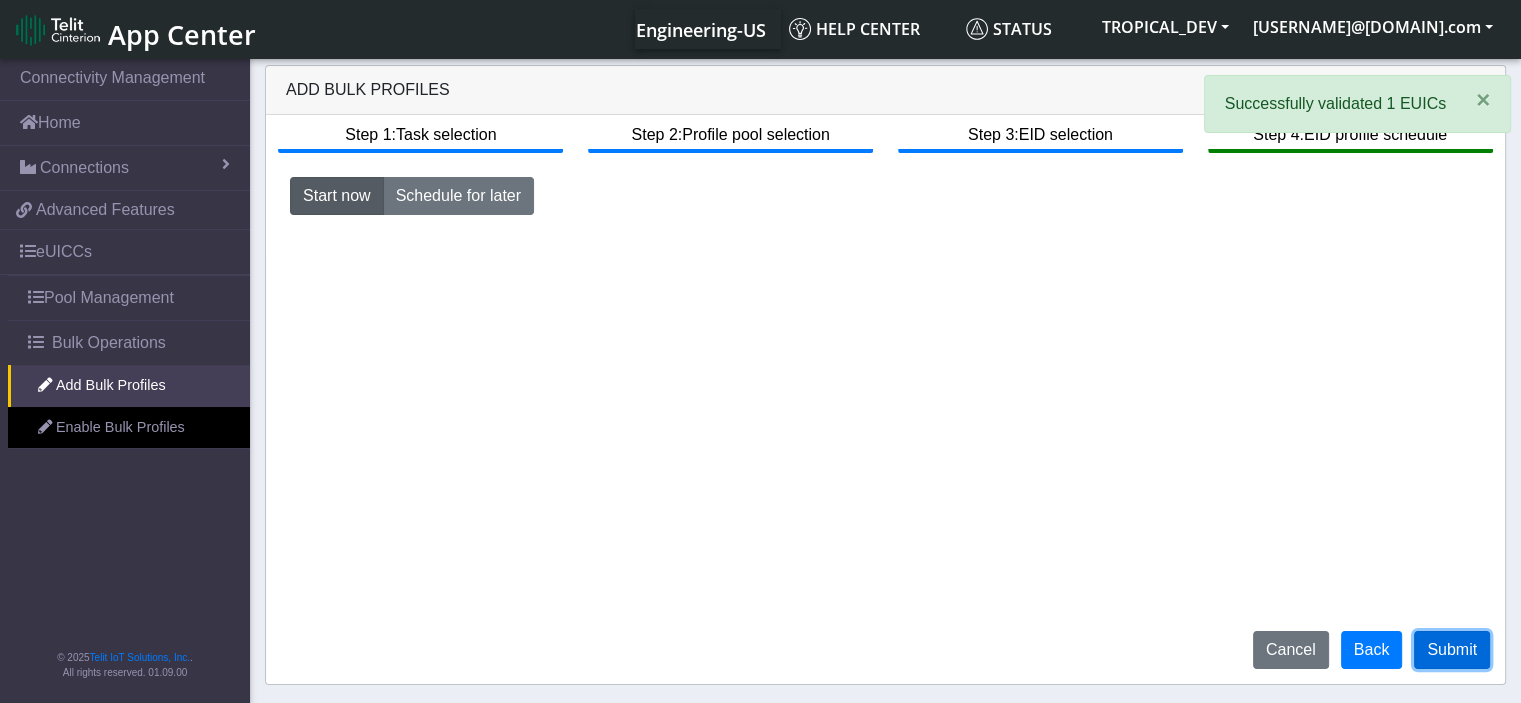 click on "Submit" at bounding box center [1452, 650] 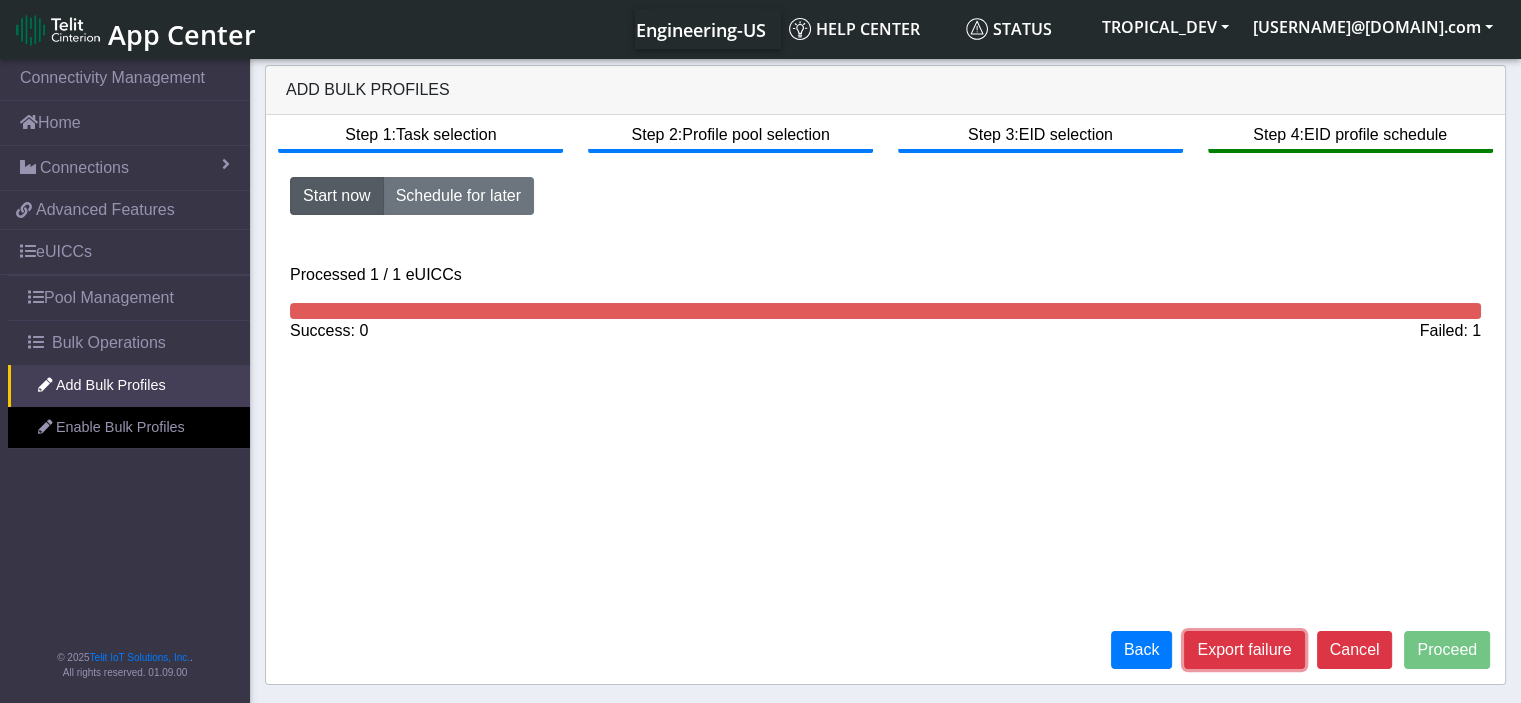 click on "Export failure" 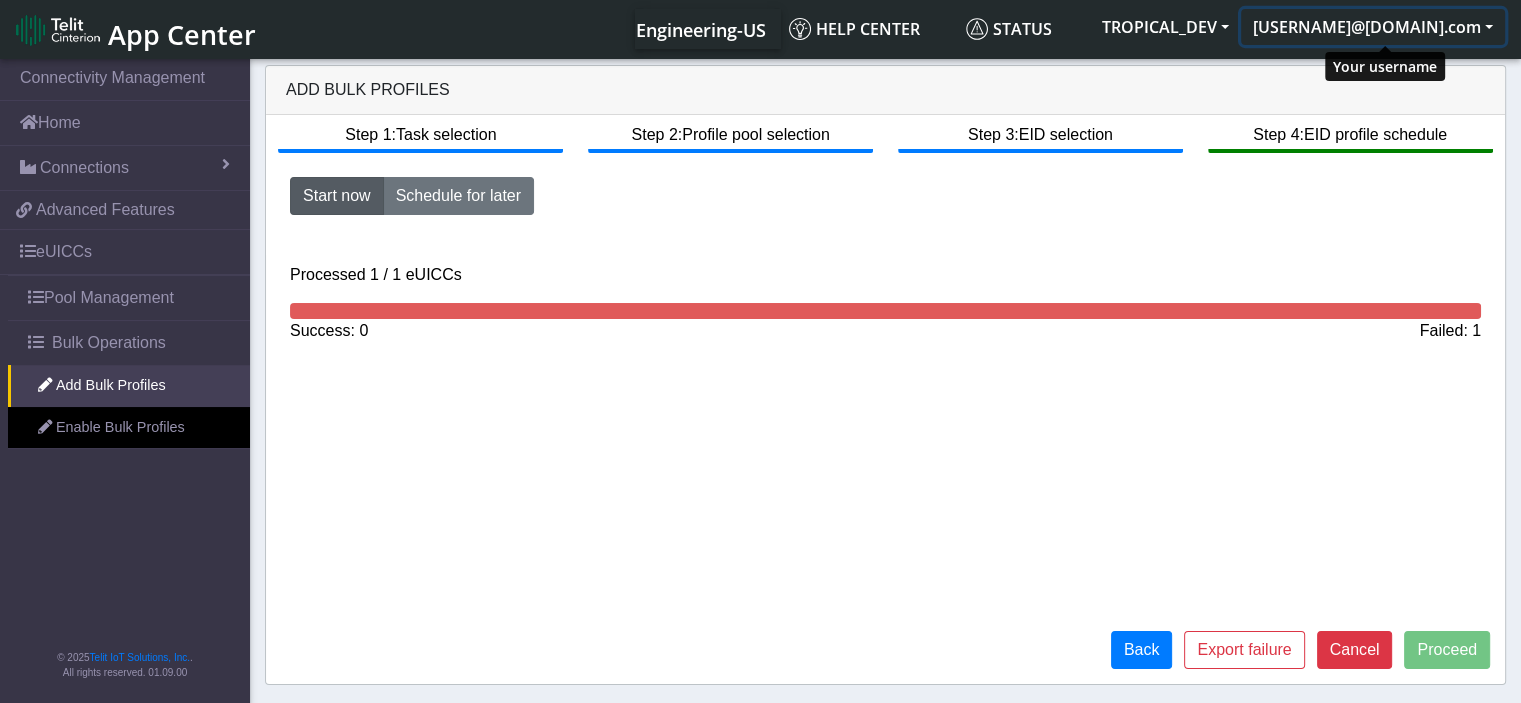 click on "[EMAIL]" at bounding box center [1373, 27] 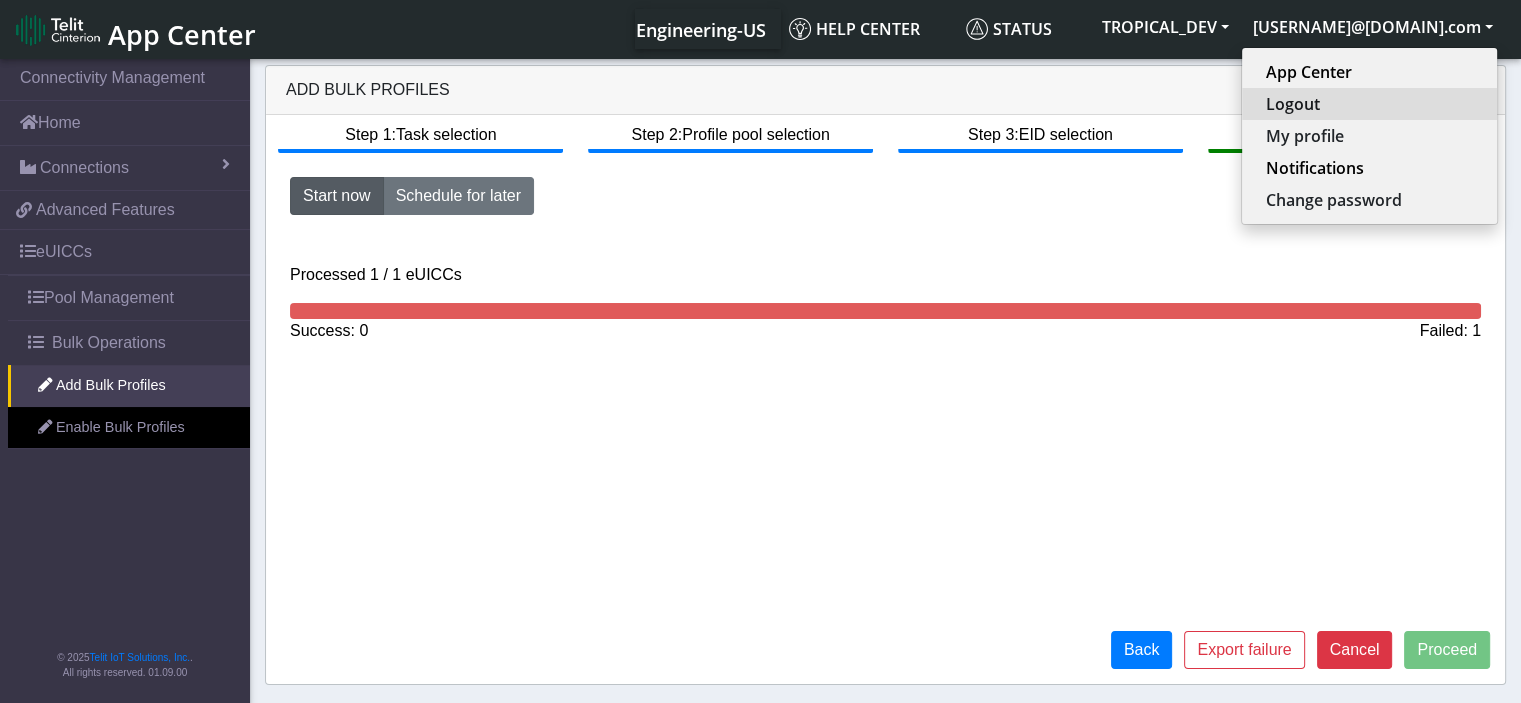 click on "Logout" at bounding box center [1369, 104] 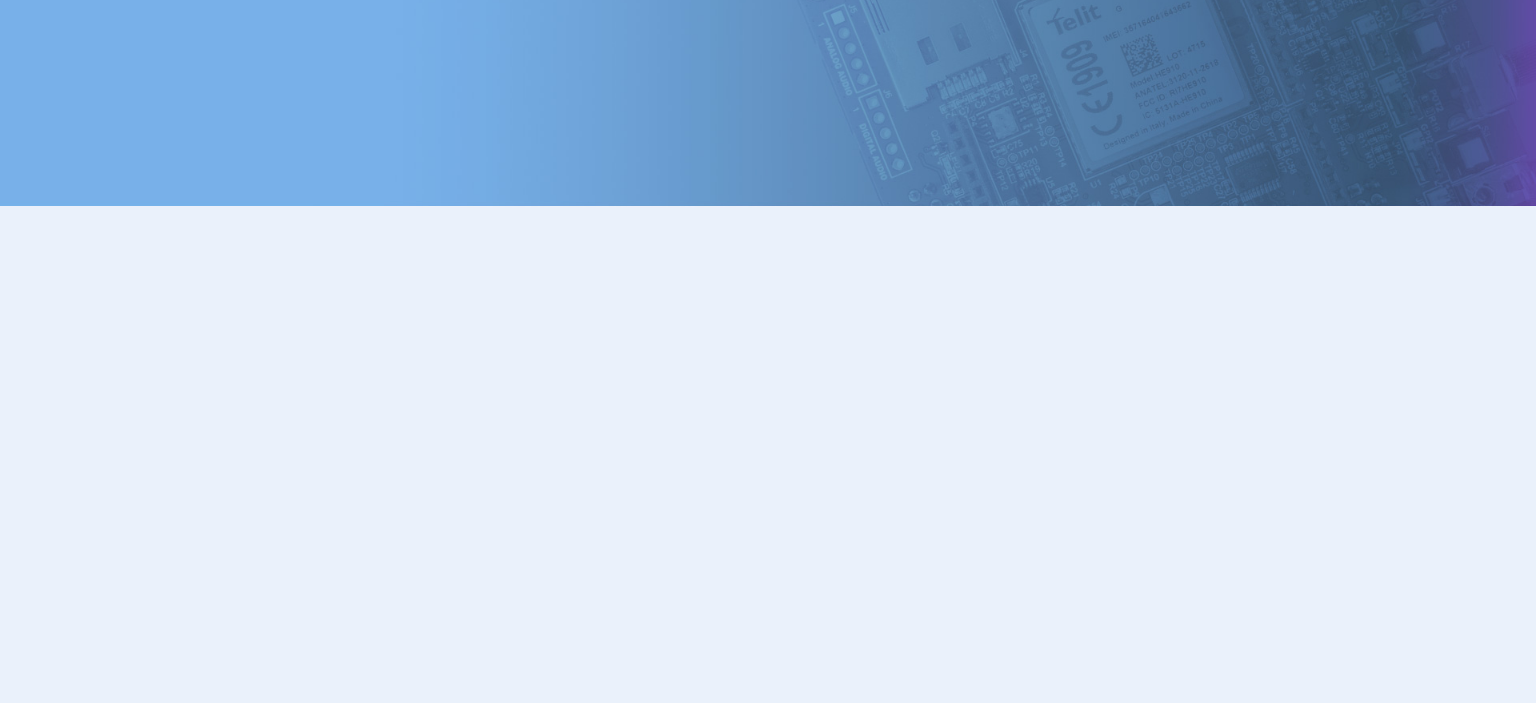 scroll, scrollTop: 0, scrollLeft: 0, axis: both 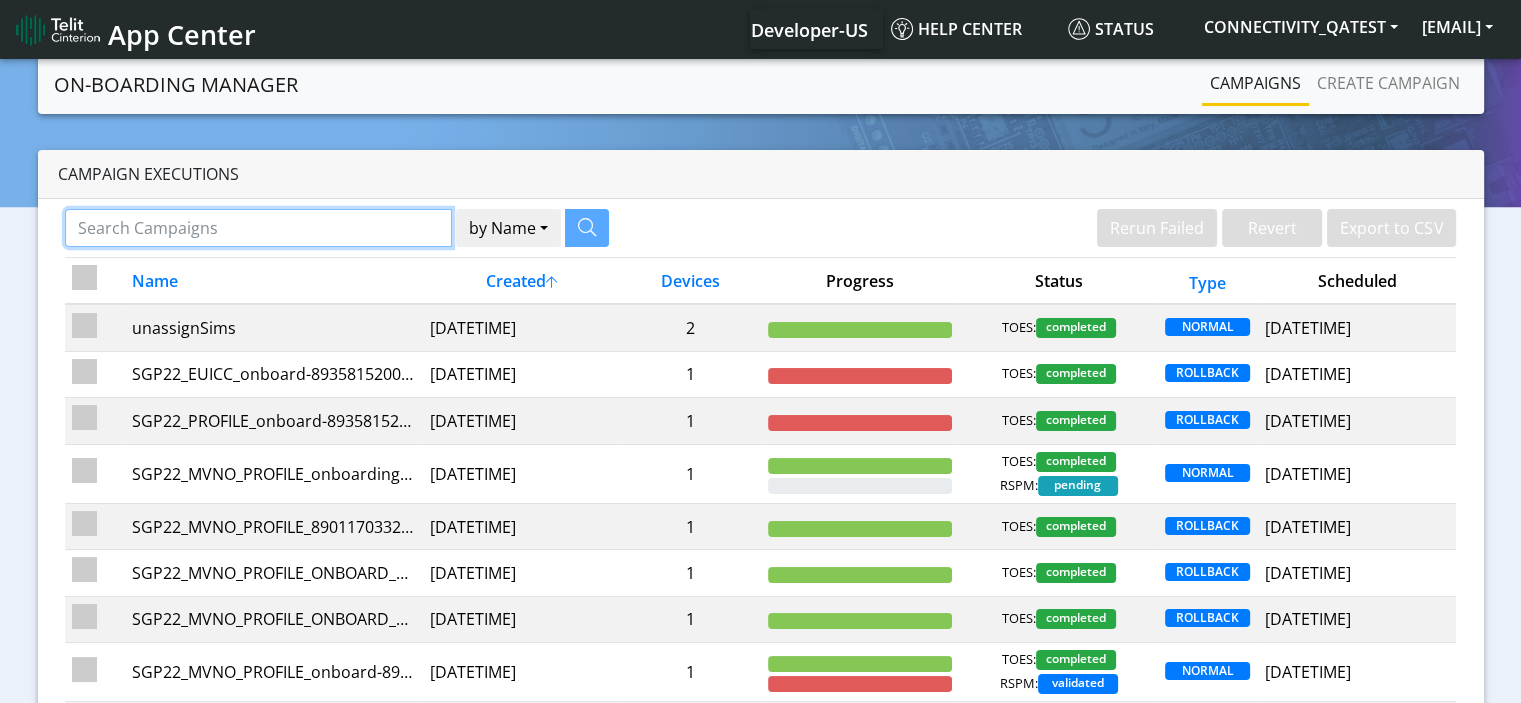 click 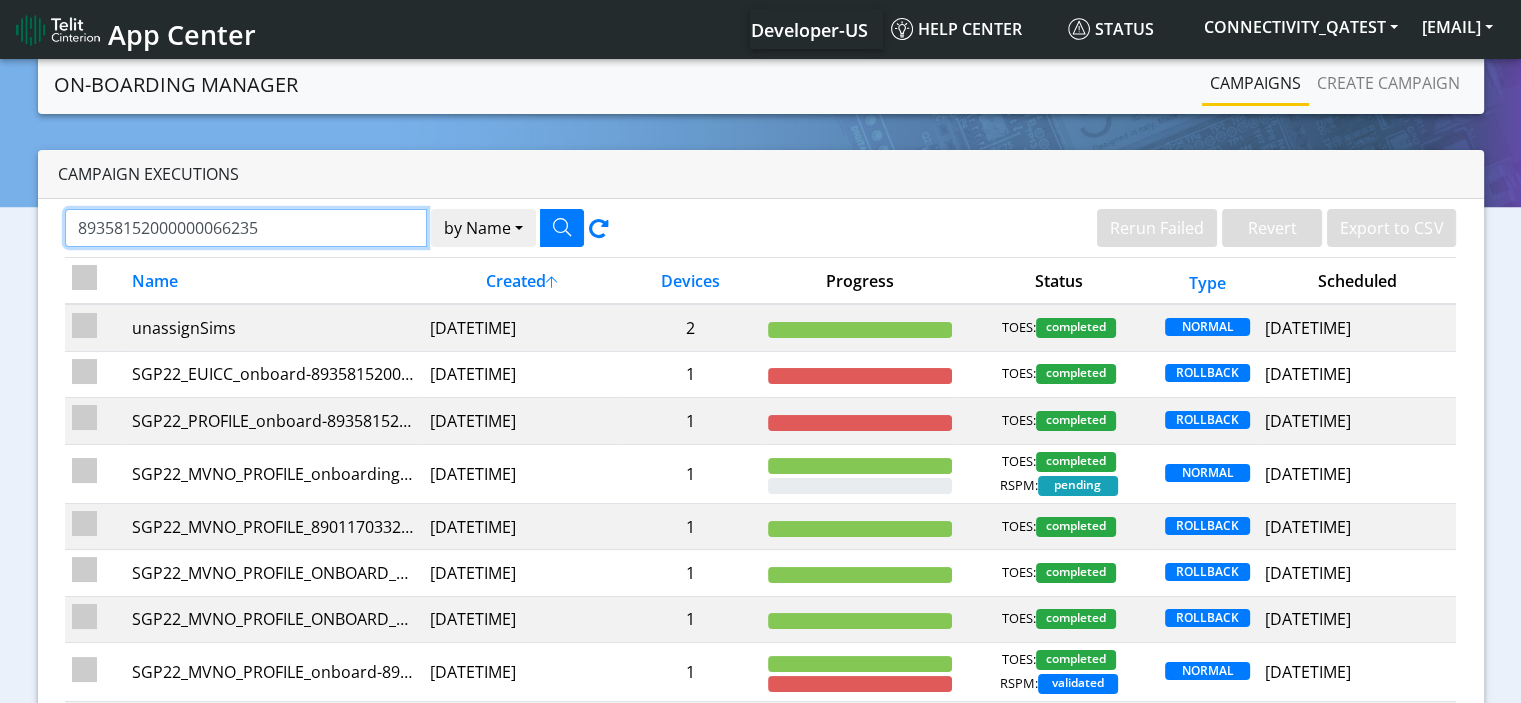 type on "89358152000000066235" 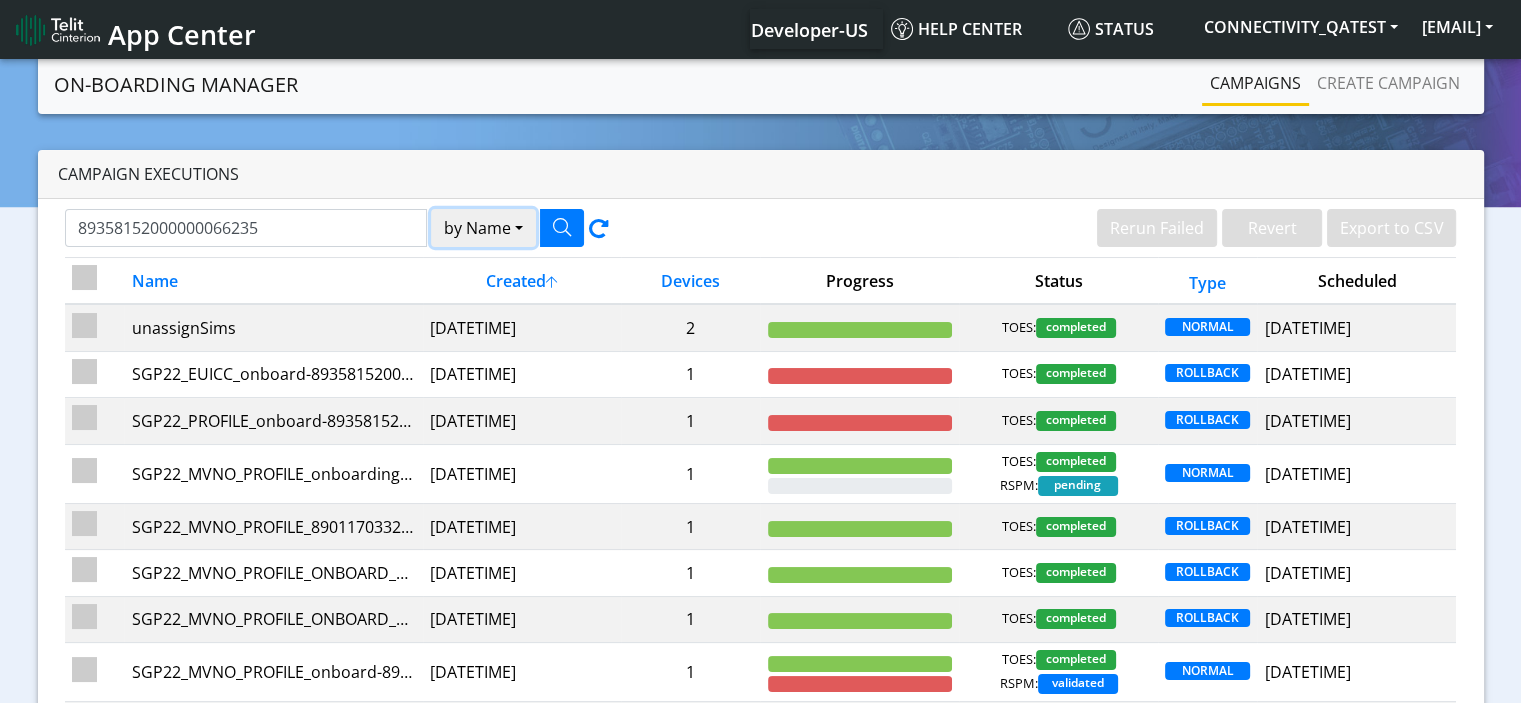 click on "by Name" at bounding box center [483, 228] 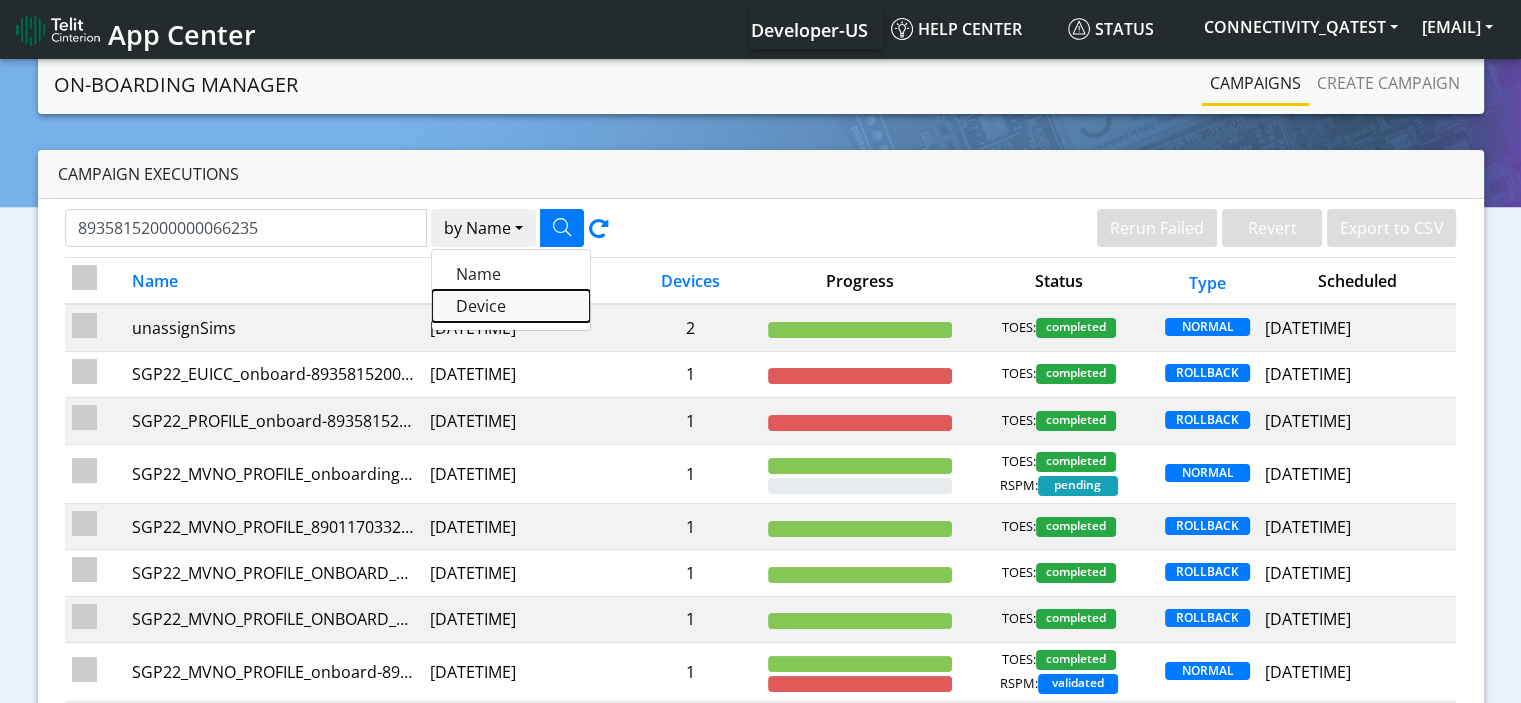 click on "Device" 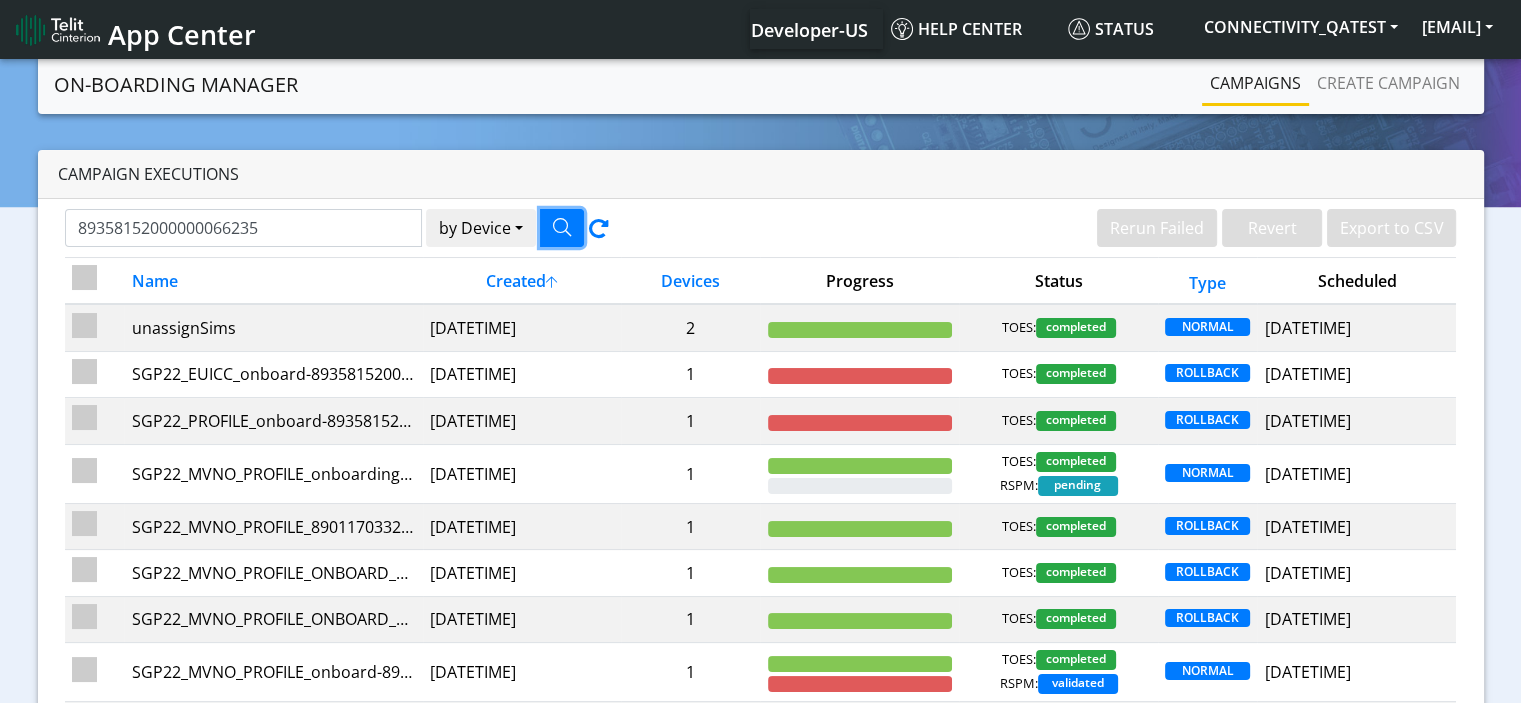 click at bounding box center [562, 227] 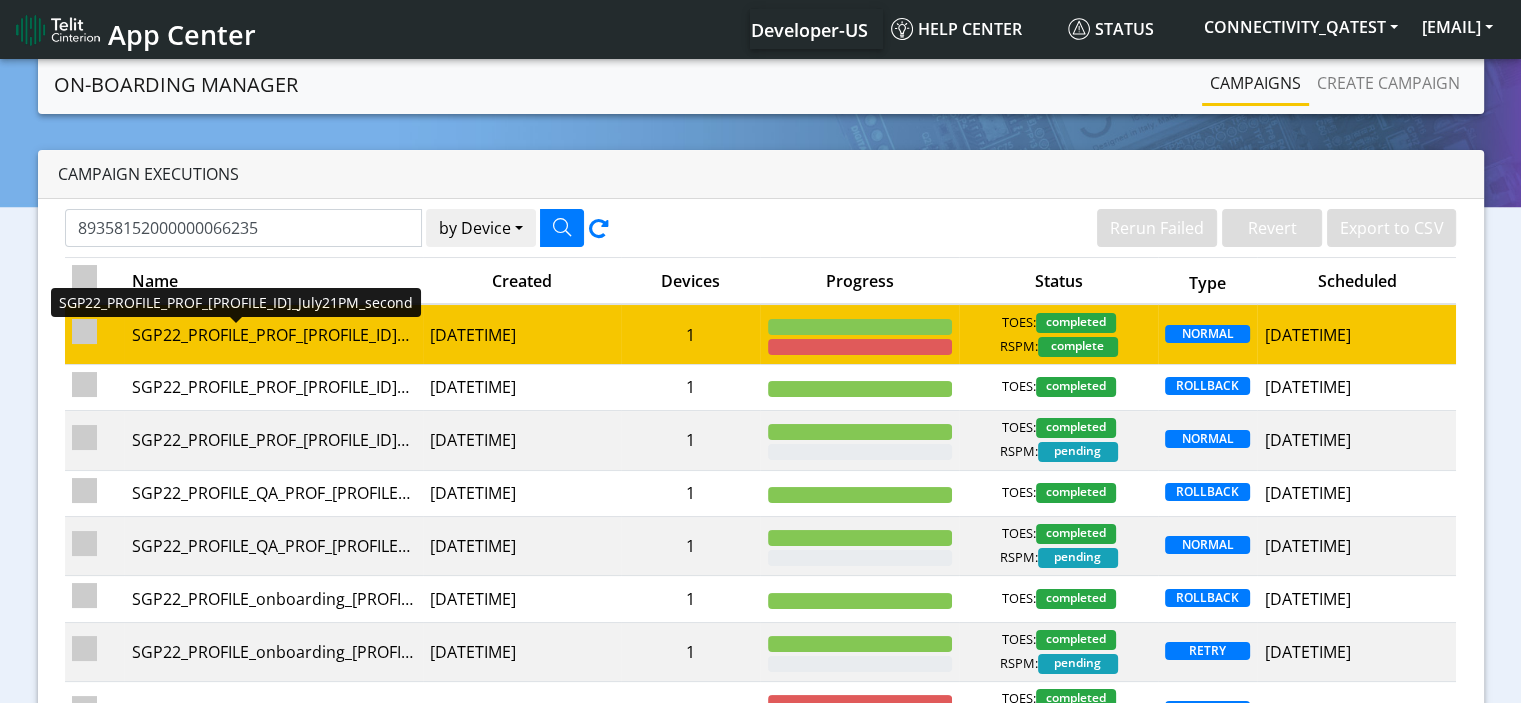 click on "SGP22_PROFILE_PROF_89358152000000066235_July21PM_second" at bounding box center [273, 335] 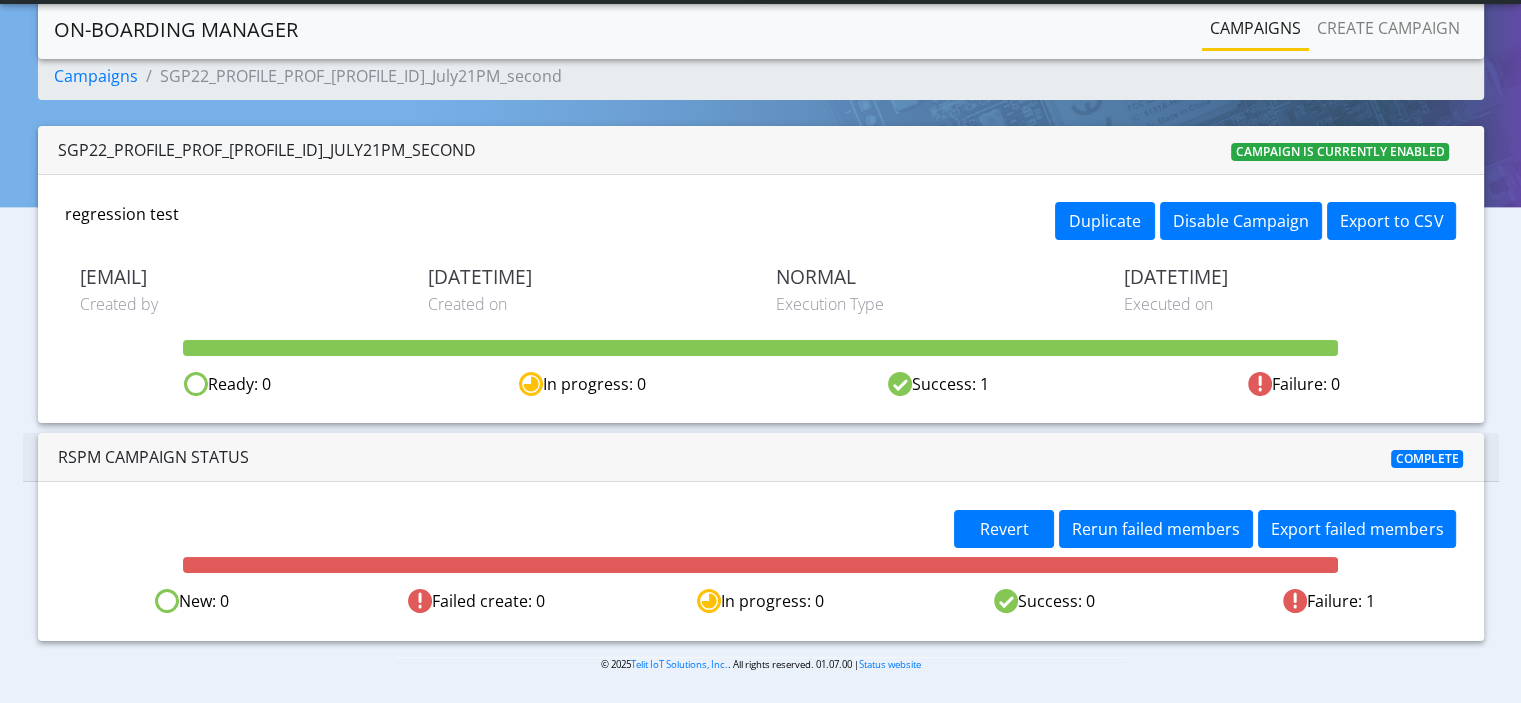 scroll, scrollTop: 64, scrollLeft: 0, axis: vertical 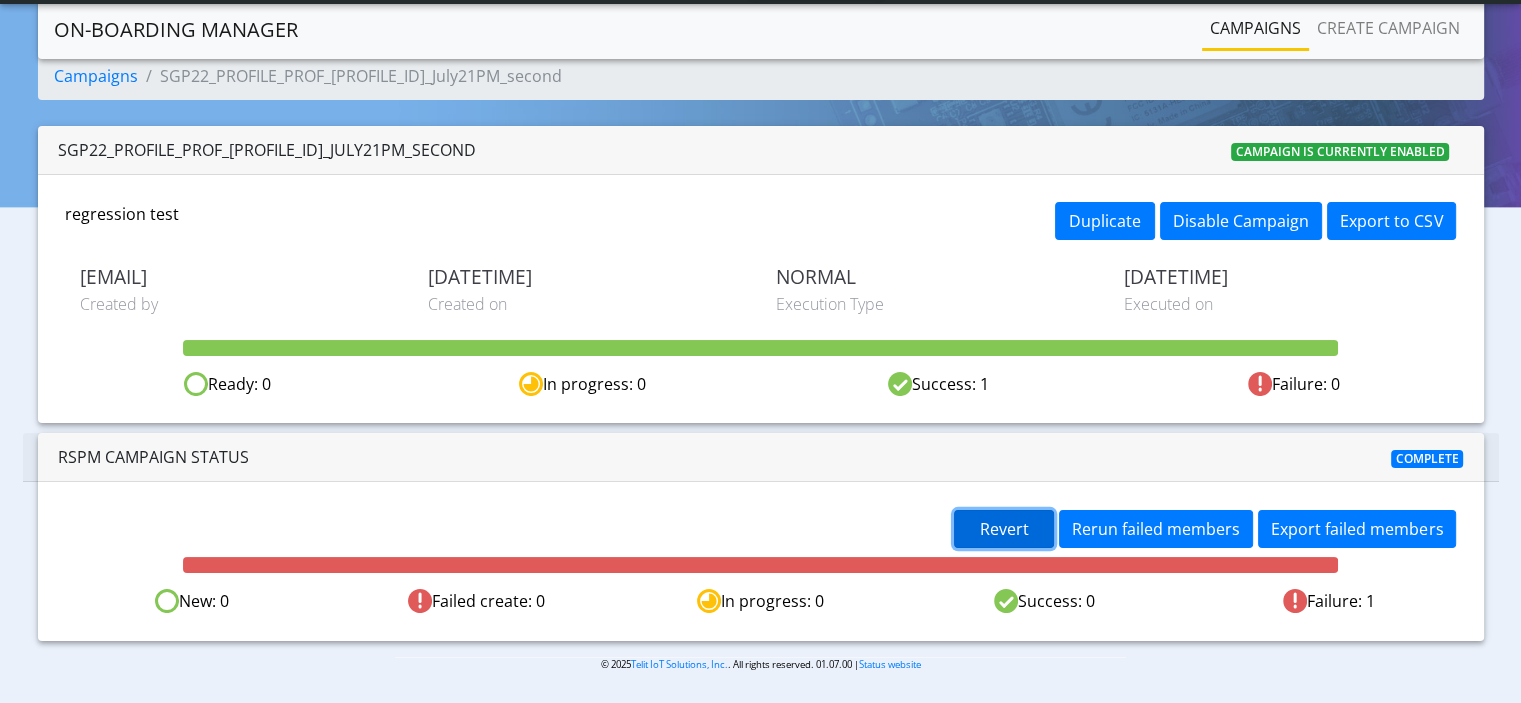 click on "Revert" at bounding box center [1004, 529] 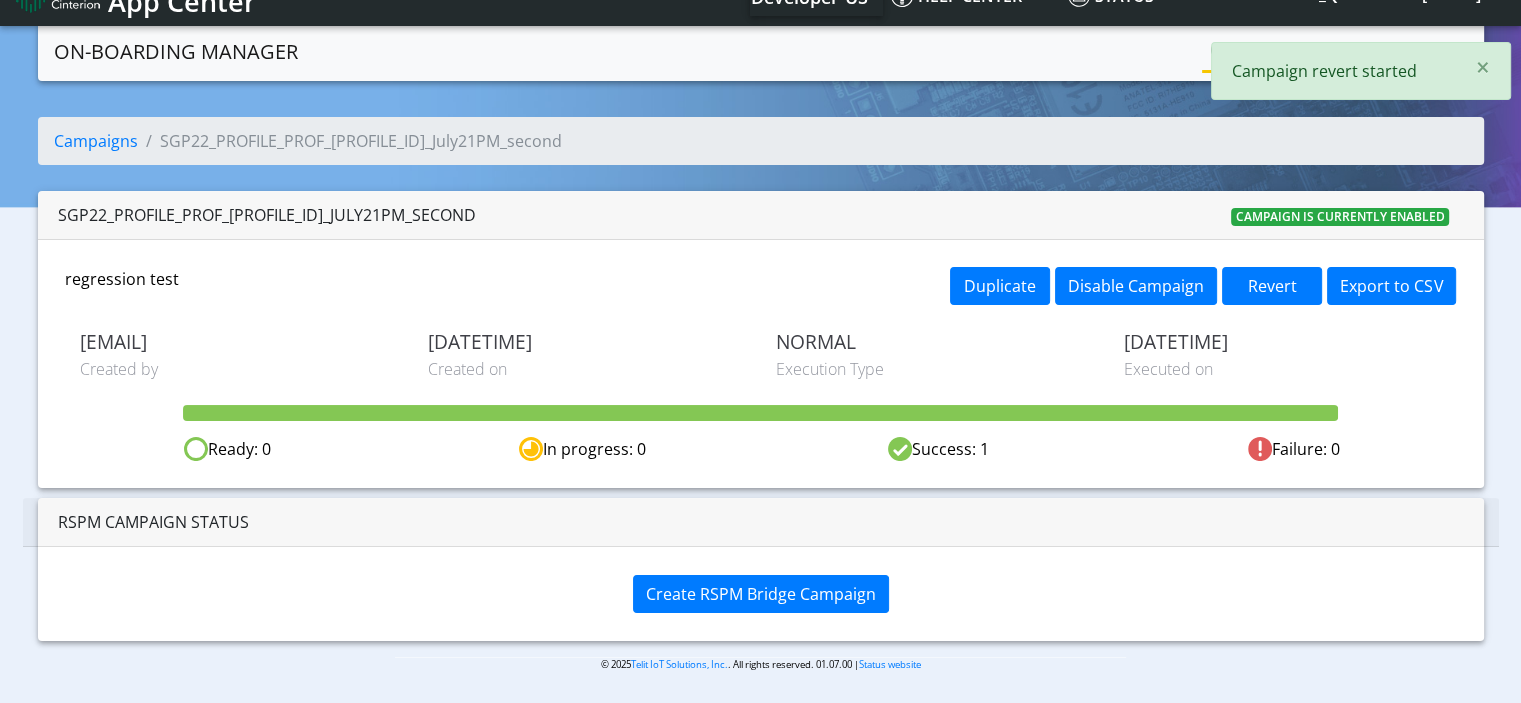 scroll, scrollTop: 0, scrollLeft: 0, axis: both 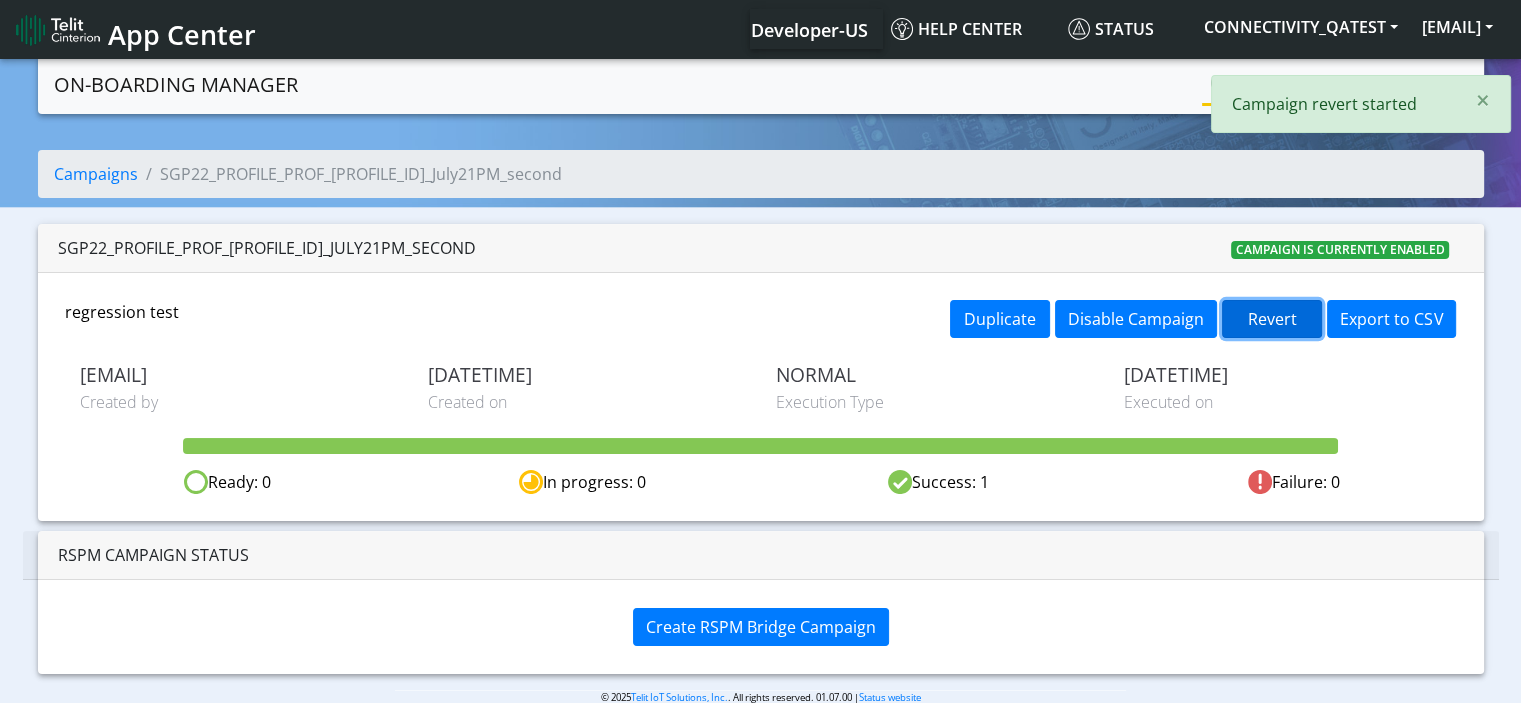 click on "Revert" at bounding box center [1272, 319] 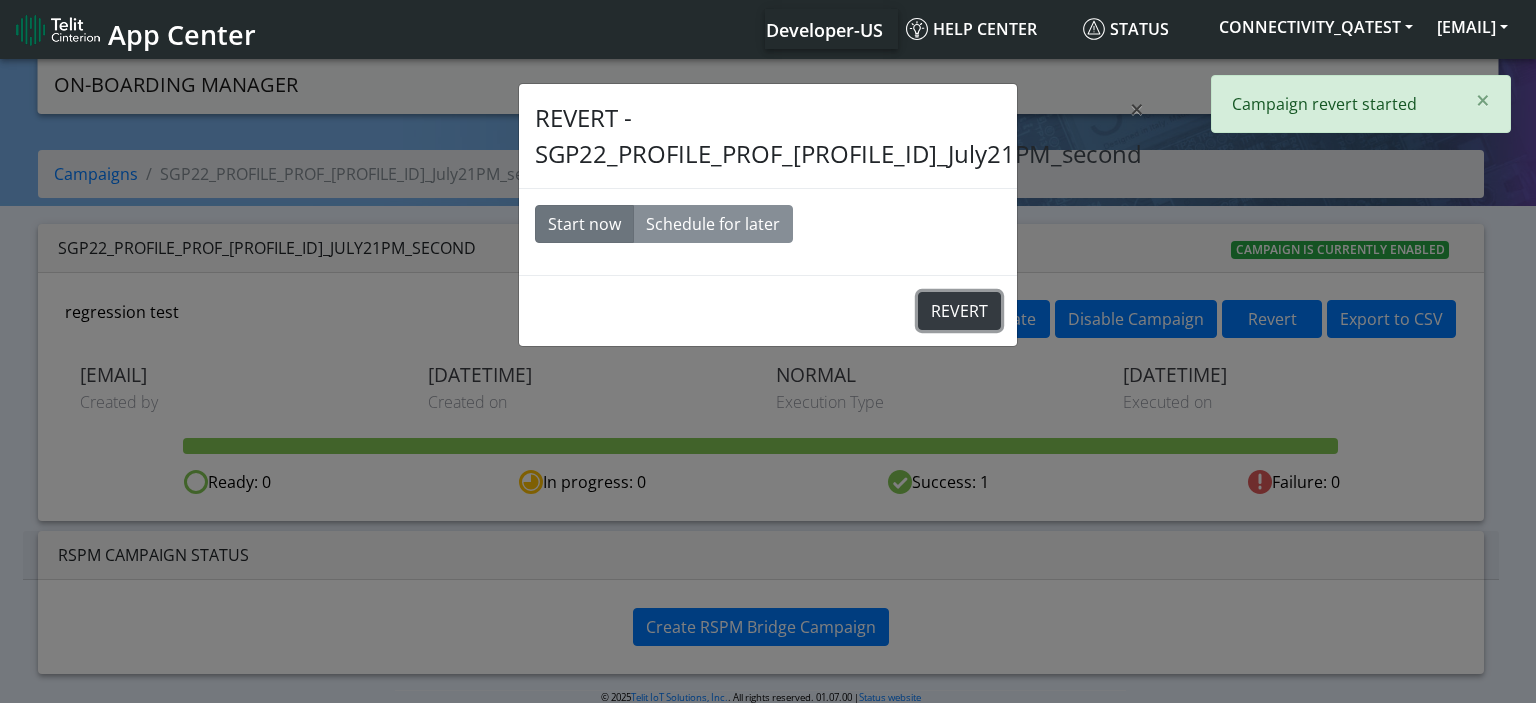 click on "REVERT" 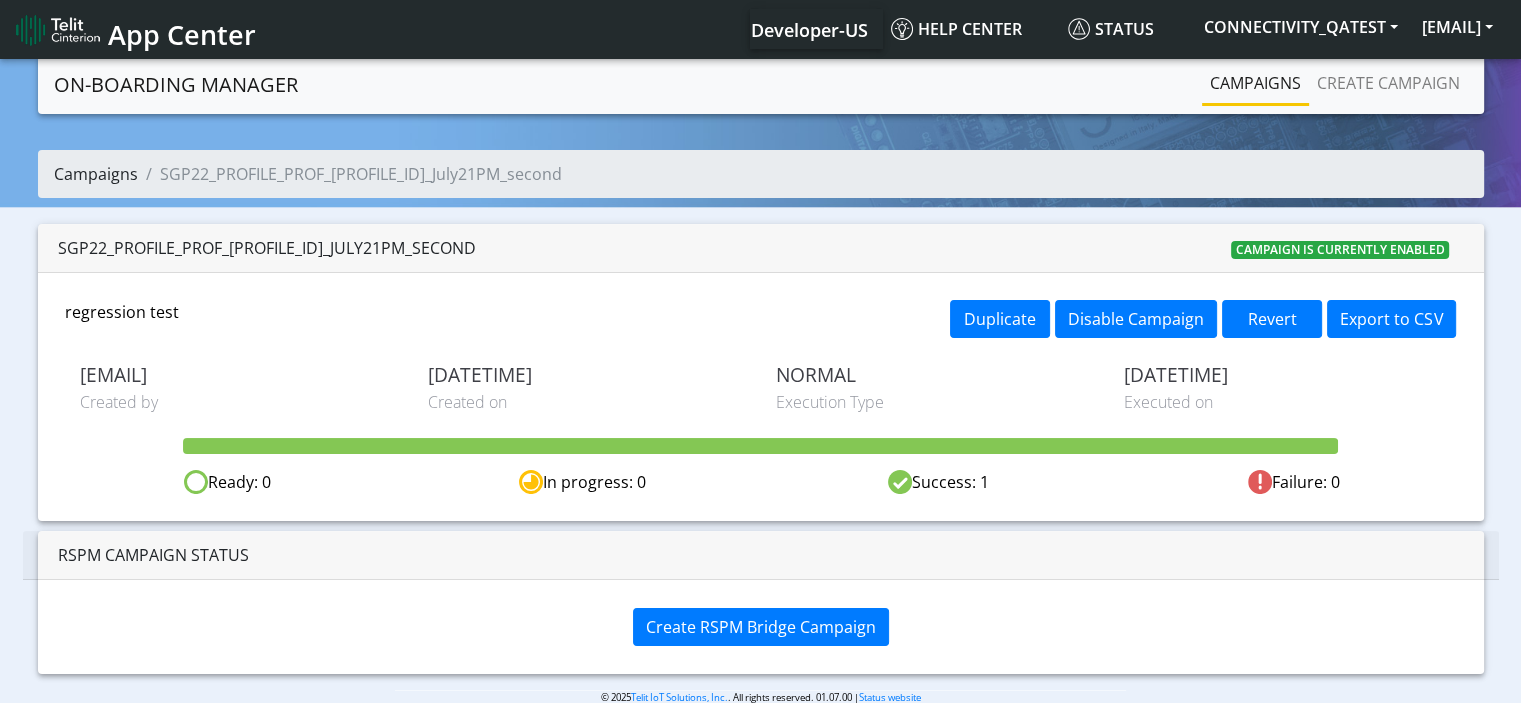 click on "Campaigns" 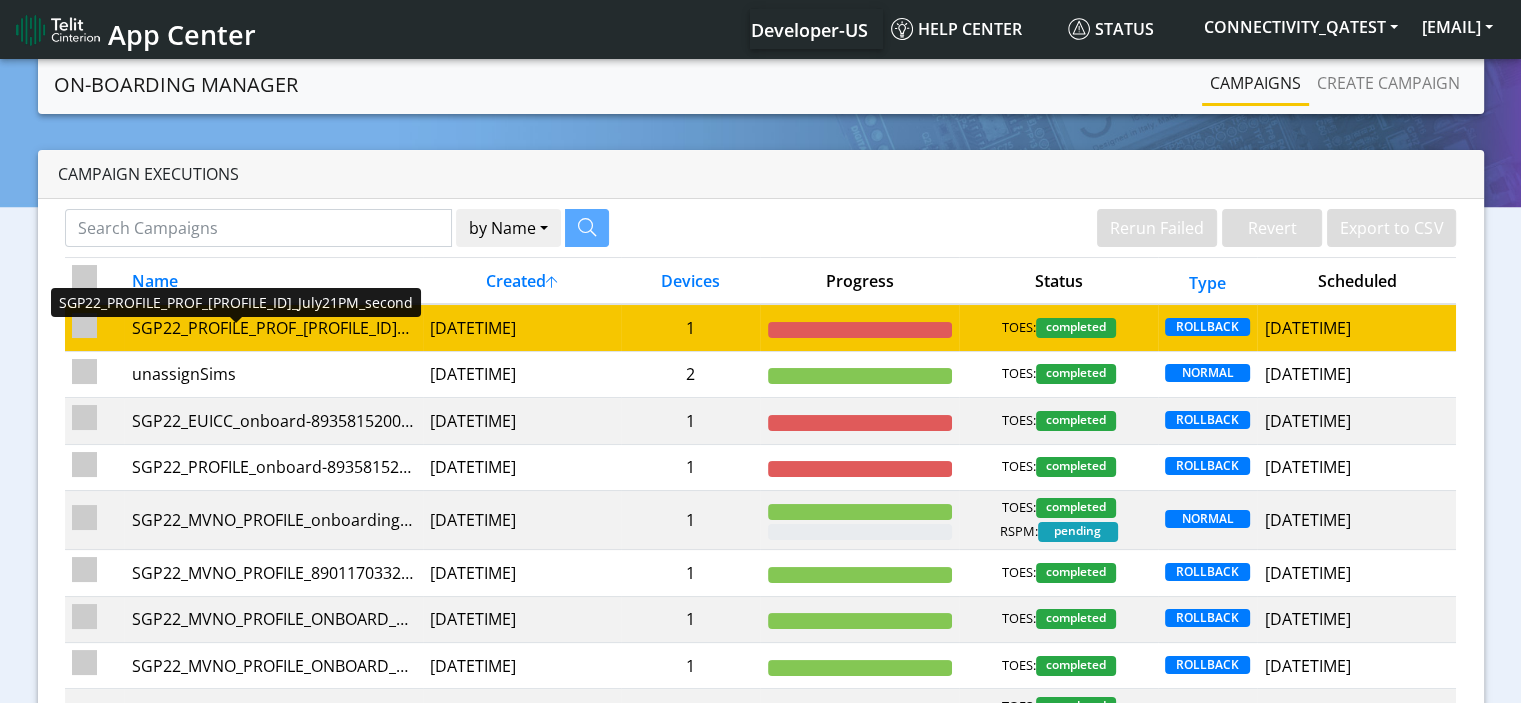click on "SGP22_PROFILE_PROF_[NUMBER]_July21PM_second" at bounding box center [273, 328] 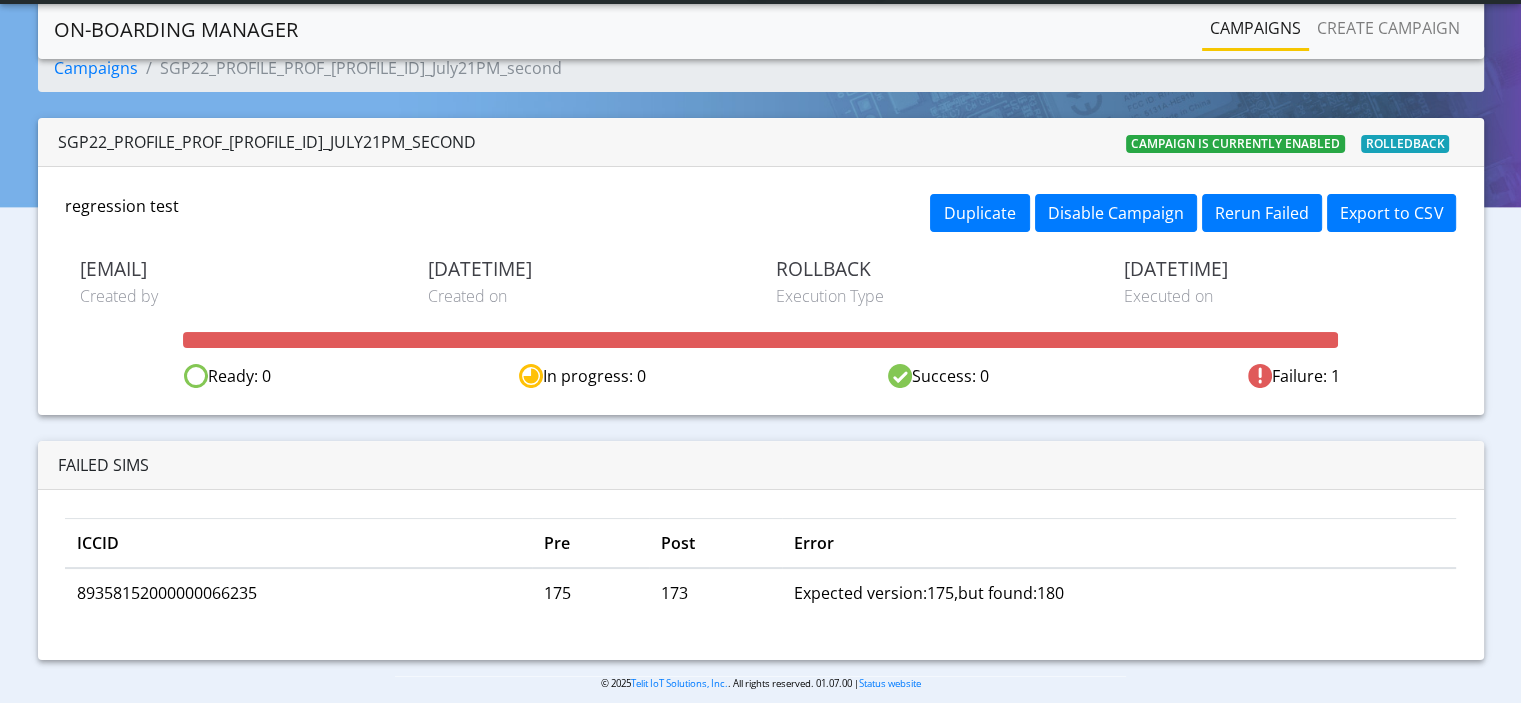 scroll, scrollTop: 92, scrollLeft: 0, axis: vertical 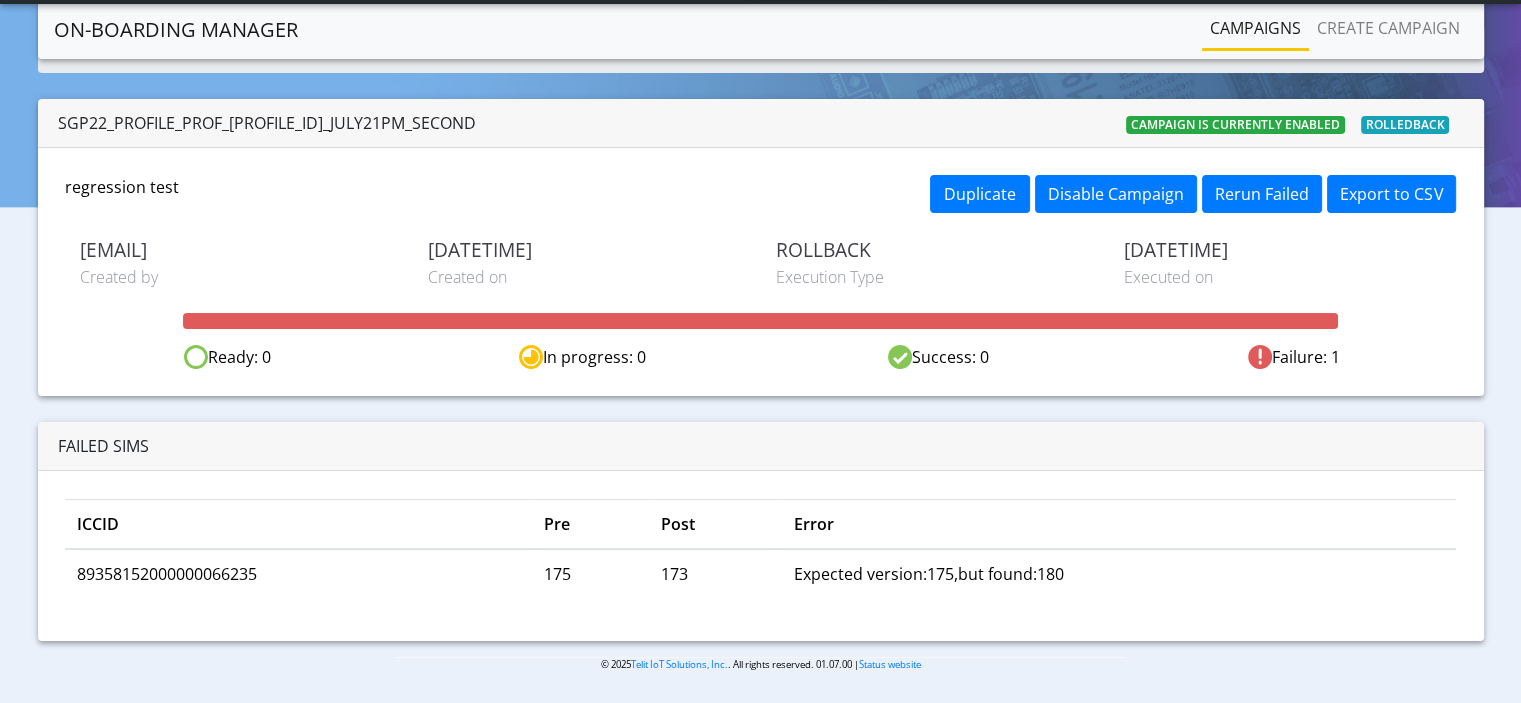 click on "On-Boarding Manager" 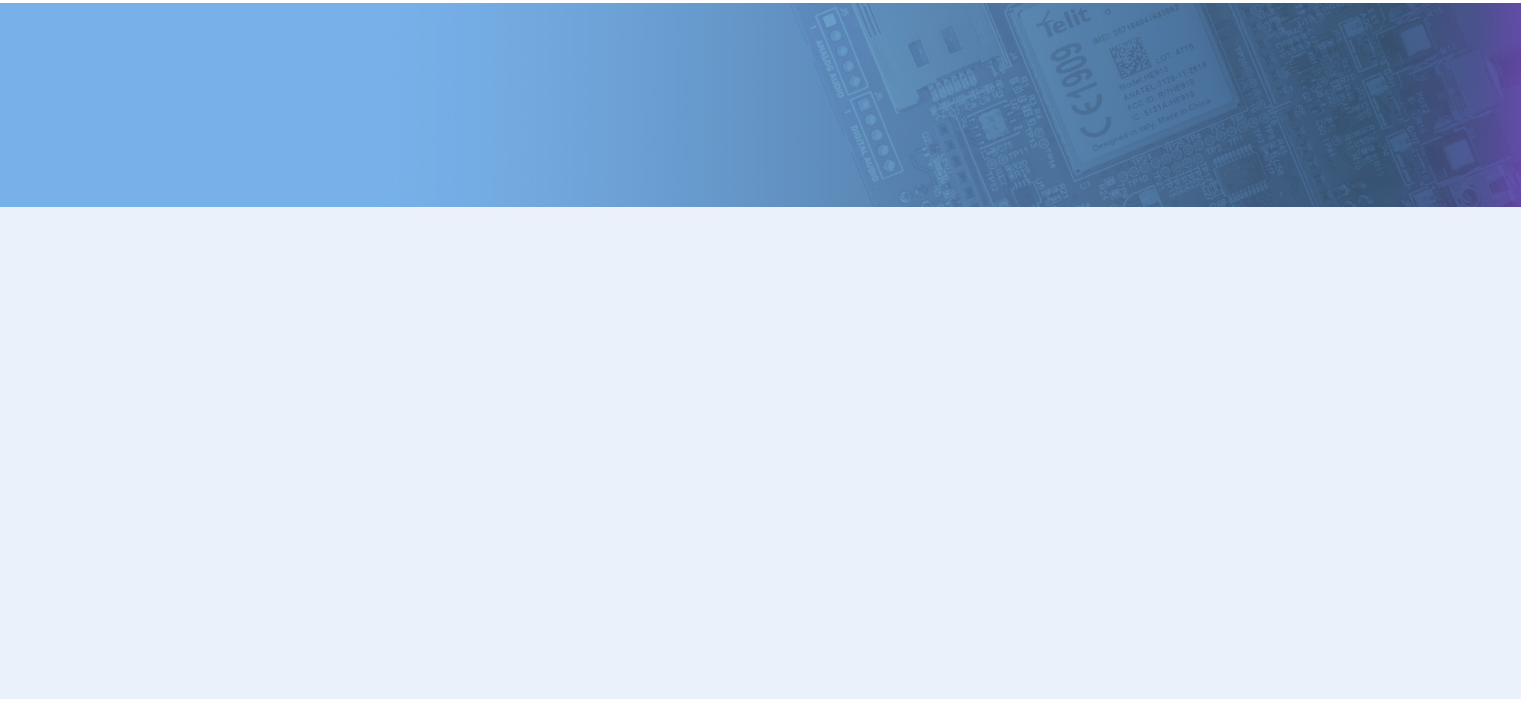 scroll, scrollTop: 0, scrollLeft: 0, axis: both 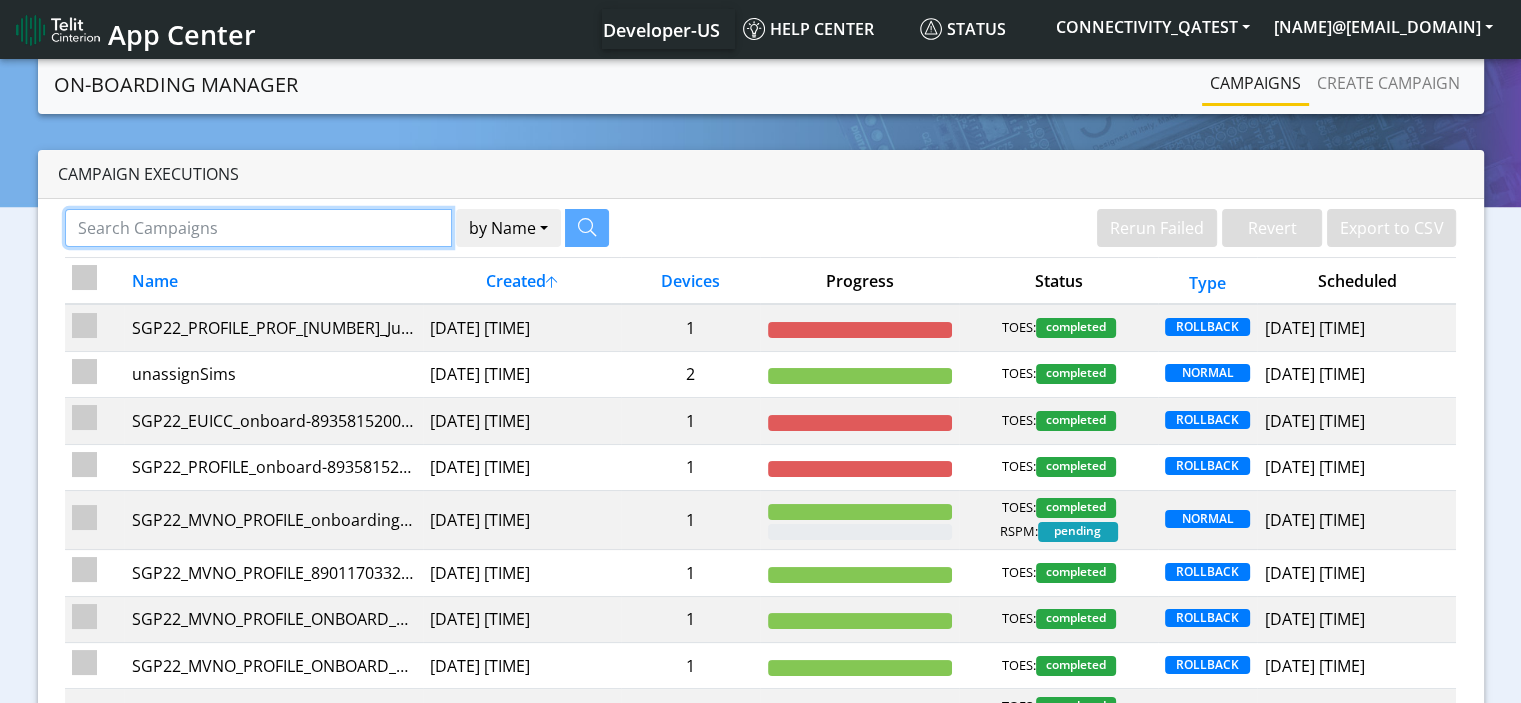 click 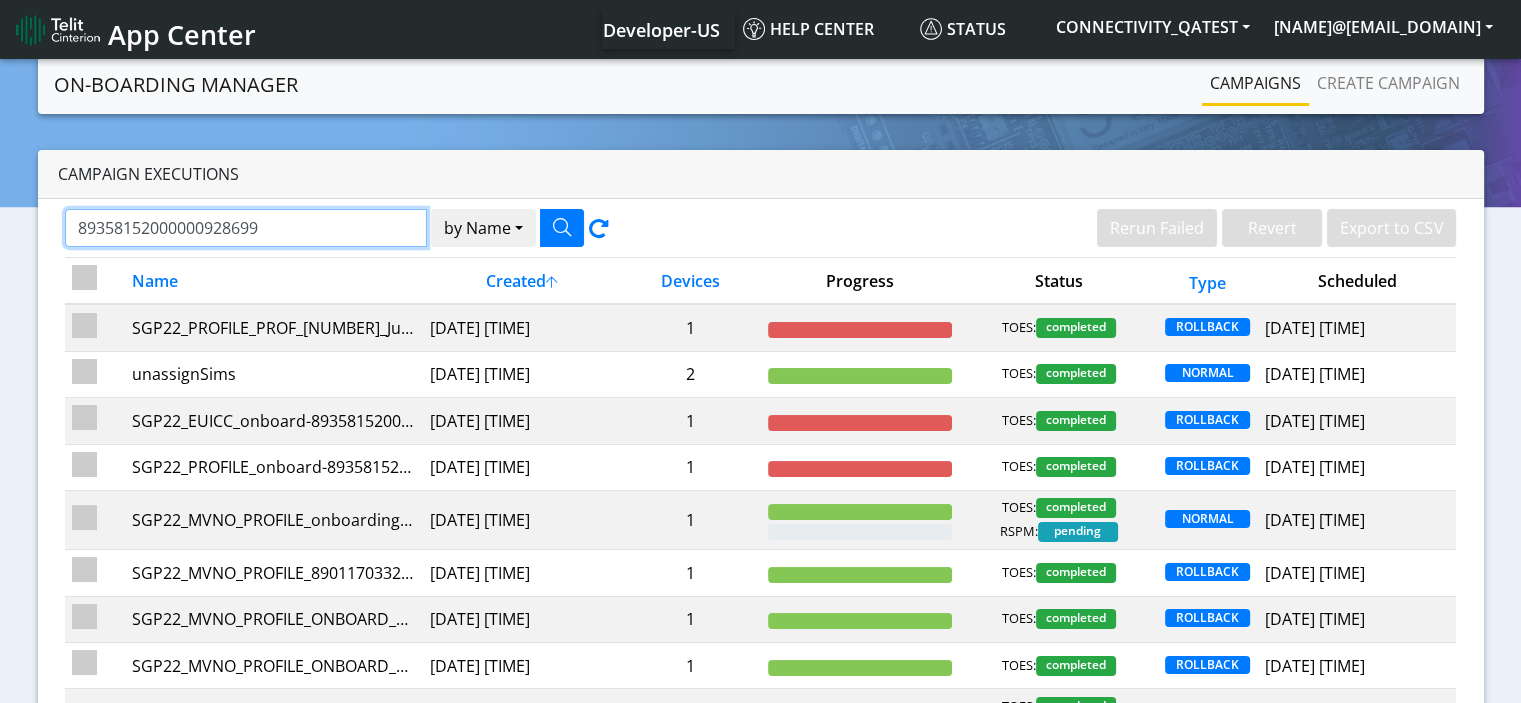 type on "89358152000000928699" 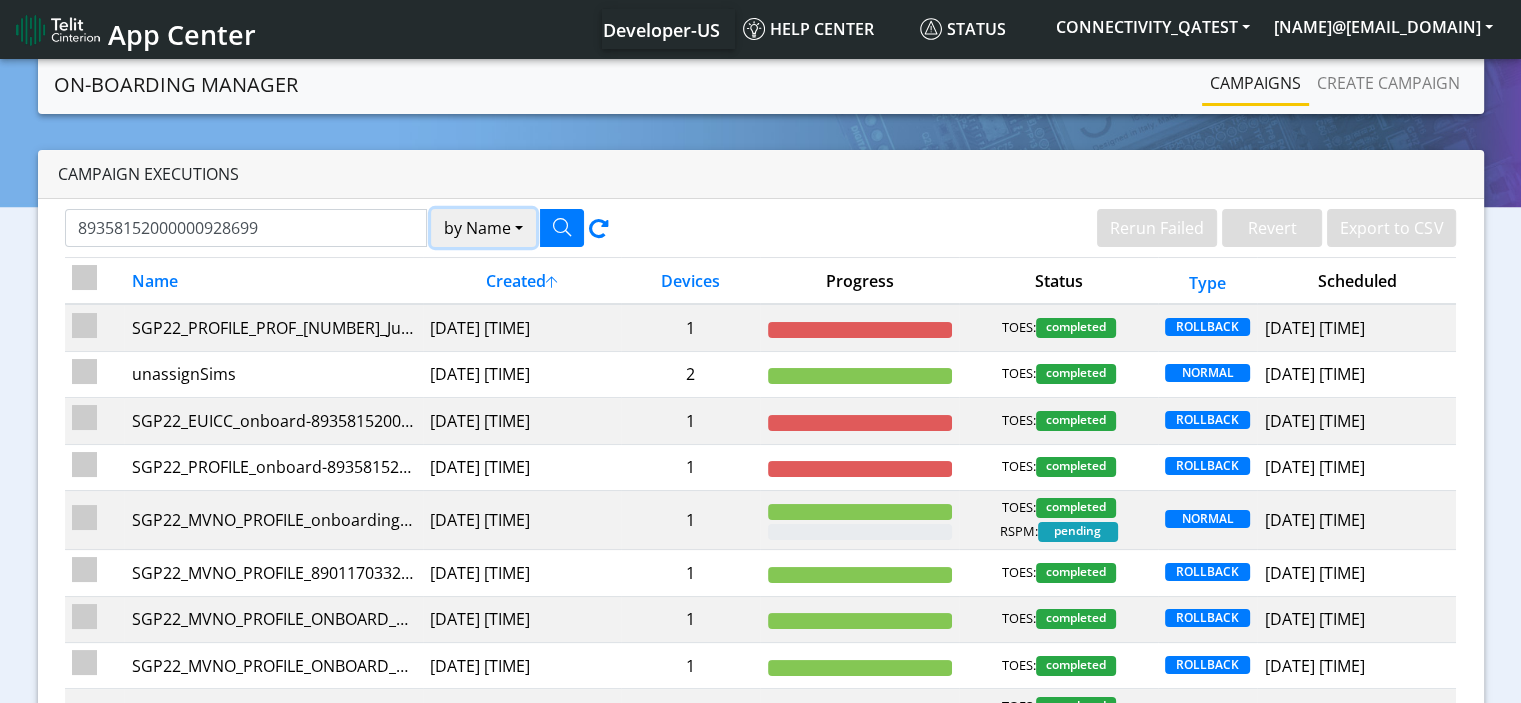 click on "by Name" at bounding box center [483, 228] 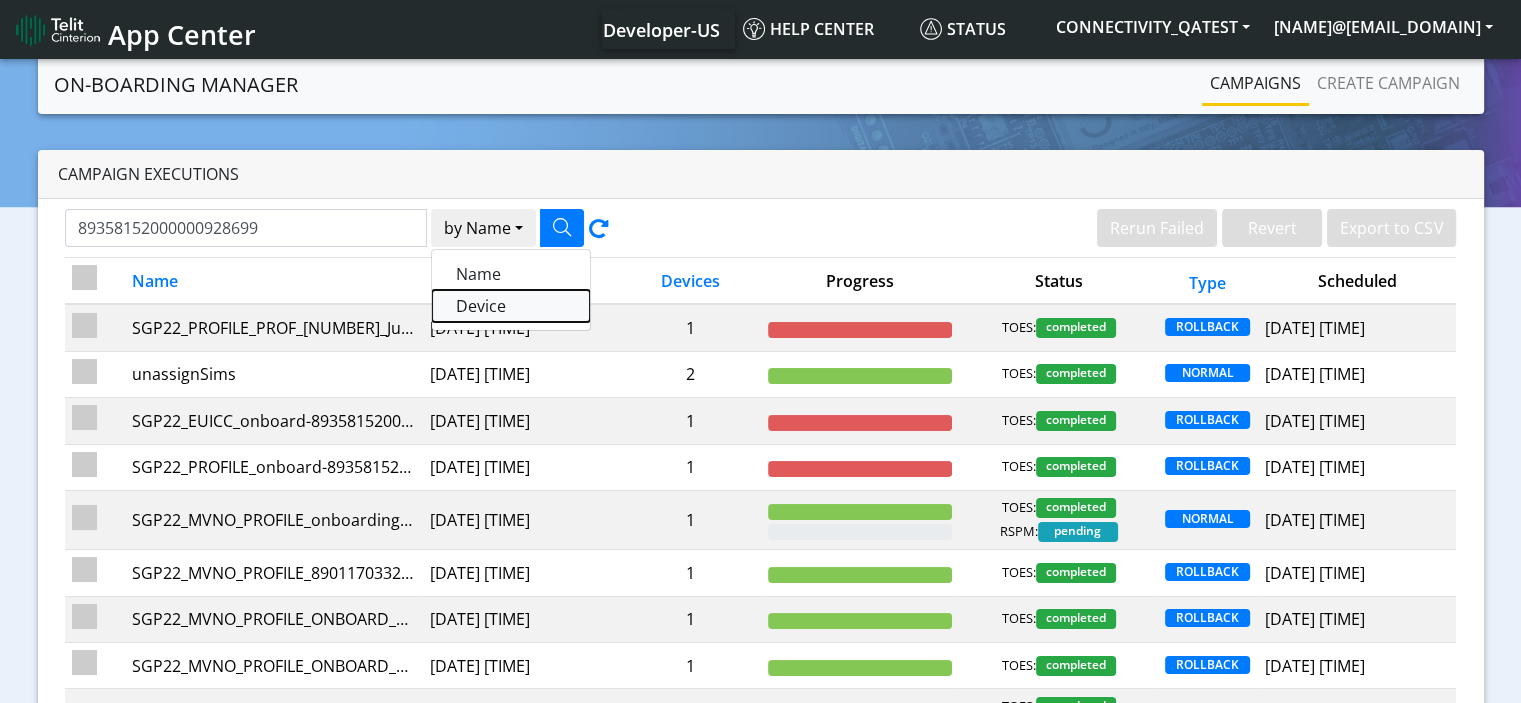 click on "Device" 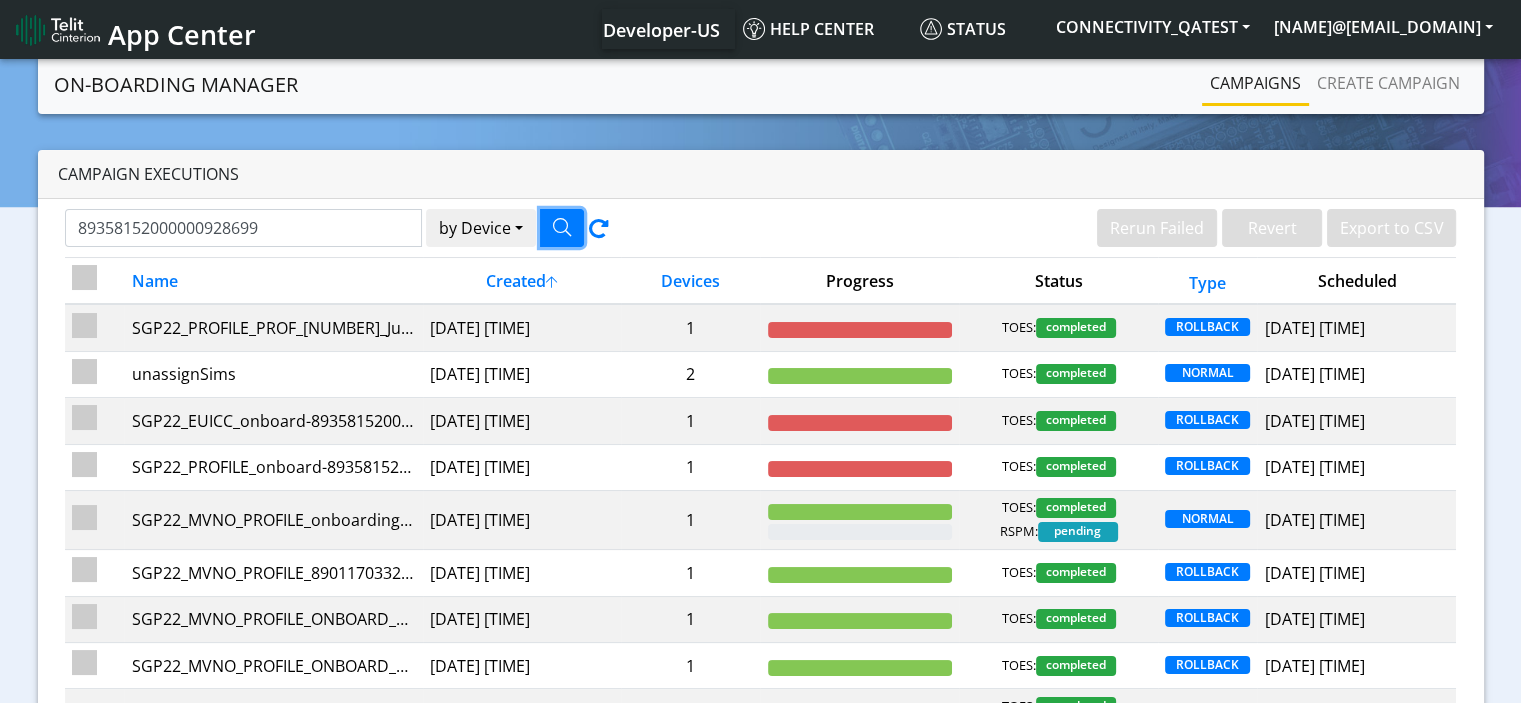 click at bounding box center [562, 227] 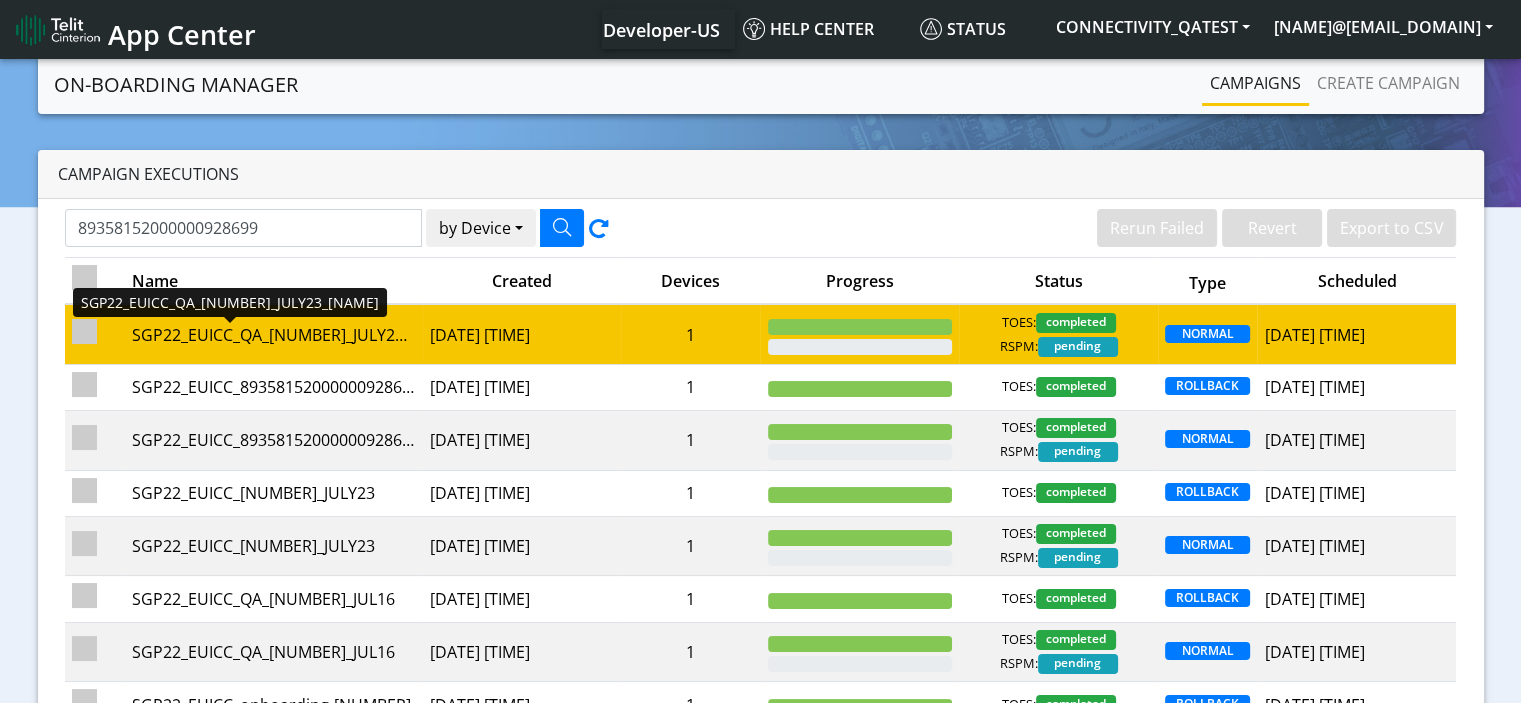 click on "SGP22_EUICC_QA_[NUMBER]_JULY23_[NAME]" at bounding box center (273, 335) 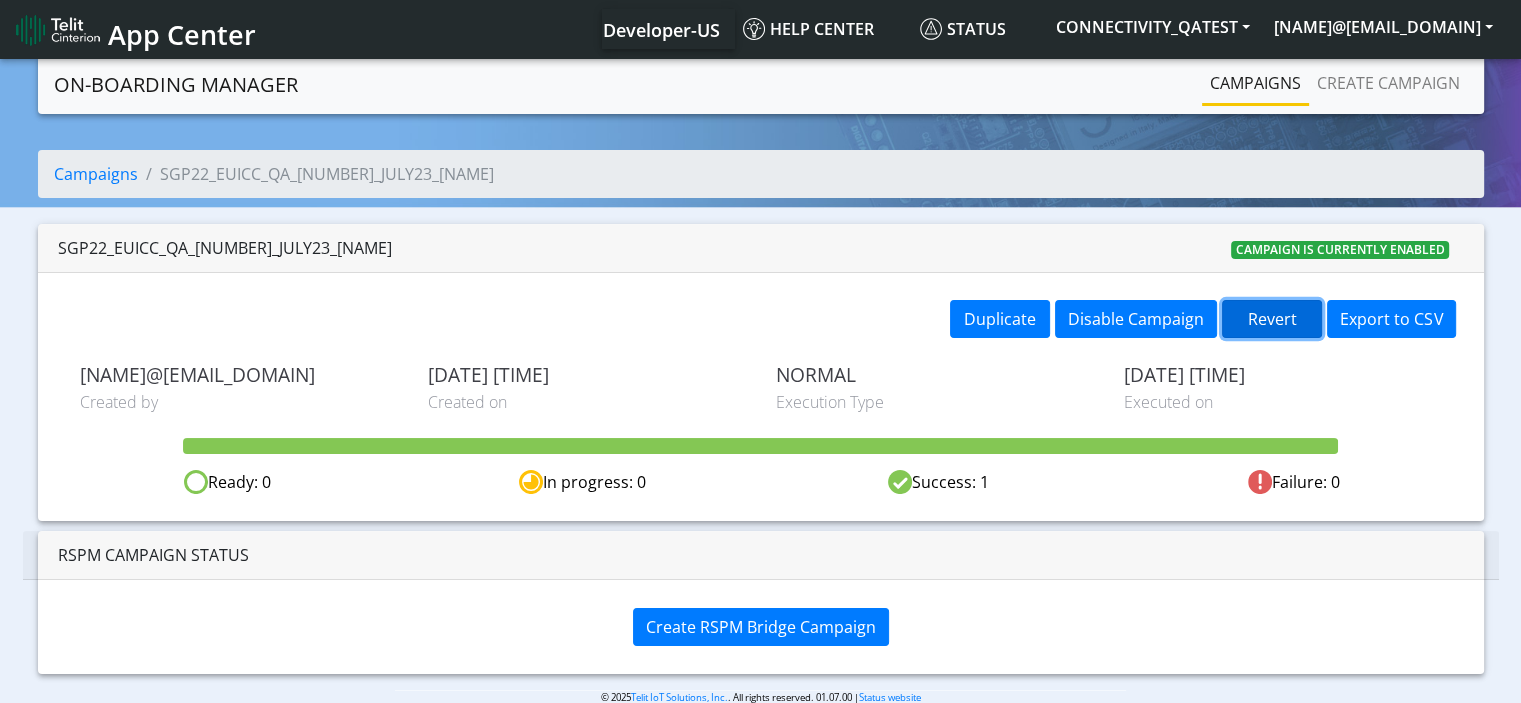 click on "Revert" at bounding box center [1272, 319] 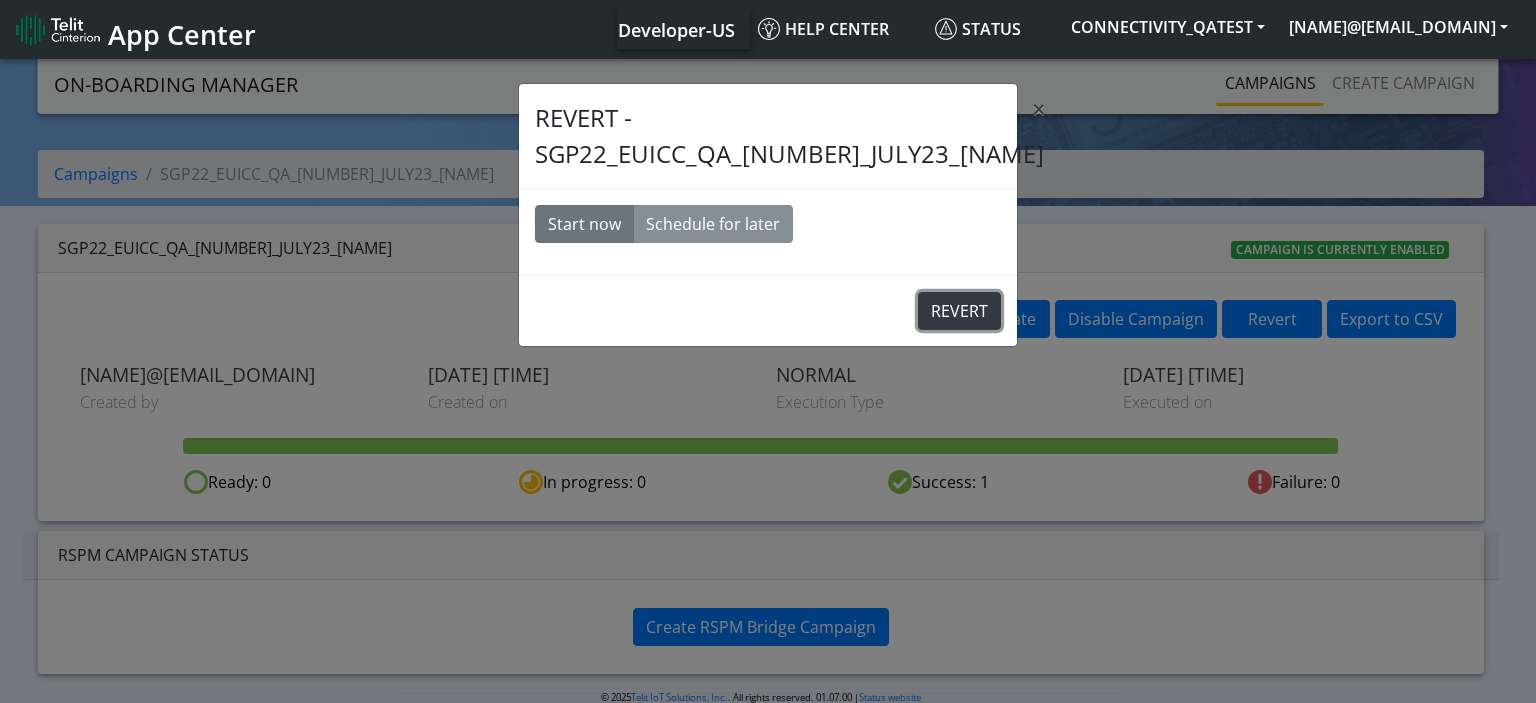 click on "REVERT" 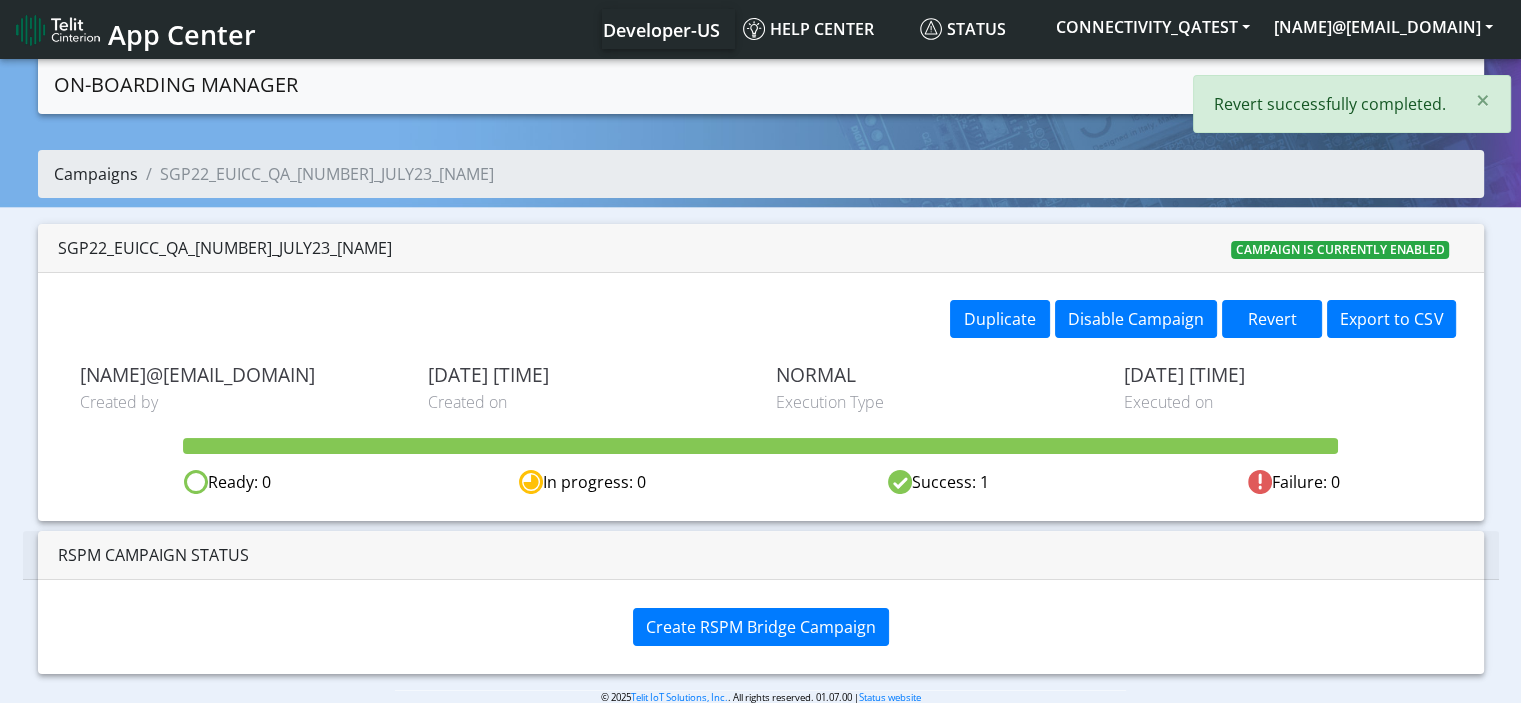 click on "Campaigns" 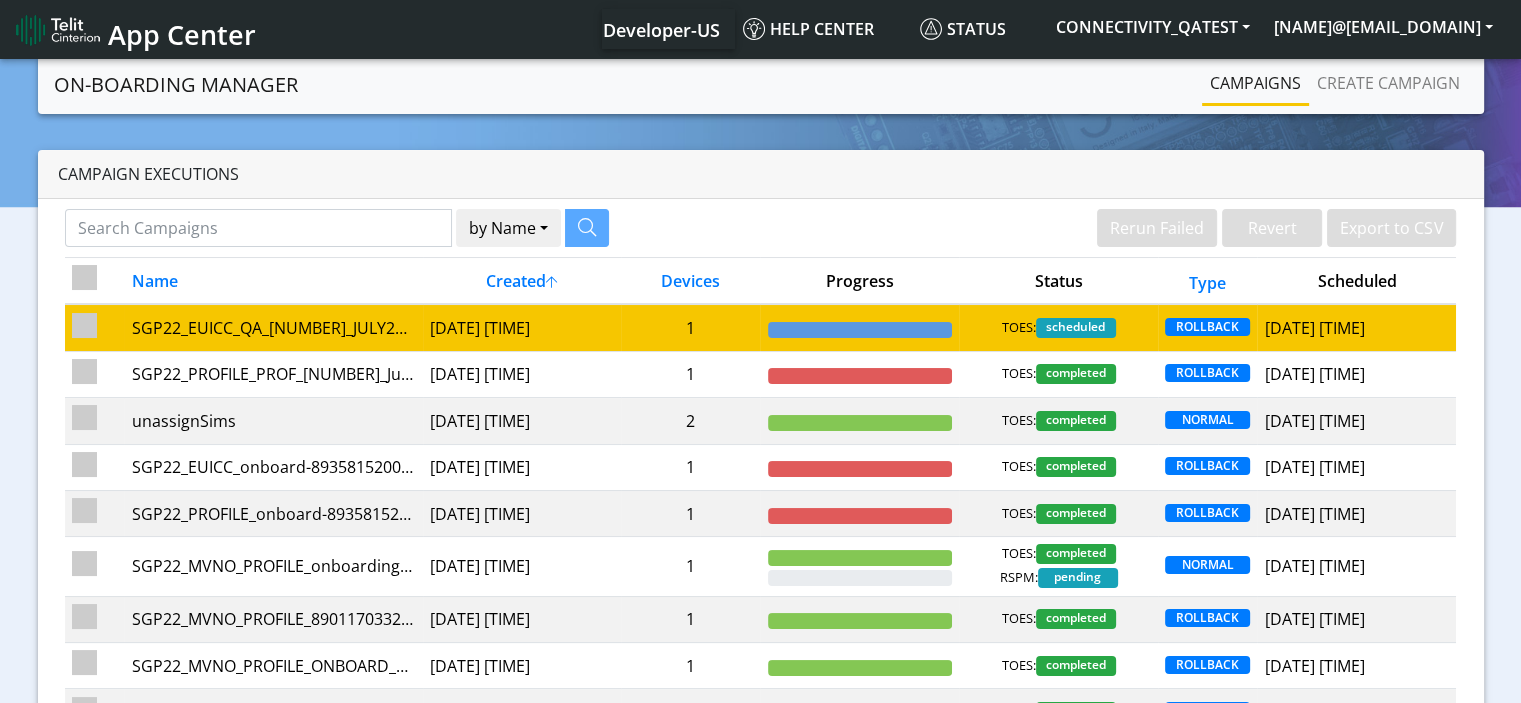 click on "SGP22_EUICC_QA_[NUMBER]_JULY23_[NAME]" at bounding box center (273, 327) 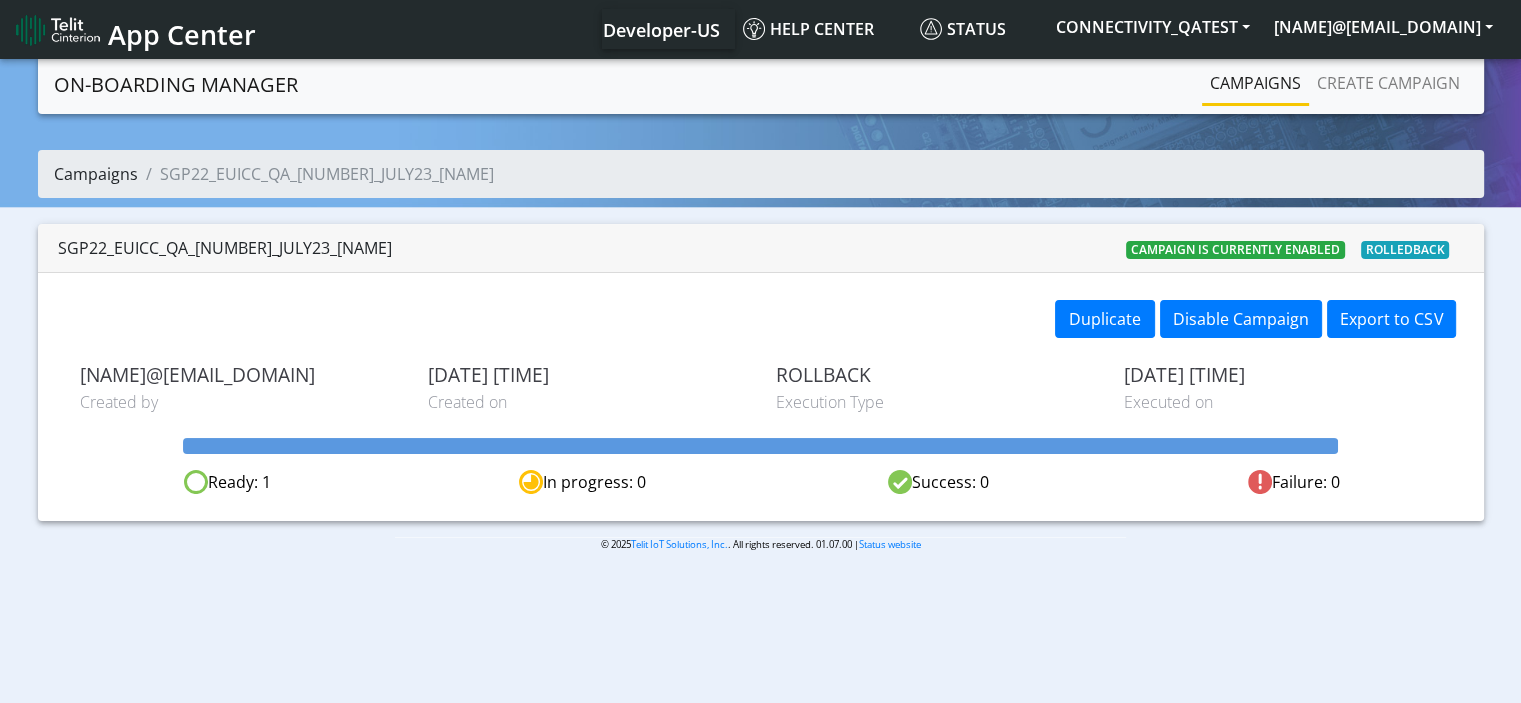 click on "Campaigns" 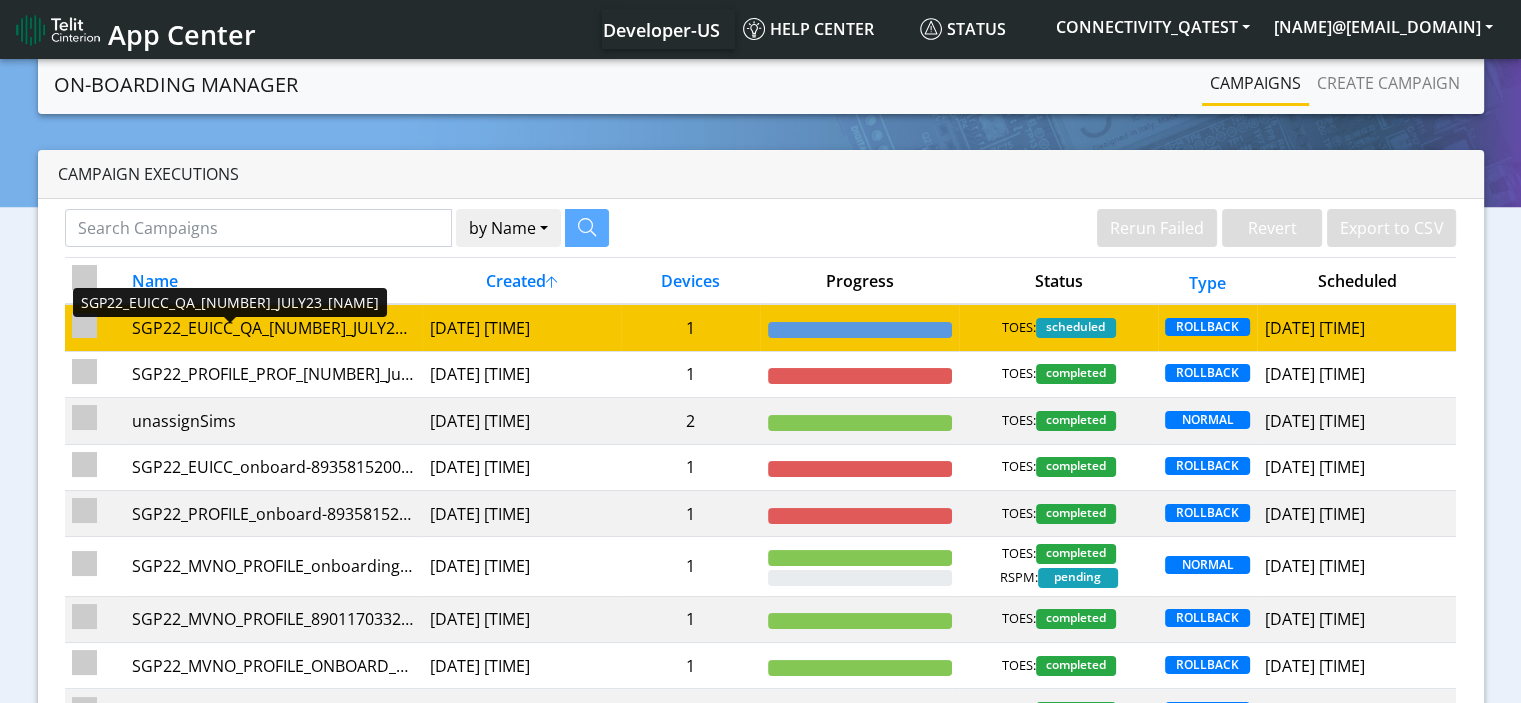 click on "SGP22_EUICC_QA_[NUMBER]_JULY23_[NAME]" at bounding box center [273, 328] 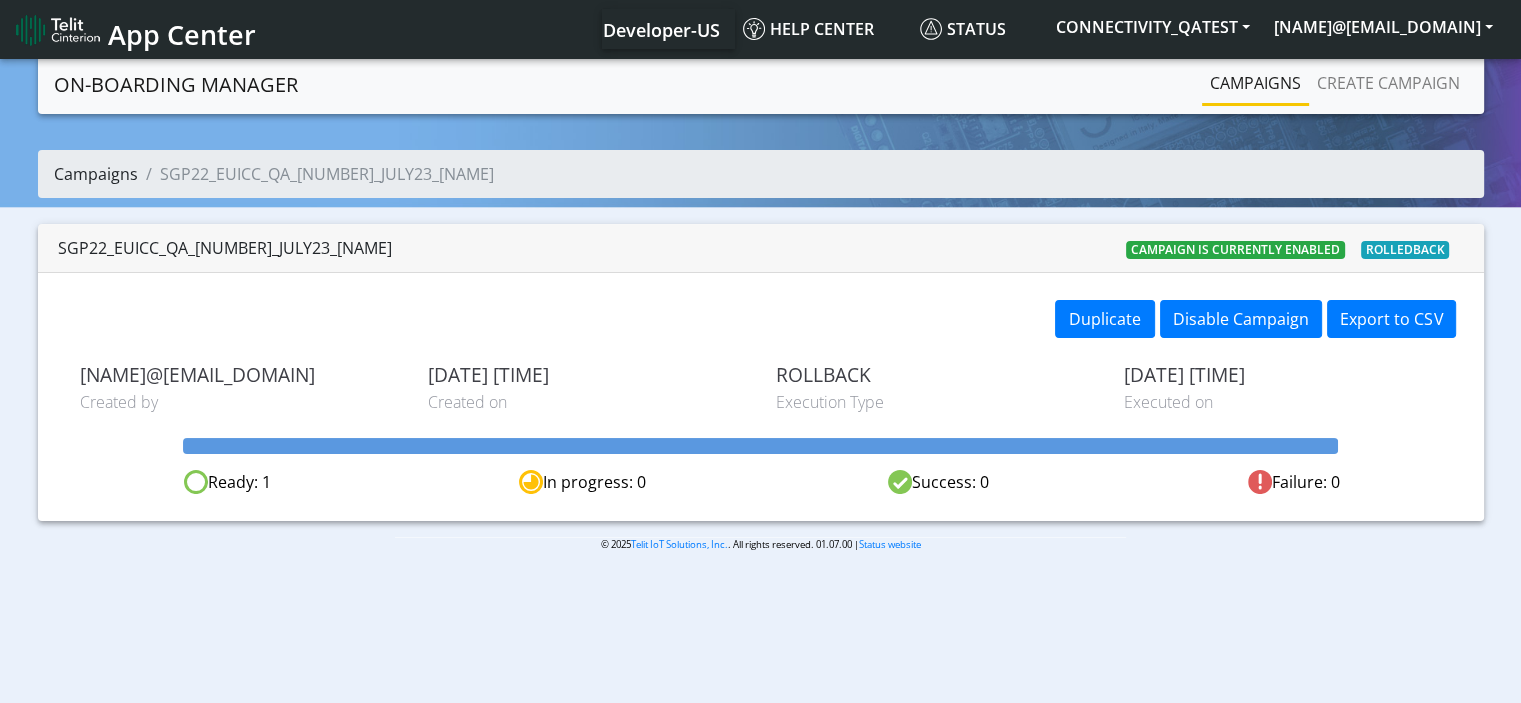 click on "Campaigns" 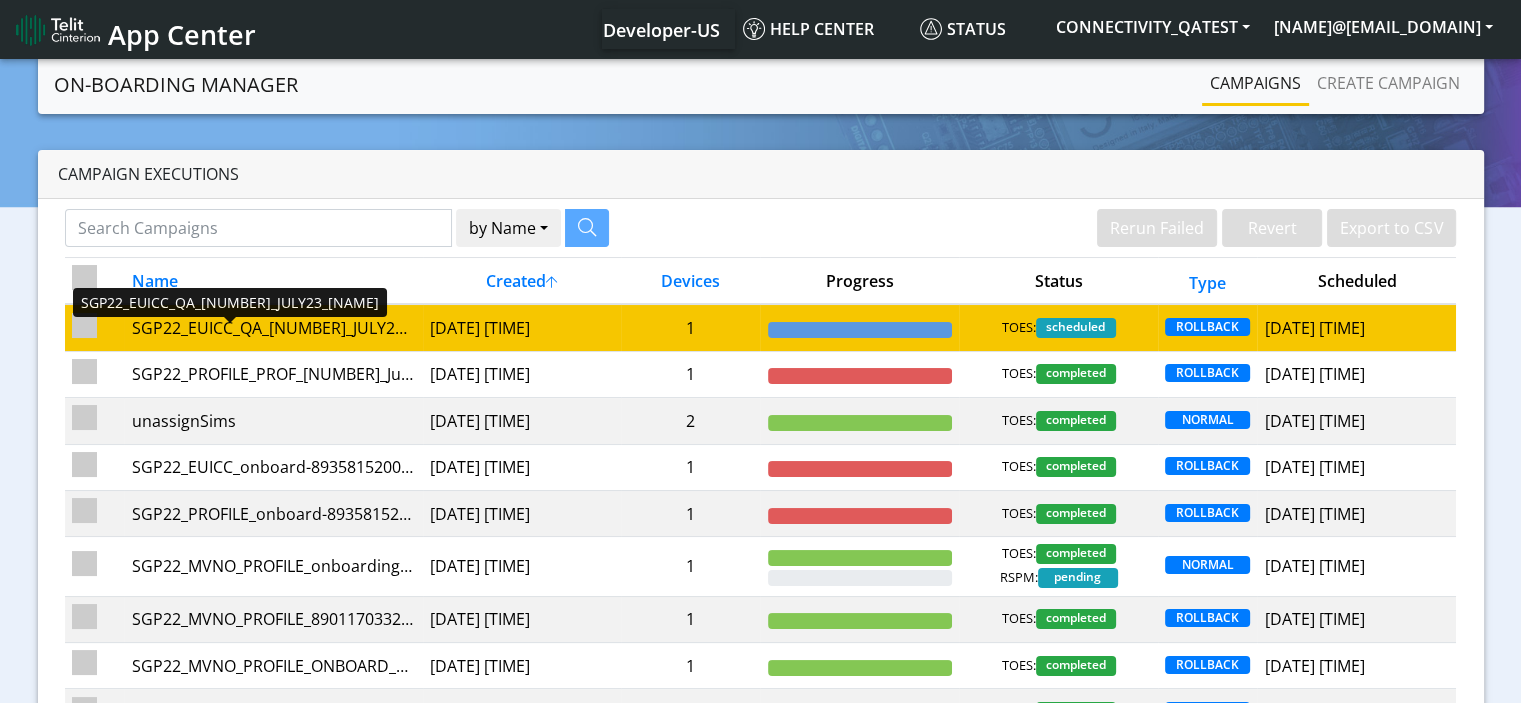 click on "SGP22_EUICC_QA_[NUMBER]_JULY23_Marcus" at bounding box center (273, 328) 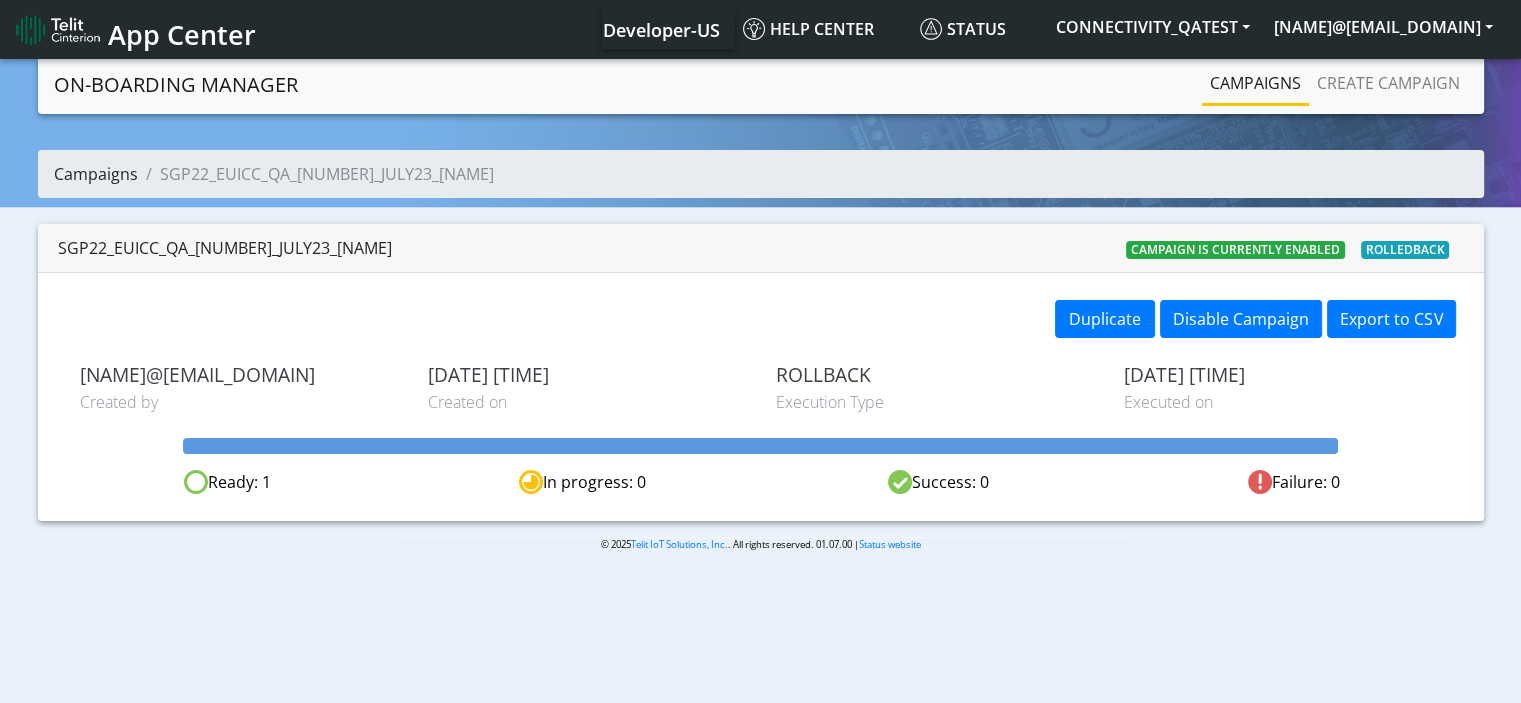 click on "Campaigns" 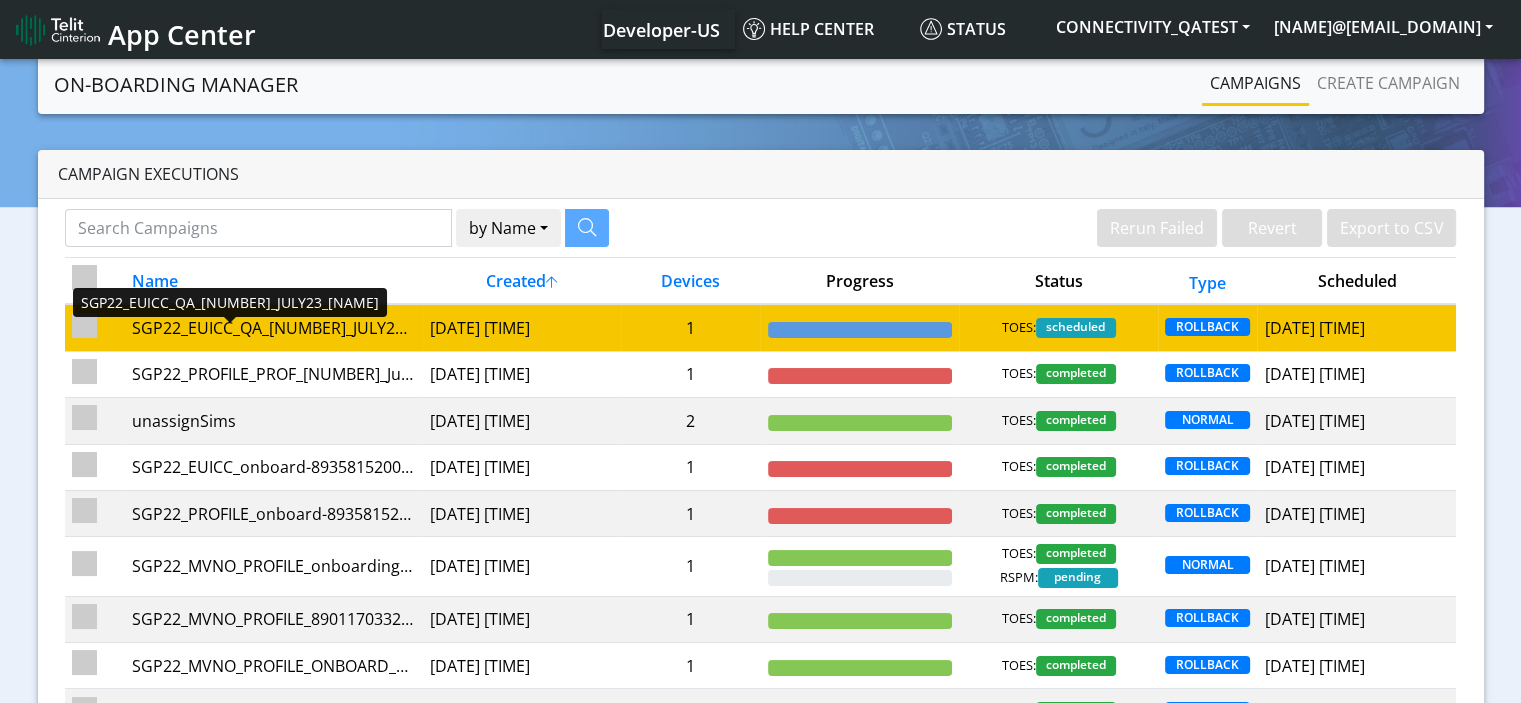 click on "SGP22_EUICC_QA_89358152000000928699_JULY23_Marcus" at bounding box center (273, 328) 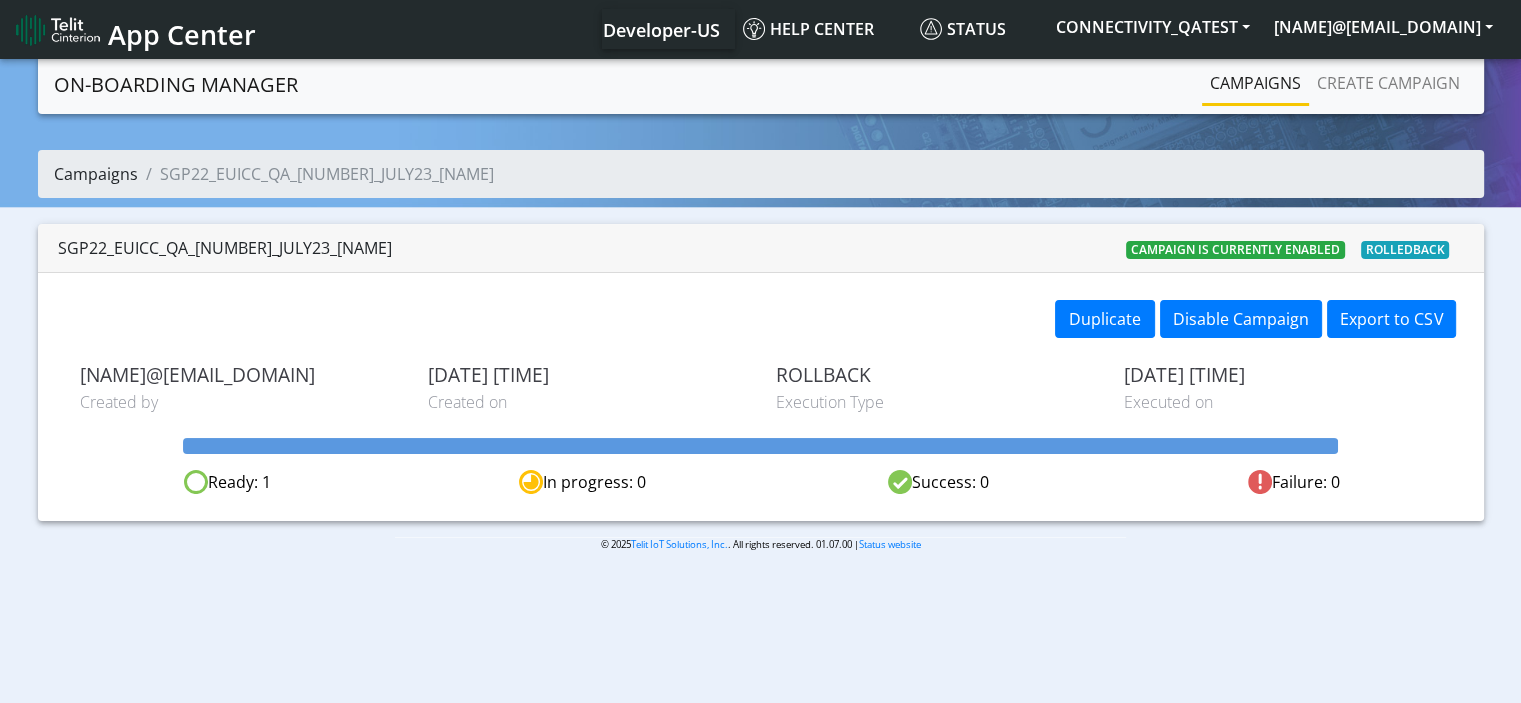 click on "Campaigns" 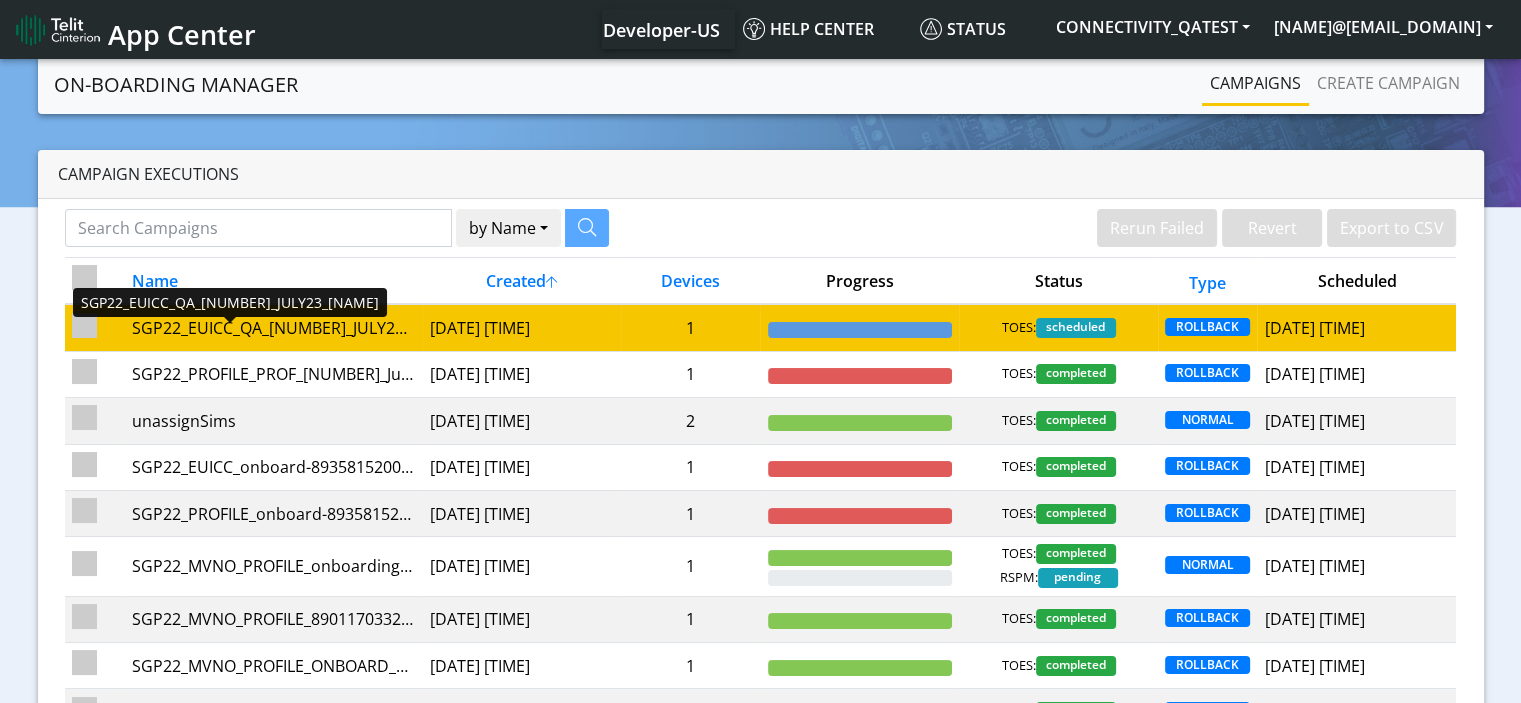 click on "SGP22_EUICC_QA_89358152000000928699_JULY23_Marcus" at bounding box center [273, 328] 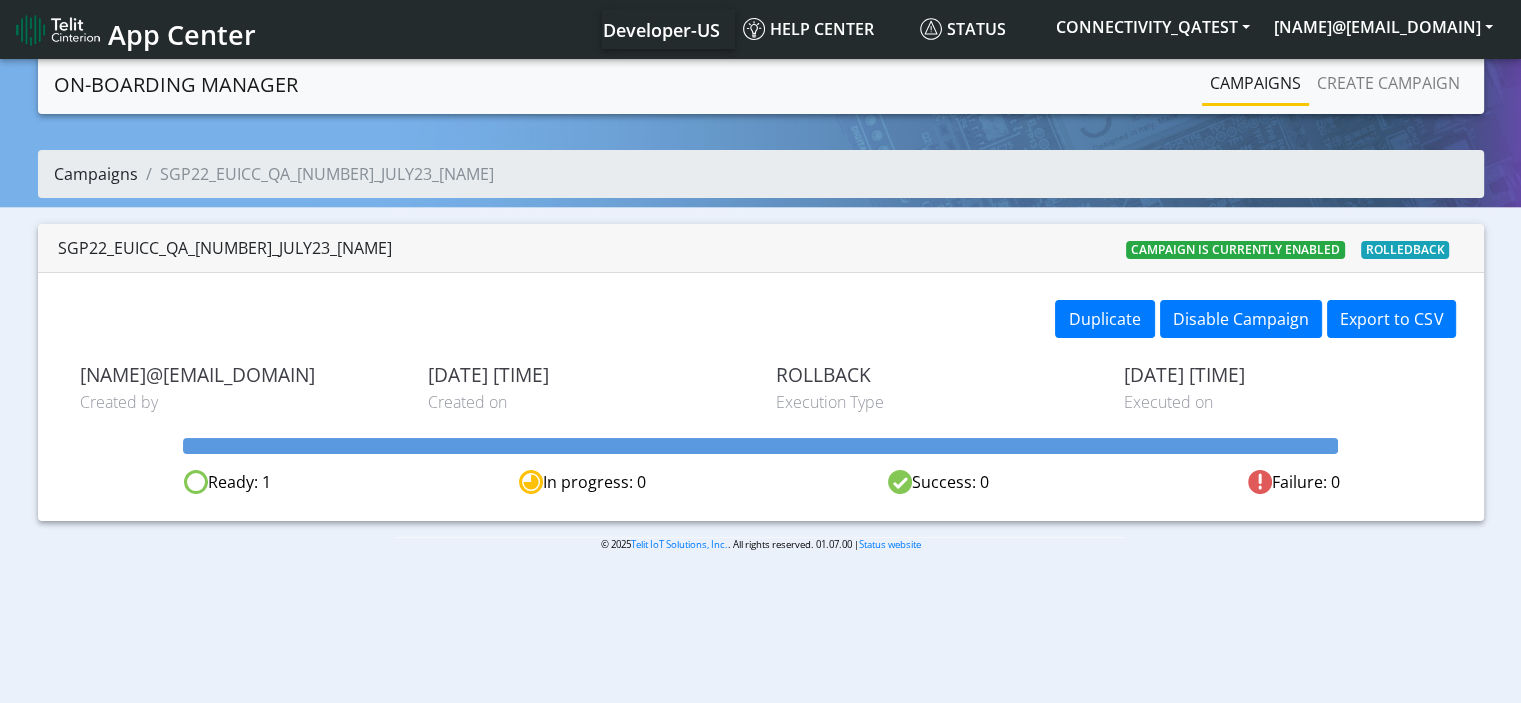 click on "Campaigns" 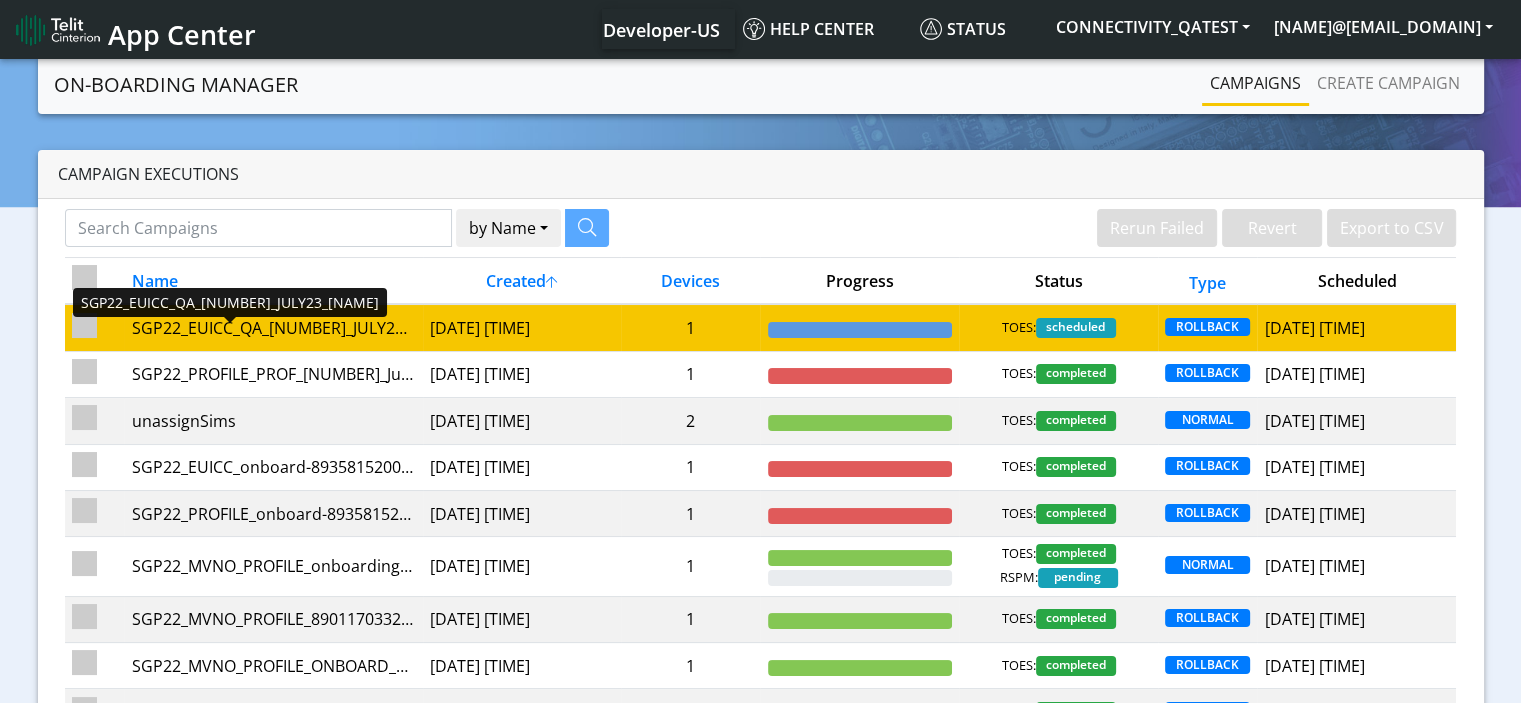 click on "SGP22_EUICC_QA_89358152000000928699_JULY23_Marcus" at bounding box center [273, 328] 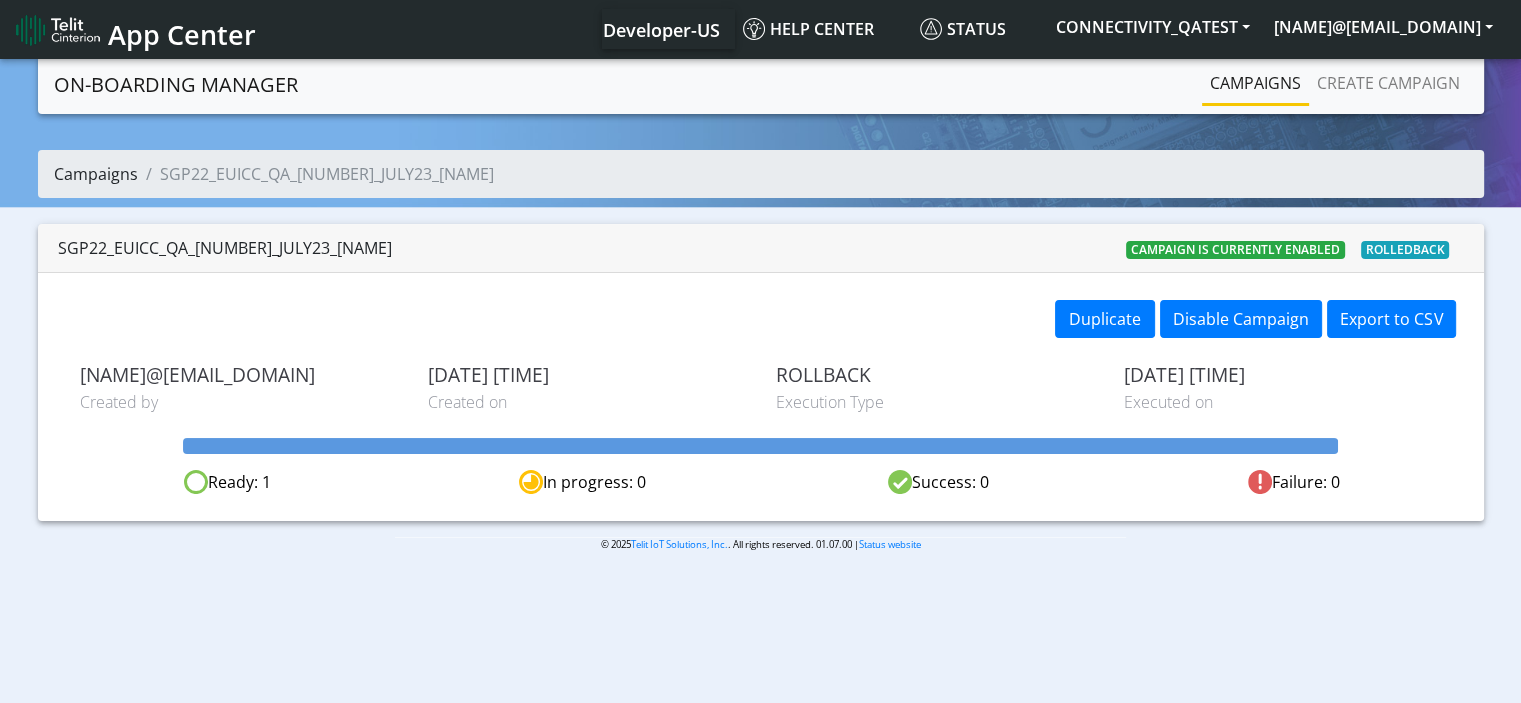 click on "Campaigns" 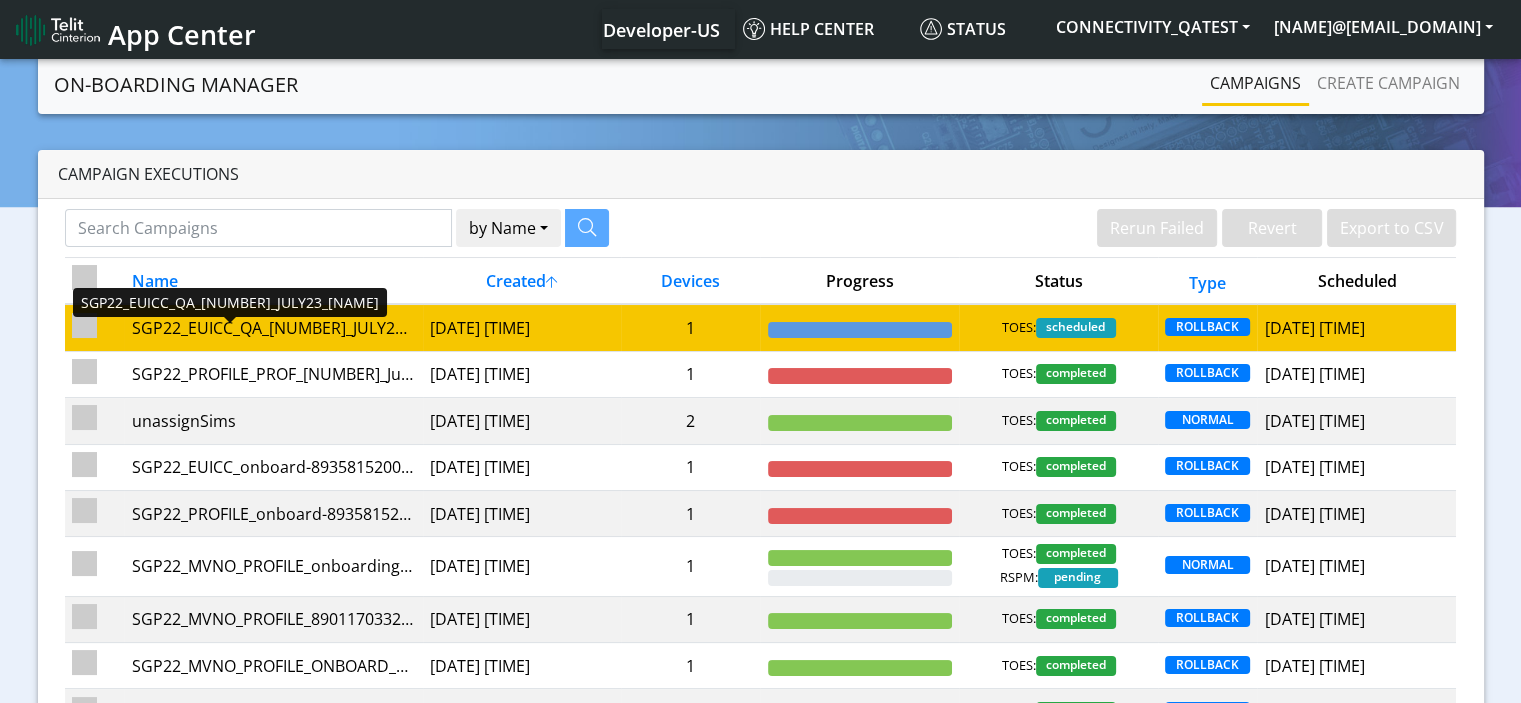 click on "SGP22_EUICC_QA_89358152000000928699_JULY23_Marcus" at bounding box center (273, 328) 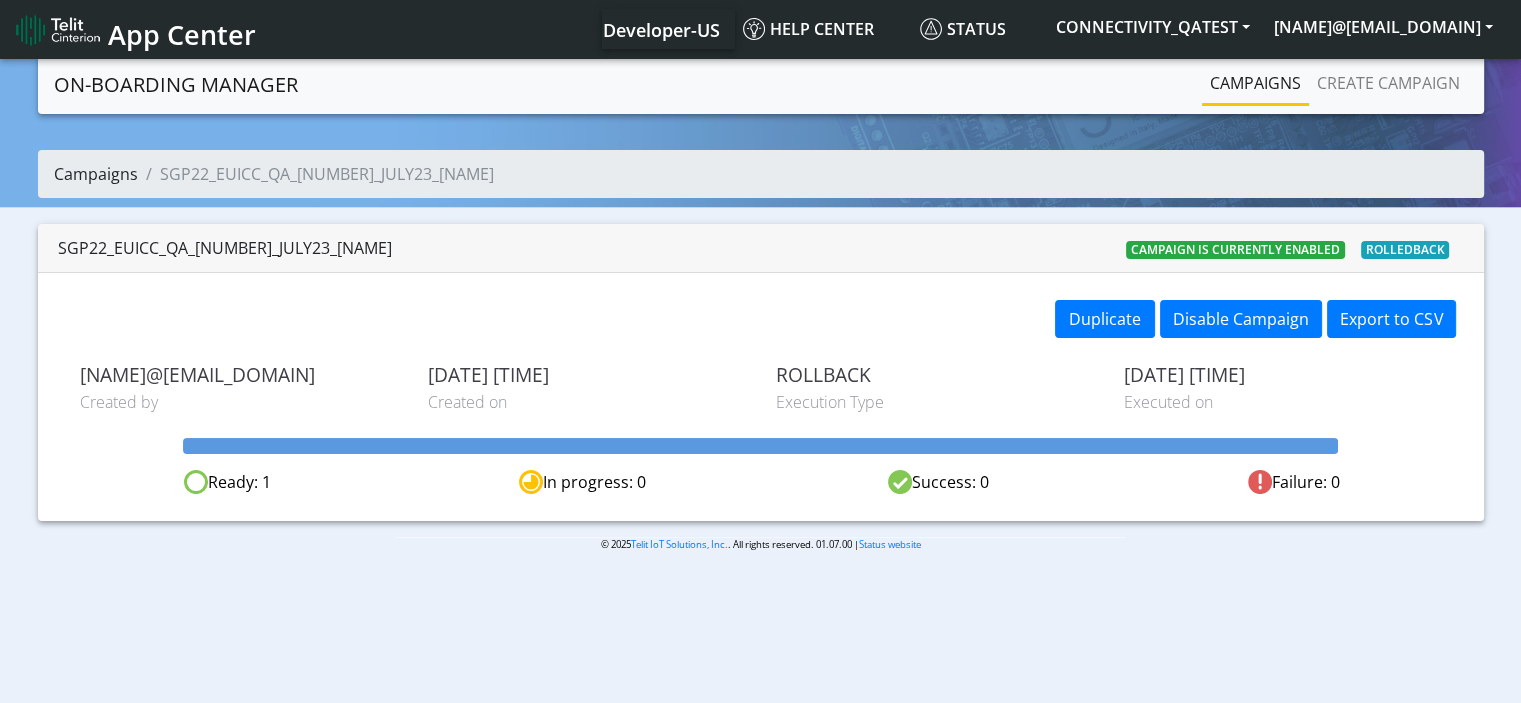 click on "Campaigns" 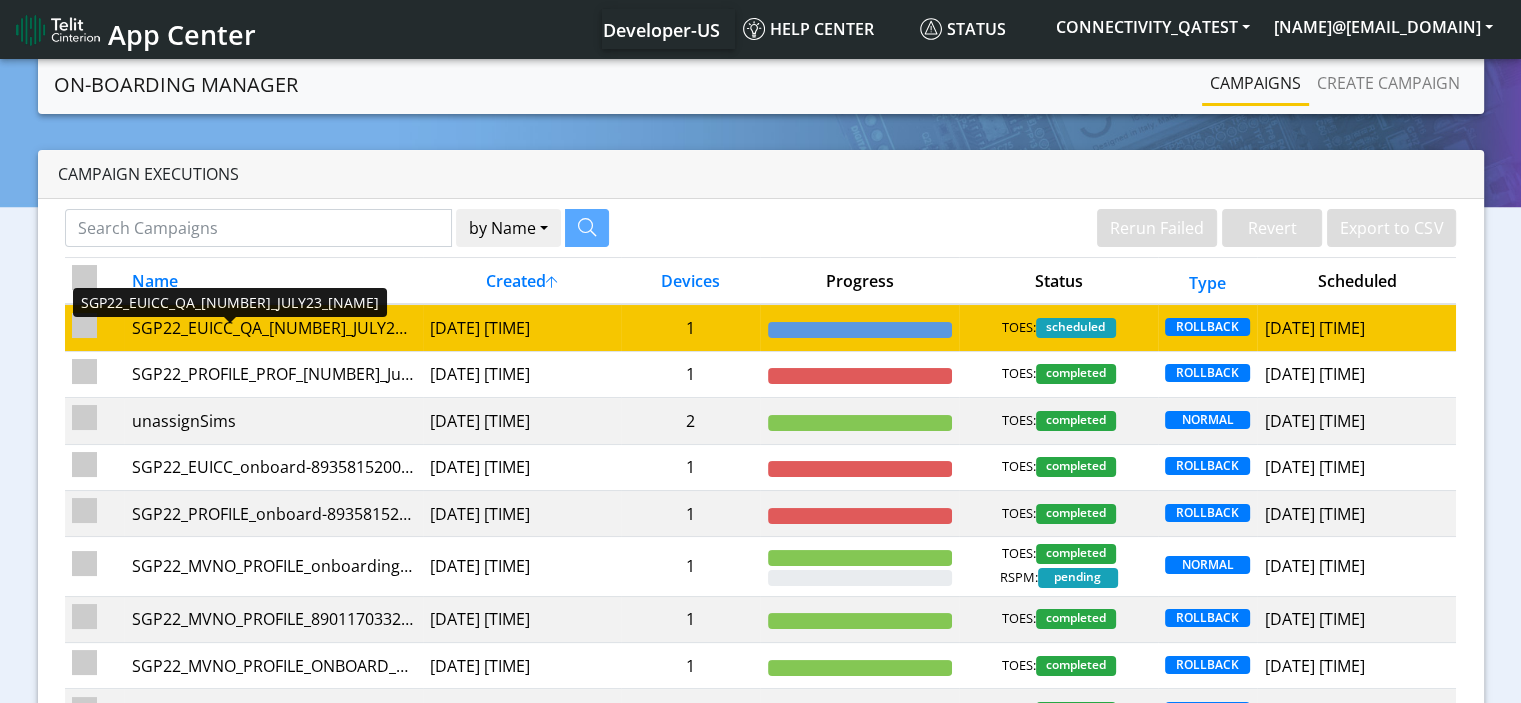 click on "SGP22_EUICC_QA_89358152000000928699_JULY23_Marcus" at bounding box center [273, 328] 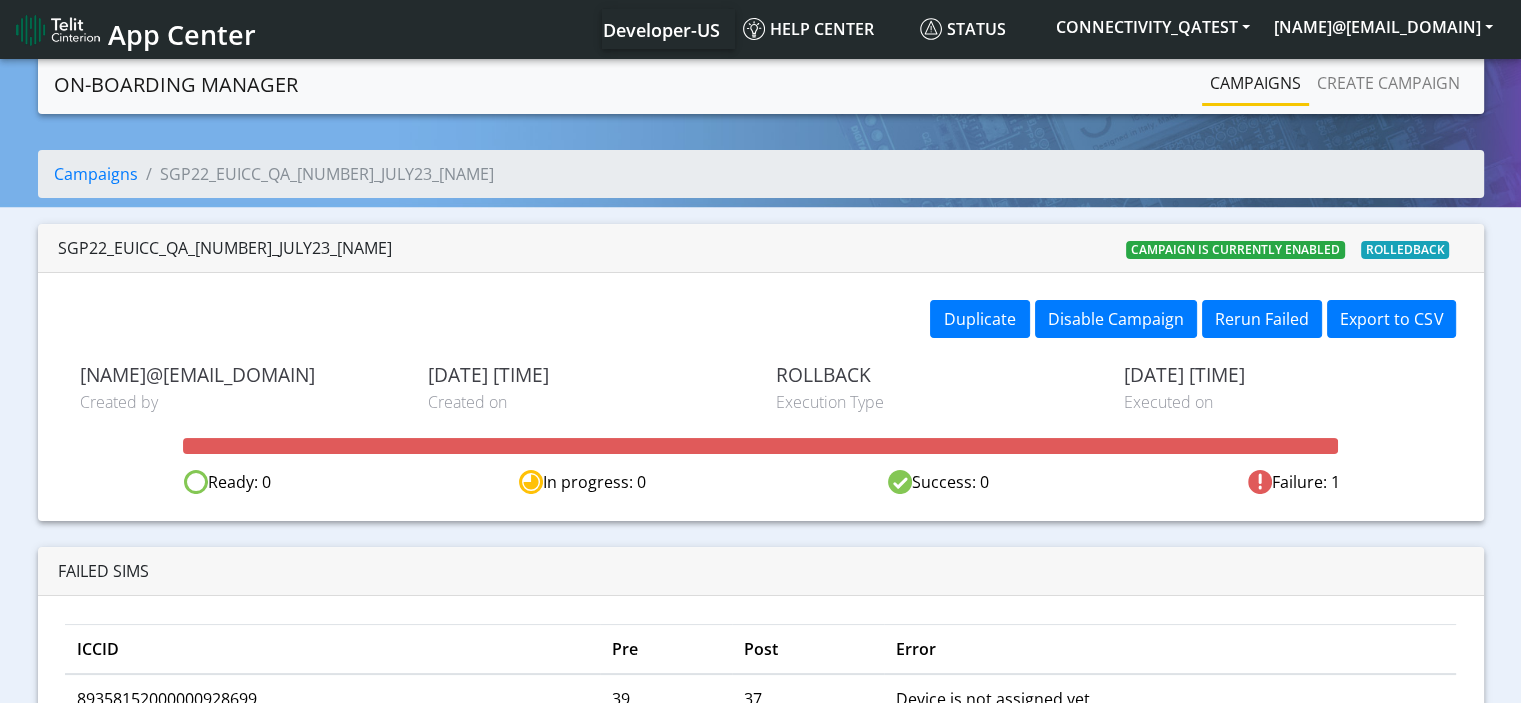 scroll, scrollTop: 68, scrollLeft: 0, axis: vertical 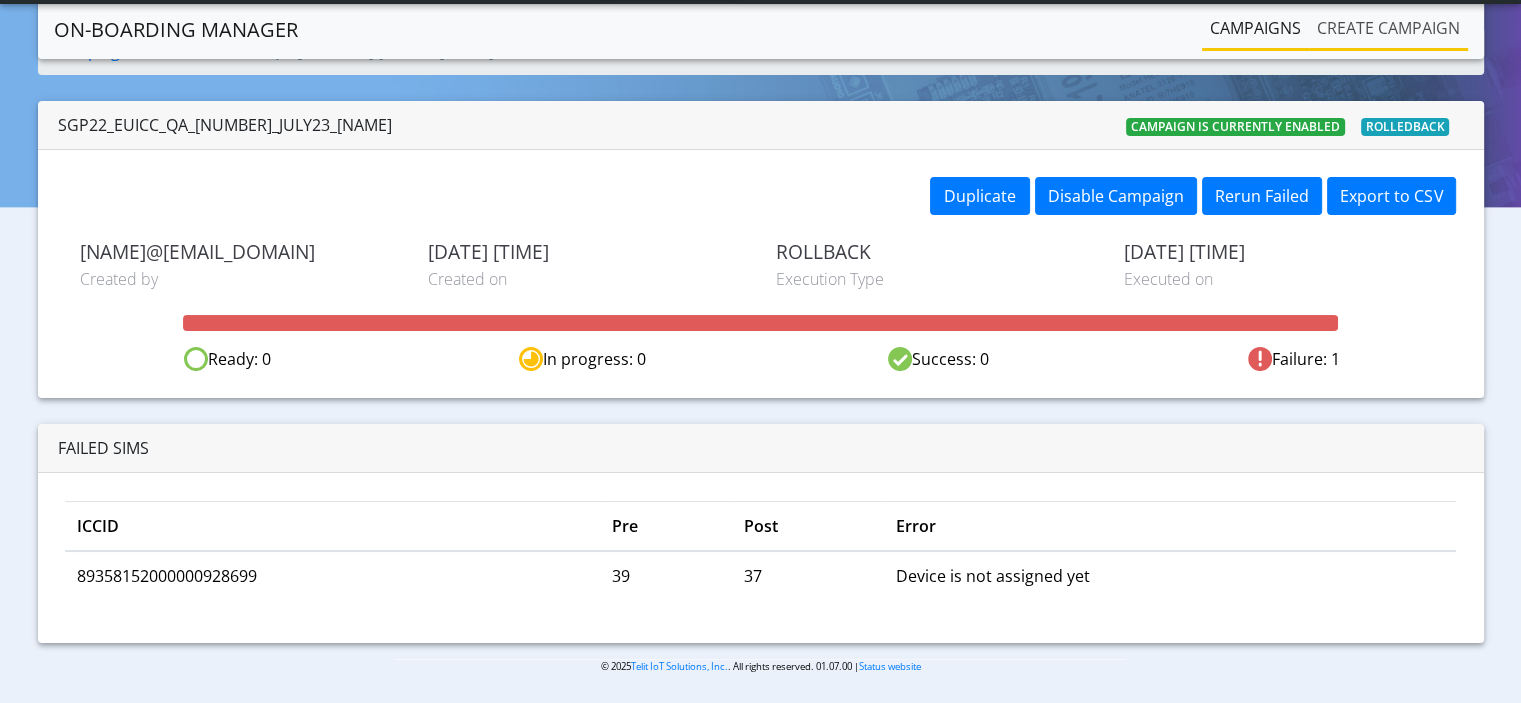 click on "Create campaign" 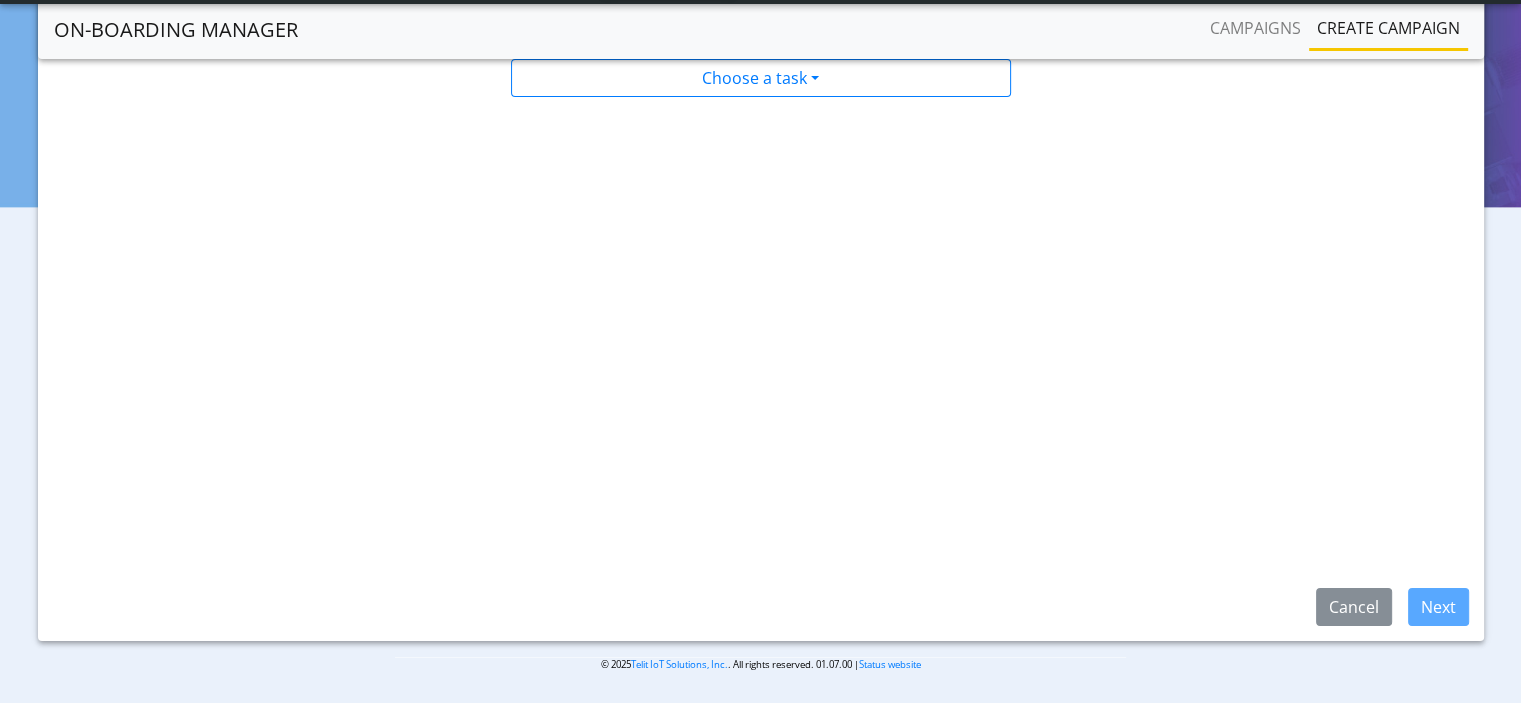 scroll, scrollTop: 0, scrollLeft: 0, axis: both 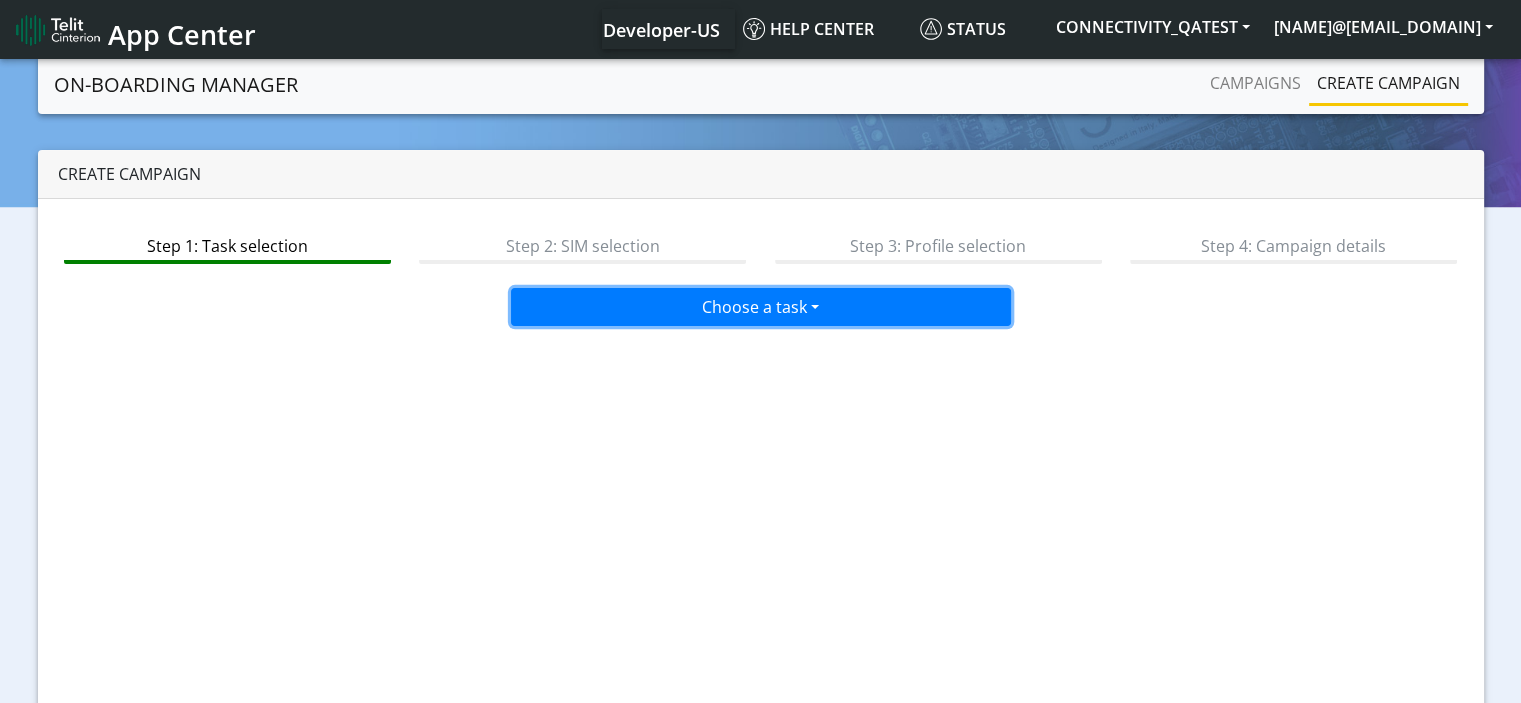 click on "Choose a task" at bounding box center [761, 307] 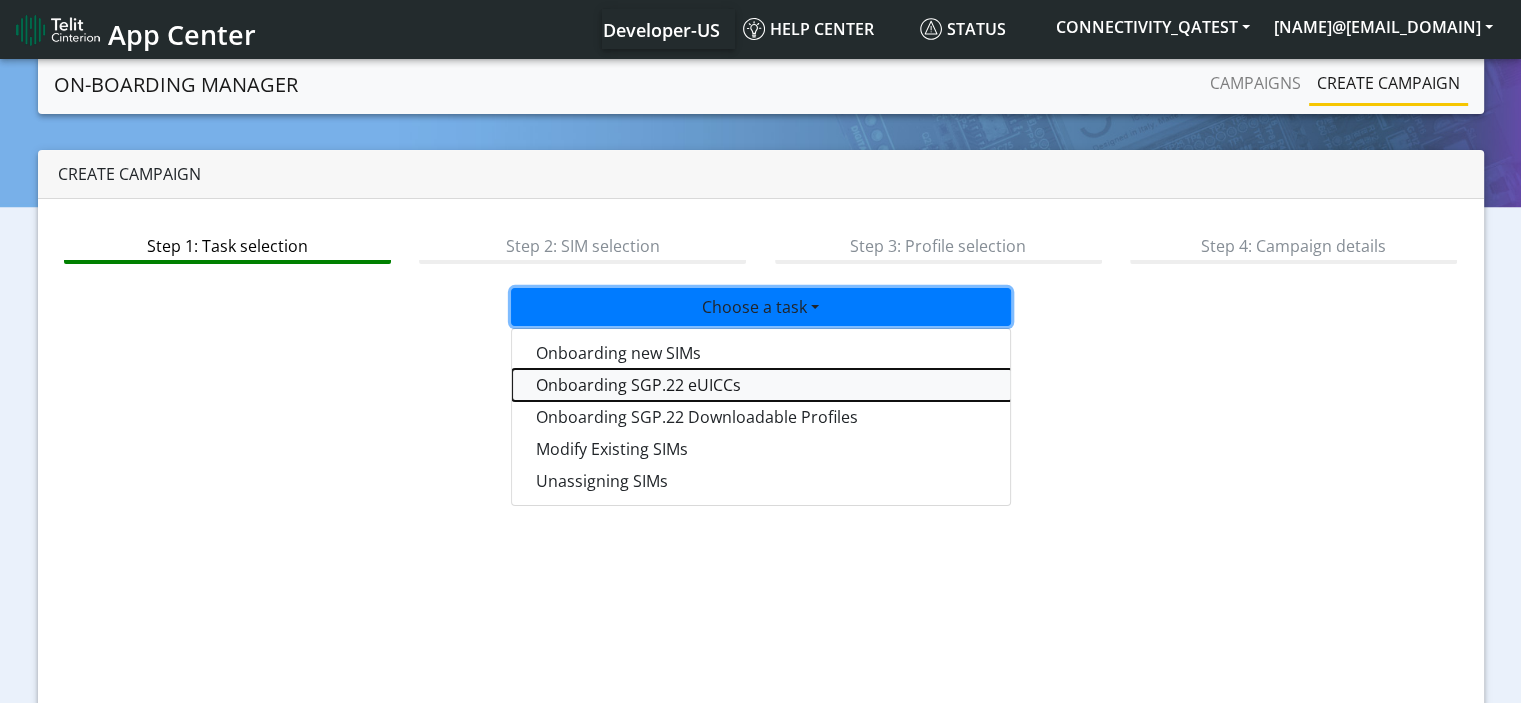click on "Onboarding SGP.22 eUICCs" at bounding box center [762, 385] 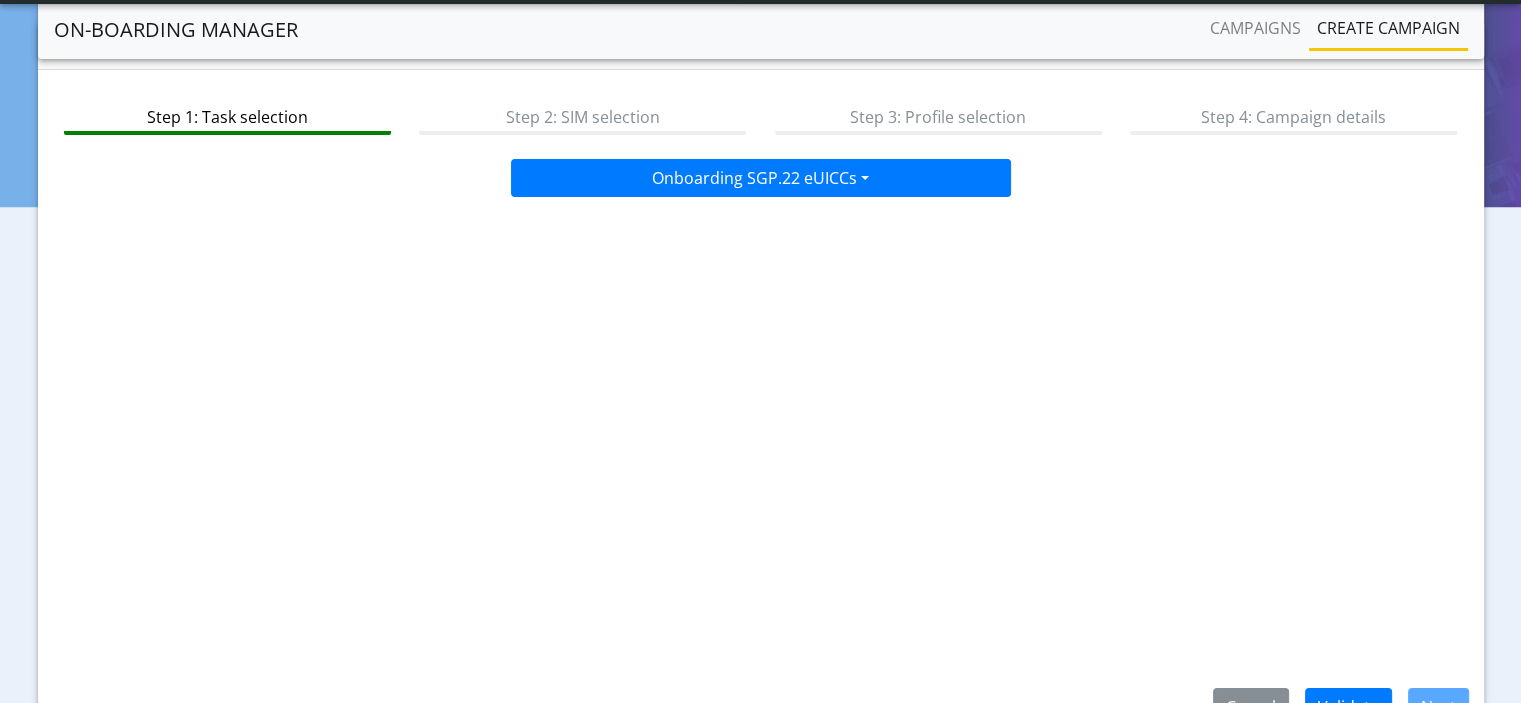 scroll, scrollTop: 174, scrollLeft: 0, axis: vertical 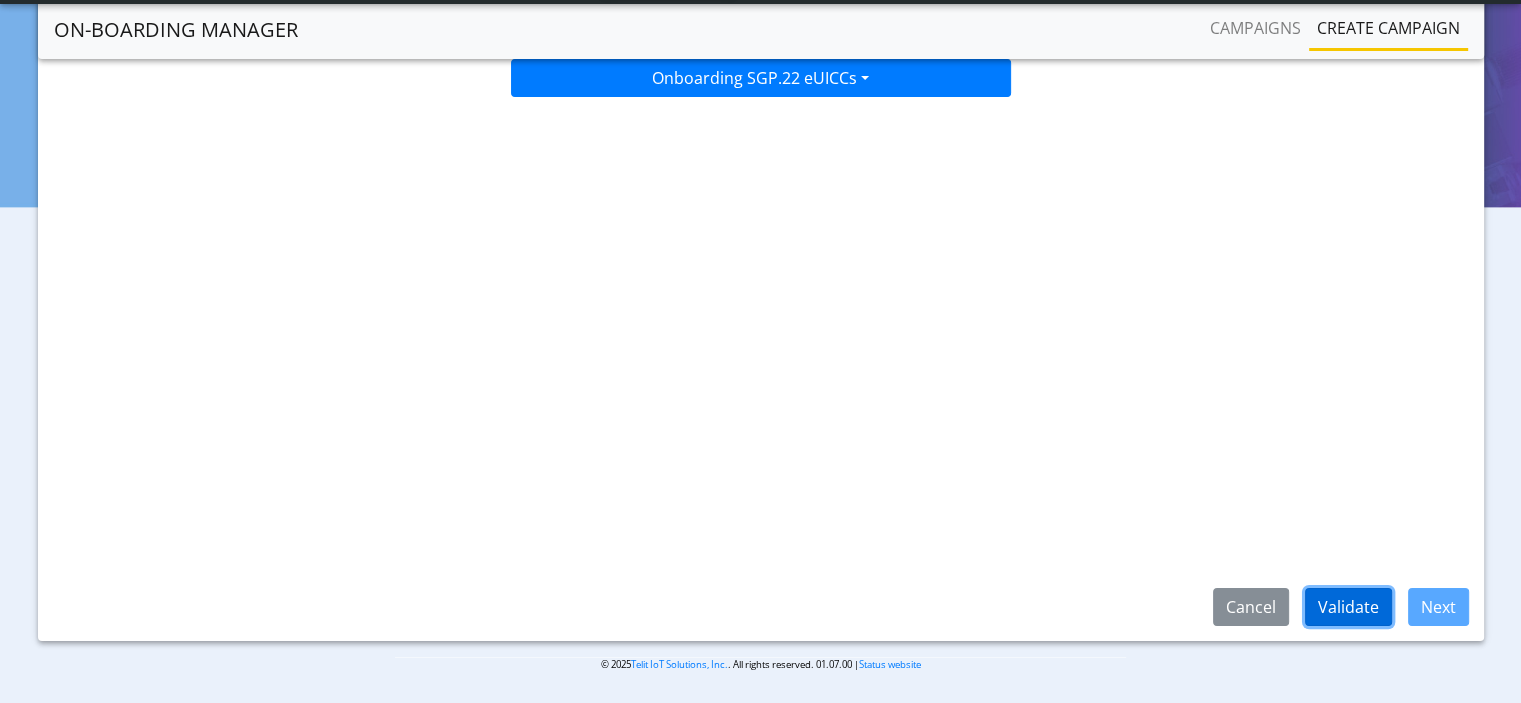 click on "Validate" at bounding box center [1348, 607] 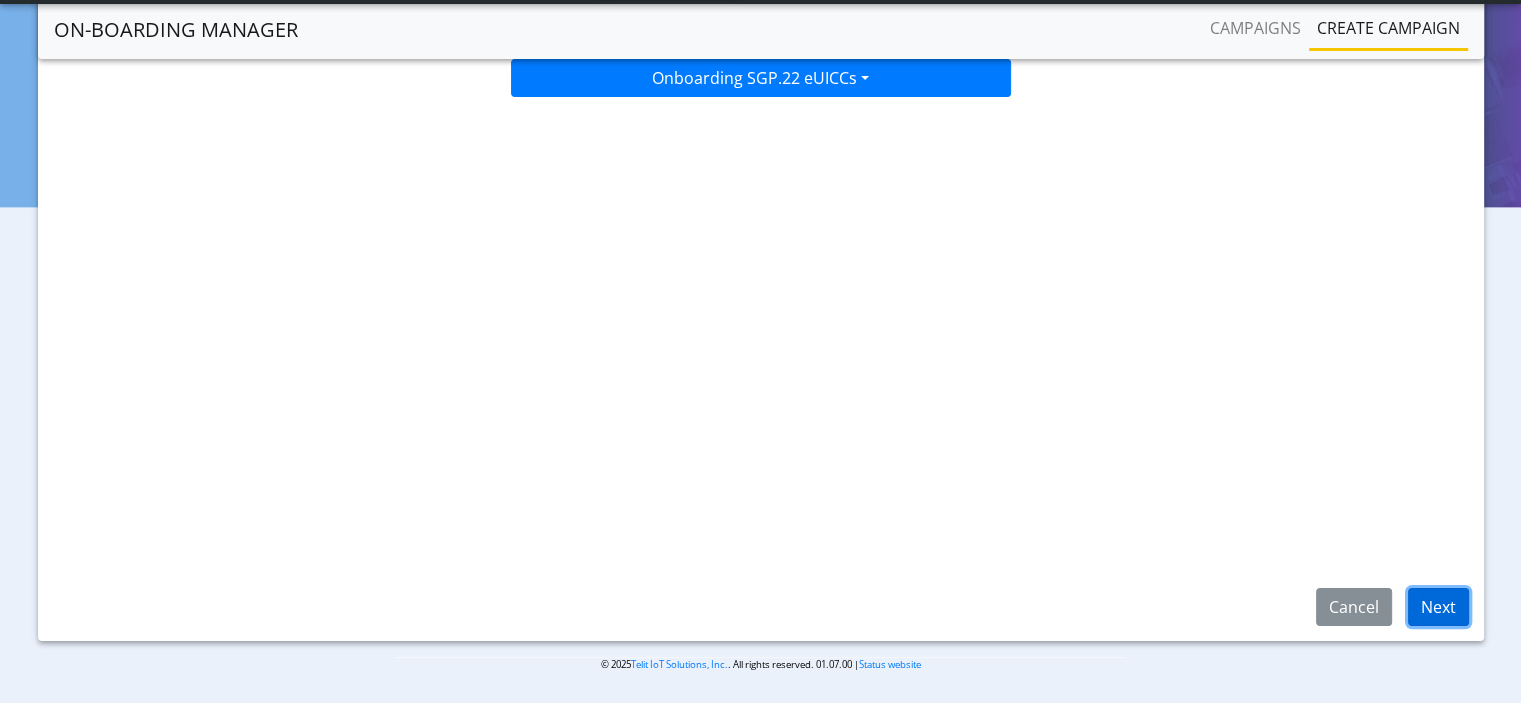 click on "Next" at bounding box center (1438, 607) 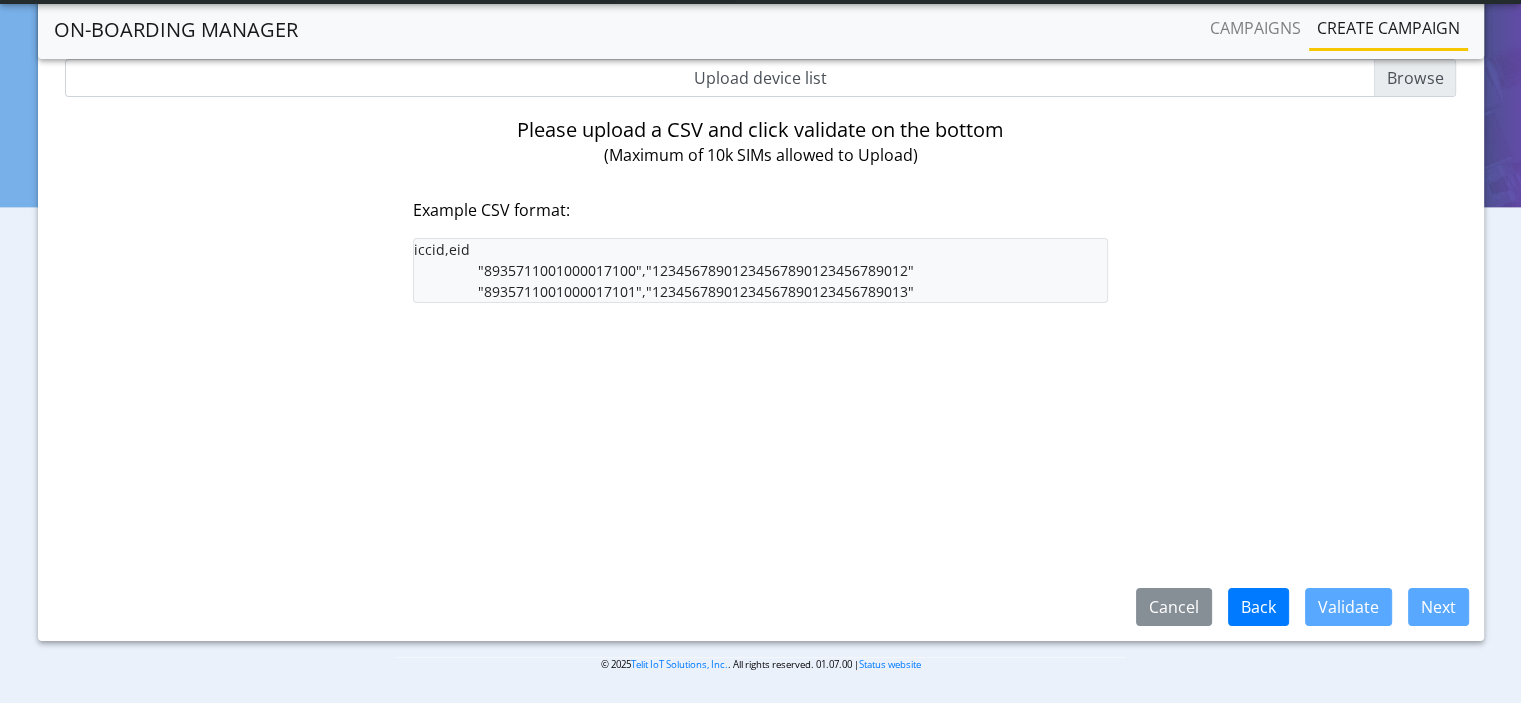 click on "Upload device list" at bounding box center (761, 78) 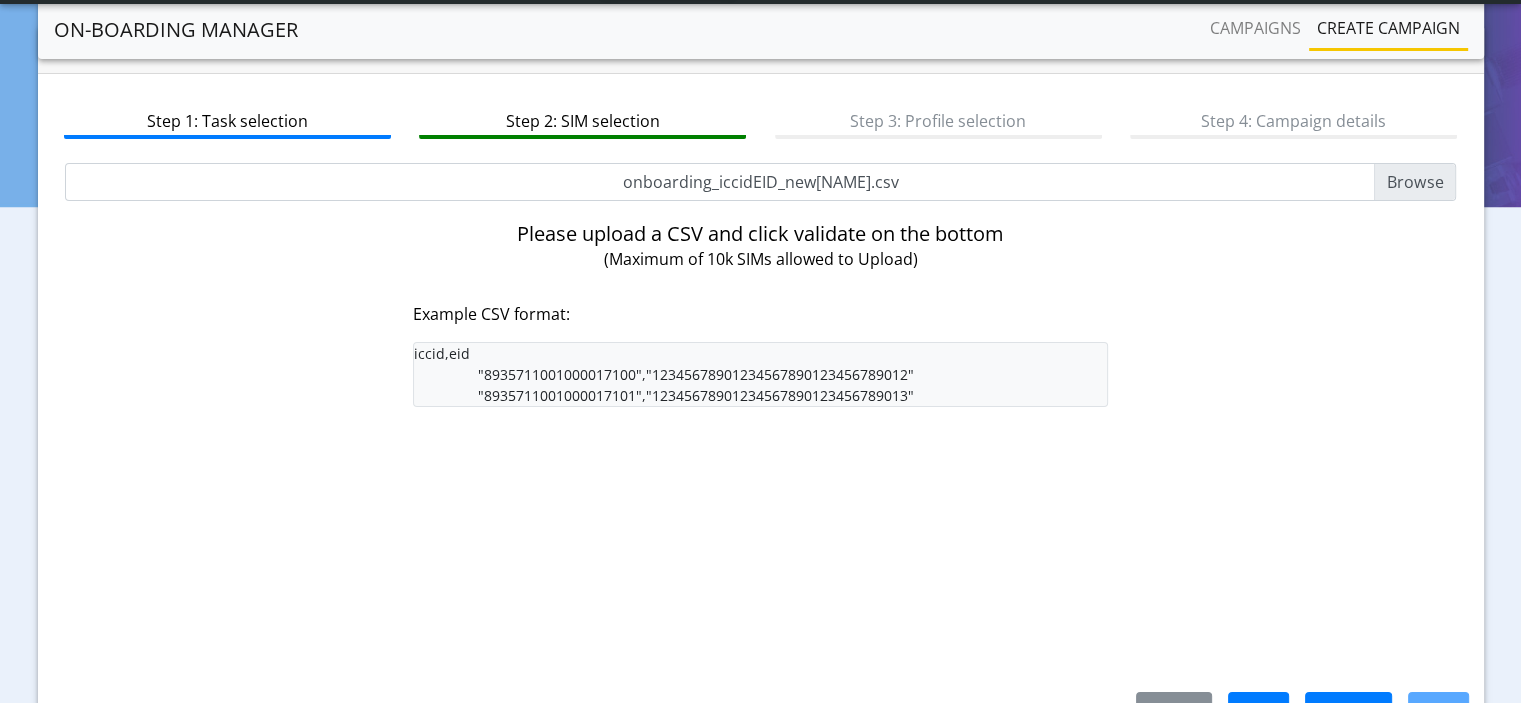 scroll, scrollTop: 100, scrollLeft: 0, axis: vertical 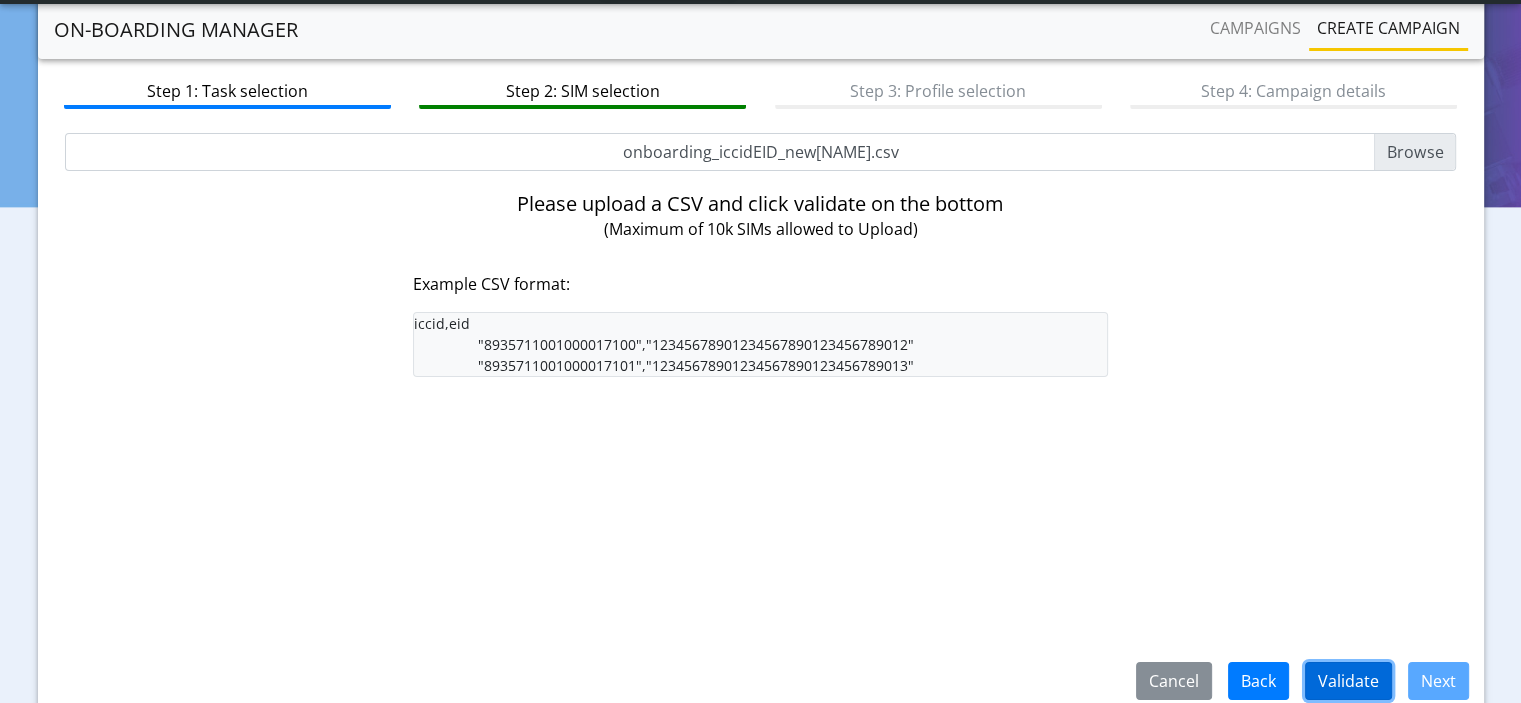 click on "Validate" at bounding box center [1348, 681] 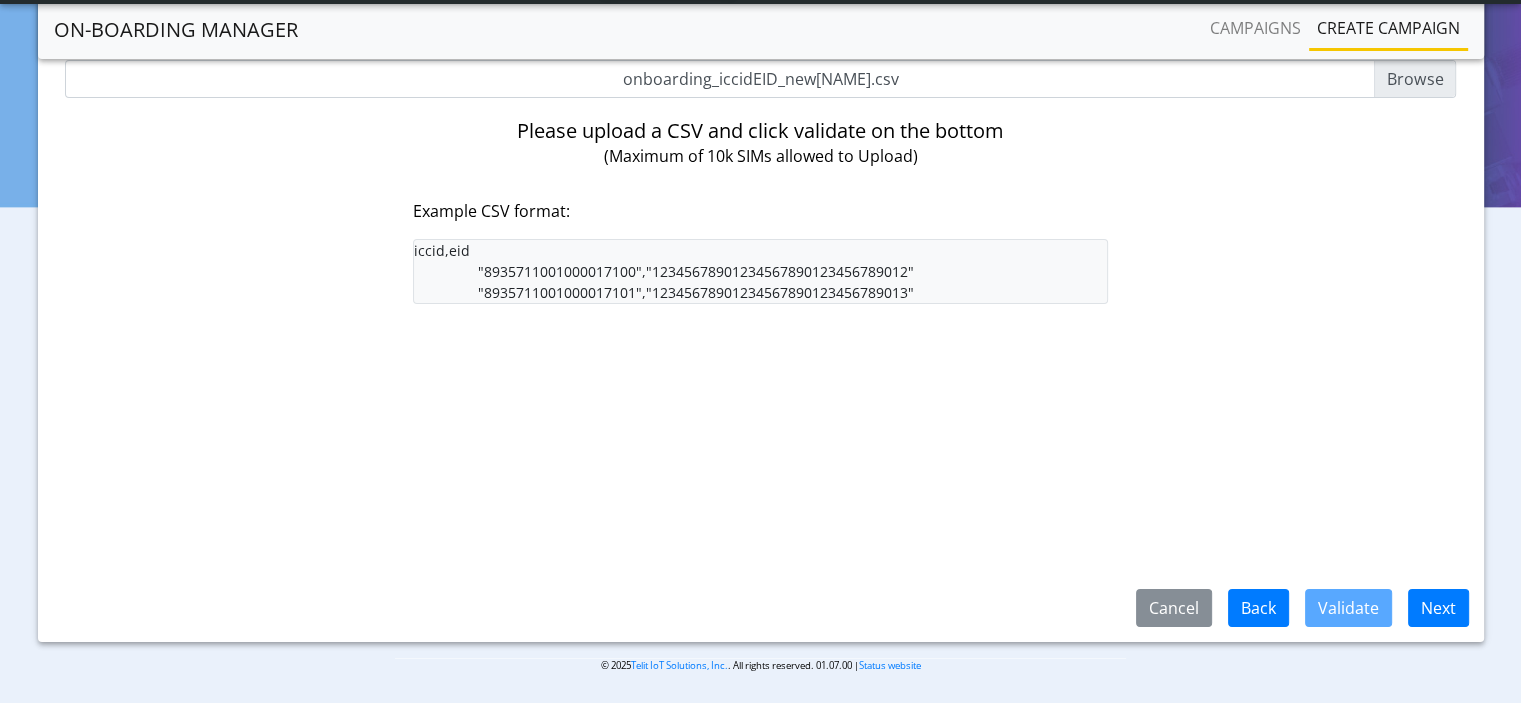 scroll, scrollTop: 174, scrollLeft: 0, axis: vertical 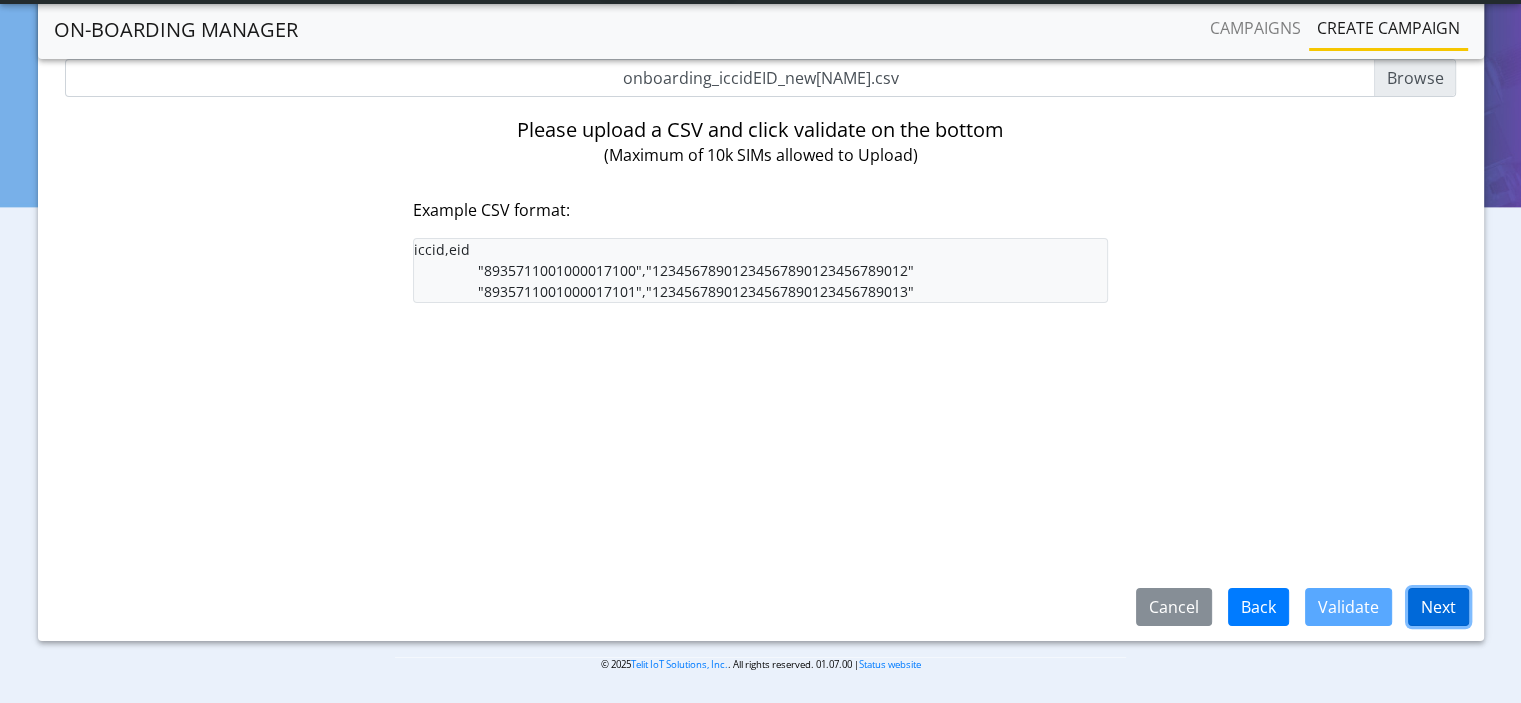 click on "Next" at bounding box center [1438, 607] 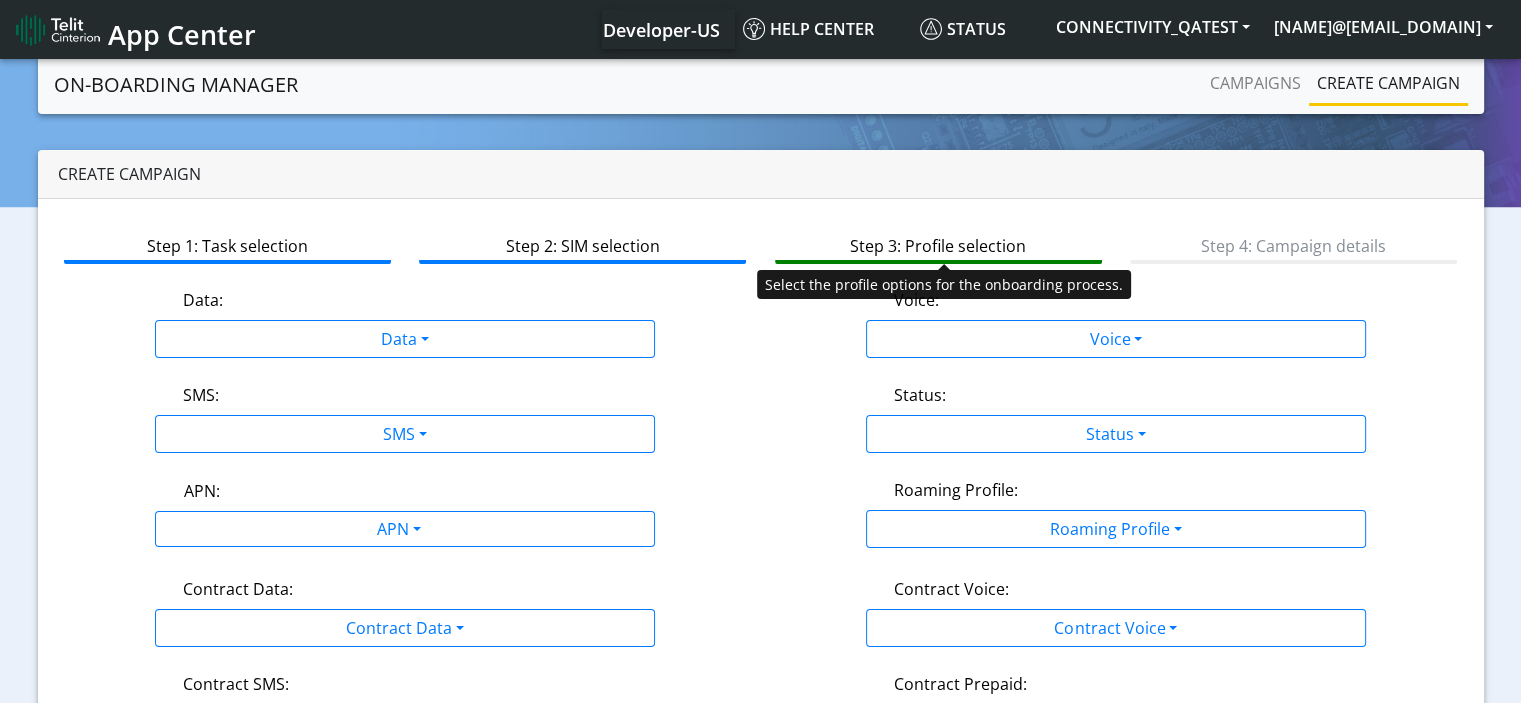 scroll, scrollTop: 0, scrollLeft: 0, axis: both 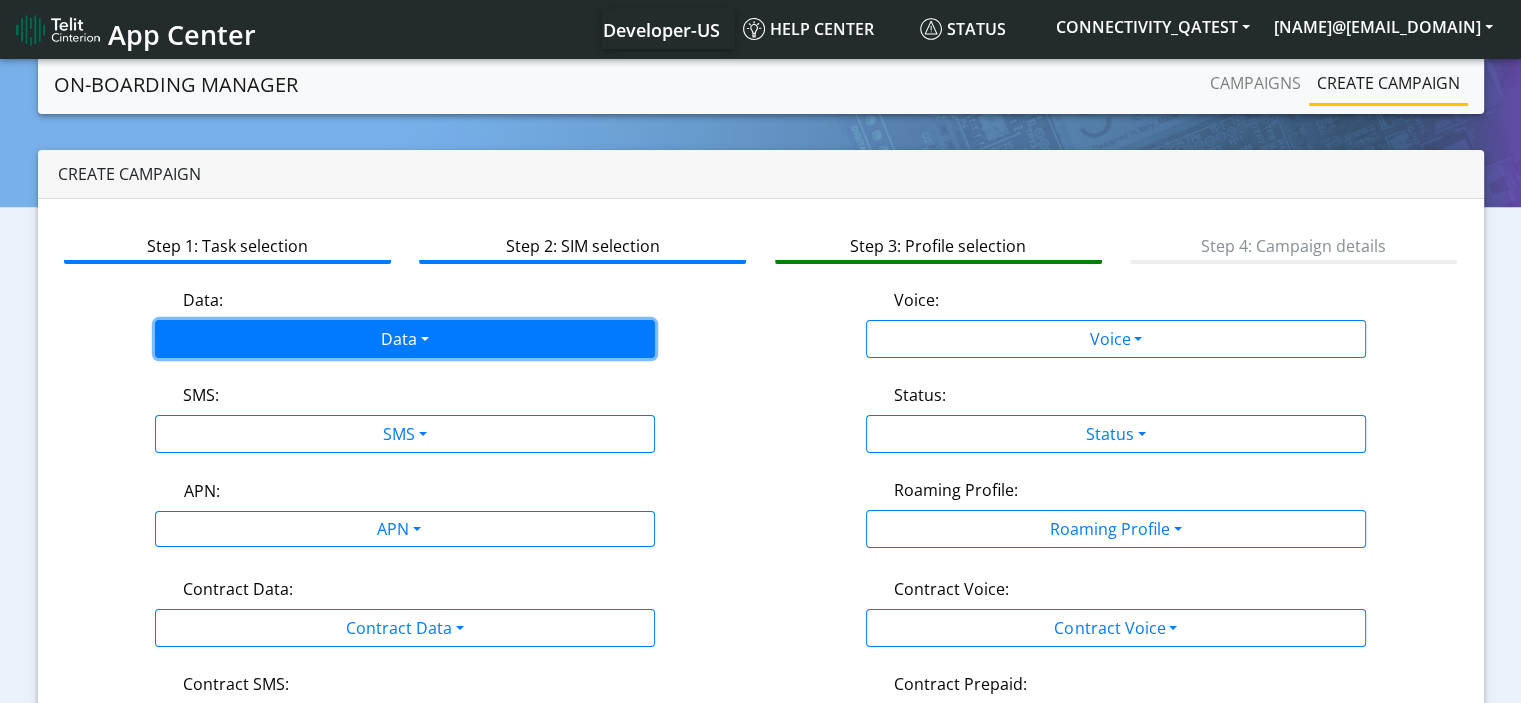 click on "Data" at bounding box center (405, 339) 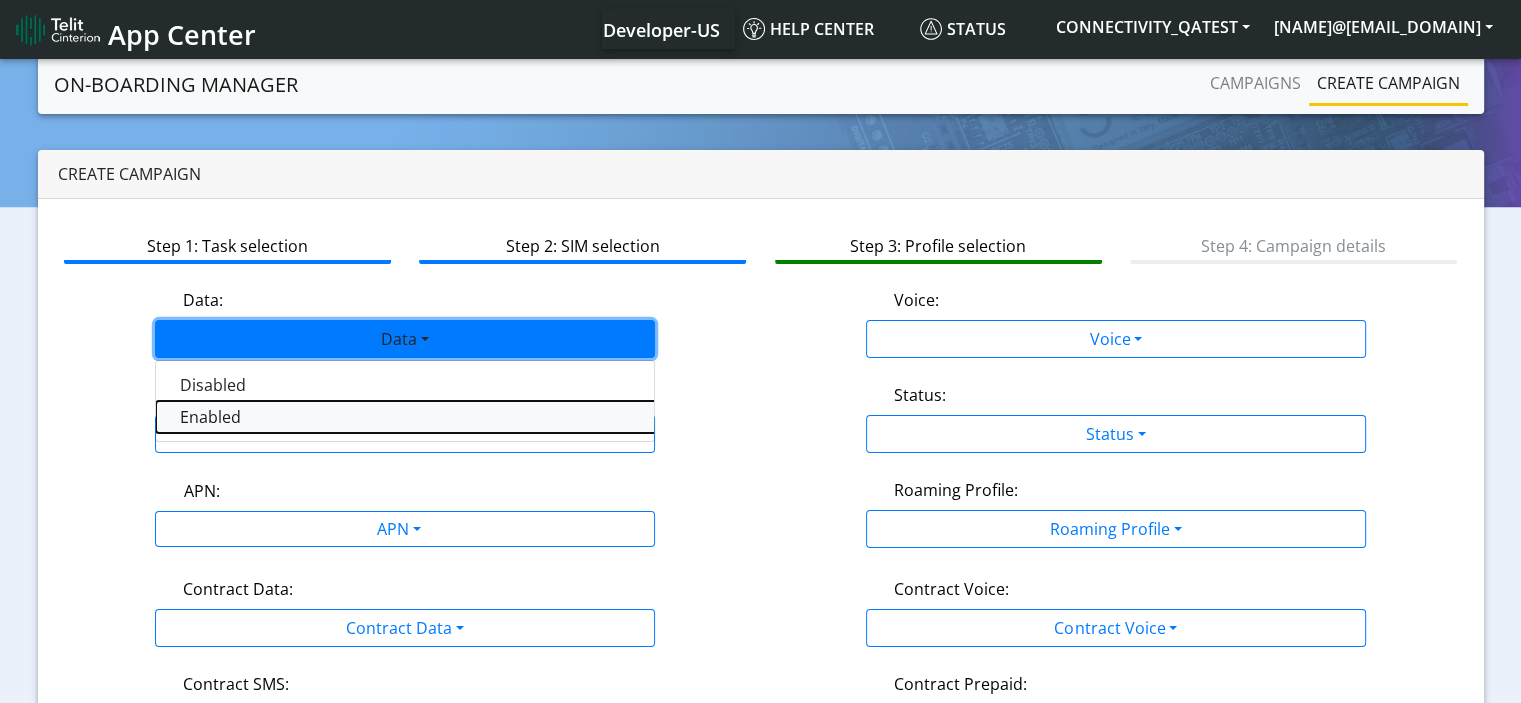 click on "Enabled" at bounding box center [406, 417] 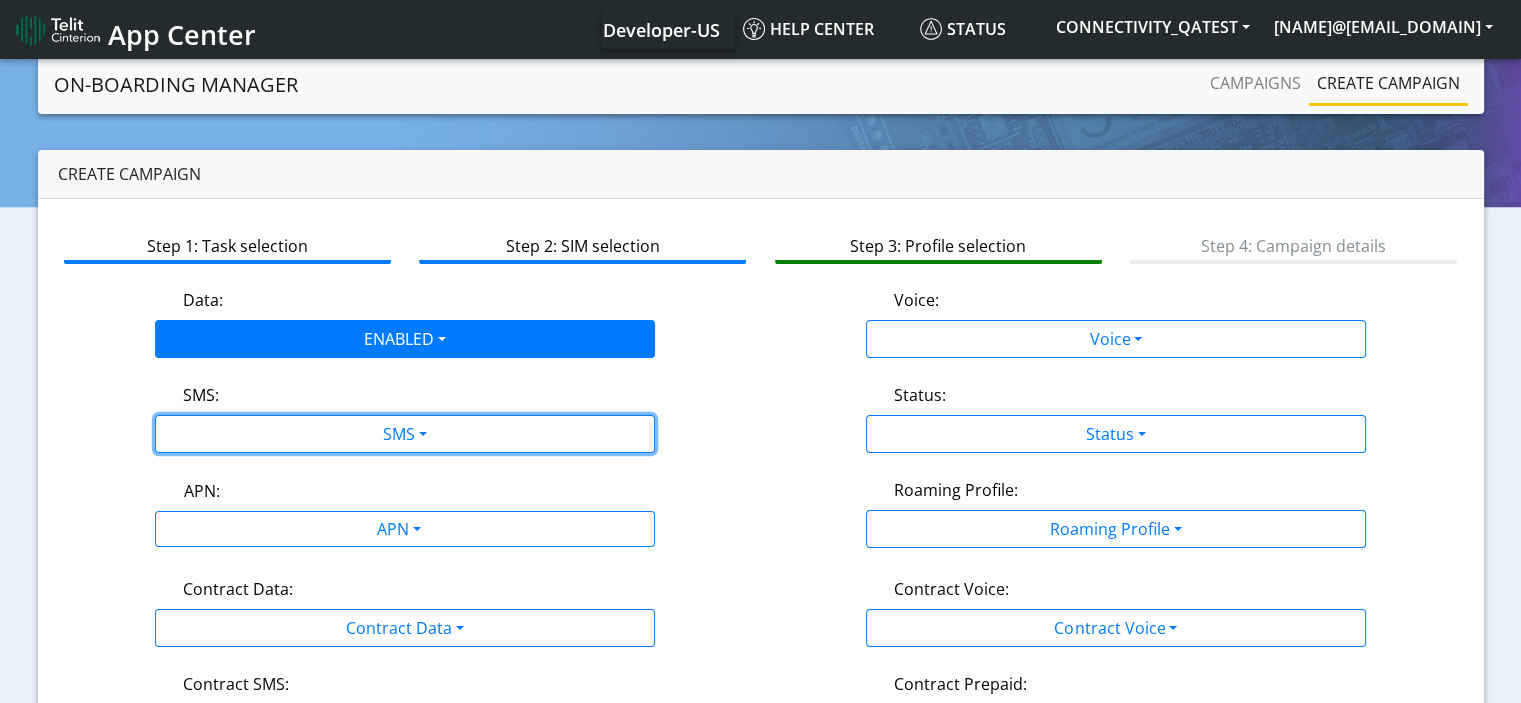 click on "SMS" at bounding box center (405, 434) 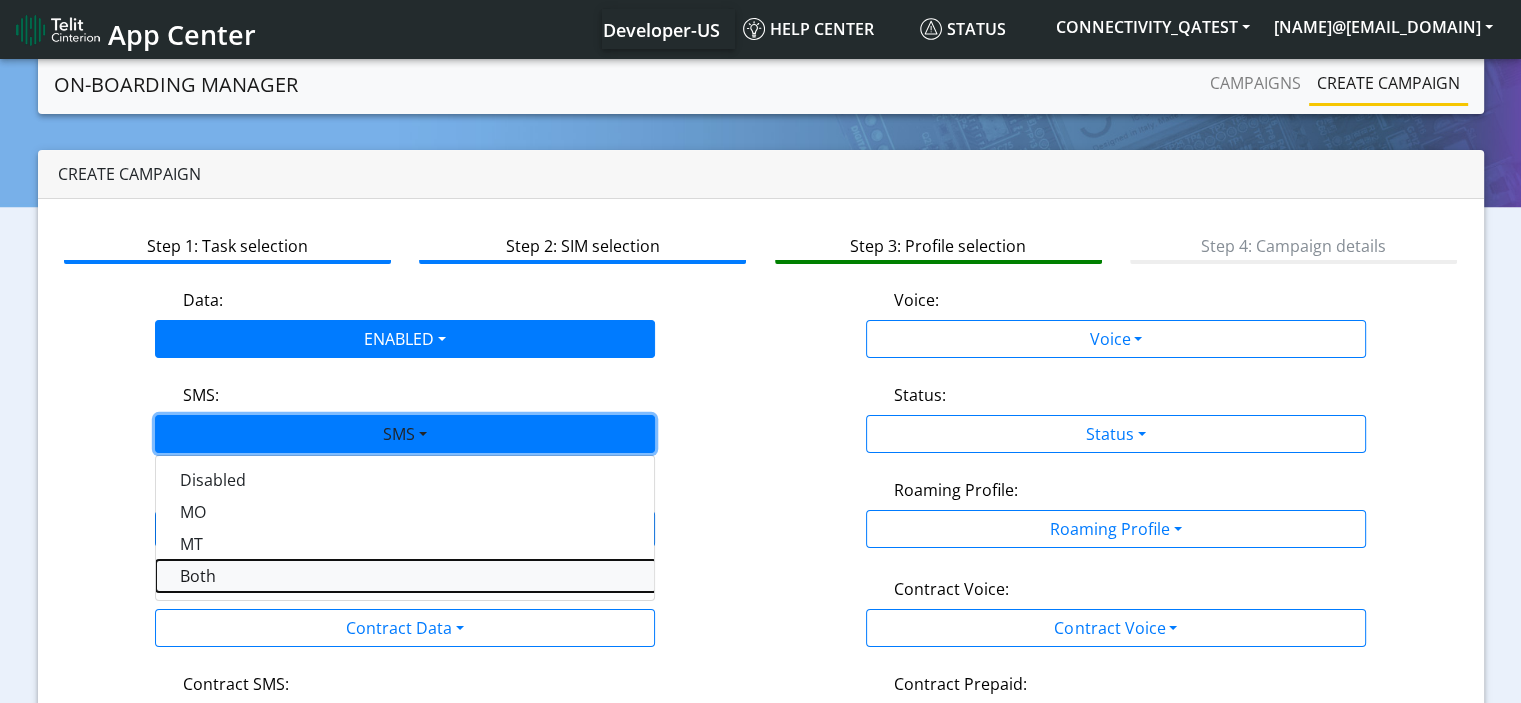 click on "Both" at bounding box center [406, 576] 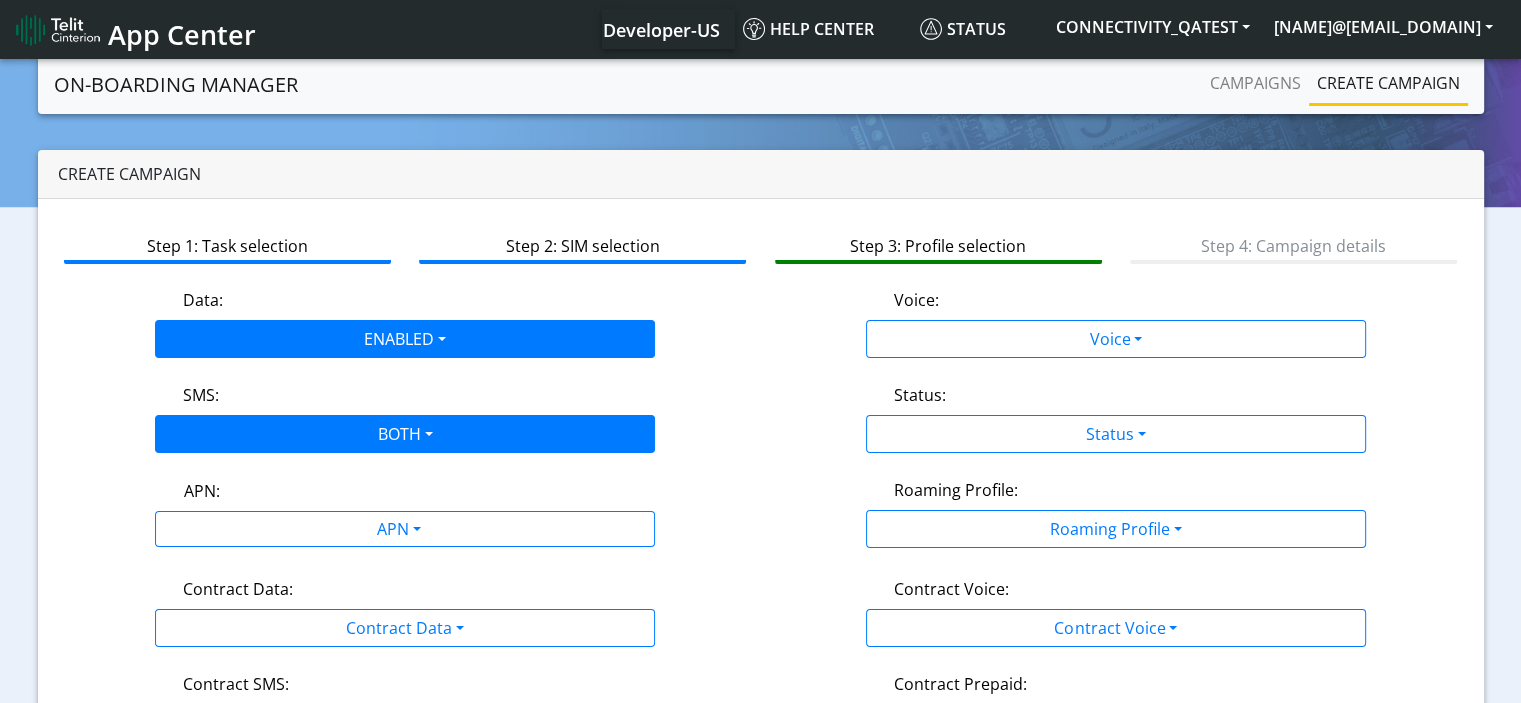 click on "APN: APN" 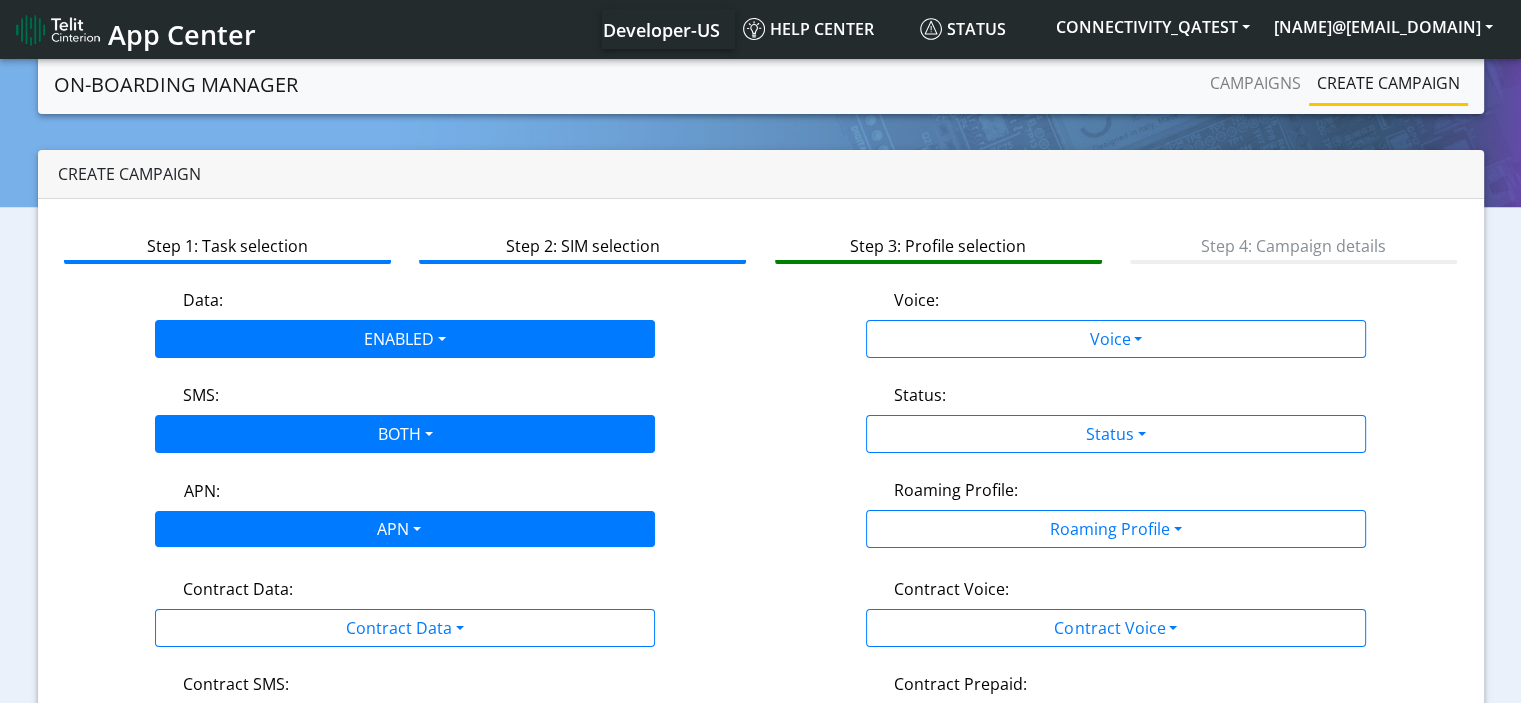 click on "APN" at bounding box center [397, 531] 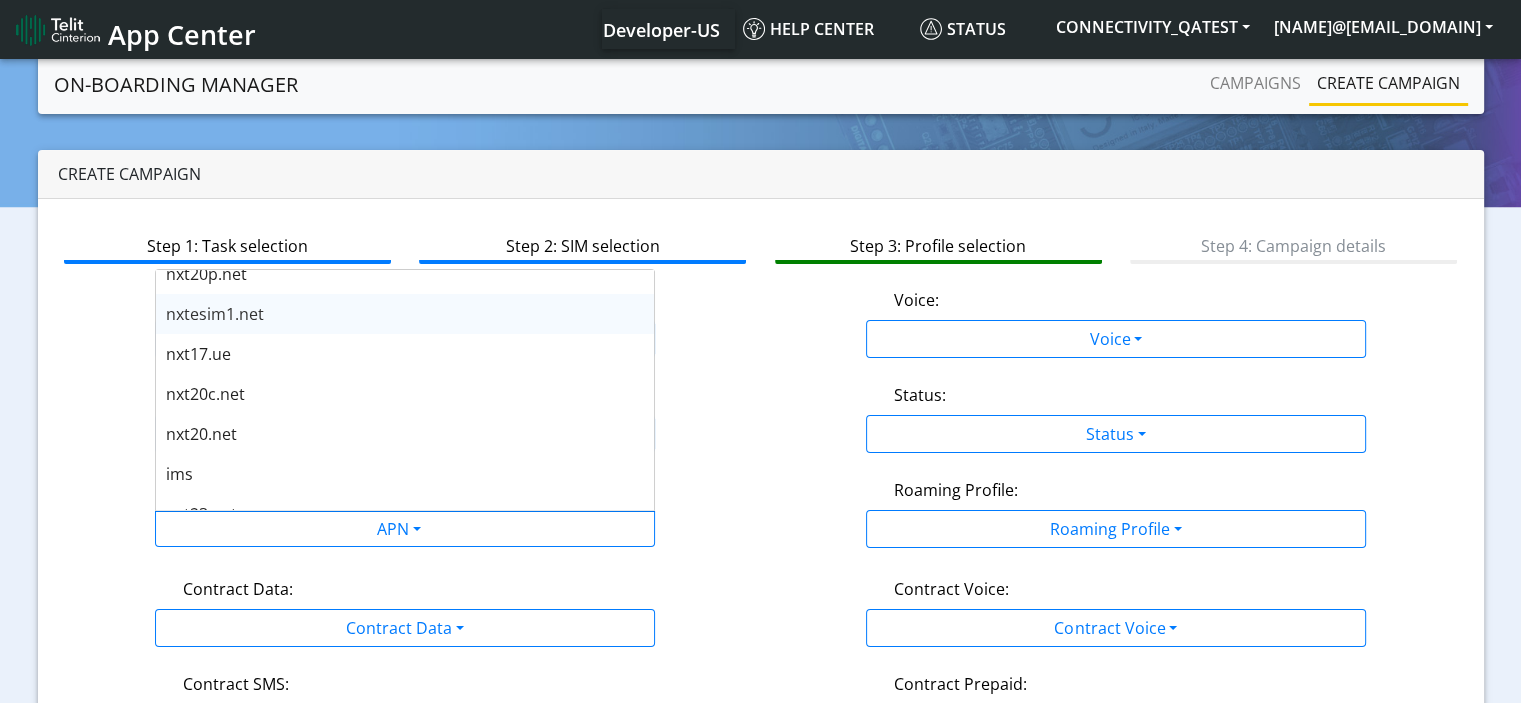 scroll, scrollTop: 100, scrollLeft: 0, axis: vertical 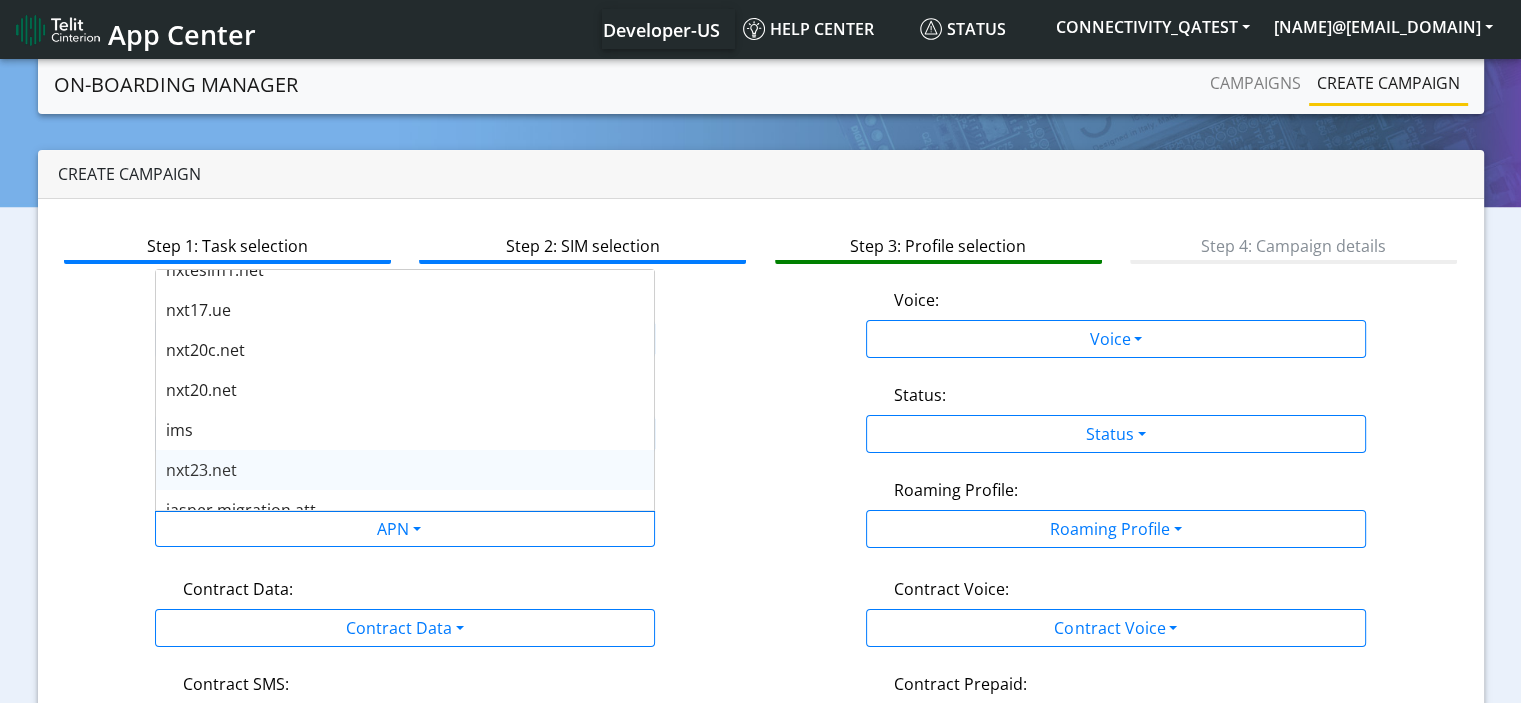click on "nxt23.net" at bounding box center [201, 470] 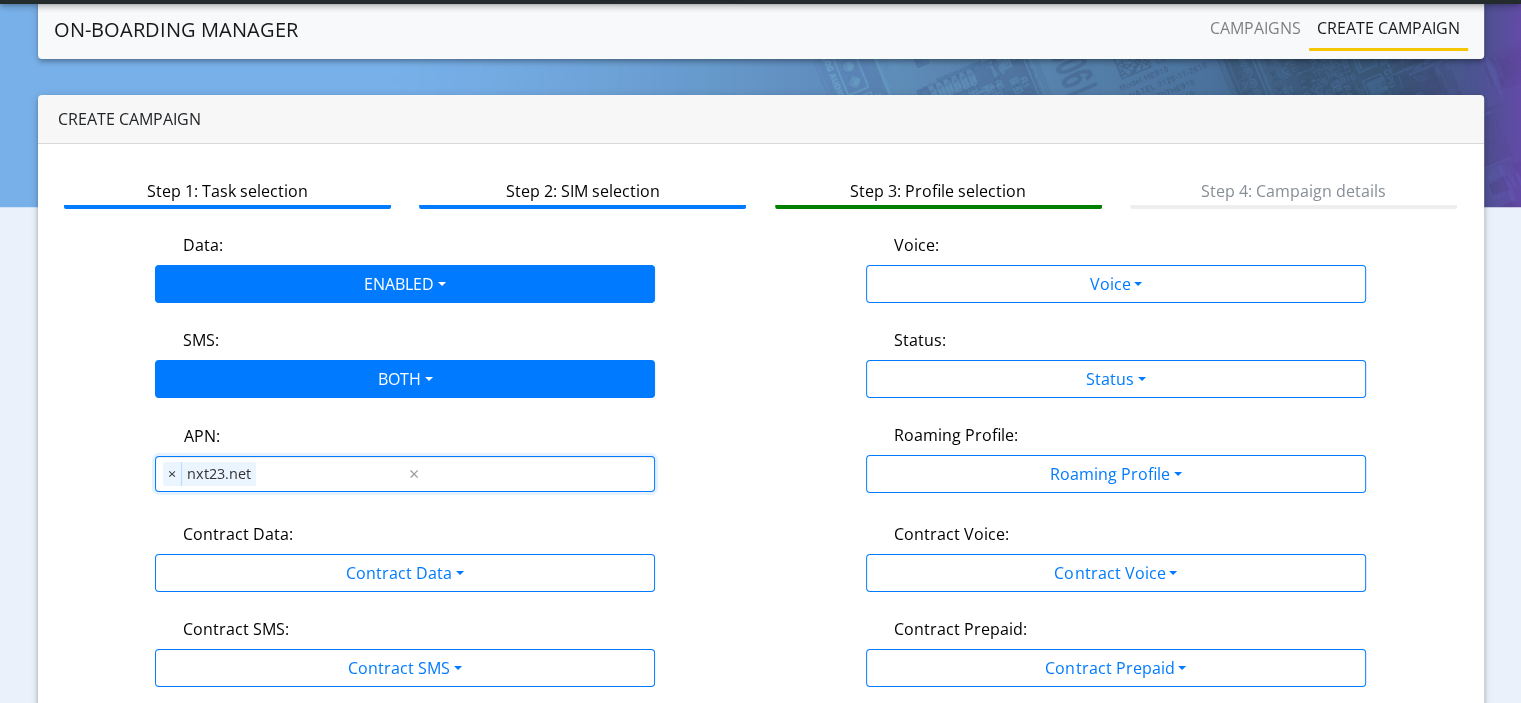 scroll, scrollTop: 100, scrollLeft: 0, axis: vertical 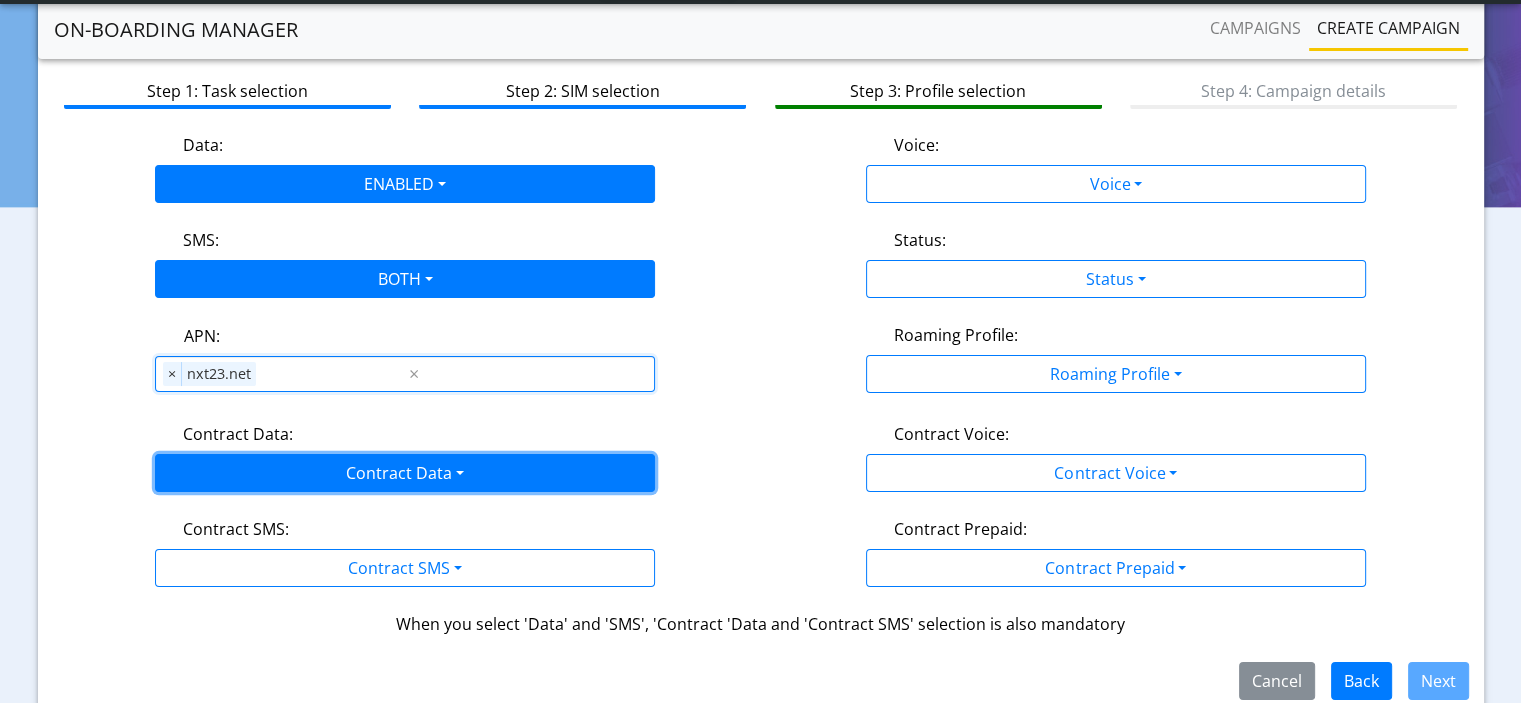 click on "Contract Data" at bounding box center (405, 473) 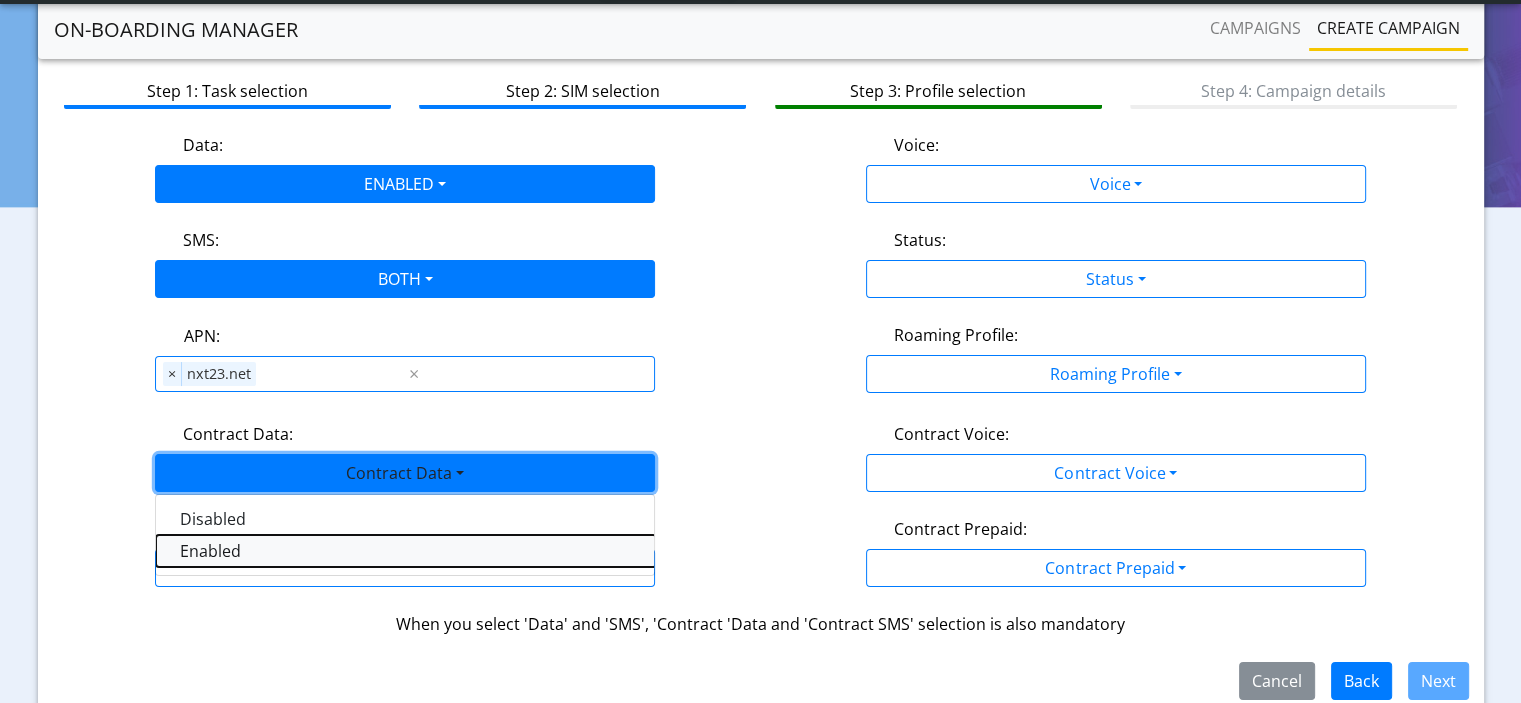 click on "Enabled" at bounding box center (406, 551) 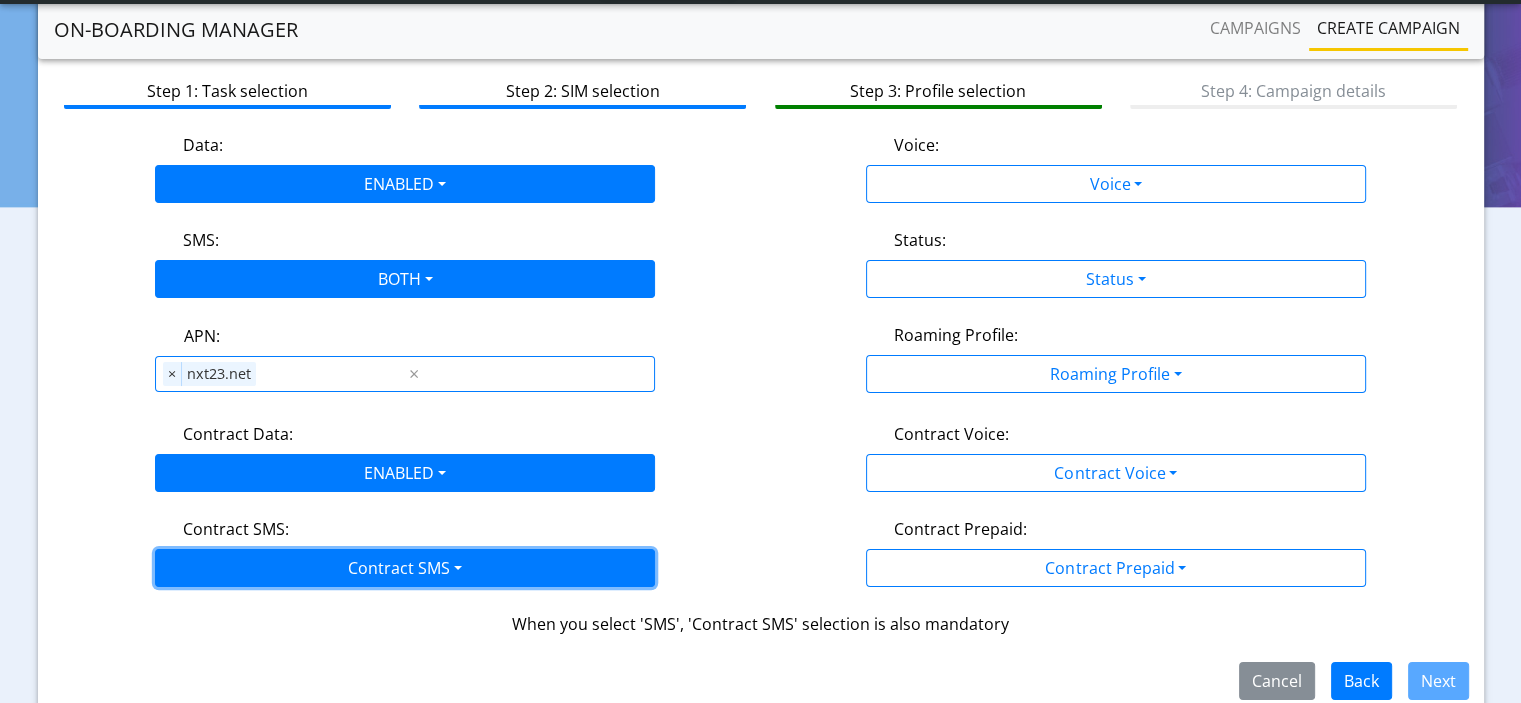 click on "Contract SMS" at bounding box center (405, 568) 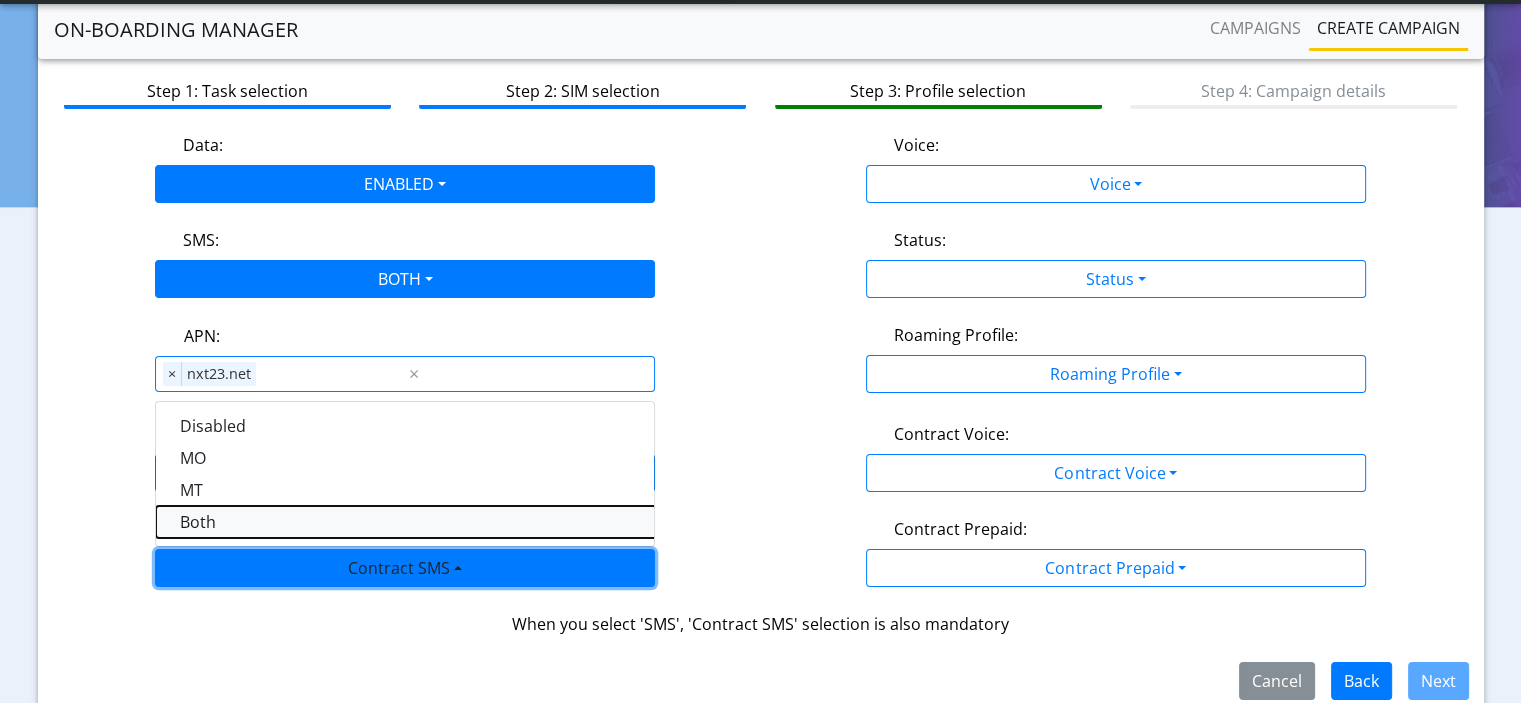 click on "Both" at bounding box center (406, 522) 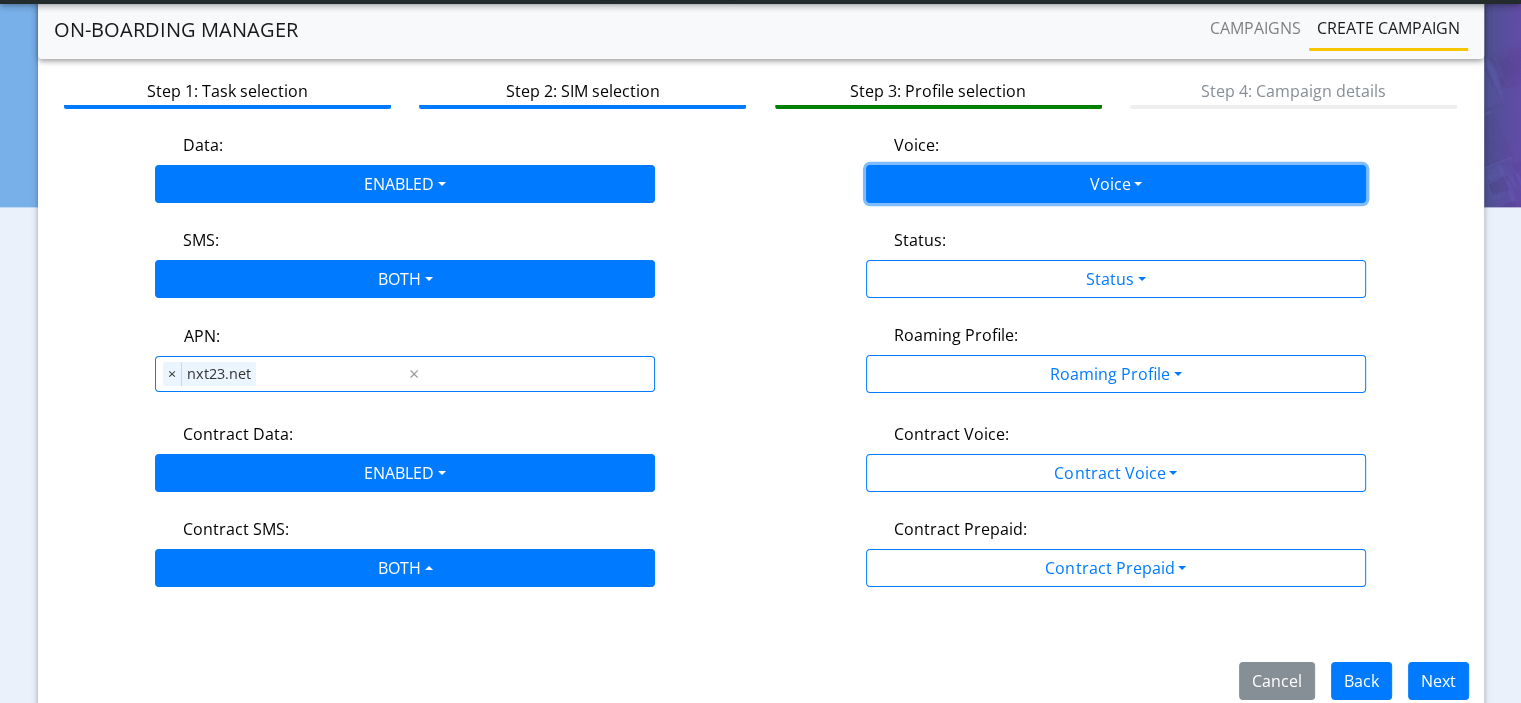 click on "Voice" at bounding box center (1116, 184) 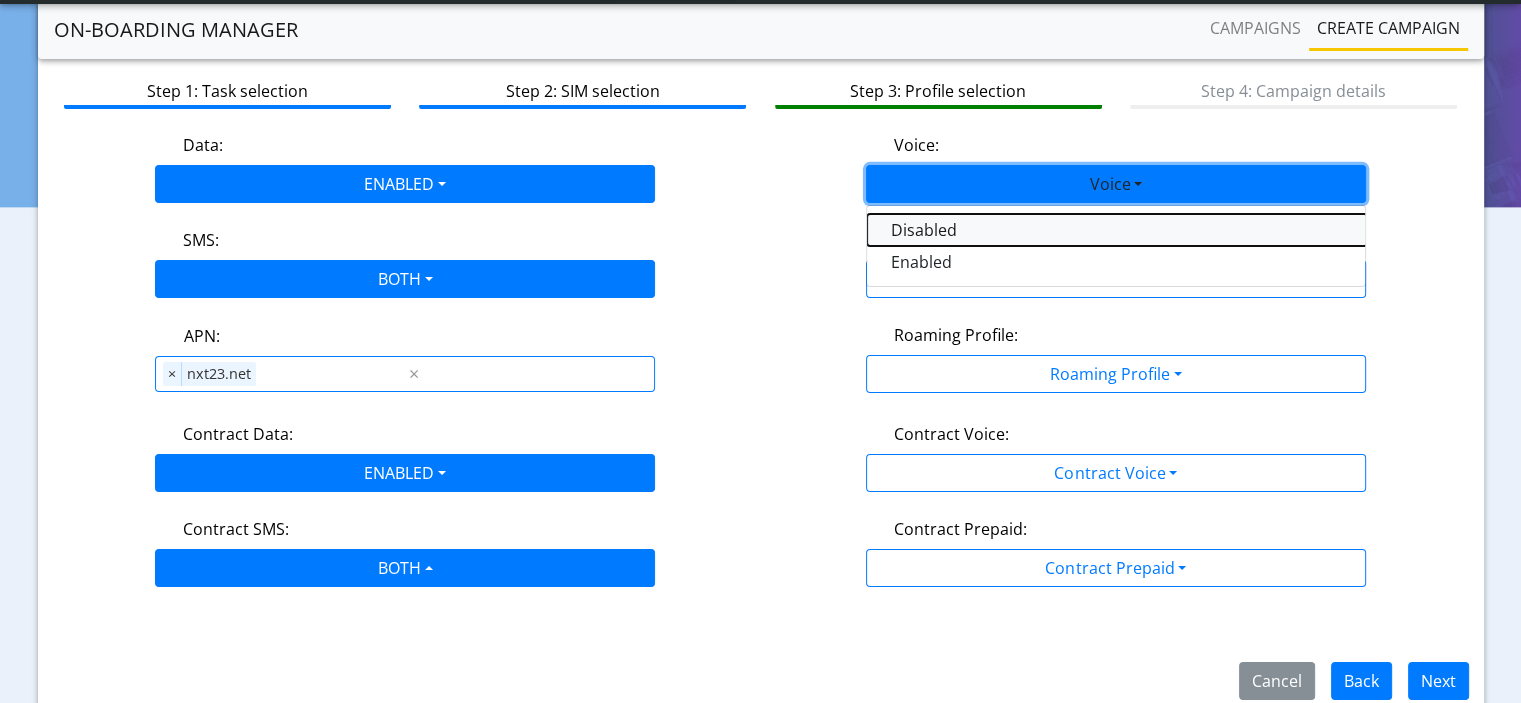 click on "Disabled" at bounding box center (1117, 230) 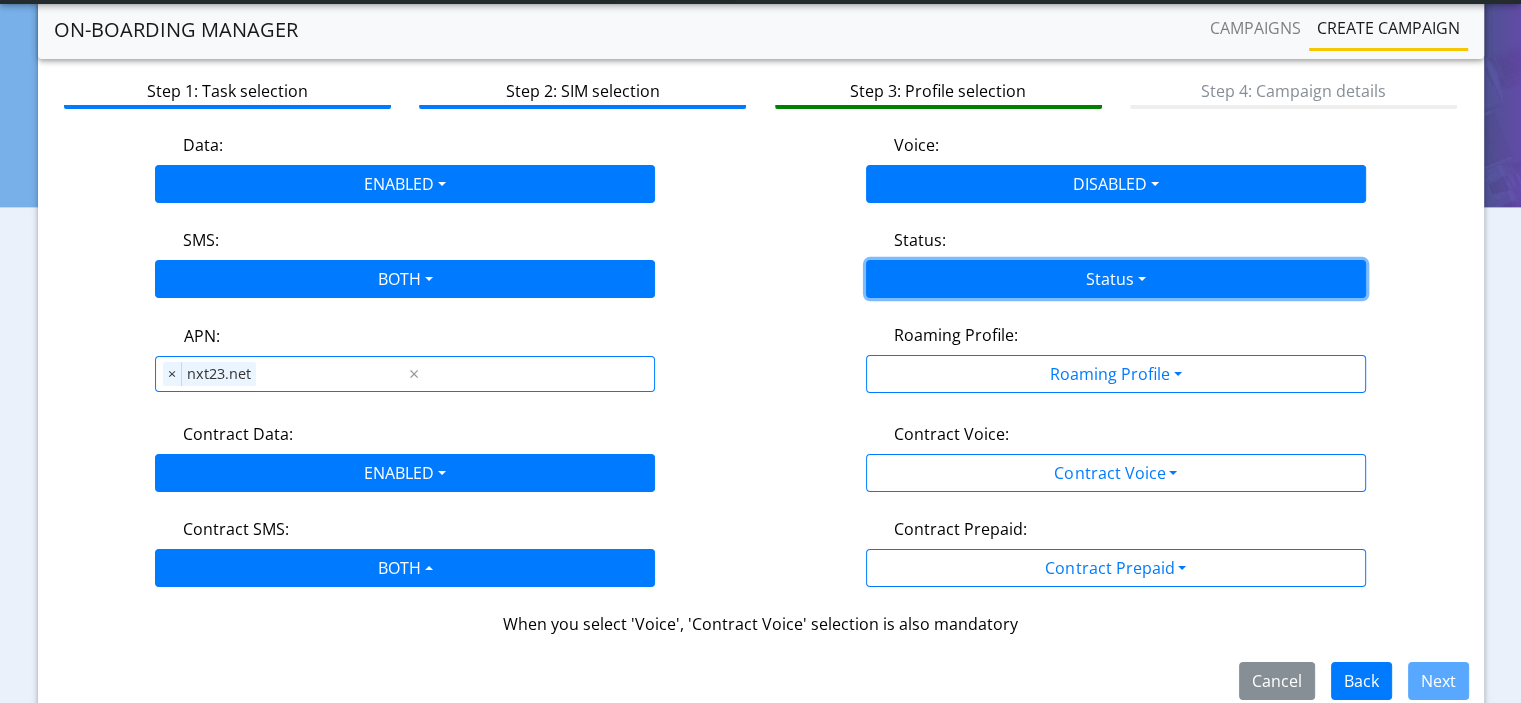 click on "Status" at bounding box center (1116, 279) 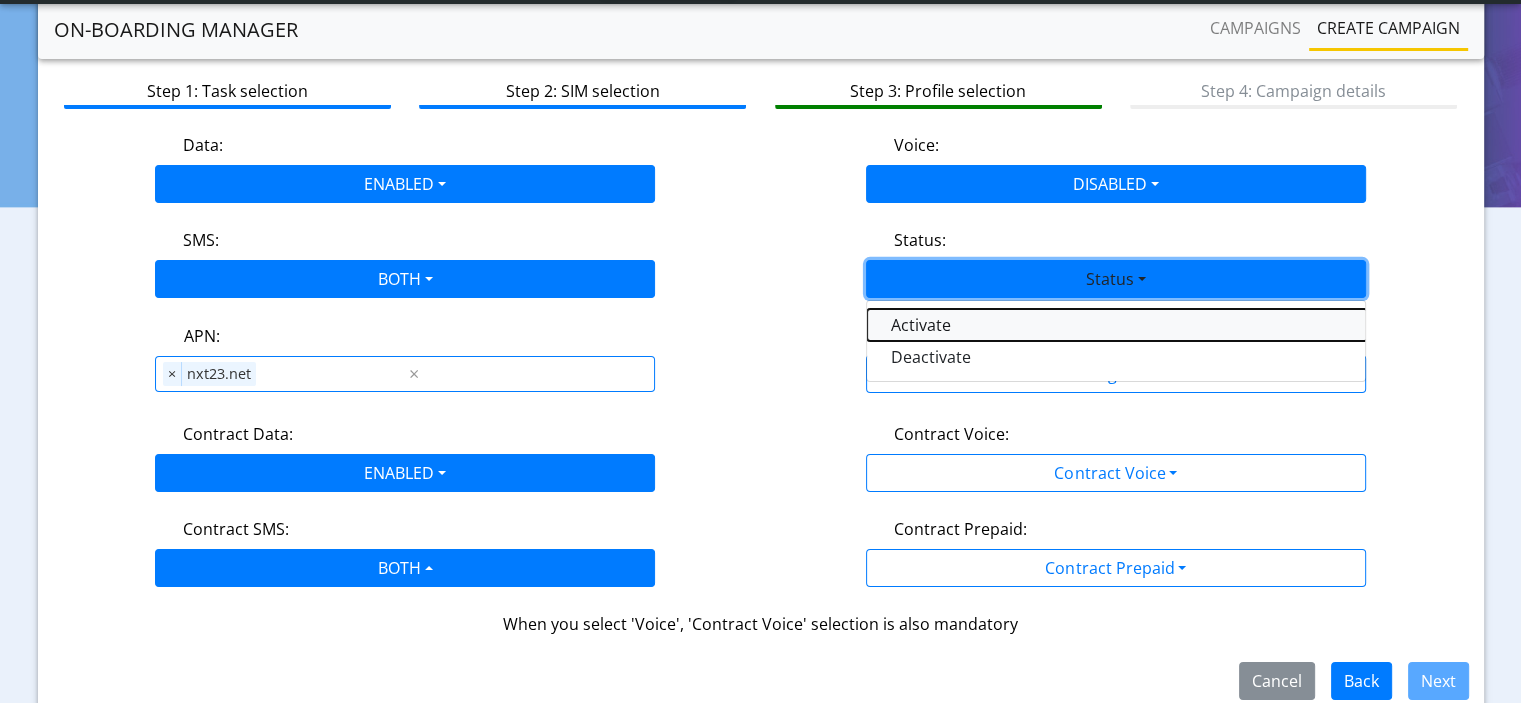 click on "Activate" at bounding box center [1117, 325] 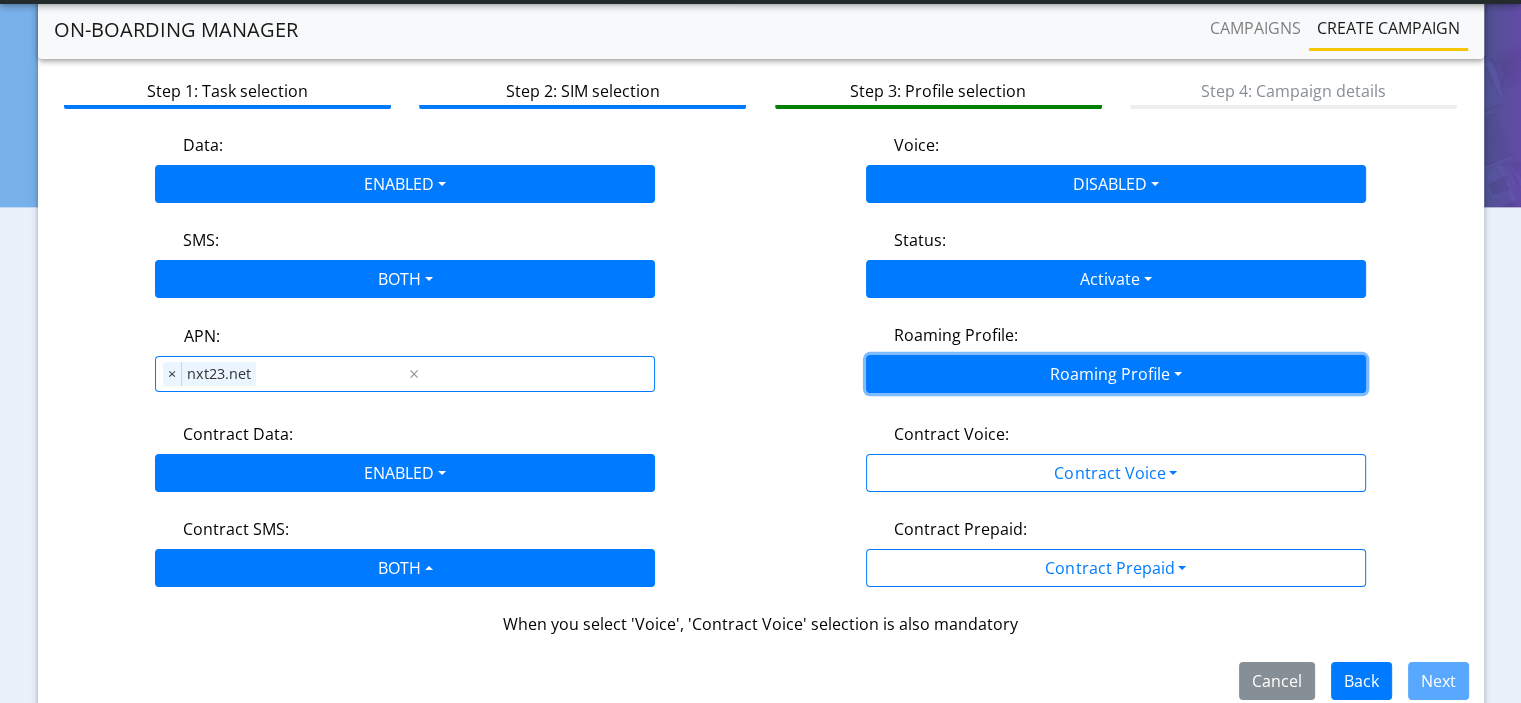 click on "Roaming Profile" at bounding box center [1116, 374] 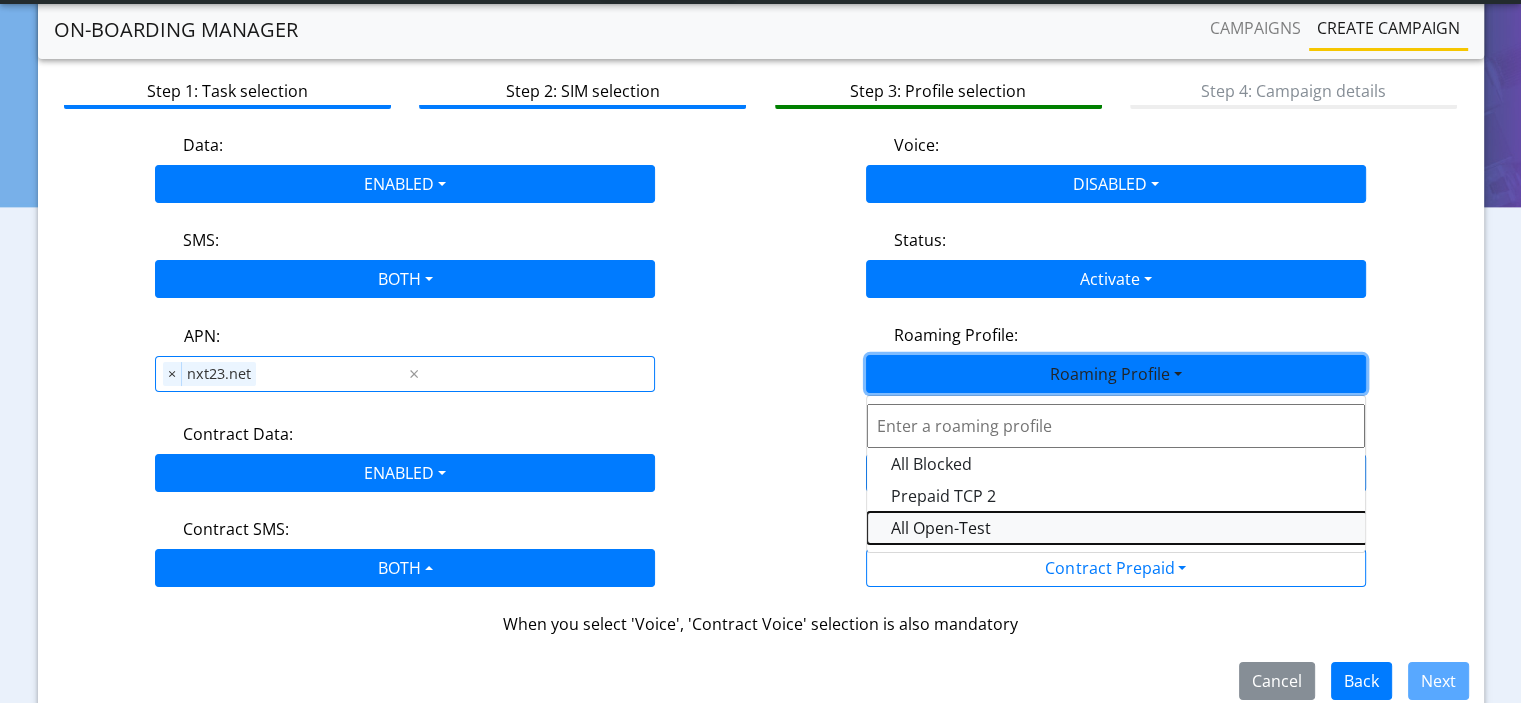 click on "All Open-Test" at bounding box center [1117, 528] 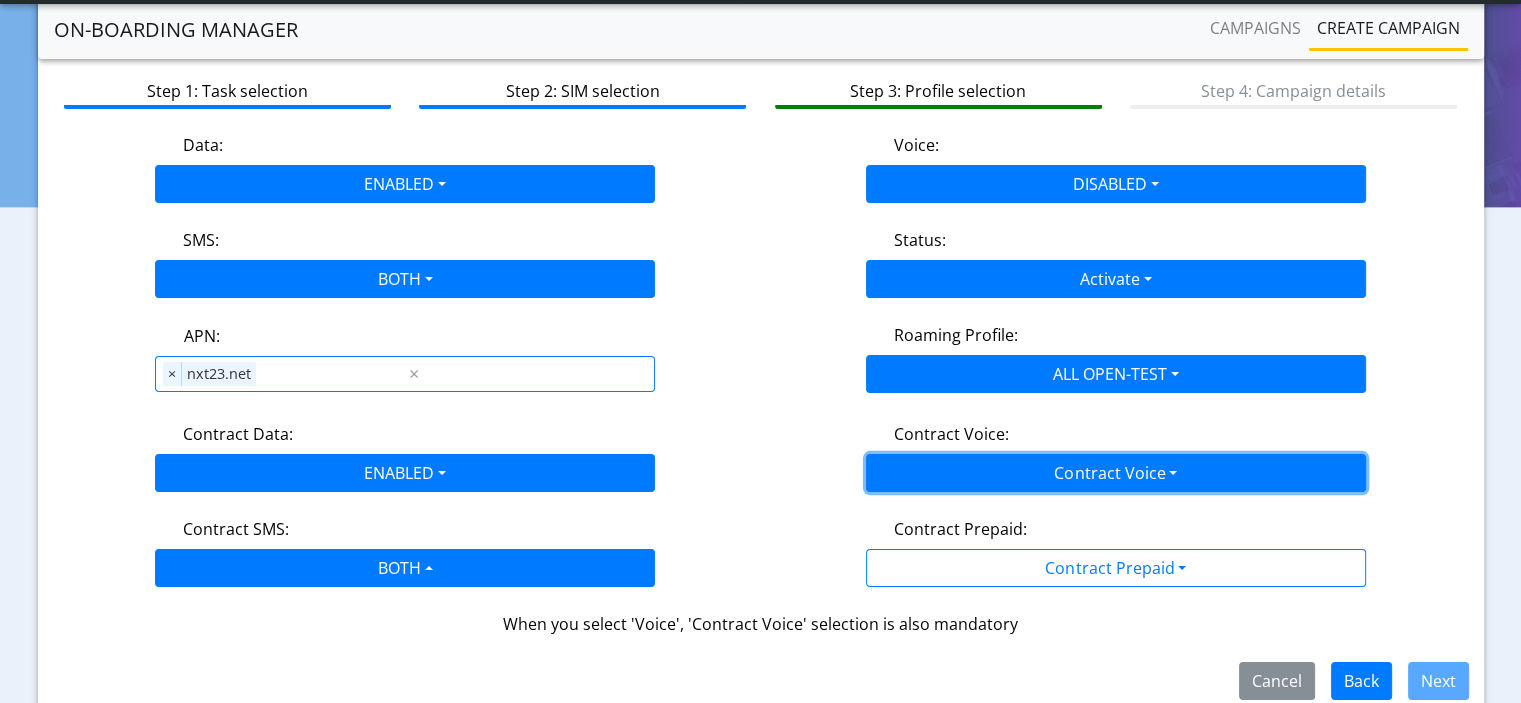 click on "Contract Voice" at bounding box center [1116, 473] 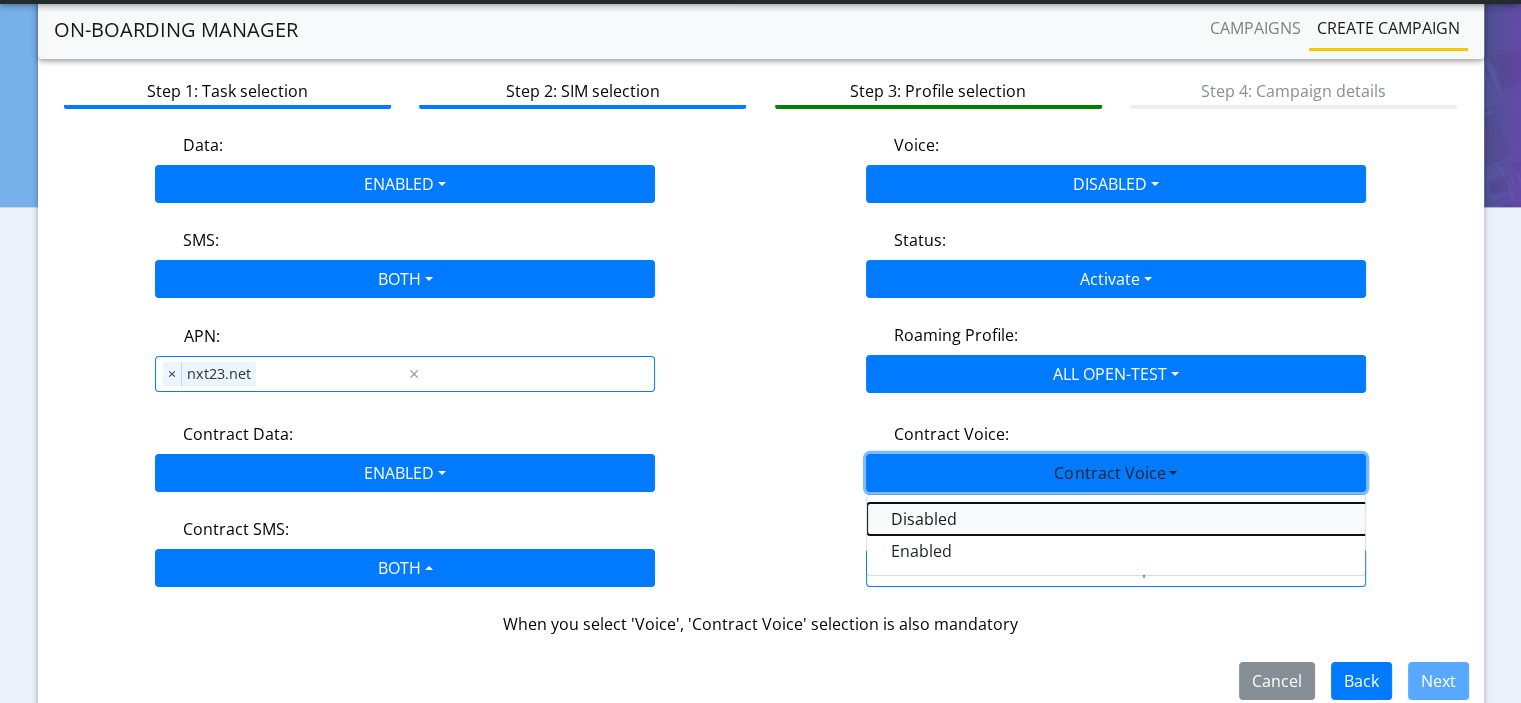 click on "Disabled" at bounding box center [1117, 519] 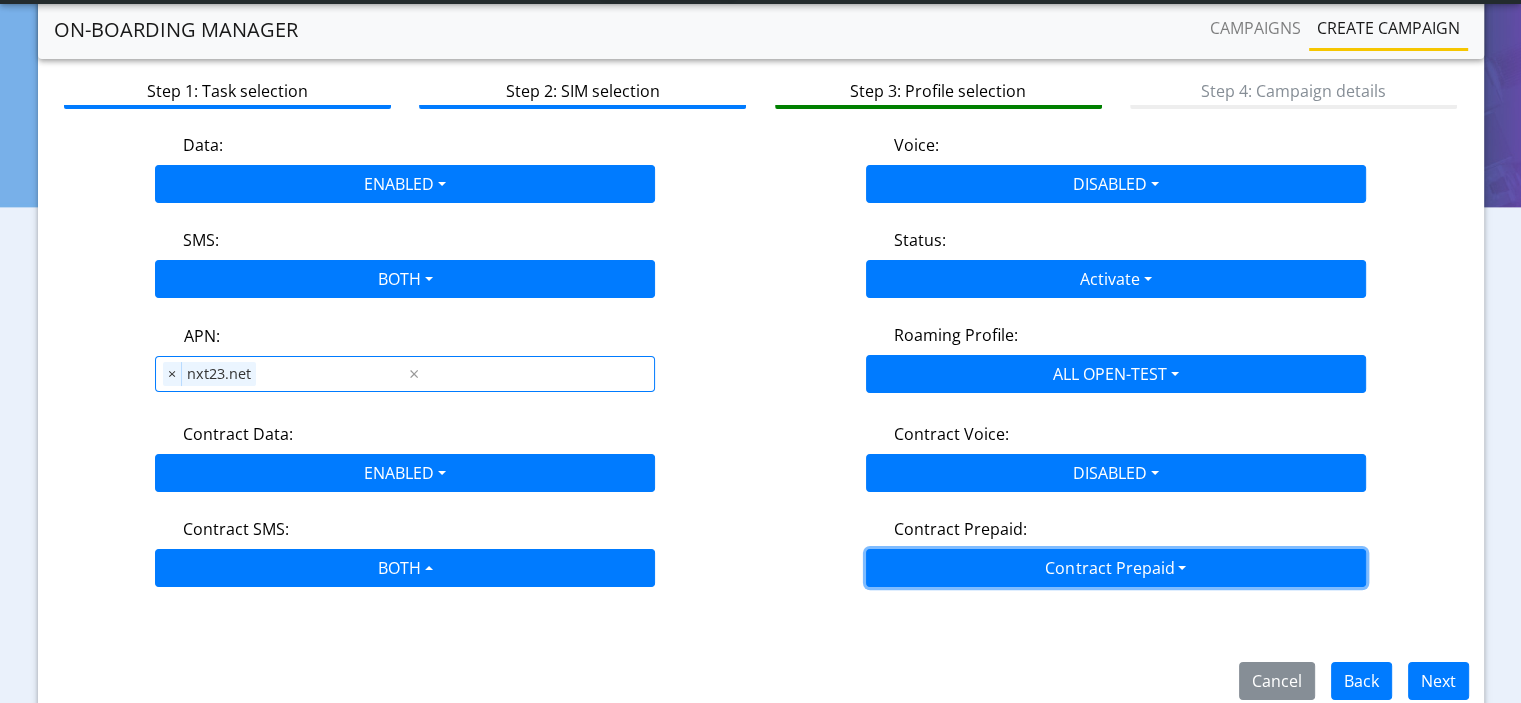 click on "Contract Prepaid" at bounding box center (1116, 568) 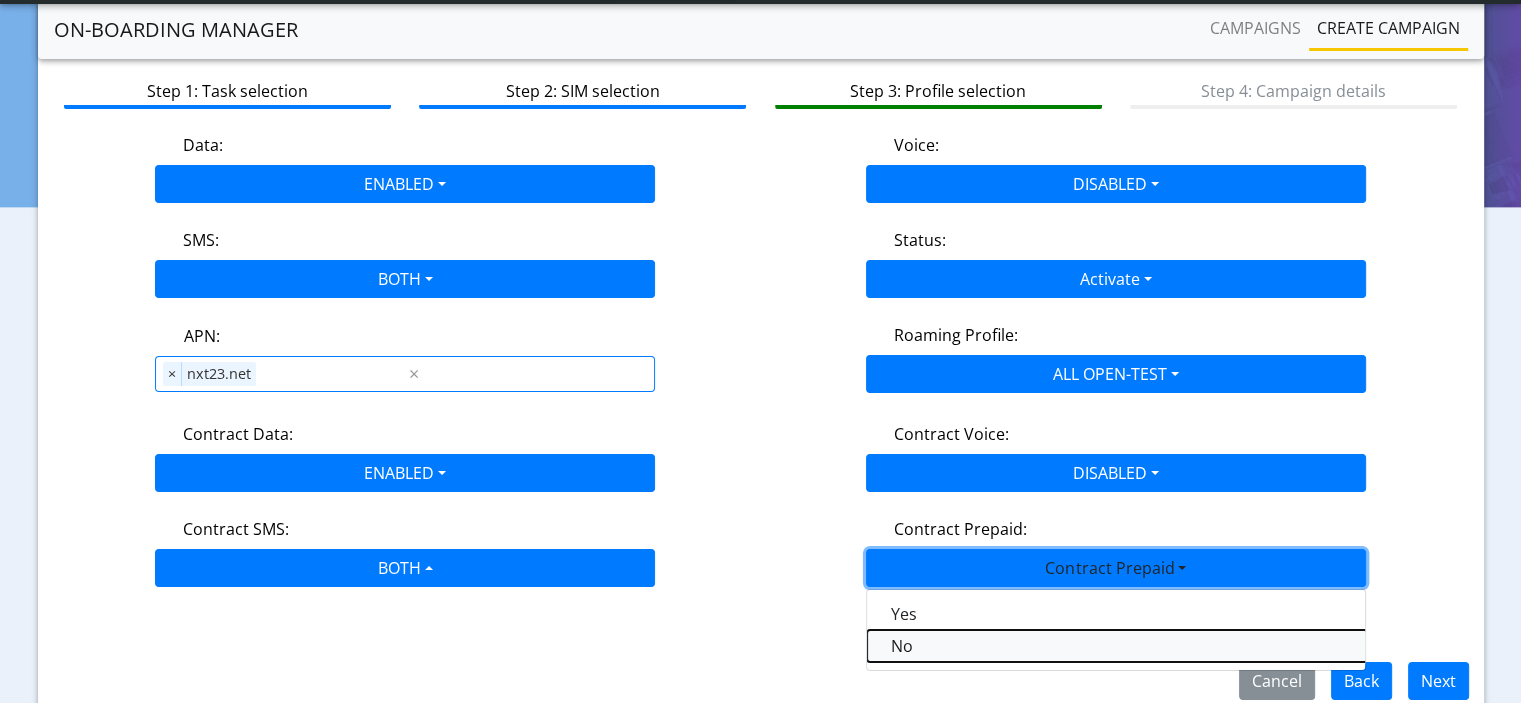 click on "No" at bounding box center (1117, 646) 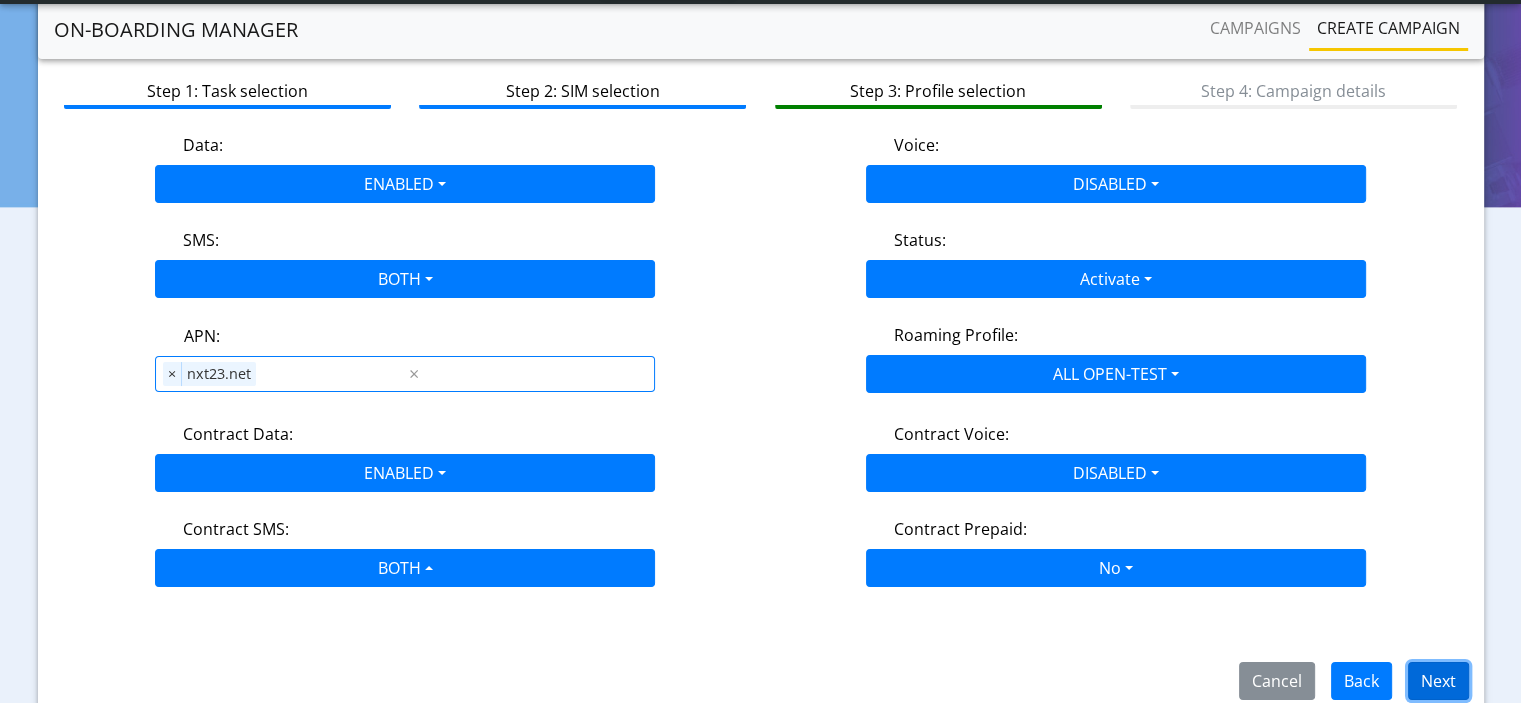 click on "Next" at bounding box center [1438, 681] 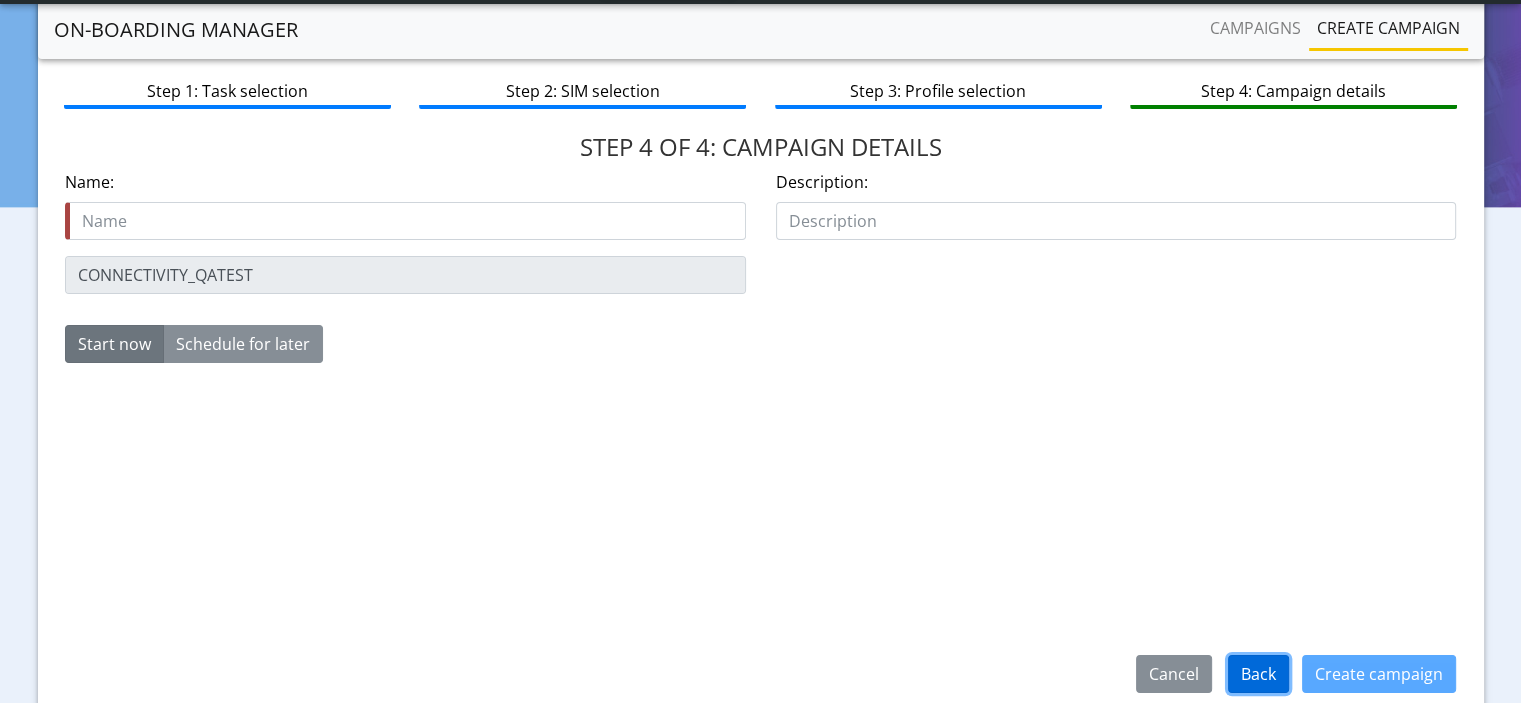 click on "Back" 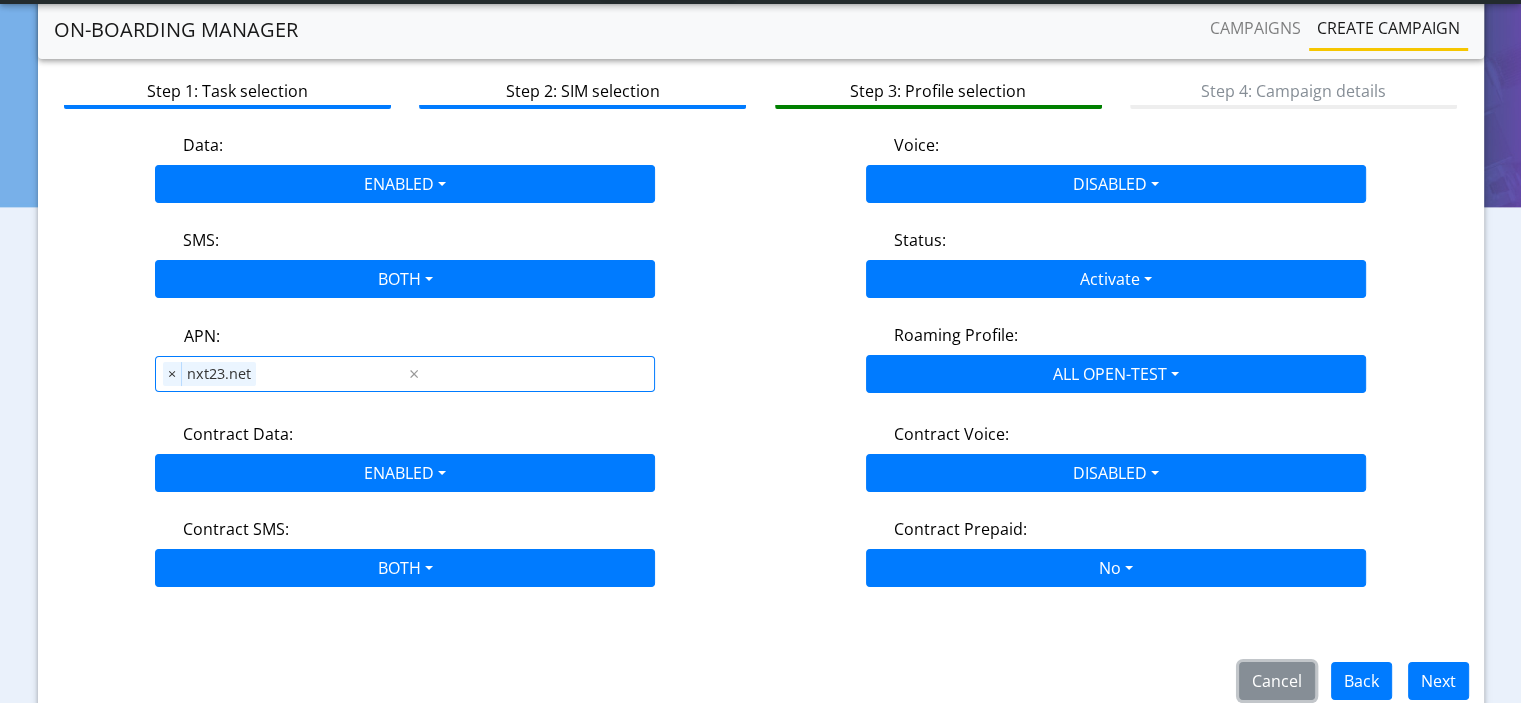 click on "Cancel" 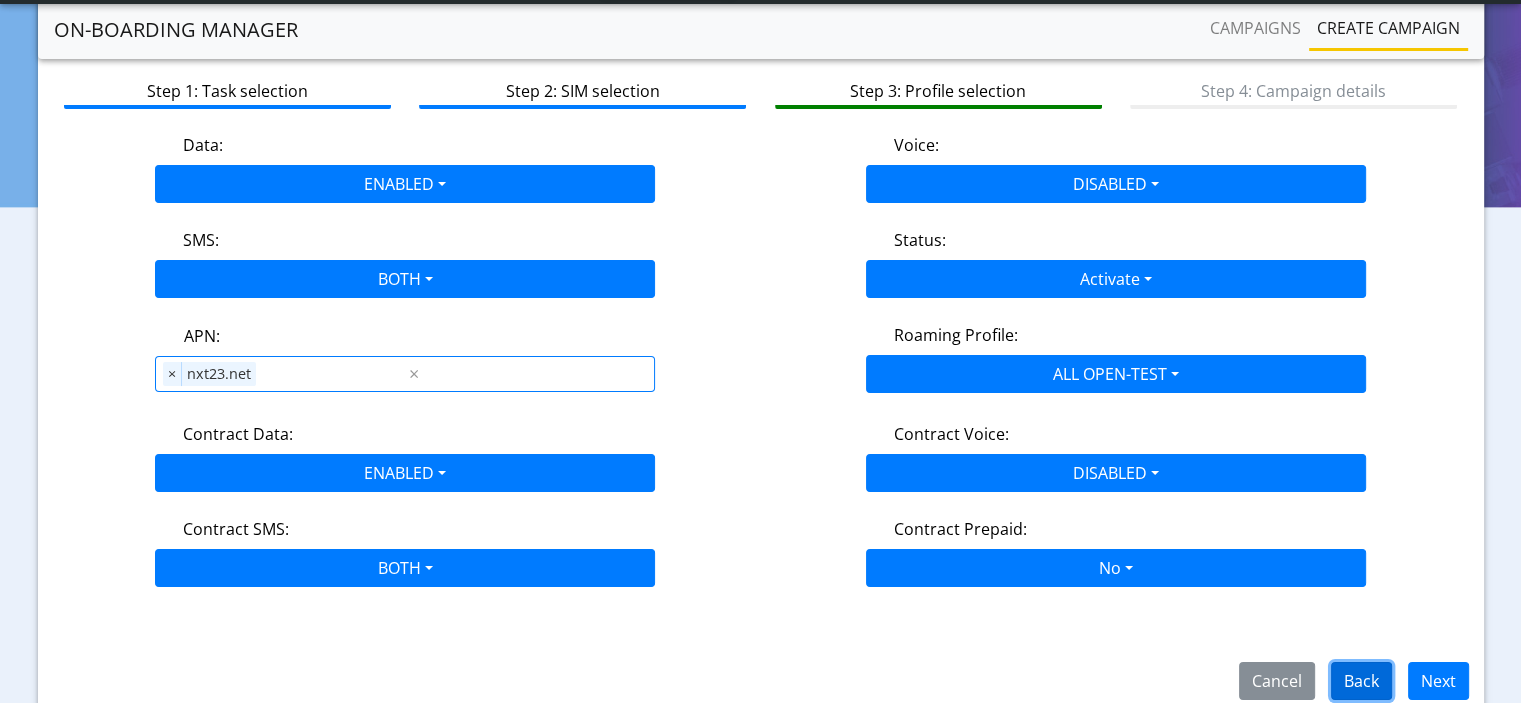 click on "Back" 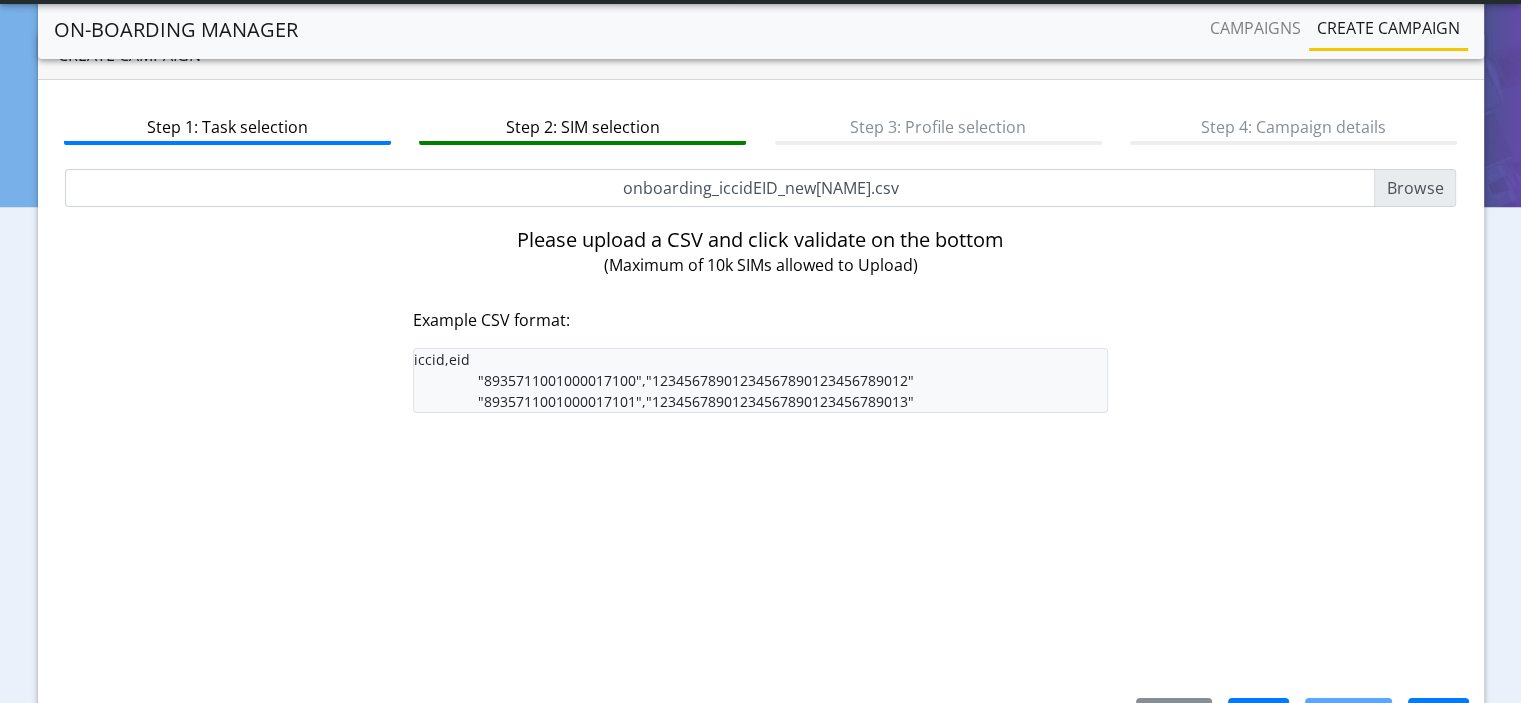 scroll, scrollTop: 100, scrollLeft: 0, axis: vertical 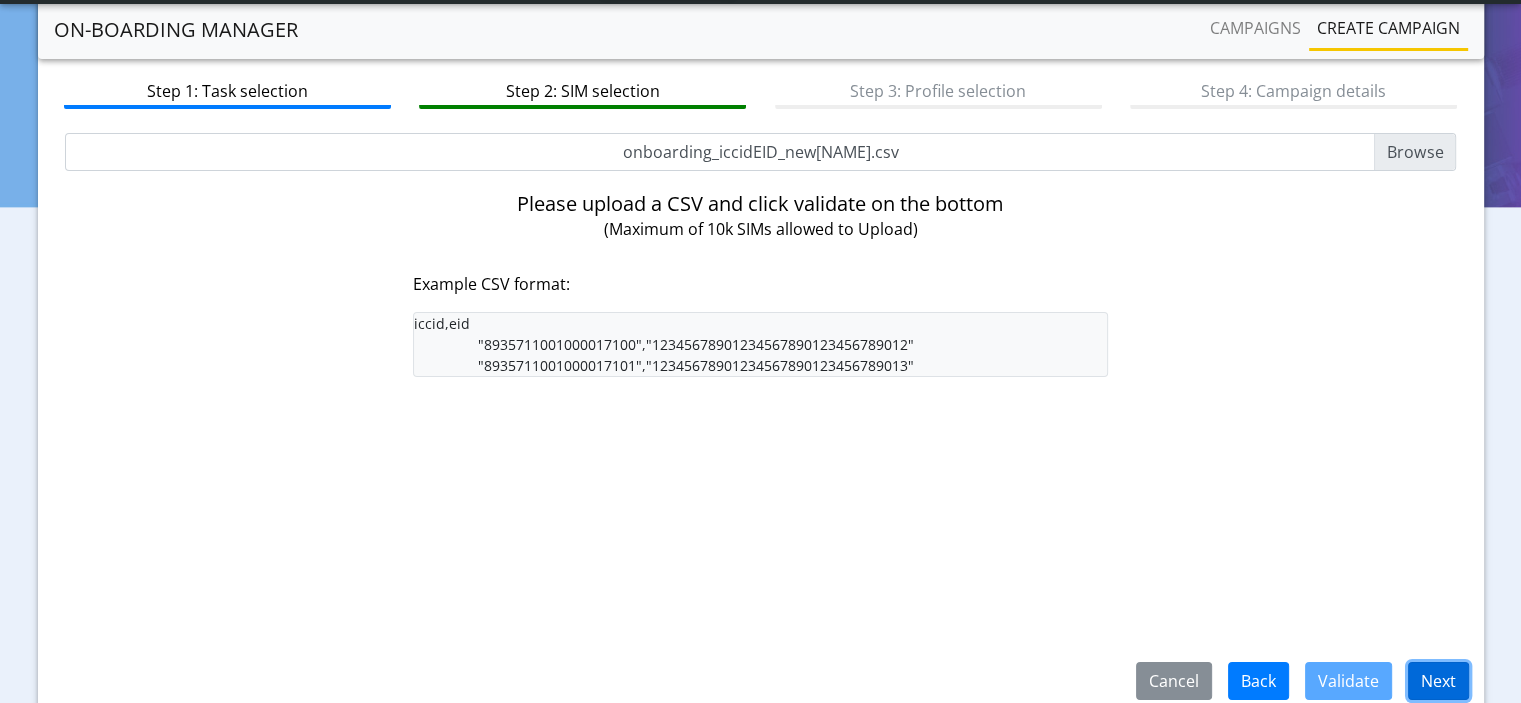 click on "Next" at bounding box center (1438, 681) 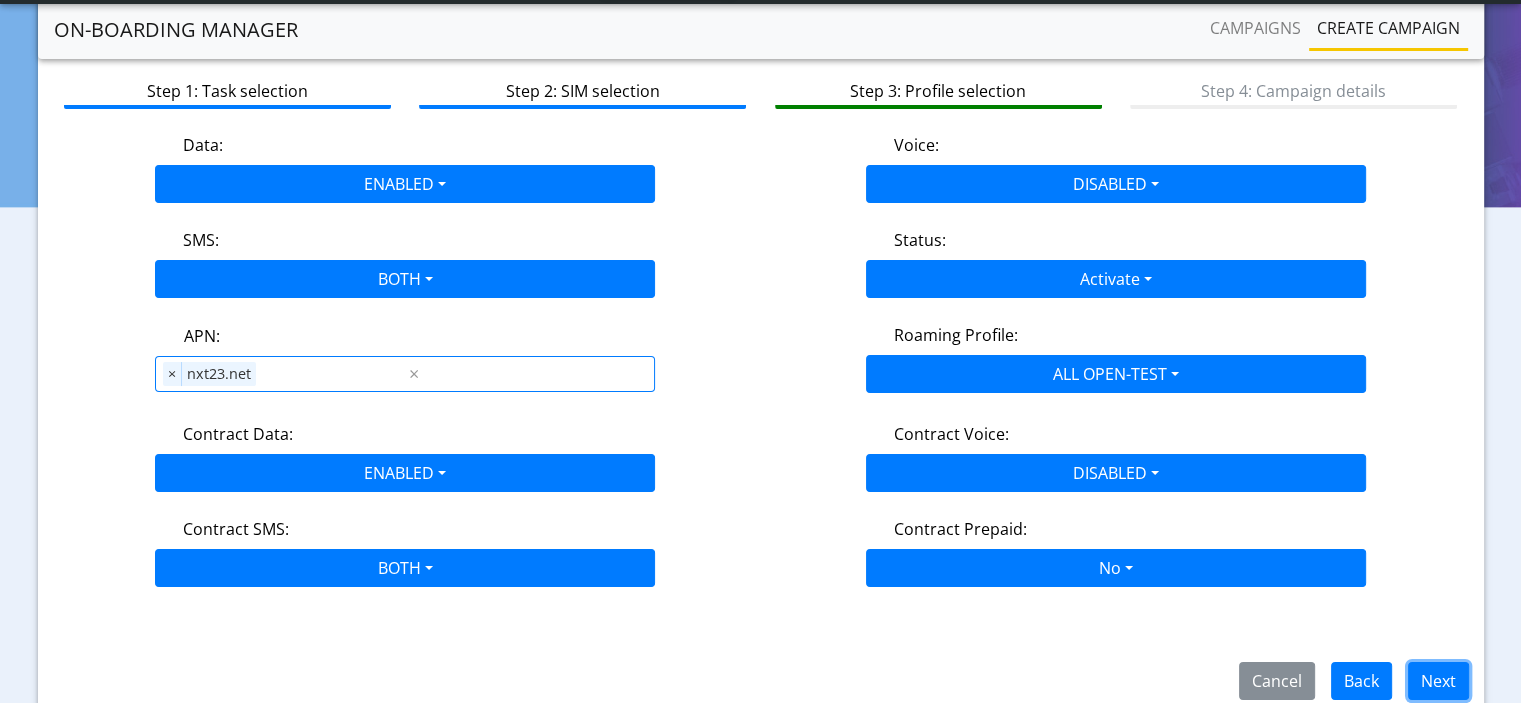 click on "Next" at bounding box center (1438, 681) 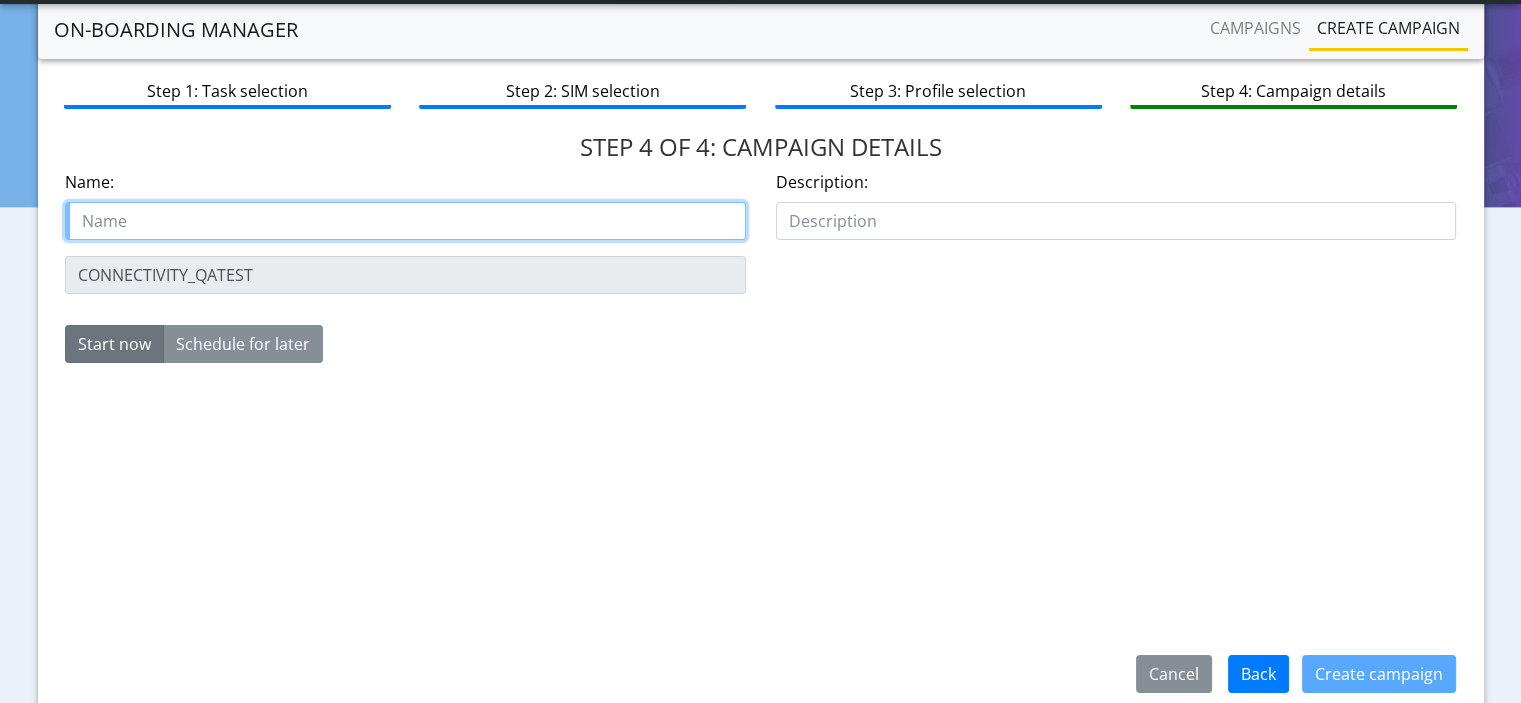 click at bounding box center [405, 221] 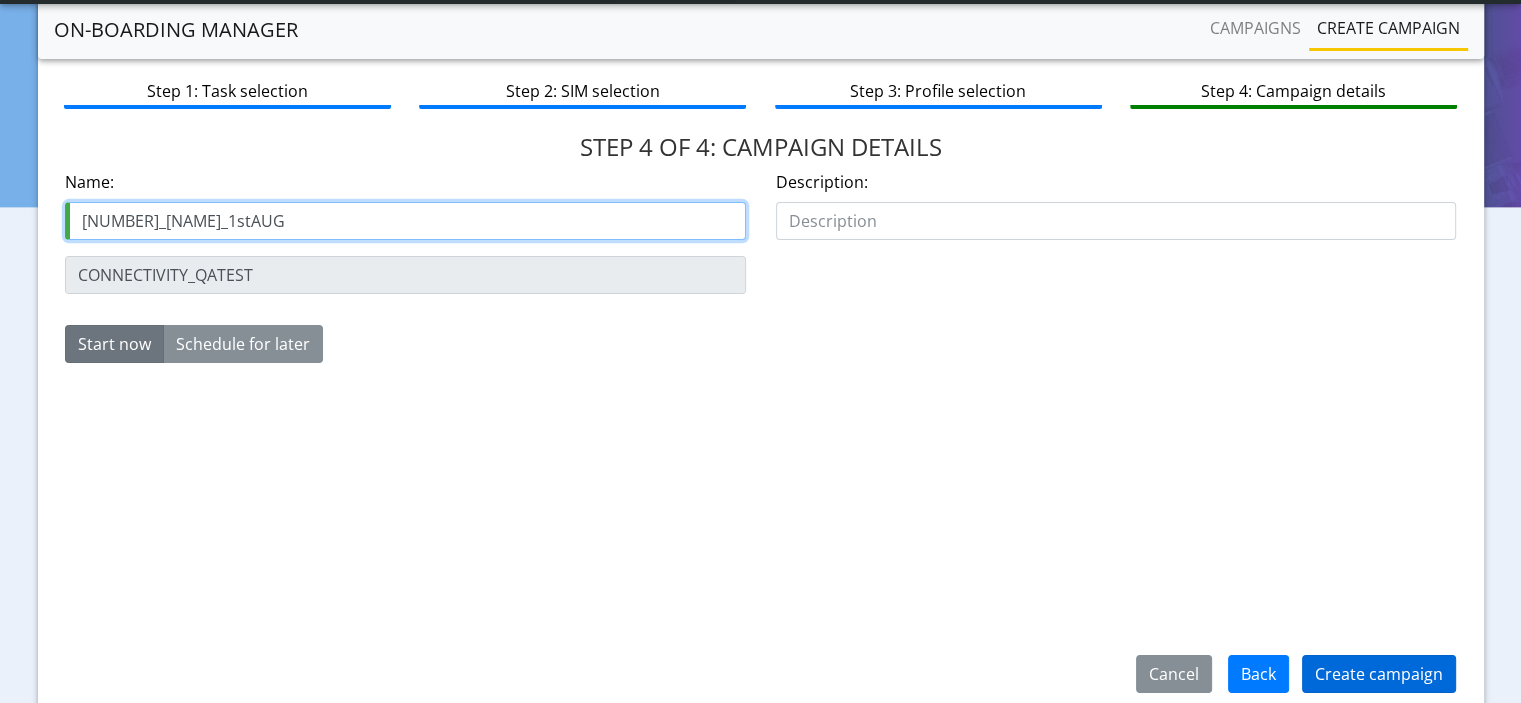 type on "89358152000000928699_Rosa_1stAUG" 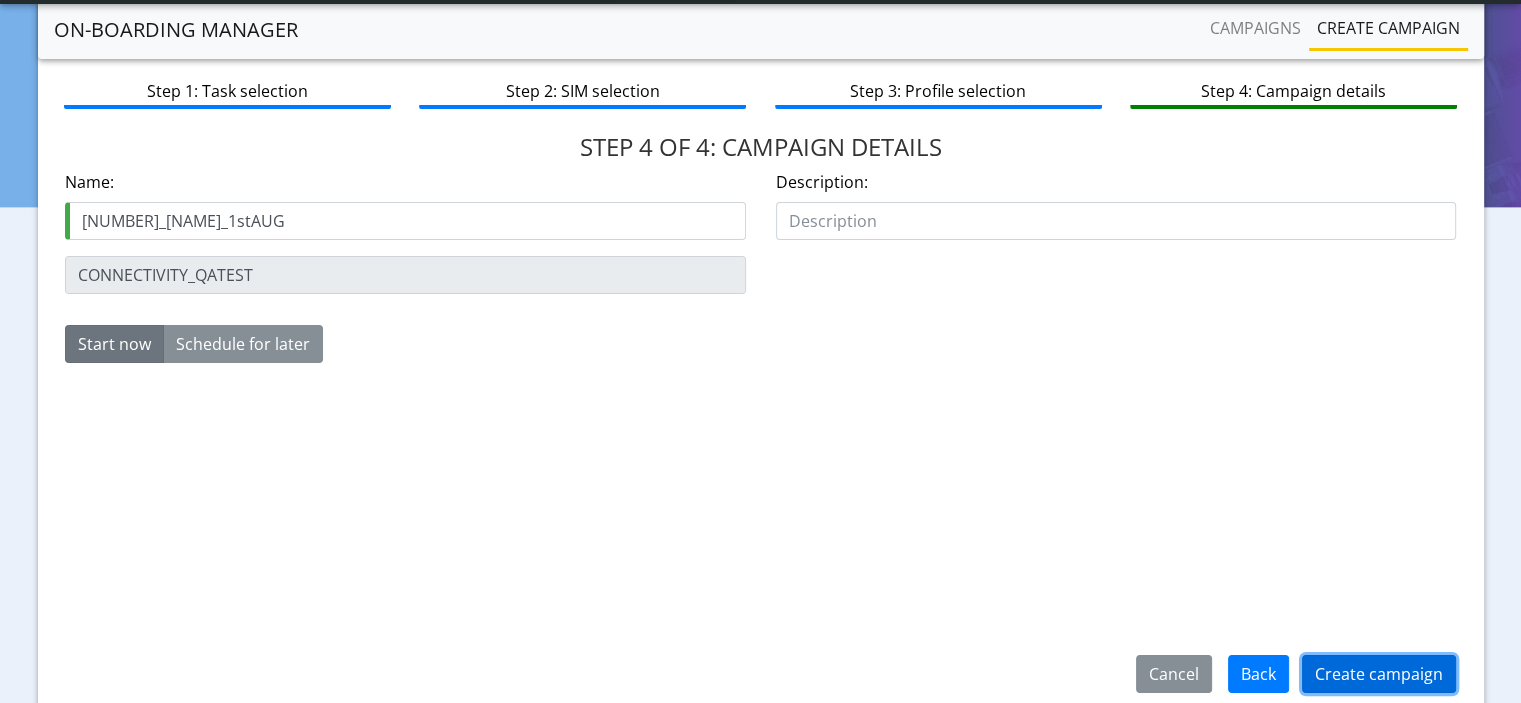 click on "Create campaign" at bounding box center (1379, 674) 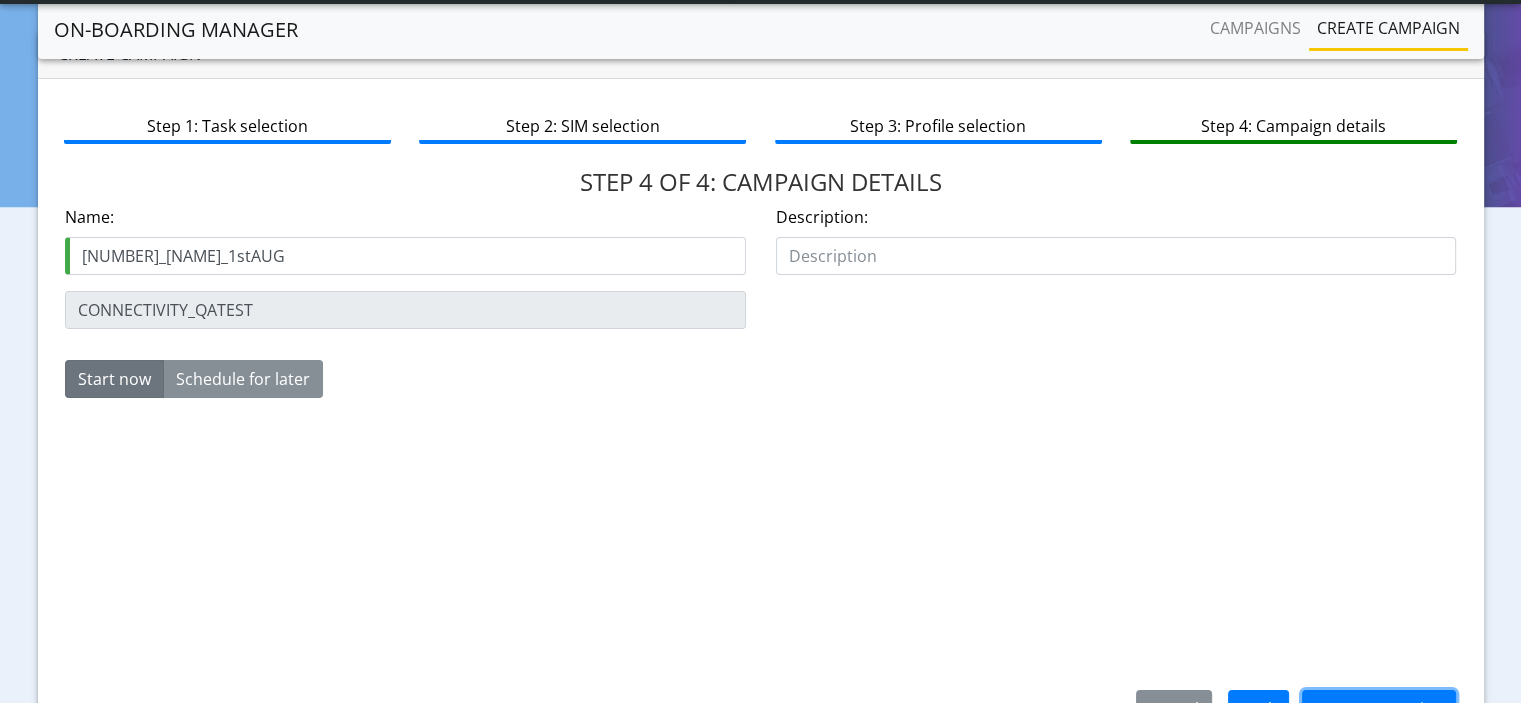 scroll, scrollTop: 100, scrollLeft: 0, axis: vertical 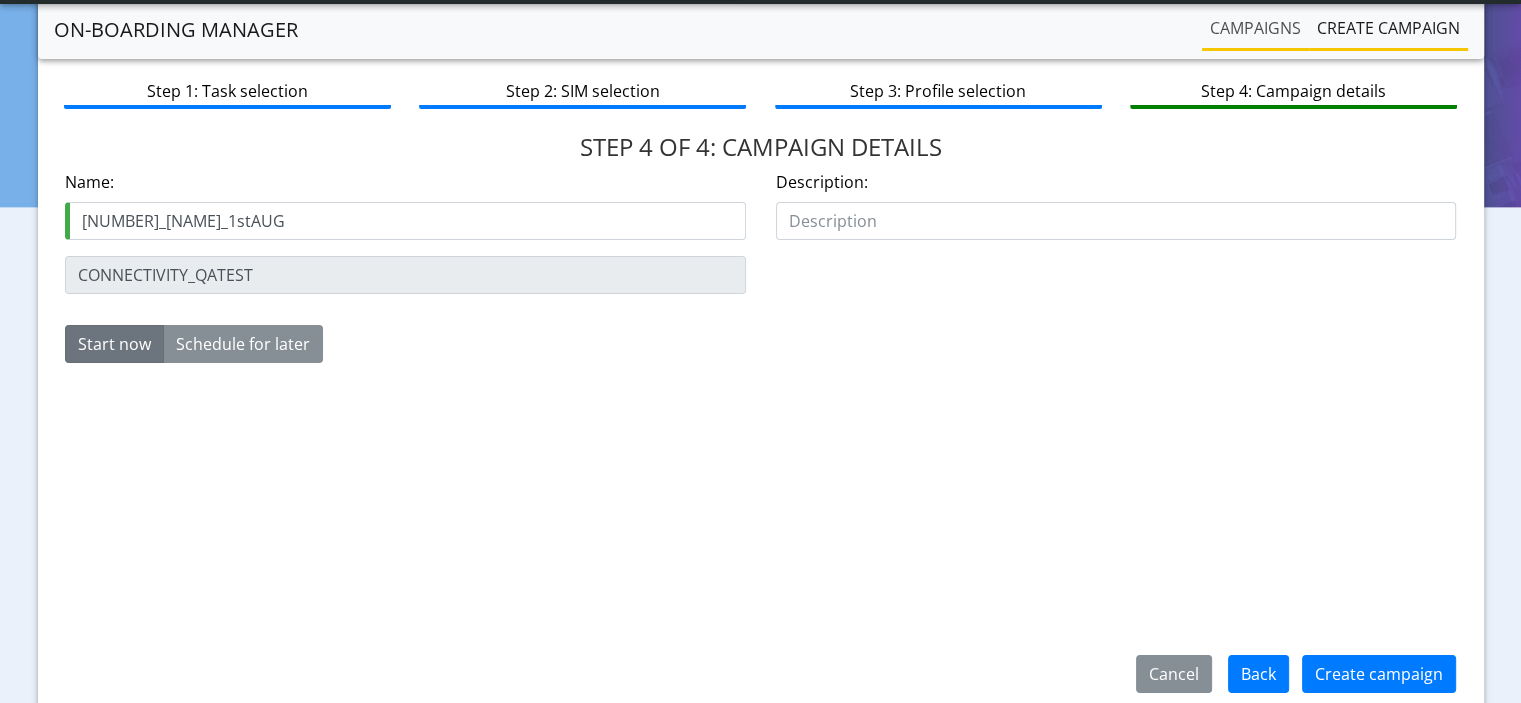 click on "Campaigns" 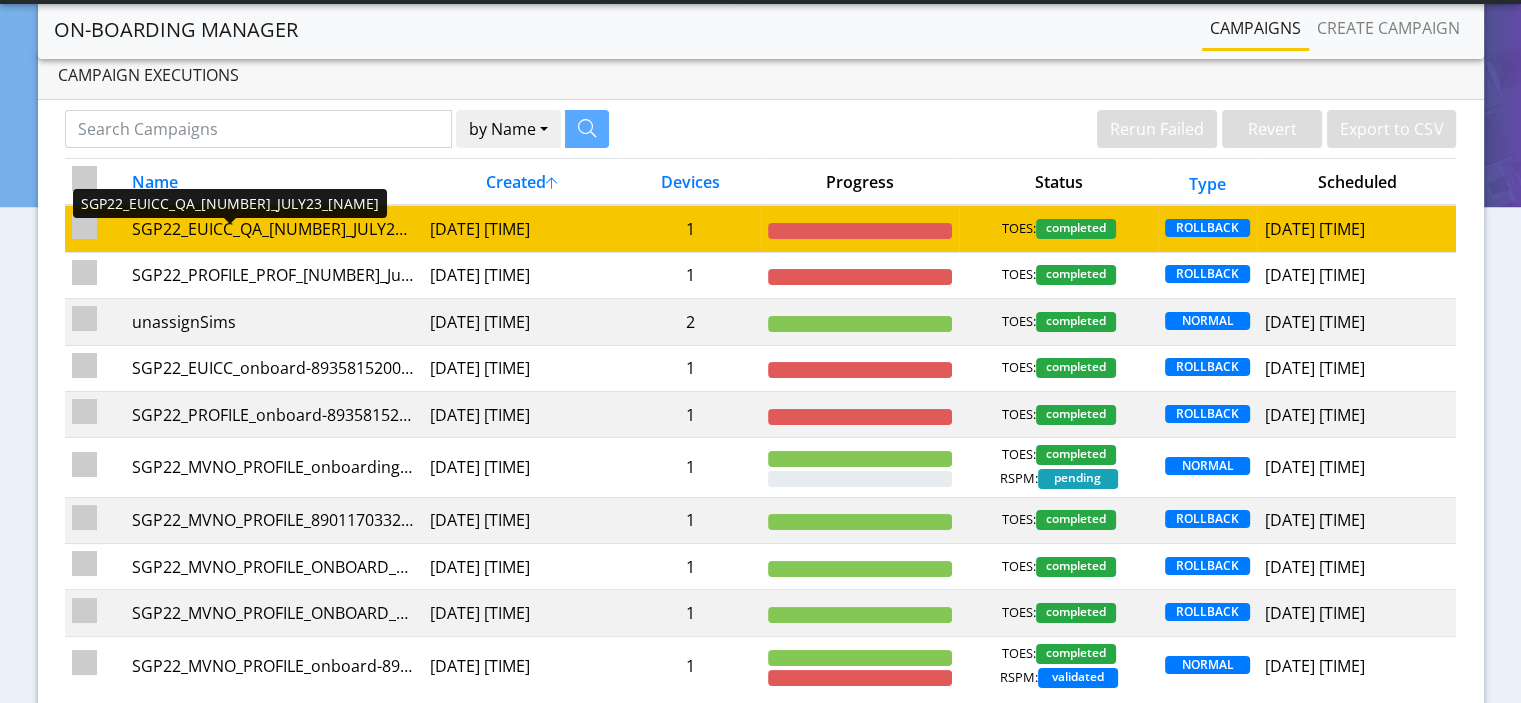 scroll, scrollTop: 0, scrollLeft: 0, axis: both 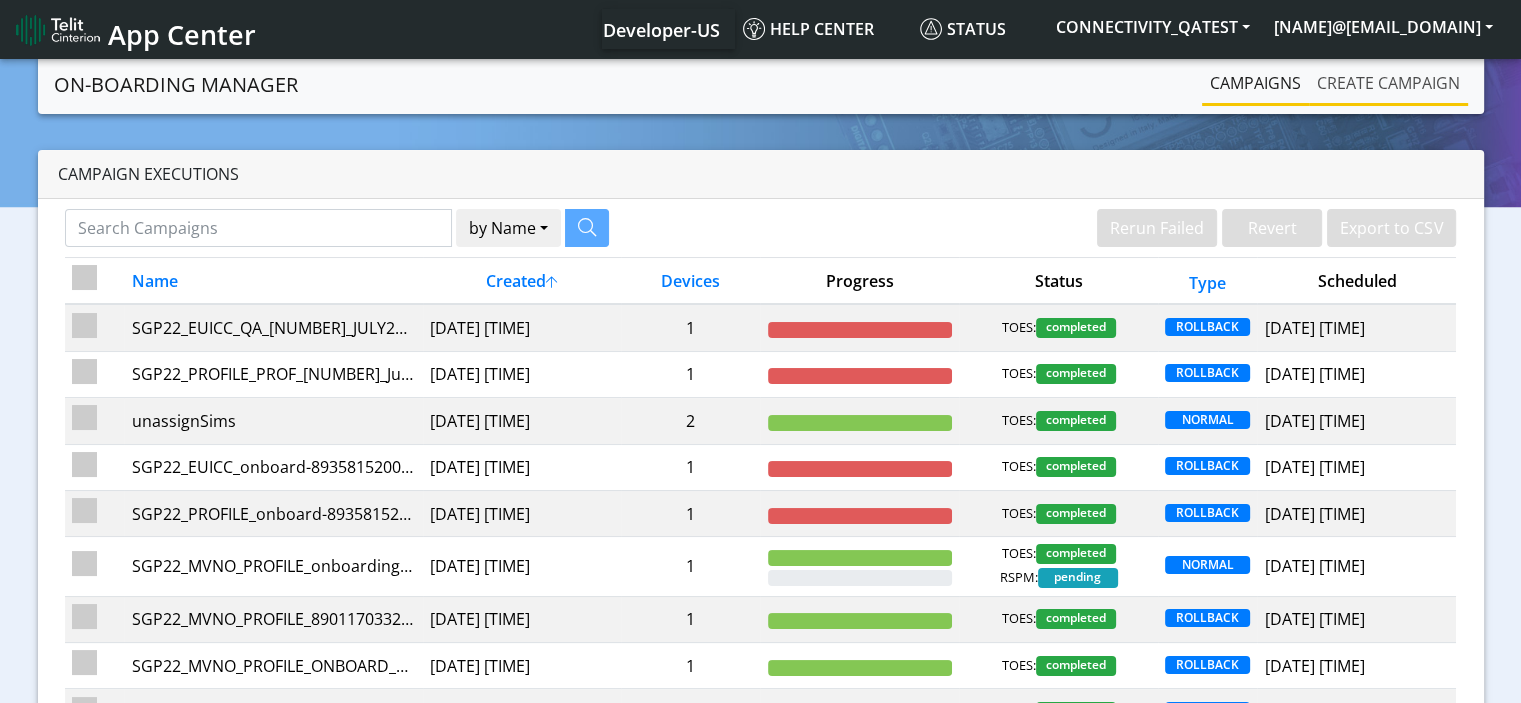 click on "Create campaign" 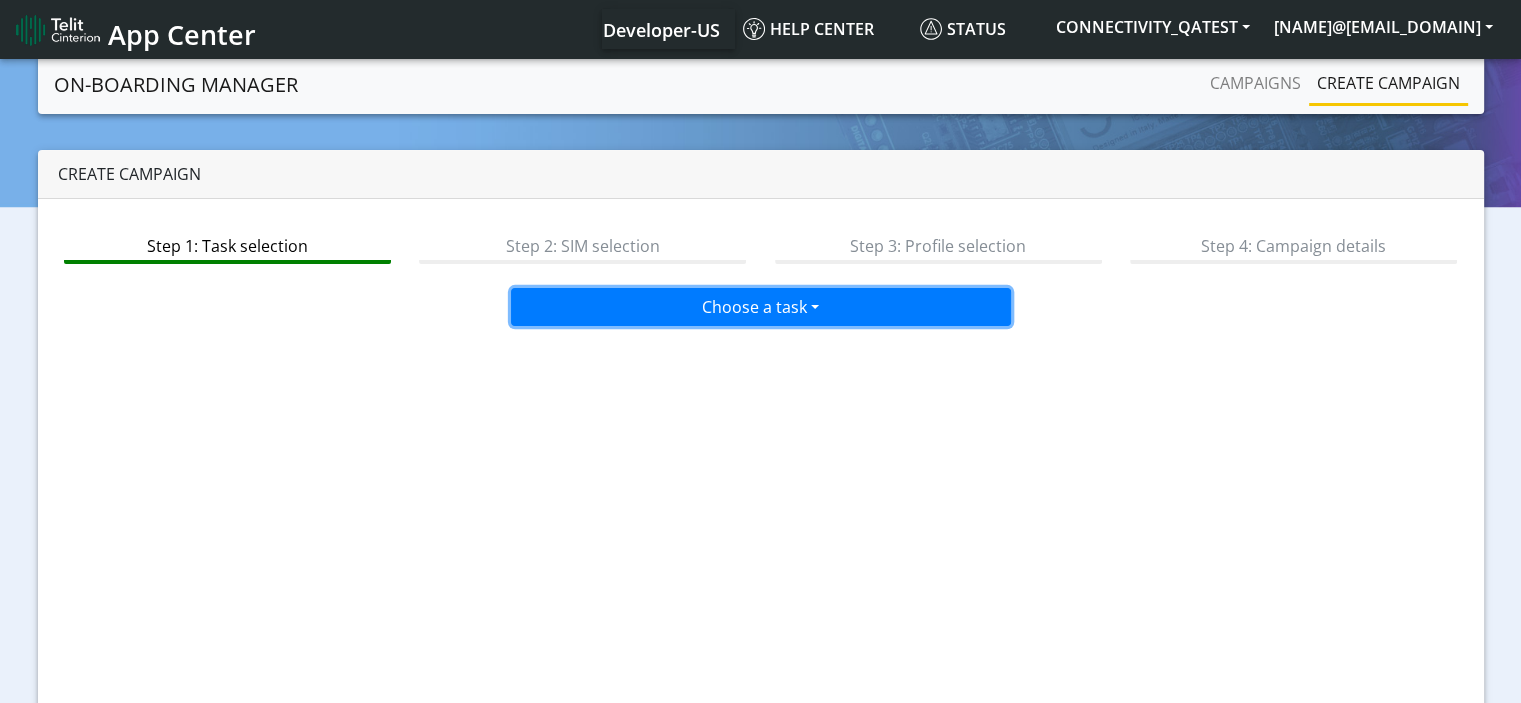 click on "Choose a task" at bounding box center (761, 307) 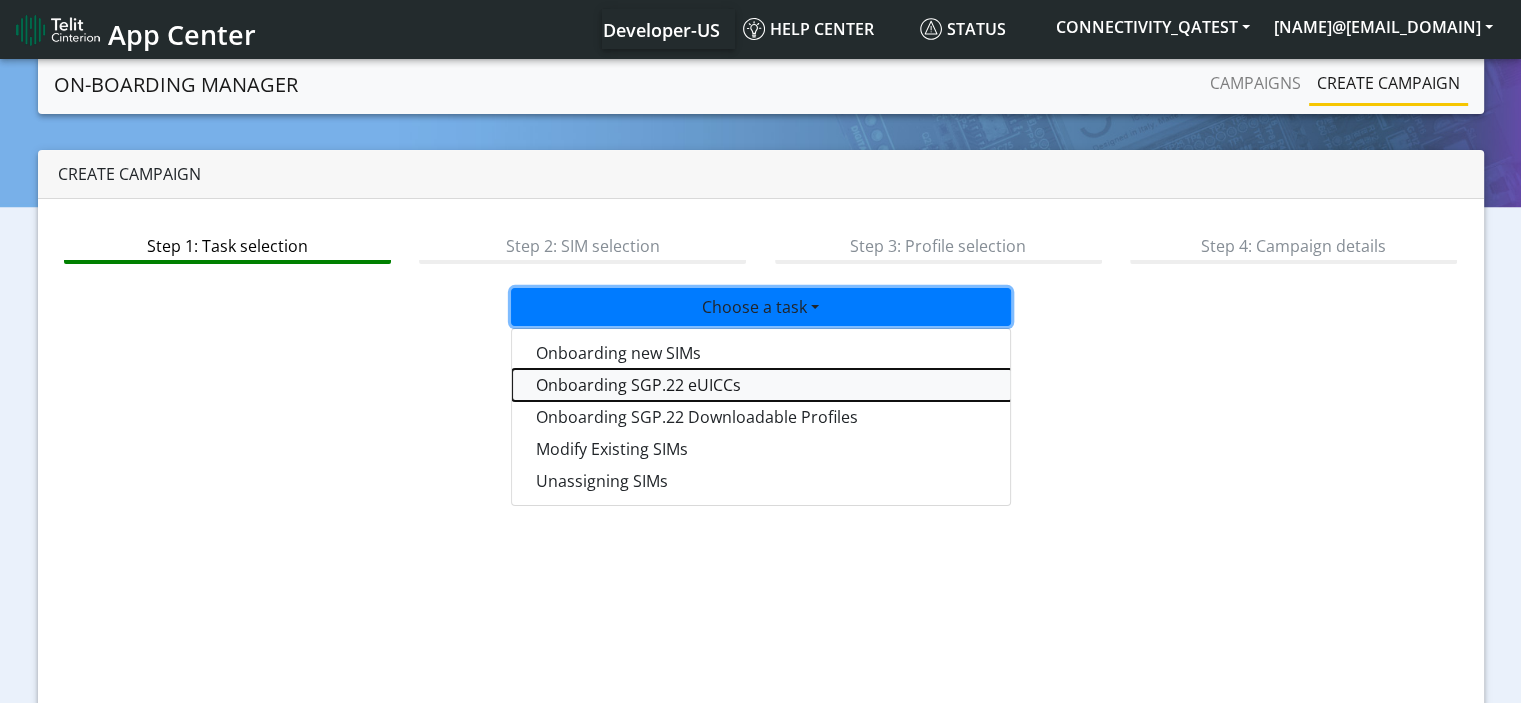 click on "Onboarding SGP.22 eUICCs" at bounding box center [762, 385] 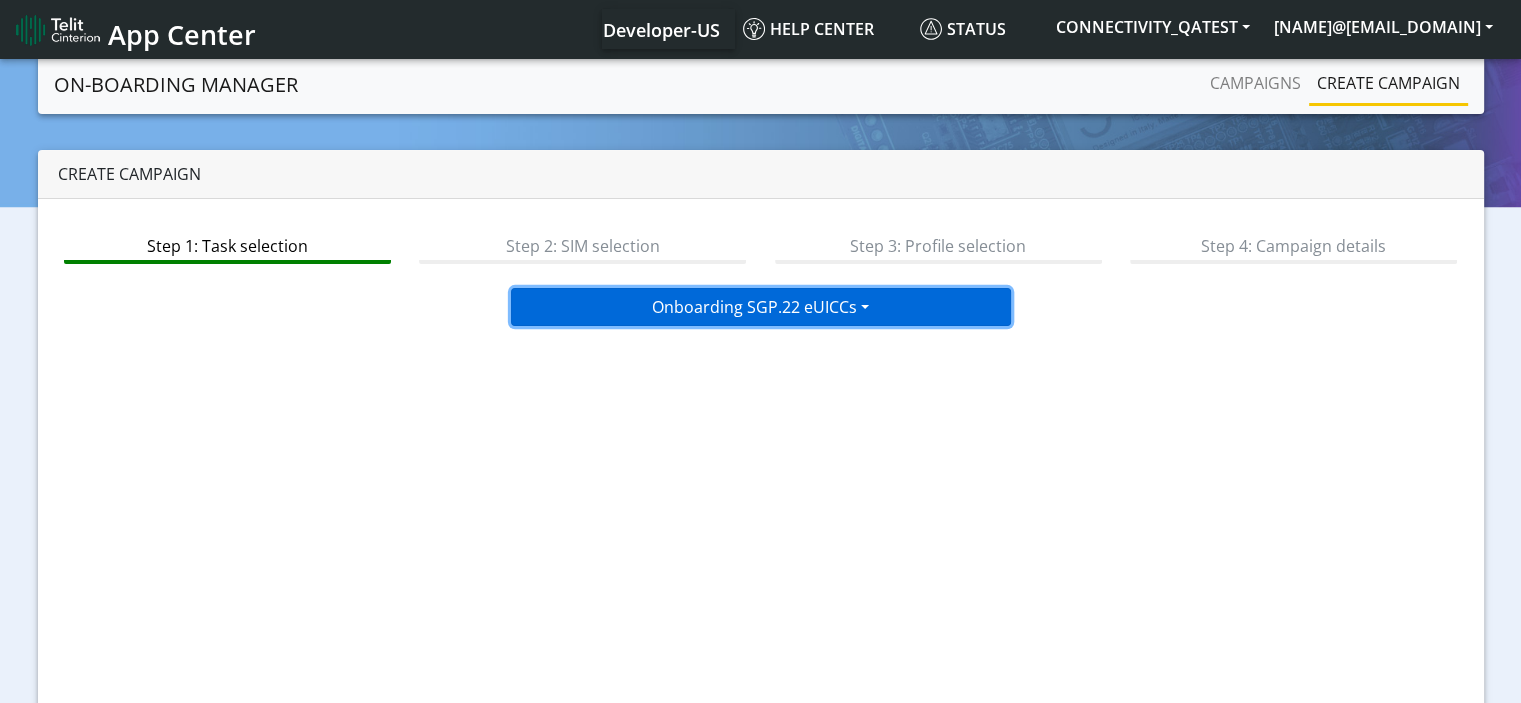 click on "Onboarding SGP.22 eUICCs" at bounding box center (761, 307) 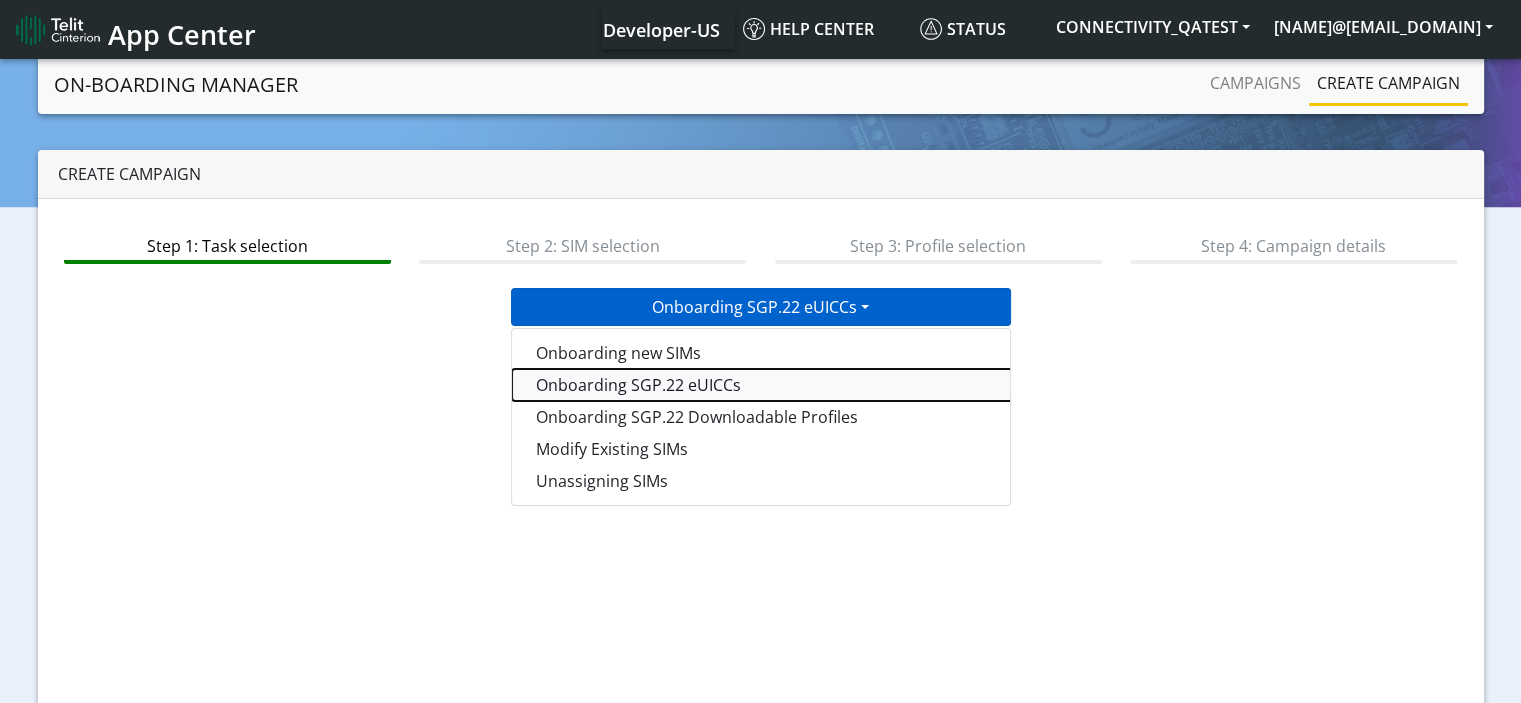 click on "Onboarding SGP.22 eUICCs" at bounding box center (762, 385) 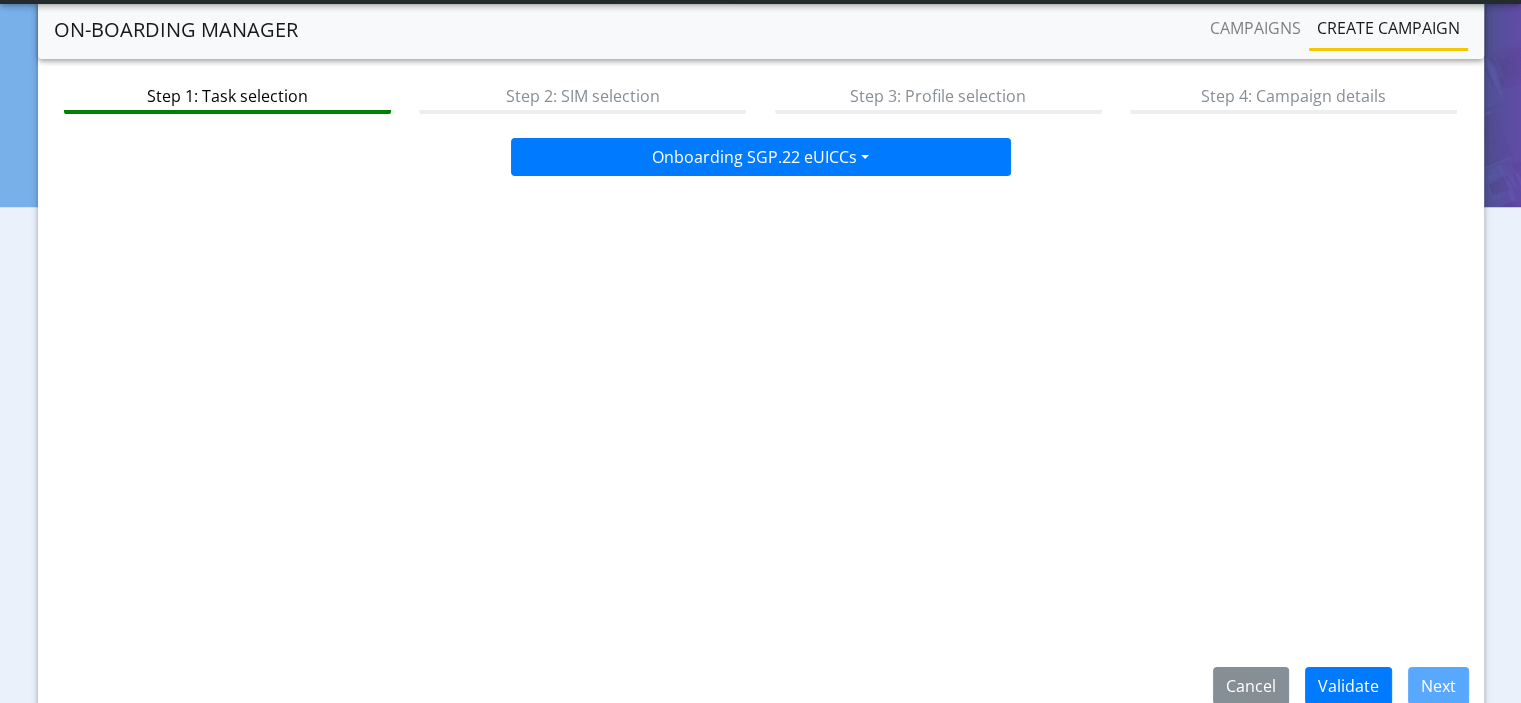 scroll, scrollTop: 174, scrollLeft: 0, axis: vertical 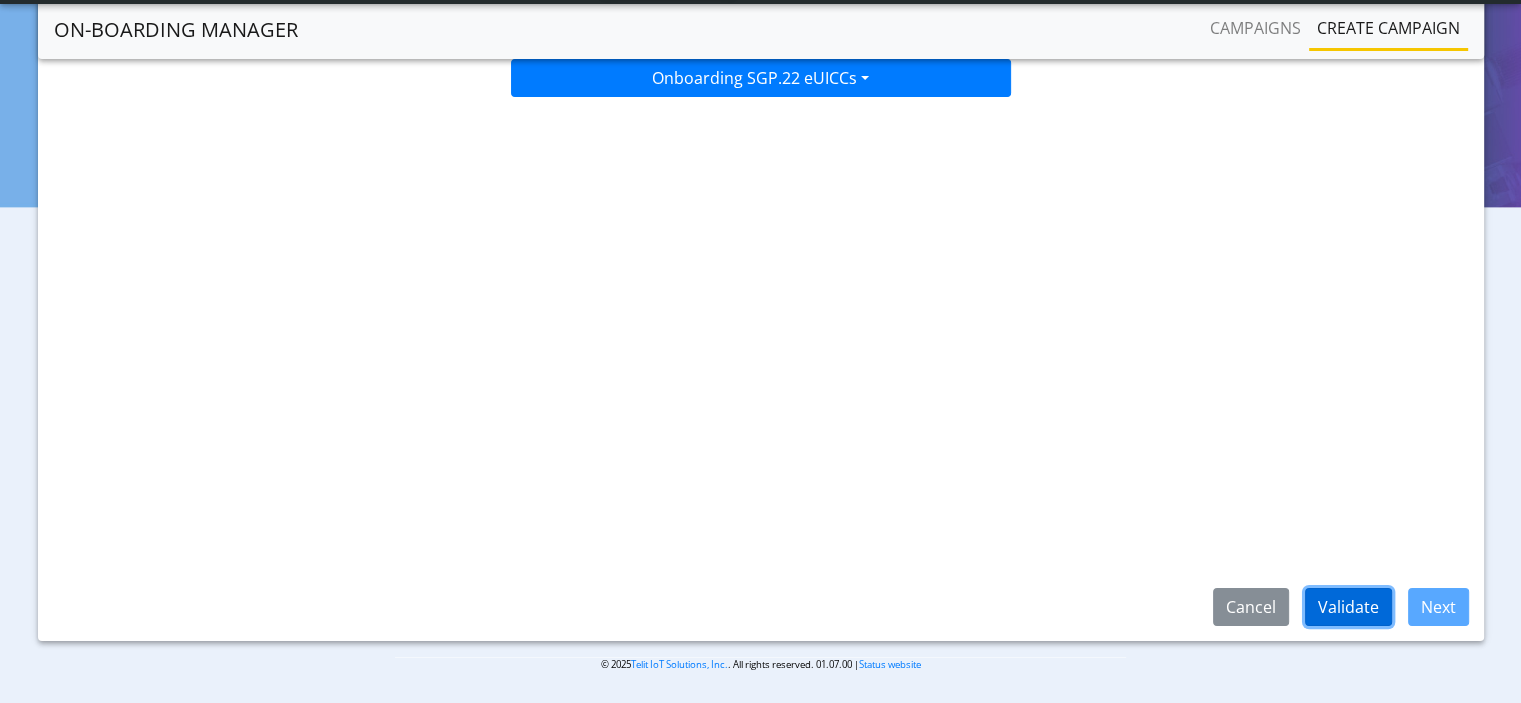 click on "Validate" at bounding box center [1348, 607] 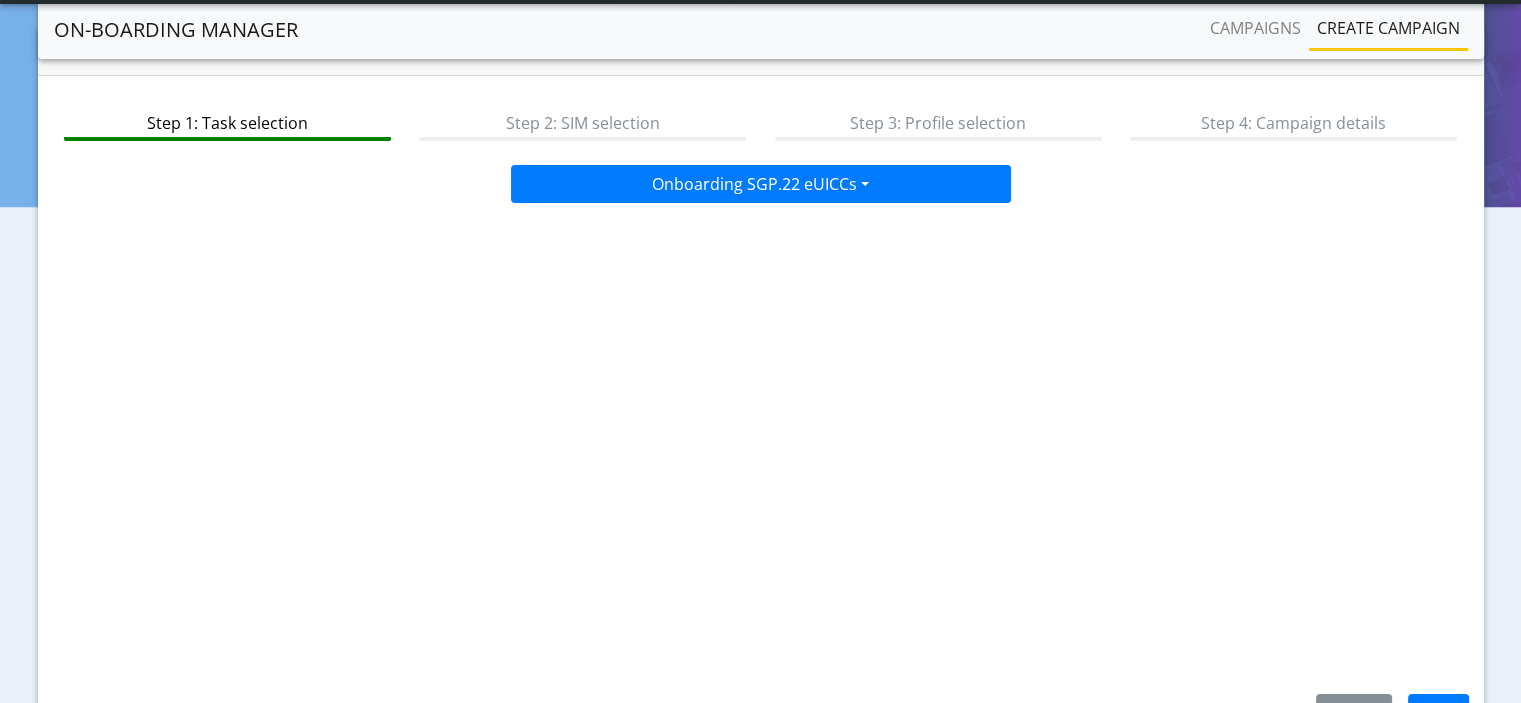 scroll, scrollTop: 174, scrollLeft: 0, axis: vertical 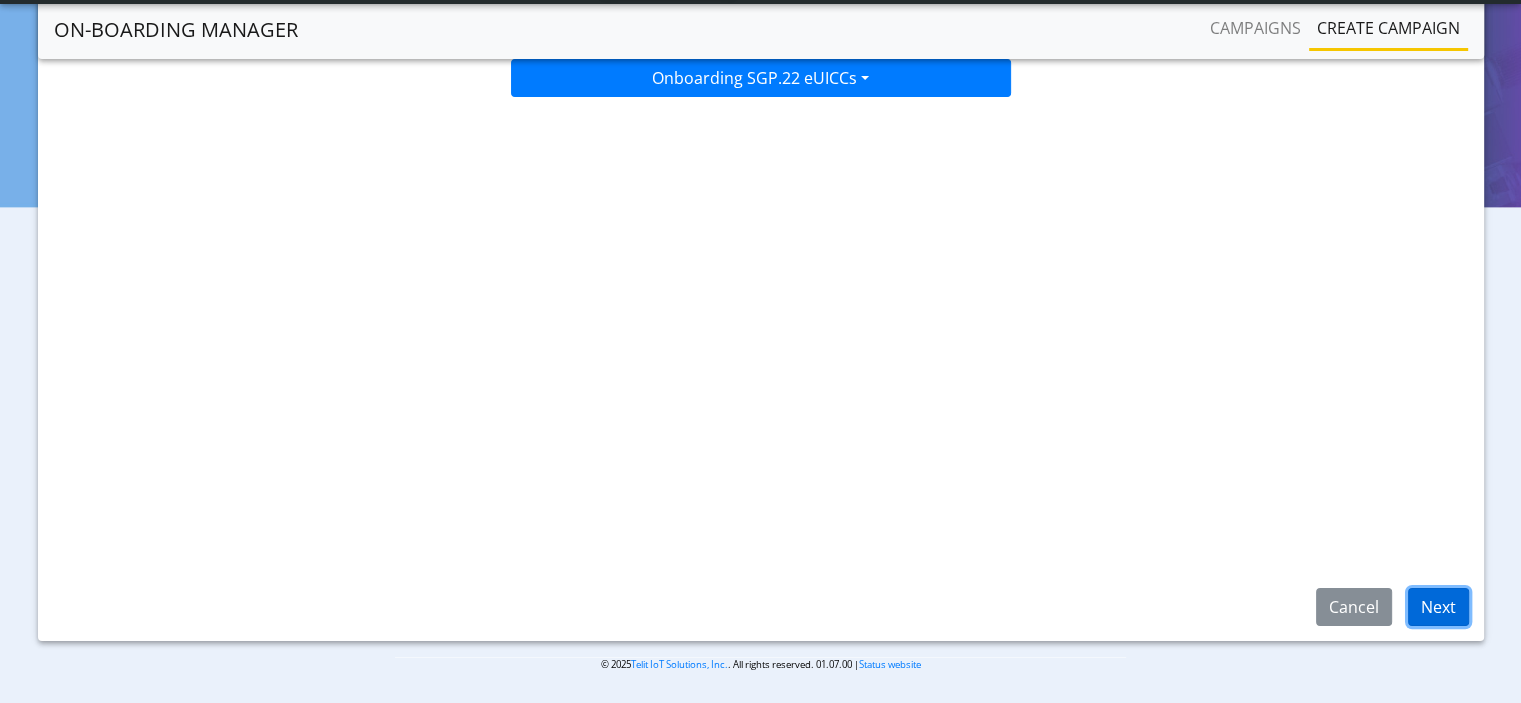 click on "Next" at bounding box center [1438, 607] 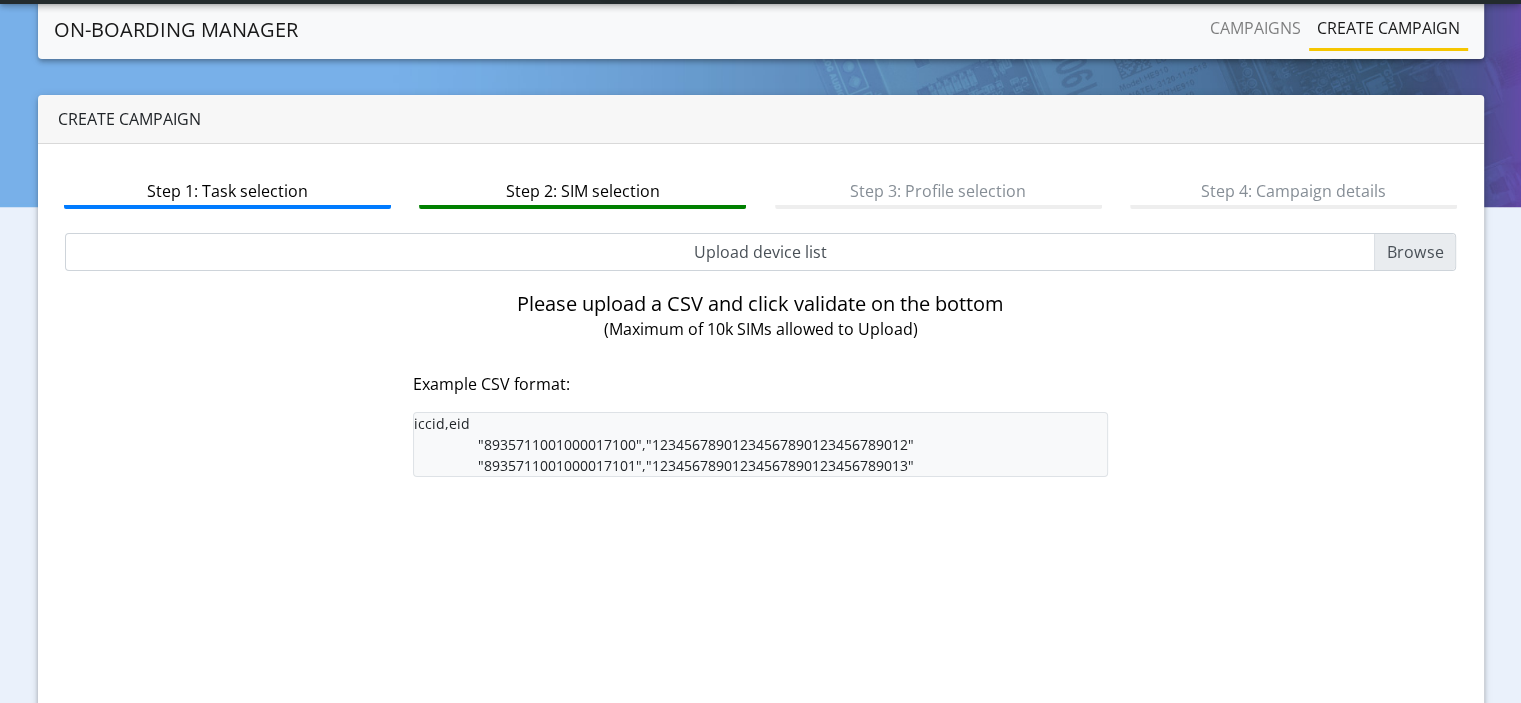 scroll, scrollTop: 0, scrollLeft: 0, axis: both 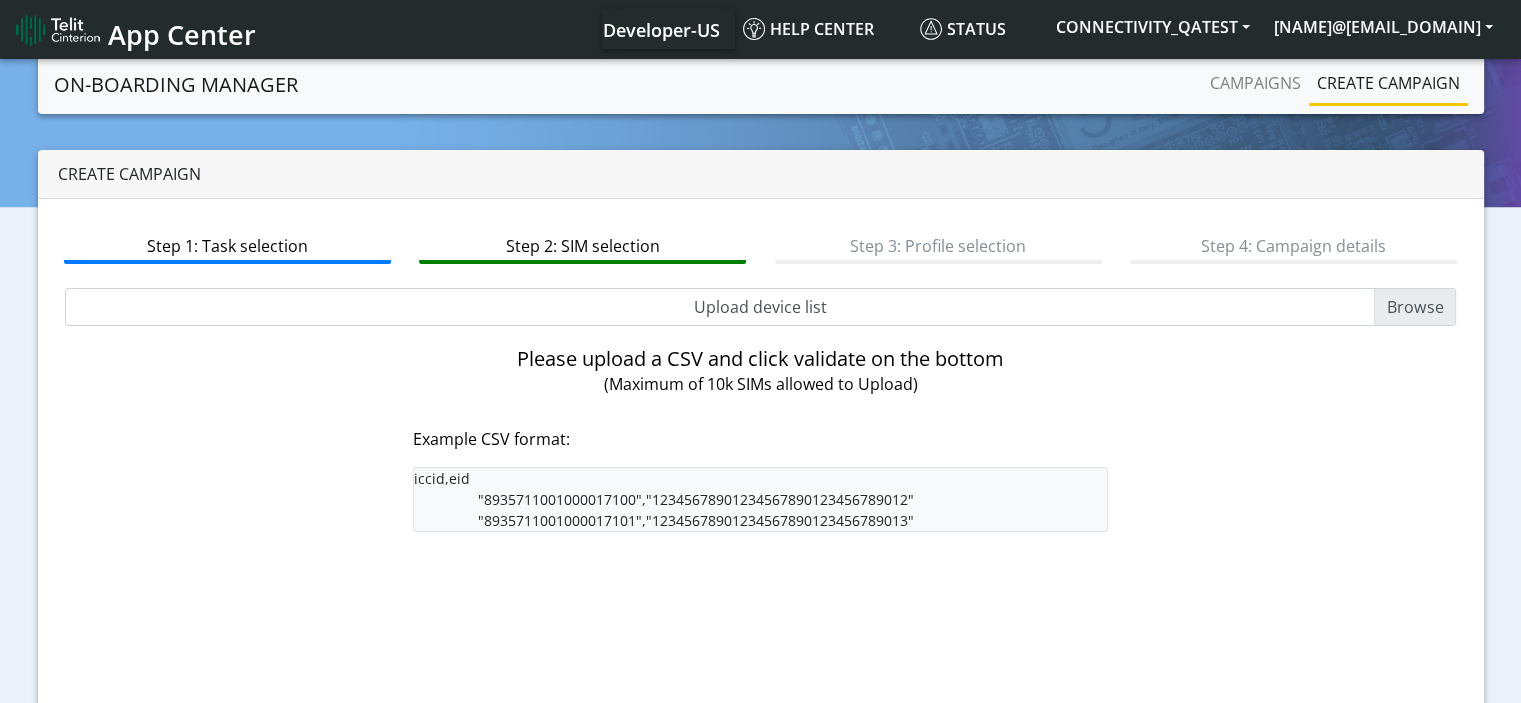 click on "Upload device list" at bounding box center (761, 307) 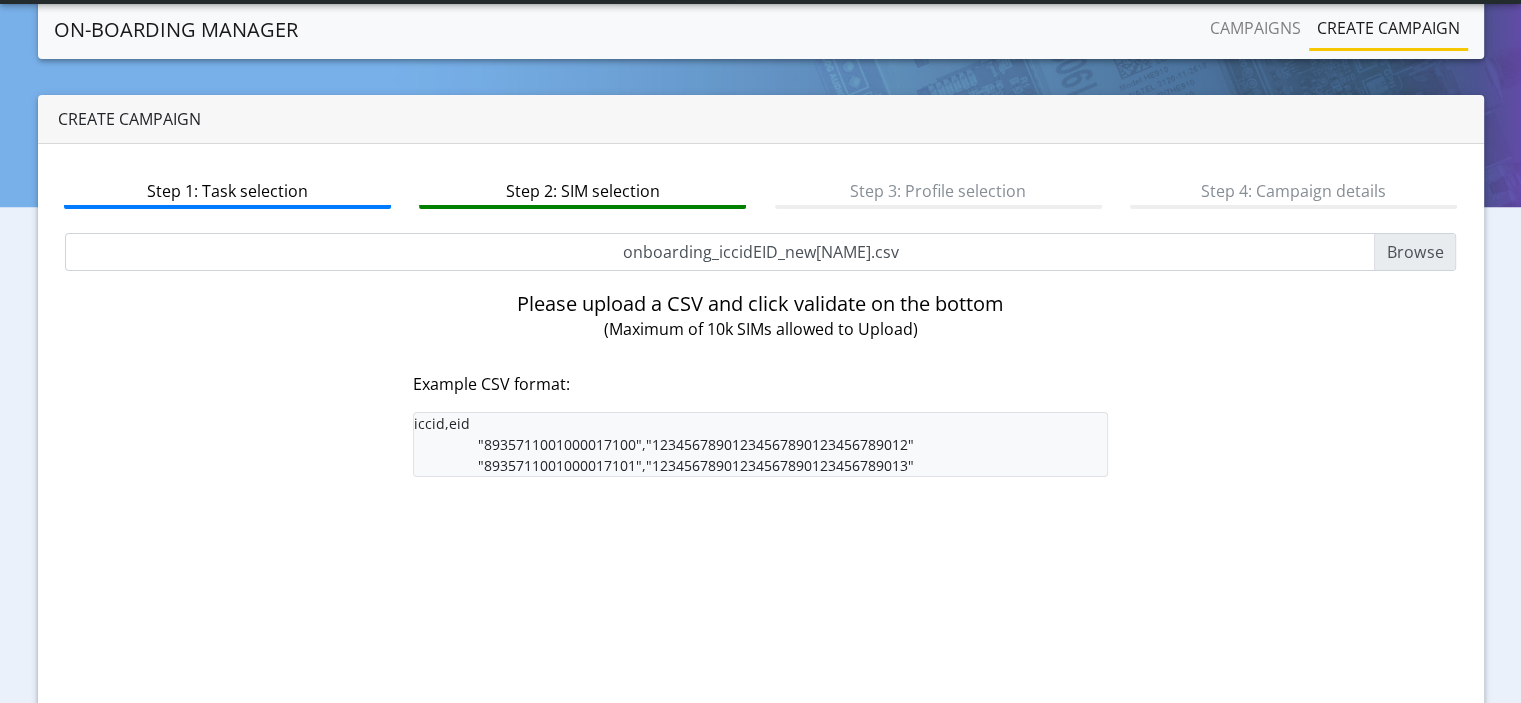scroll, scrollTop: 174, scrollLeft: 0, axis: vertical 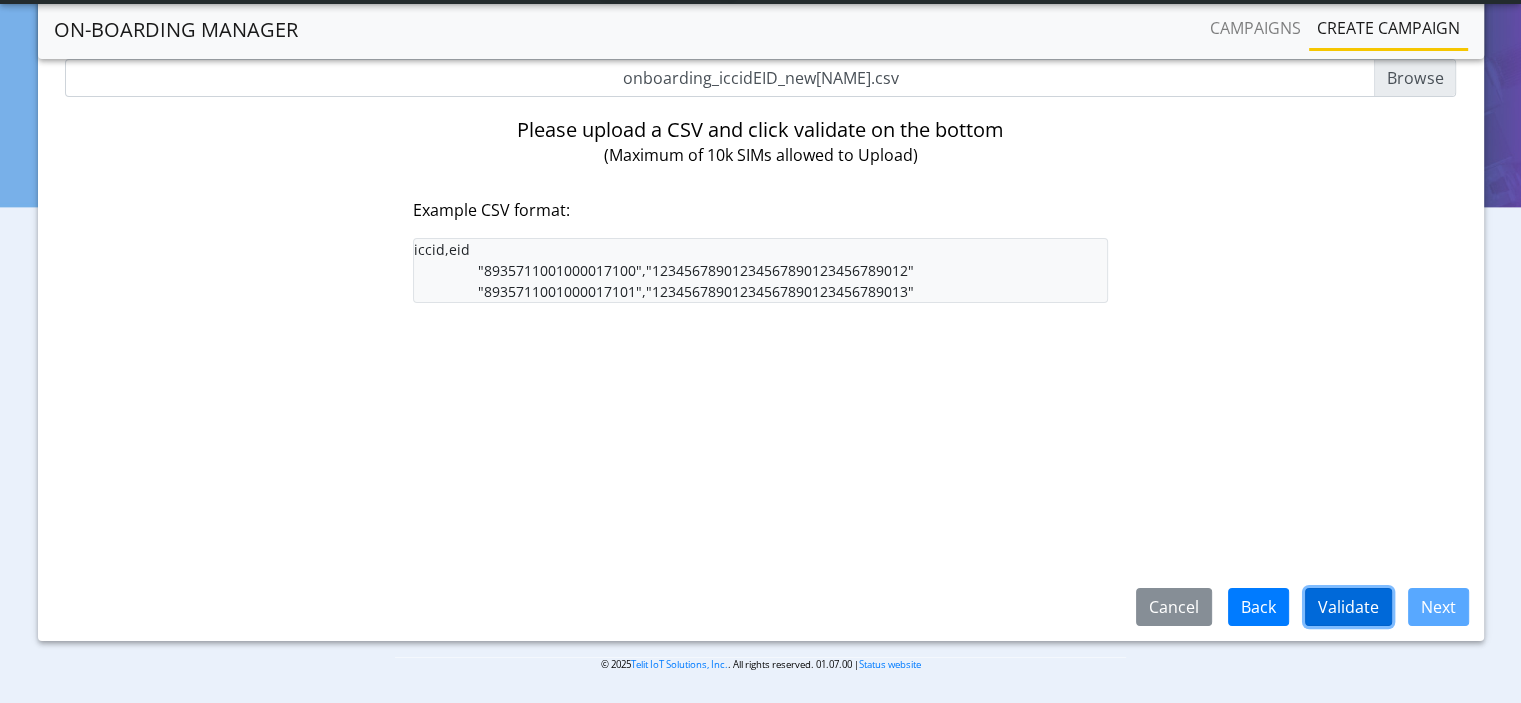 click on "Validate" at bounding box center (1348, 607) 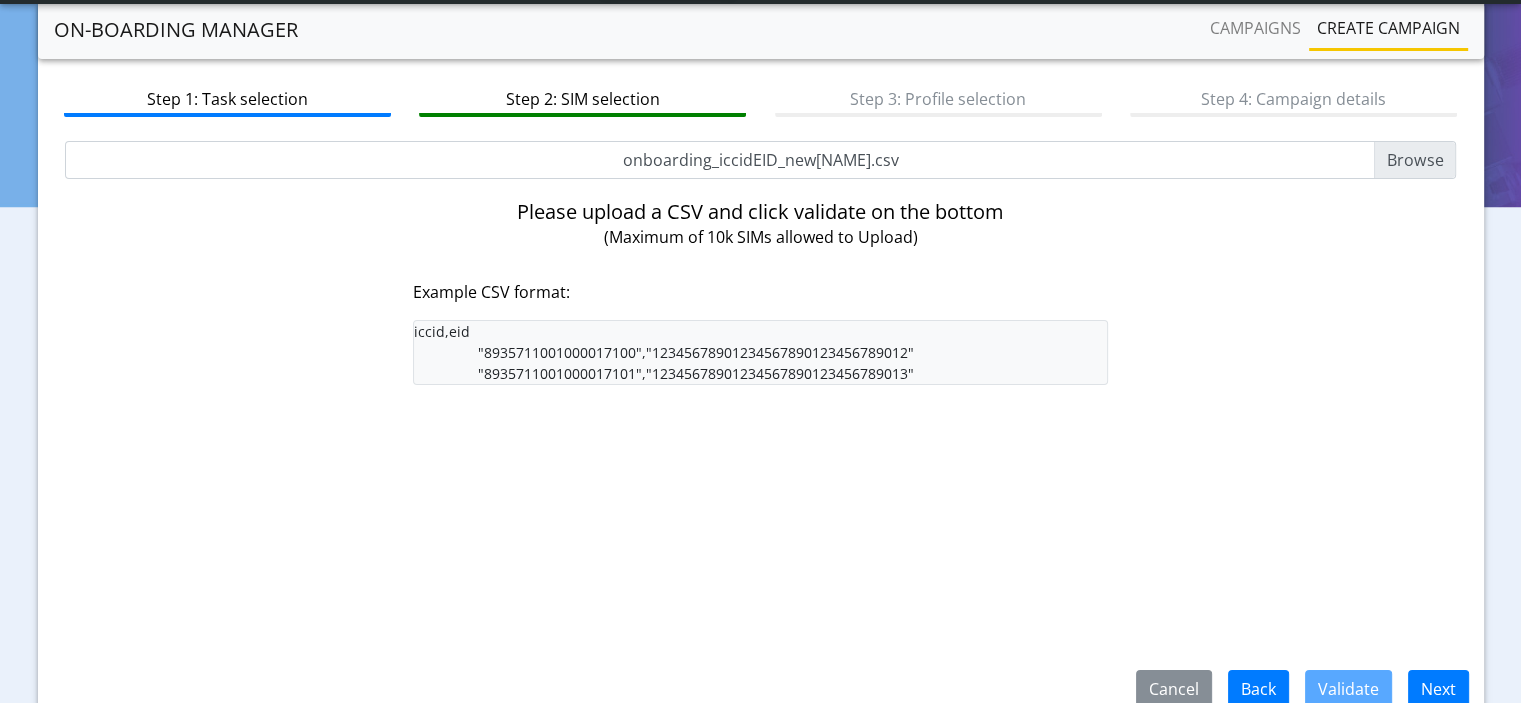 scroll, scrollTop: 0, scrollLeft: 0, axis: both 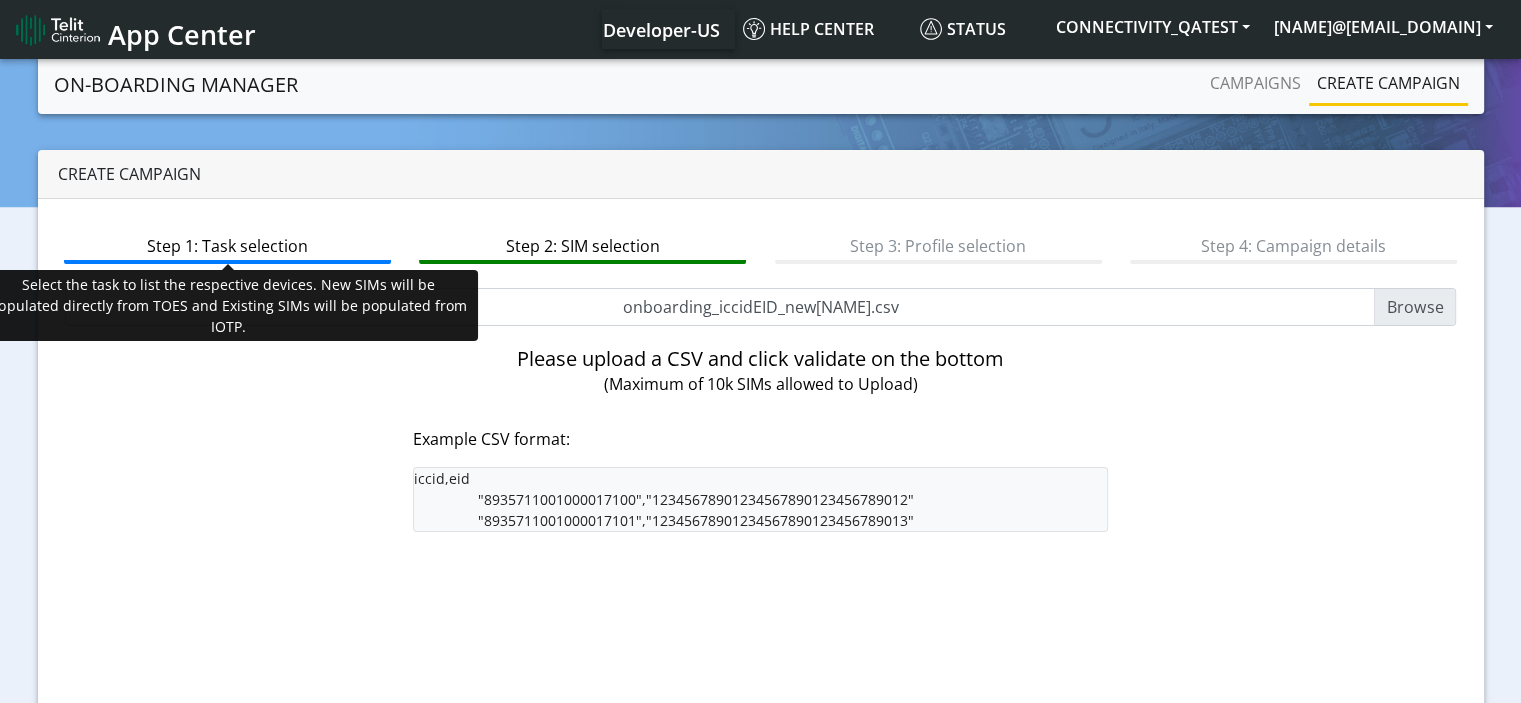 click on "Step 1: Task selection" 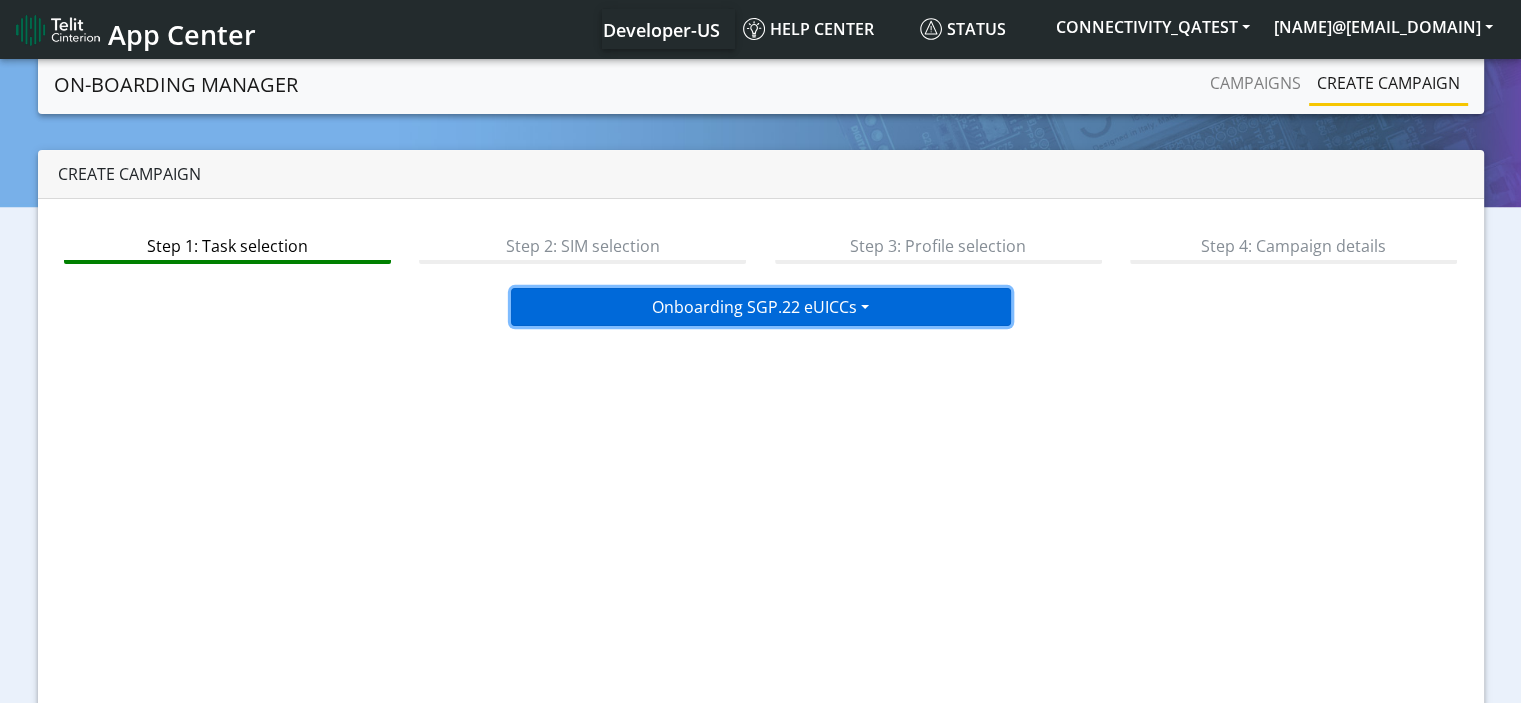 click on "Onboarding SGP.22 eUICCs" at bounding box center [761, 307] 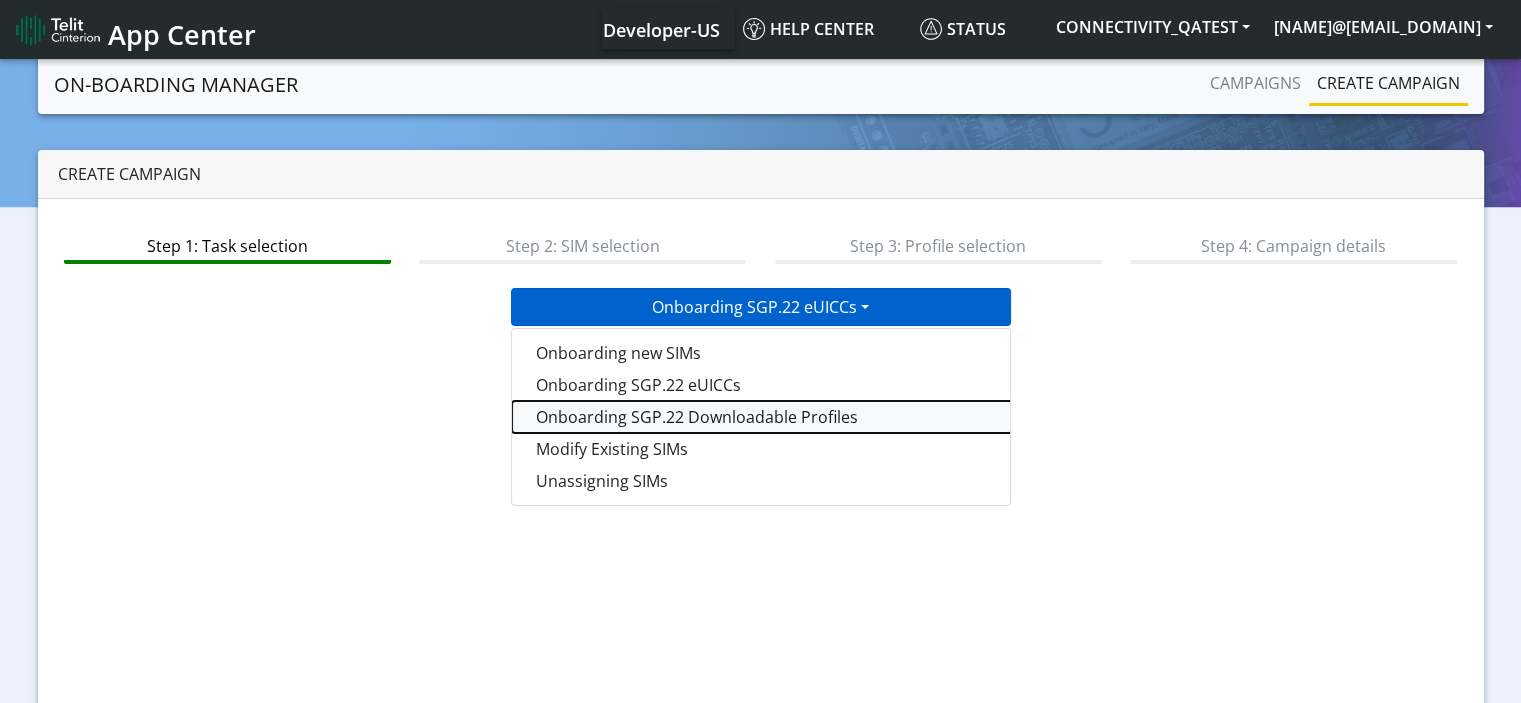 click on "Onboarding SGP.22 Downloadable Profiles" at bounding box center [762, 417] 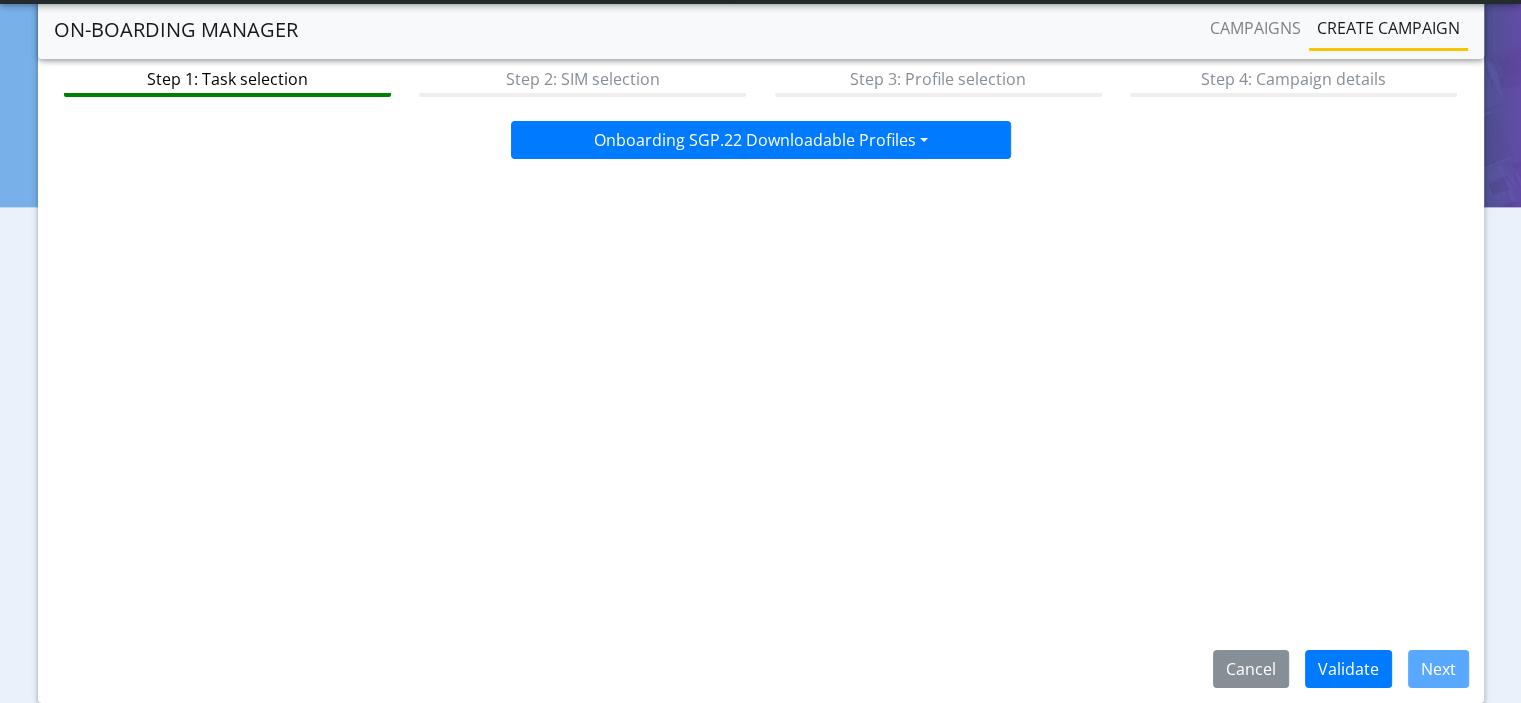 scroll, scrollTop: 174, scrollLeft: 0, axis: vertical 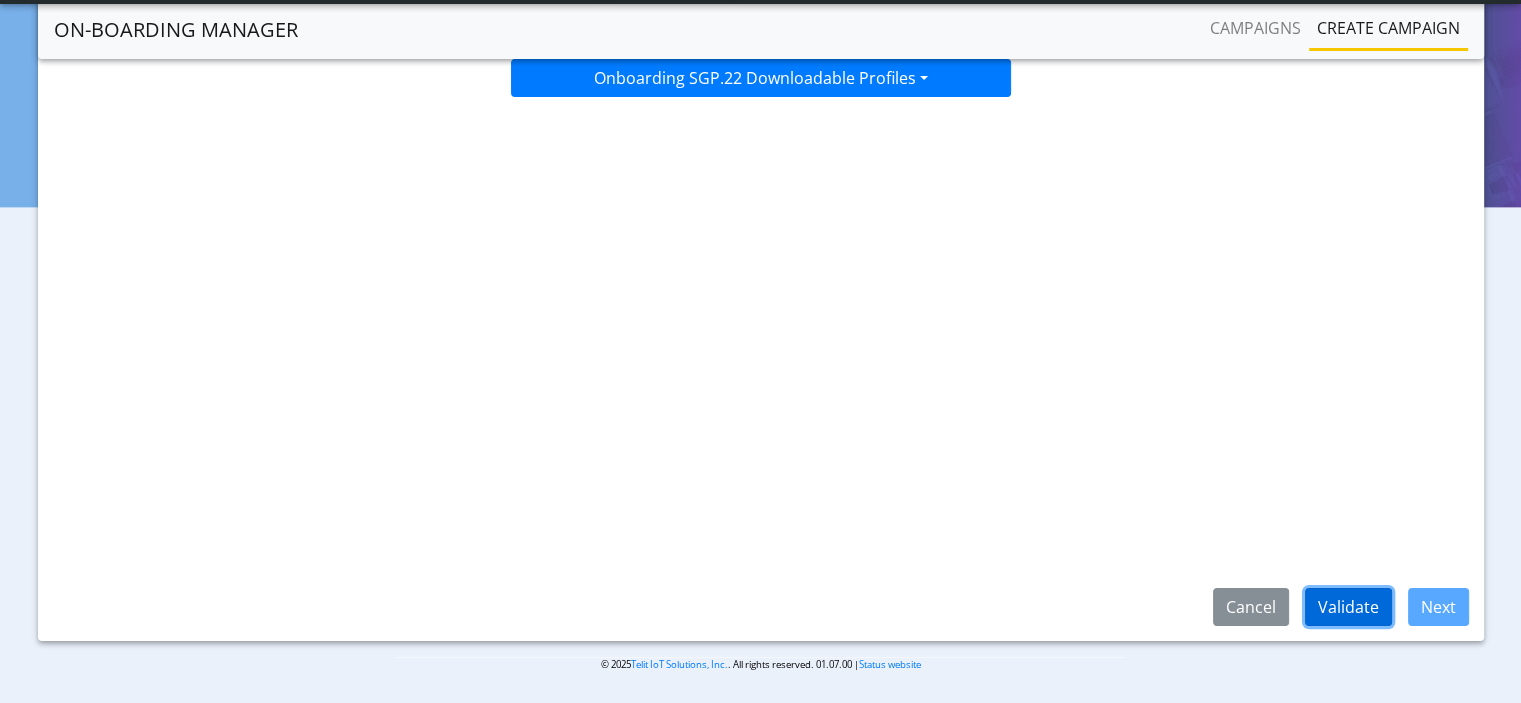click on "Validate" at bounding box center [1348, 607] 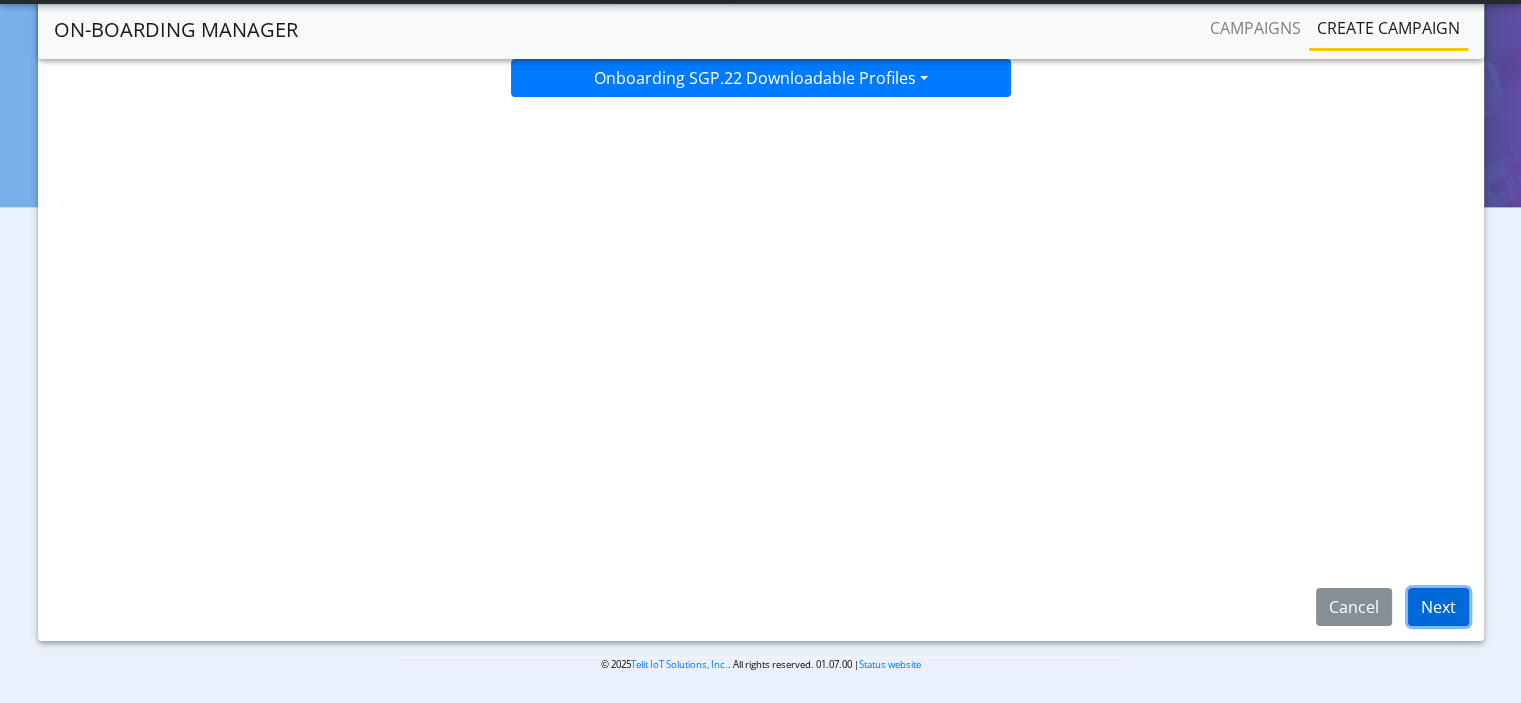 click on "Next" at bounding box center [1438, 607] 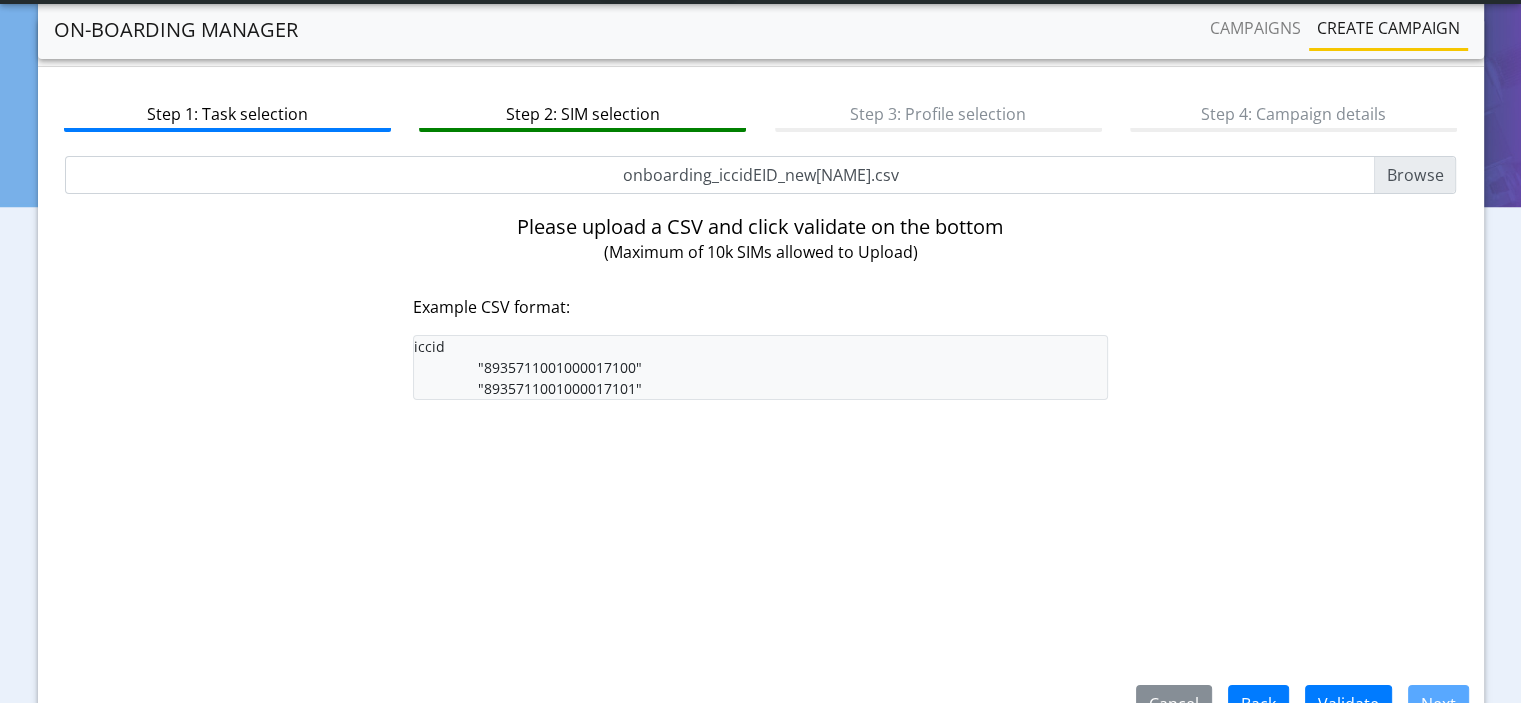 scroll, scrollTop: 0, scrollLeft: 0, axis: both 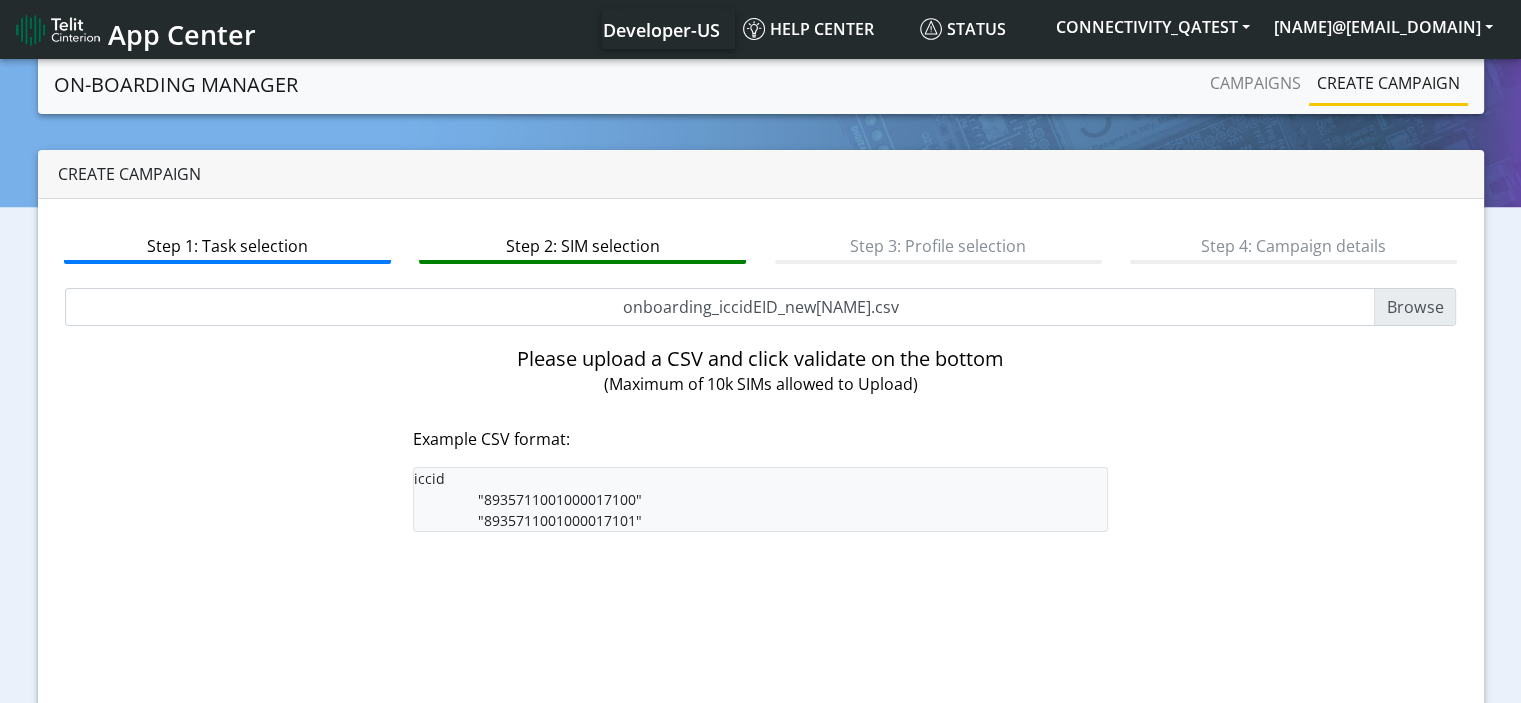 click on "onboarding_iccidEID_newRosa.csv" at bounding box center [761, 307] 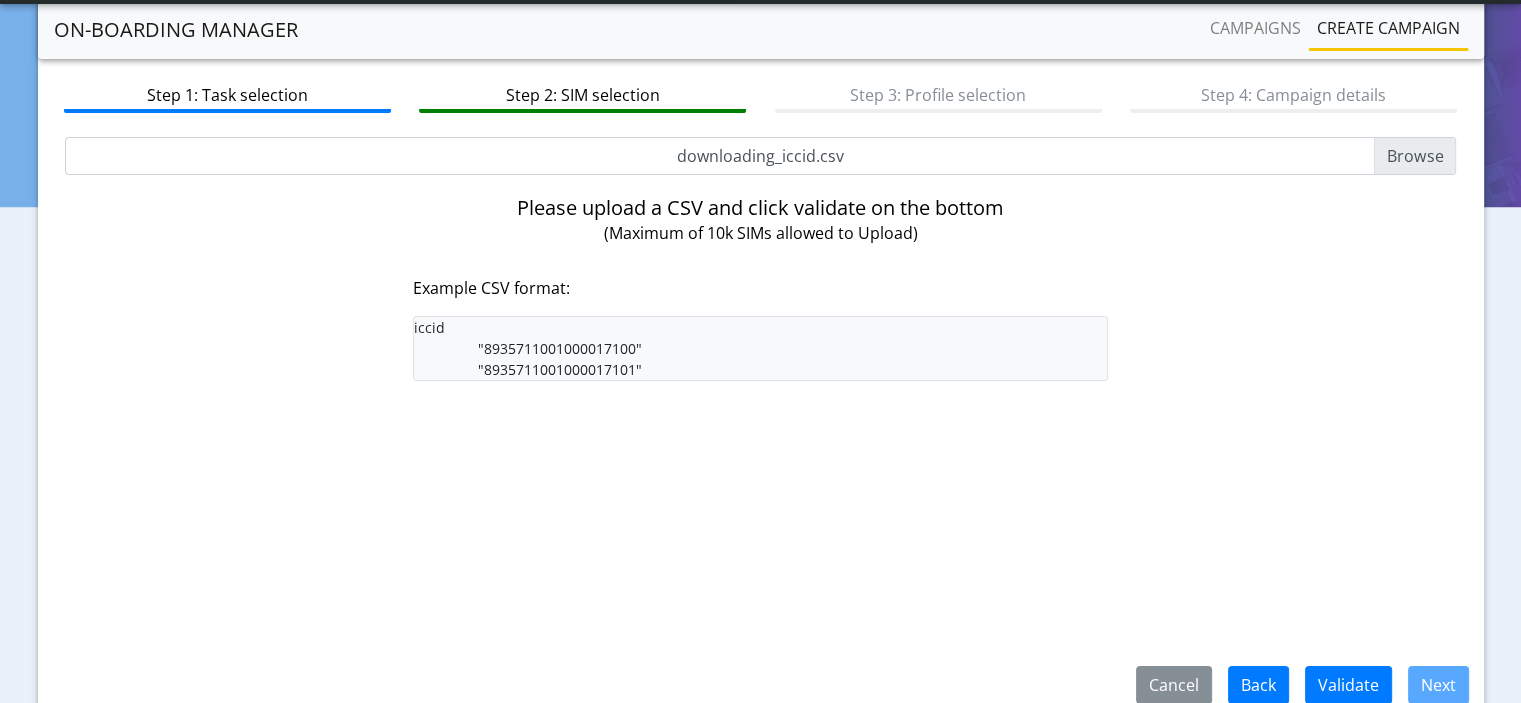 scroll, scrollTop: 174, scrollLeft: 0, axis: vertical 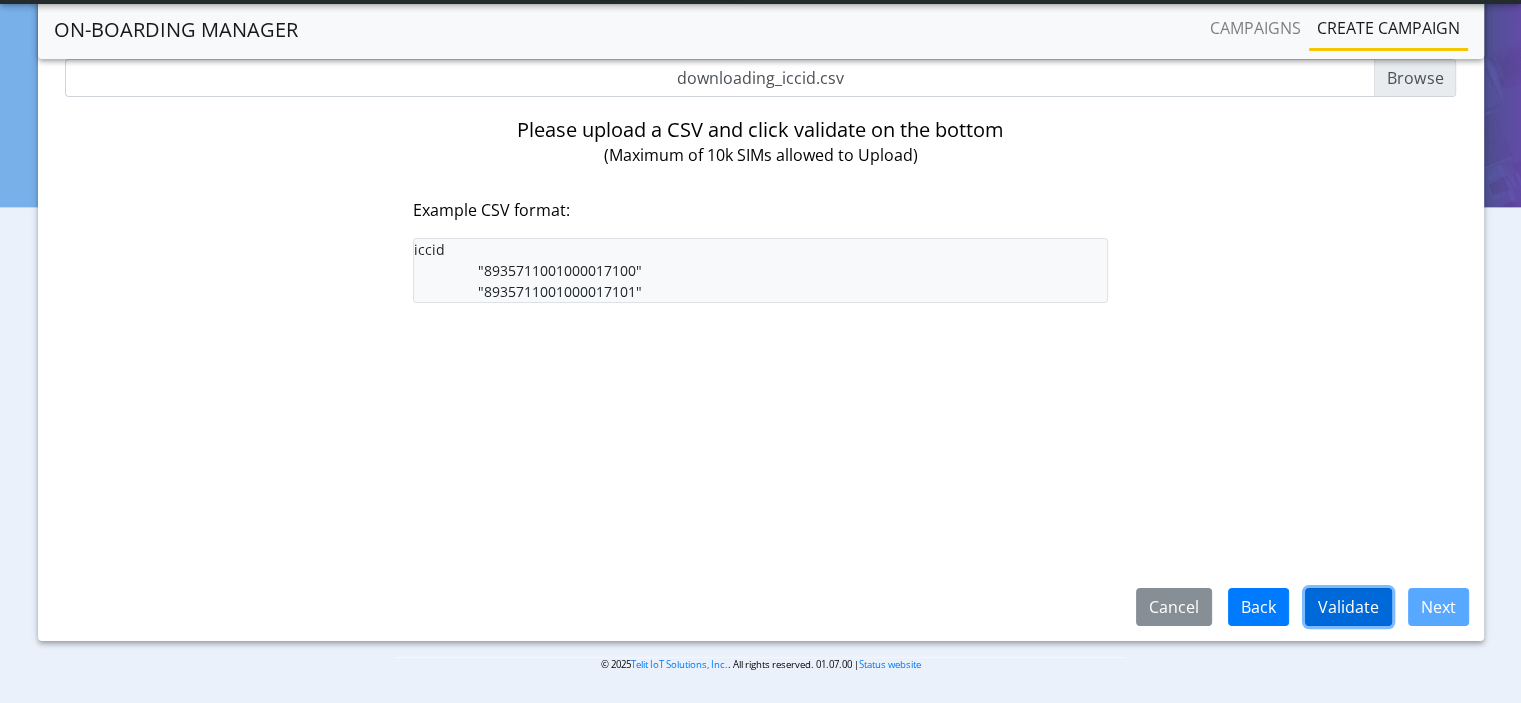 click on "Validate" at bounding box center [1348, 607] 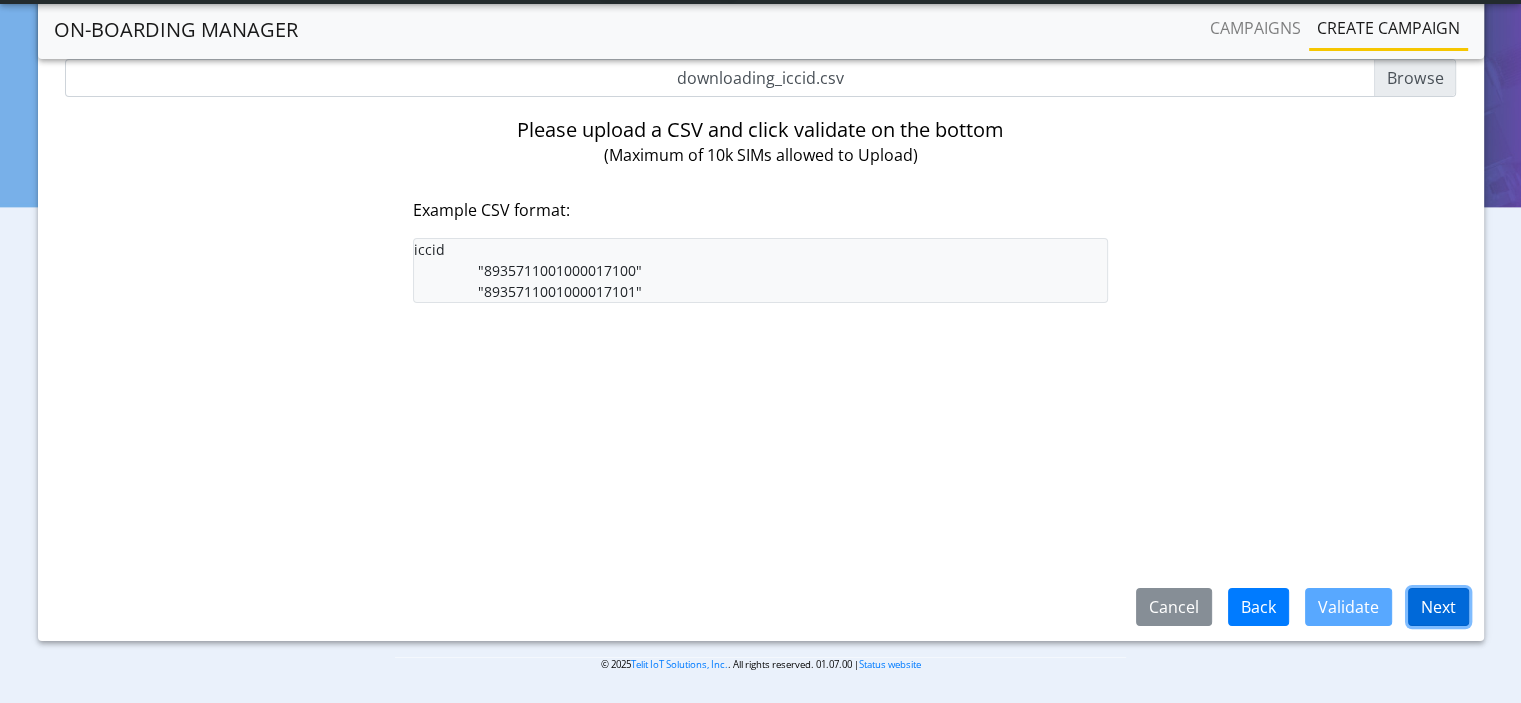 click on "Next" at bounding box center (1438, 607) 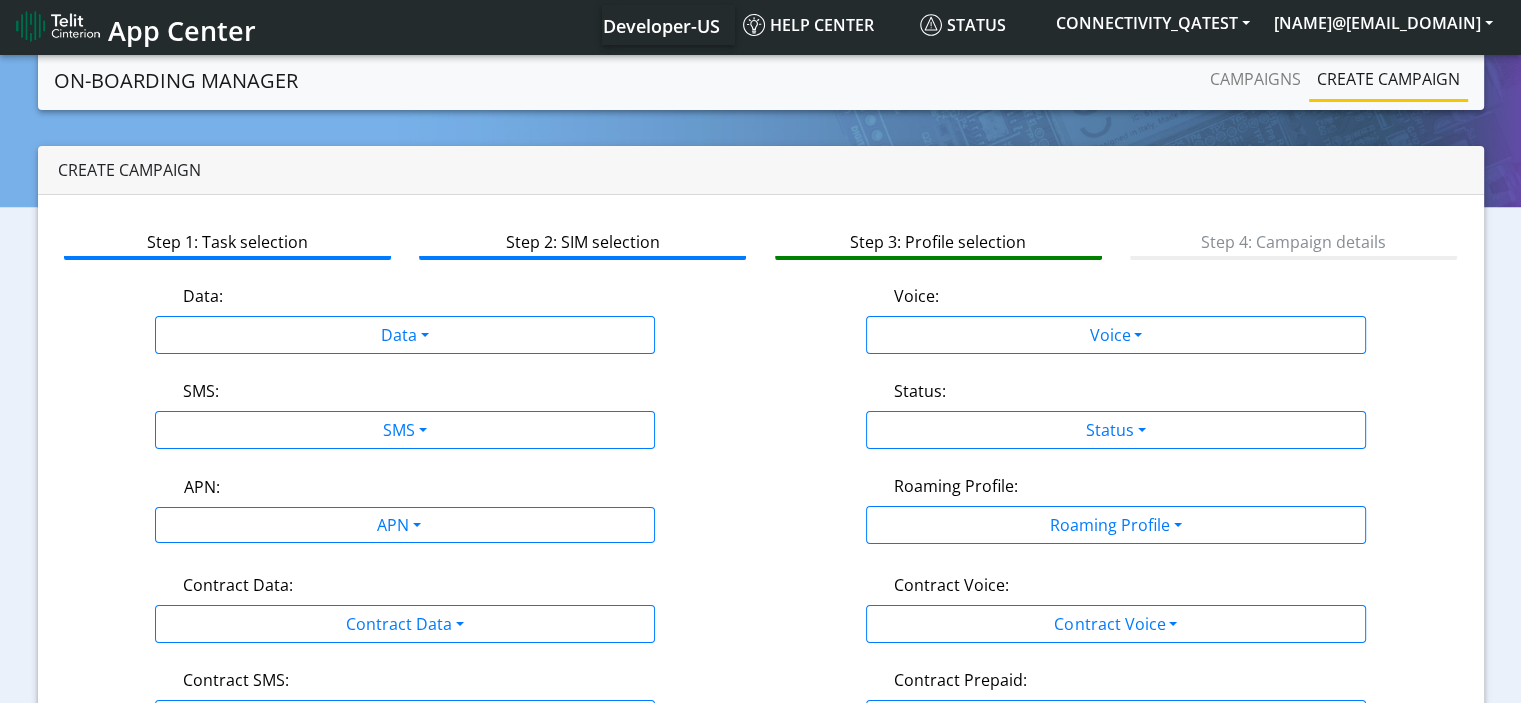 scroll, scrollTop: 0, scrollLeft: 0, axis: both 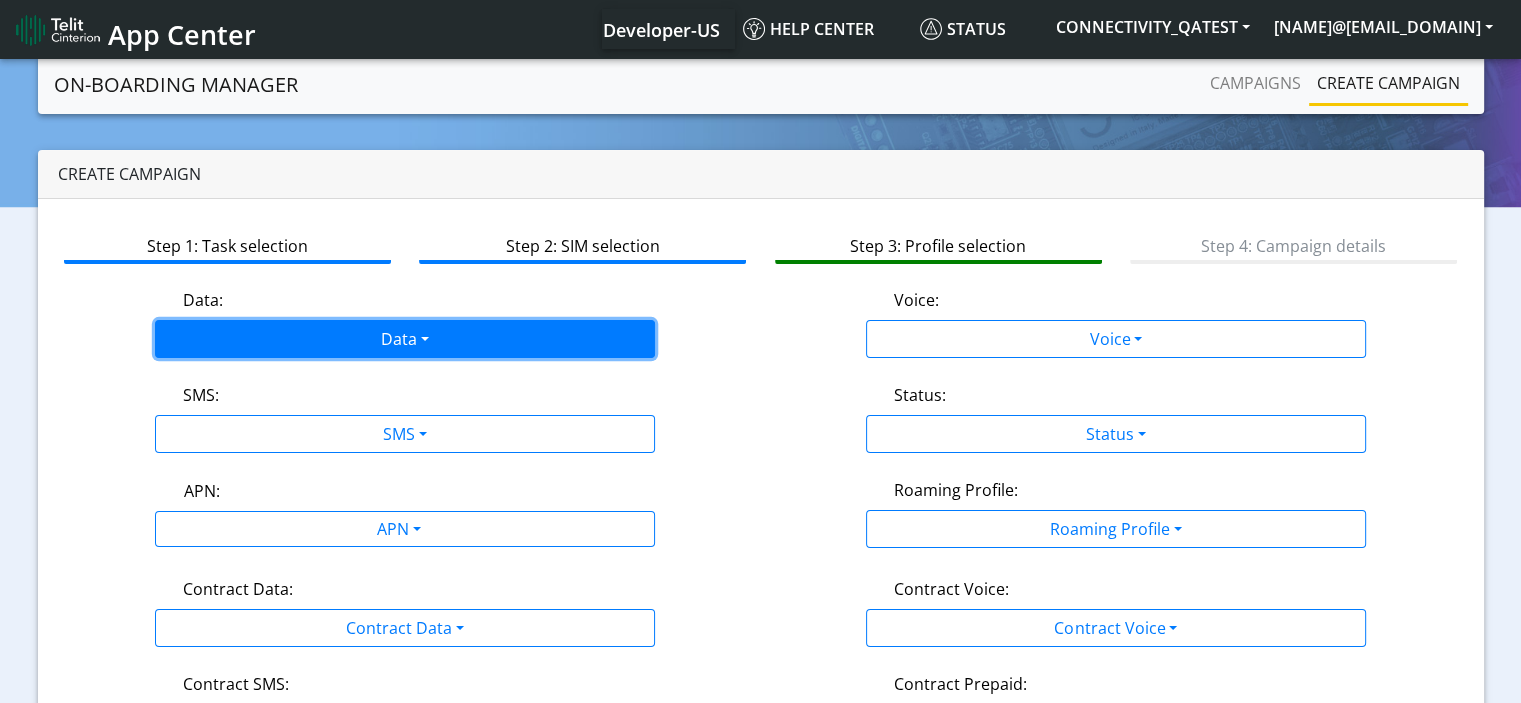 click on "Data" at bounding box center [405, 339] 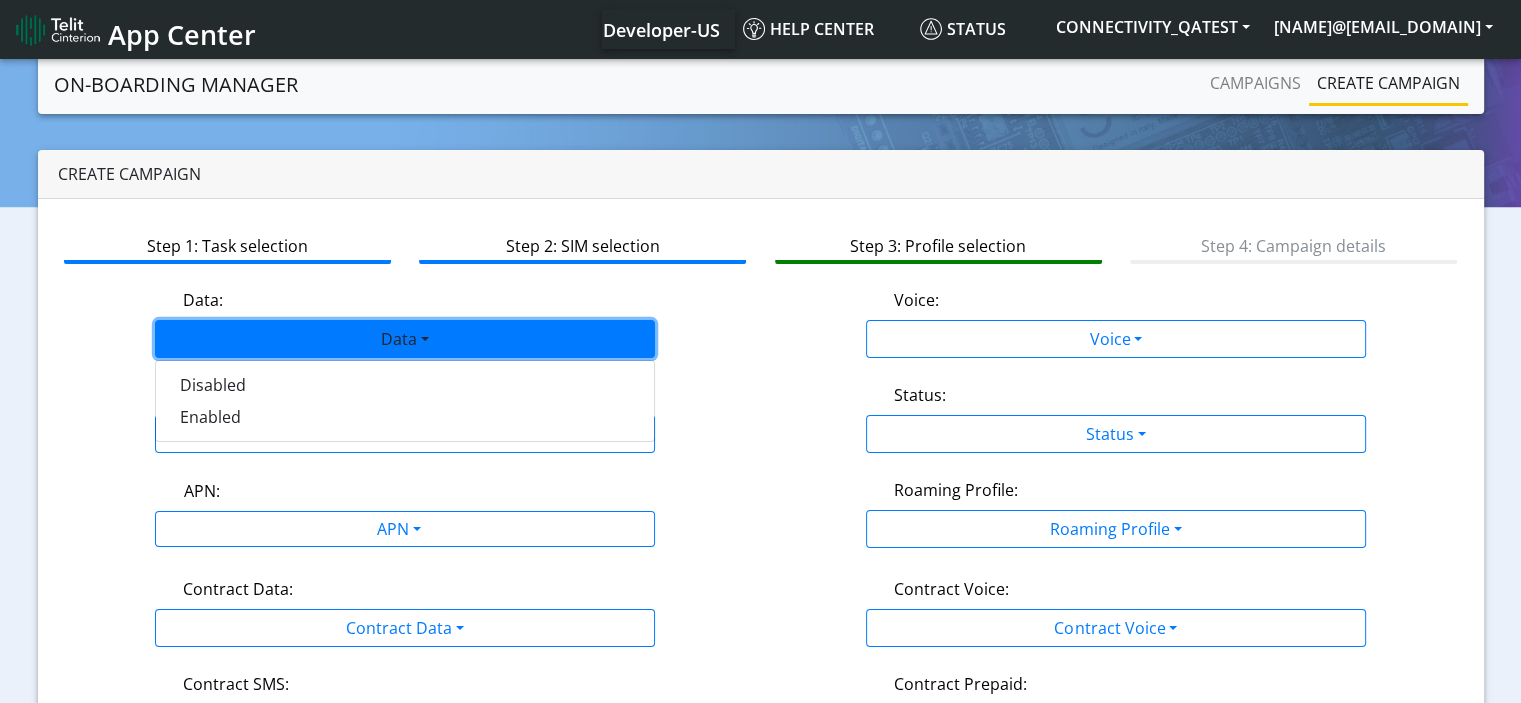 click on "App Center" at bounding box center [182, 34] 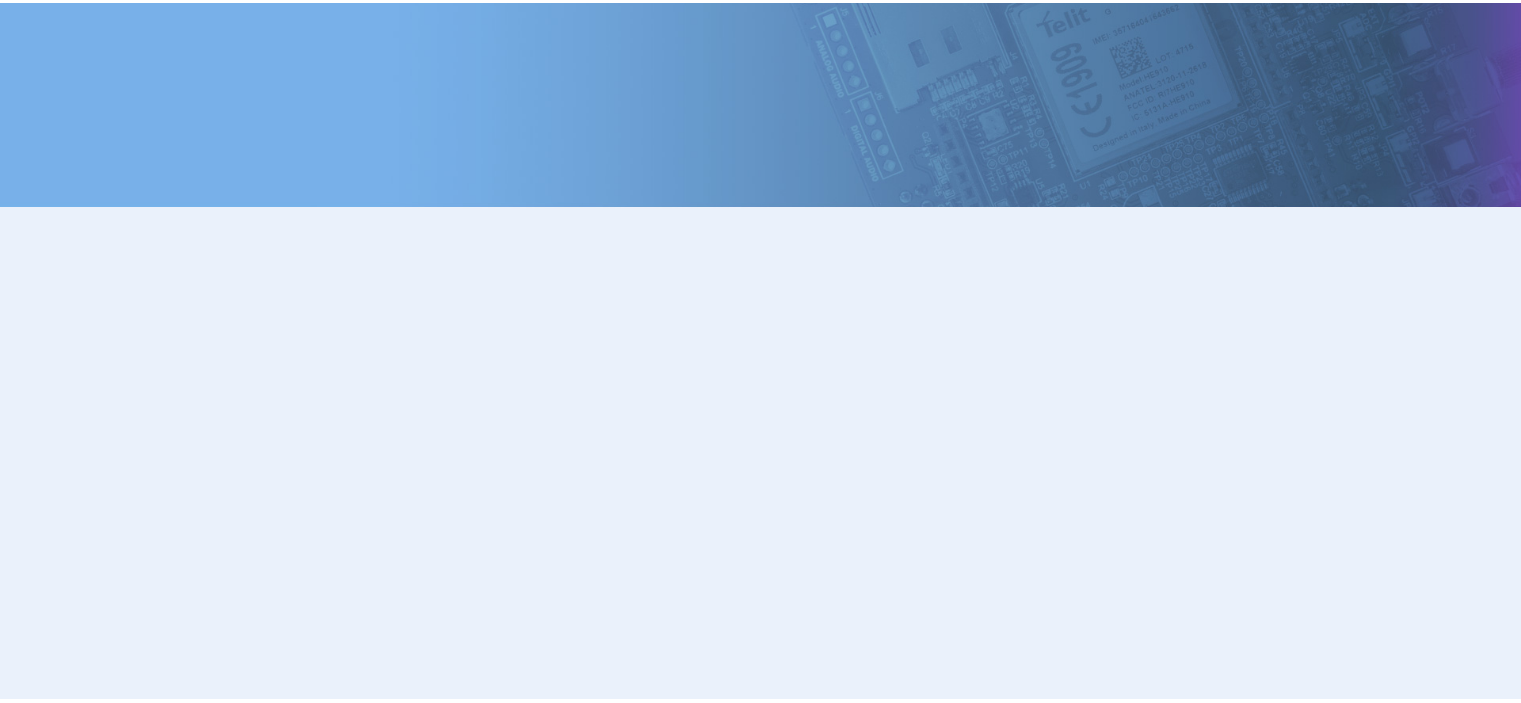 scroll, scrollTop: 0, scrollLeft: 0, axis: both 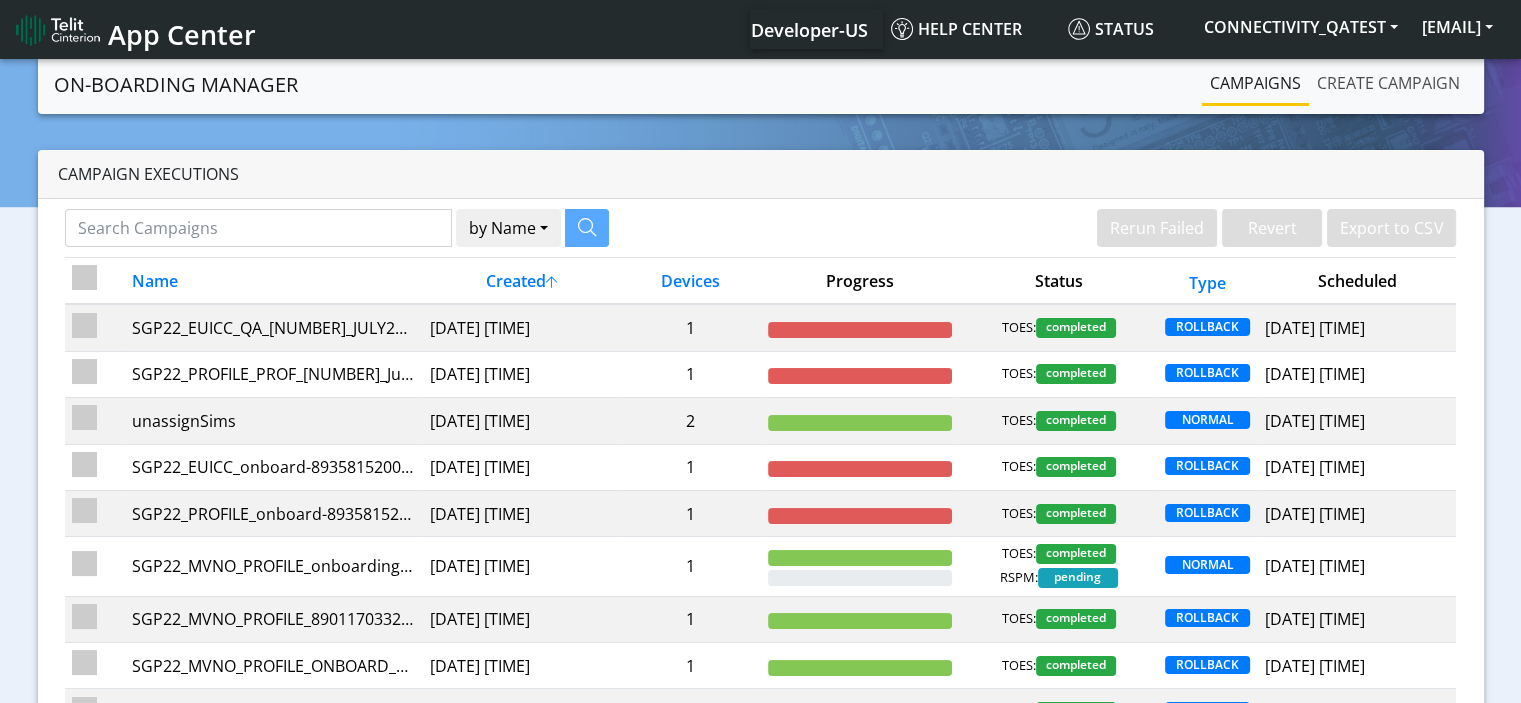 click on "Create campaign" 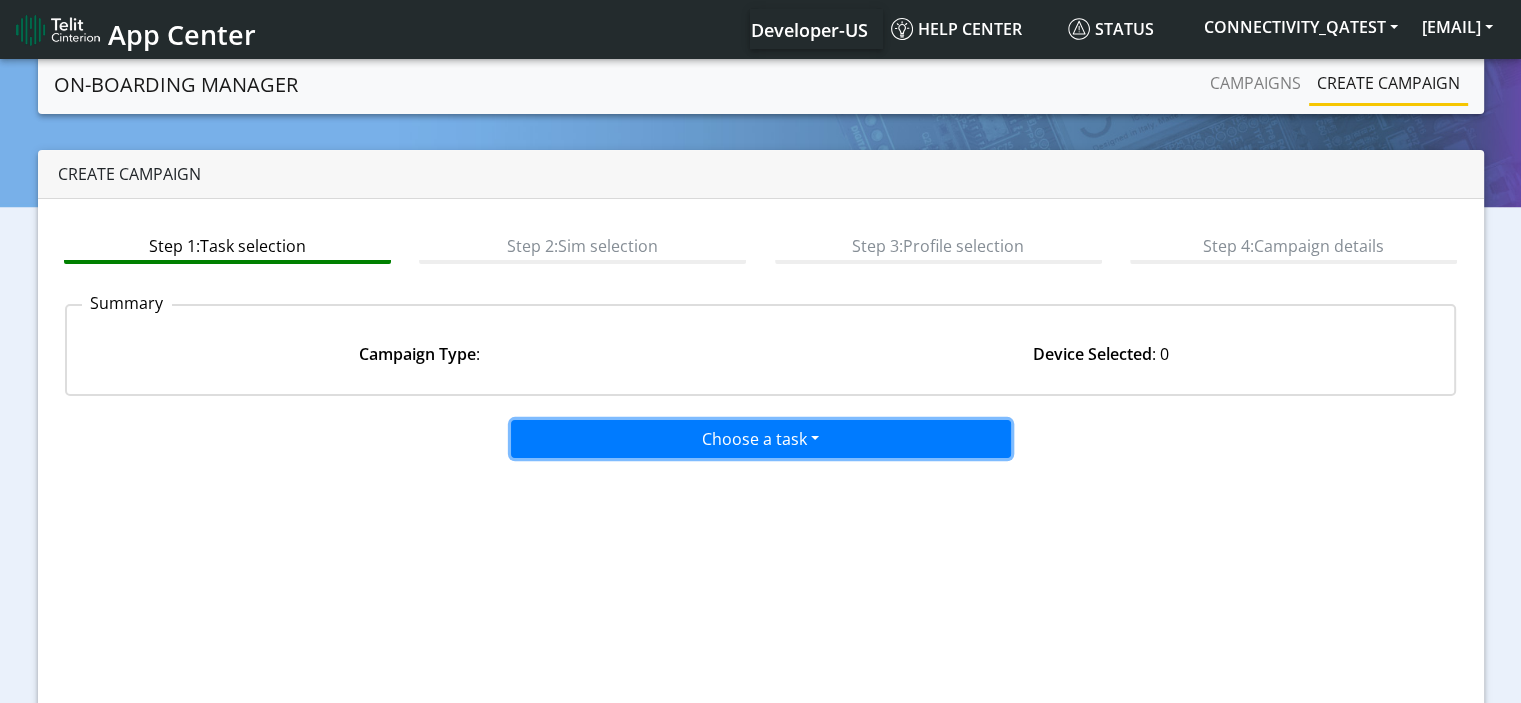 click on "Choose a task" at bounding box center (761, 439) 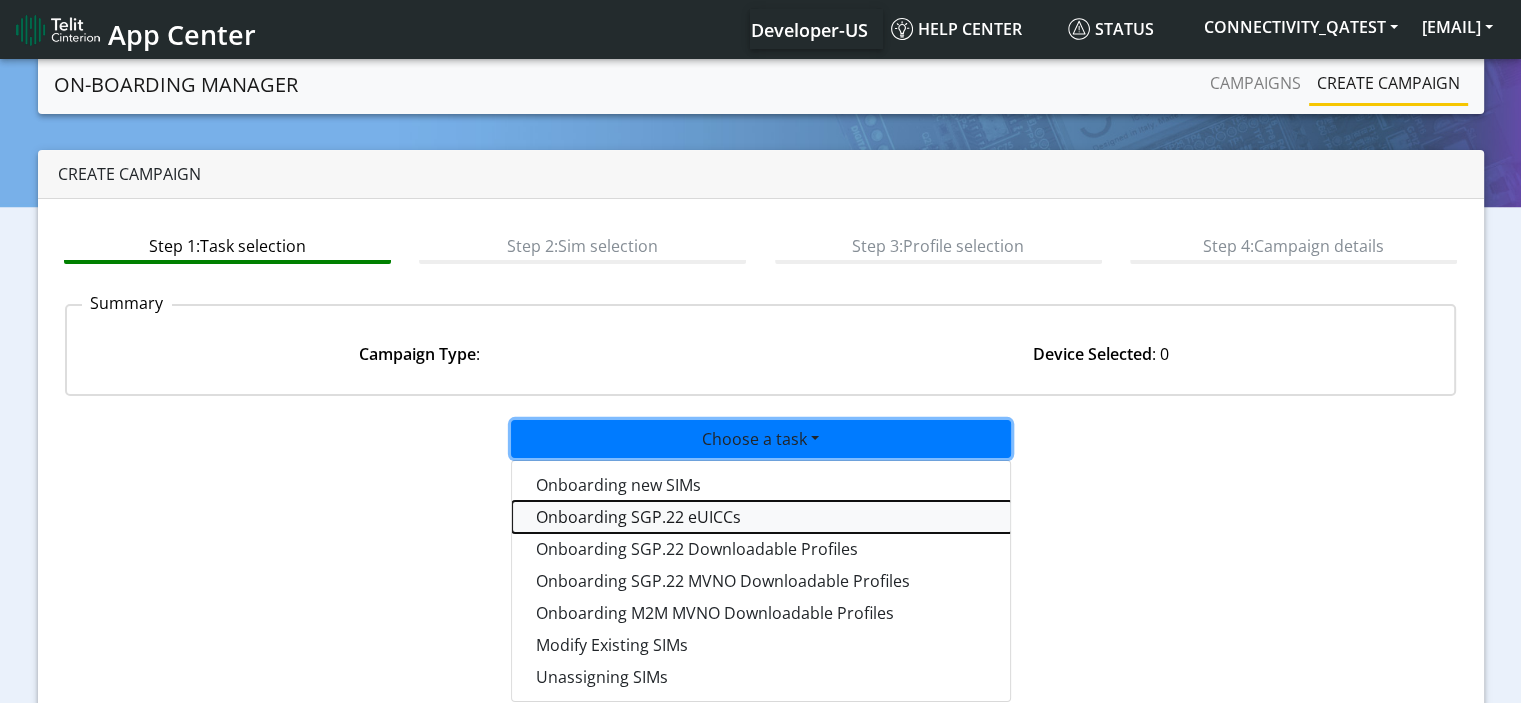 click on "Onboarding SGP.22 eUICCs" at bounding box center (762, 517) 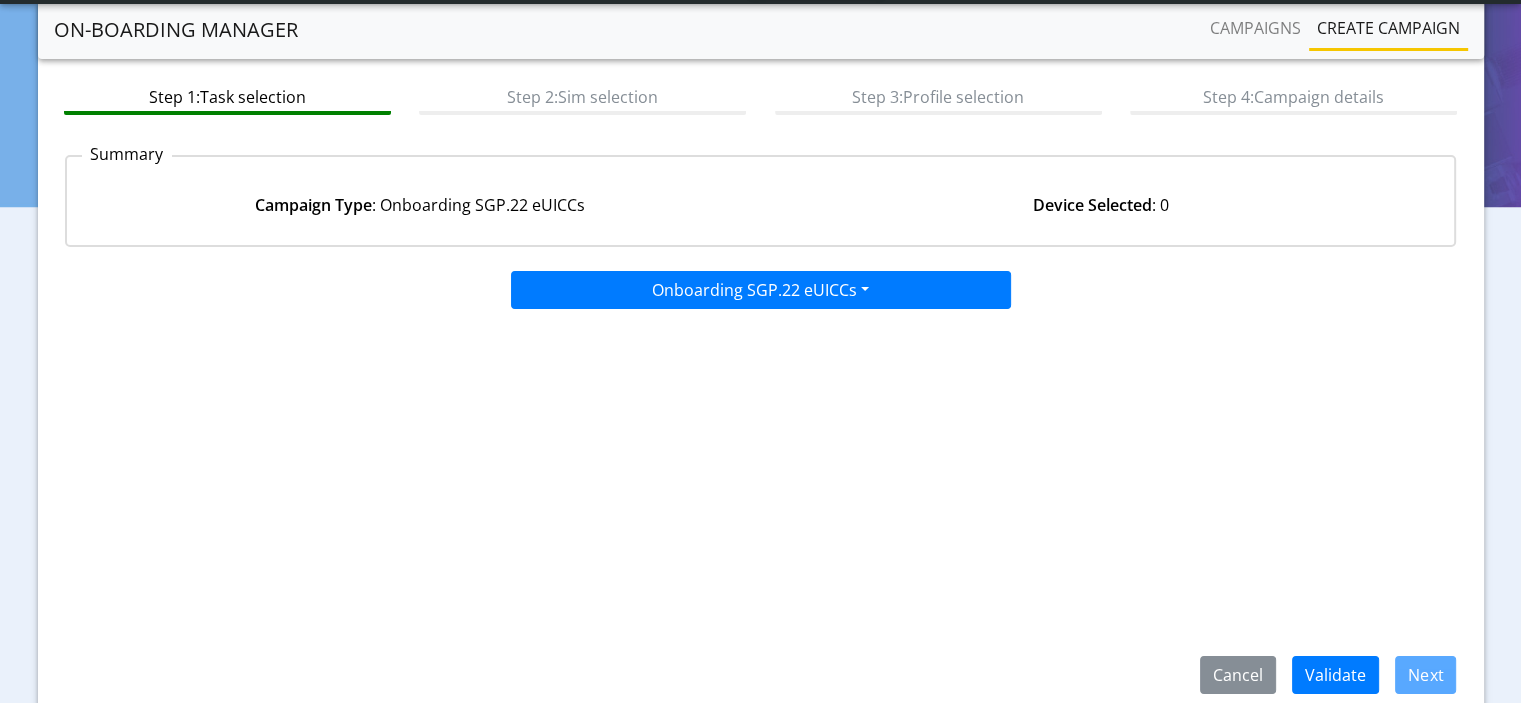 scroll, scrollTop: 174, scrollLeft: 0, axis: vertical 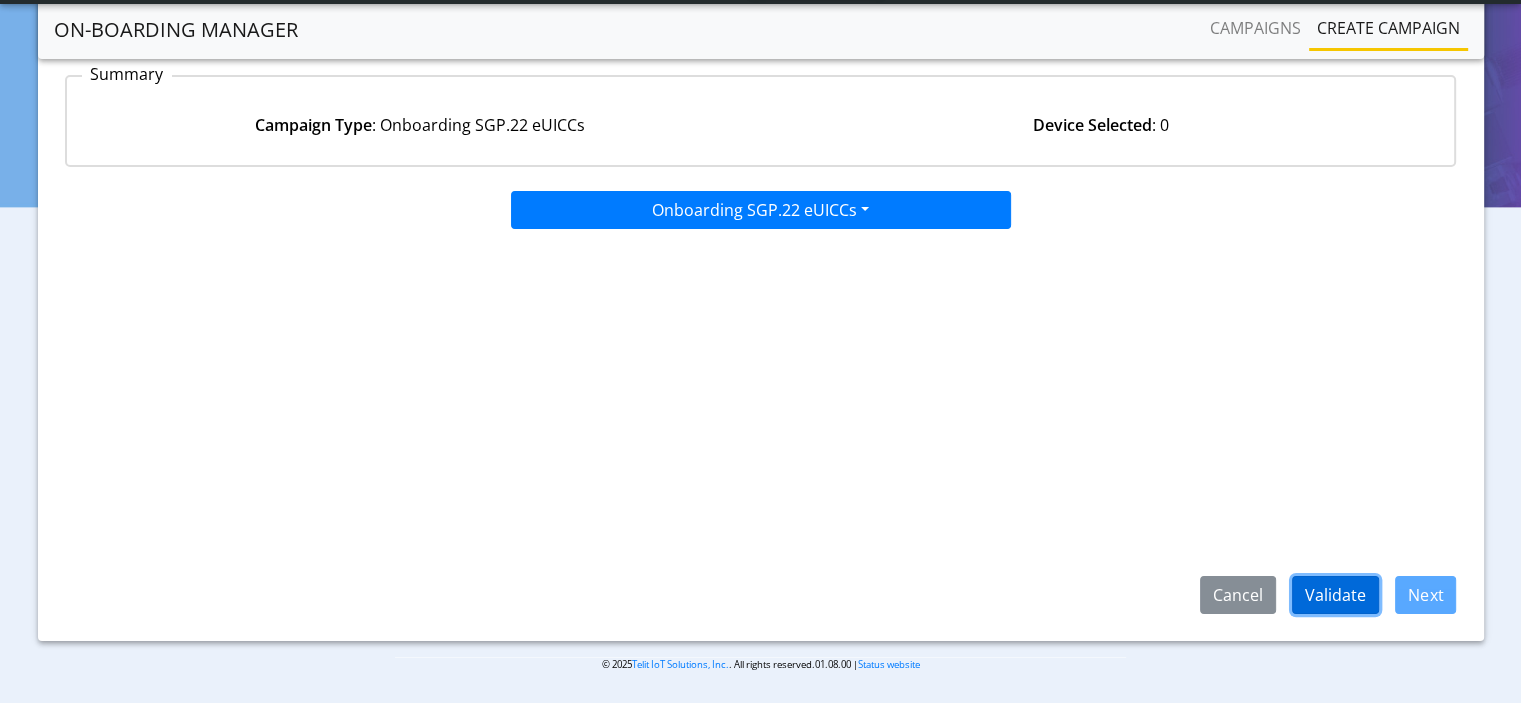 click on "Validate" at bounding box center [1335, 595] 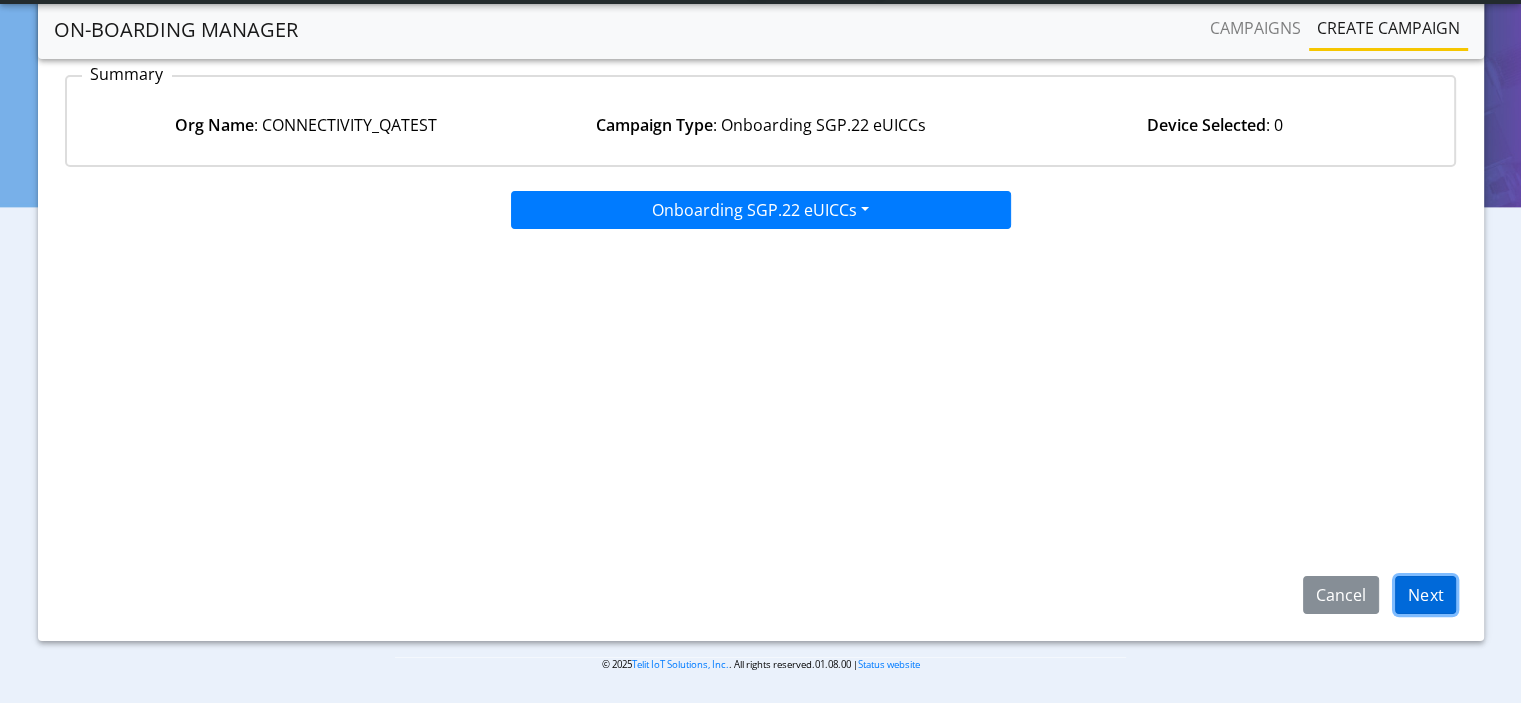 click on "Next" at bounding box center (1425, 595) 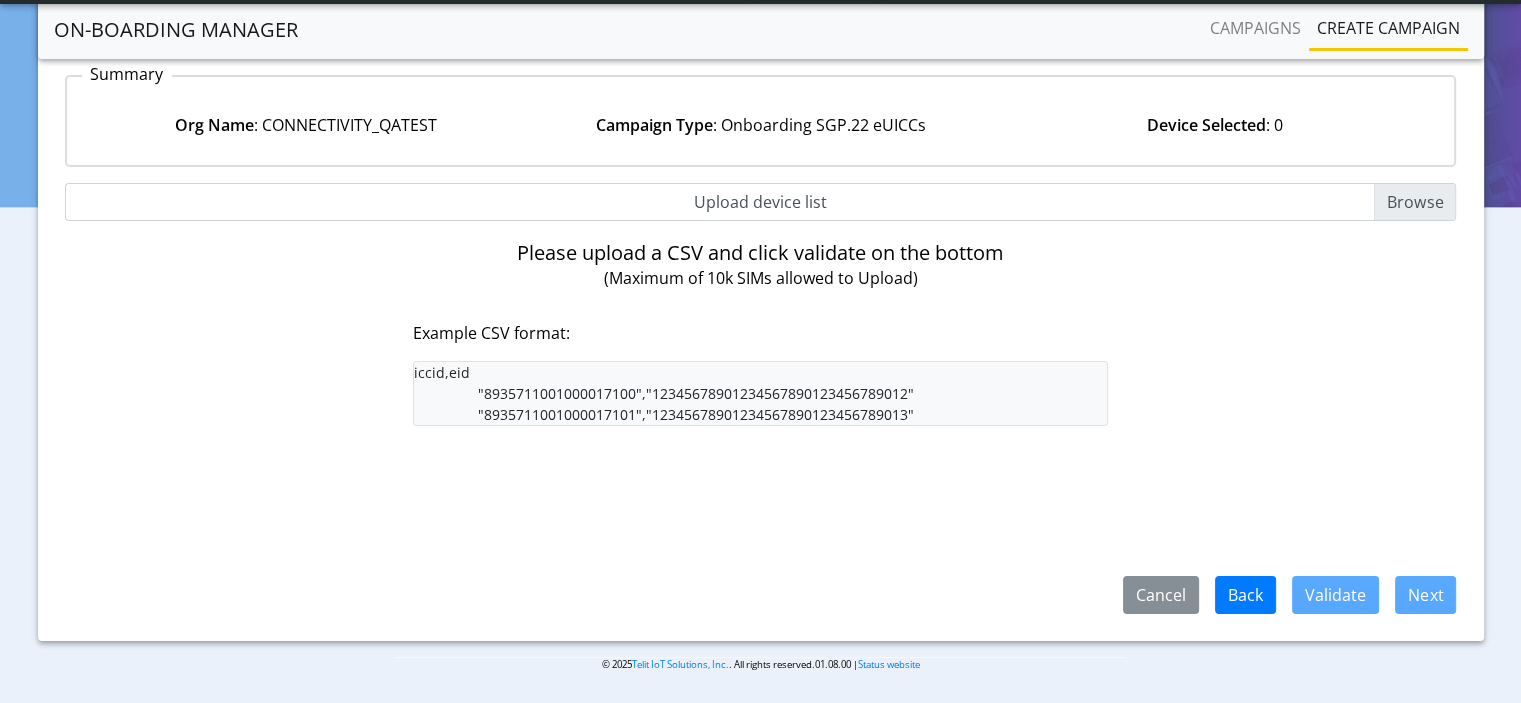click on "Upload device list" at bounding box center (761, 202) 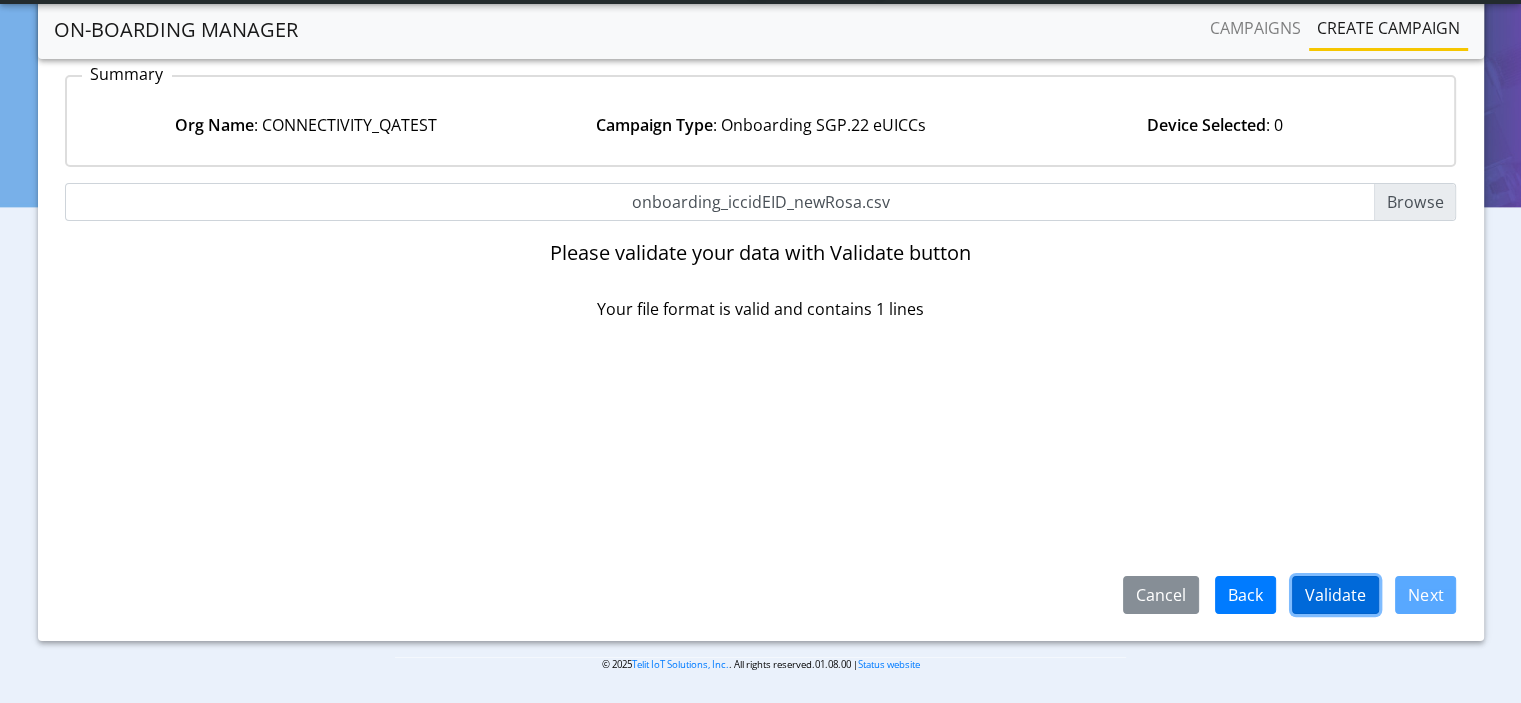 click on "Validate" at bounding box center (1335, 595) 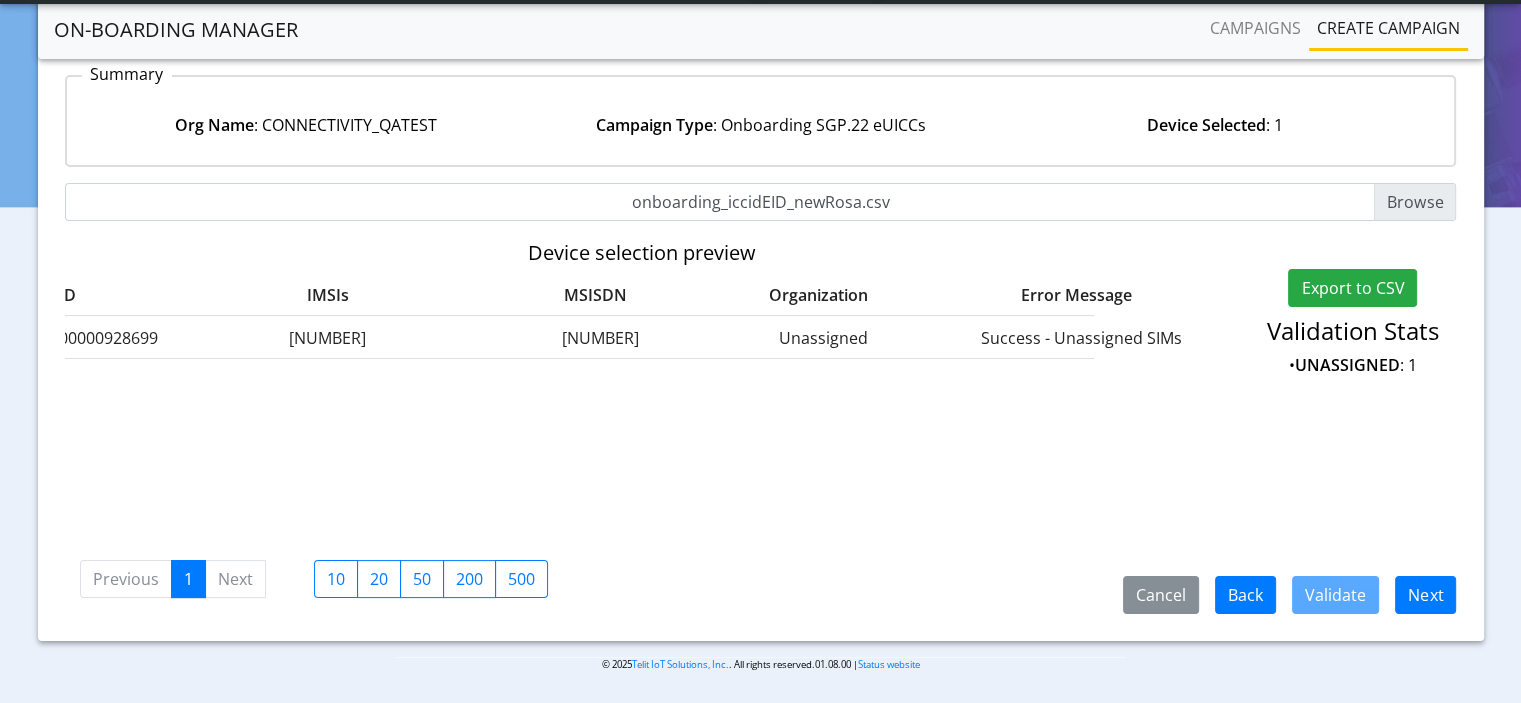 scroll, scrollTop: 0, scrollLeft: 0, axis: both 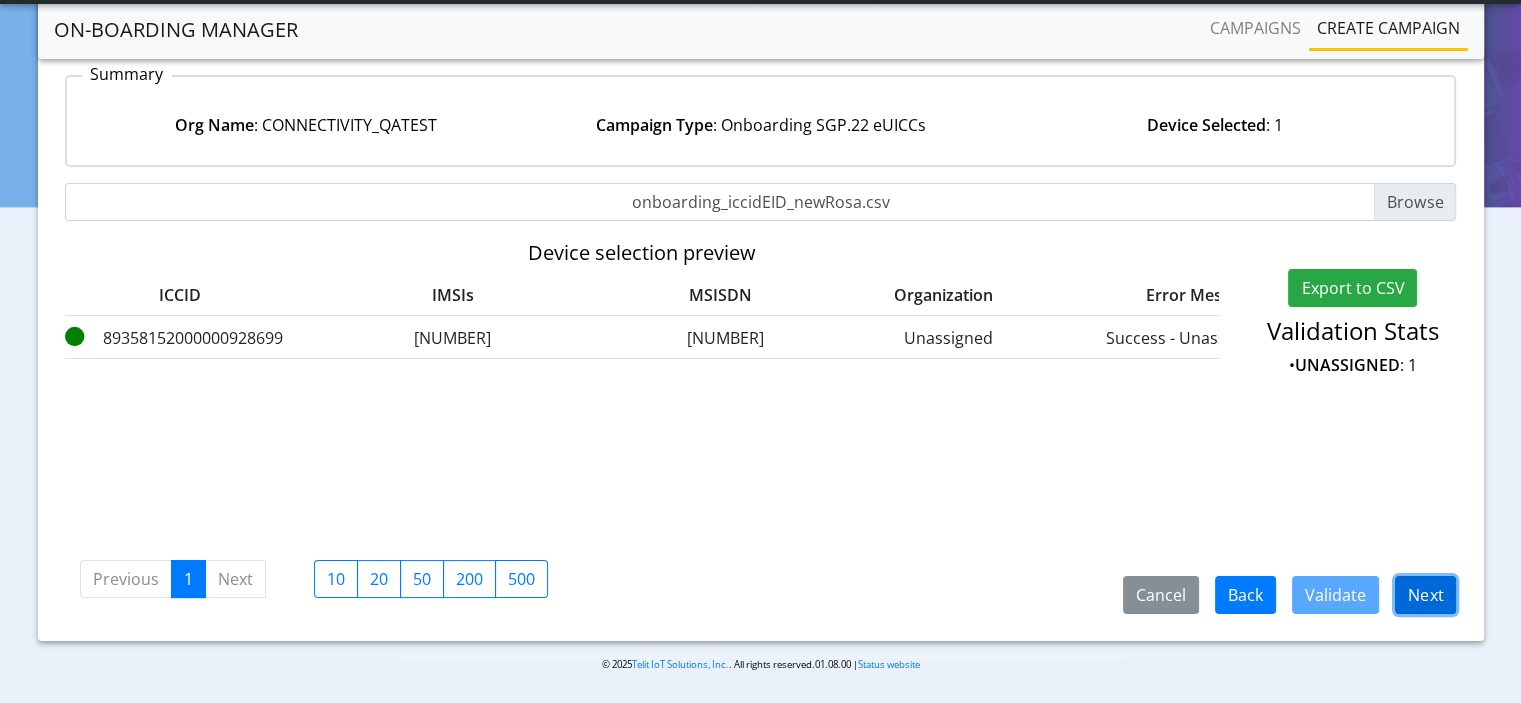 click on "Next" at bounding box center [1425, 595] 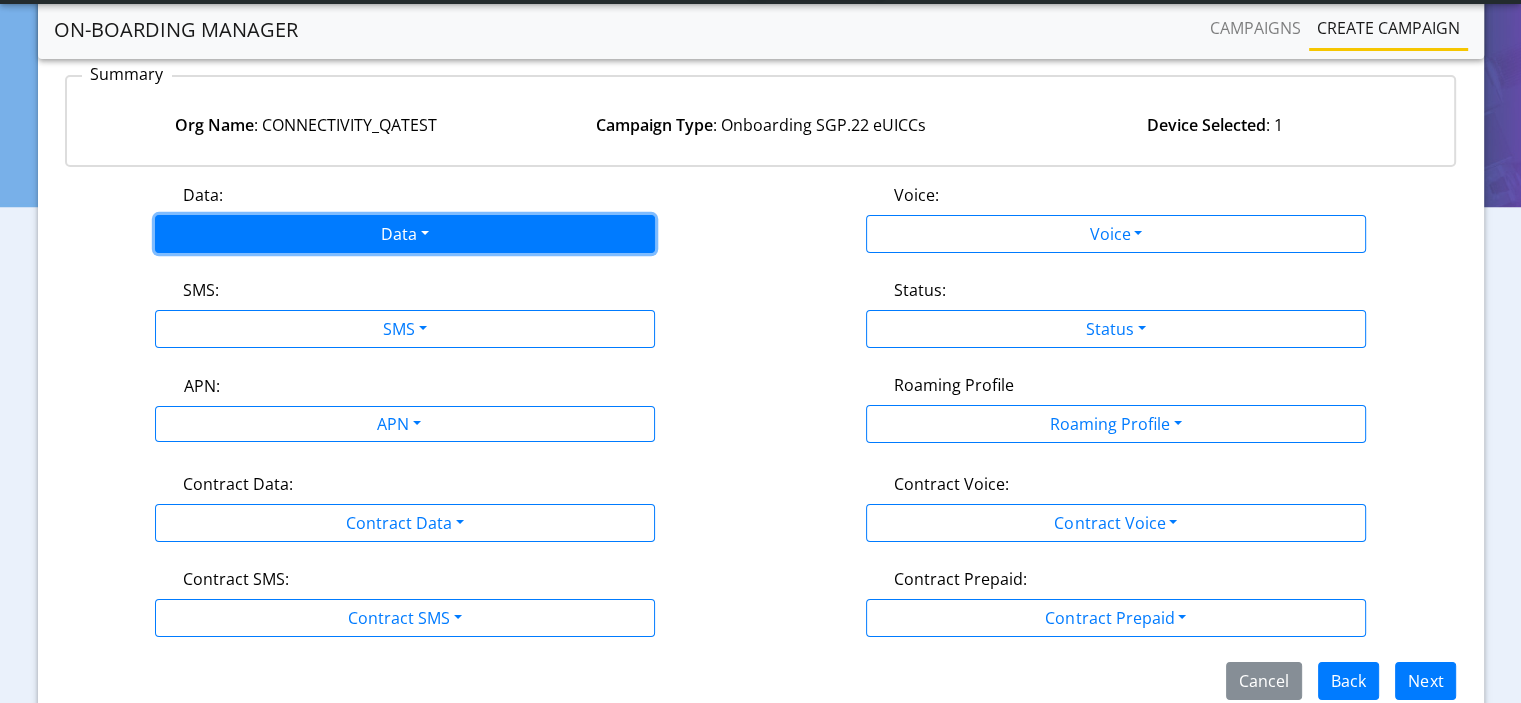 click on "Data" at bounding box center [405, 234] 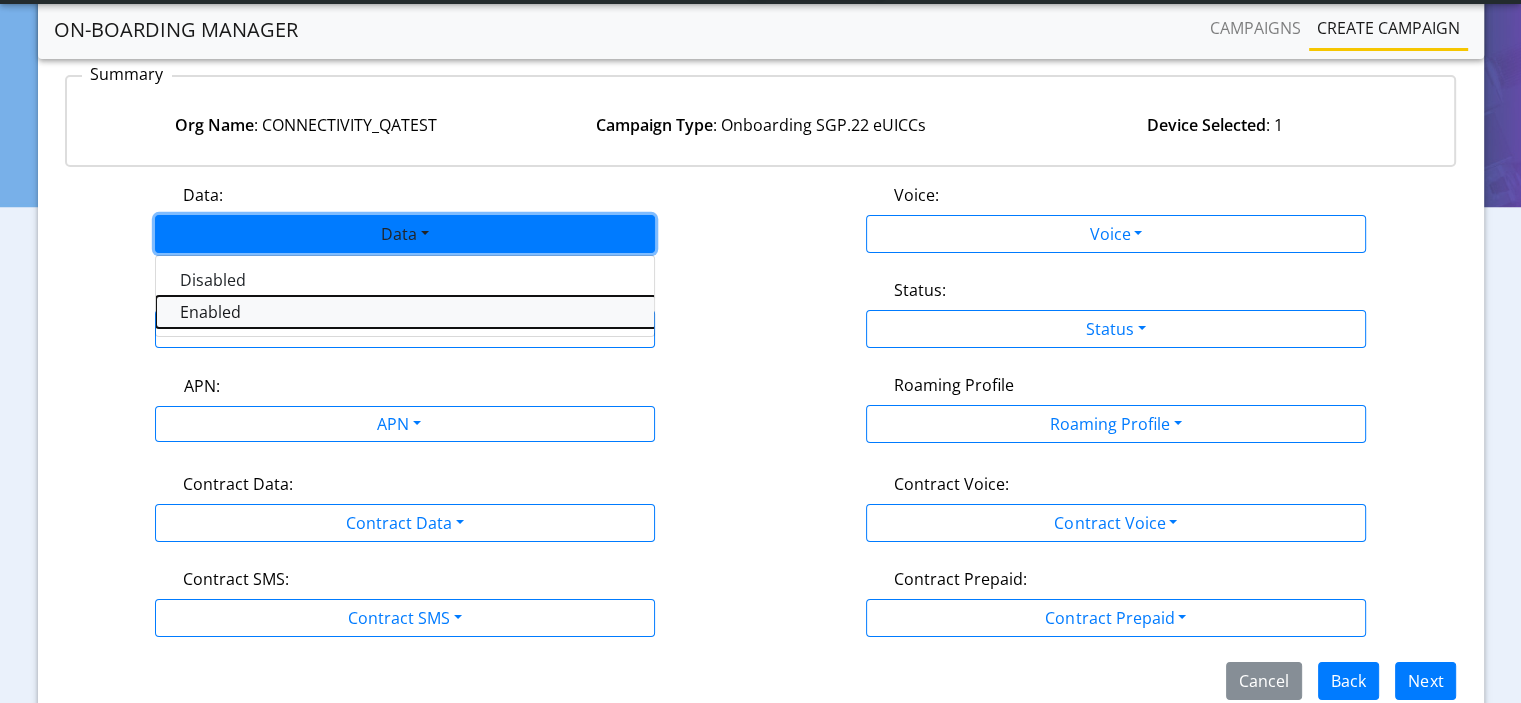 click on "Enabled" at bounding box center (406, 312) 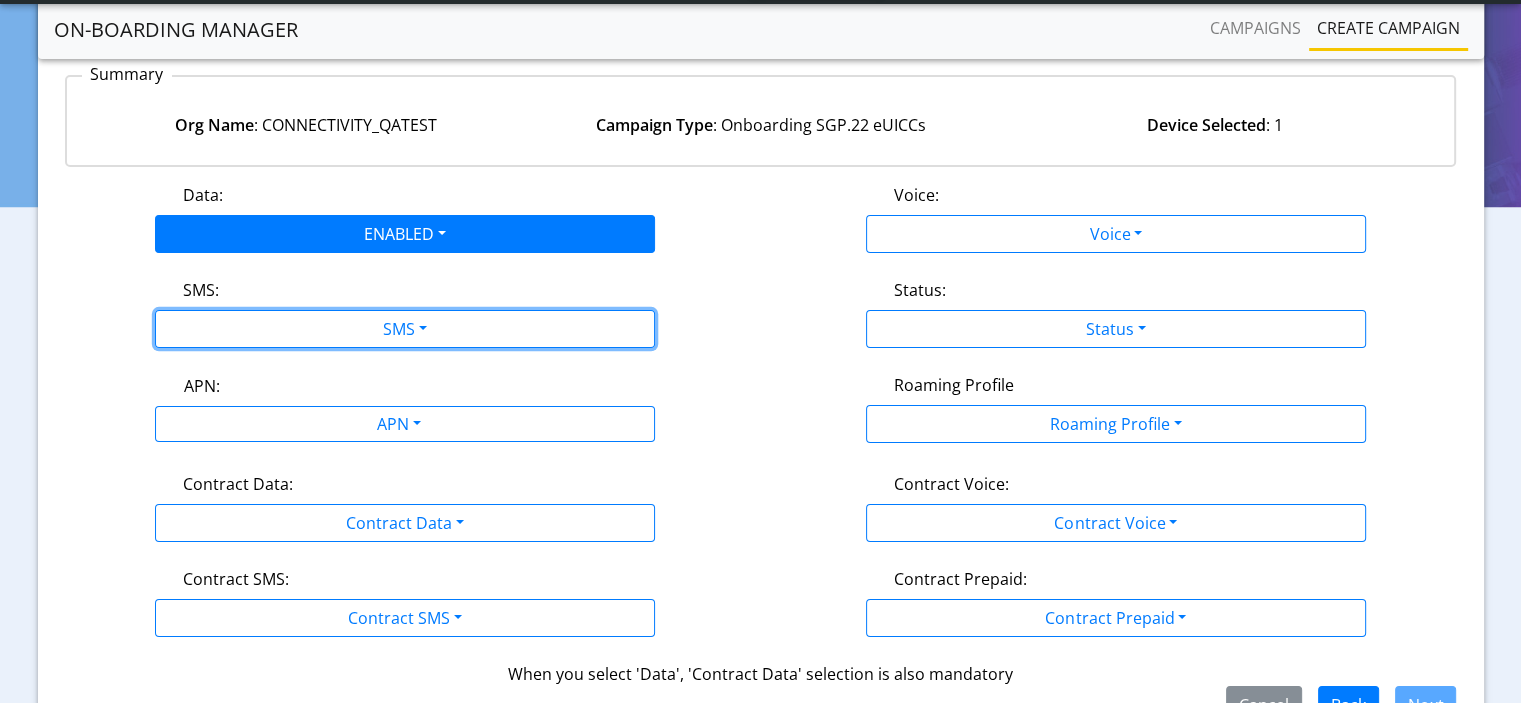click on "SMS" at bounding box center (405, 329) 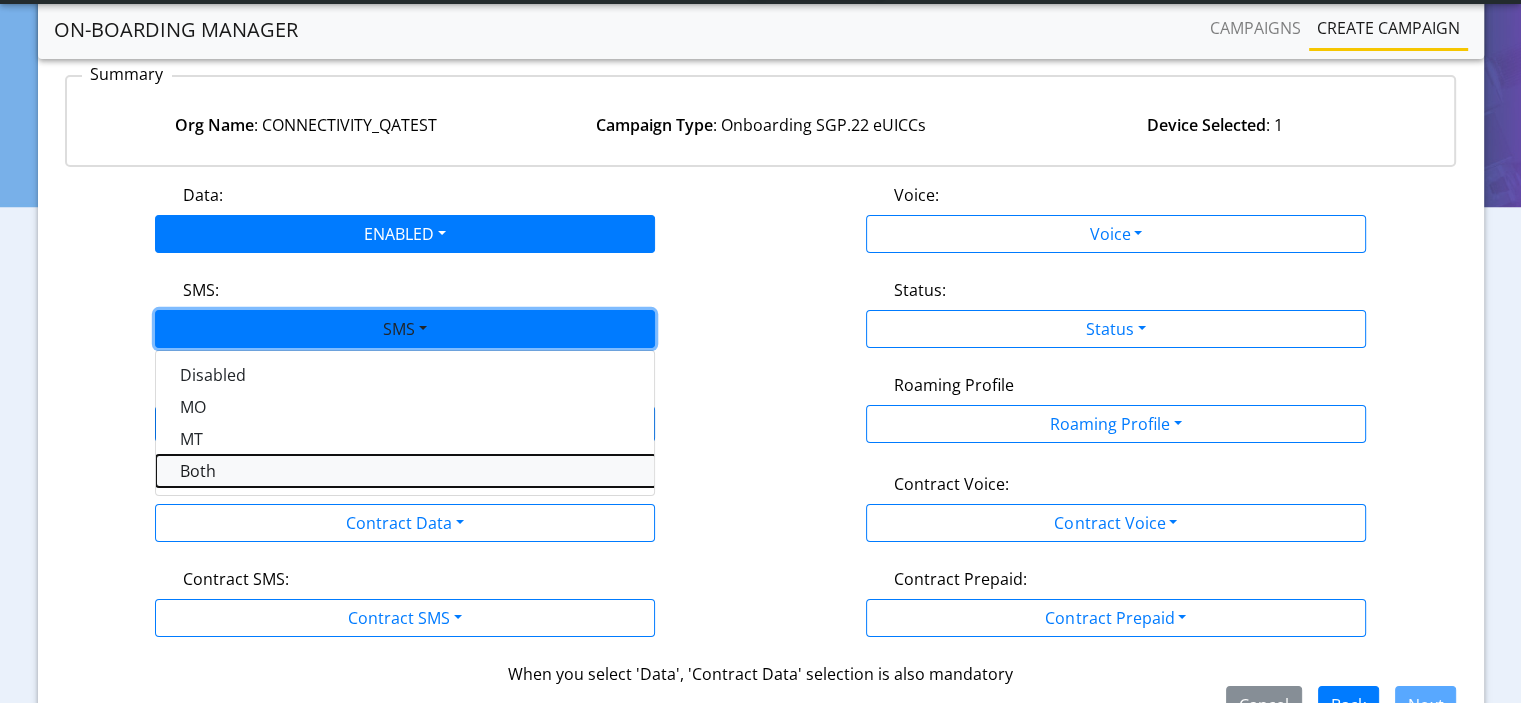 click on "Both" at bounding box center [406, 471] 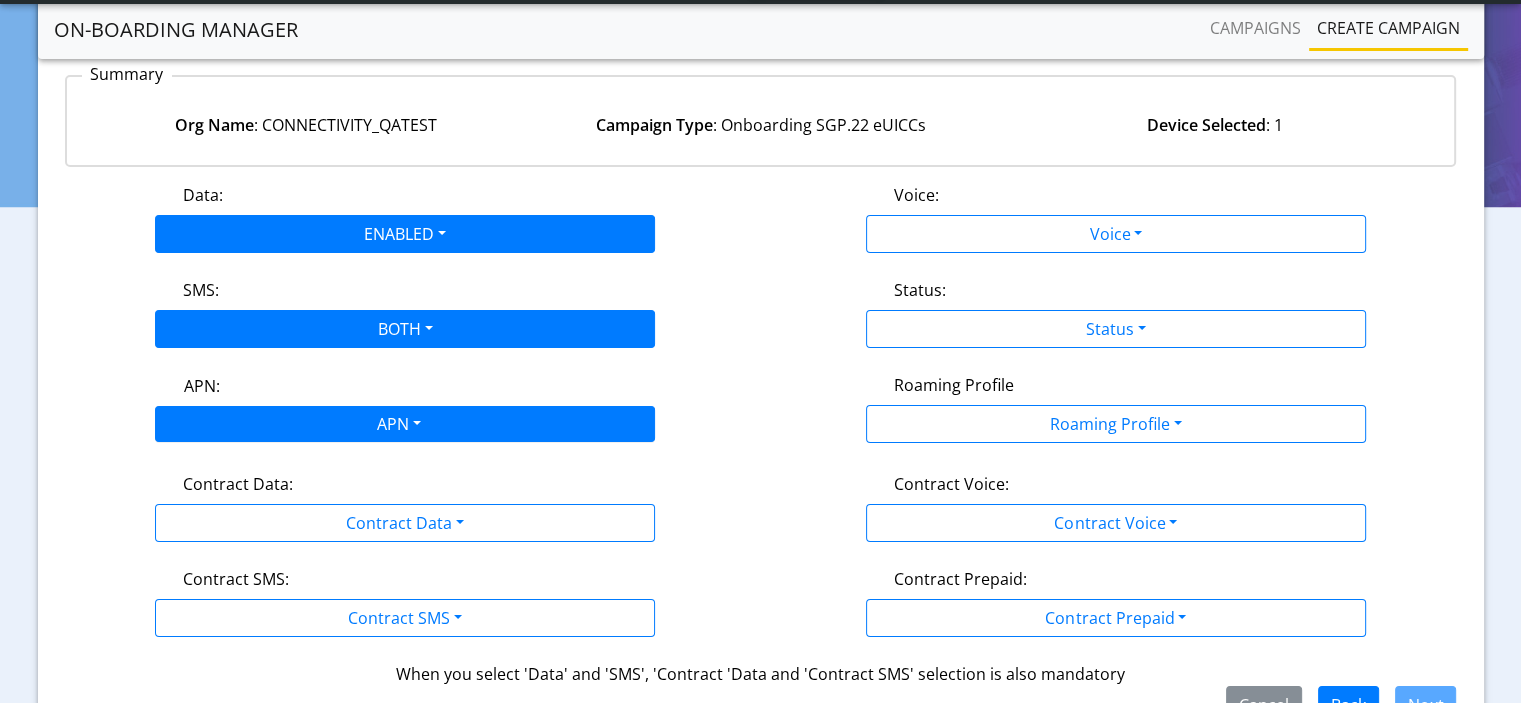click on "APN" at bounding box center (397, 426) 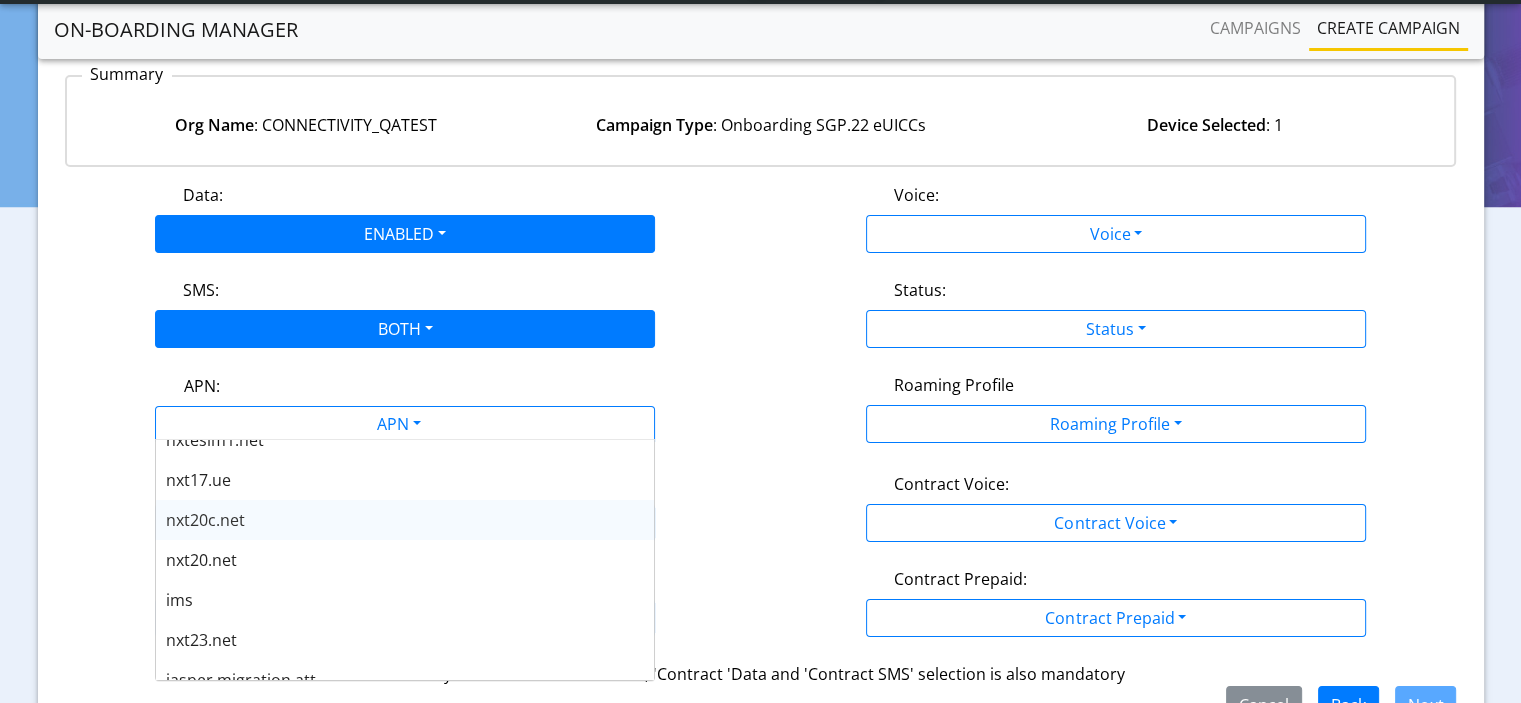 scroll, scrollTop: 160, scrollLeft: 0, axis: vertical 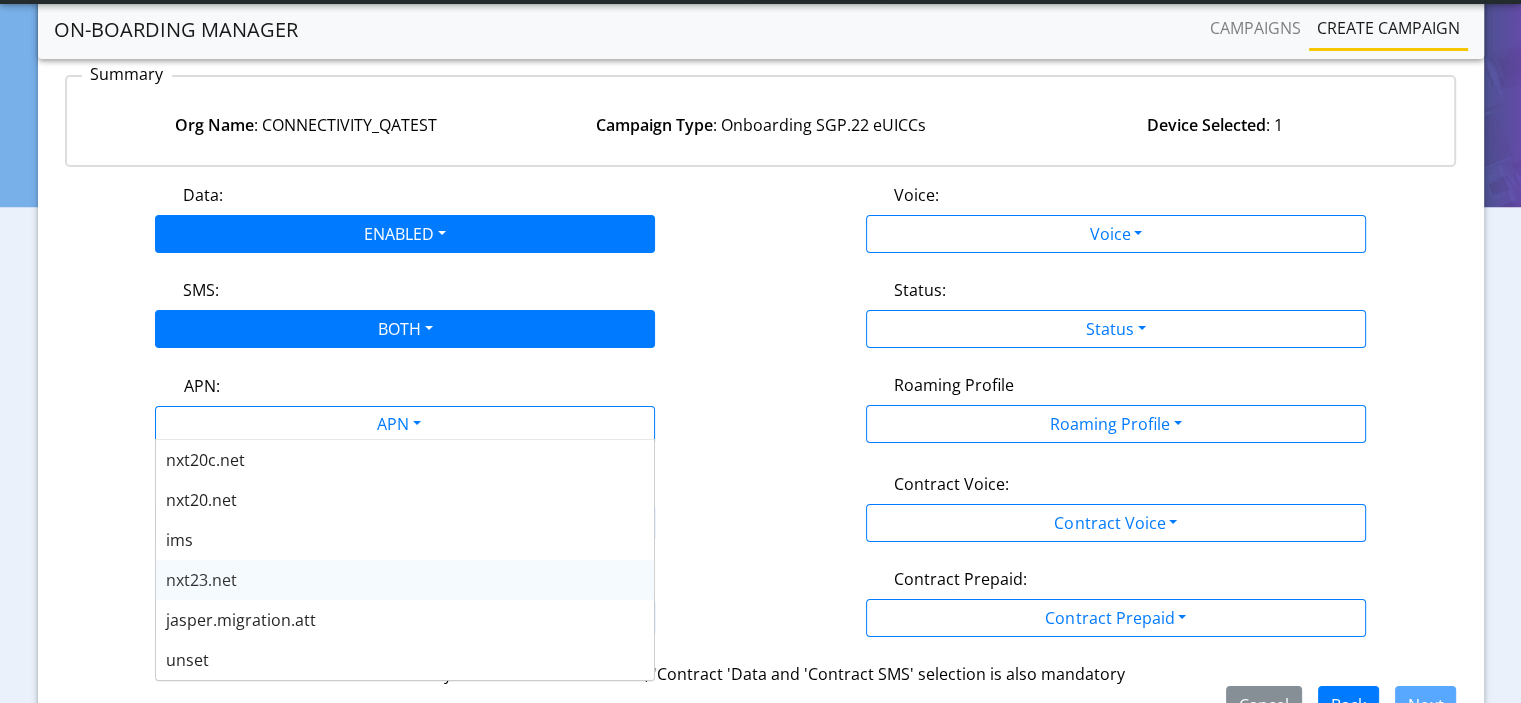 click on "nxt23.net" at bounding box center (405, 580) 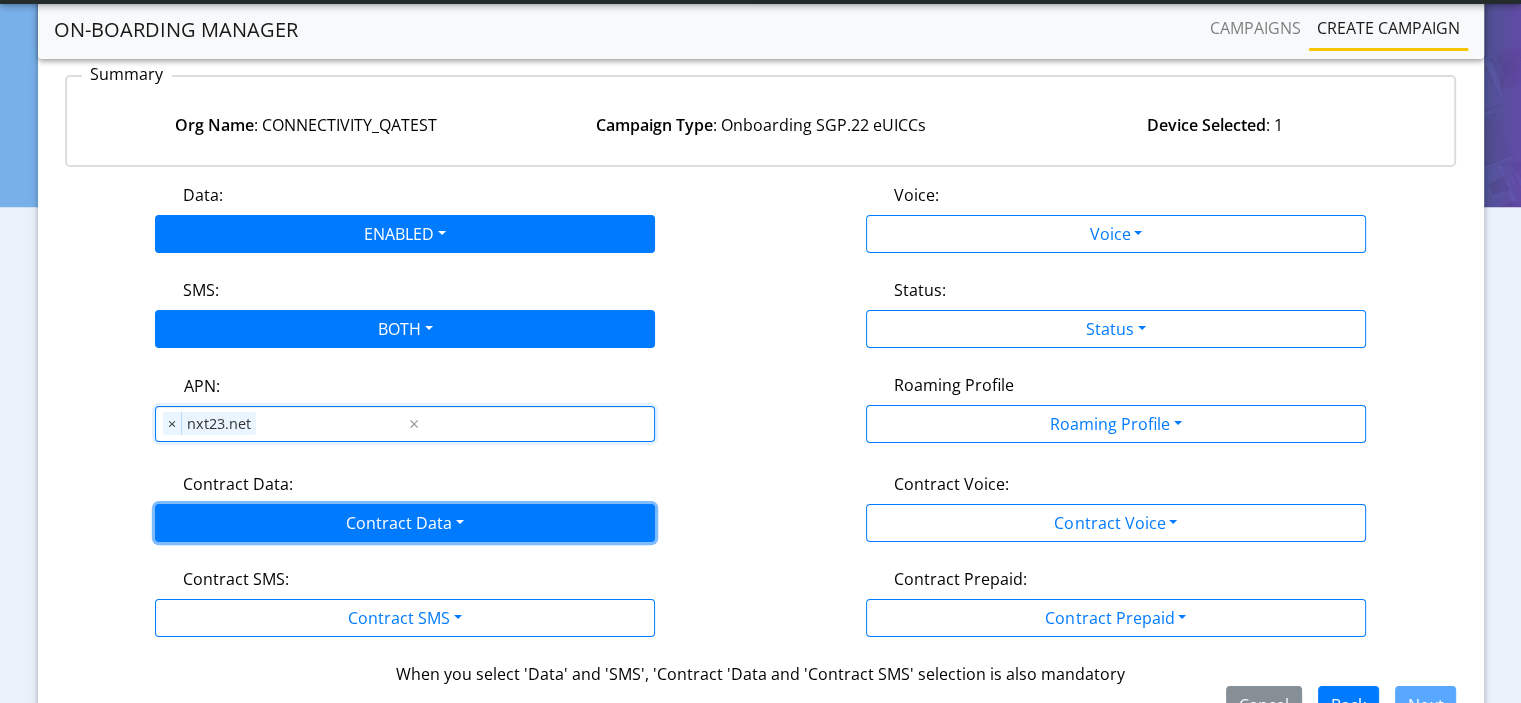 click on "Contract Data" at bounding box center [405, 523] 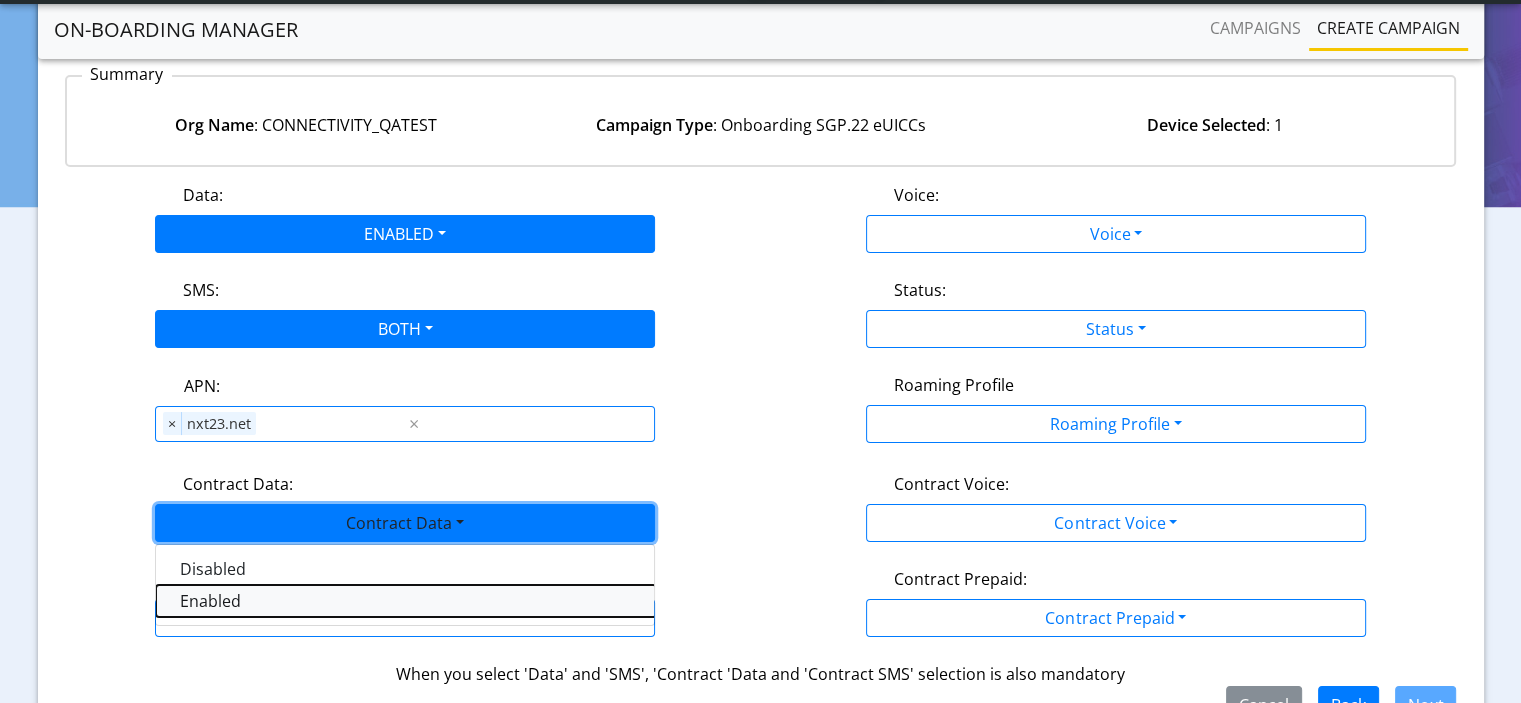 click on "Enabled" at bounding box center [406, 601] 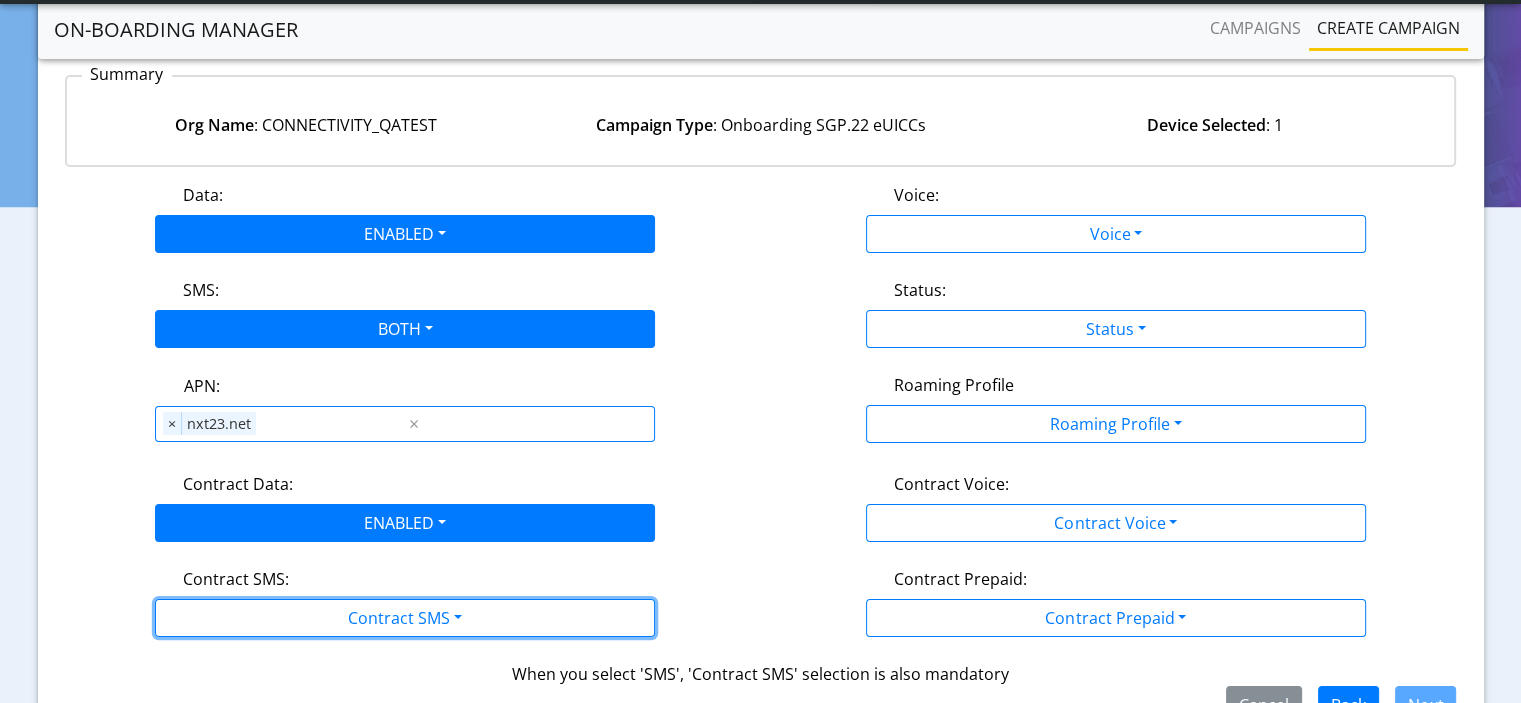 click on "Contract SMS" at bounding box center [405, 618] 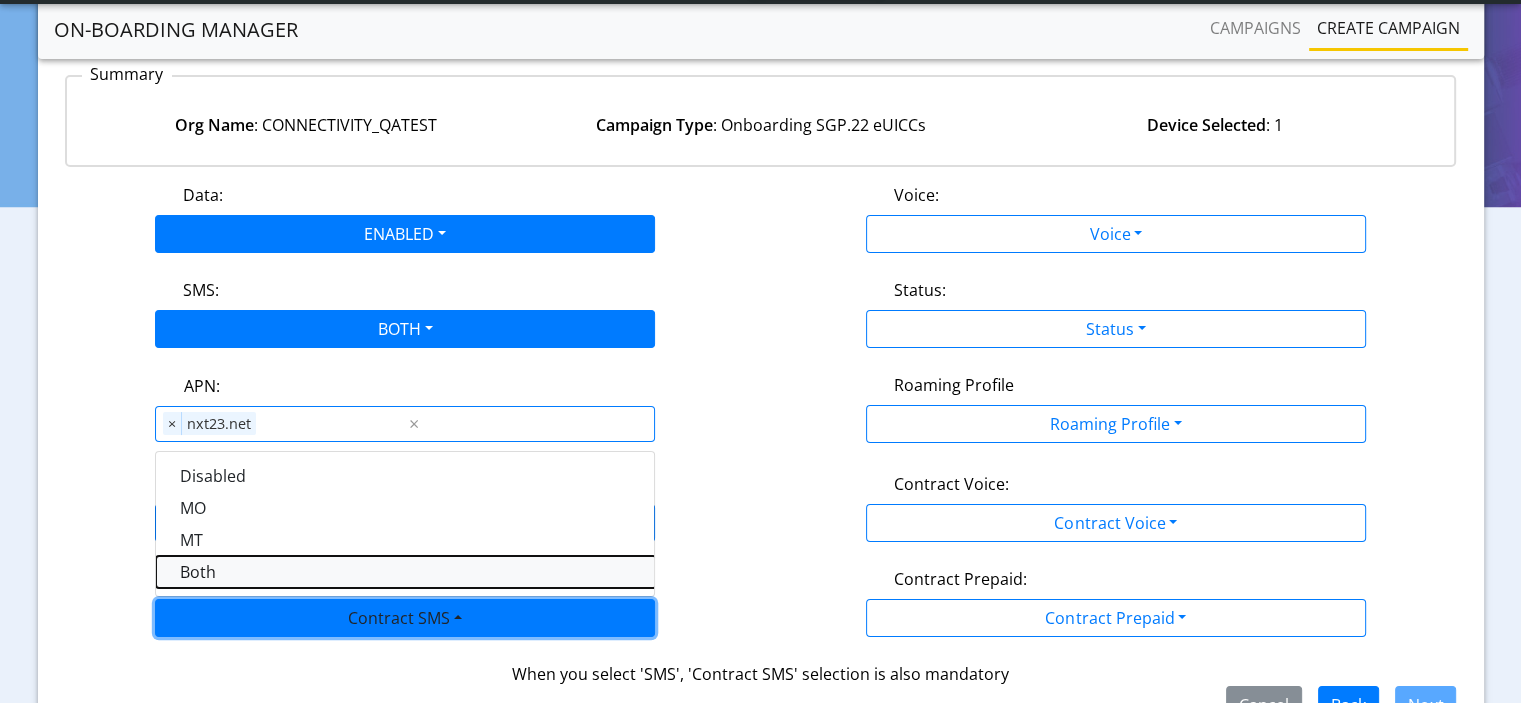 click on "Both" at bounding box center (406, 572) 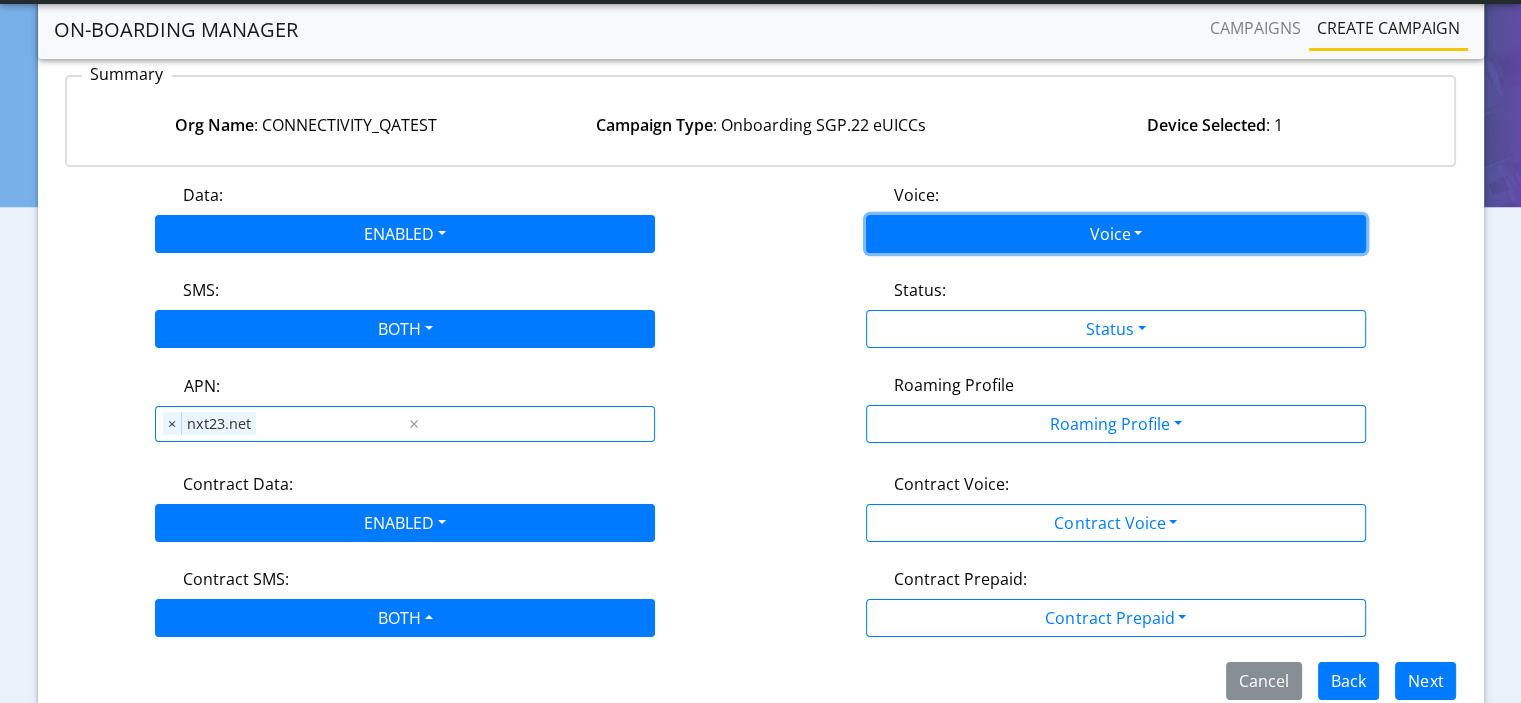 click on "Voice" at bounding box center [1116, 234] 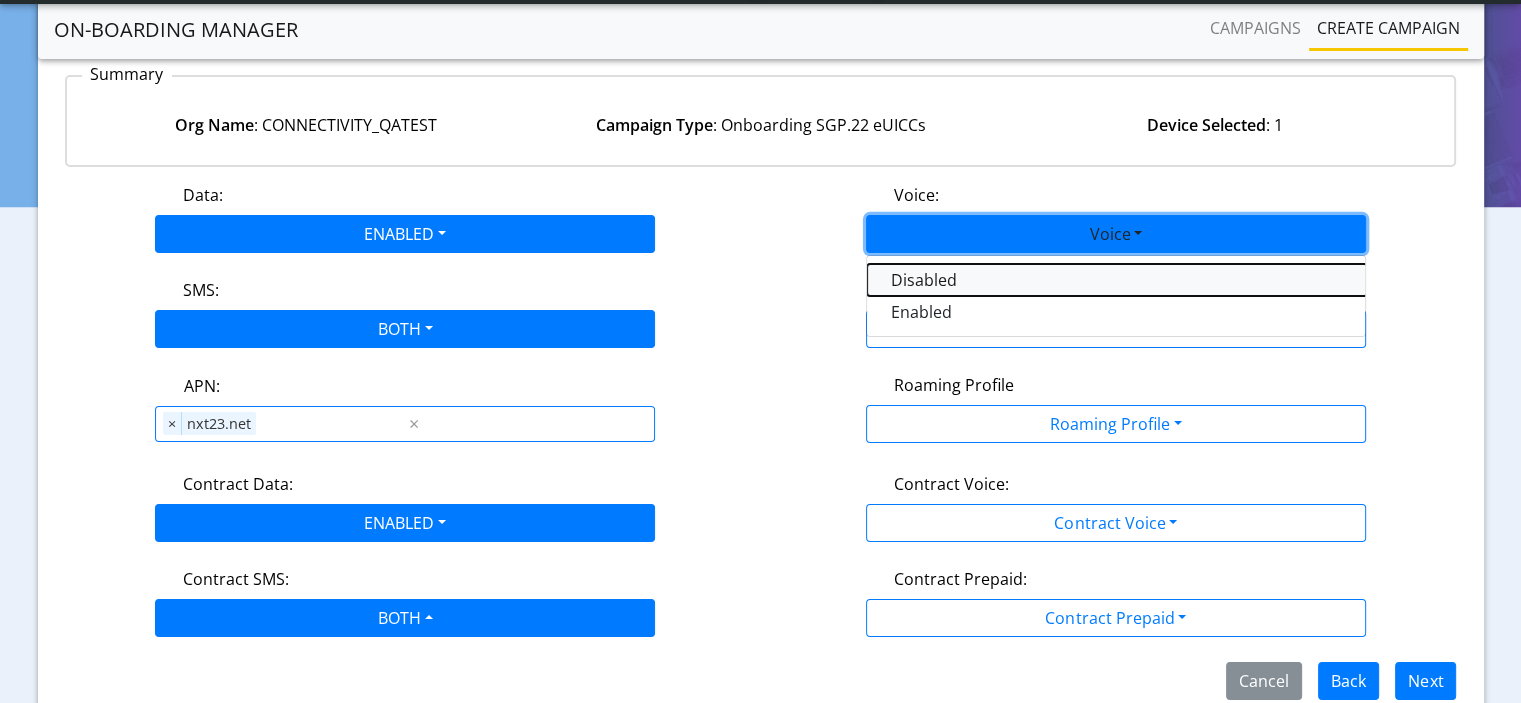 click on "Disabled" at bounding box center (1117, 280) 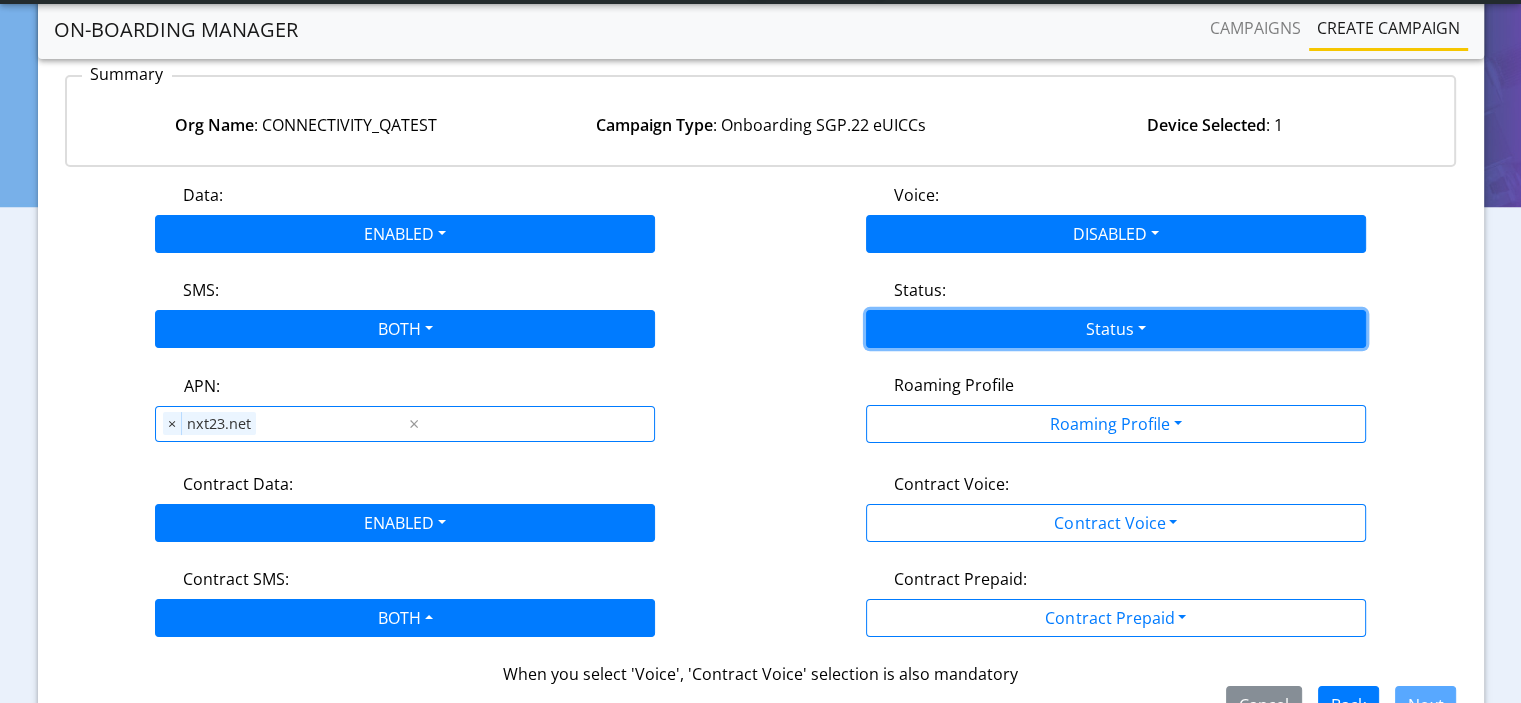 click on "Status" at bounding box center [1116, 329] 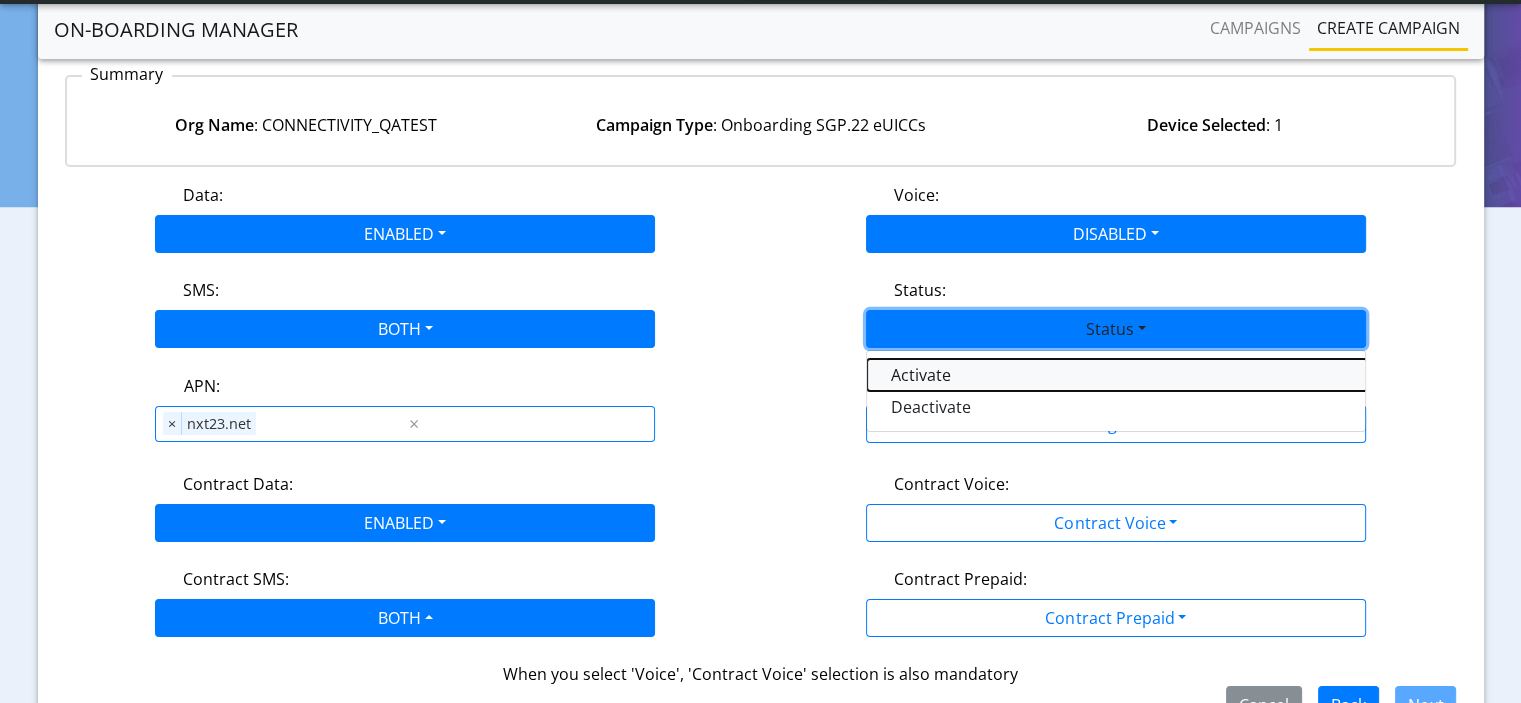 click on "Activate" at bounding box center [1117, 375] 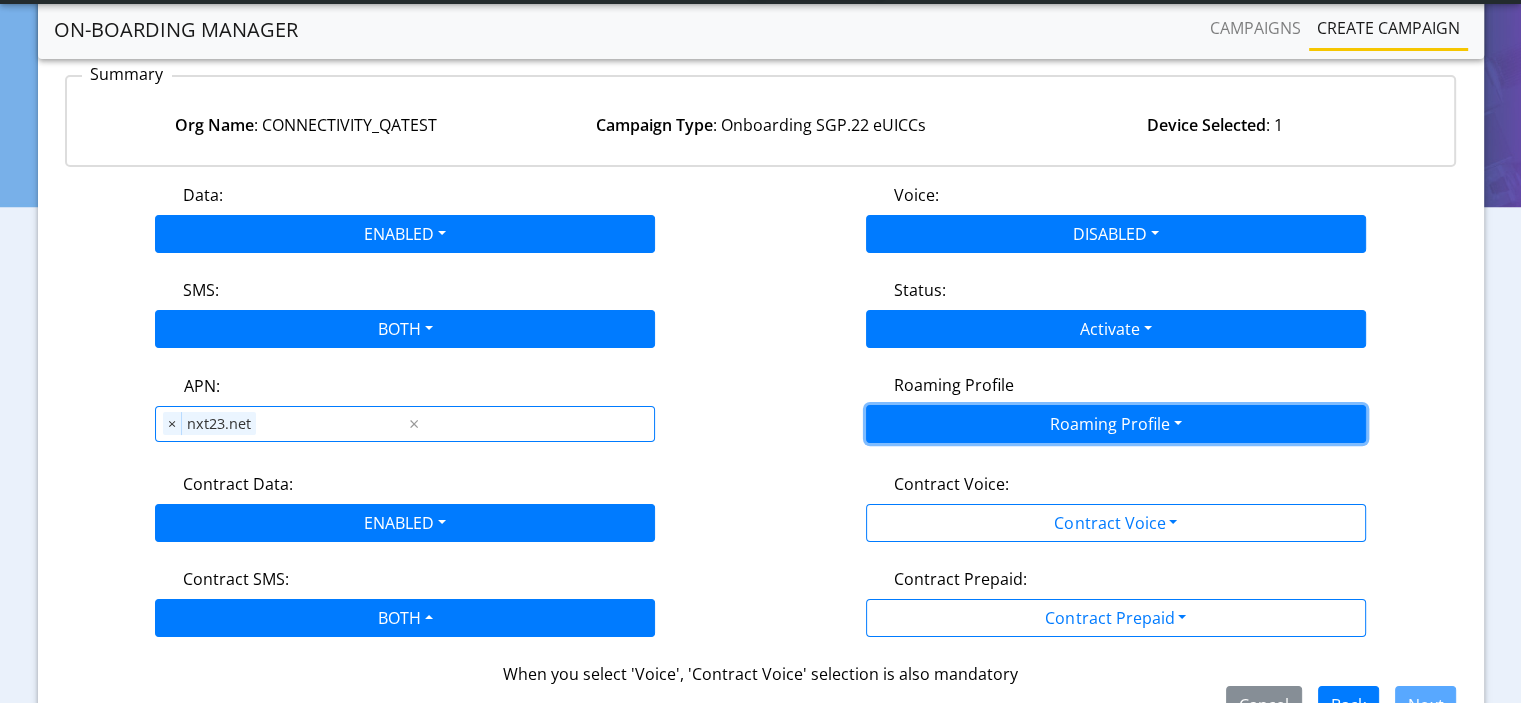 click on "Roaming Profile" at bounding box center (1116, 424) 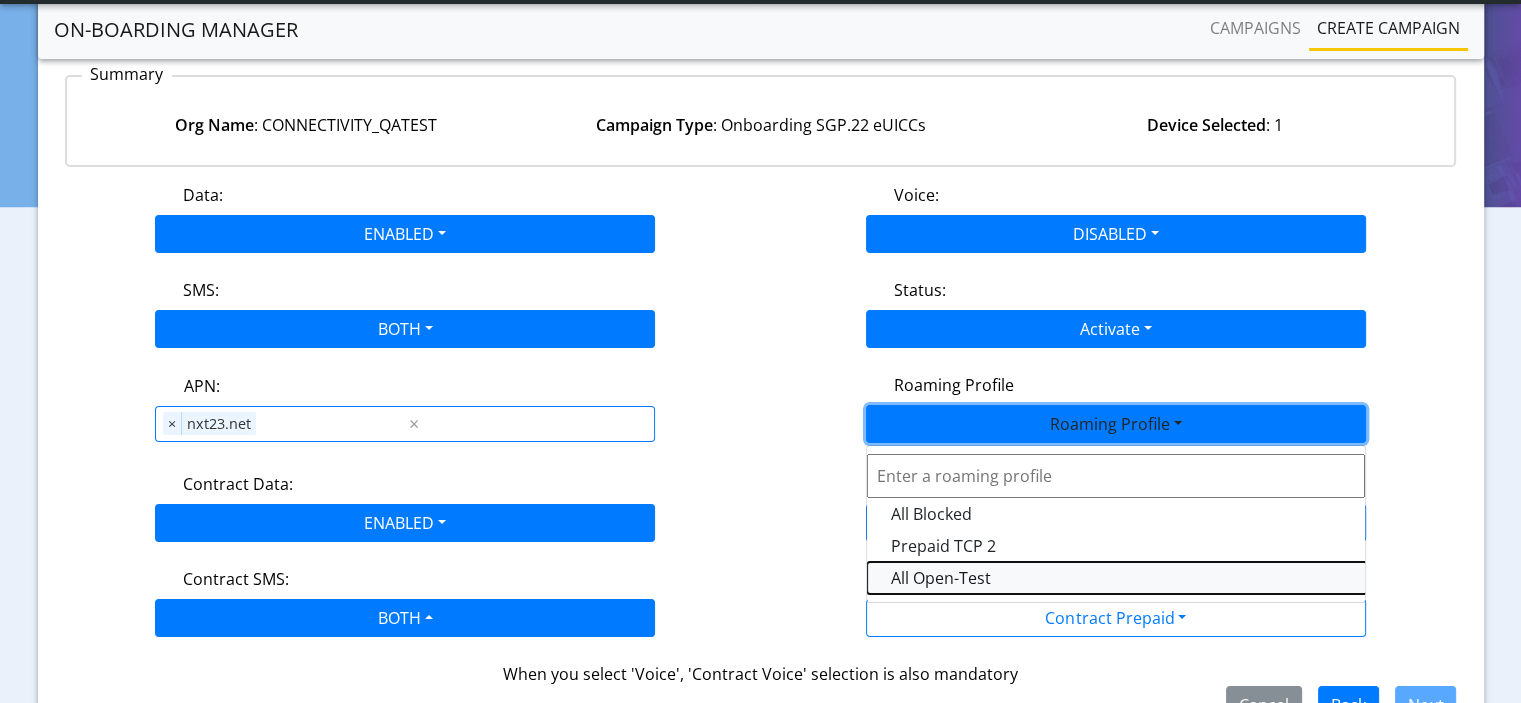 click on "All Open-Test" at bounding box center (1117, 578) 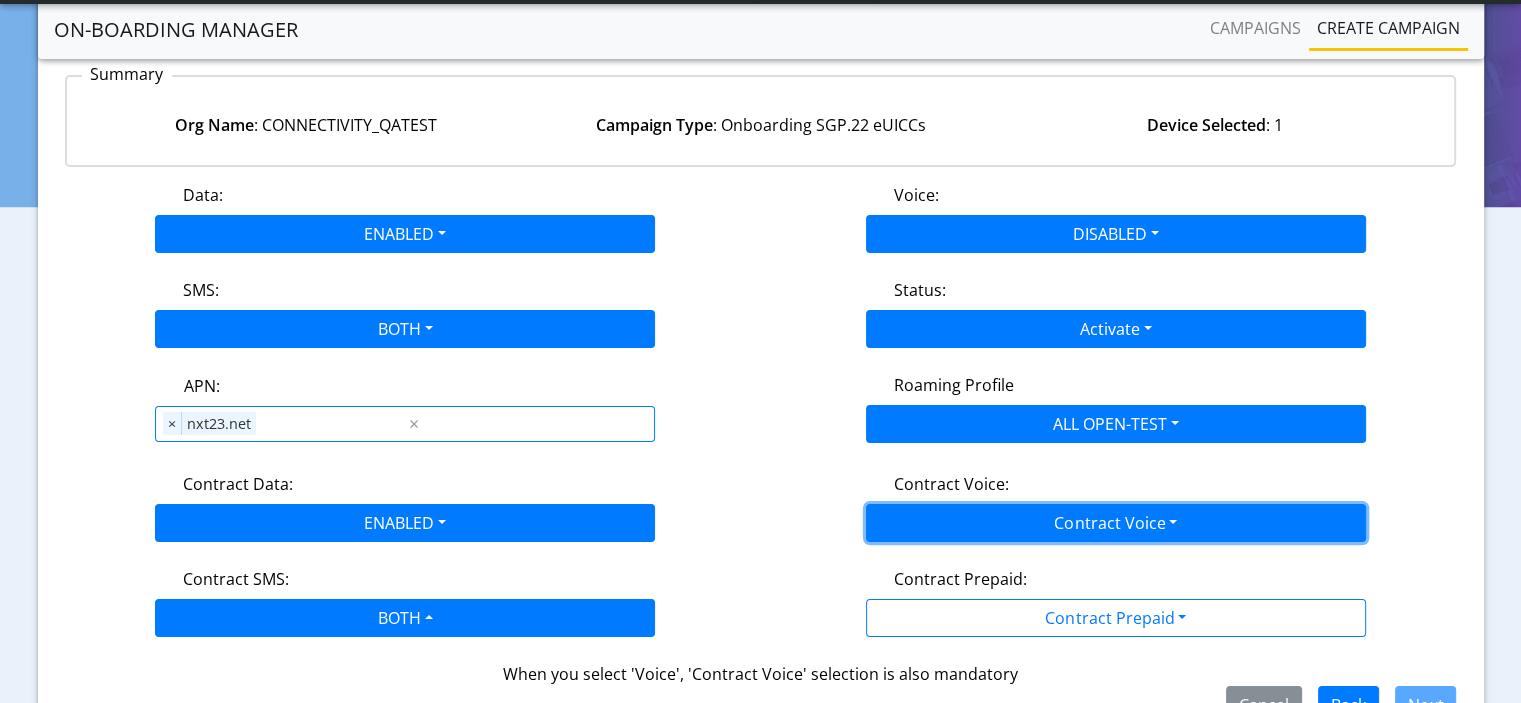 click on "Contract Voice" at bounding box center [1116, 523] 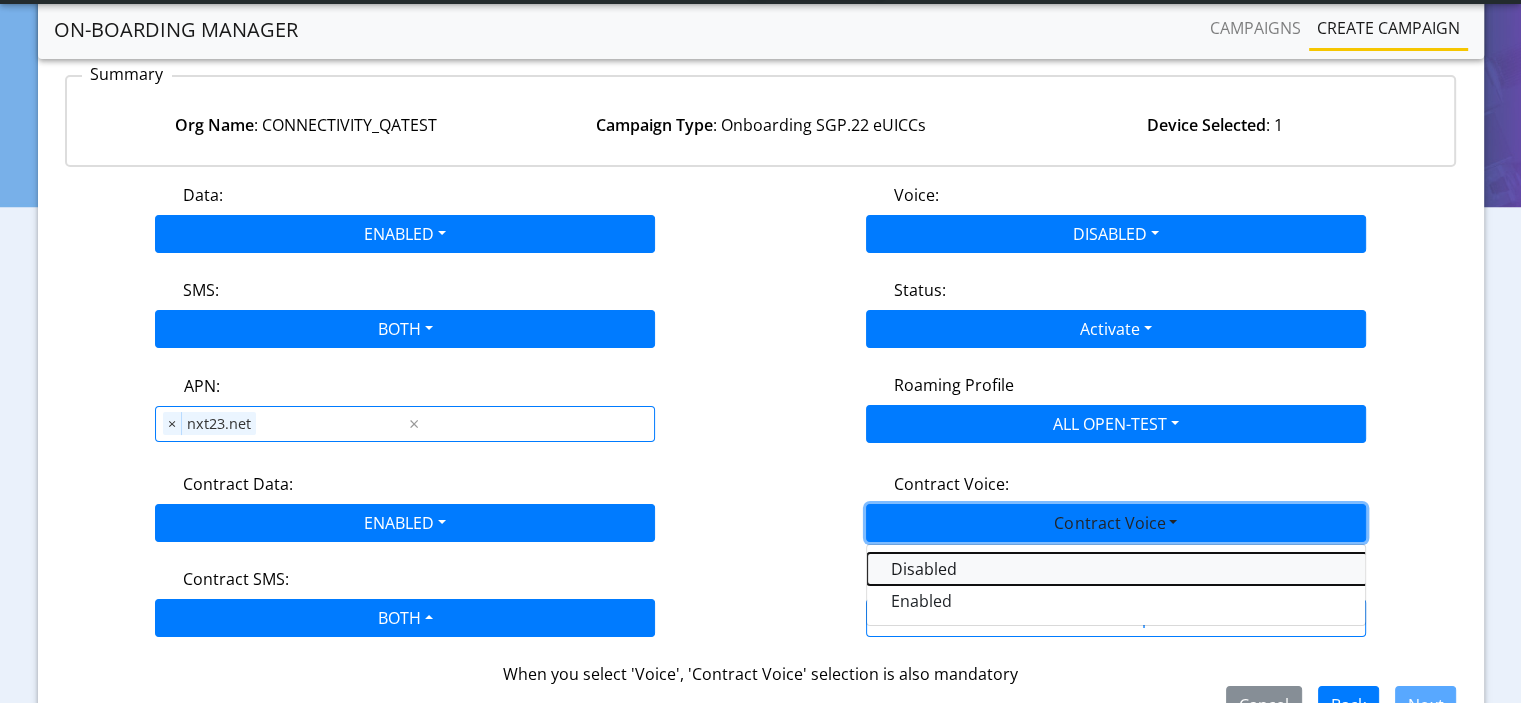 click on "Disabled" at bounding box center [1117, 569] 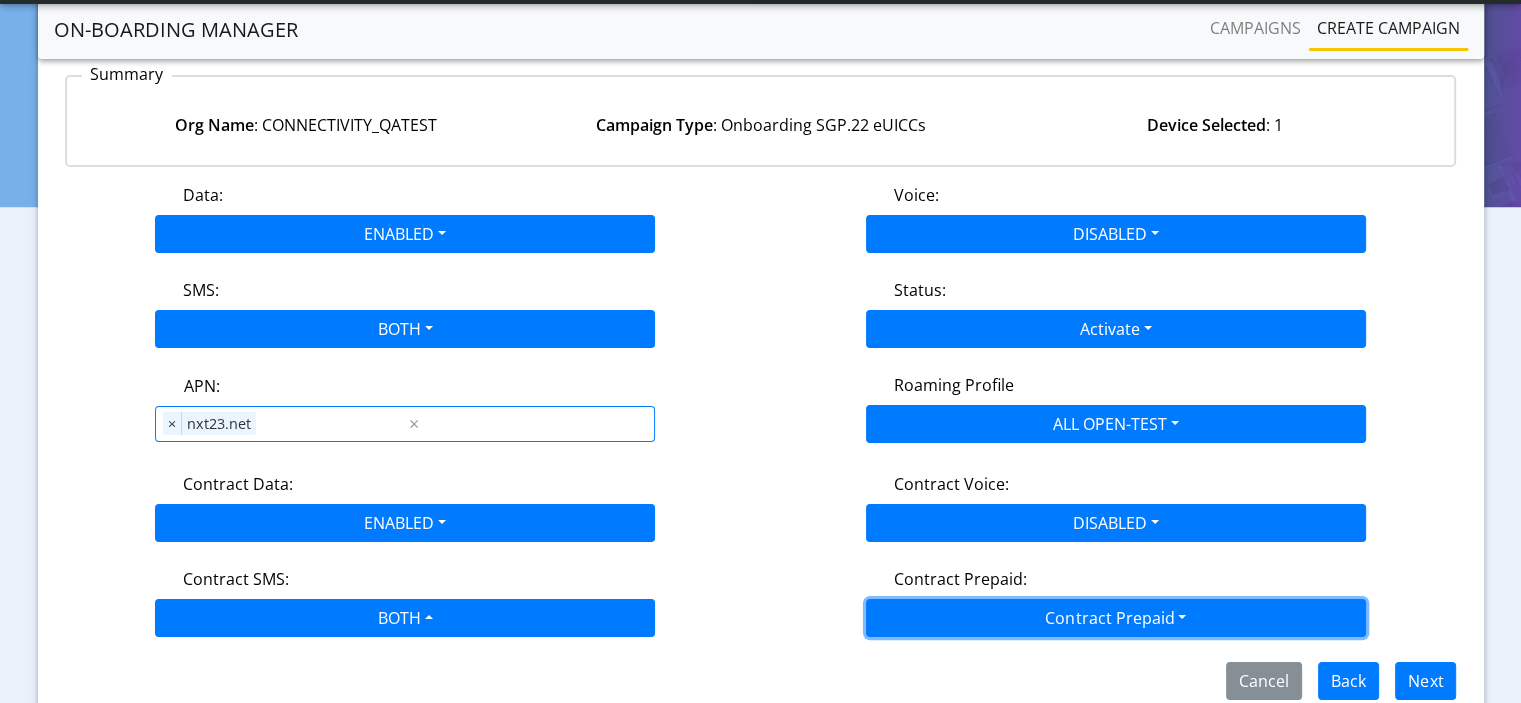 click on "Contract Prepaid" at bounding box center [1116, 618] 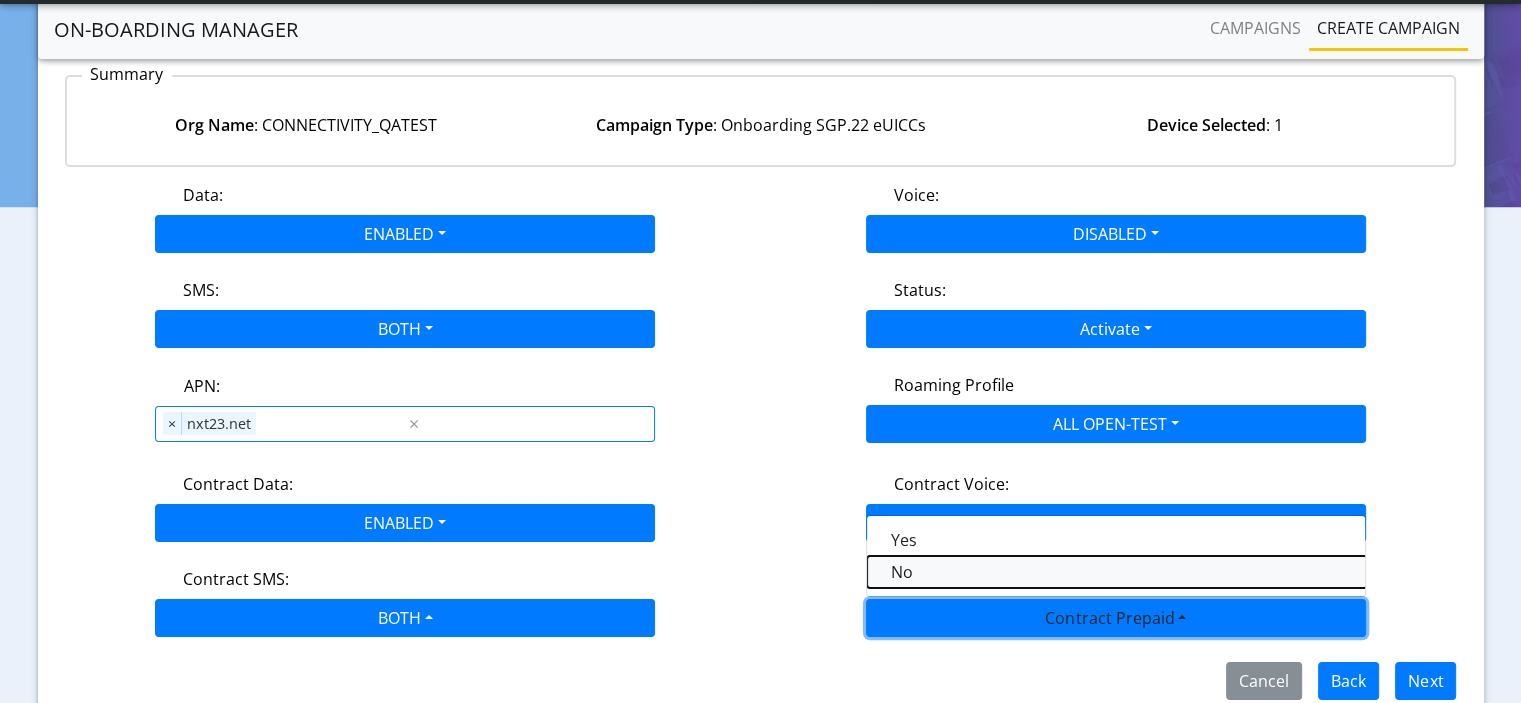 click on "No" at bounding box center (1117, 572) 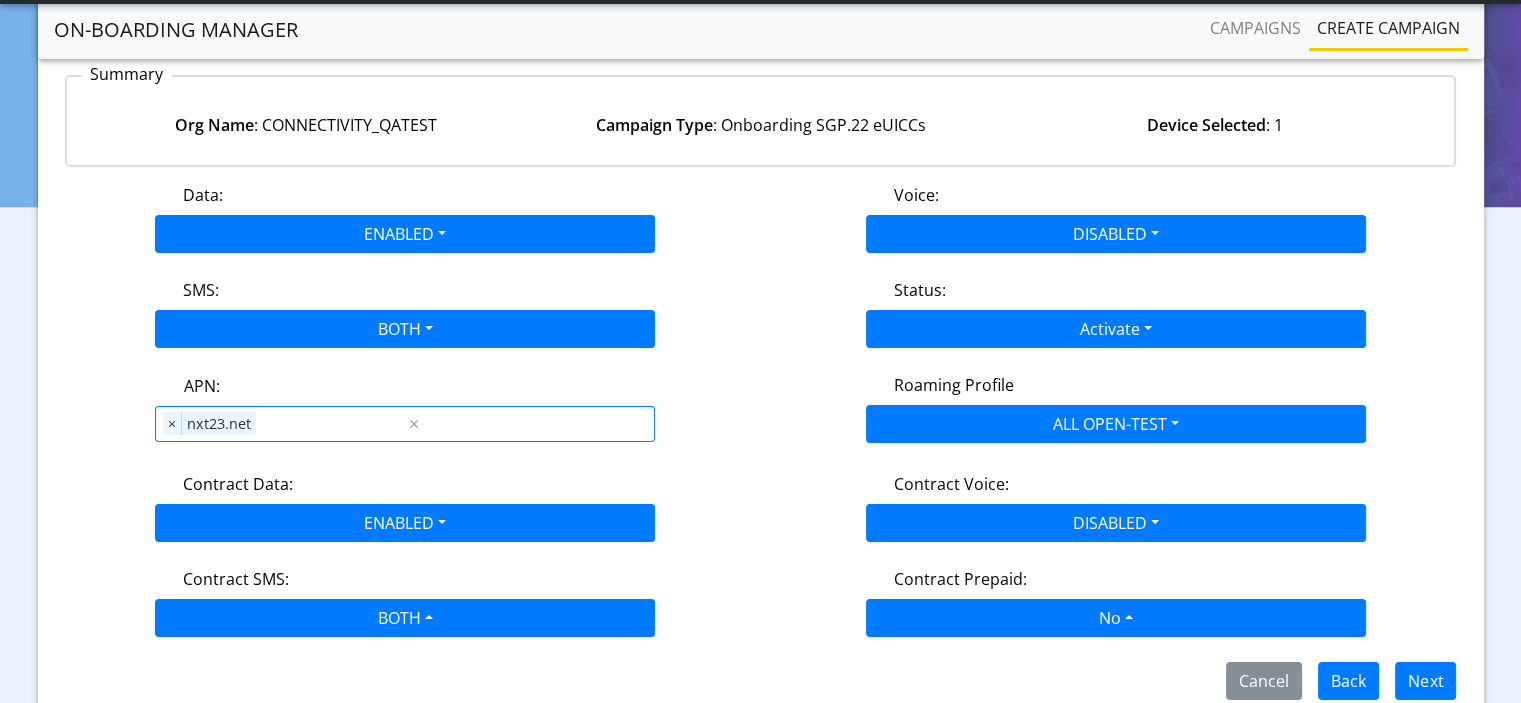 click on "Contract Prepaid: No  Yes   No" 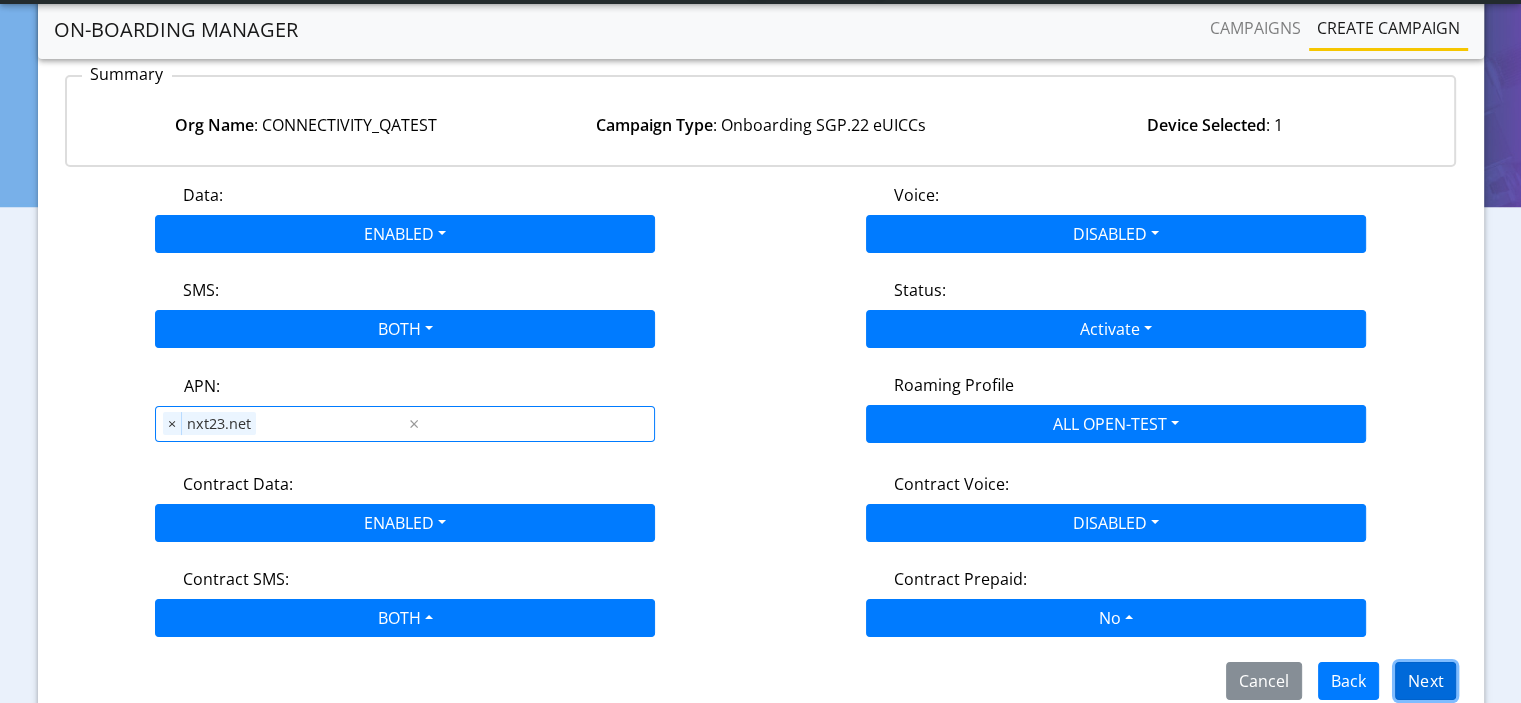 click on "Next" at bounding box center [1425, 681] 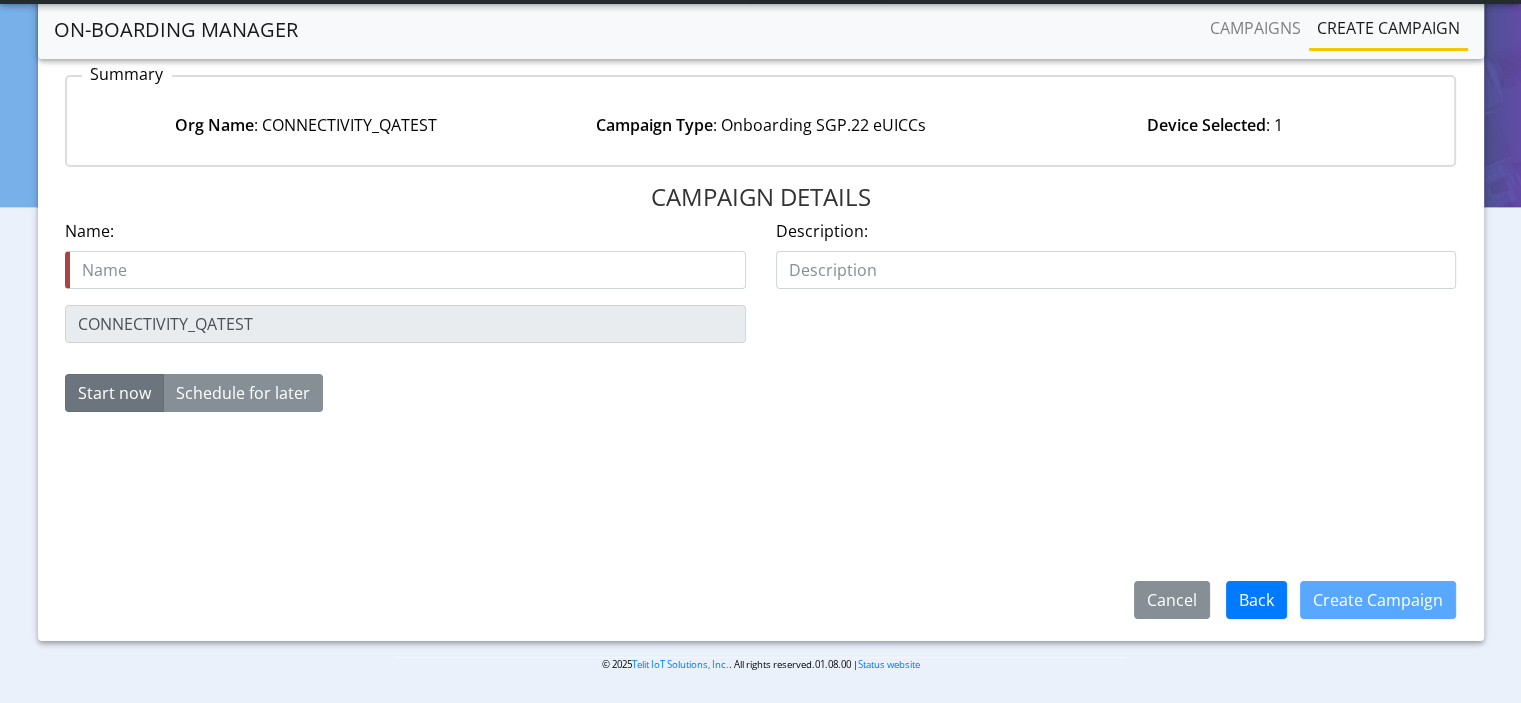 click at bounding box center [405, 270] 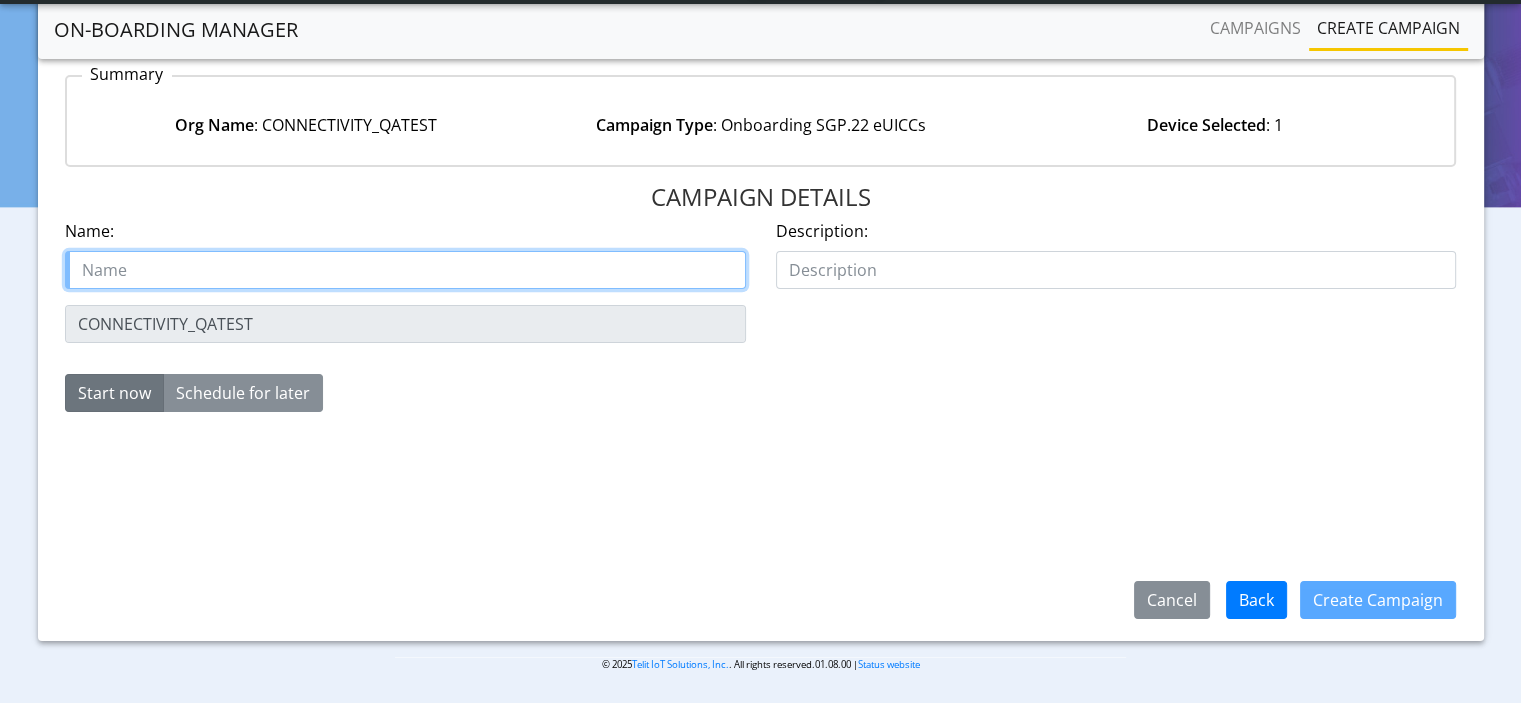 click at bounding box center (405, 270) 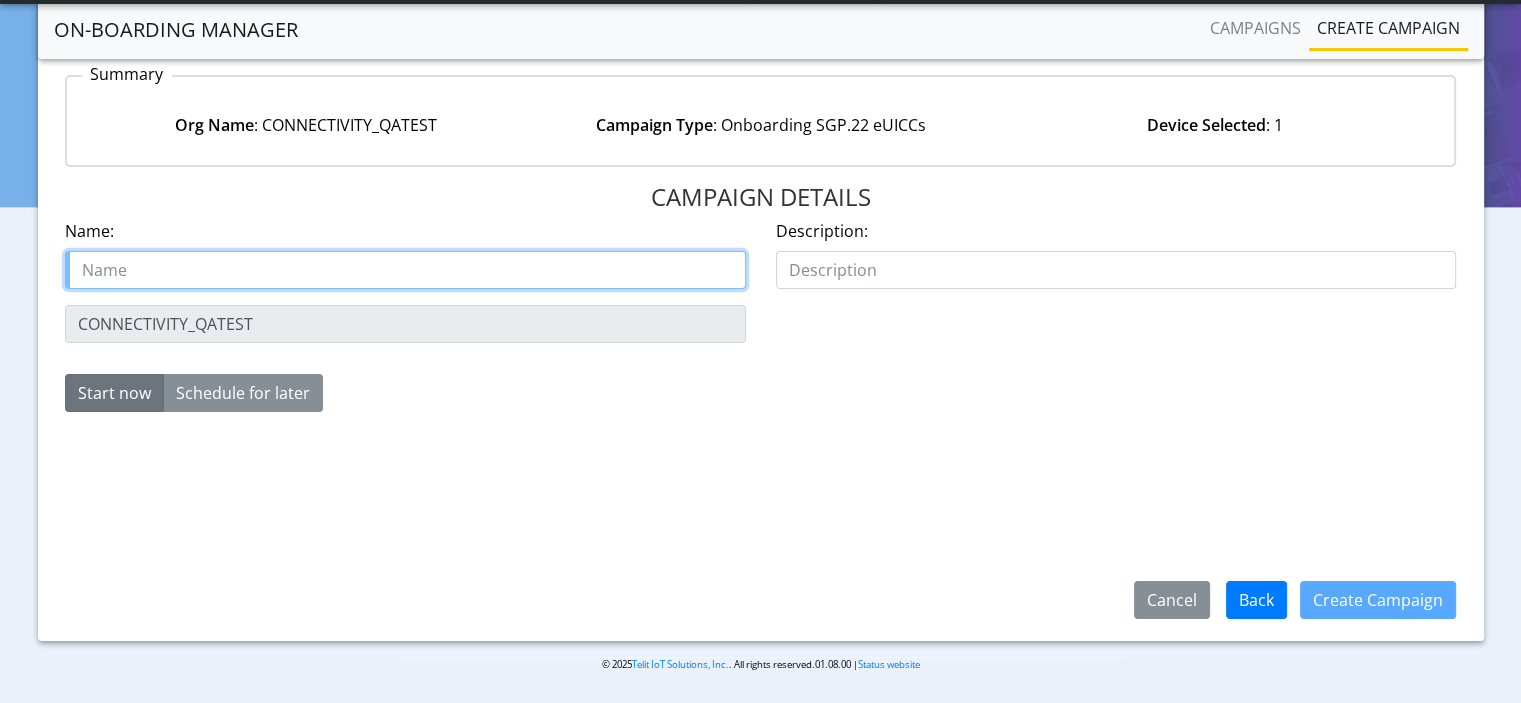 paste on "89358152000000928699" 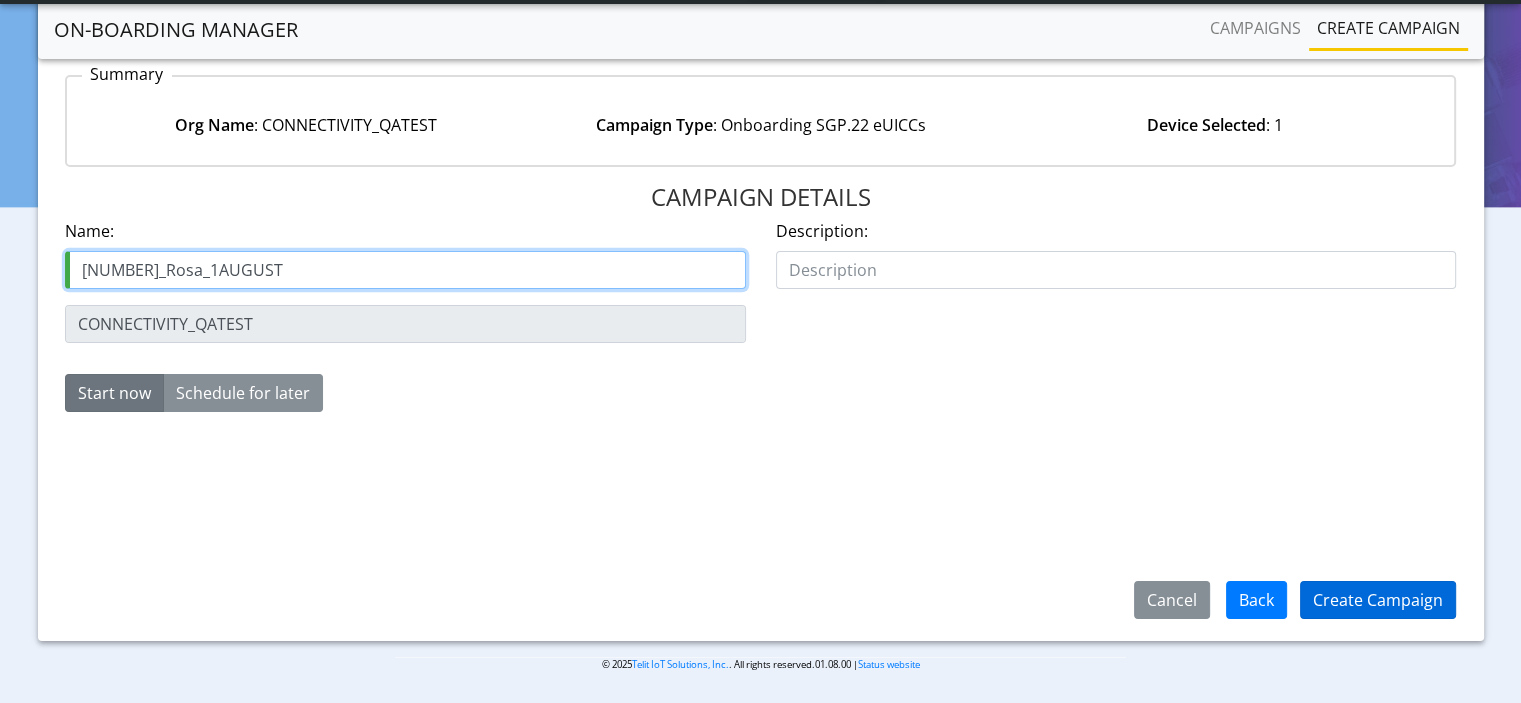 type on "89358152000000928699_Rosa_1AUGUST" 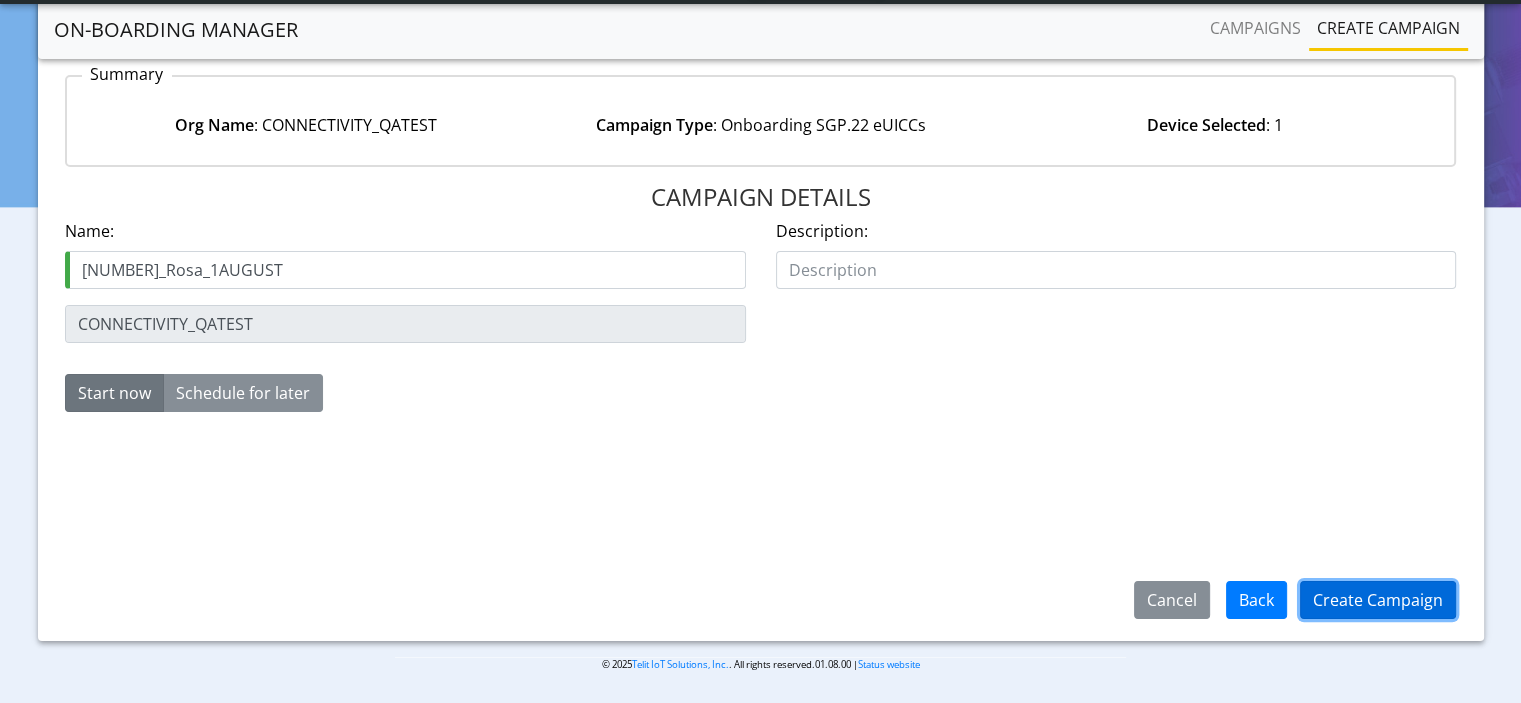 click on "Create Campaign" at bounding box center [1378, 600] 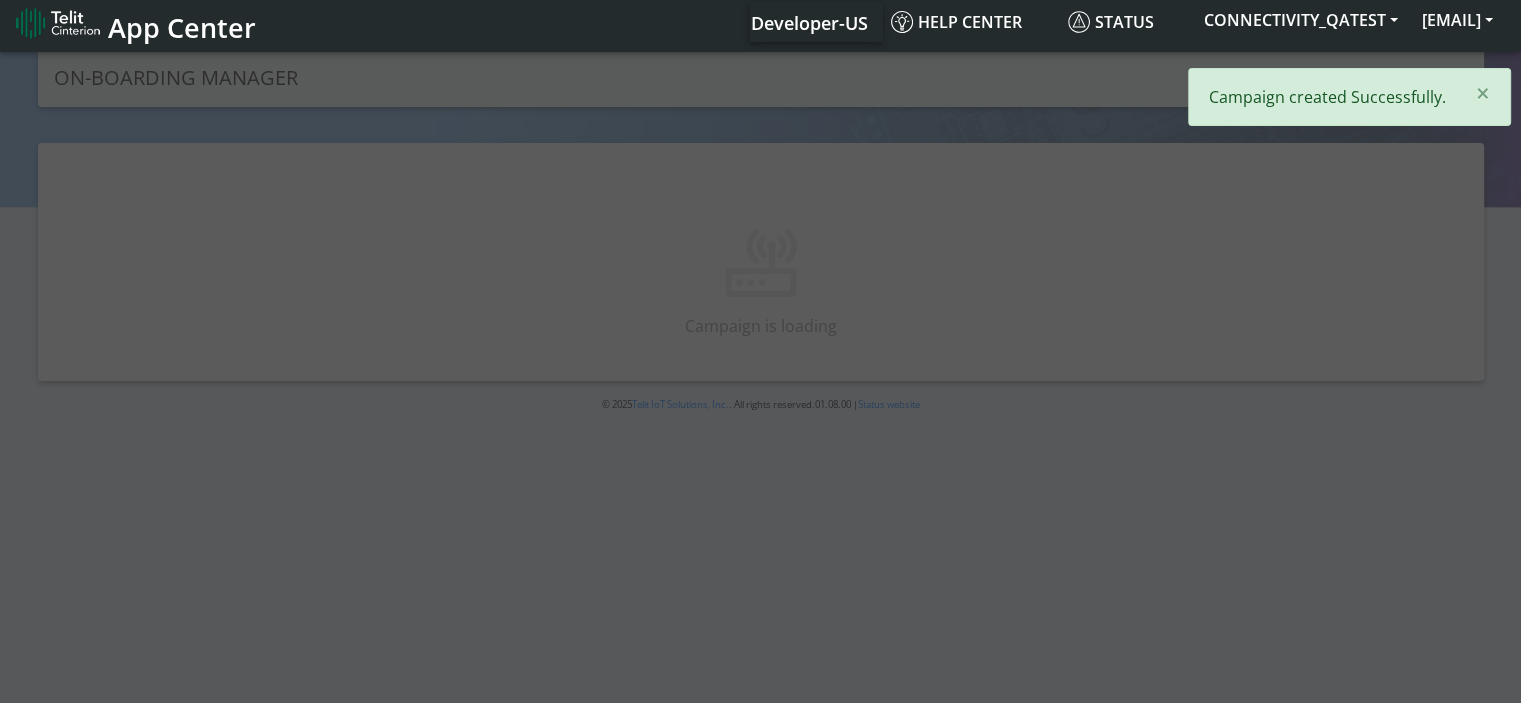 scroll, scrollTop: 0, scrollLeft: 0, axis: both 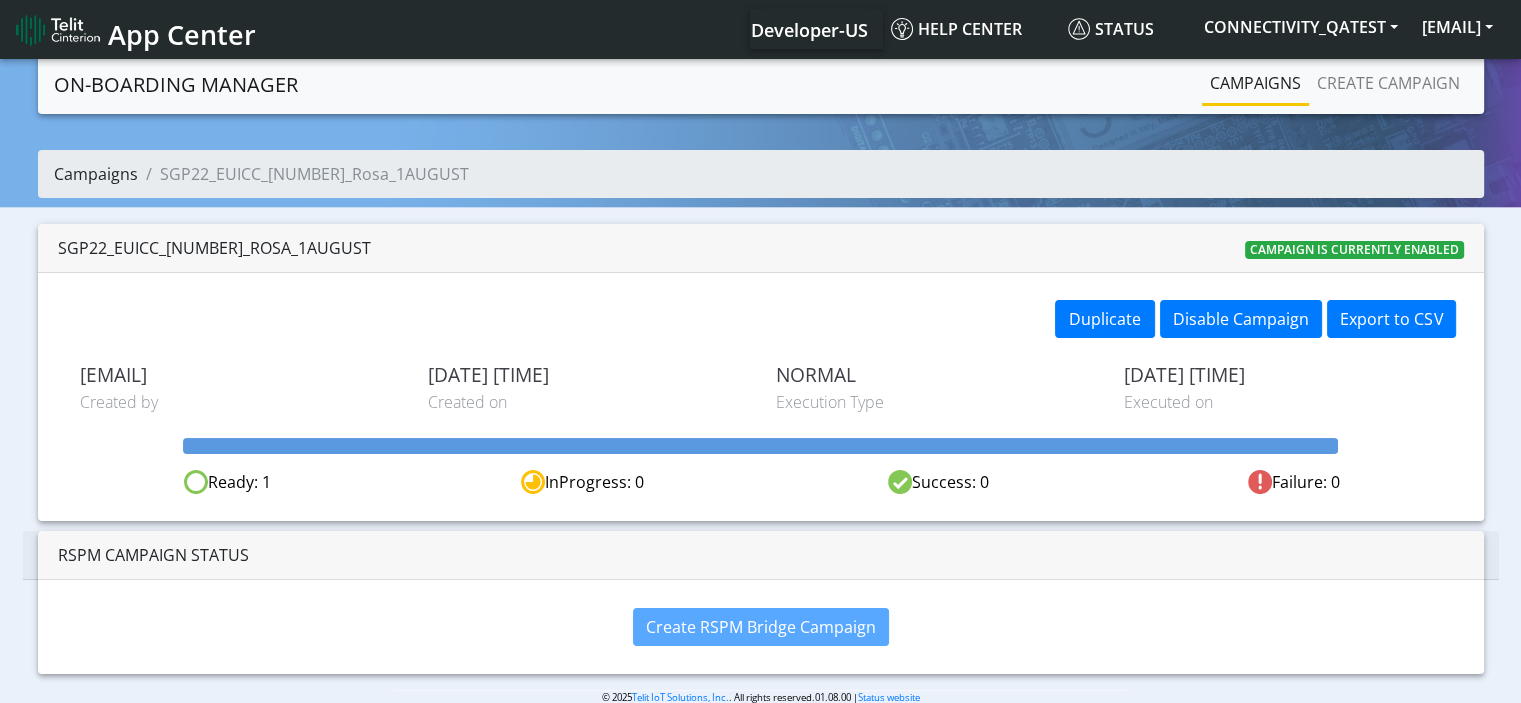 click on "Campaigns" 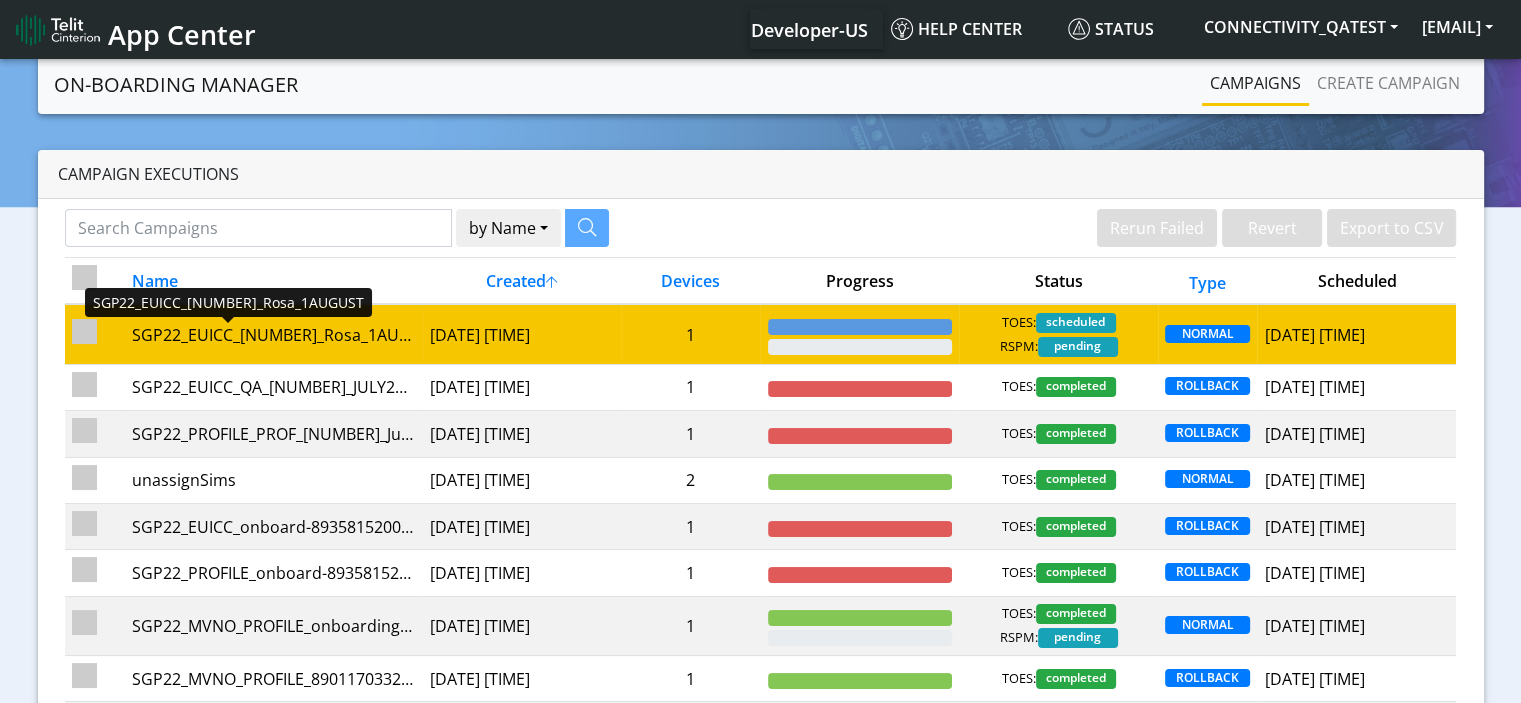 click on "SGP22_EUICC_89358152000000928699_Rosa_1AUGUST" at bounding box center [273, 335] 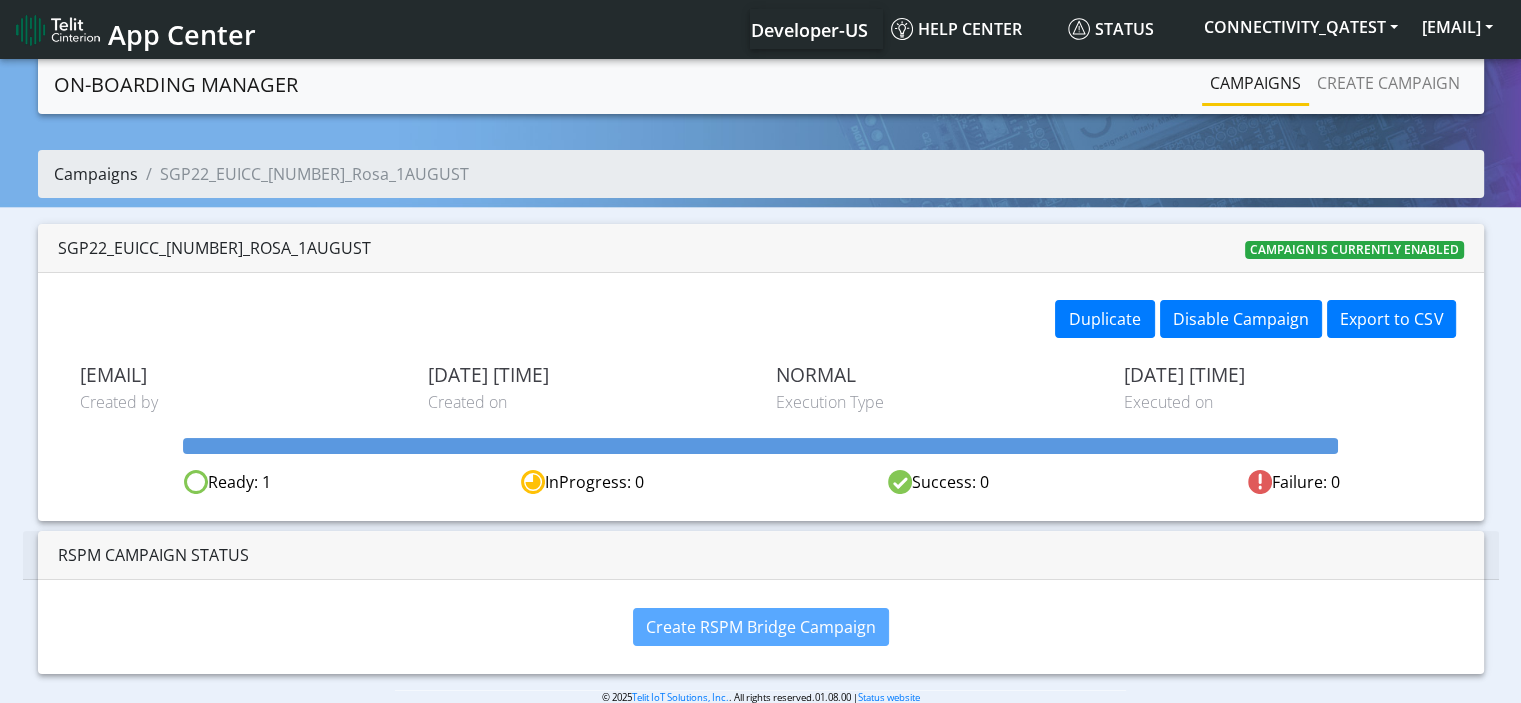 click on "Campaigns" 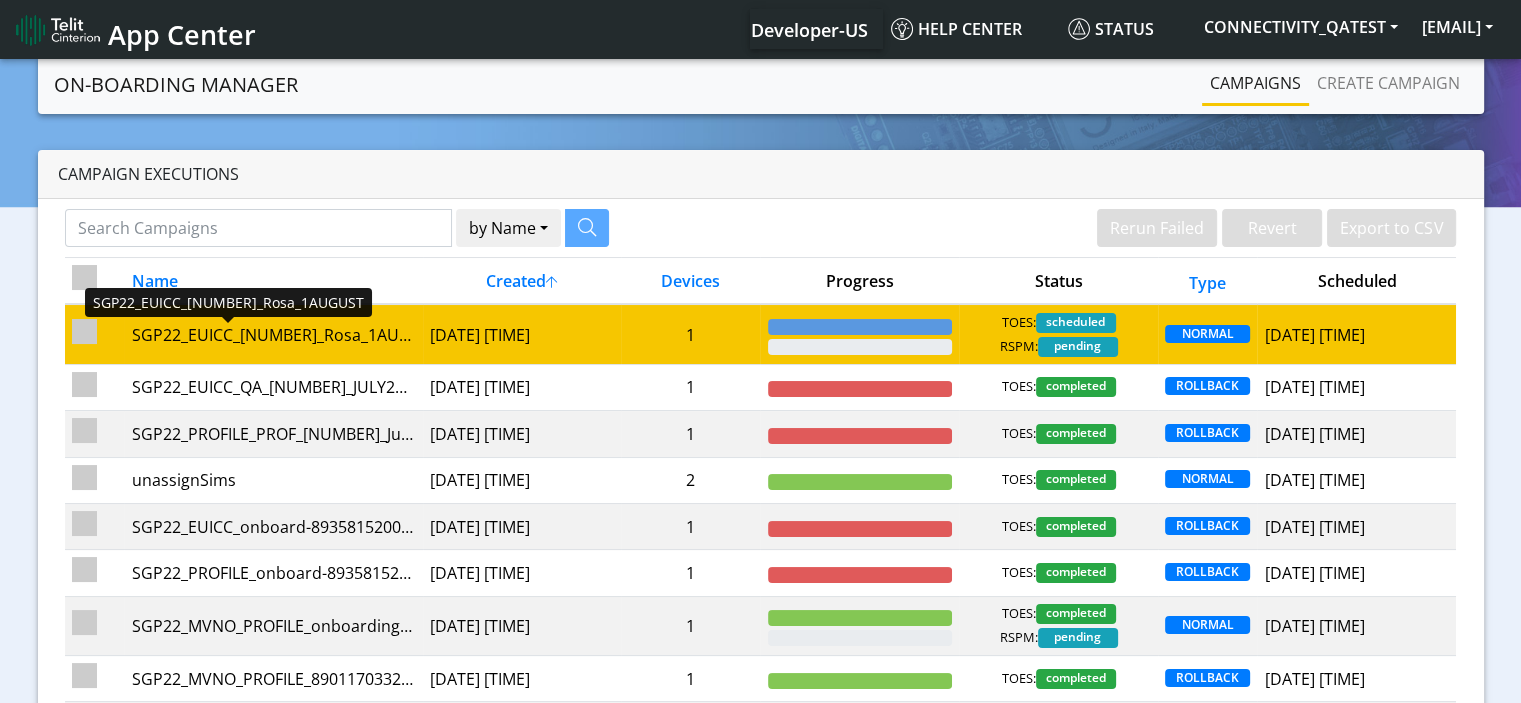 click on "SGP22_EUICC_89358152000000928699_Rosa_1AUGUST" at bounding box center [273, 335] 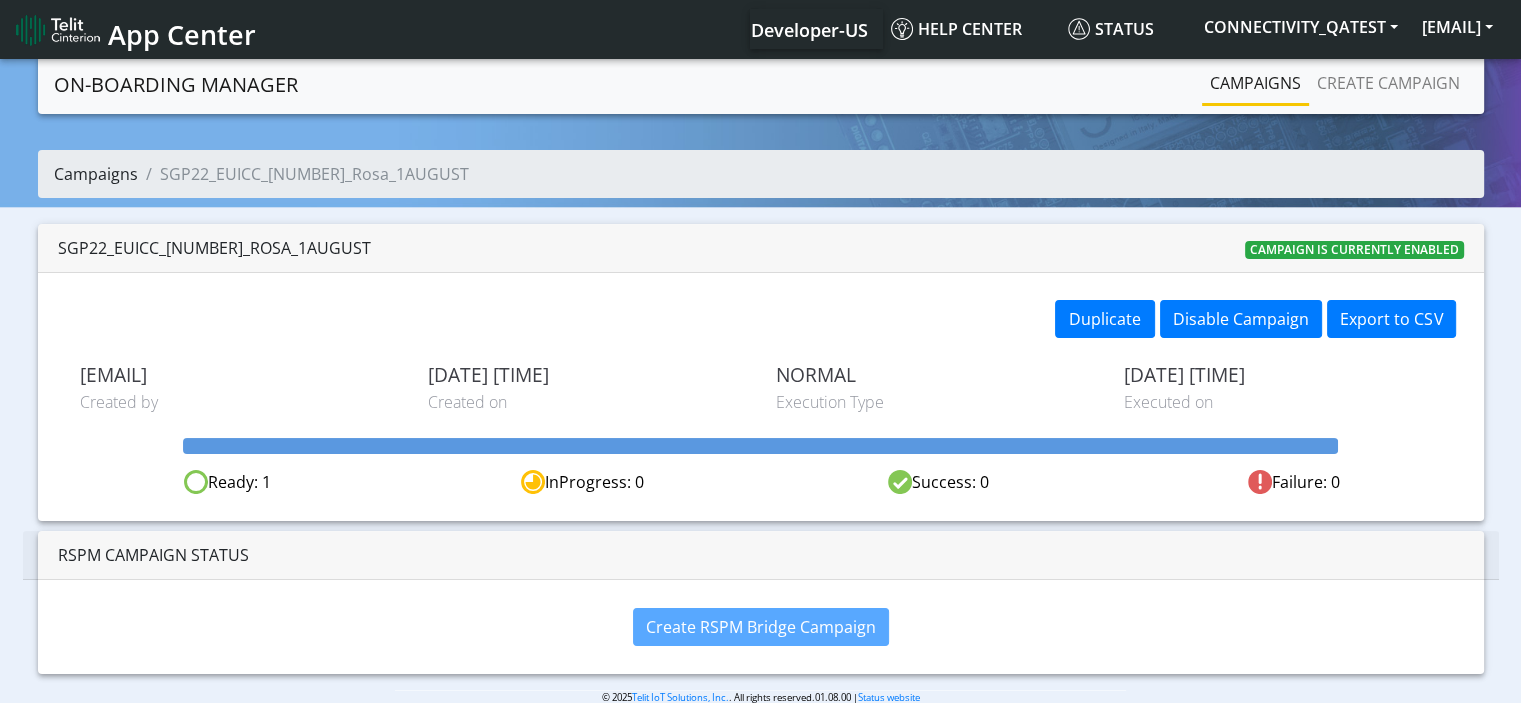 click on "Campaigns" 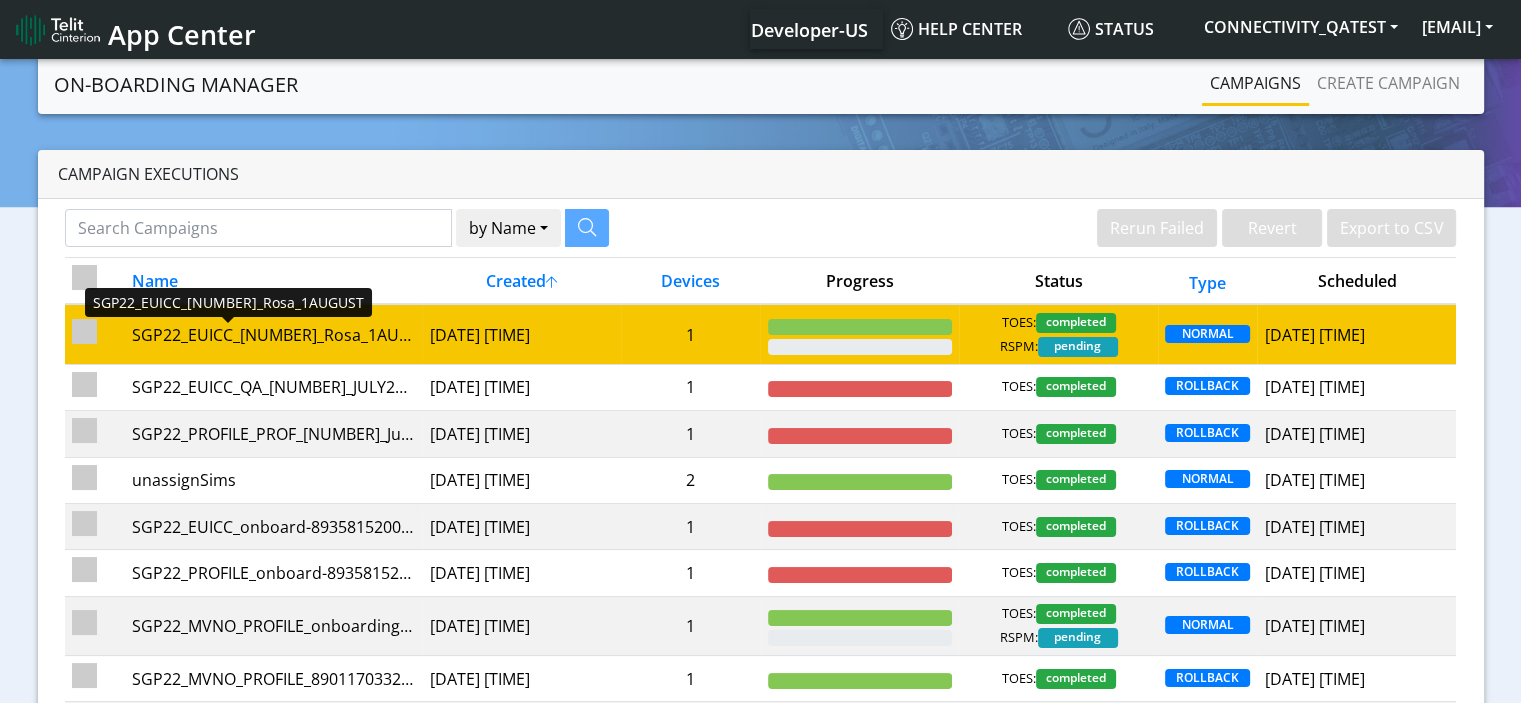 click on "SGP22_EUICC_89358152000000928699_Rosa_1AUGUST" at bounding box center (273, 335) 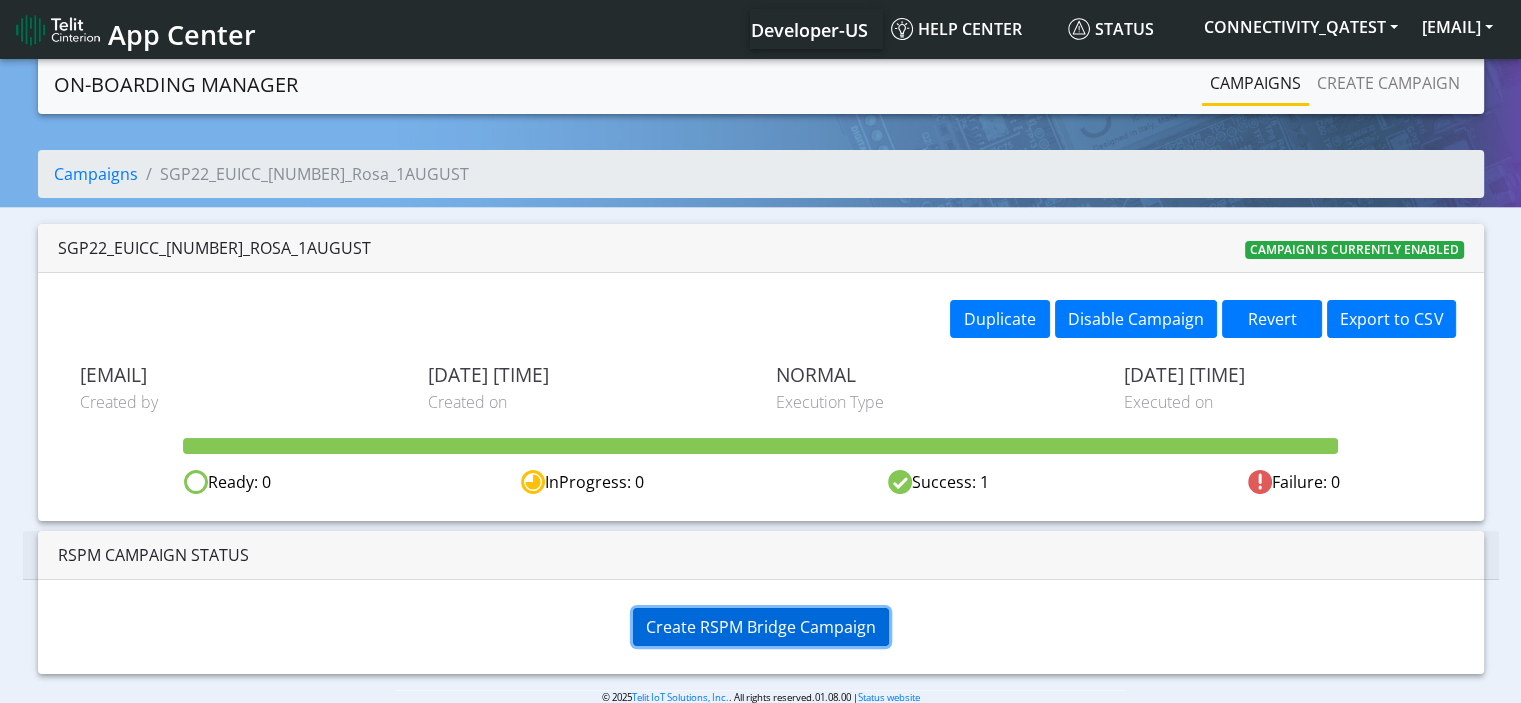 click on "Create RSPM Bridge Campaign" at bounding box center (761, 627) 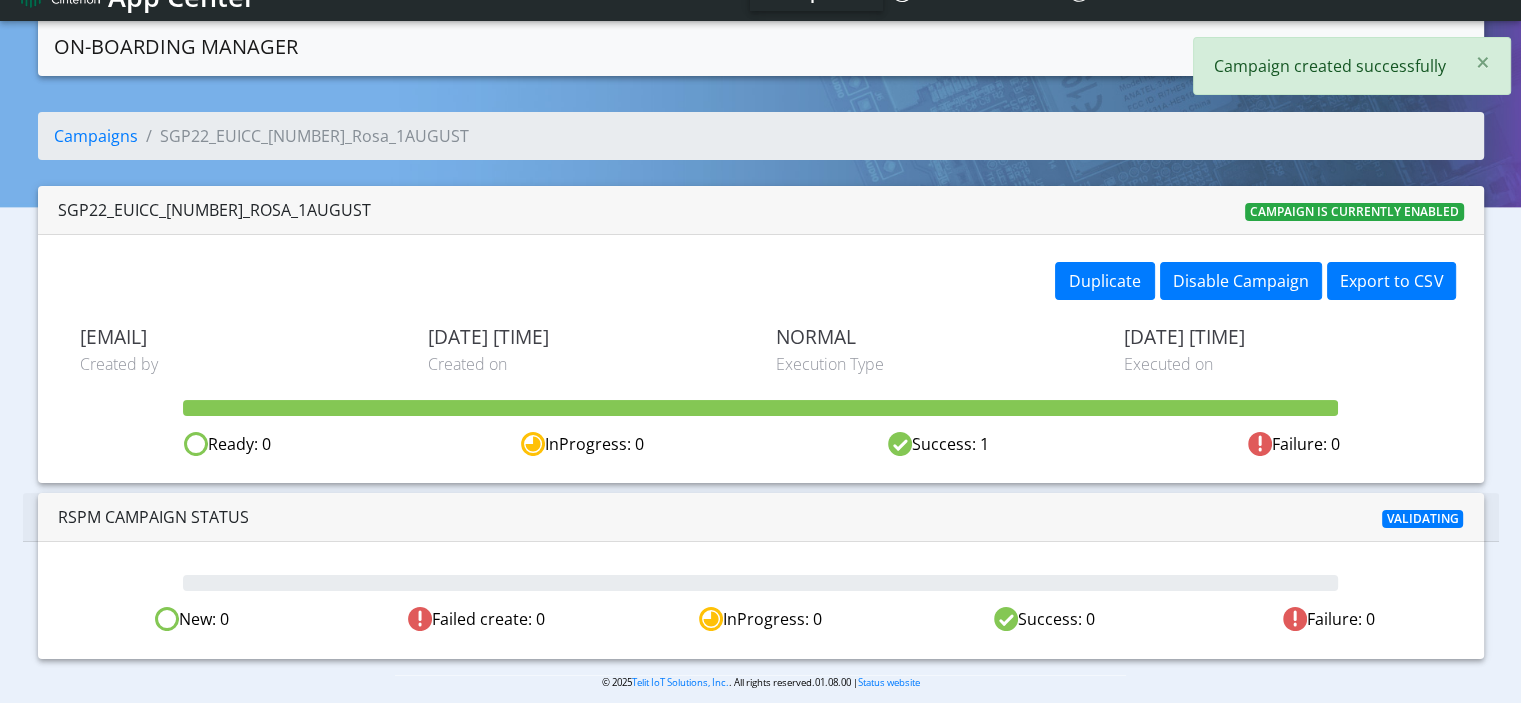 scroll, scrollTop: 54, scrollLeft: 0, axis: vertical 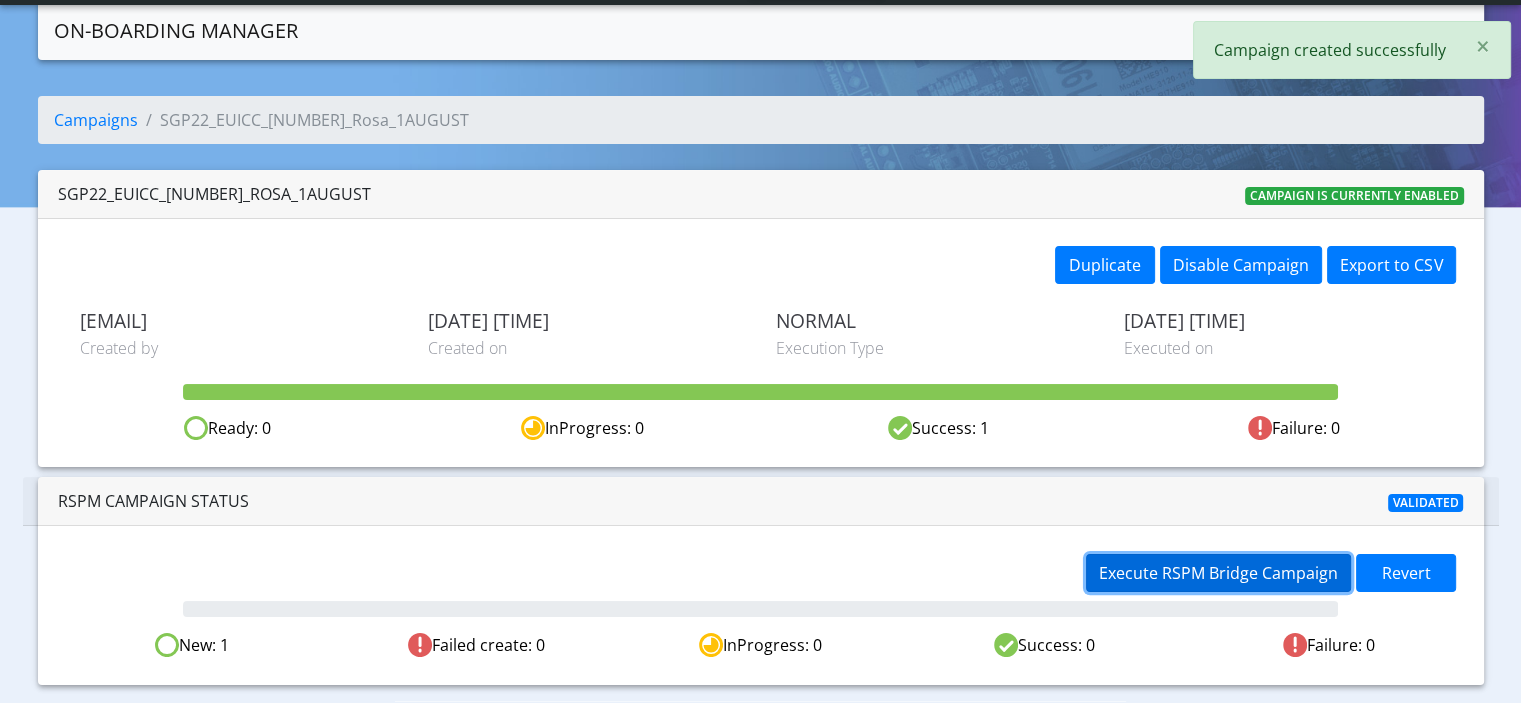 click on "Execute RSPM Bridge Campaign" at bounding box center [1218, 573] 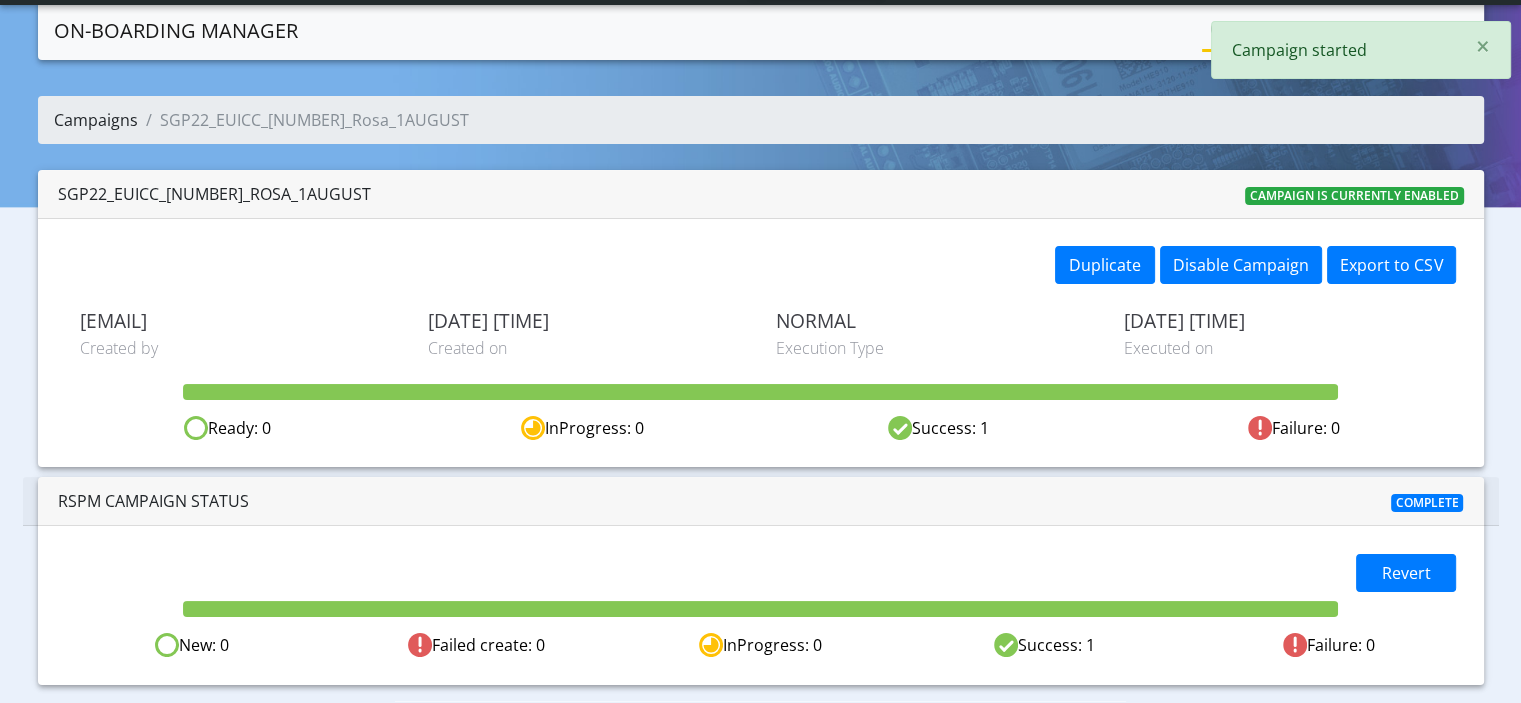 click on "Campaigns" 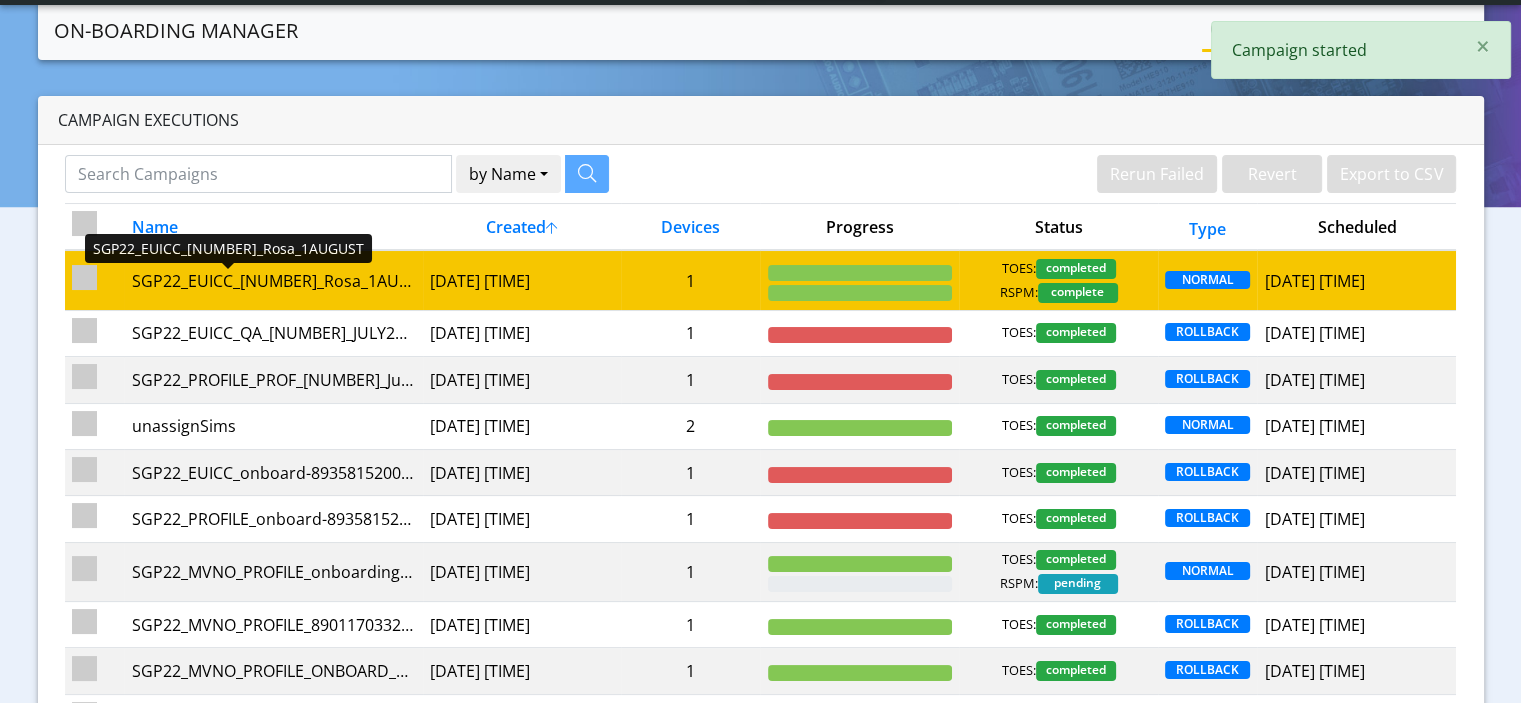 click on "SGP22_EUICC_89358152000000928699_Rosa_1AUGUST" at bounding box center (273, 281) 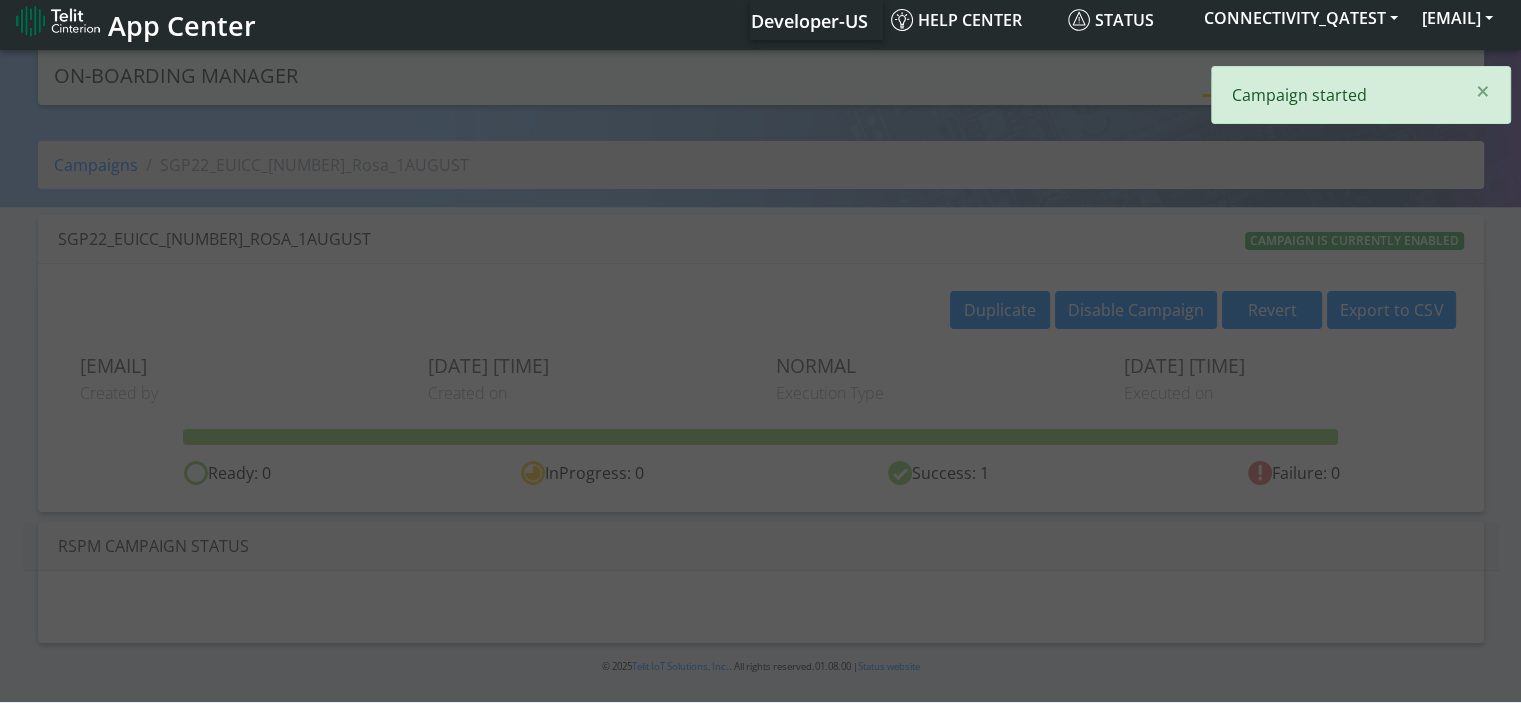 scroll, scrollTop: 54, scrollLeft: 0, axis: vertical 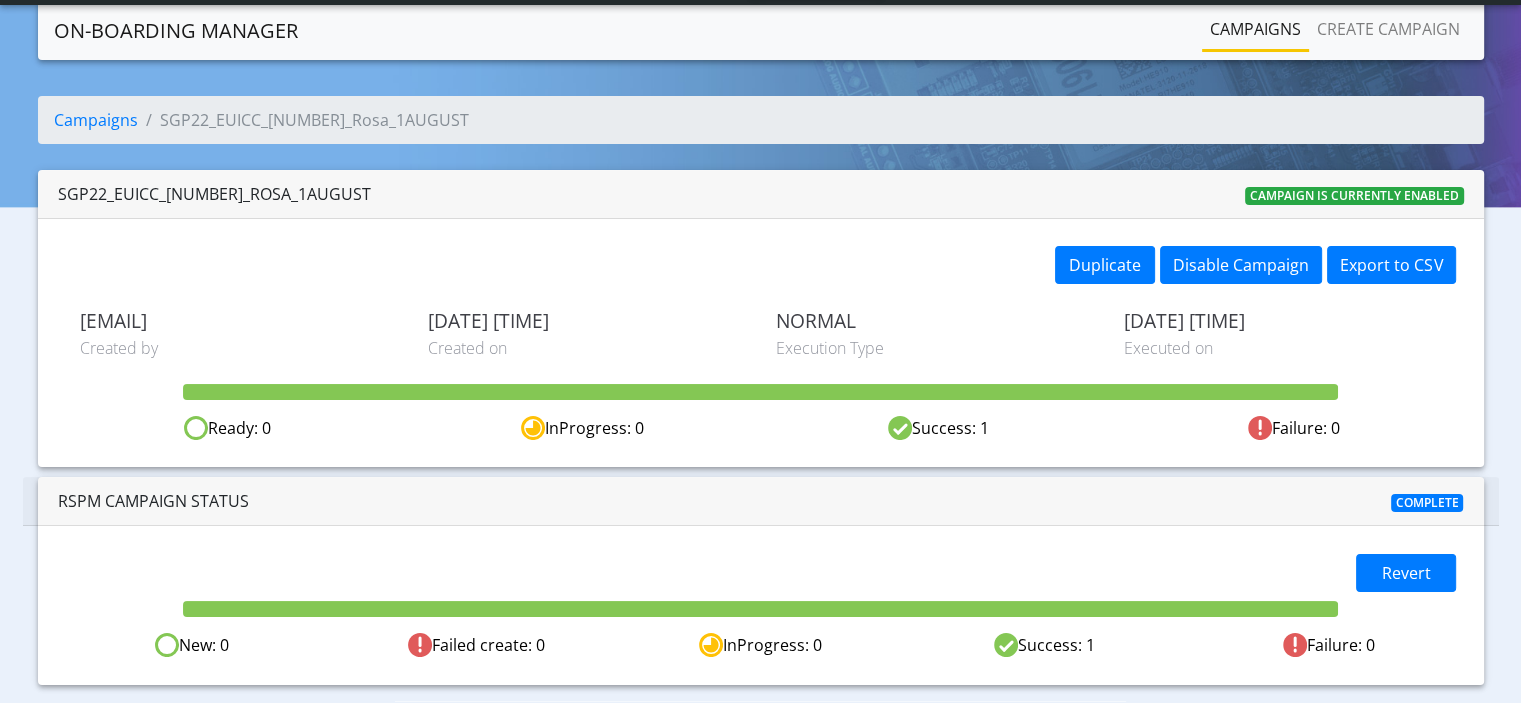 click 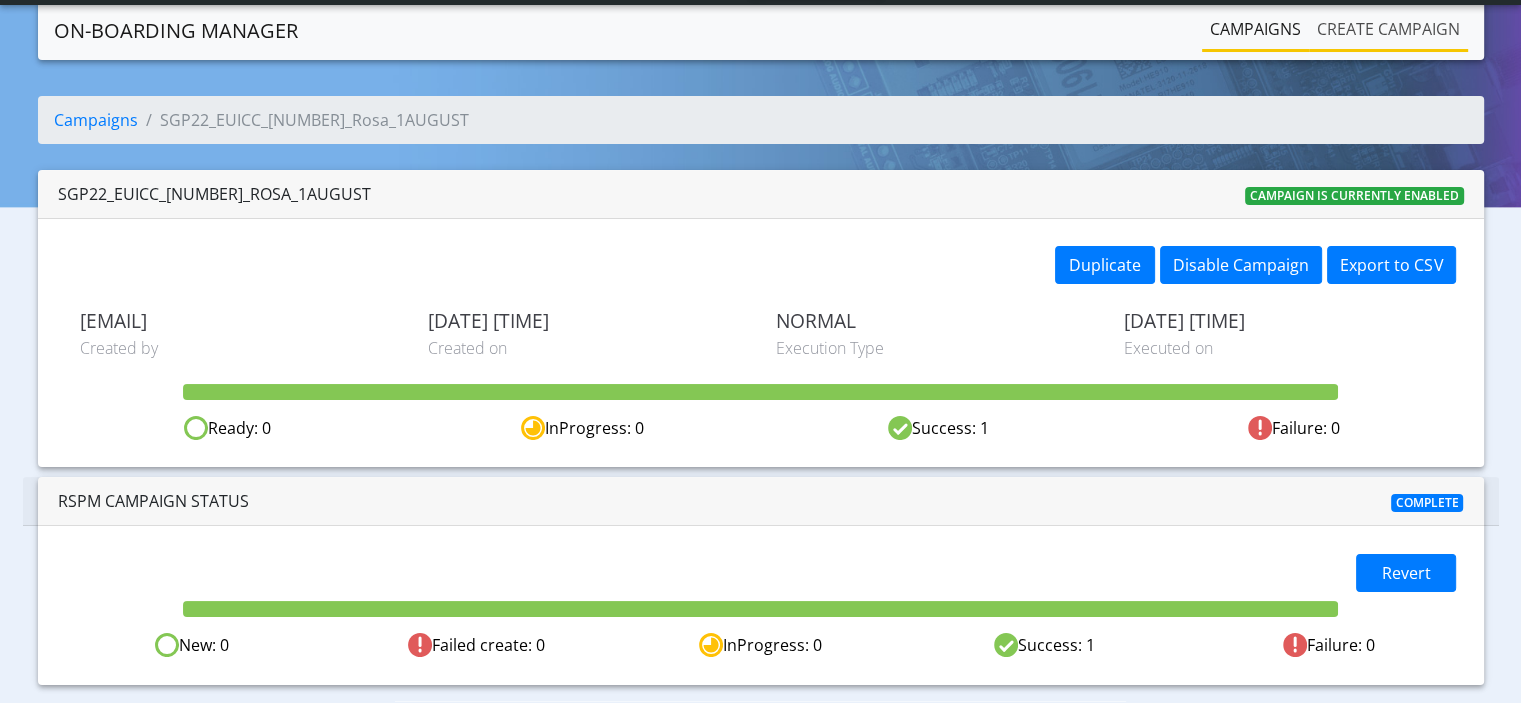 click on "Create campaign" 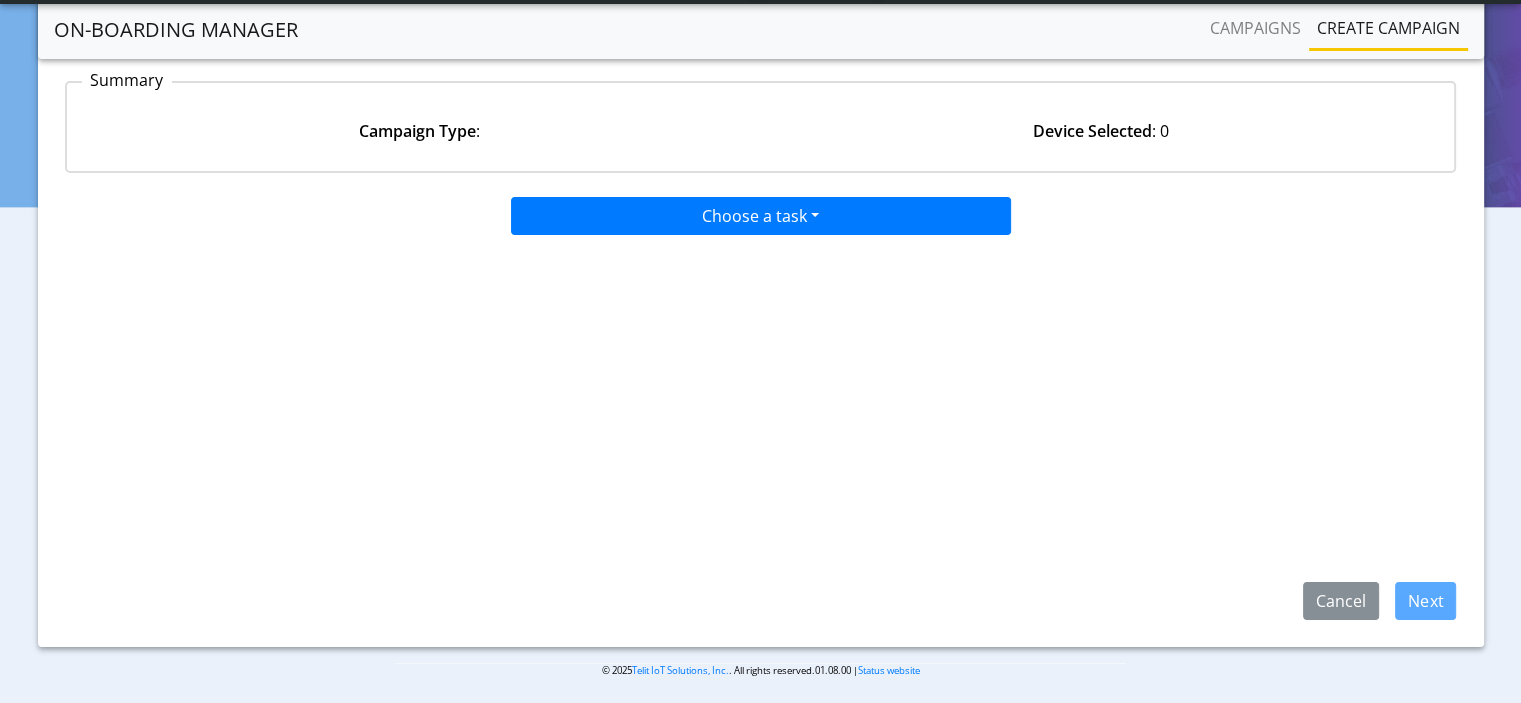 scroll, scrollTop: 0, scrollLeft: 0, axis: both 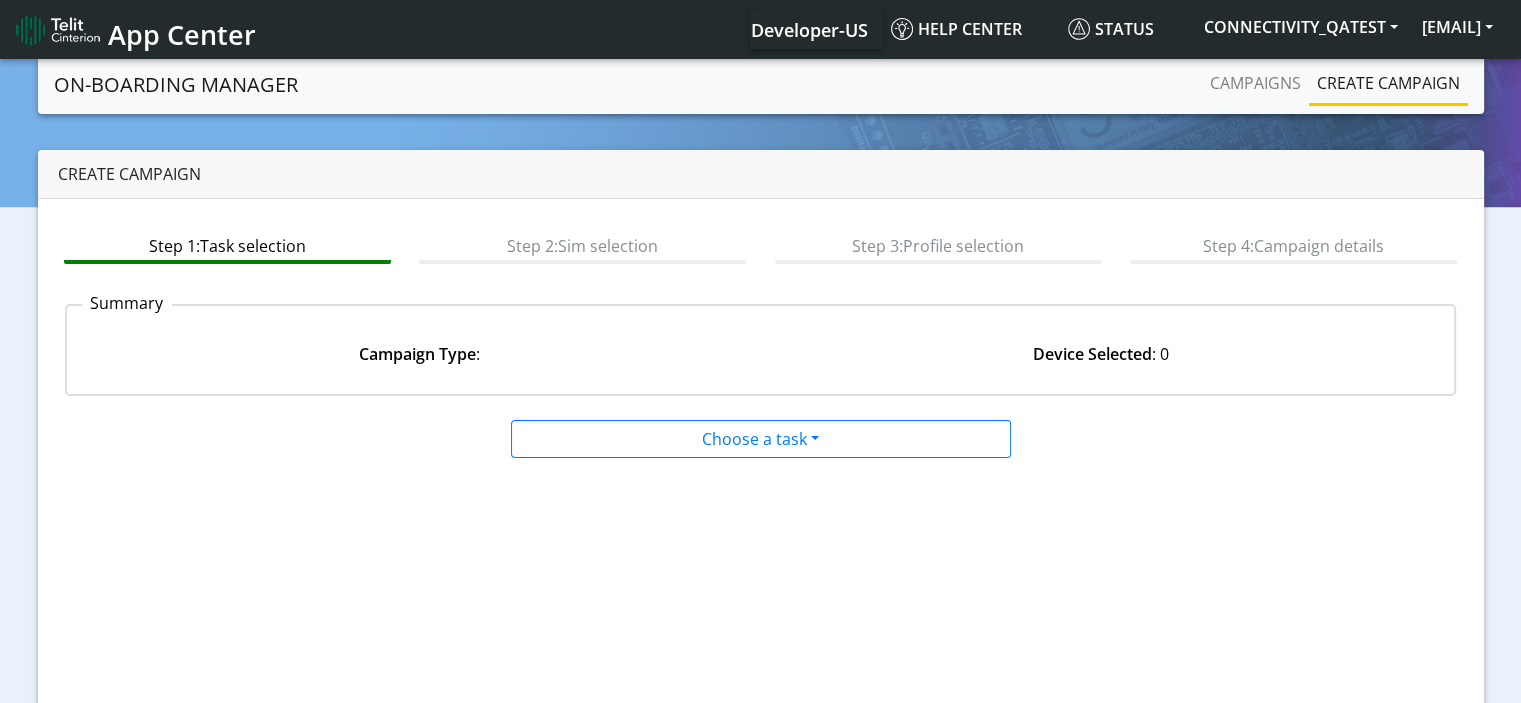 click on "App Center" at bounding box center (182, 34) 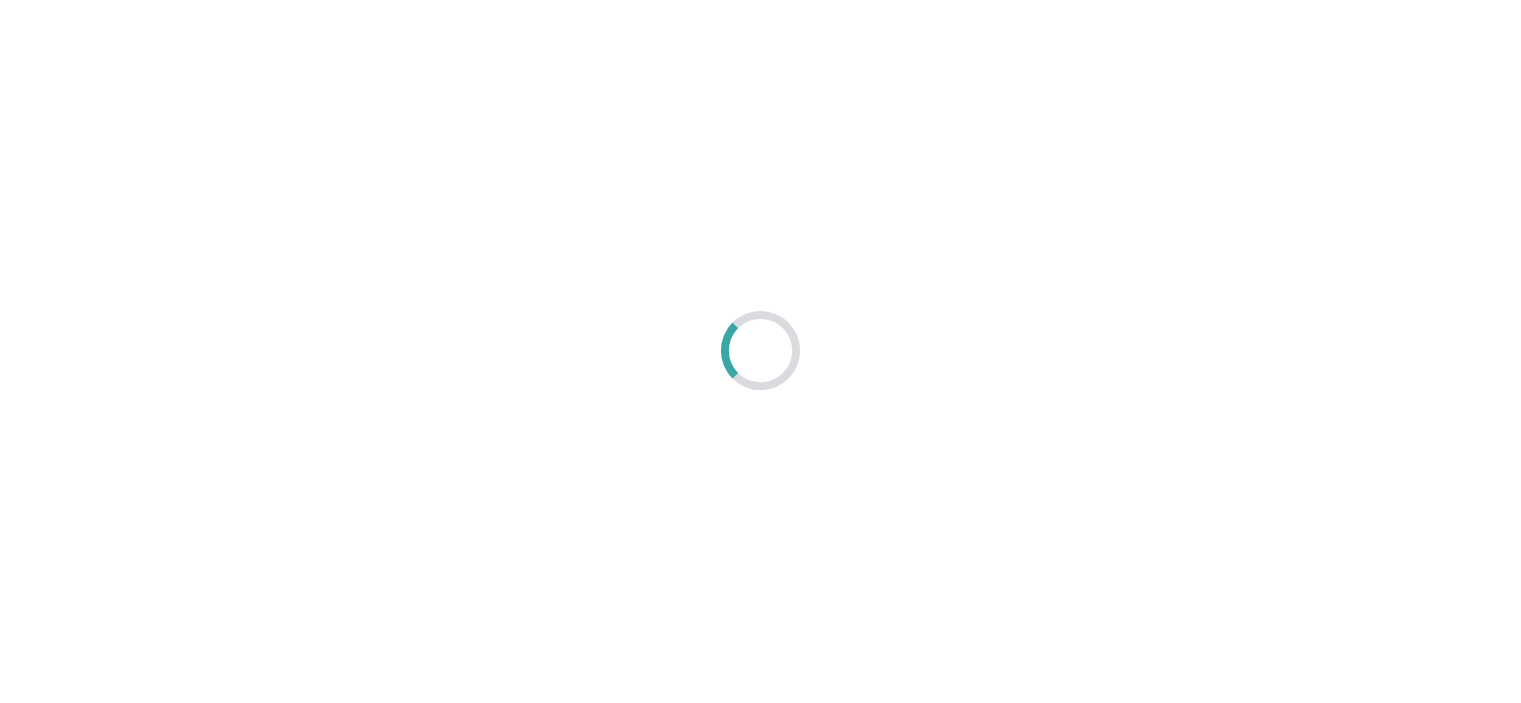 scroll, scrollTop: 0, scrollLeft: 0, axis: both 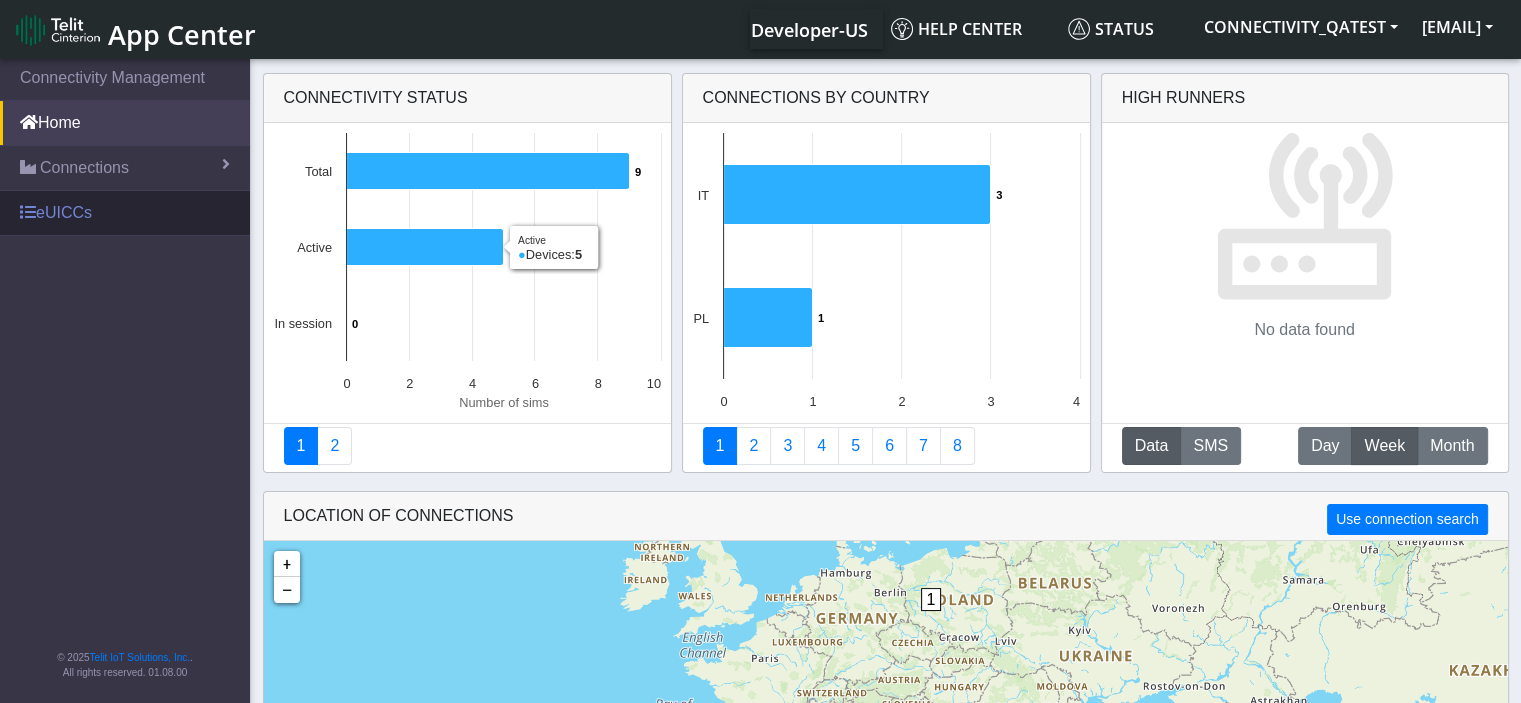 click on "eUICCs" at bounding box center (125, 213) 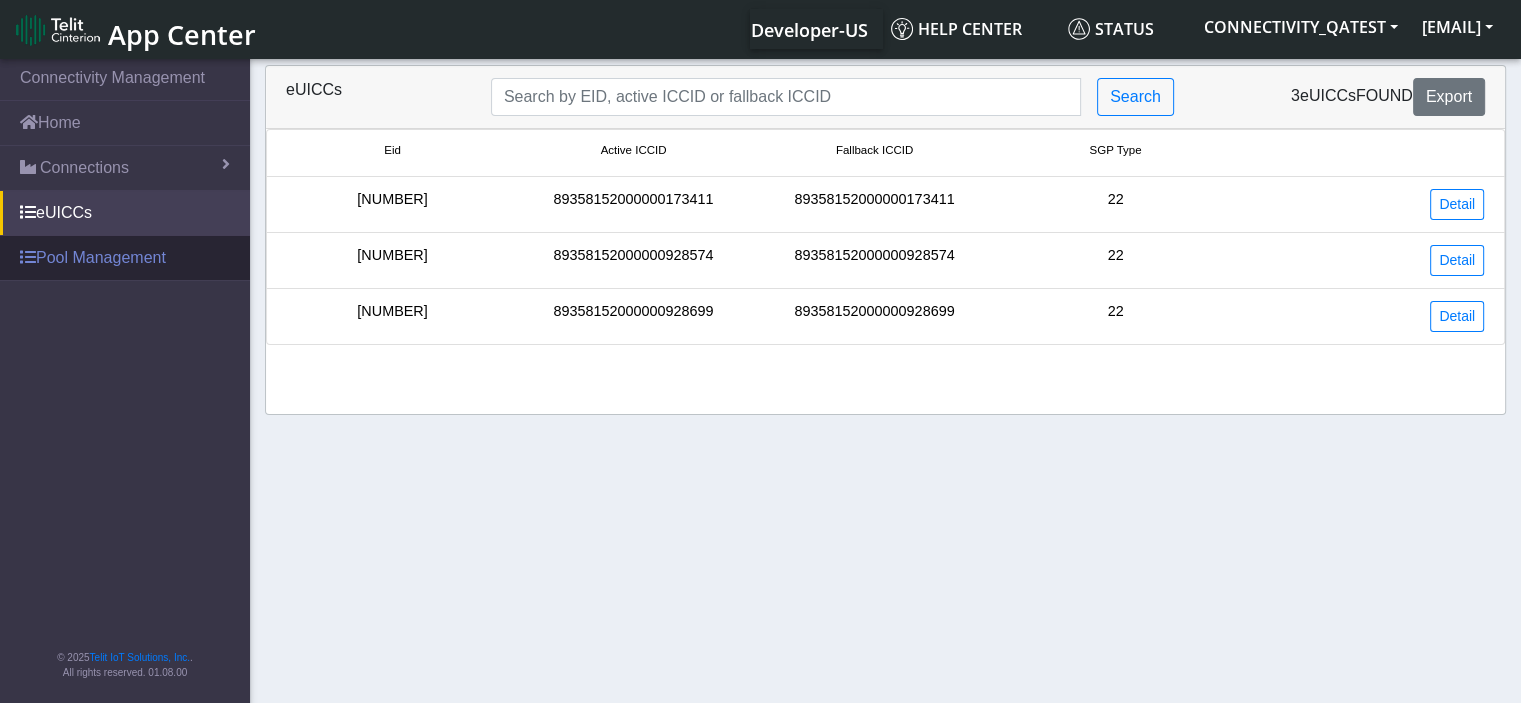 click on "Pool Management" at bounding box center (125, 258) 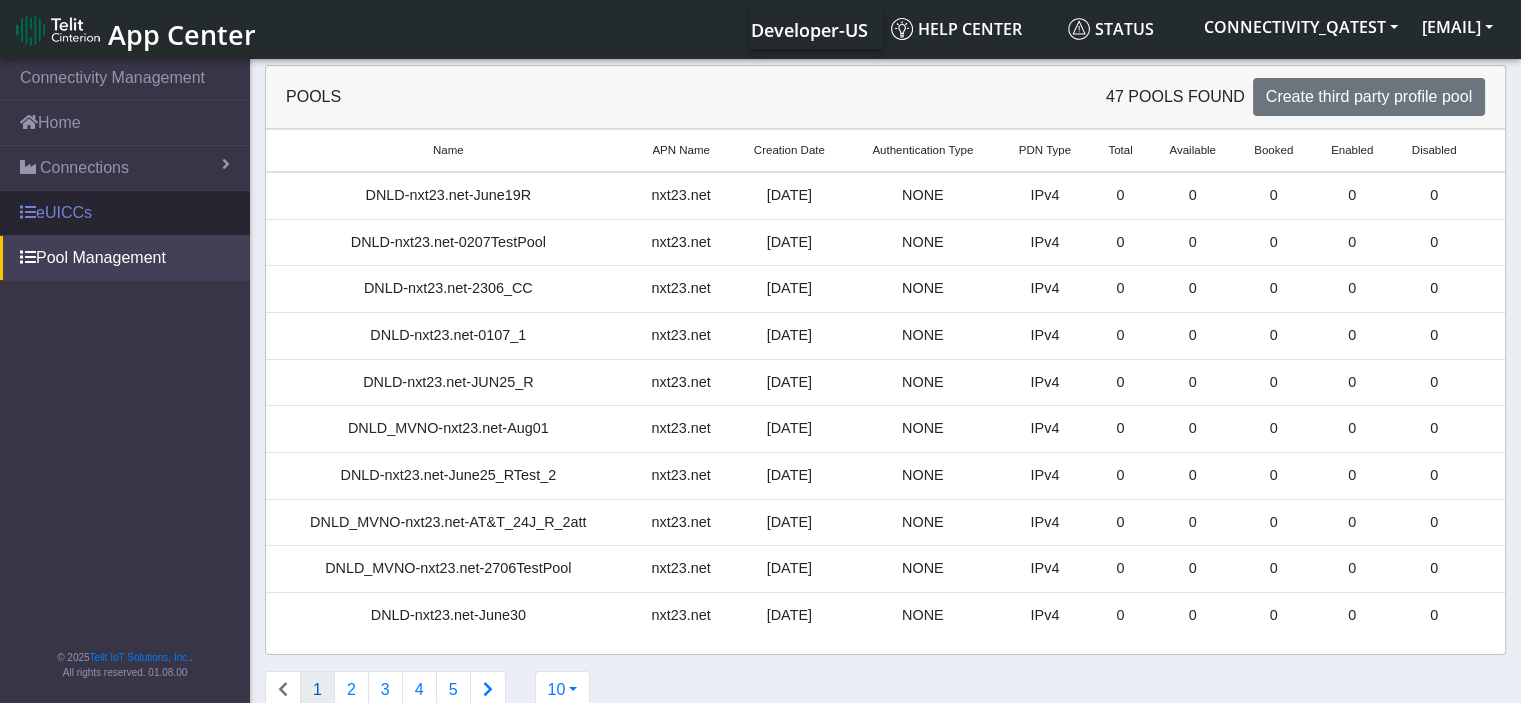 click on "eUICCs" at bounding box center (125, 213) 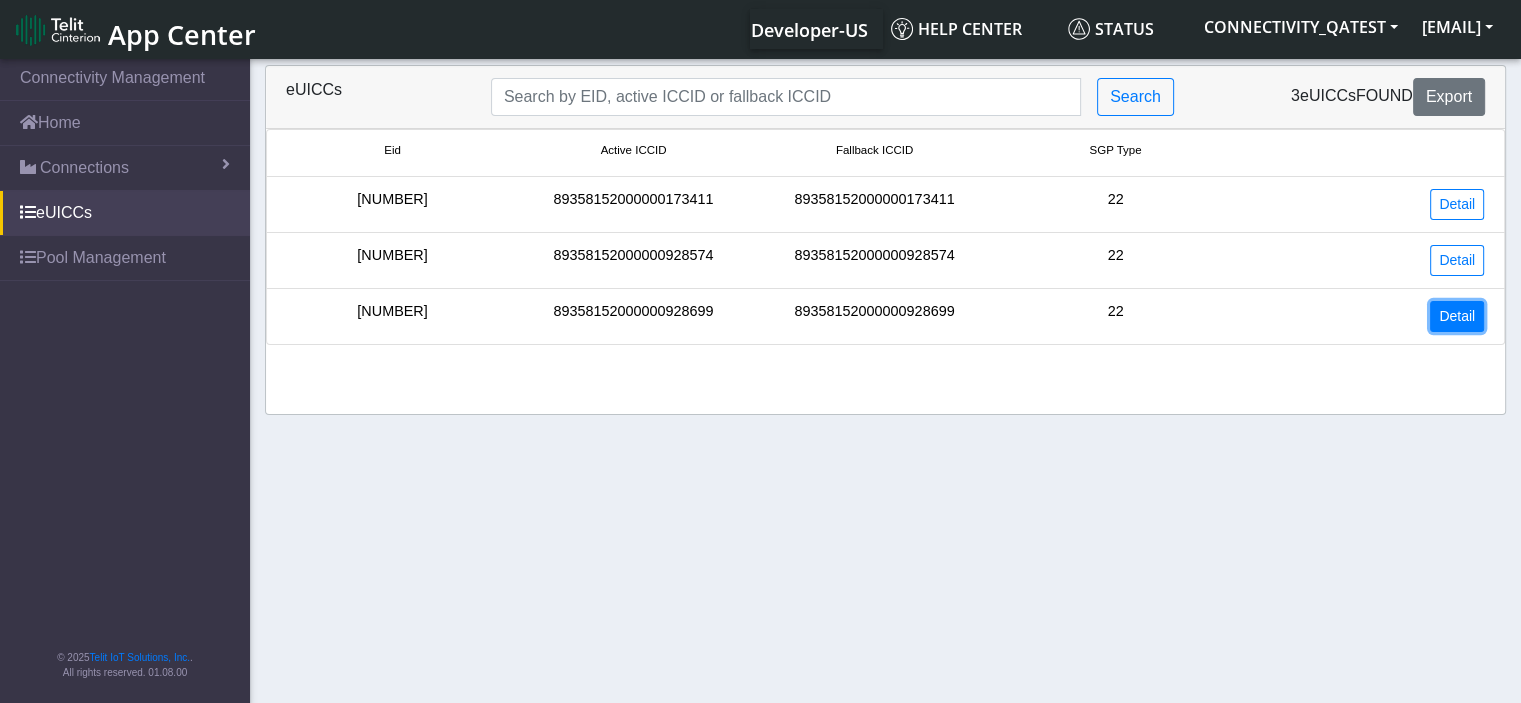 click on "Detail" at bounding box center (1457, 316) 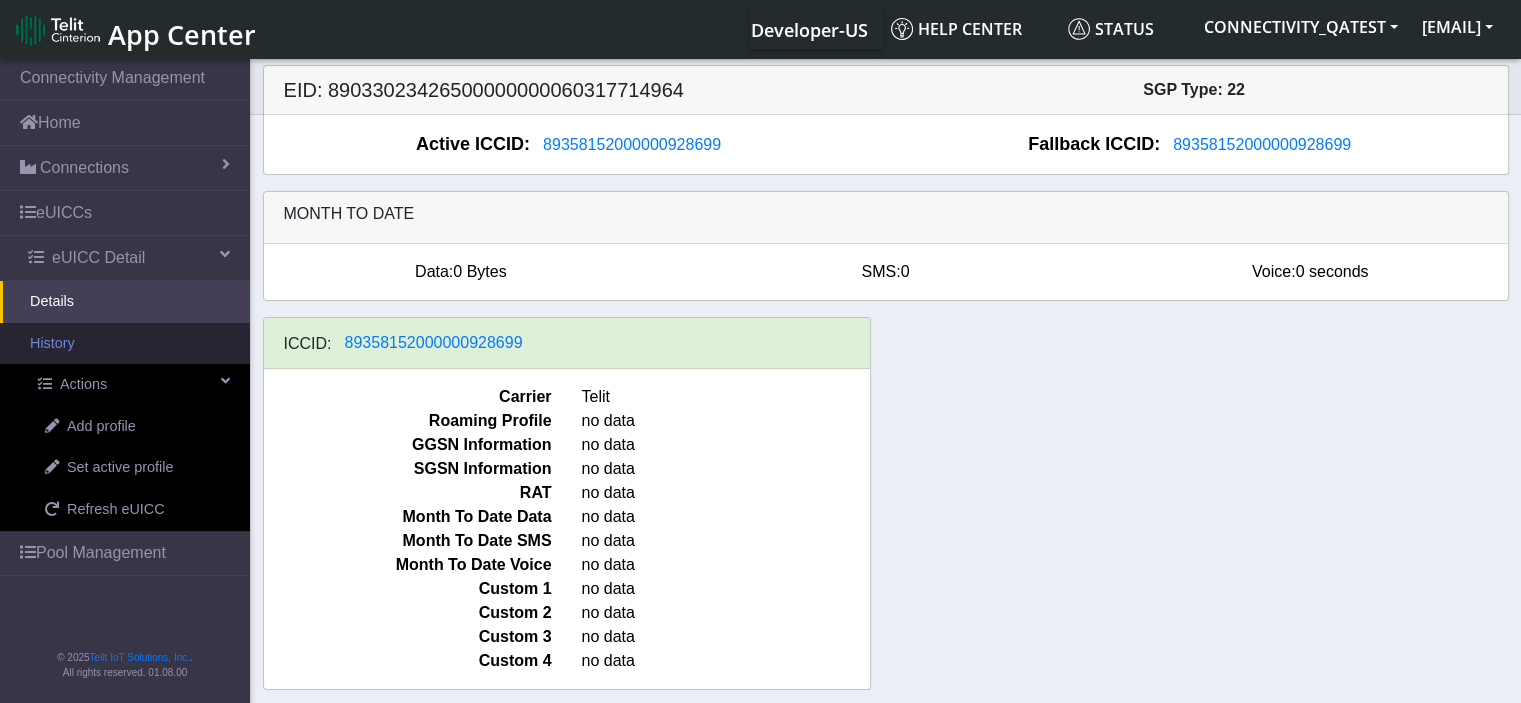 click on "History" at bounding box center (125, 344) 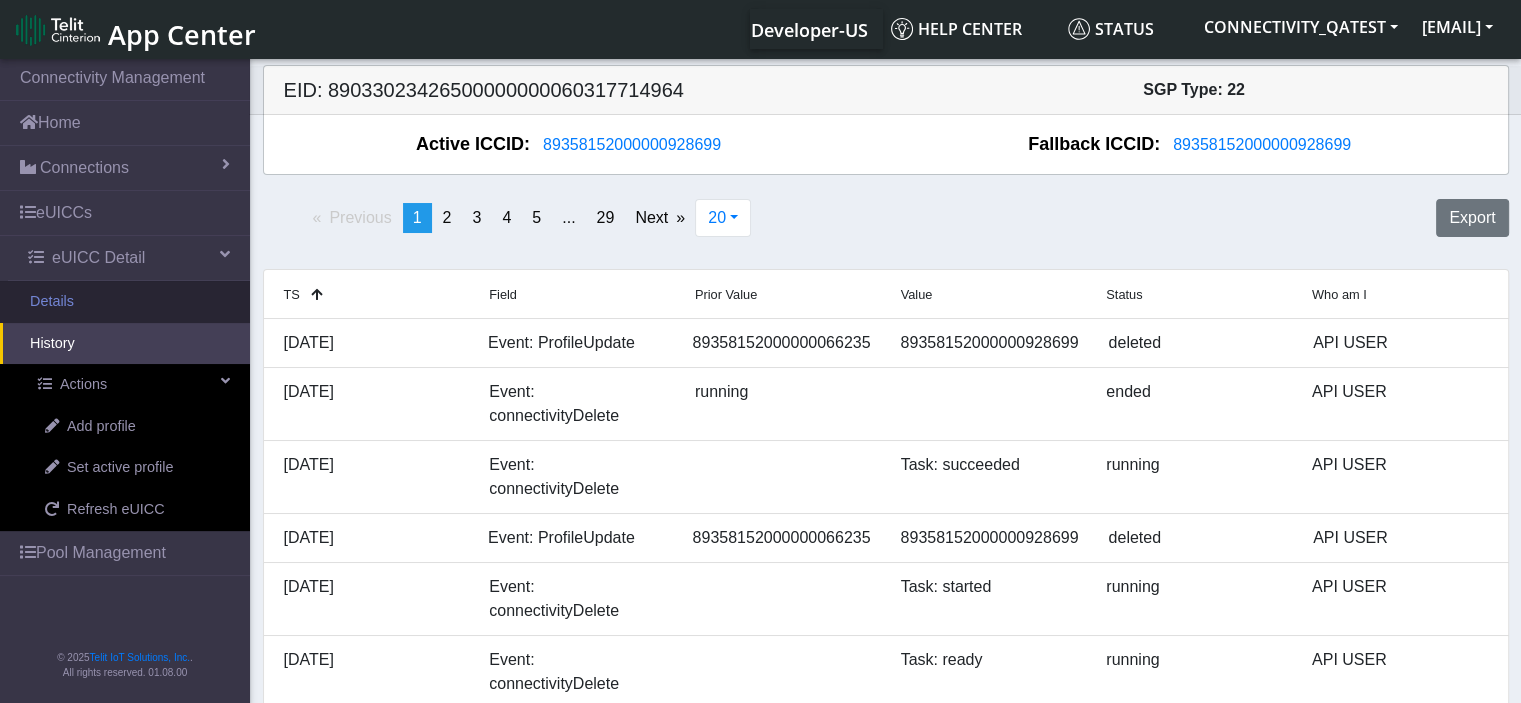 click on "Details" at bounding box center [125, 302] 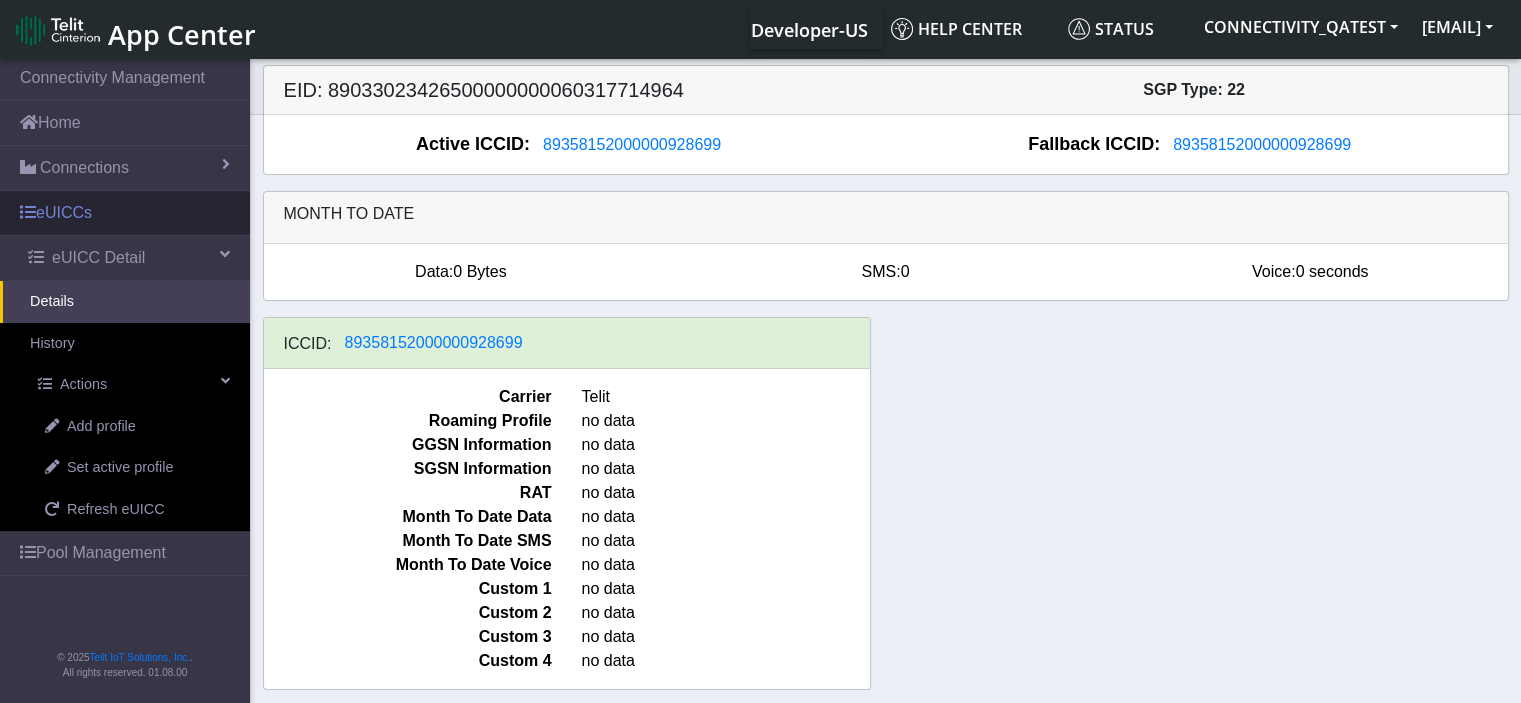 click on "eUICCs" at bounding box center (125, 213) 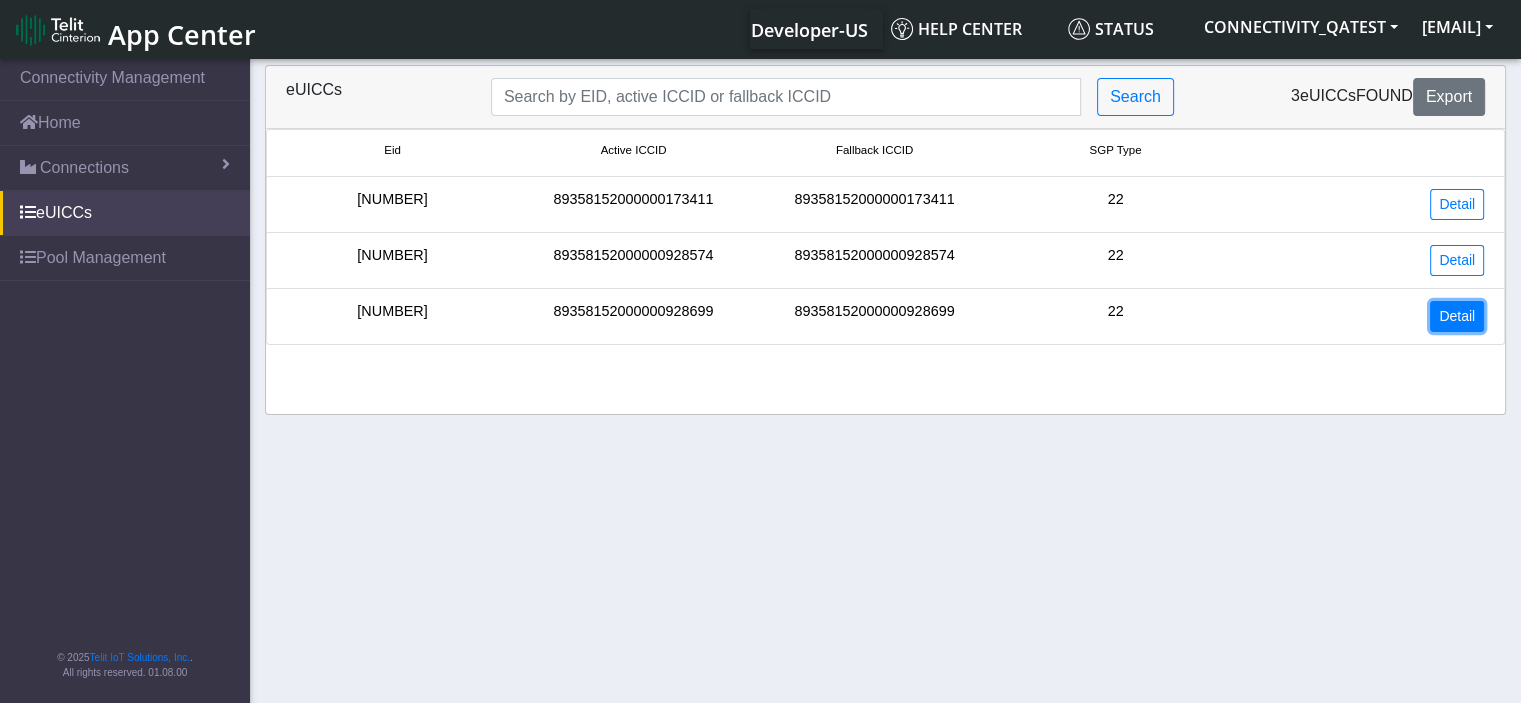 click on "Detail" at bounding box center [1457, 316] 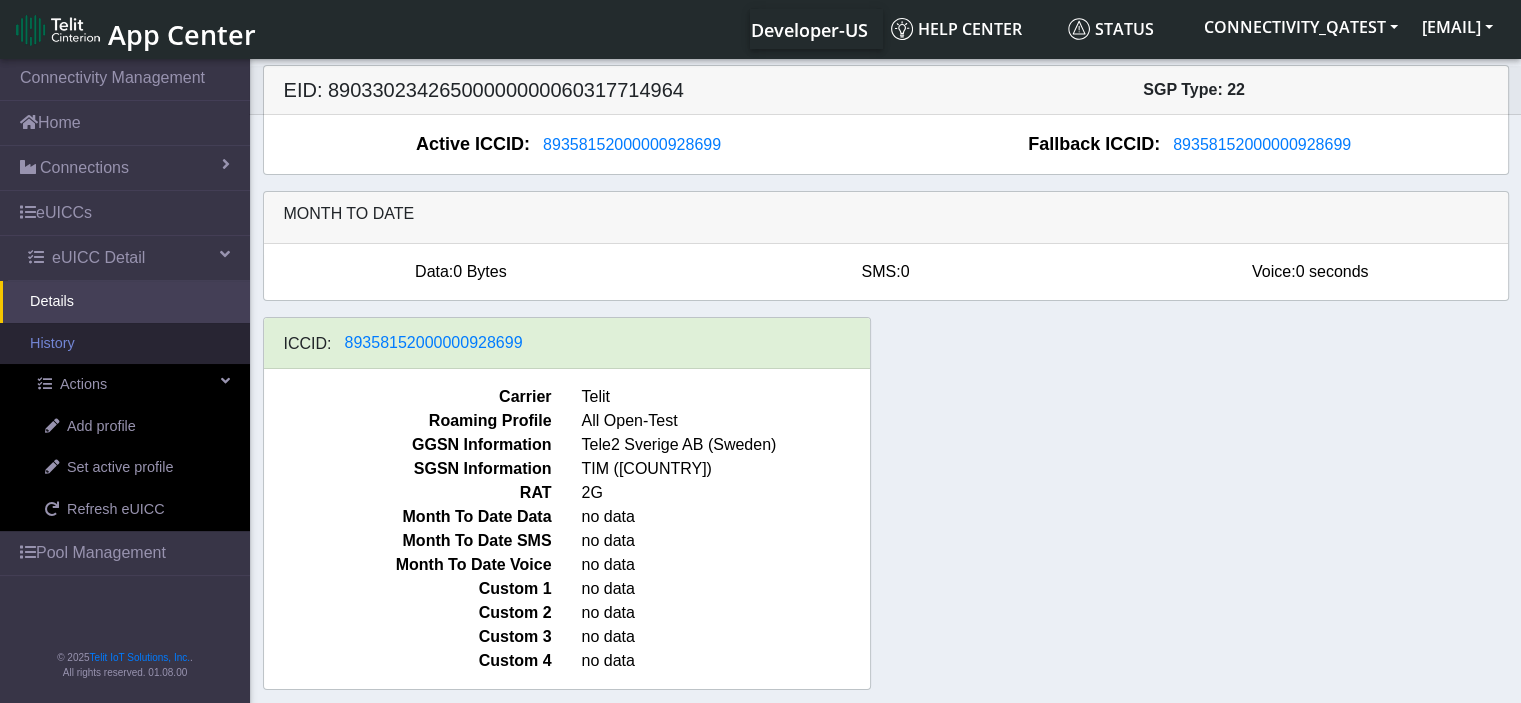 click on "History" at bounding box center (125, 344) 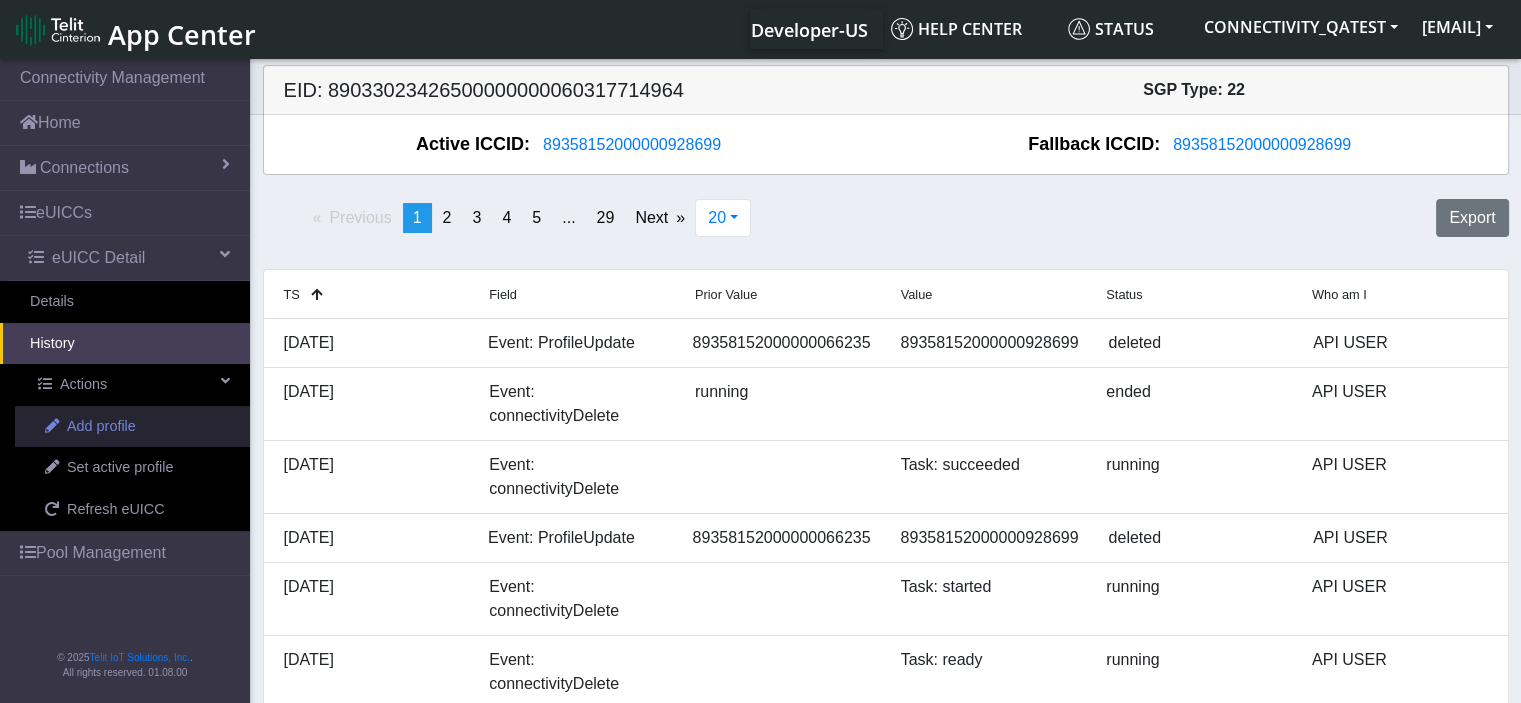 click on "Add profile" at bounding box center [101, 427] 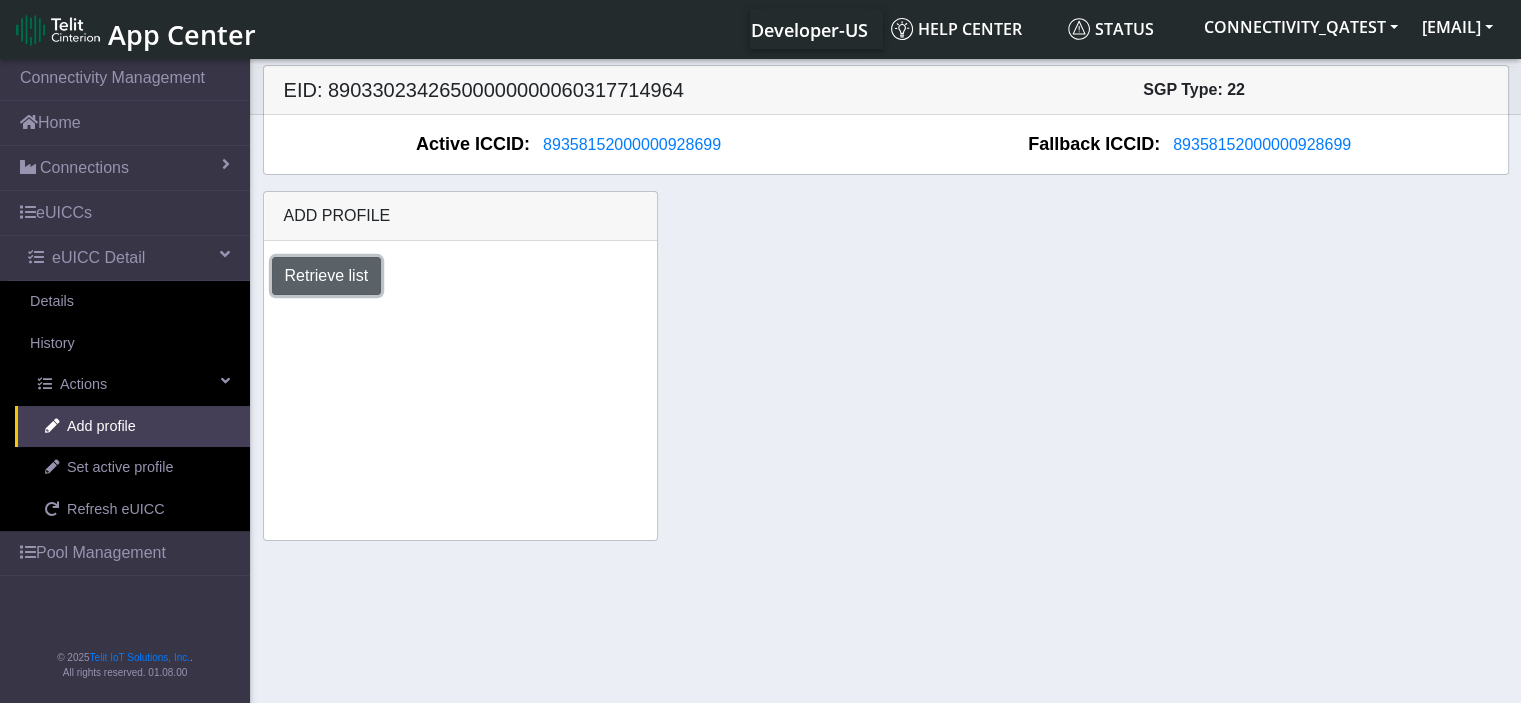 click on "Retrieve list" at bounding box center [327, 276] 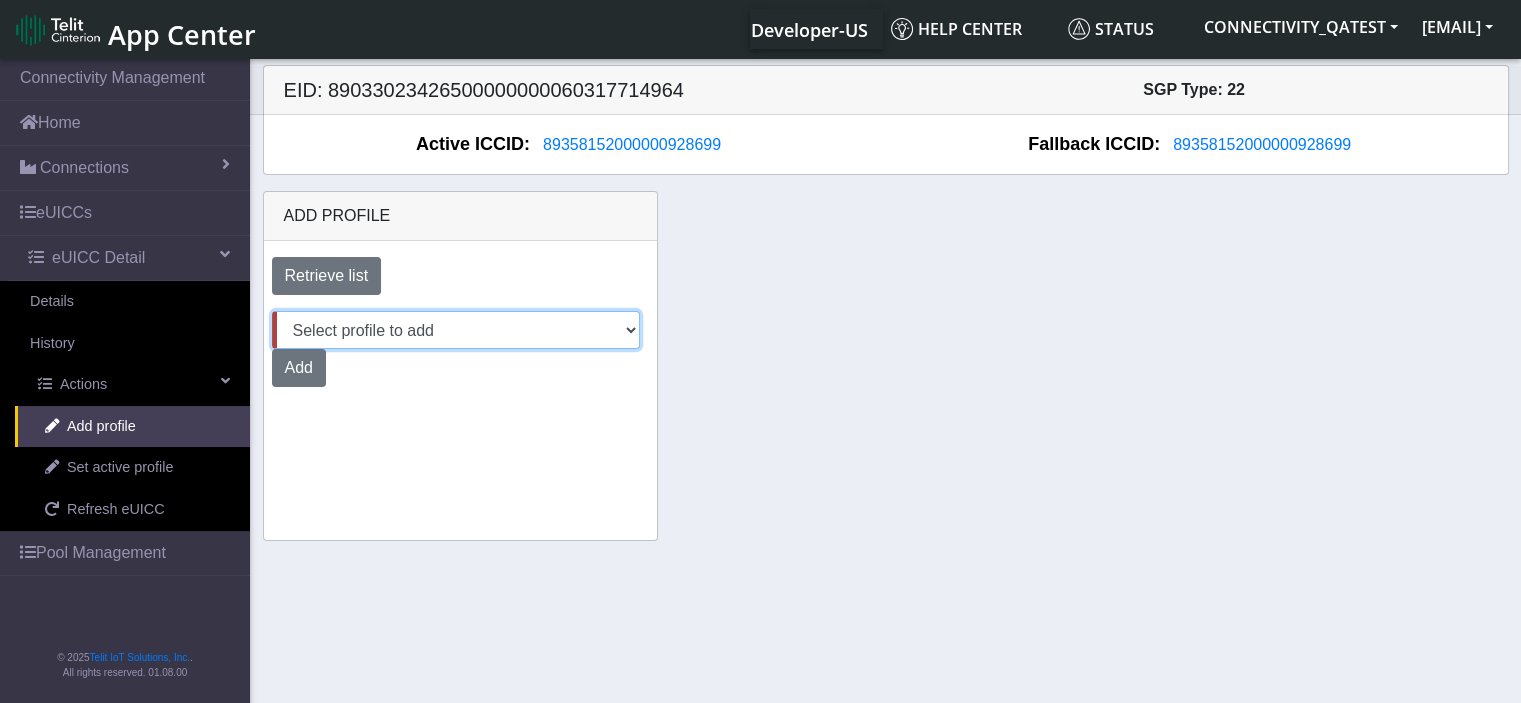 click on "Select profile to add DNLD-nxt23.net-June19R DNLD-nxt23.net-0207TestPool DNLD-nxt23.net-2306_CC DNLD-nxt23.net-0107_1 DNLD-nxt23.net-JUN25_R DNLD_MVNO-nxt23.net-Aug01 DNLD-nxt23.net-June25_RTest_2 DNLD_MVNO-nxt23.net-AT&T_24J_R_2att DNLD_MVNO-nxt23.net-2706TestPool DNLD-nxt23.net-June30 DNLD-nxt23.net-23JuneR_CC DNLD_MVNO-nxt23.net-2306 DNLD_MVNO-nxt23.net-1906Test_MVNO DNLD-nxt23.net-23July DNLD-nxt23.net-0107Test DNLD-nxt23.net-1906Test DNLD_MVNO-nxt23.net-2306_CC DNLD-nxt23.net-QA-TEST-POOL-CMP DNLD-nxt23.net-QA-TEST-POOL-DYNAMIC DNLD-nxt23.net-JewelLiveTest DNLD_MVNO-nxt23.net-AT&T_testRosa DNLD-nxt23.net-testPool2006 DNLD-nxt23.net-2306 DNLD_MVNO-nxt23.net-June24_AT&T_R DNLD-nxt23.net-Aug01_Nxt DNLD_MVNO-nxt23.net-4Jun DNLD_MVNO-nxt23.net-testPool2006 DNLD_MVNO-nxt23.net-2706Test DNLD-nxt23.net-TestPool16July DNLD_MVNO-nxt23.net-0107TestPool DNLD_BYOC-apntest-apnpoolname MichalH-nxt23.net DNLD_BYOC-net.hotm-Local MNO DNLD-nxt23.net-AUG1 DNLD-nxt23.net-18July2 DNLD-nxt23.net-18July1 DNLD-nxt23.net-08July" at bounding box center (456, 330) 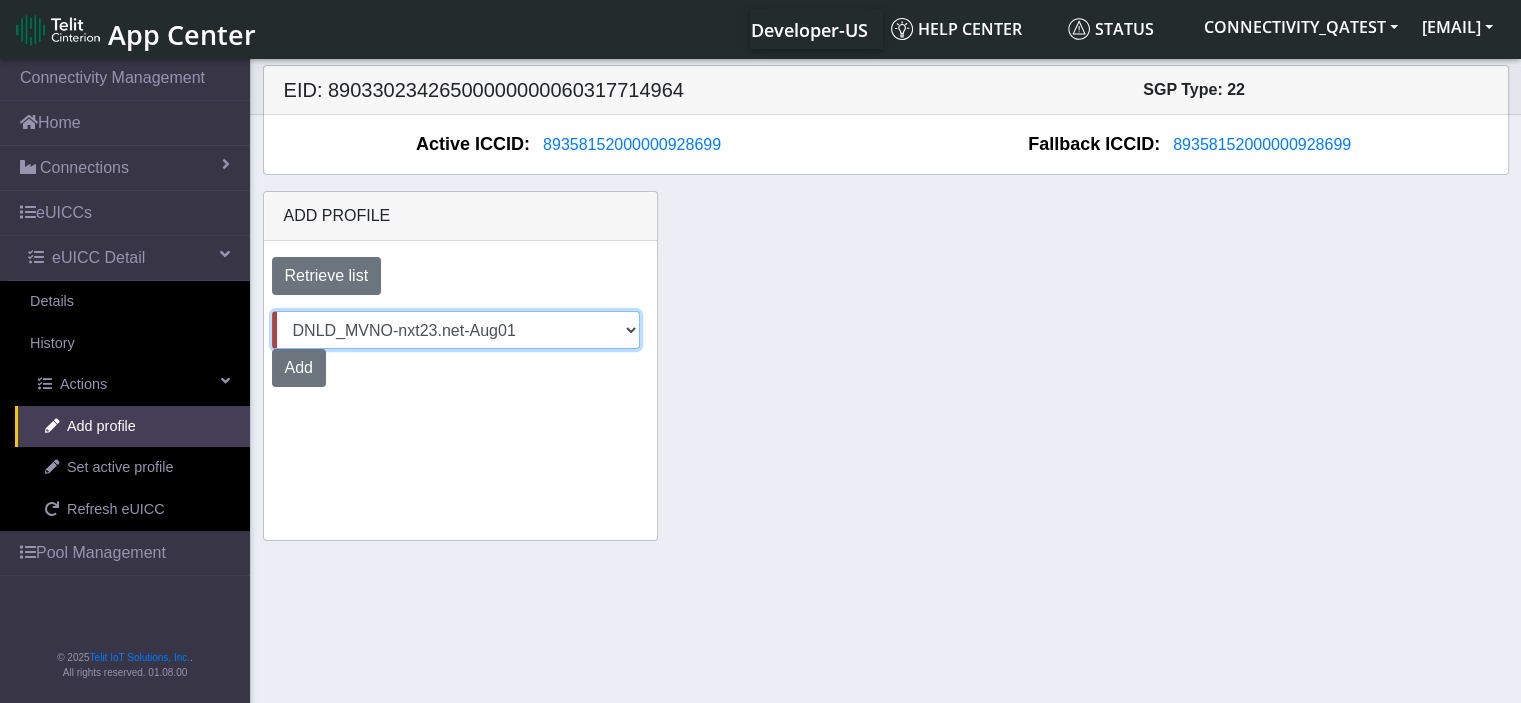 click on "Select profile to add DNLD-nxt23.net-June19R DNLD-nxt23.net-0207TestPool DNLD-nxt23.net-2306_CC DNLD-nxt23.net-0107_1 DNLD-nxt23.net-JUN25_R DNLD_MVNO-nxt23.net-Aug01 DNLD-nxt23.net-June25_RTest_2 DNLD_MVNO-nxt23.net-AT&T_24J_R_2att DNLD_MVNO-nxt23.net-2706TestPool DNLD-nxt23.net-June30 DNLD-nxt23.net-23JuneR_CC DNLD_MVNO-nxt23.net-2306 DNLD_MVNO-nxt23.net-1906Test_MVNO DNLD-nxt23.net-23July DNLD-nxt23.net-0107Test DNLD-nxt23.net-1906Test DNLD_MVNO-nxt23.net-2306_CC DNLD-nxt23.net-QA-TEST-POOL-CMP DNLD-nxt23.net-QA-TEST-POOL-DYNAMIC DNLD-nxt23.net-JewelLiveTest DNLD_MVNO-nxt23.net-AT&T_testRosa DNLD-nxt23.net-testPool2006 DNLD-nxt23.net-2306 DNLD_MVNO-nxt23.net-June24_AT&T_R DNLD-nxt23.net-Aug01_Nxt DNLD_MVNO-nxt23.net-4Jun DNLD_MVNO-nxt23.net-testPool2006 DNLD_MVNO-nxt23.net-2706Test DNLD-nxt23.net-TestPool16July DNLD_MVNO-nxt23.net-0107TestPool DNLD_BYOC-apntest-apnpoolname MichalH-nxt23.net DNLD_BYOC-net.hotm-Local MNO DNLD-nxt23.net-AUG1 DNLD-nxt23.net-18July2 DNLD-nxt23.net-18July1 DNLD-nxt23.net-08July" at bounding box center [456, 330] 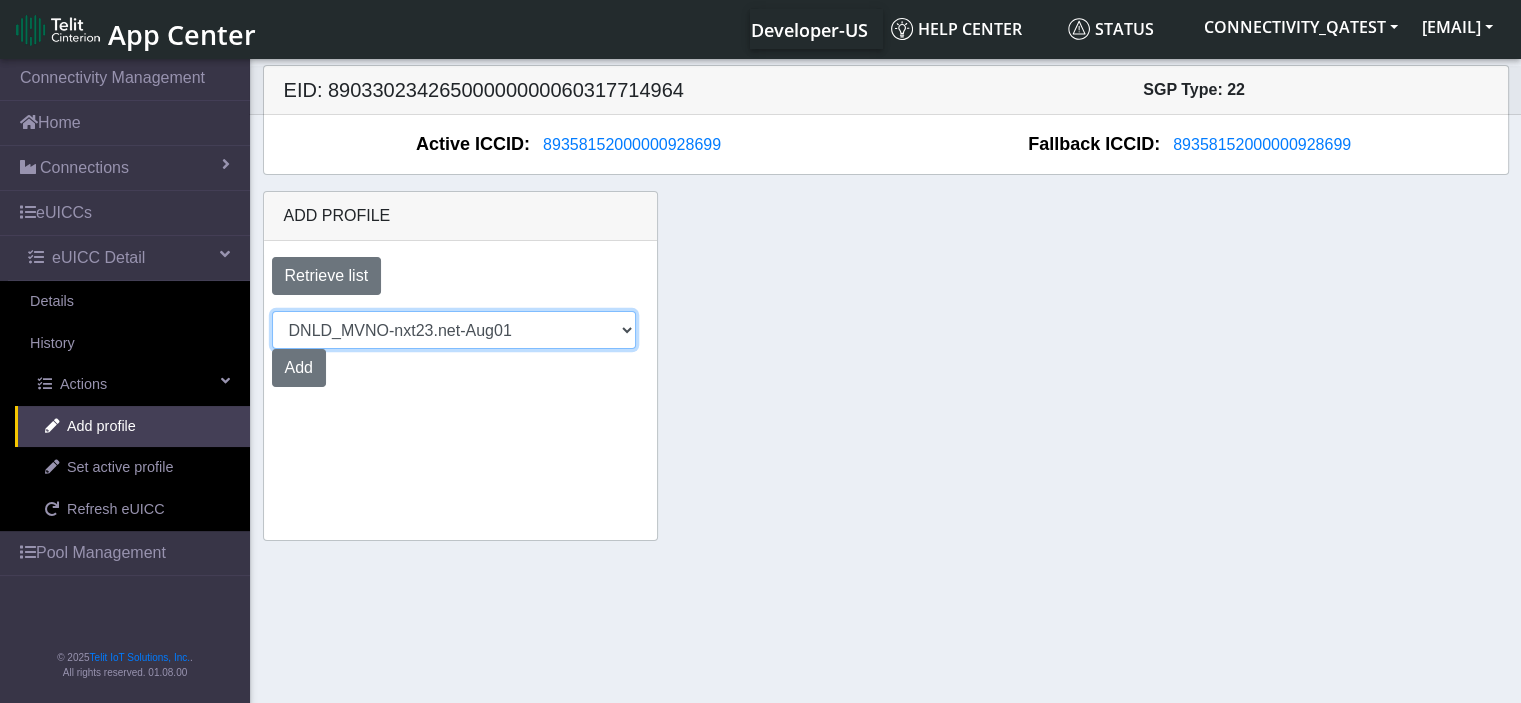 click on "Select profile to add DNLD-nxt23.net-June19R DNLD-nxt23.net-0207TestPool DNLD-nxt23.net-2306_CC DNLD-nxt23.net-0107_1 DNLD-nxt23.net-JUN25_R DNLD_MVNO-nxt23.net-Aug01 DNLD-nxt23.net-June25_RTest_2 DNLD_MVNO-nxt23.net-AT&T_24J_R_2att DNLD_MVNO-nxt23.net-2706TestPool DNLD-nxt23.net-June30 DNLD-nxt23.net-23JuneR_CC DNLD_MVNO-nxt23.net-2306 DNLD_MVNO-nxt23.net-1906Test_MVNO DNLD-nxt23.net-23July DNLD-nxt23.net-0107Test DNLD-nxt23.net-1906Test DNLD_MVNO-nxt23.net-2306_CC DNLD-nxt23.net-QA-TEST-POOL-CMP DNLD-nxt23.net-QA-TEST-POOL-DYNAMIC DNLD-nxt23.net-JewelLiveTest DNLD_MVNO-nxt23.net-AT&T_testRosa DNLD-nxt23.net-testPool2006 DNLD-nxt23.net-2306 DNLD_MVNO-nxt23.net-June24_AT&T_R DNLD-nxt23.net-Aug01_Nxt DNLD_MVNO-nxt23.net-4Jun DNLD_MVNO-nxt23.net-testPool2006 DNLD_MVNO-nxt23.net-2706Test DNLD-nxt23.net-TestPool16July DNLD_MVNO-nxt23.net-0107TestPool DNLD_BYOC-apntest-apnpoolname MichalH-nxt23.net DNLD_BYOC-net.hotm-Local MNO DNLD-nxt23.net-AUG1 DNLD-nxt23.net-18July2 DNLD-nxt23.net-18July1 DNLD-nxt23.net-08July" at bounding box center [454, 330] 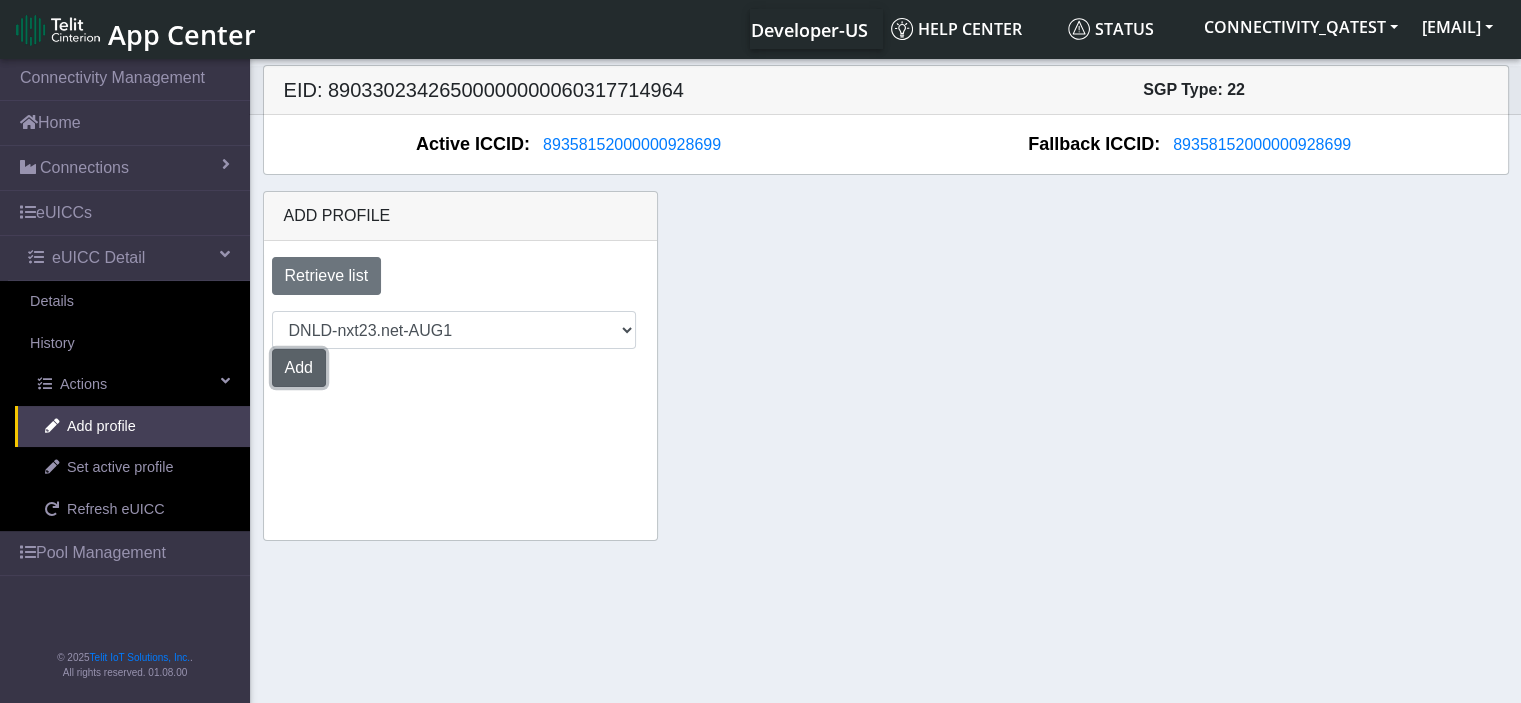 click on "Add" at bounding box center [299, 368] 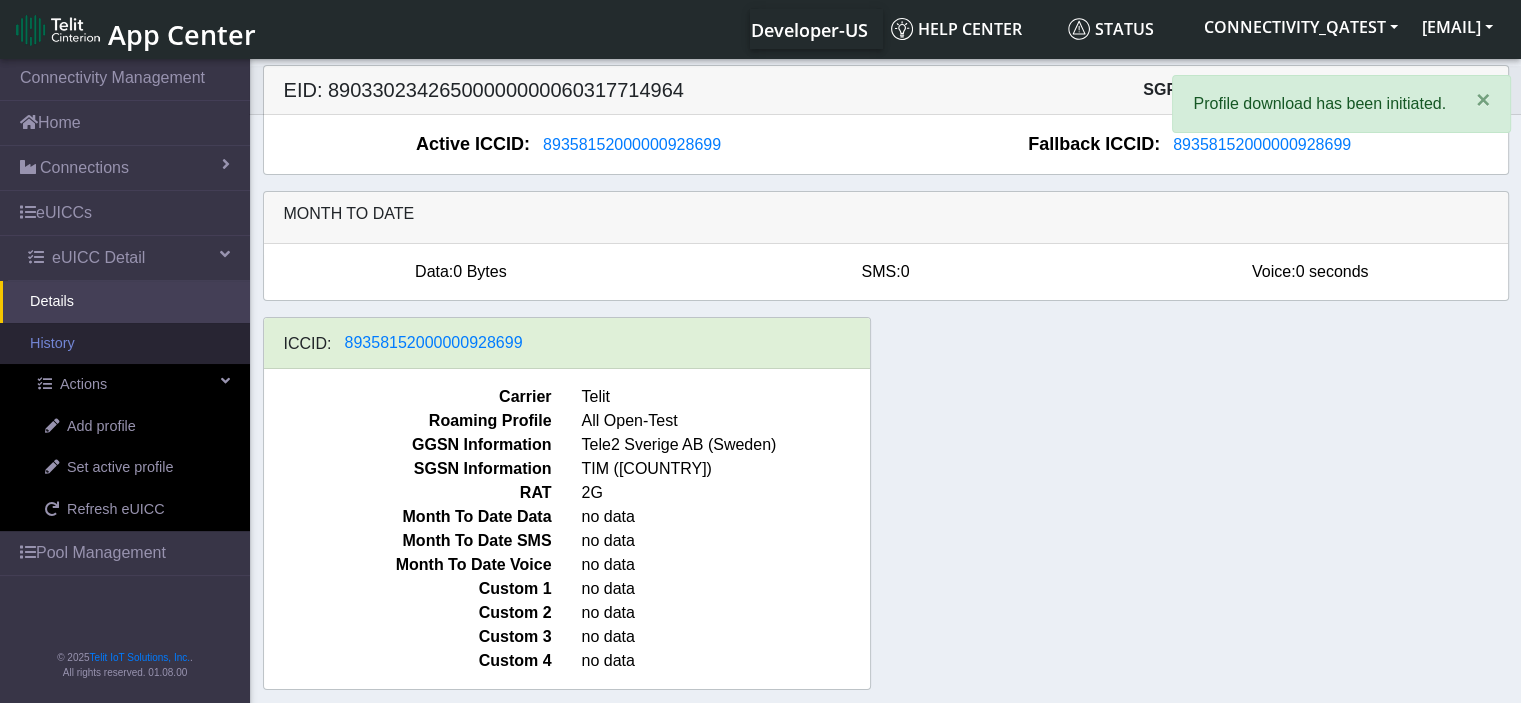 click on "History" at bounding box center (125, 344) 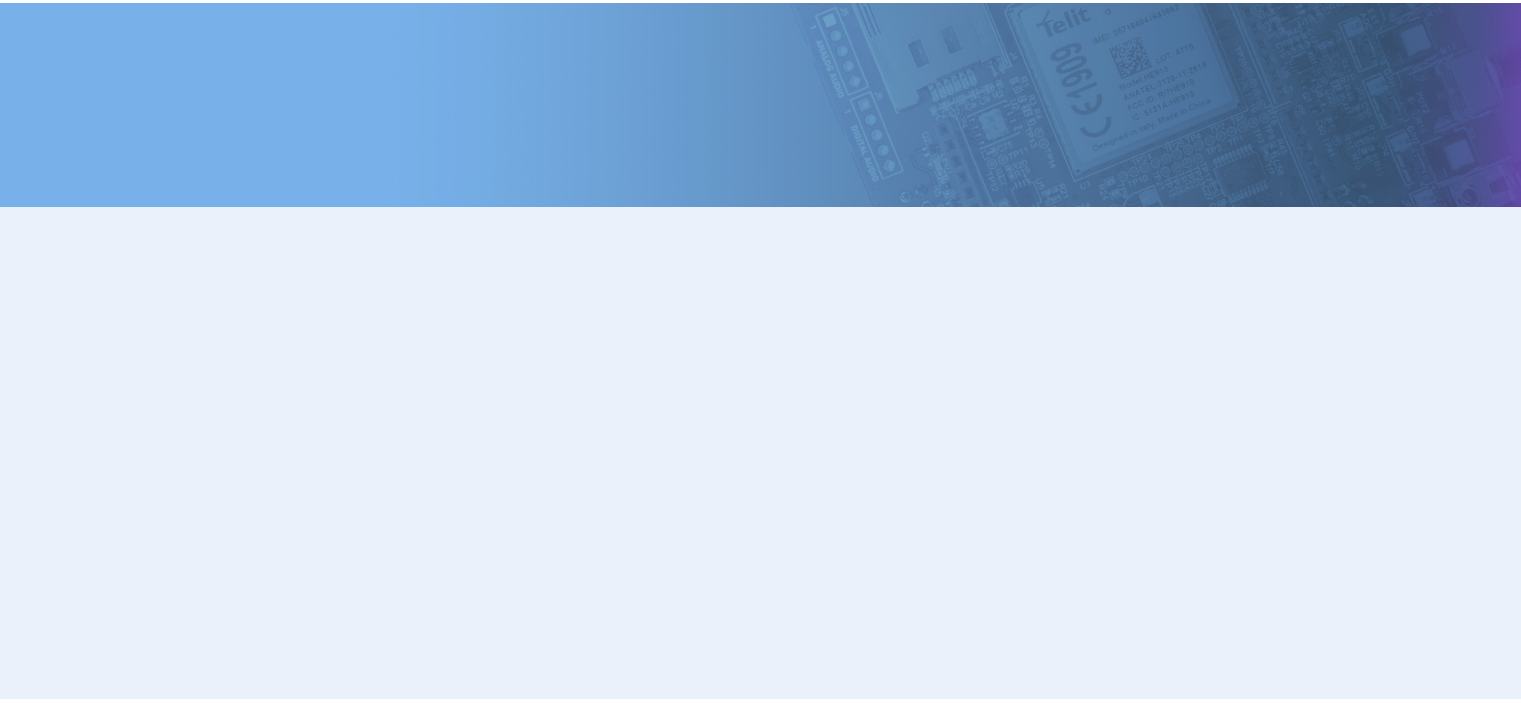 scroll, scrollTop: 0, scrollLeft: 0, axis: both 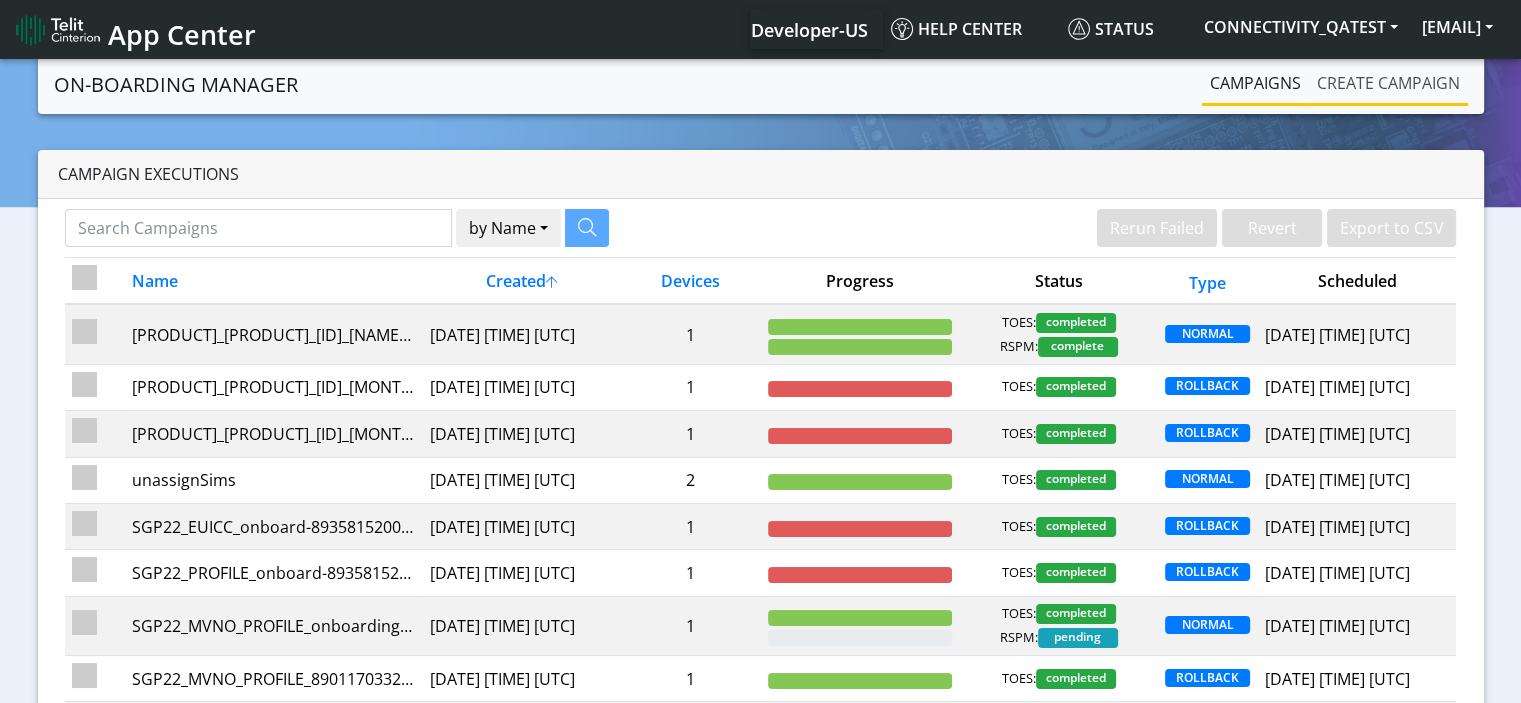 click on "Create campaign" 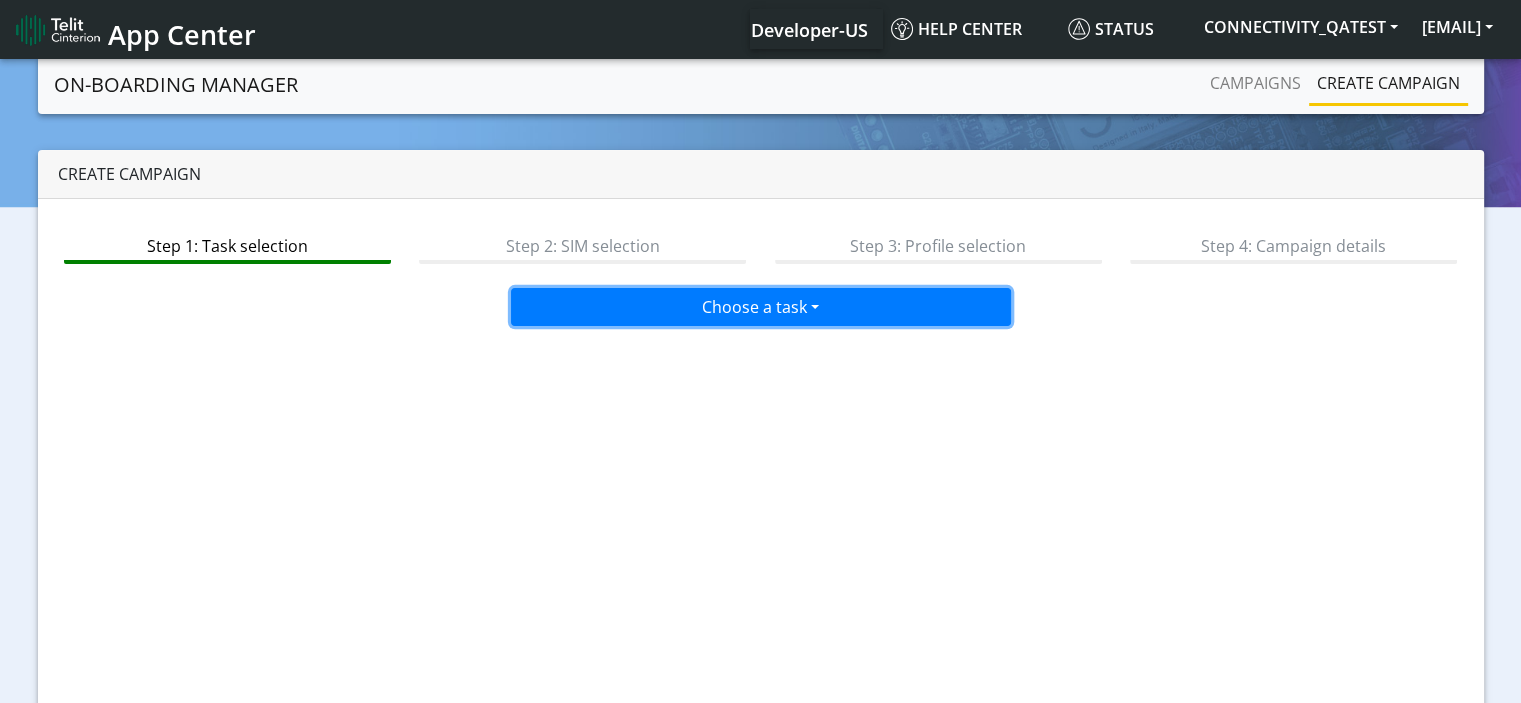 click on "Choose a task" at bounding box center (761, 307) 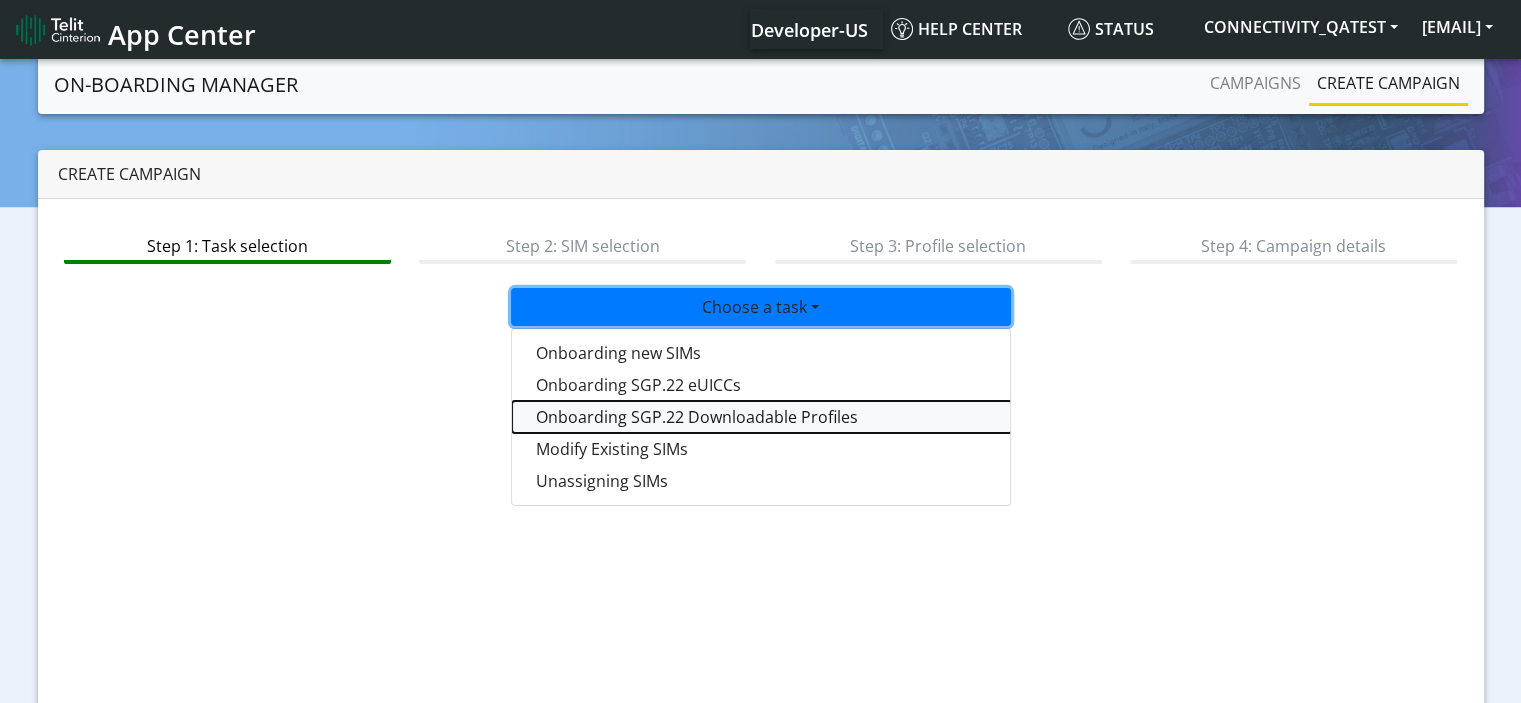 click on "Onboarding SGP.22 Downloadable Profiles" at bounding box center (762, 417) 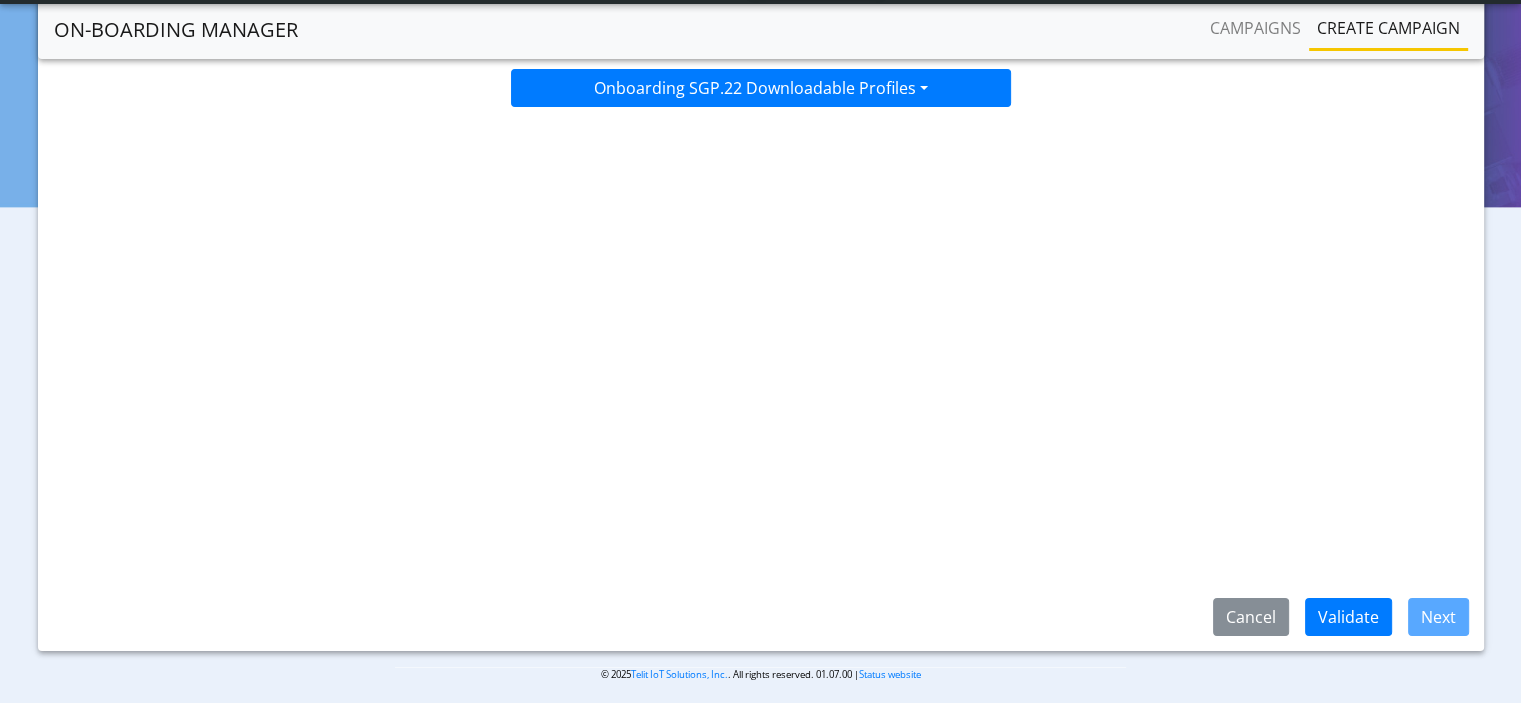 scroll, scrollTop: 174, scrollLeft: 0, axis: vertical 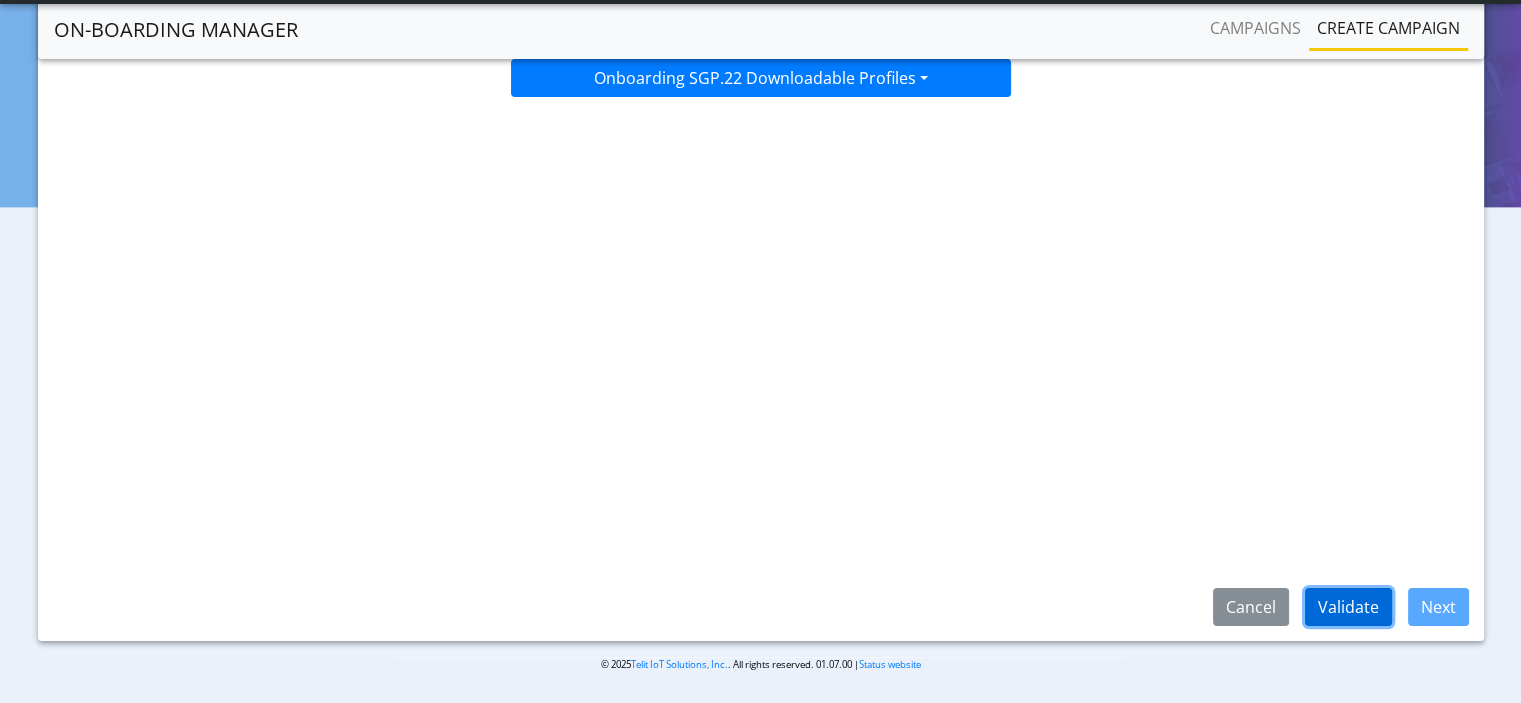click on "Validate" at bounding box center (1348, 607) 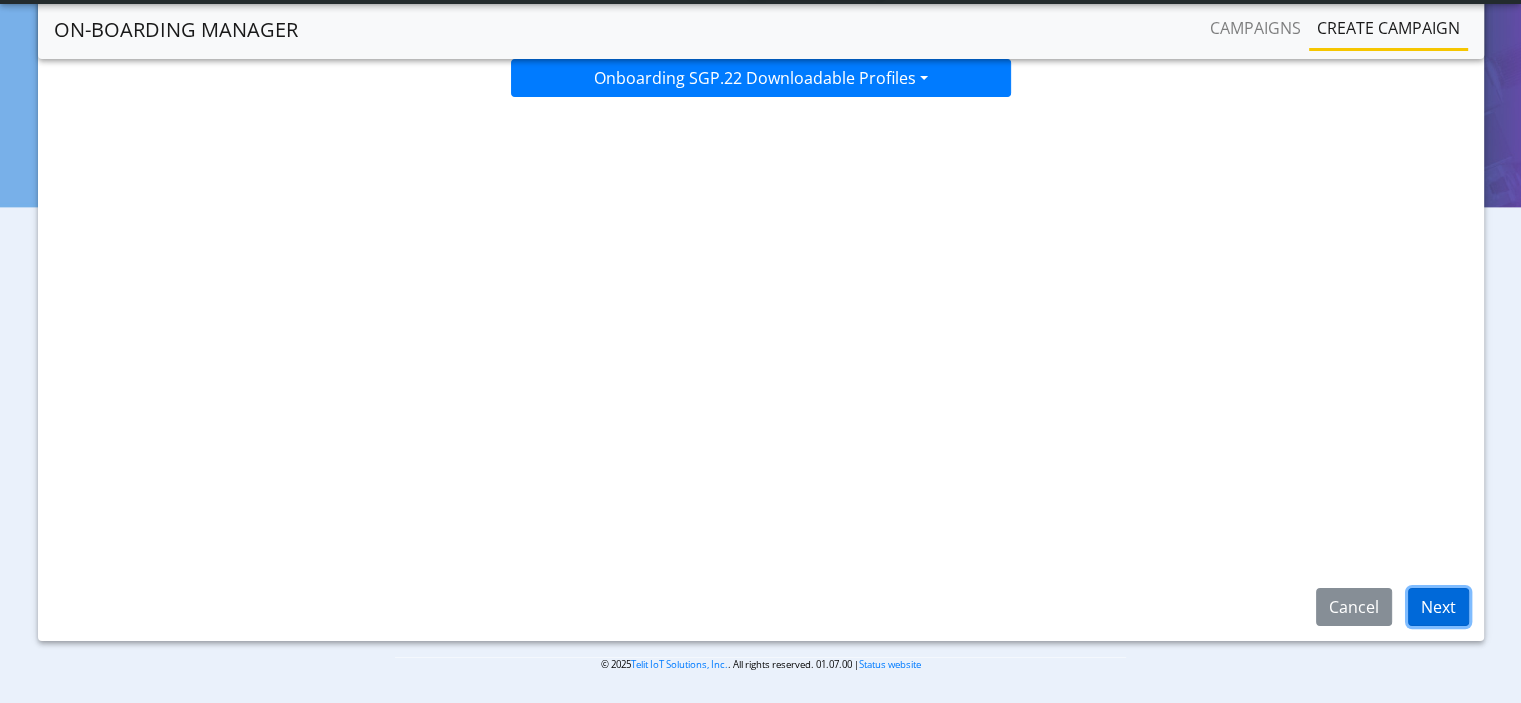 click on "Next" at bounding box center (1438, 607) 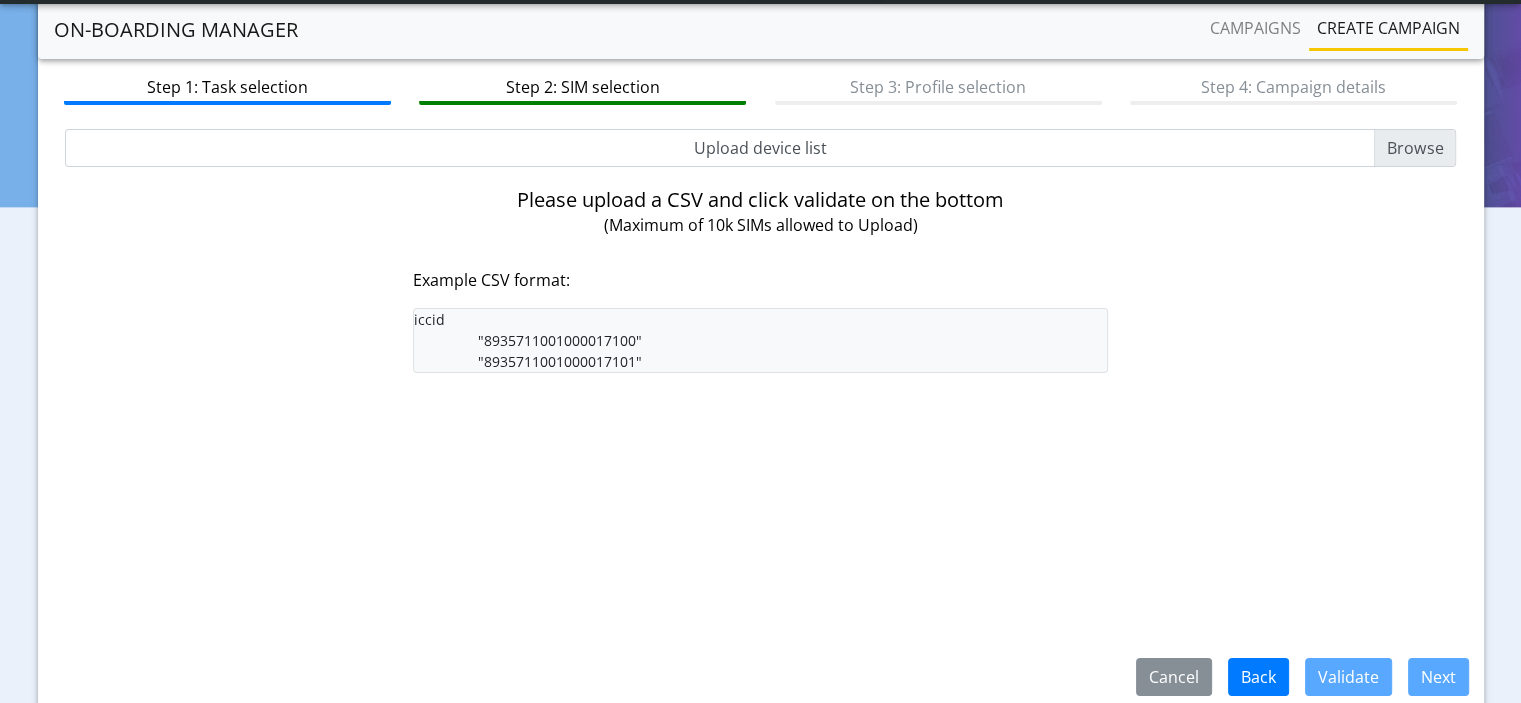 scroll, scrollTop: 0, scrollLeft: 0, axis: both 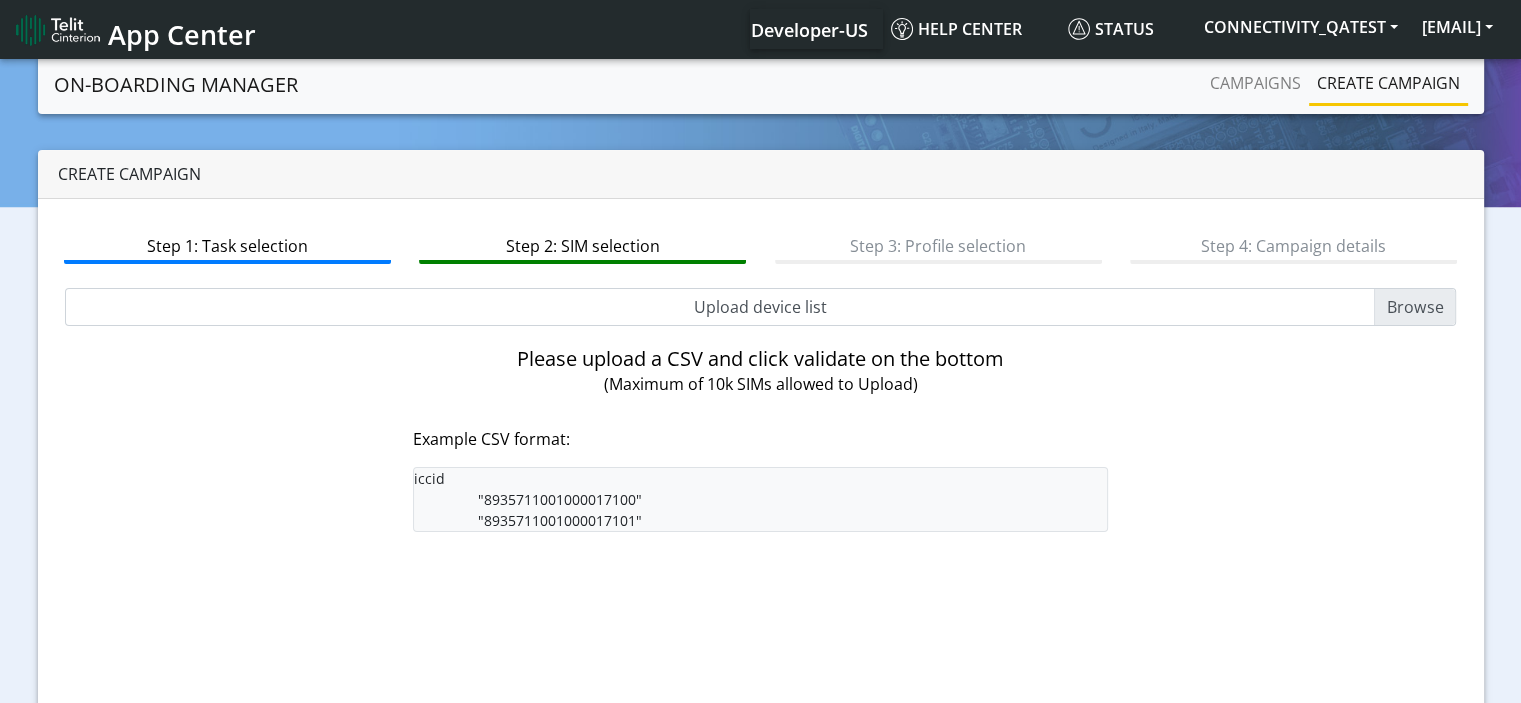 click on "Upload device list" at bounding box center [761, 307] 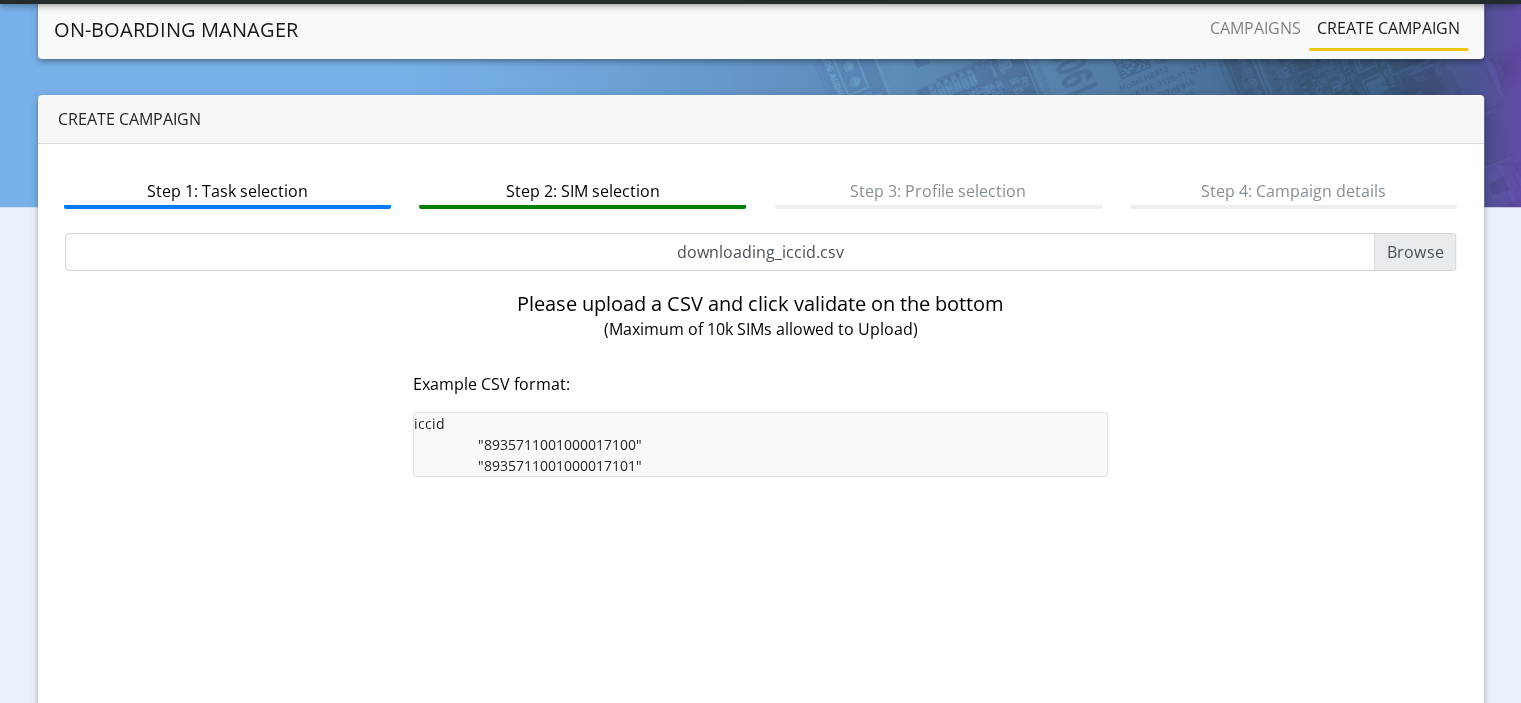 scroll, scrollTop: 174, scrollLeft: 0, axis: vertical 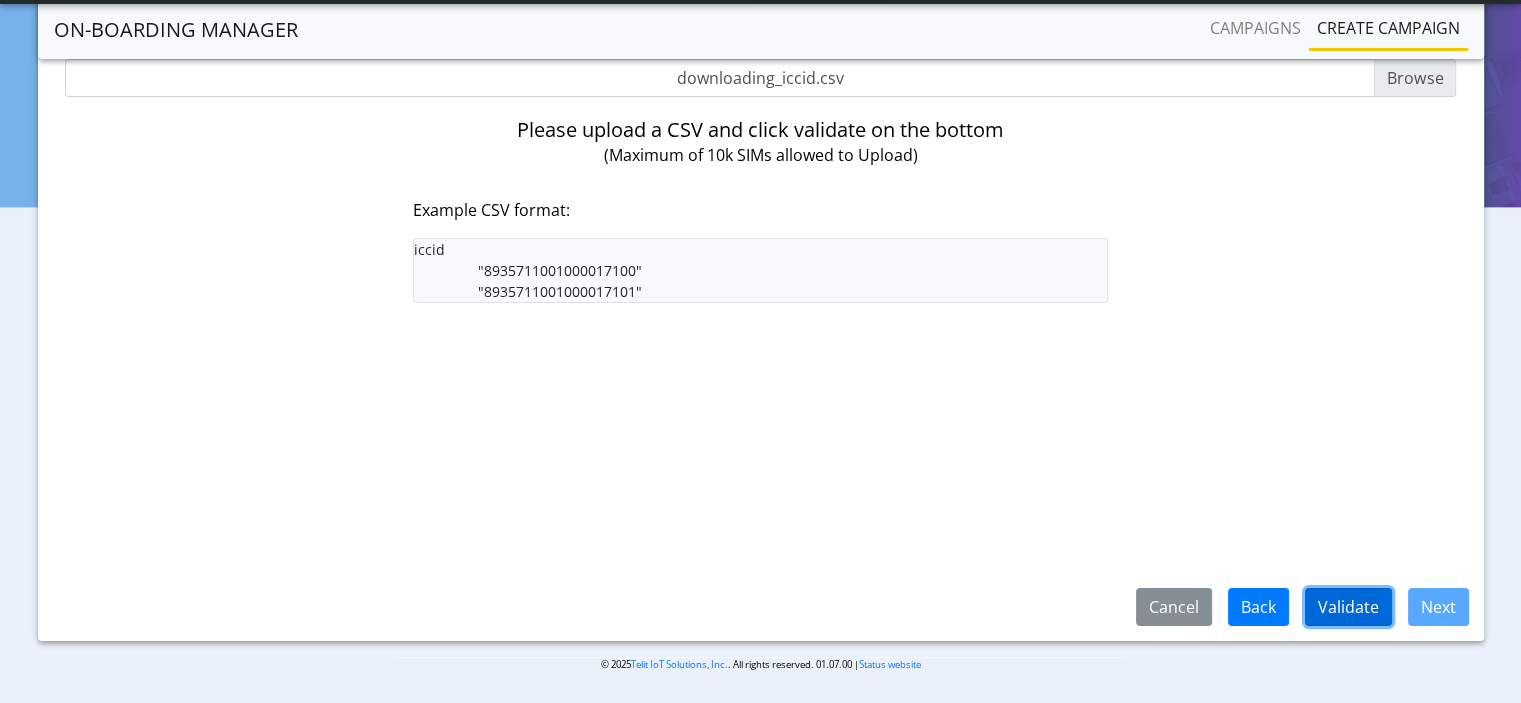 click on "Validate" at bounding box center (1348, 607) 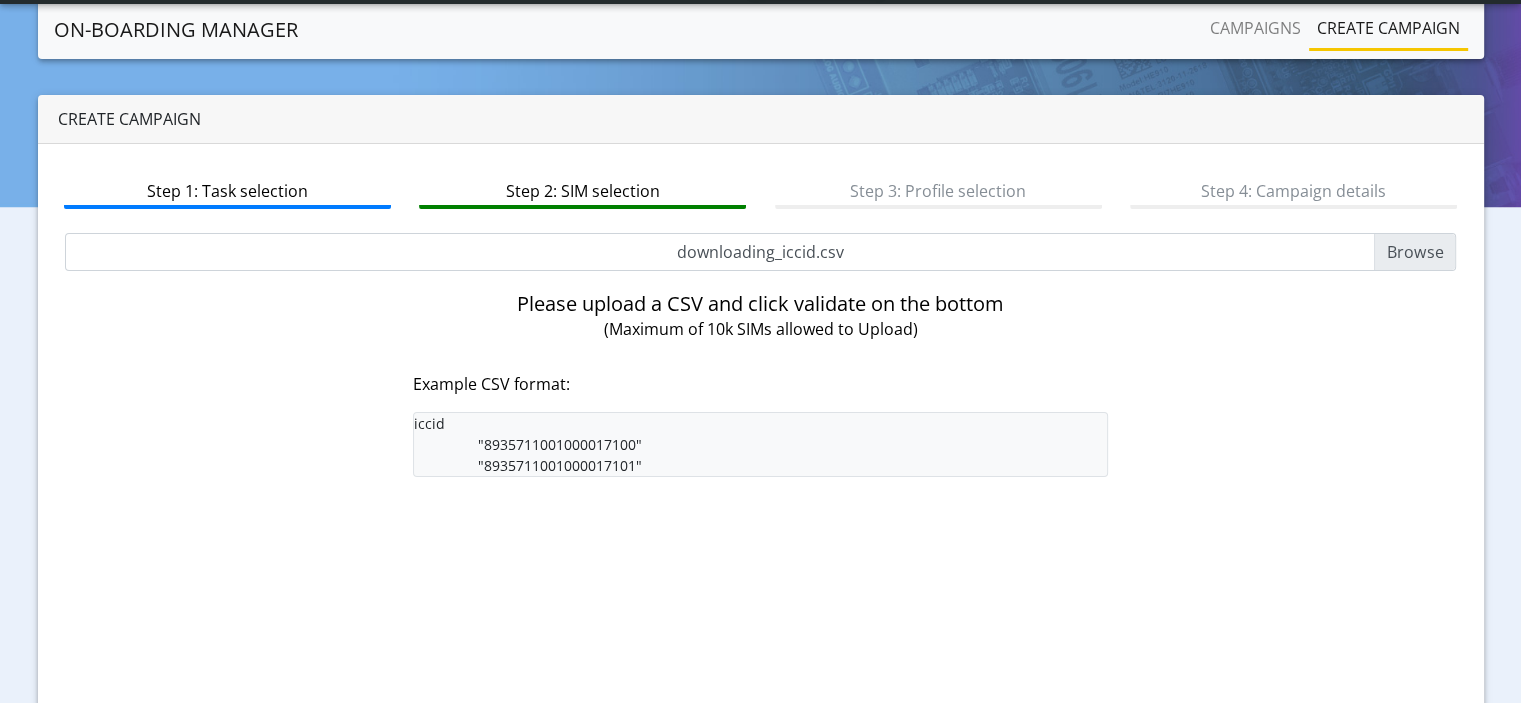 scroll, scrollTop: 174, scrollLeft: 0, axis: vertical 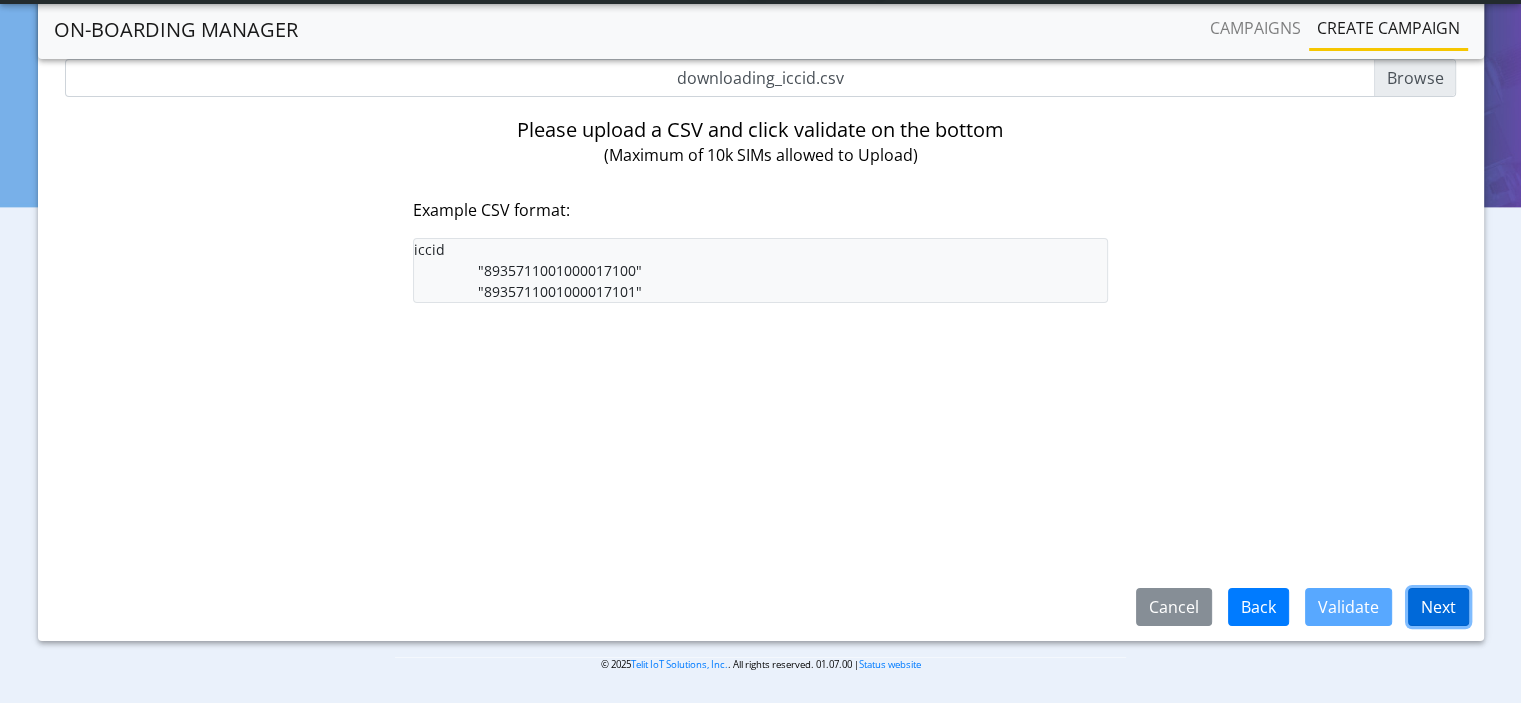 click on "Next" at bounding box center (1438, 607) 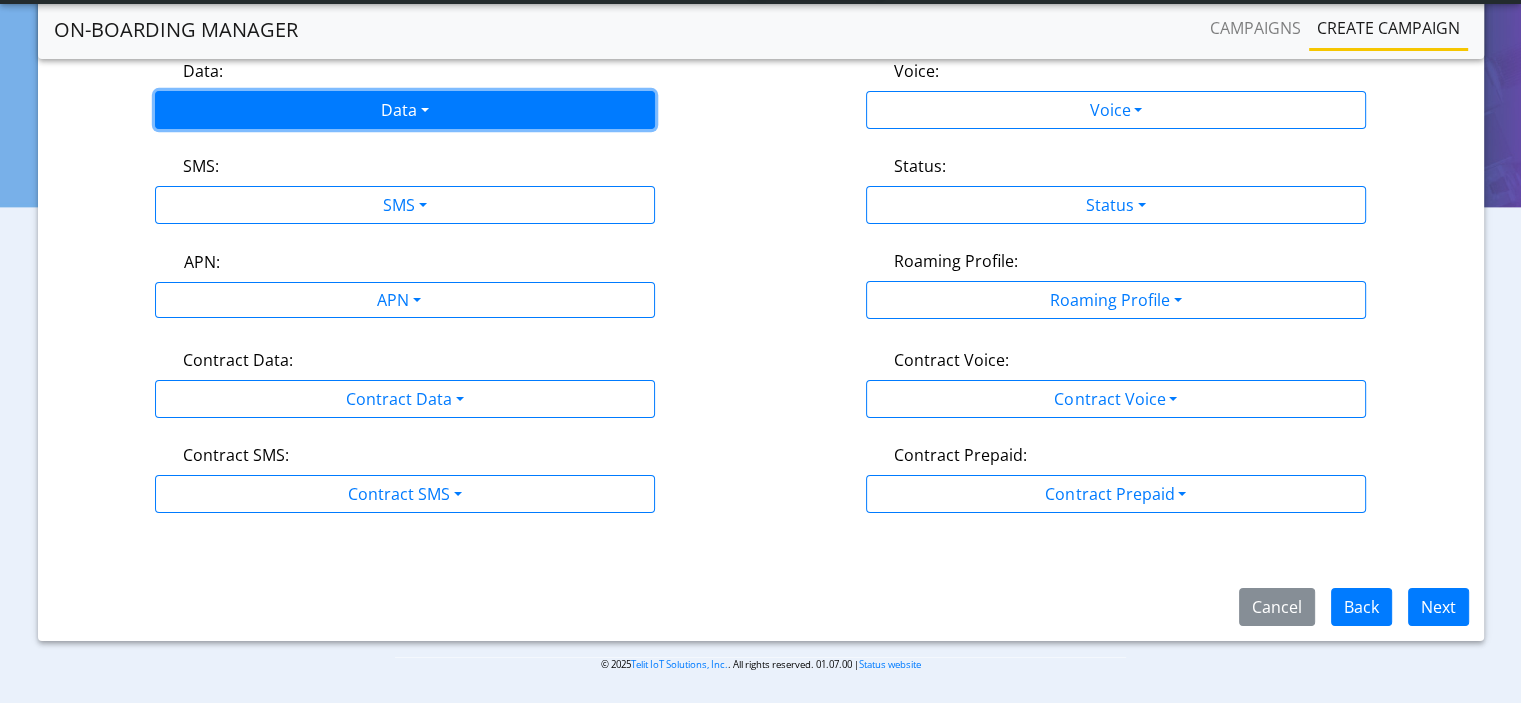 click on "Data" at bounding box center [405, 110] 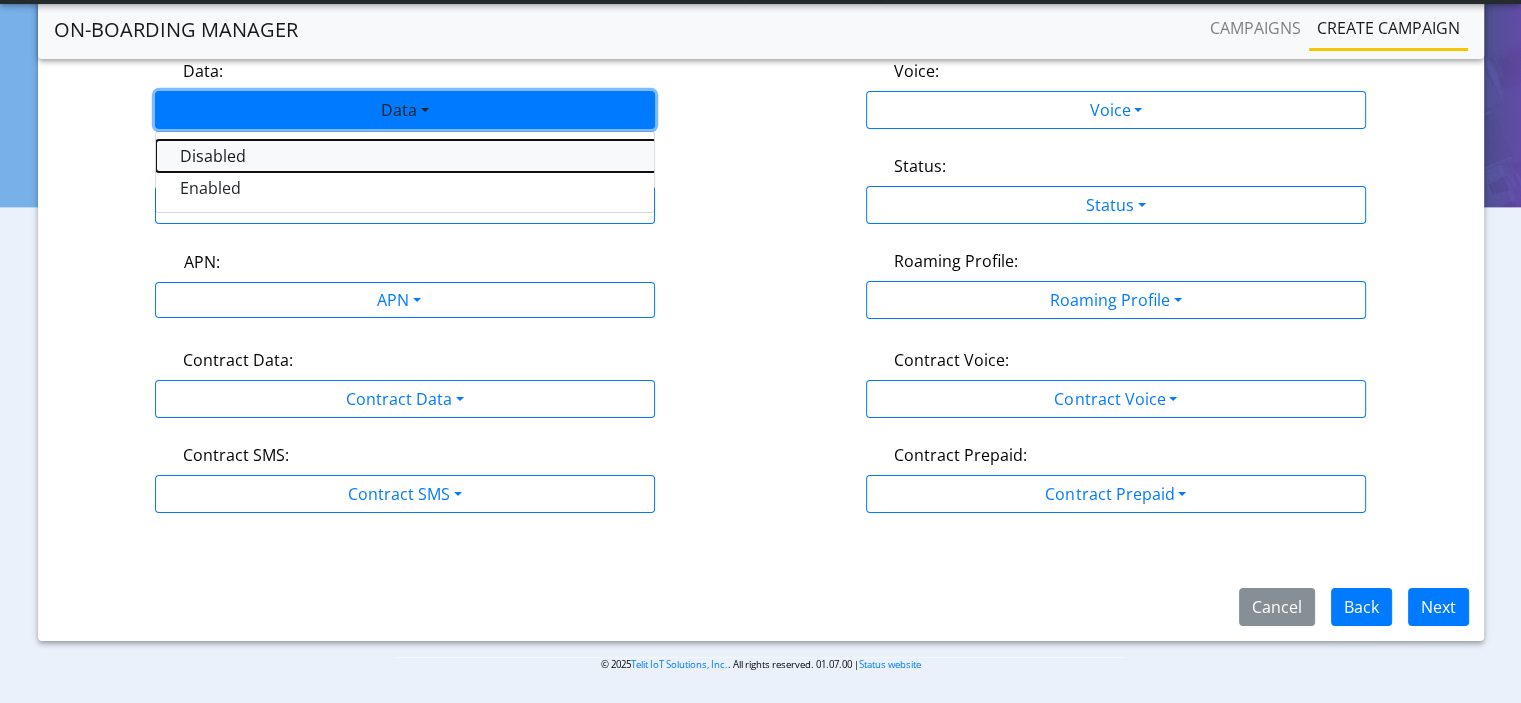 click on "Disabled" at bounding box center (406, 156) 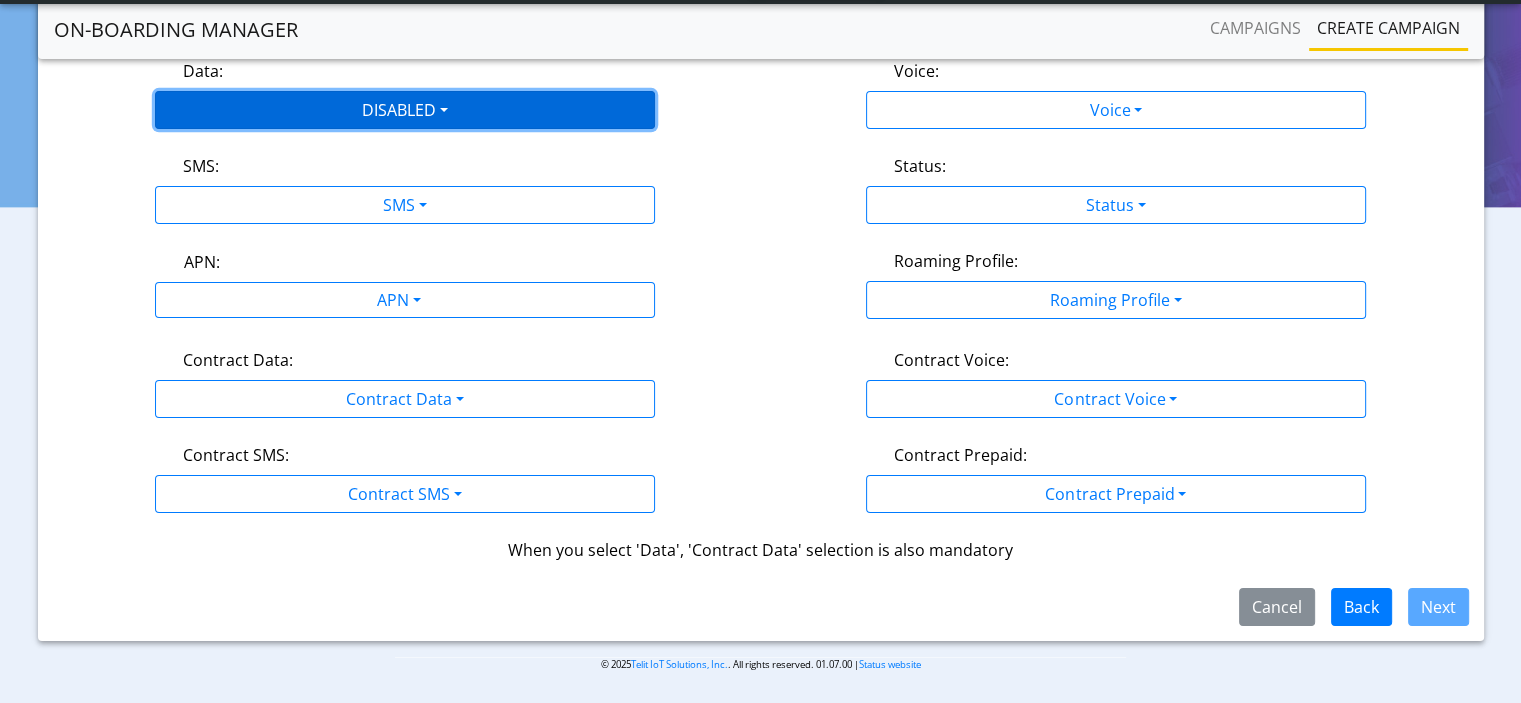 click on "DISABLED" at bounding box center [405, 110] 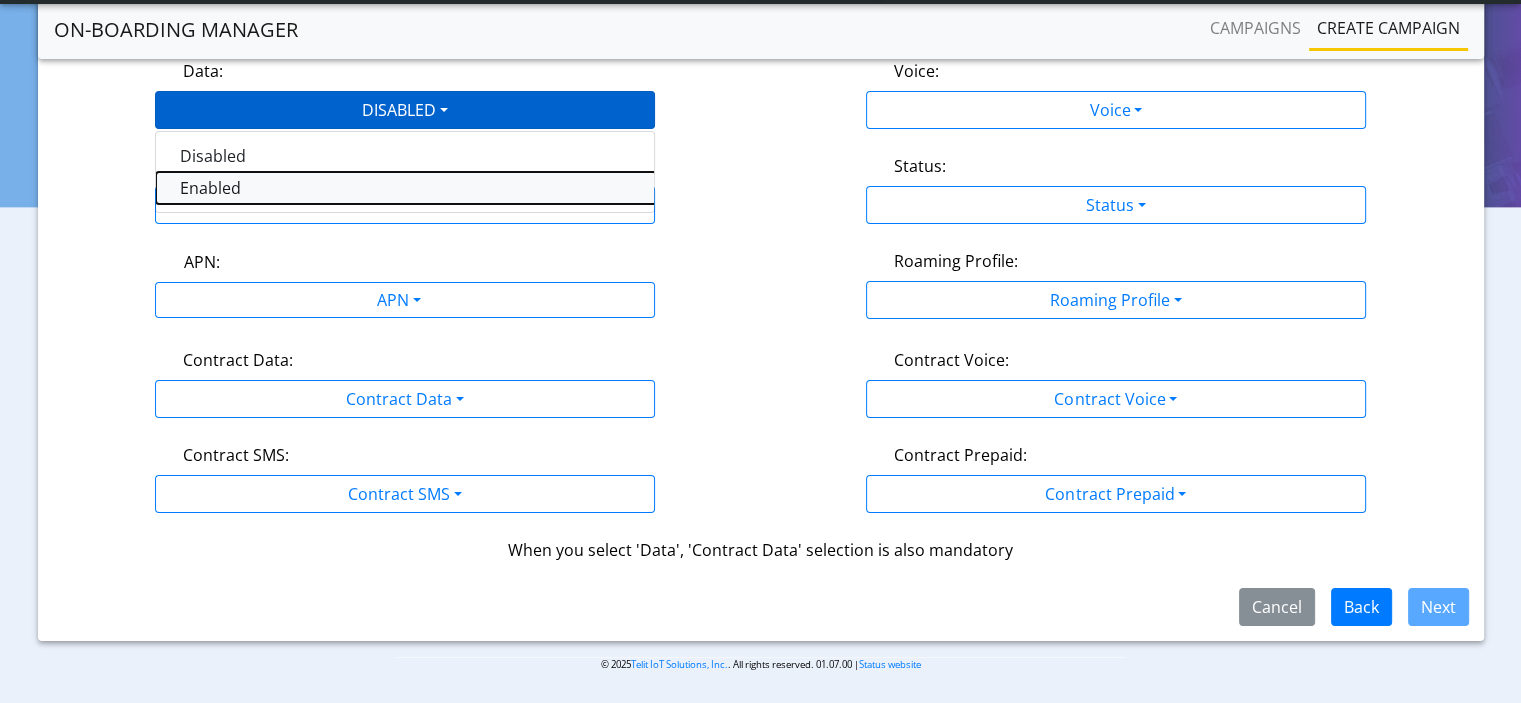 click on "Enabled" at bounding box center [406, 188] 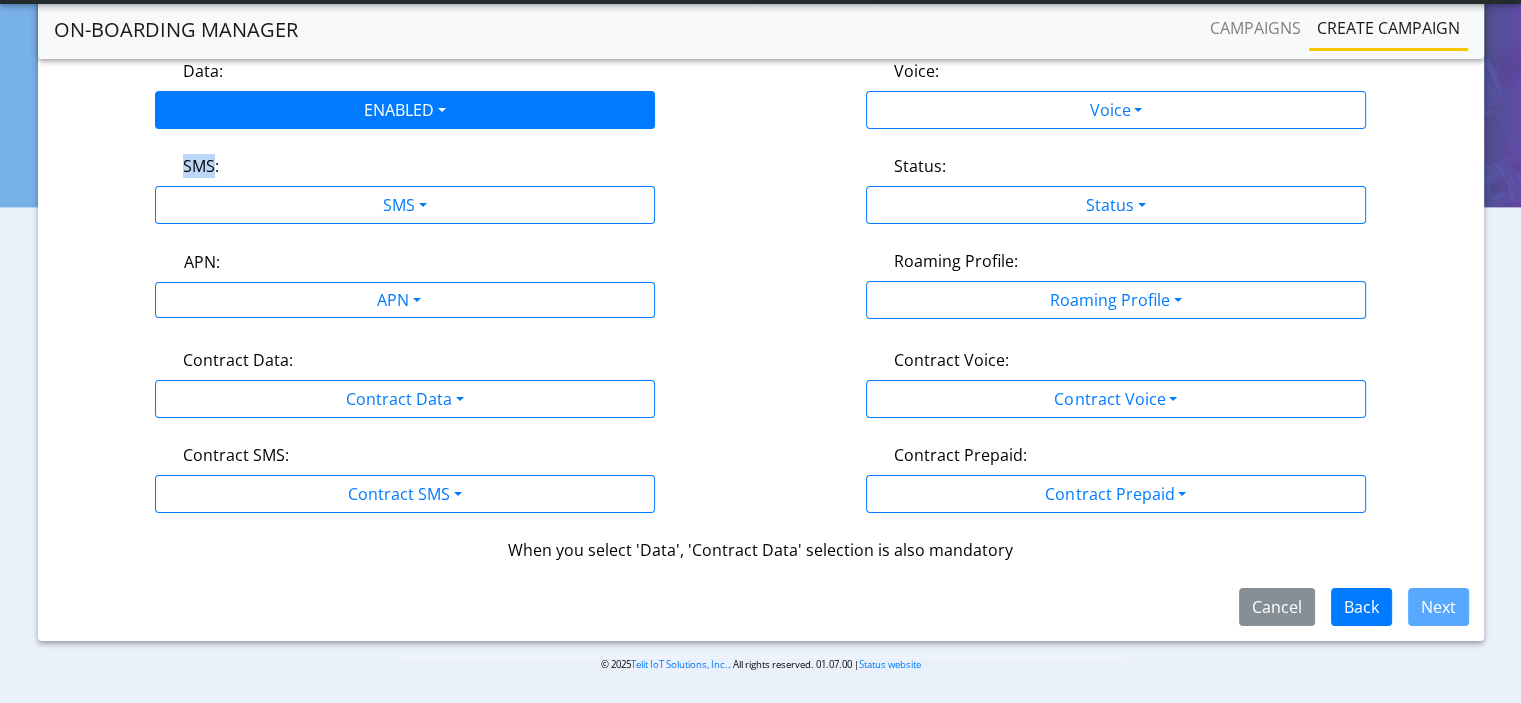 click on "SMS:" at bounding box center [405, 170] 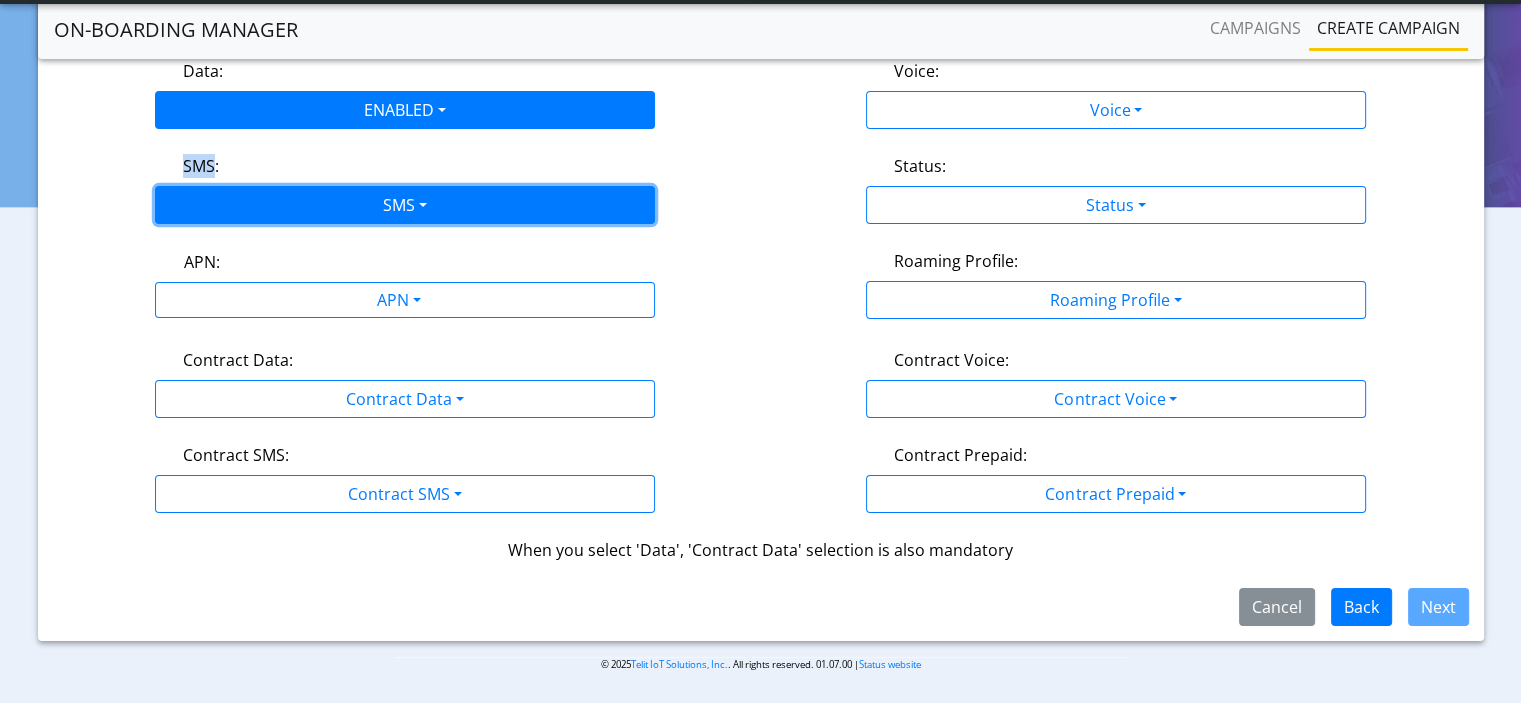 click on "SMS" at bounding box center (405, 205) 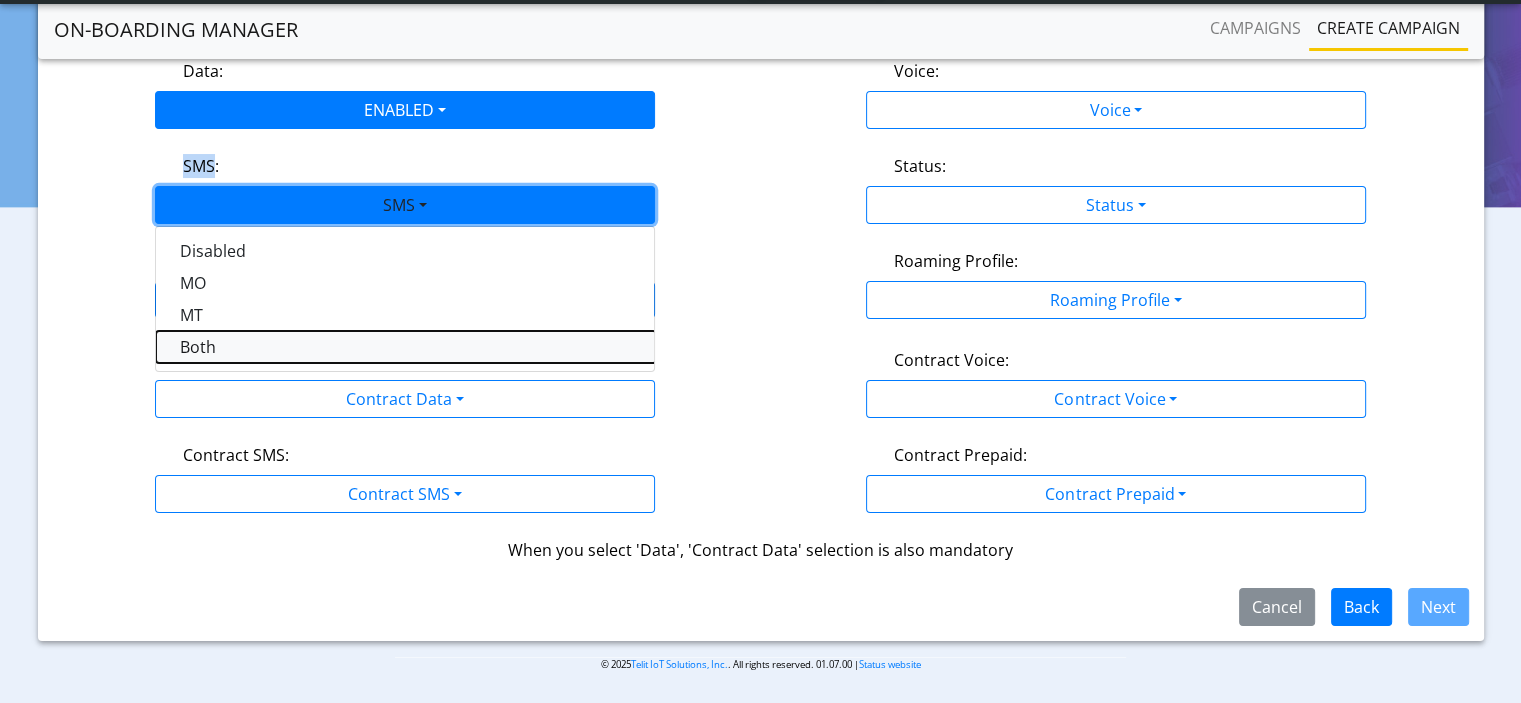 click on "Both" at bounding box center (406, 347) 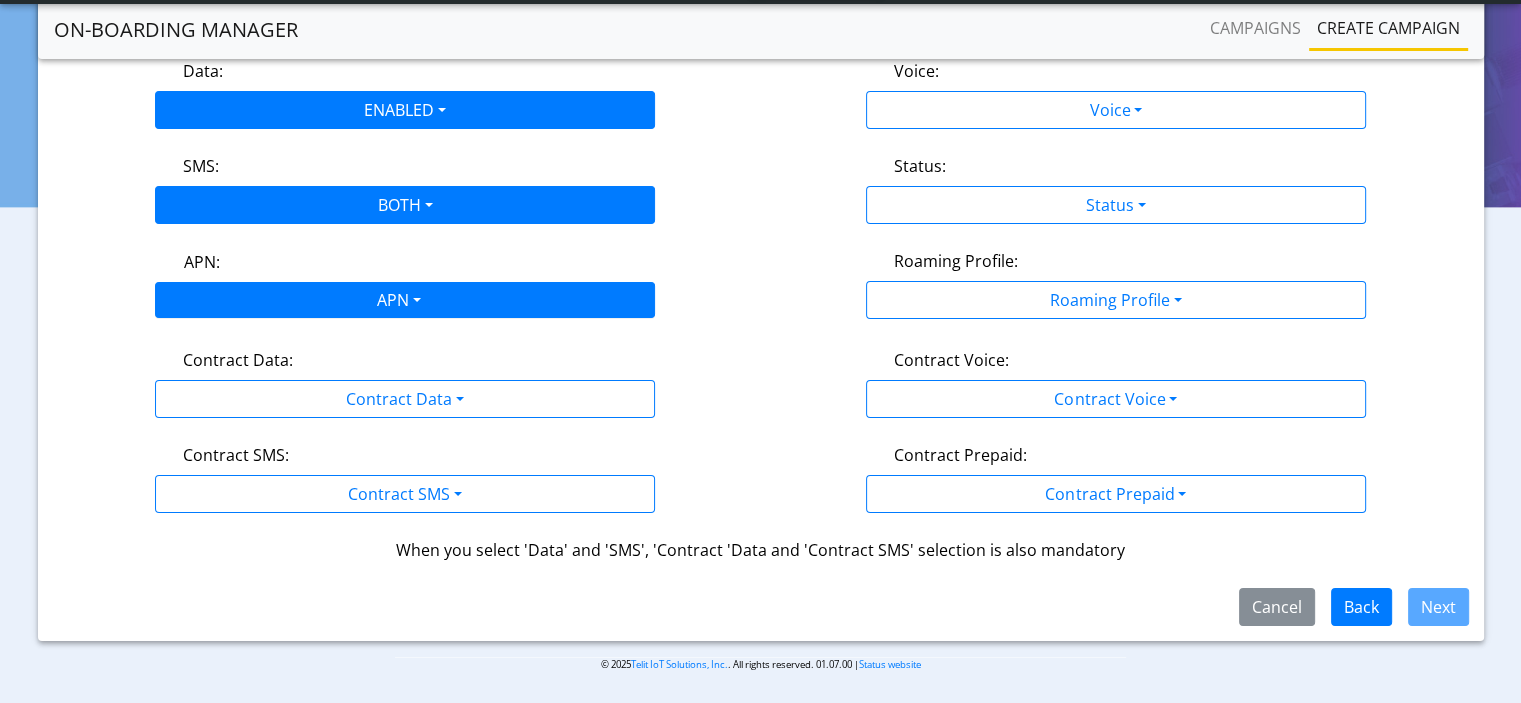 click on "APN" at bounding box center [397, 302] 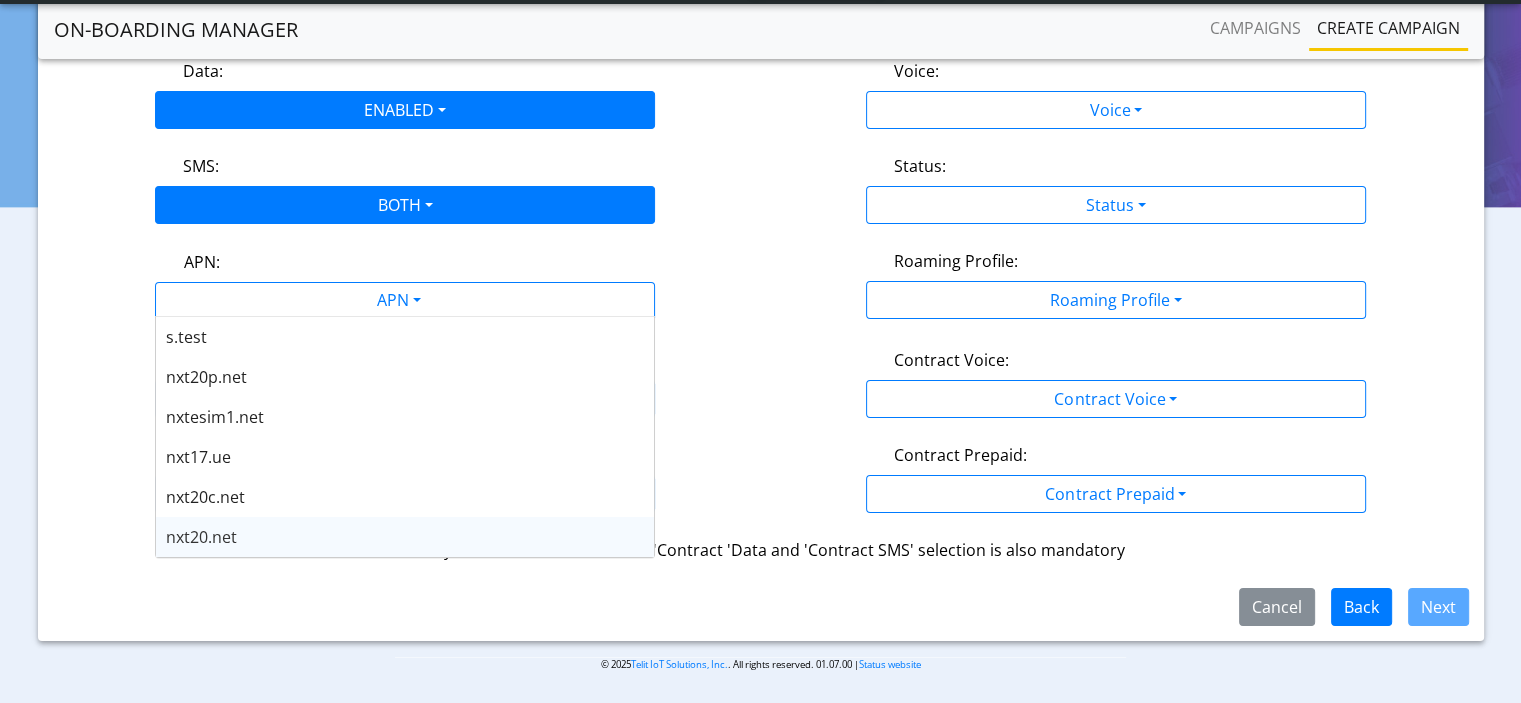 scroll, scrollTop: 100, scrollLeft: 0, axis: vertical 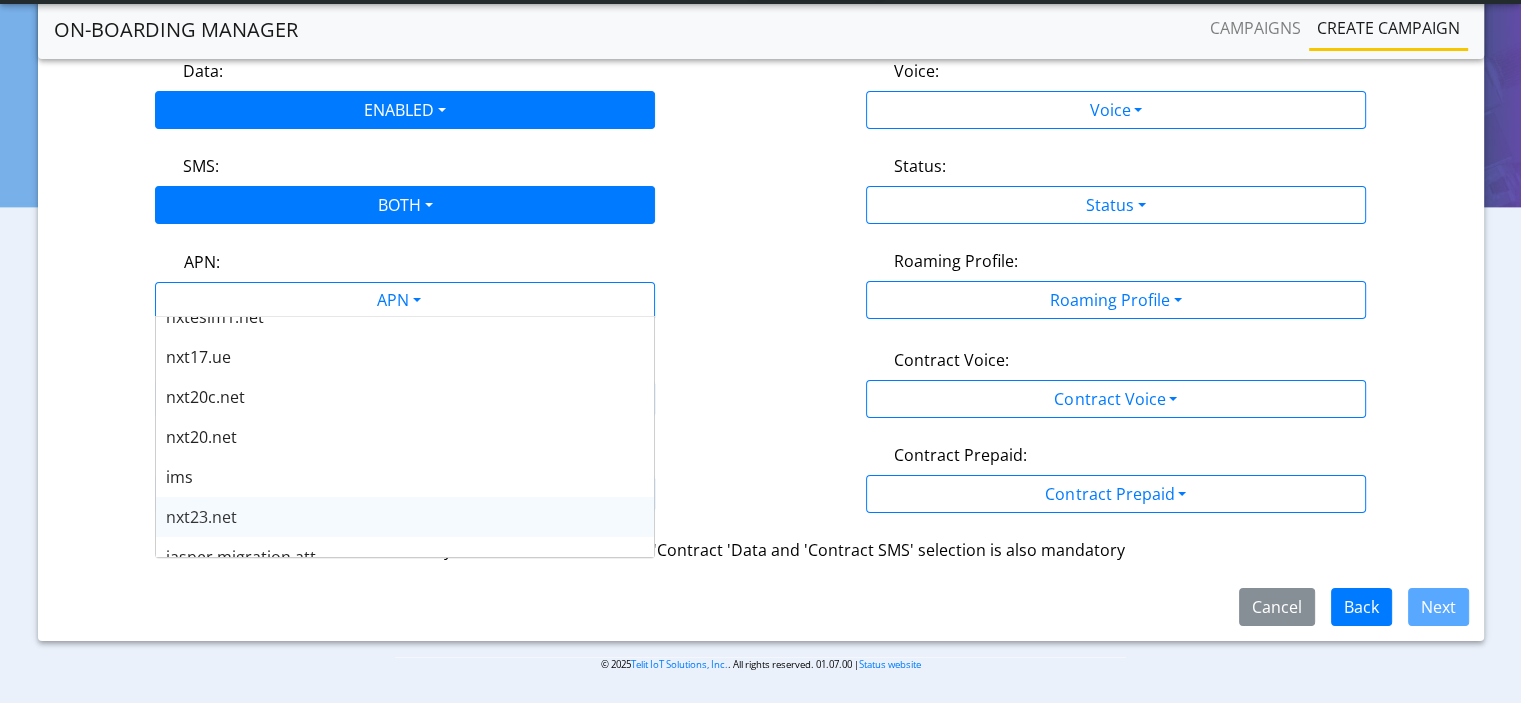 click on "nxt23.net" at bounding box center [405, 517] 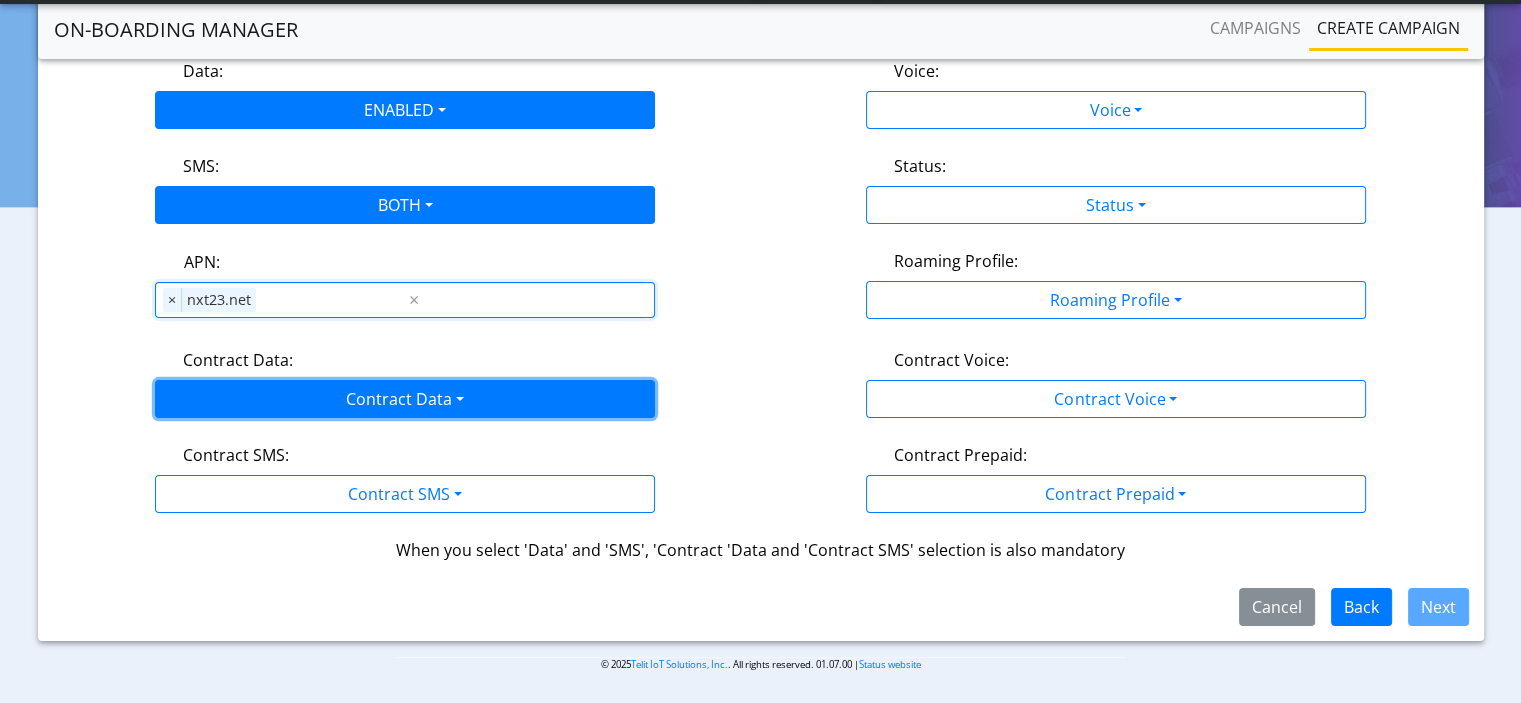 click on "Contract Data" at bounding box center [405, 399] 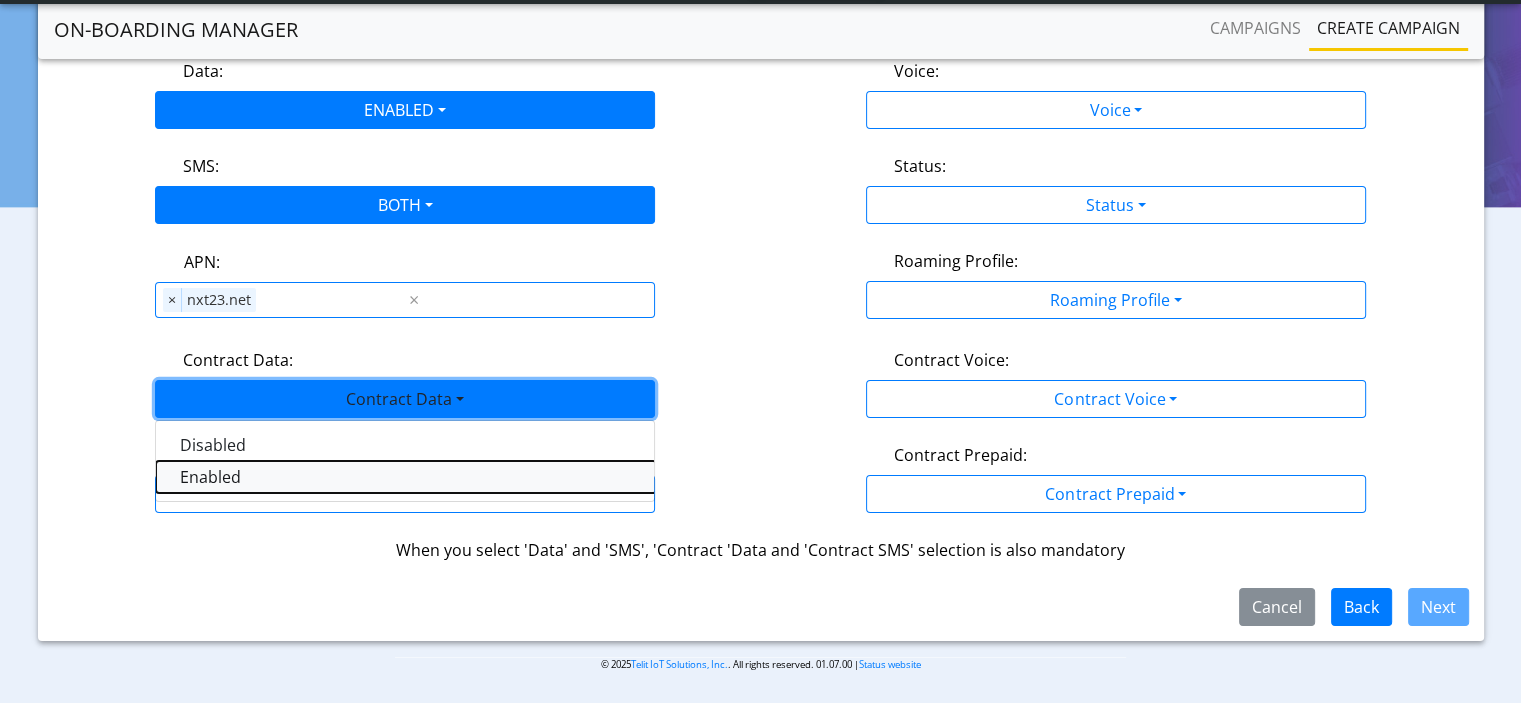 click on "Enabled" at bounding box center (406, 477) 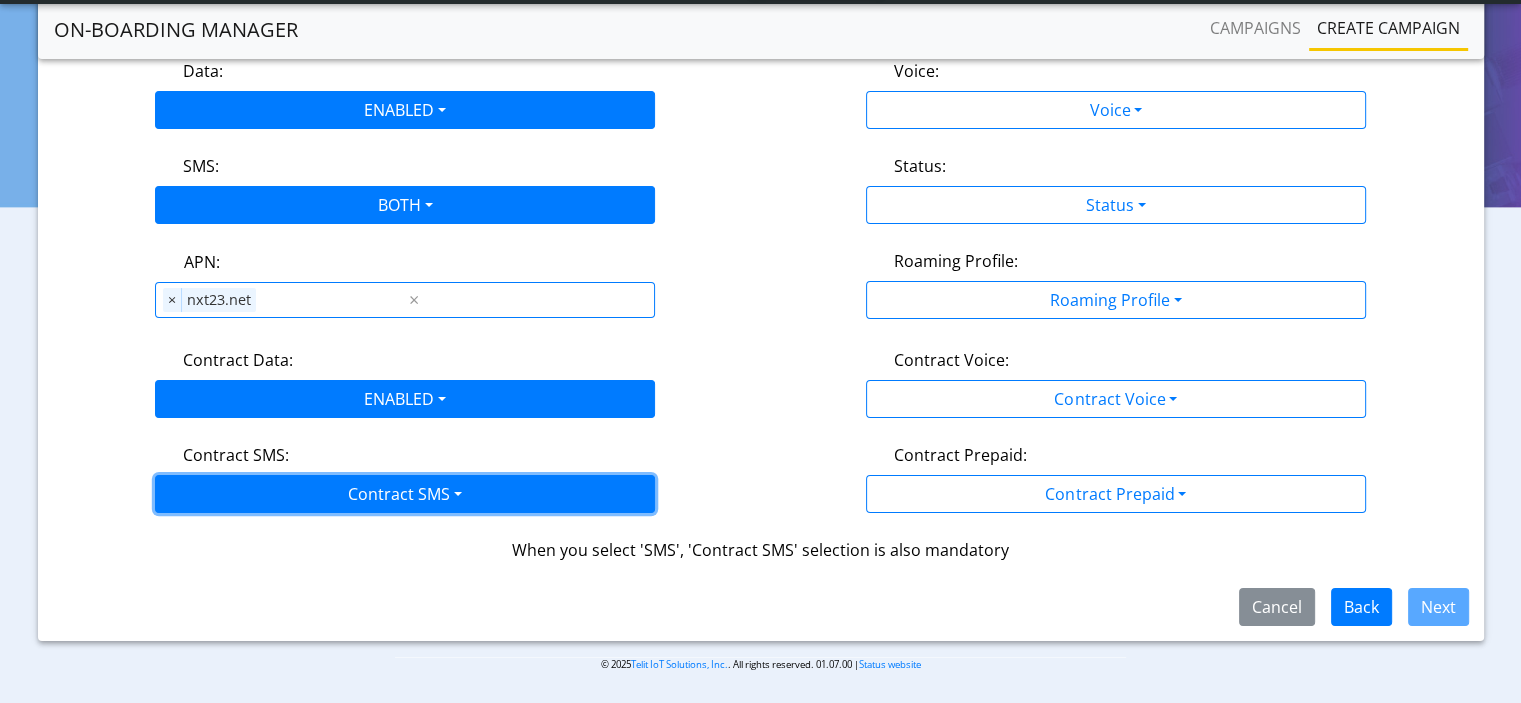 click on "Contract SMS" at bounding box center [405, 494] 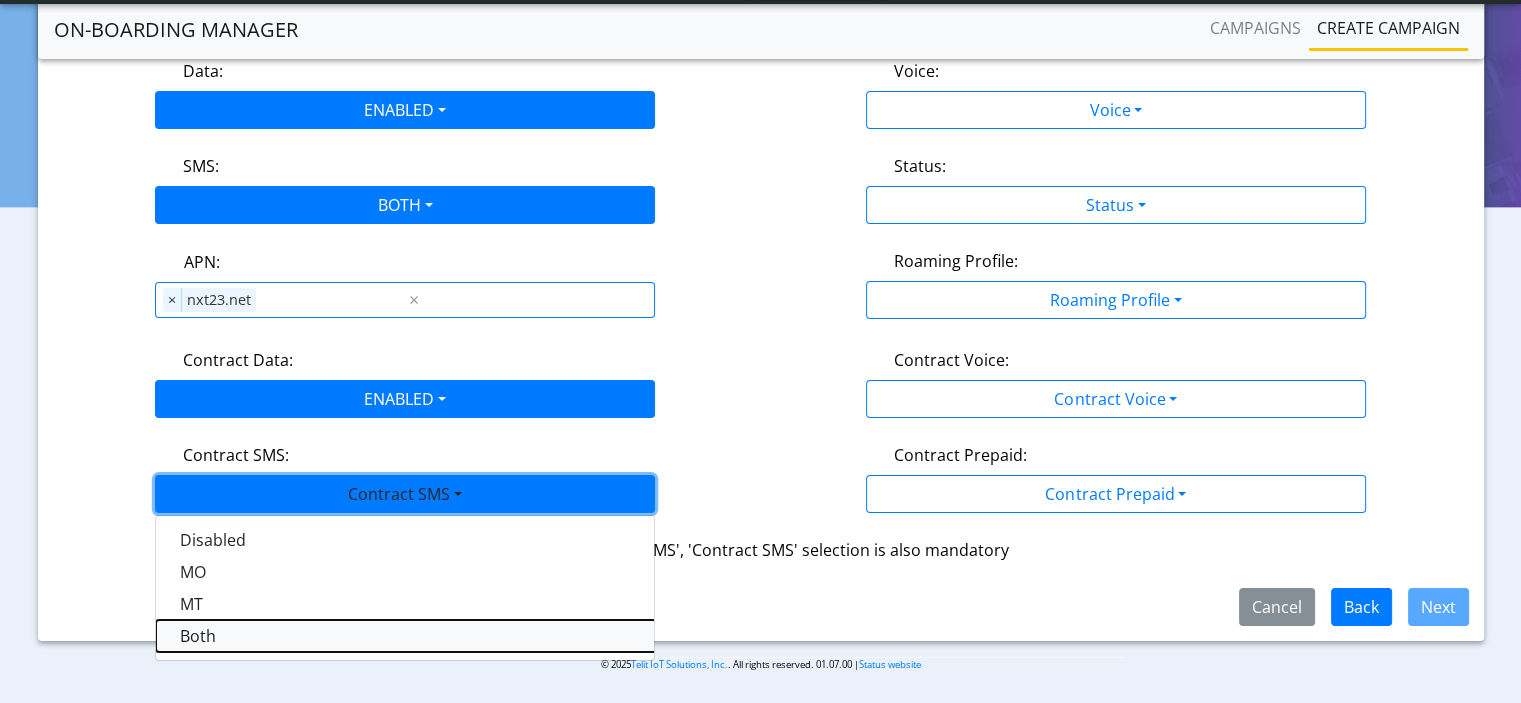 click on "Both" at bounding box center (406, 636) 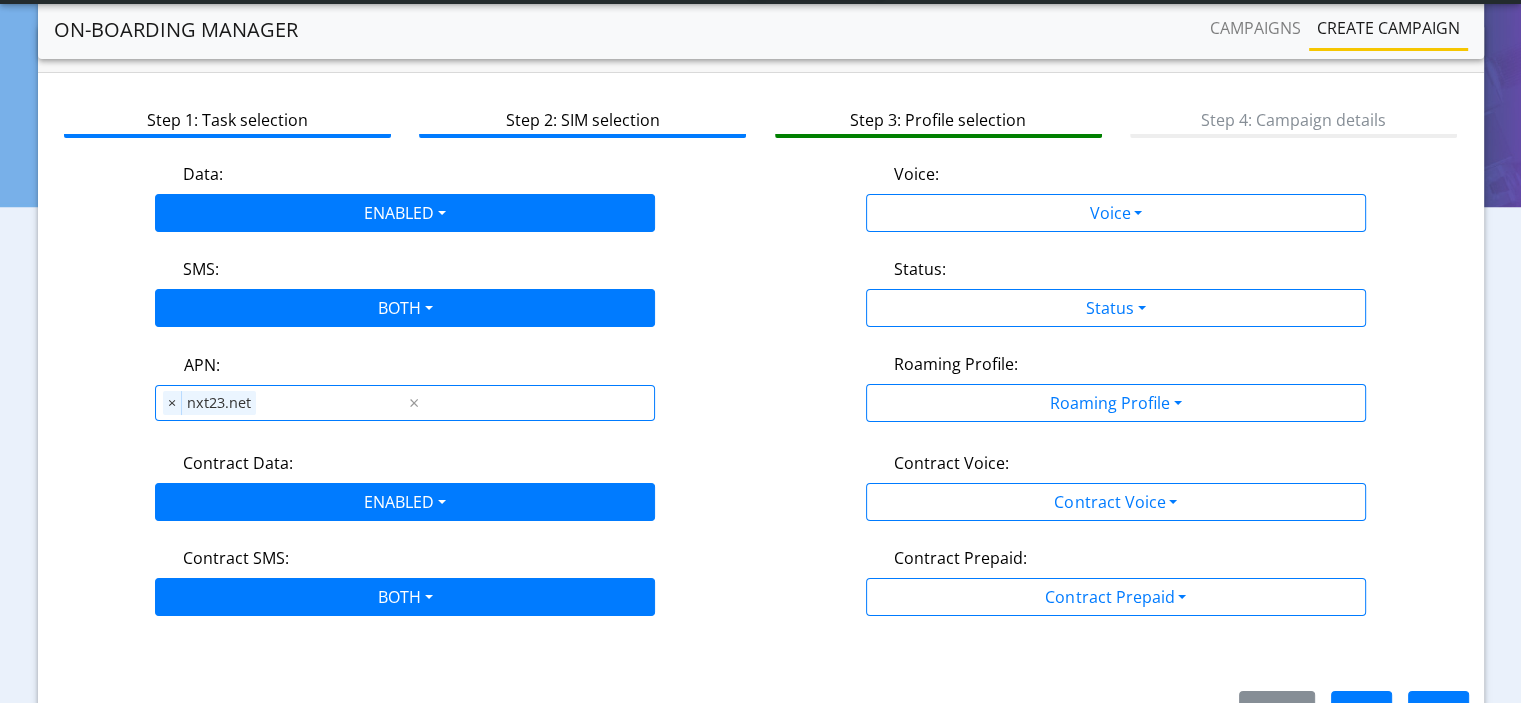 scroll, scrollTop: 0, scrollLeft: 0, axis: both 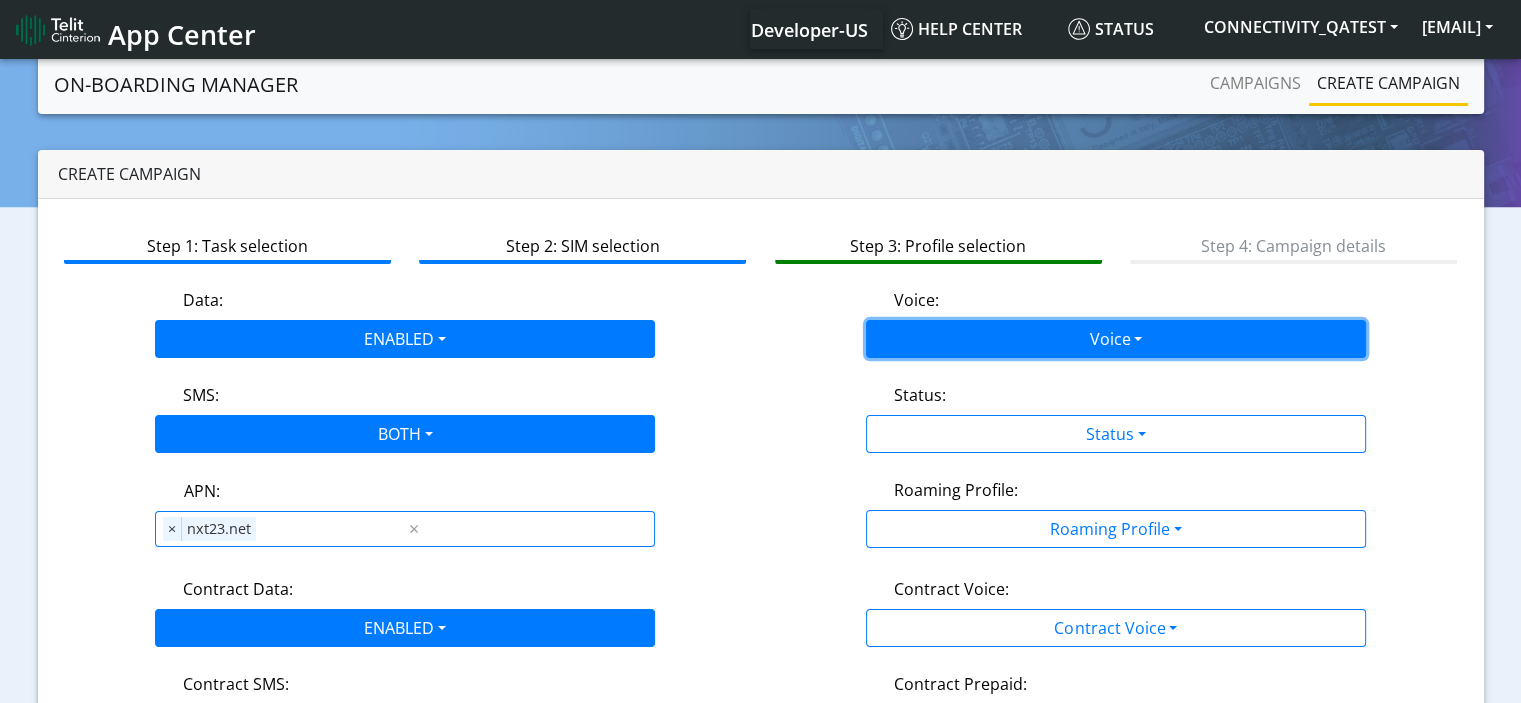 click on "Voice" at bounding box center [1116, 339] 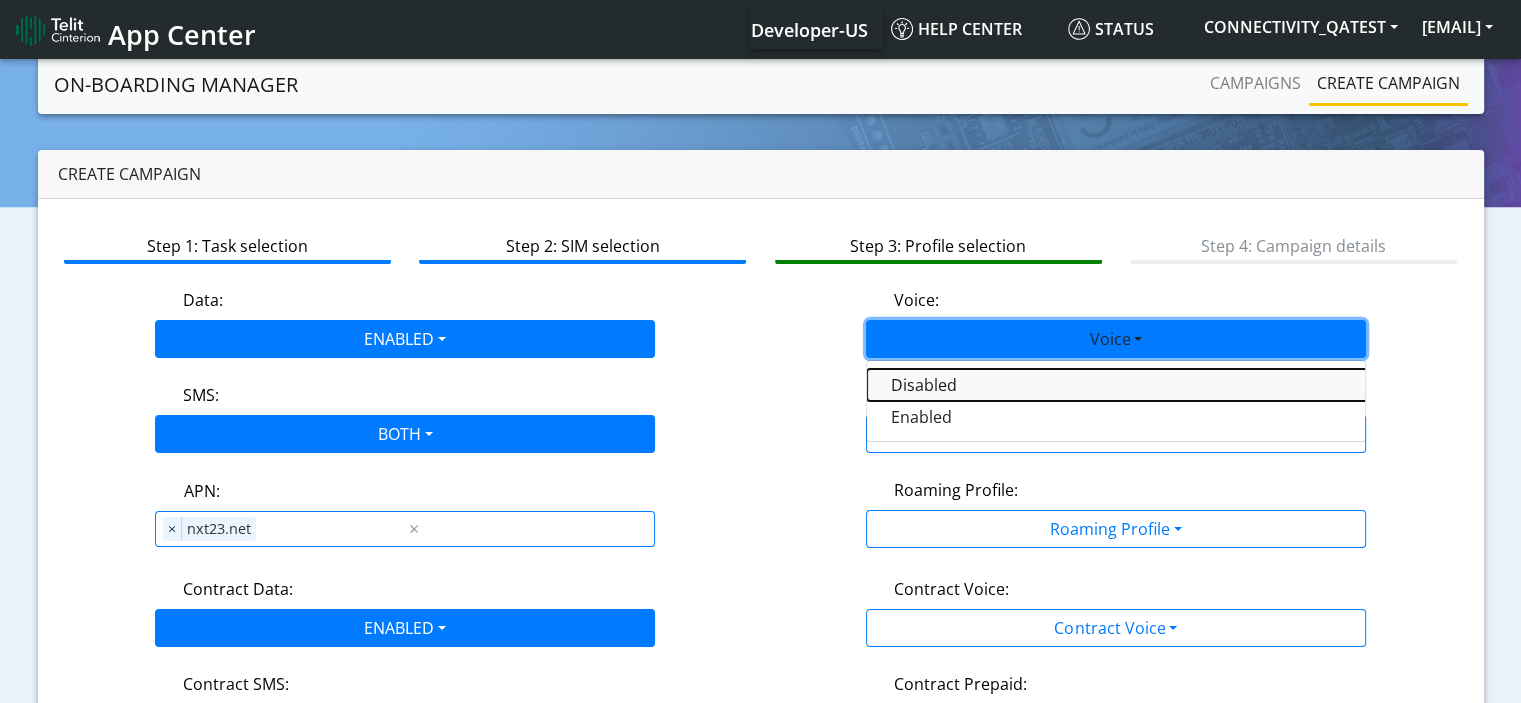 click on "Disabled" at bounding box center [1117, 385] 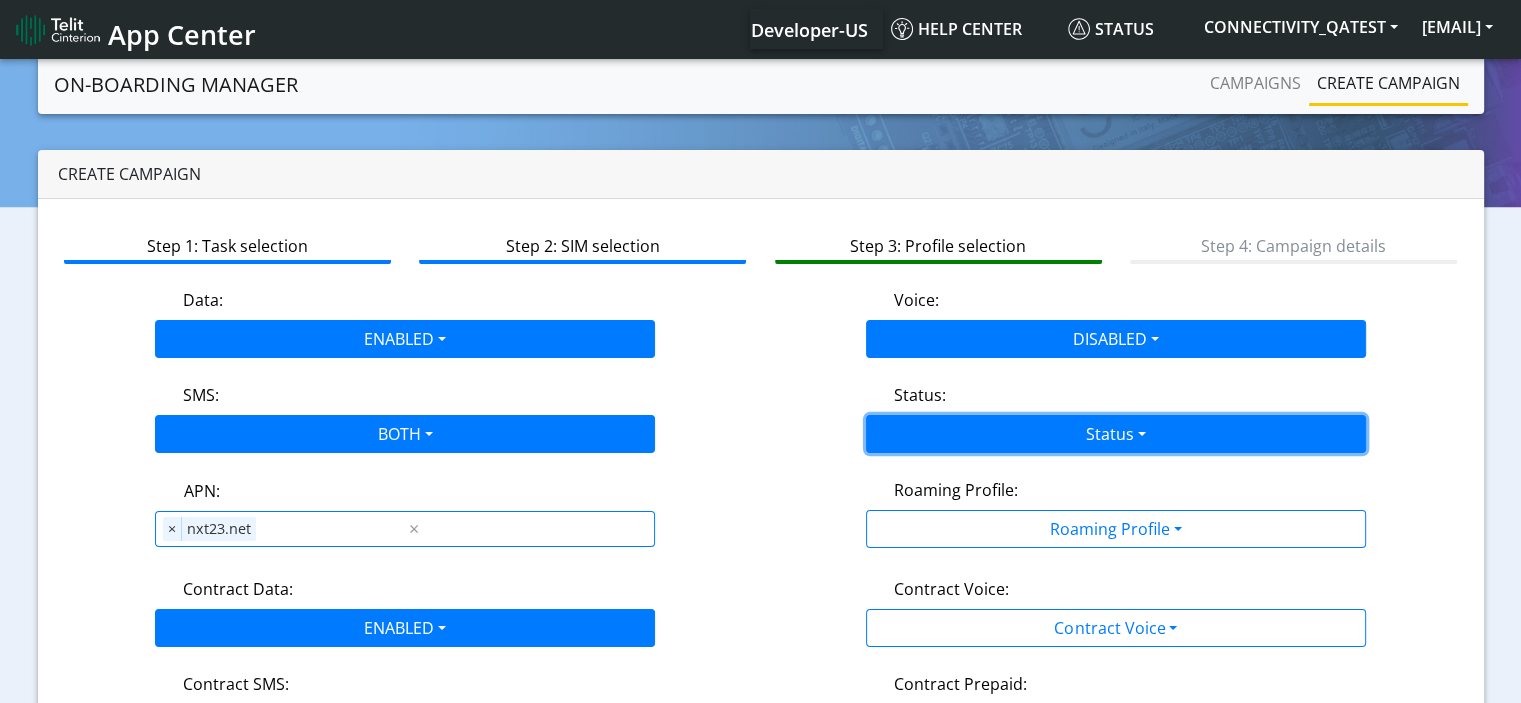 click on "Status" at bounding box center (1116, 434) 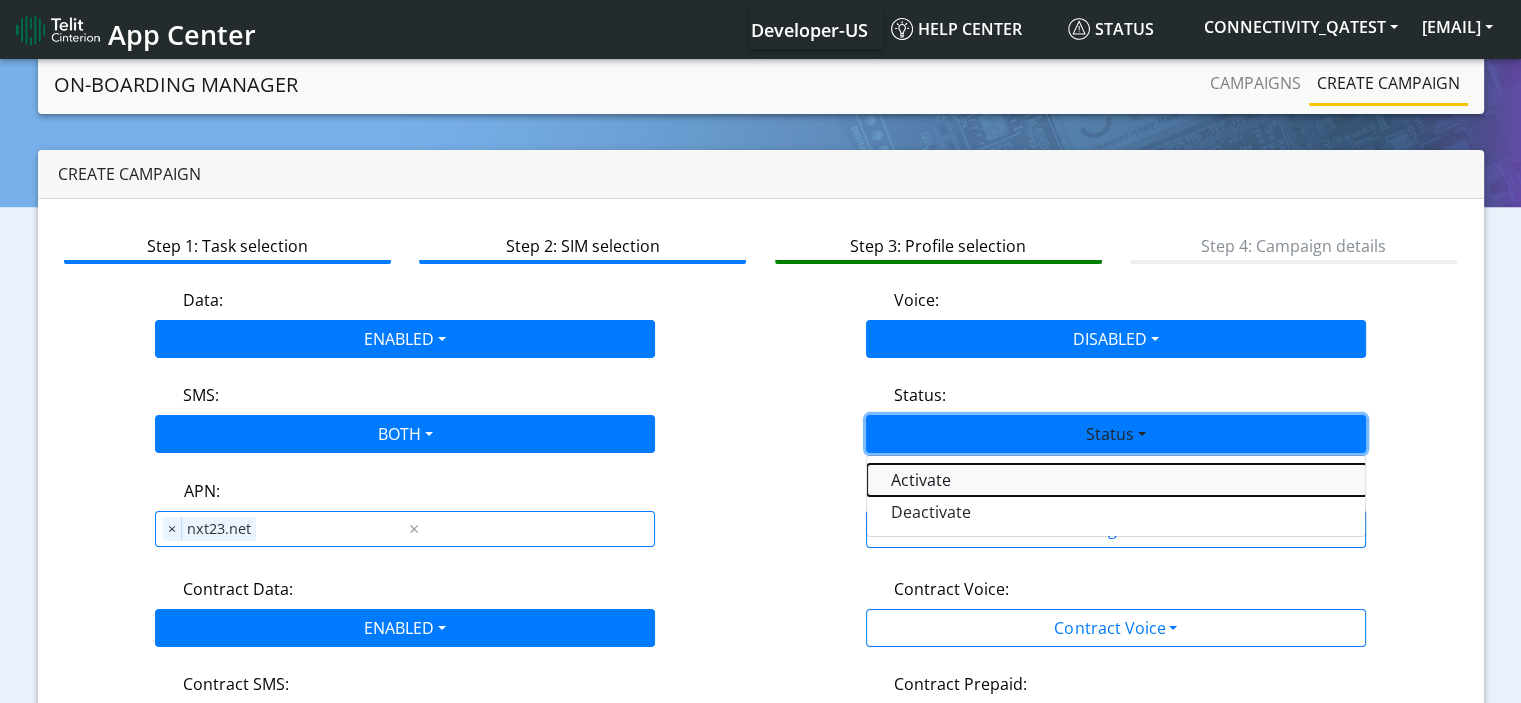 click on "Activate" at bounding box center [1117, 480] 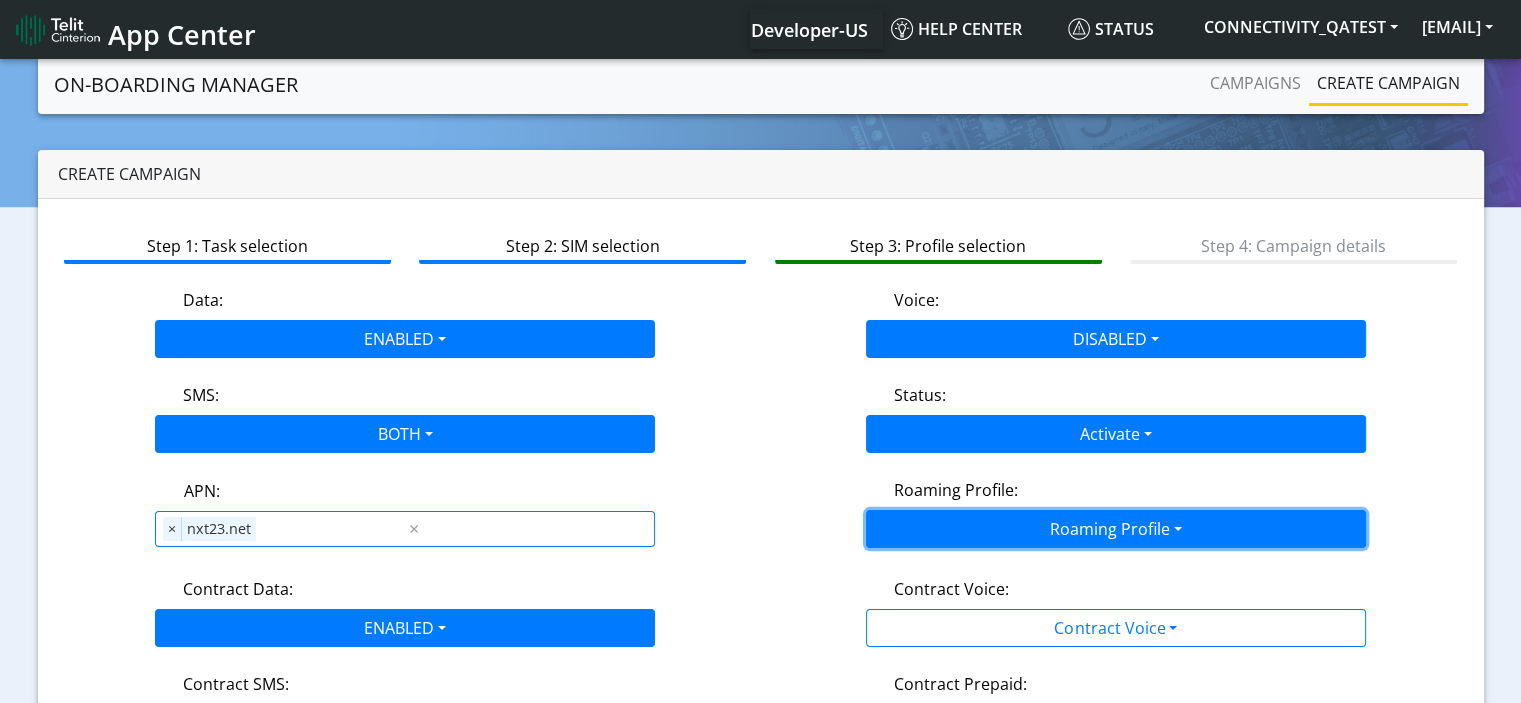 click on "Roaming Profile" at bounding box center [1116, 529] 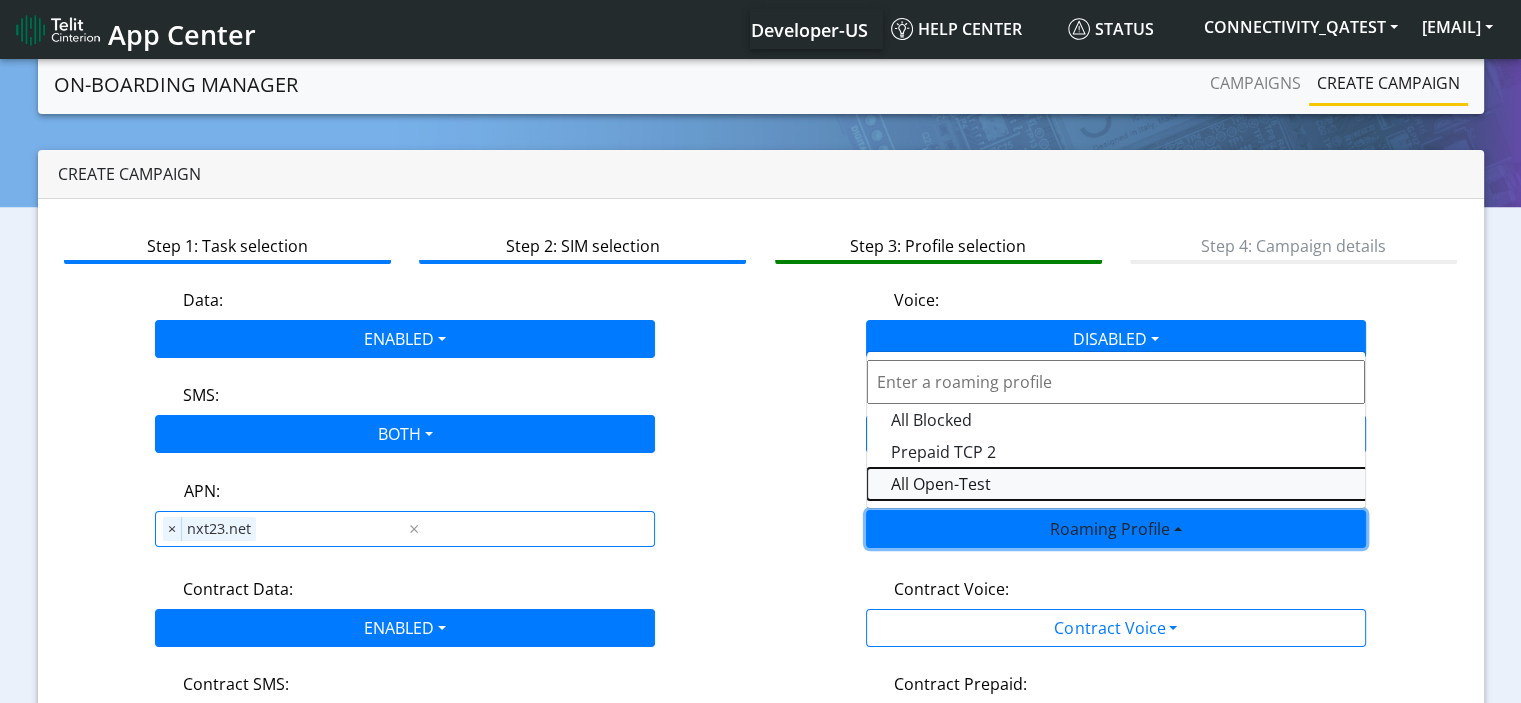 click on "All Open-Test" at bounding box center [1117, 484] 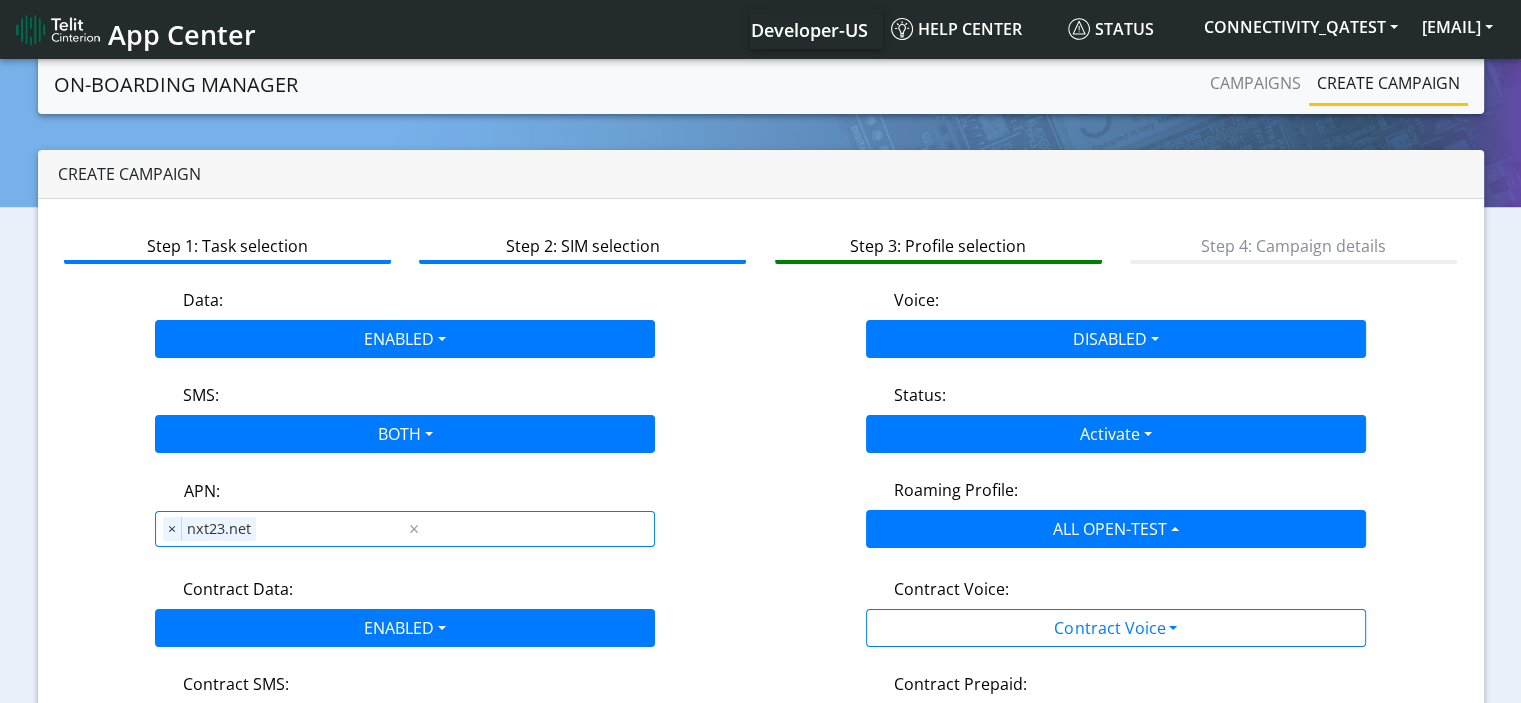 click on "Status: Activate  Activate   Deactivate" at bounding box center [1116, 418] 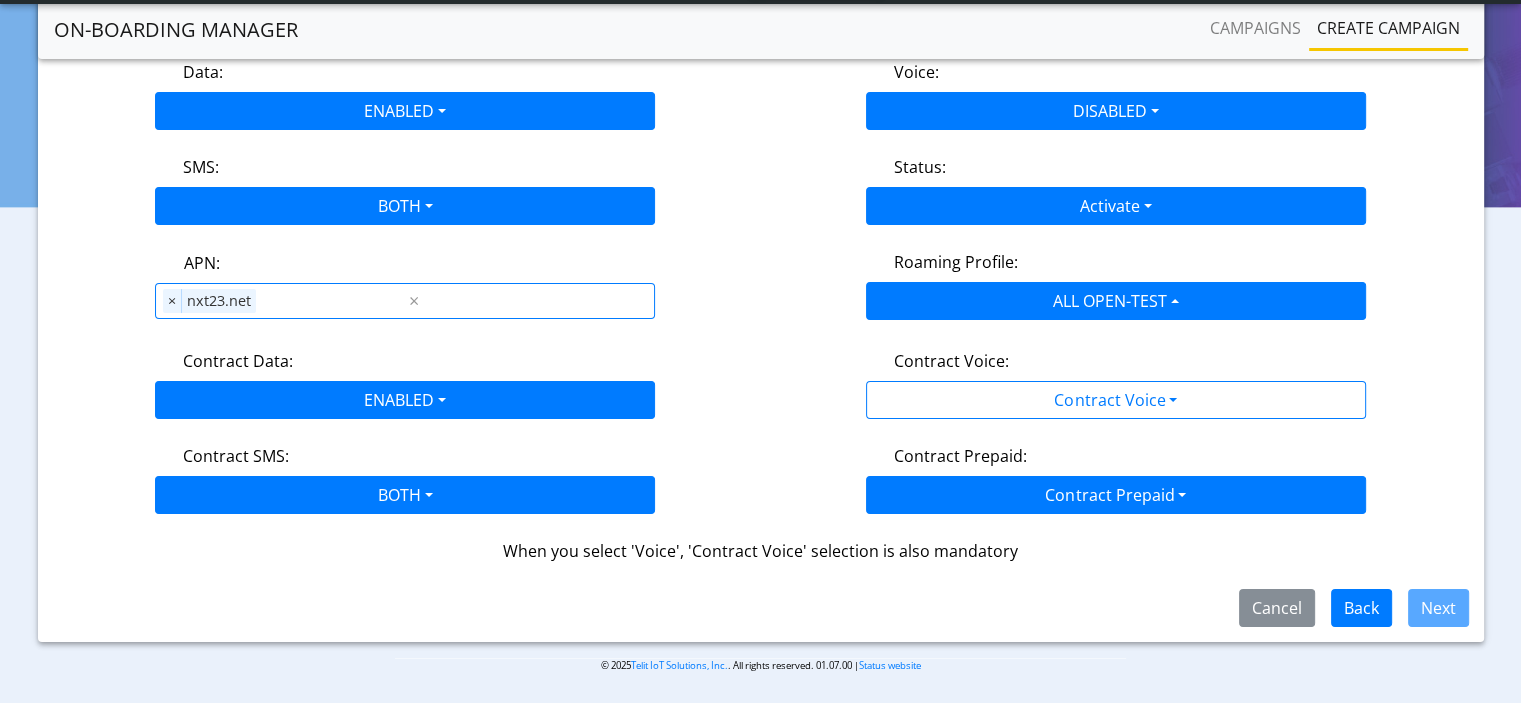 scroll, scrollTop: 174, scrollLeft: 0, axis: vertical 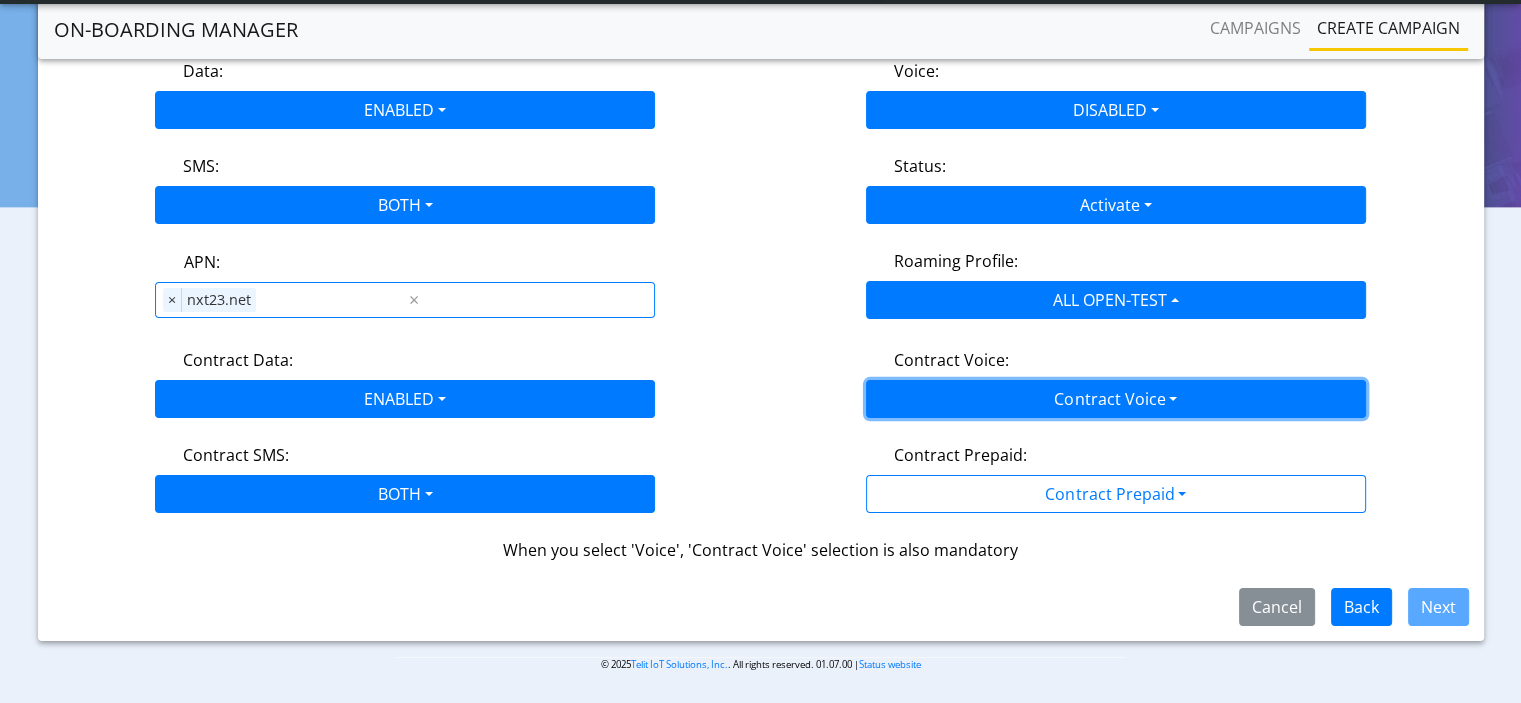 click on "Contract Voice" at bounding box center (1116, 399) 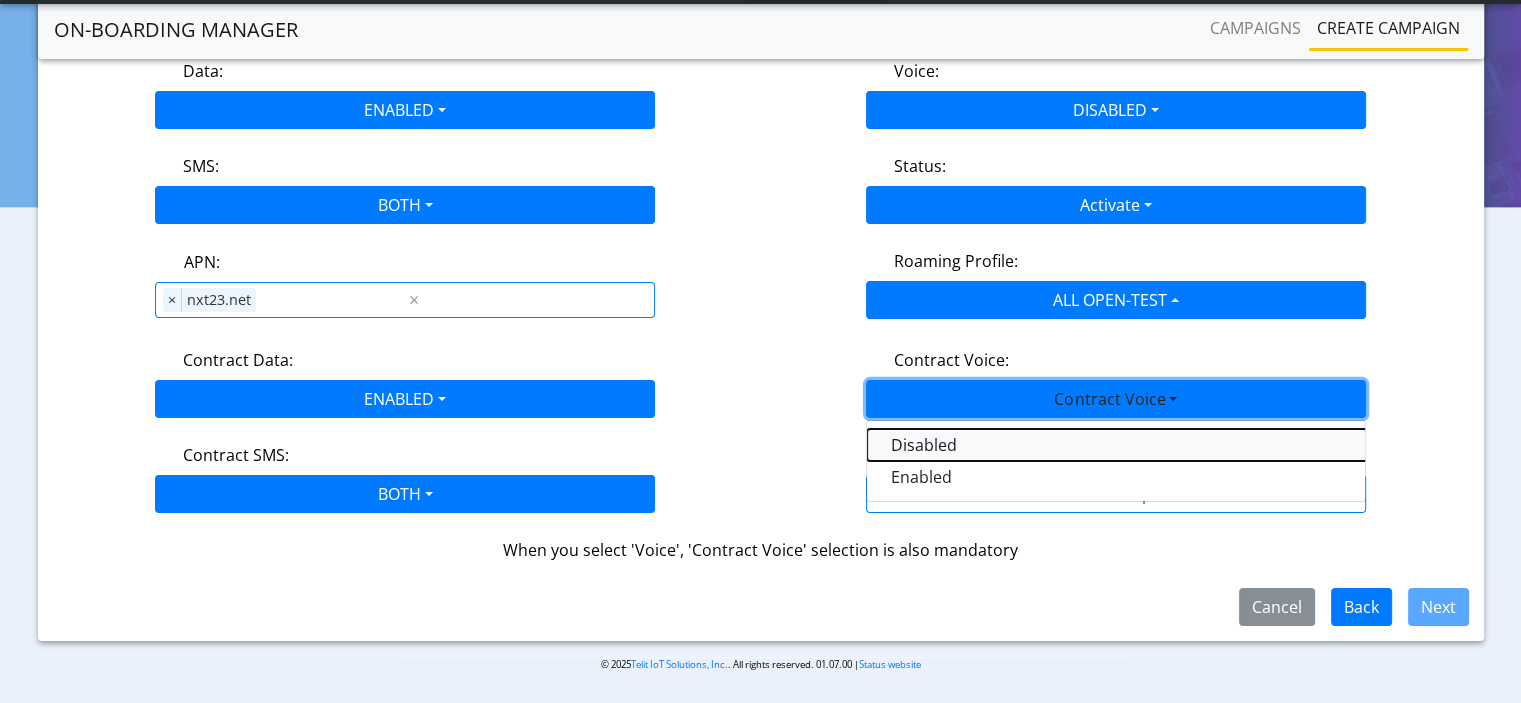 click on "Disabled" at bounding box center (1117, 445) 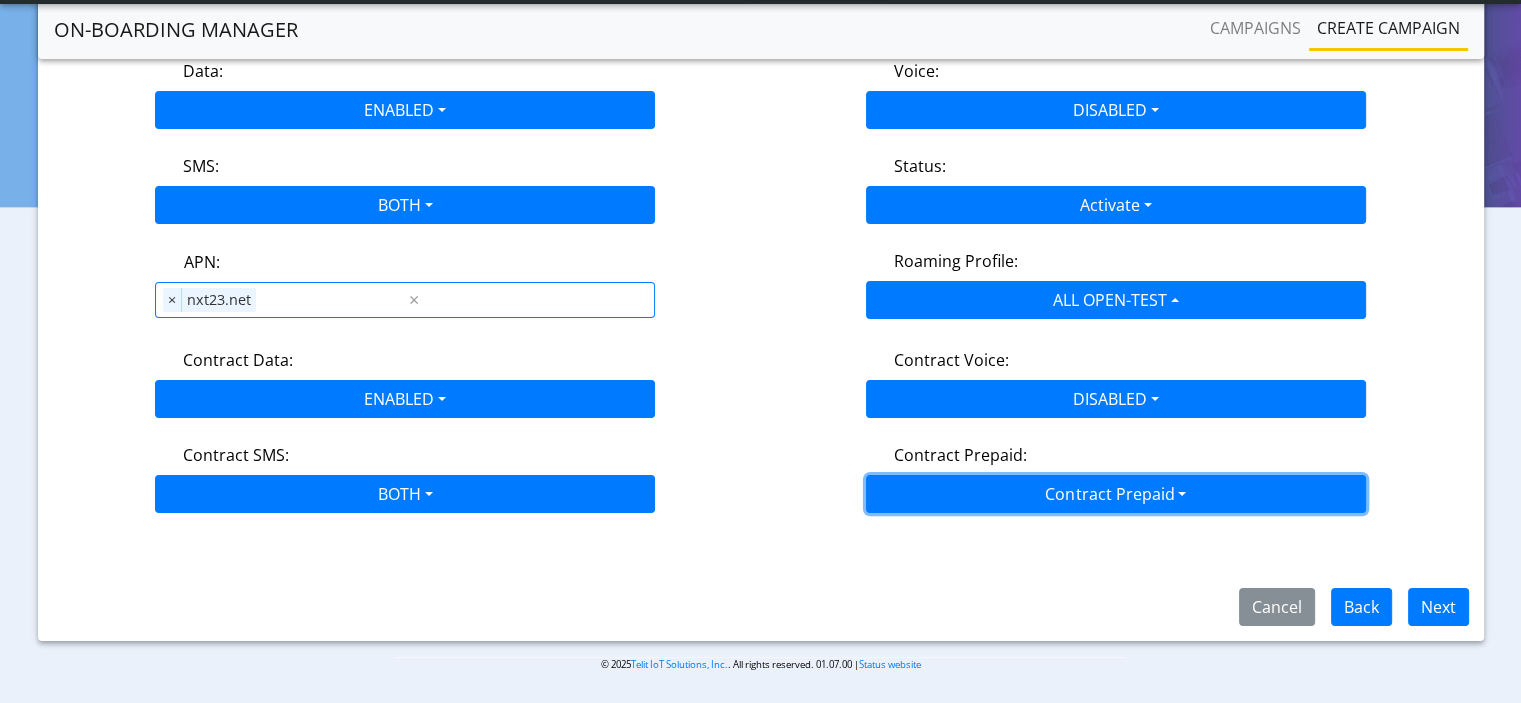 click on "Contract Prepaid" at bounding box center [1116, 494] 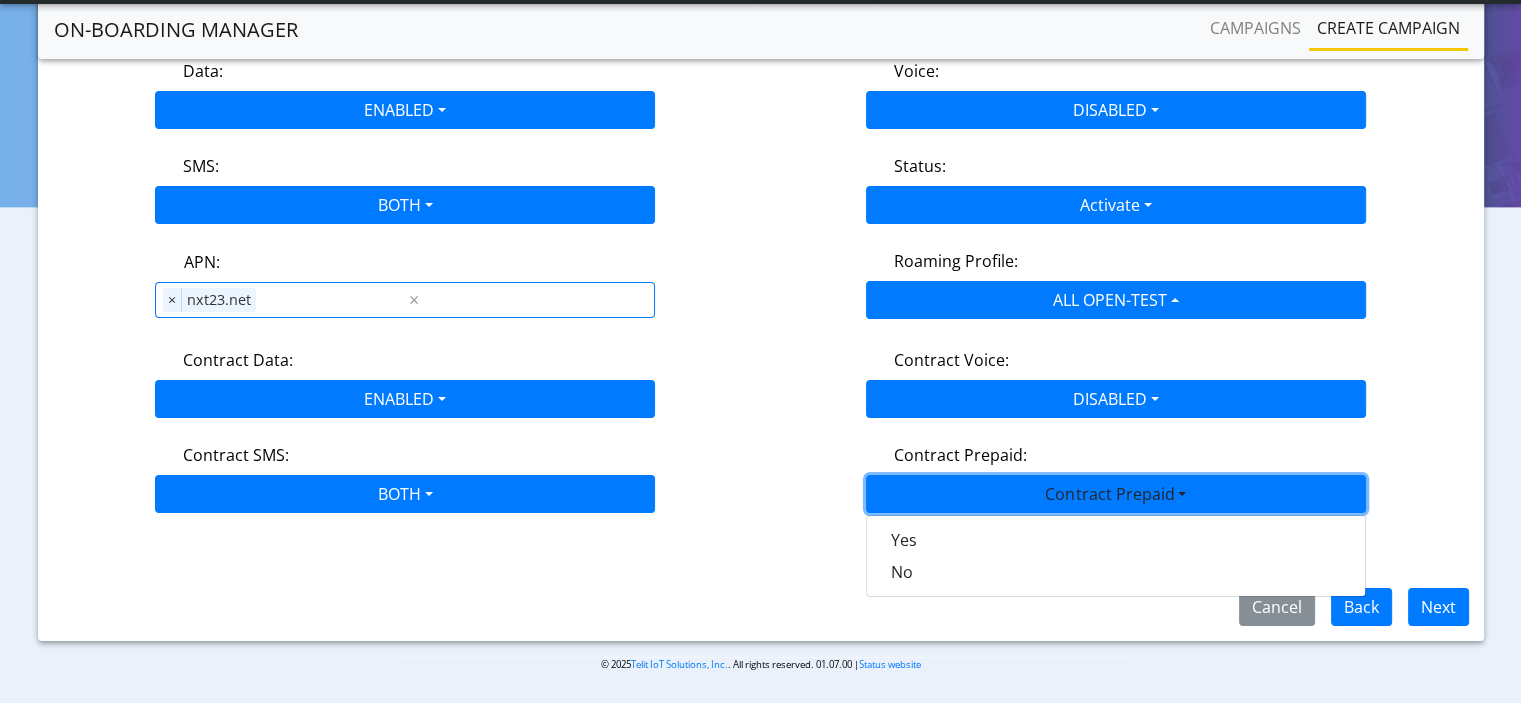 click on "Yes   No" 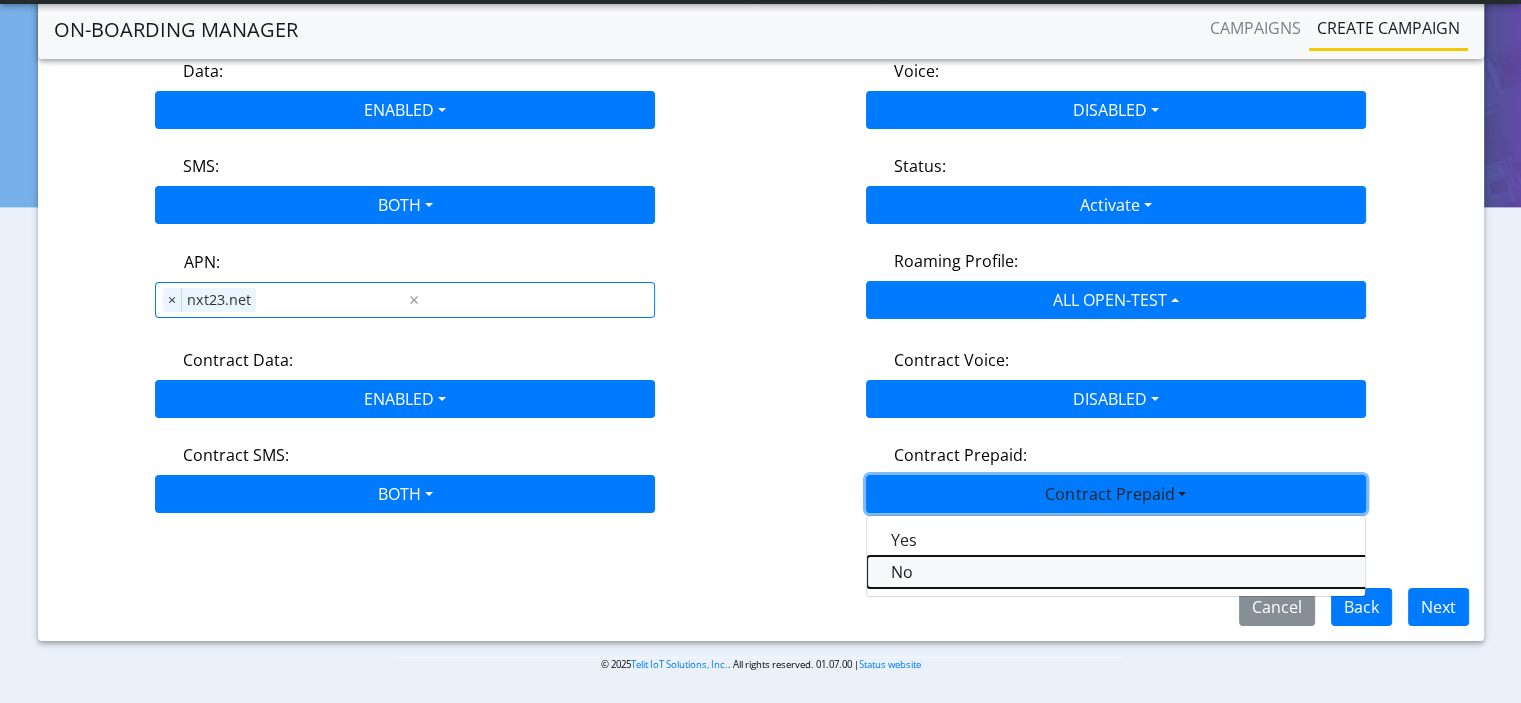 click on "No" at bounding box center (1117, 572) 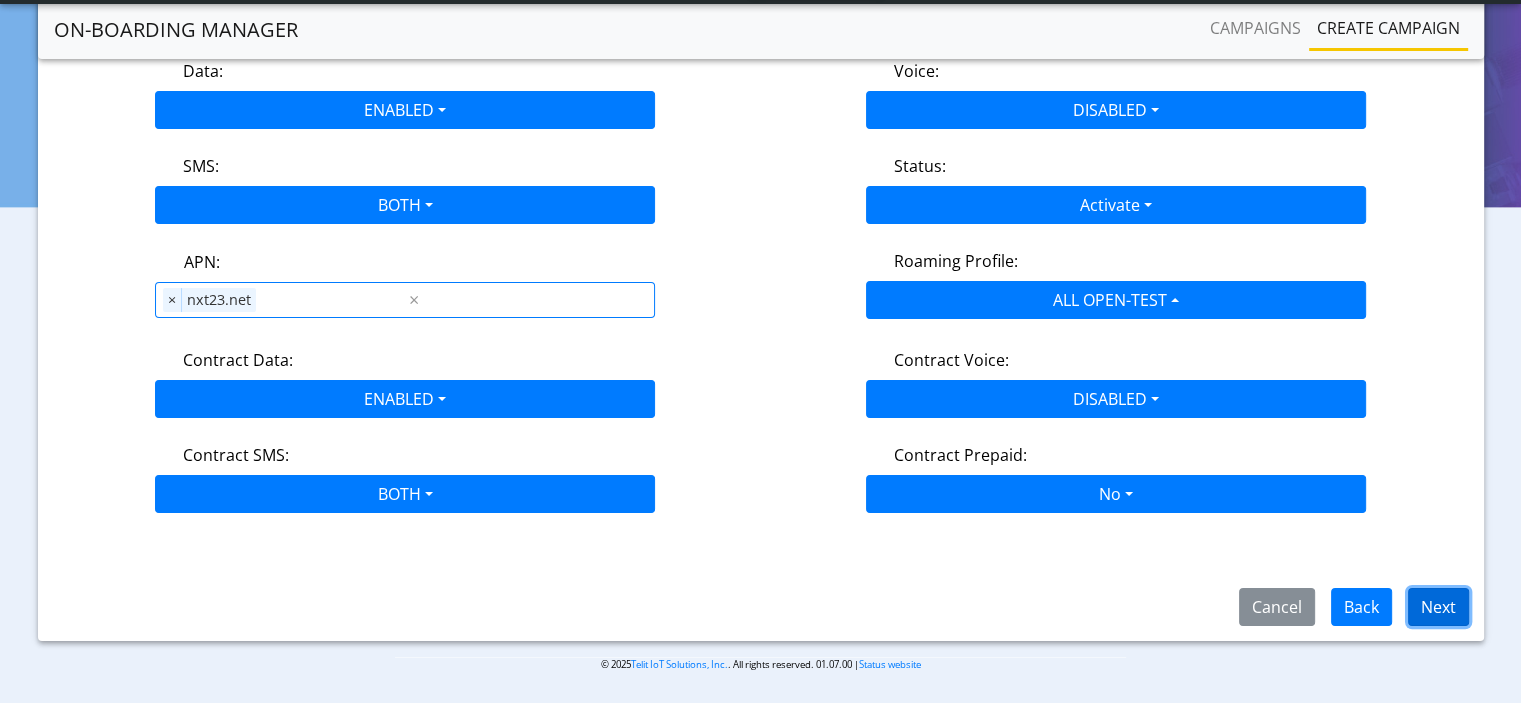click on "Next" at bounding box center [1438, 607] 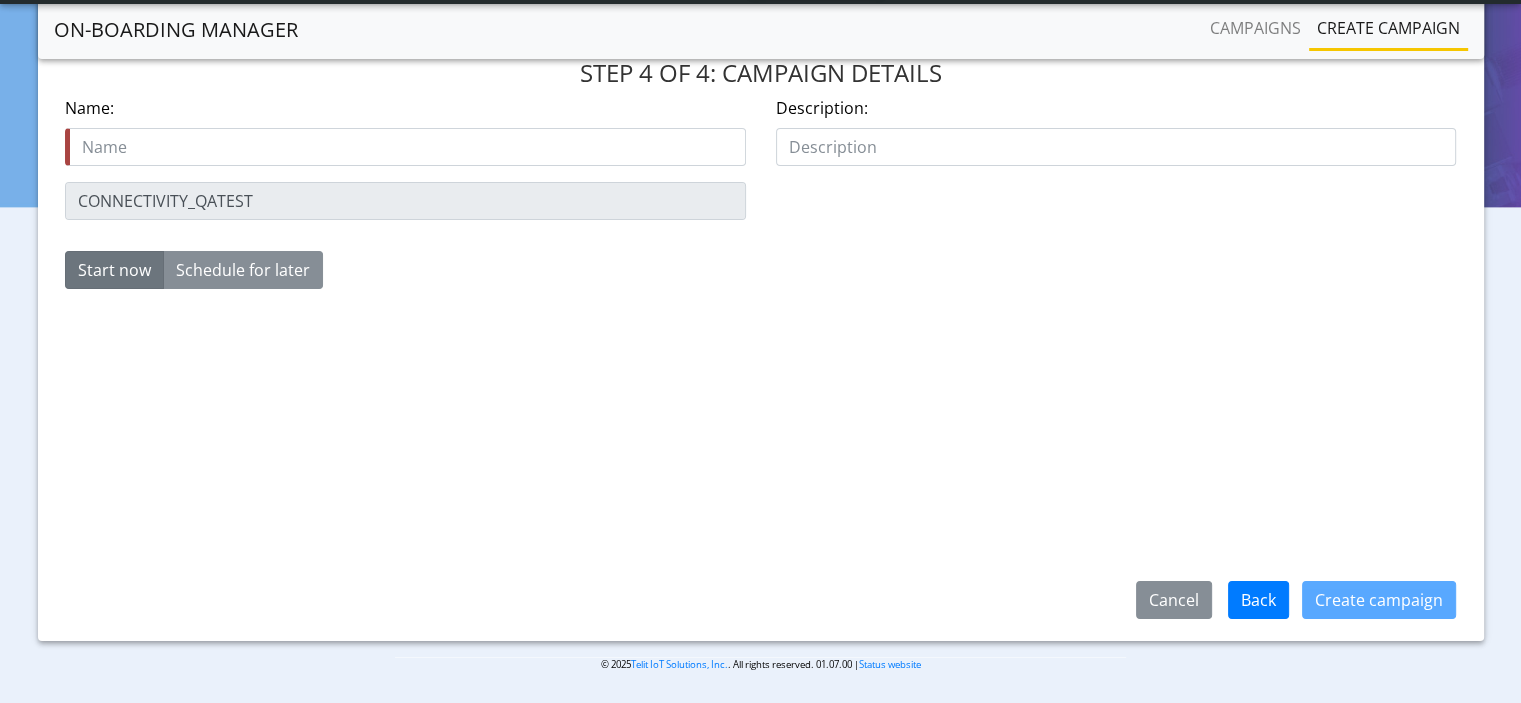 click at bounding box center (405, 147) 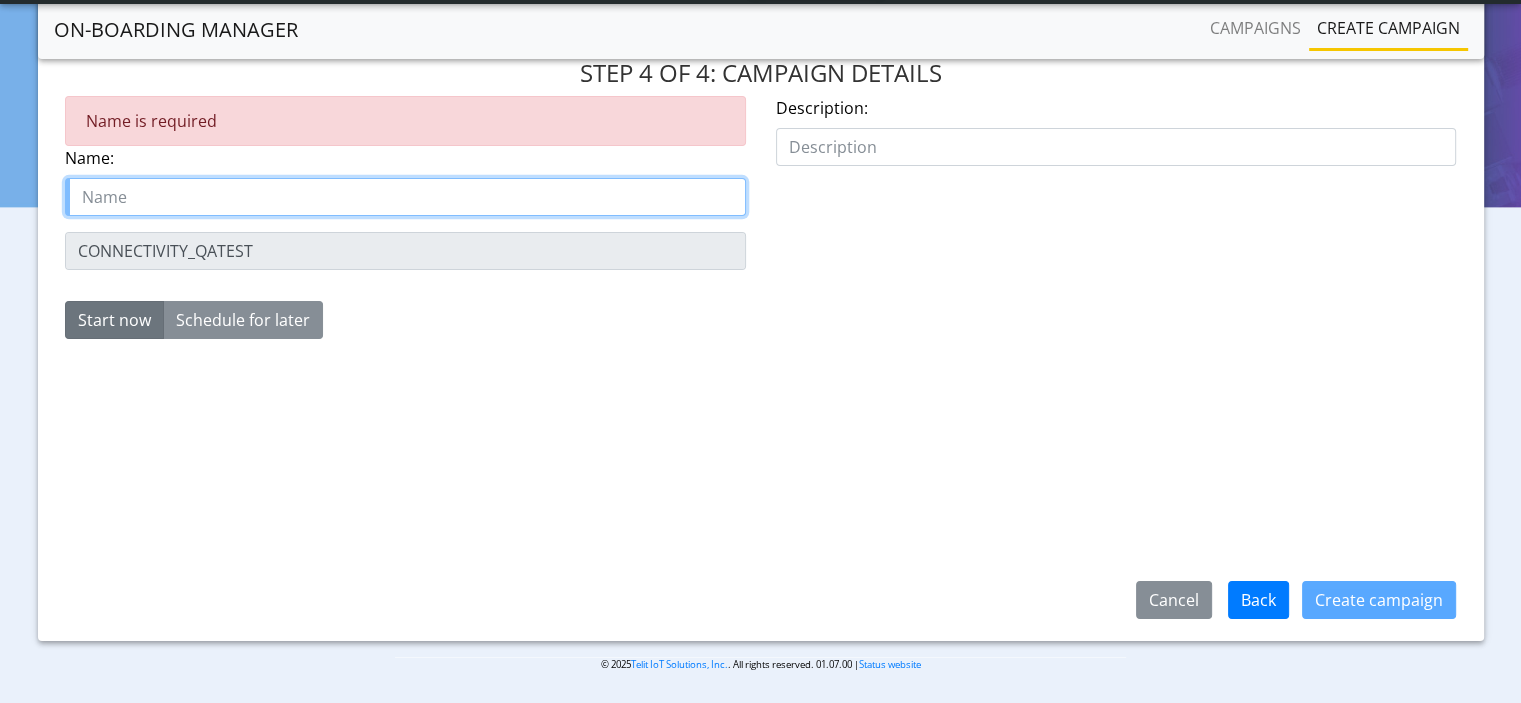 click at bounding box center (405, 197) 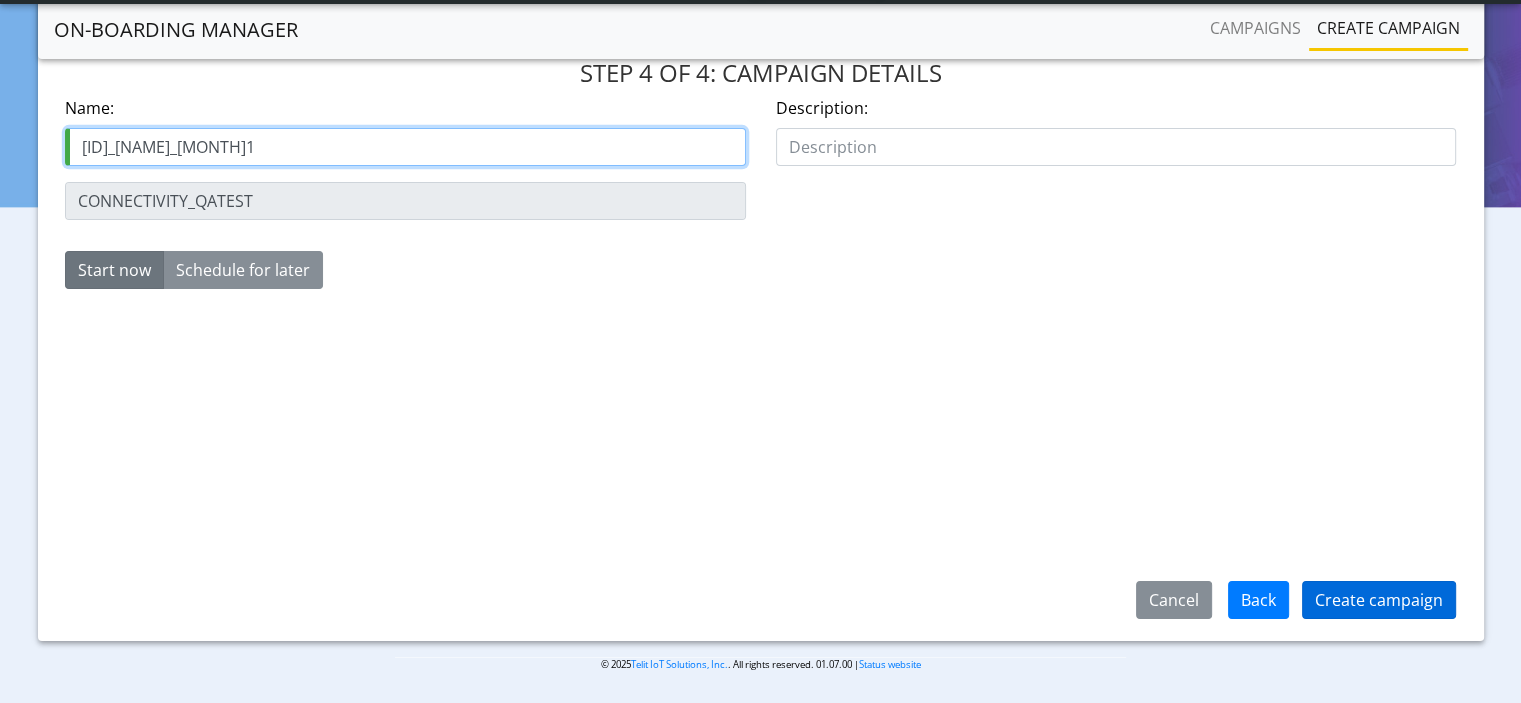 type on "[ID]_[NAME]_[MONTH]1" 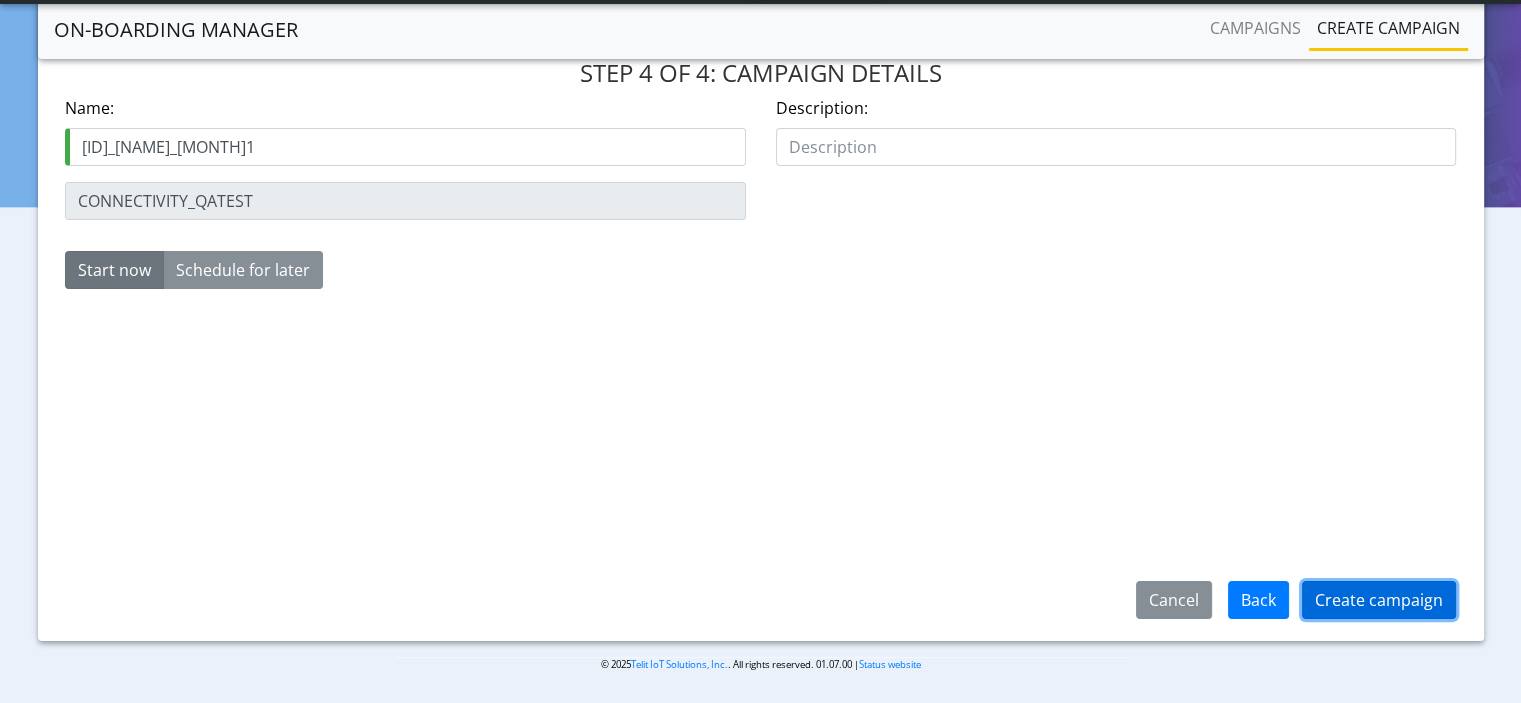 click on "Create campaign" at bounding box center [1379, 600] 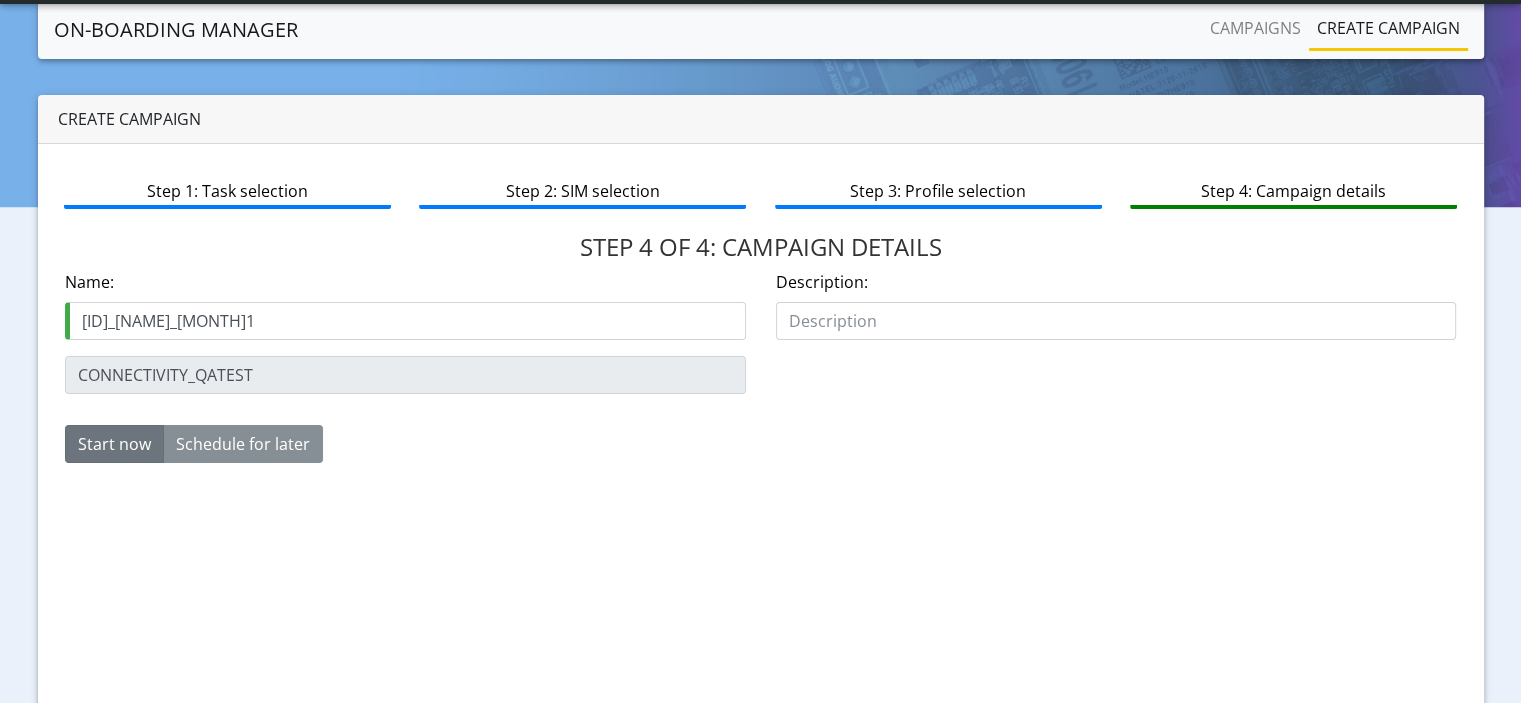 scroll, scrollTop: 100, scrollLeft: 0, axis: vertical 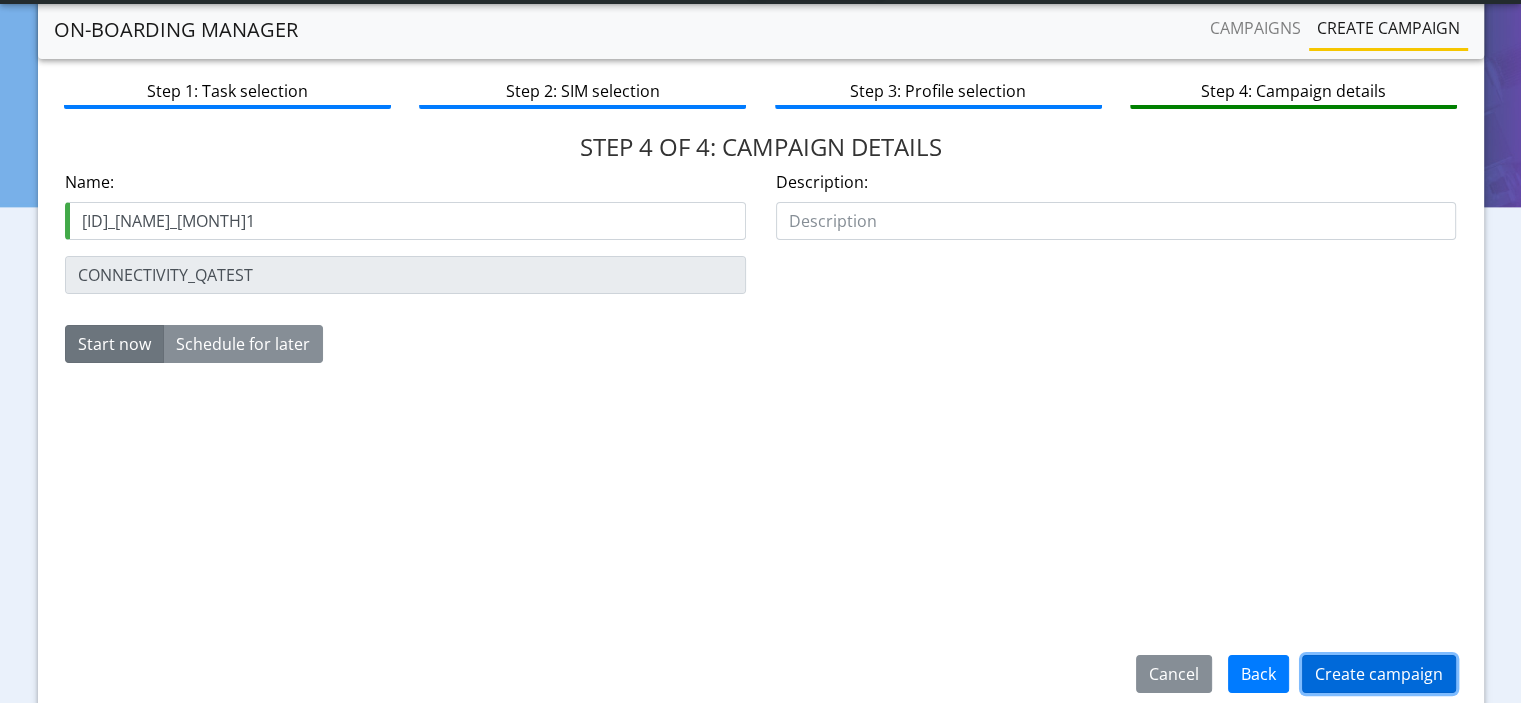 click on "Create campaign" at bounding box center [1379, 674] 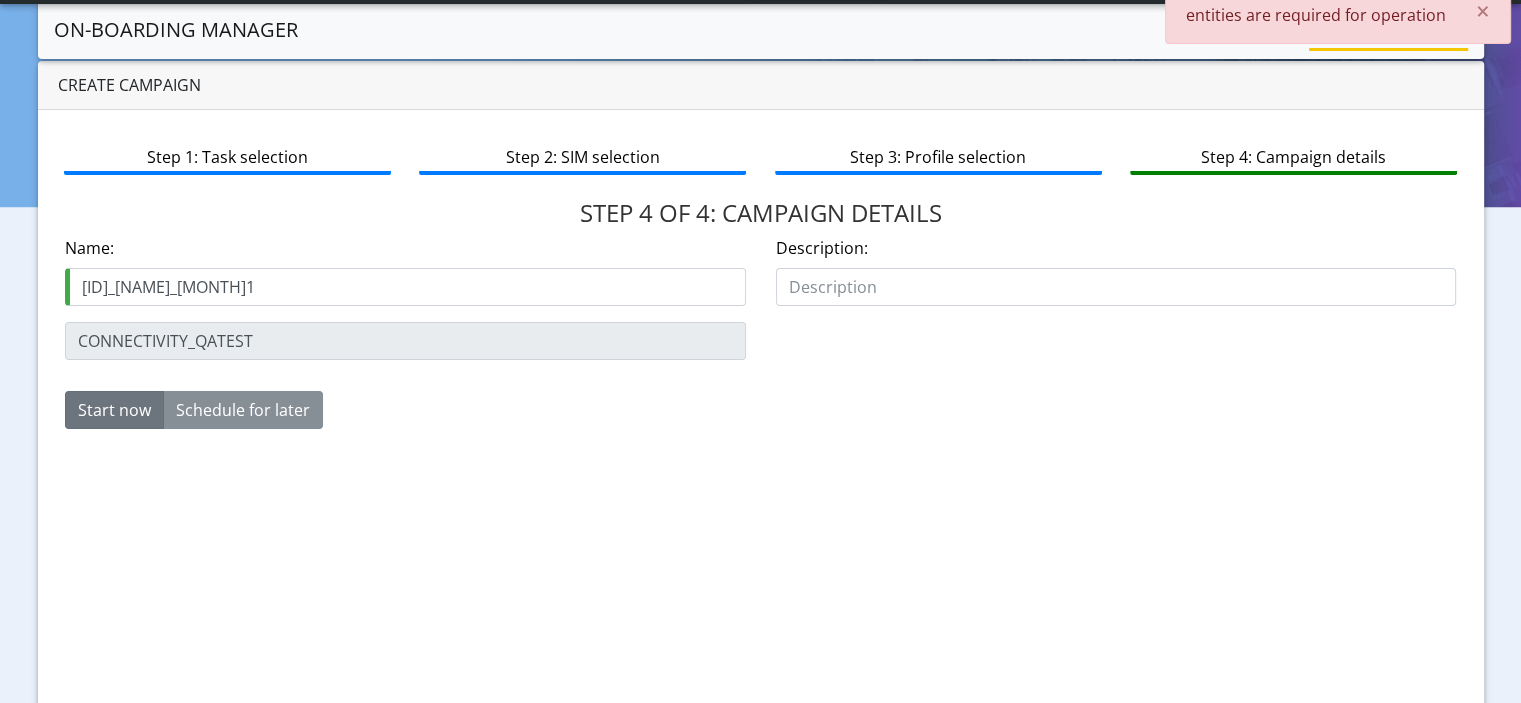 scroll, scrollTop: 0, scrollLeft: 0, axis: both 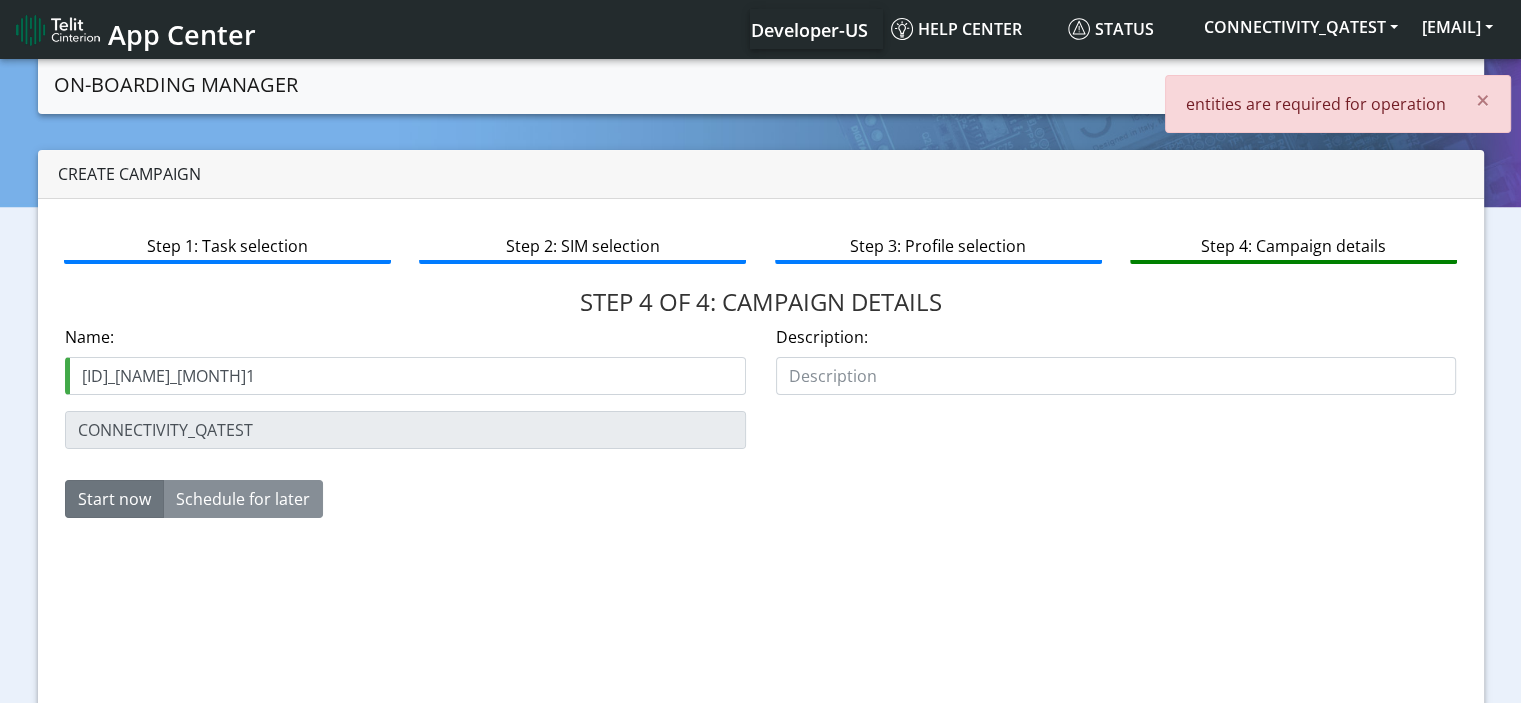 type 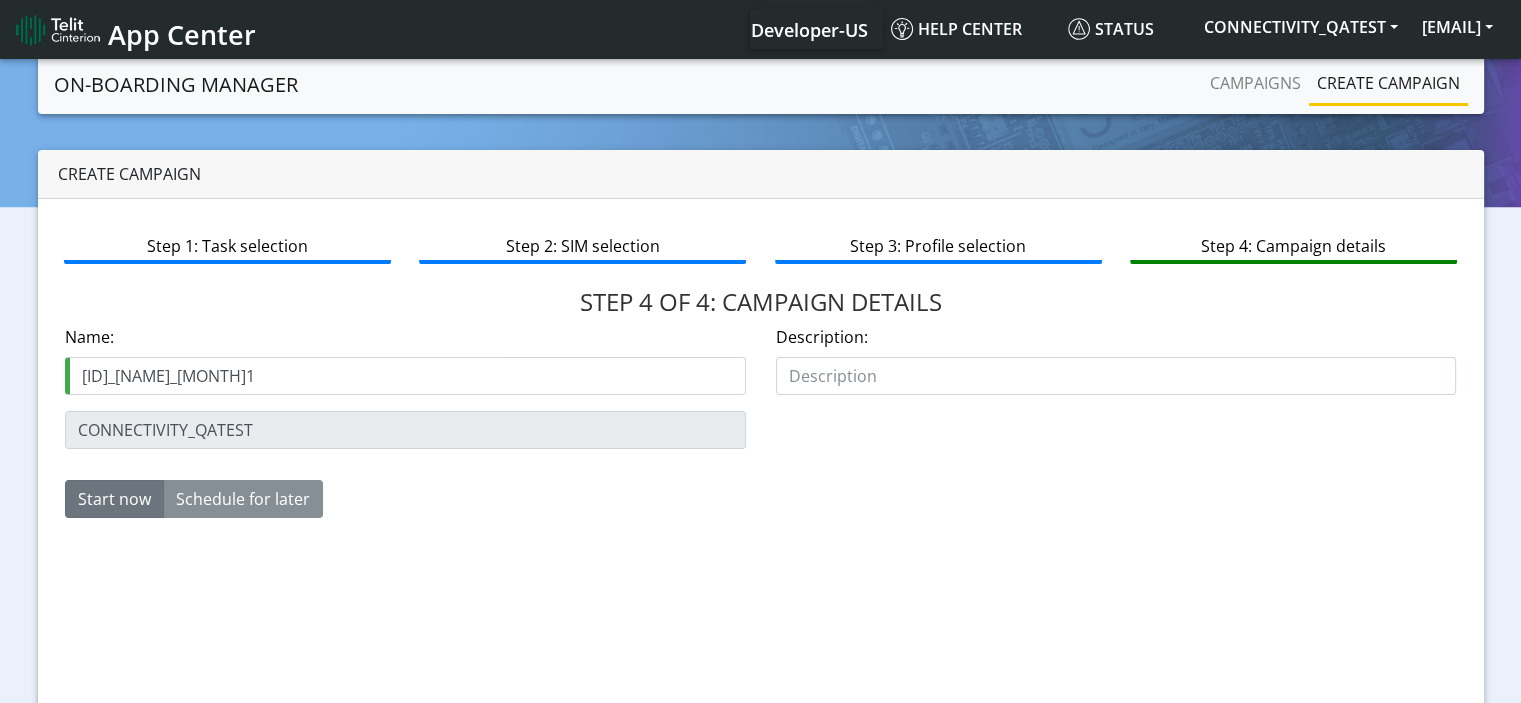 click on "App Center" at bounding box center (182, 34) 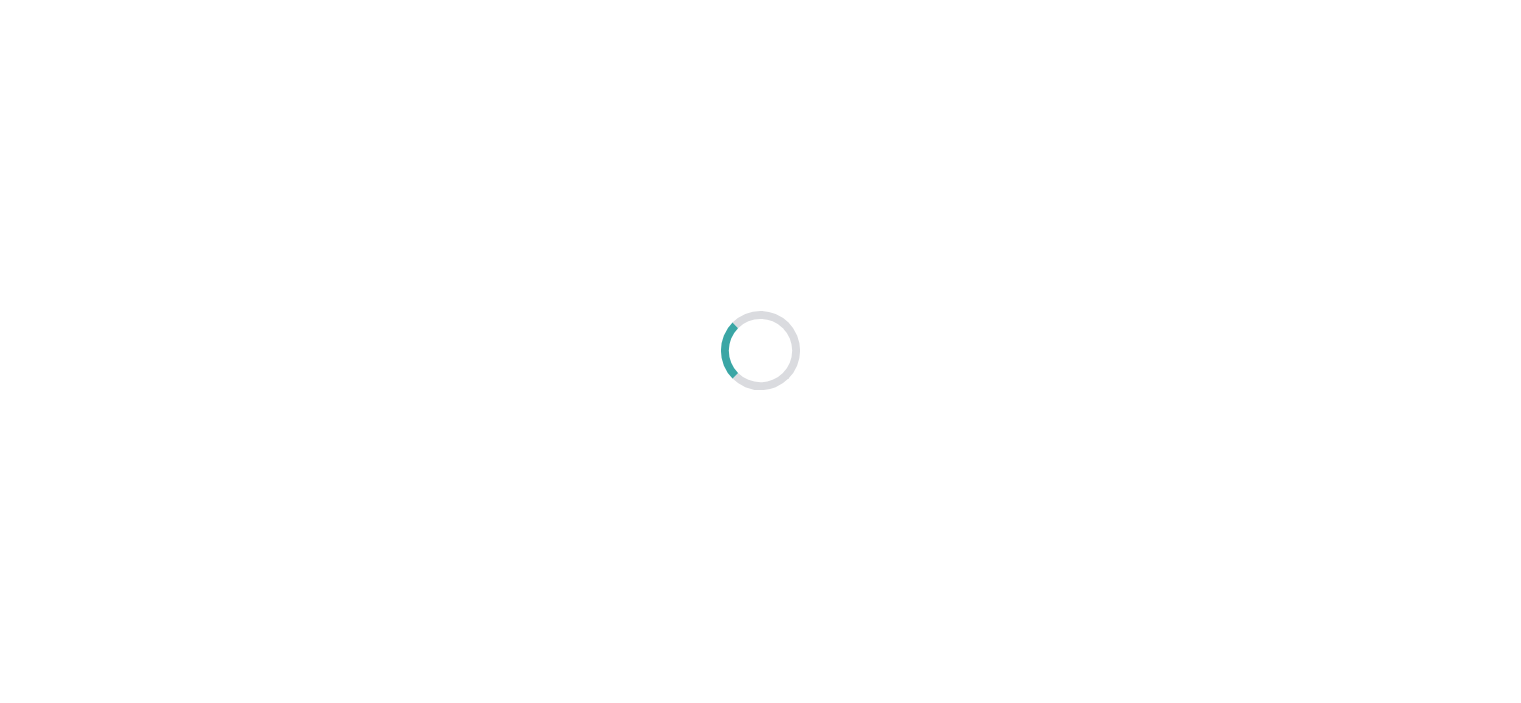 scroll, scrollTop: 0, scrollLeft: 0, axis: both 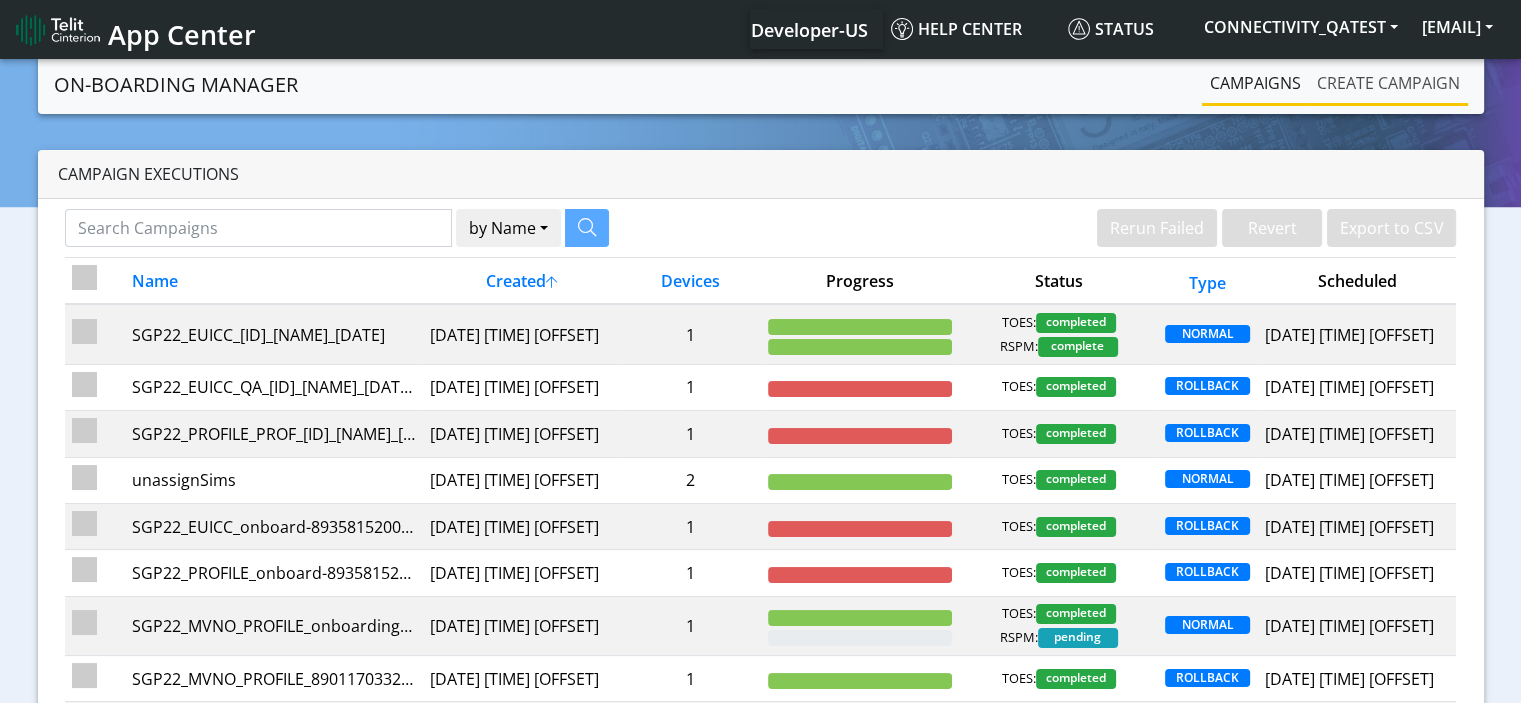click on "Create campaign" 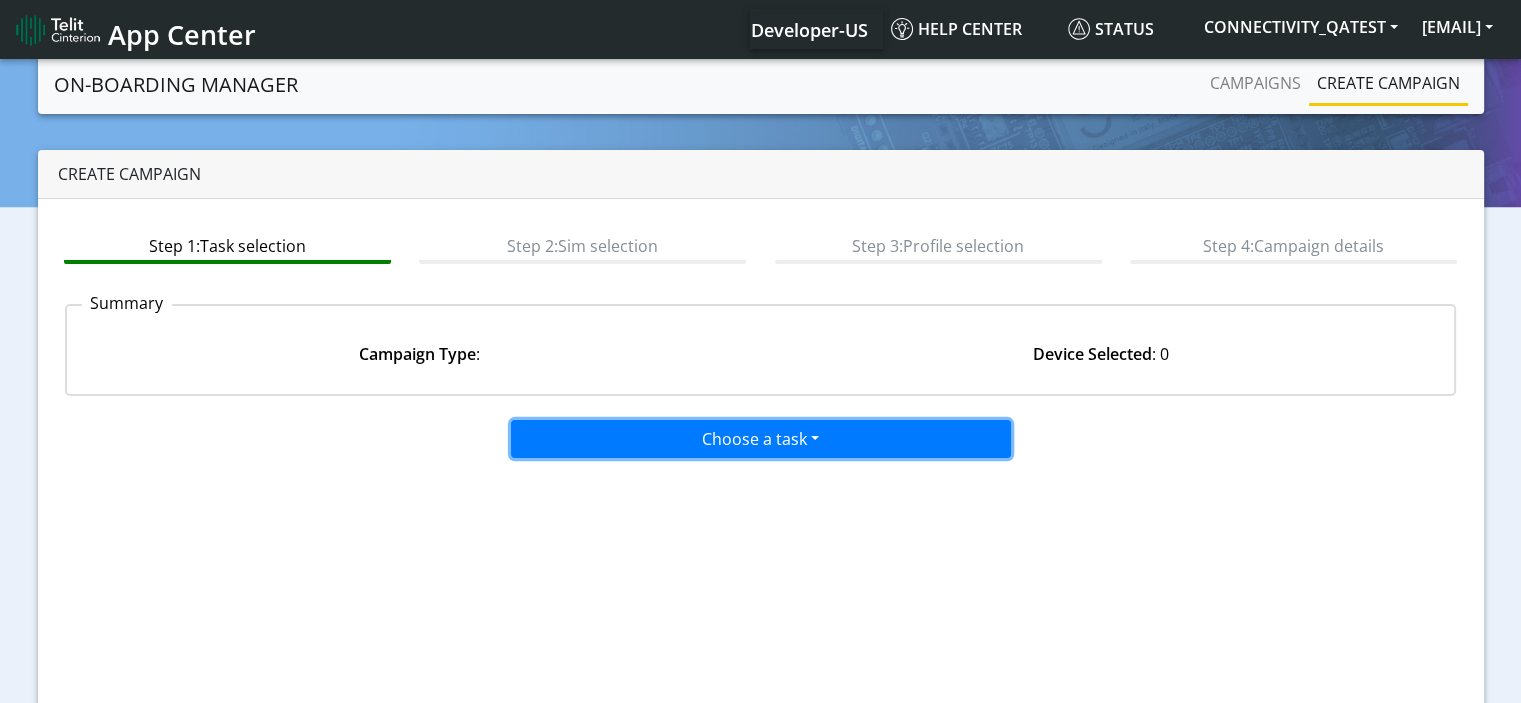 click on "Choose a task" at bounding box center [761, 439] 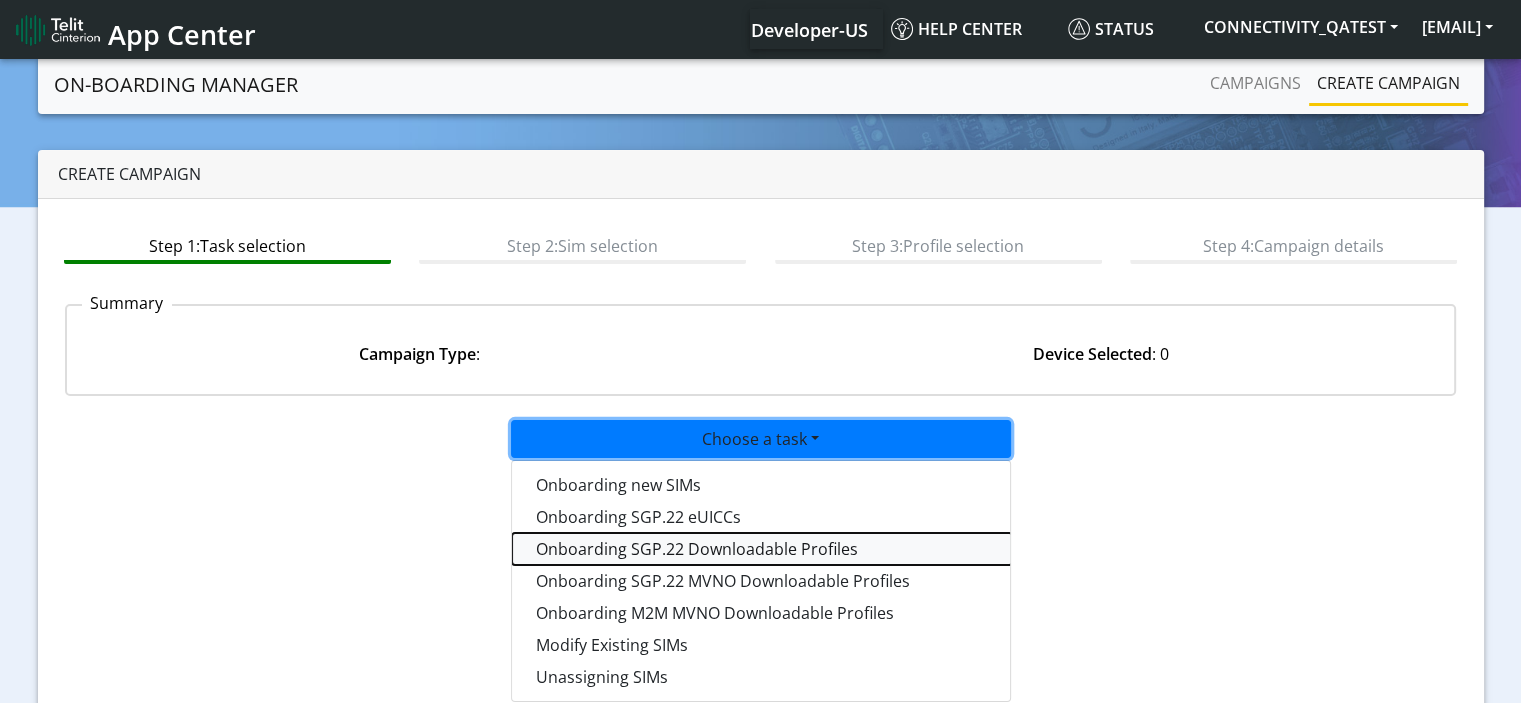 click on "Onboarding SGP.22 Downloadable Profiles" at bounding box center (762, 549) 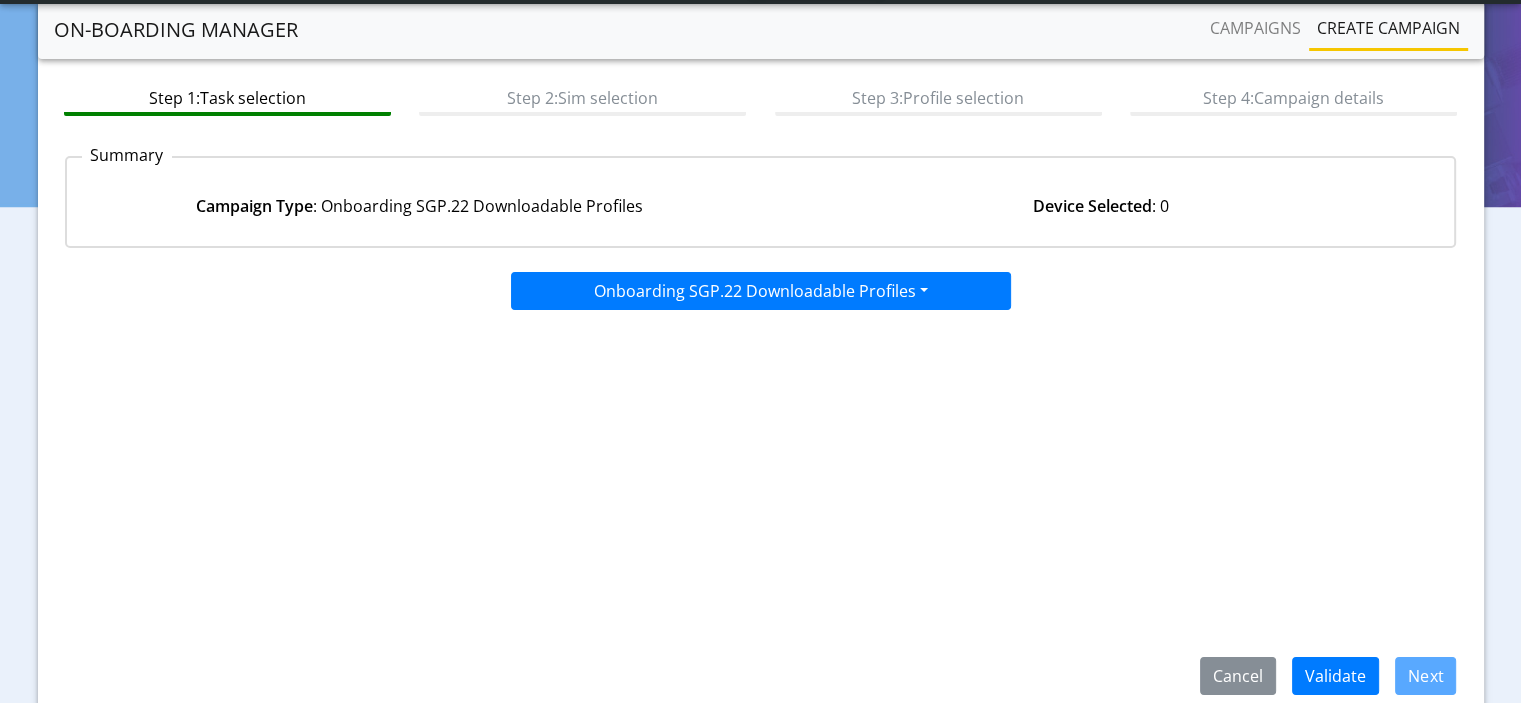 scroll, scrollTop: 174, scrollLeft: 0, axis: vertical 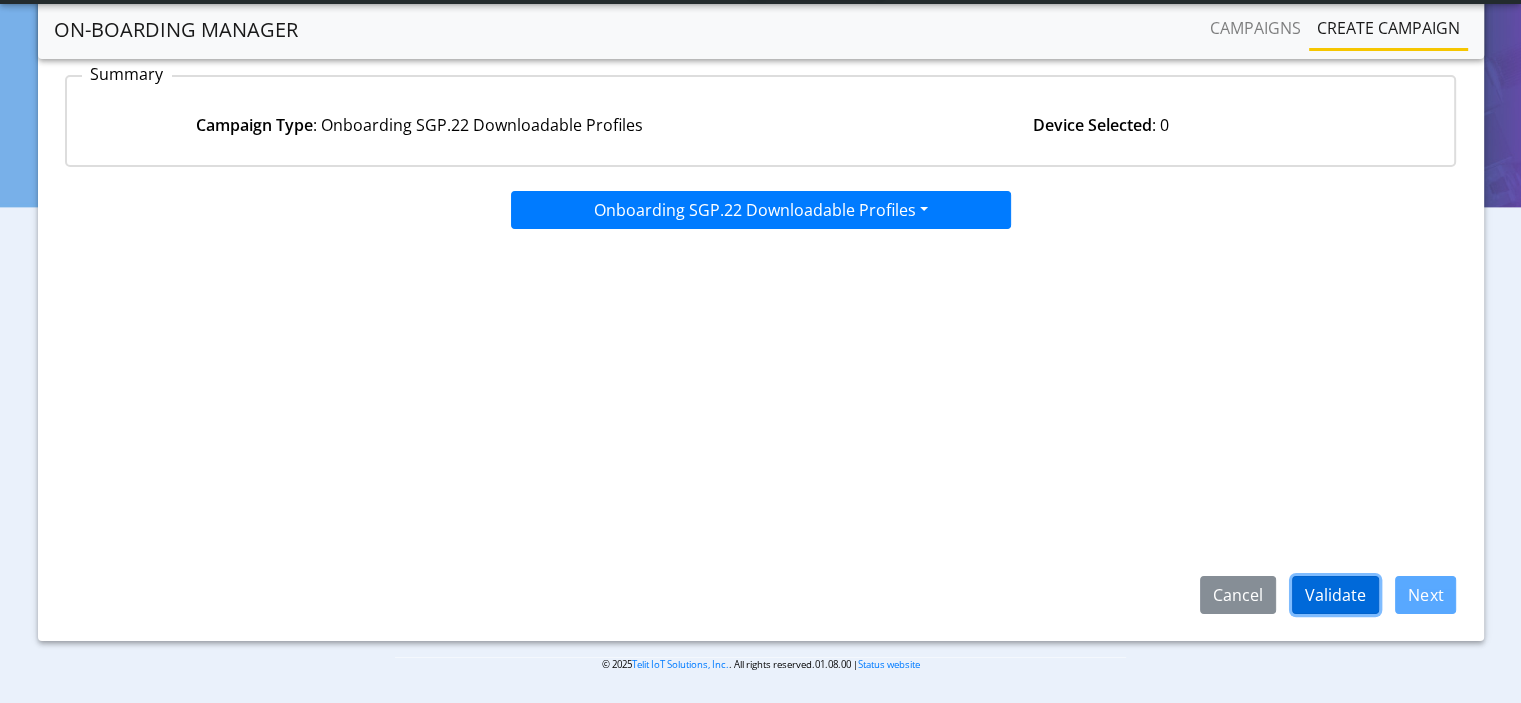 click on "Validate" at bounding box center (1335, 595) 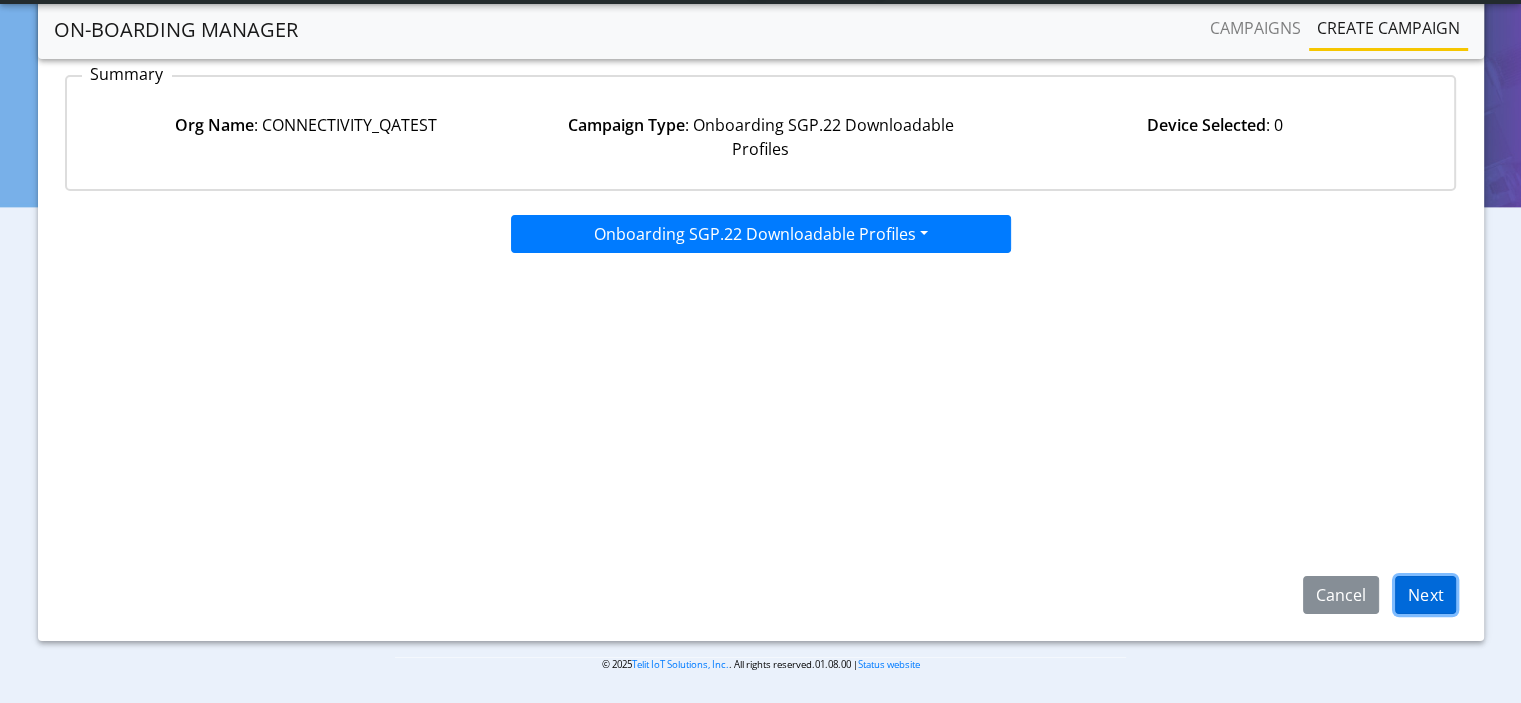 click on "Next" at bounding box center (1425, 595) 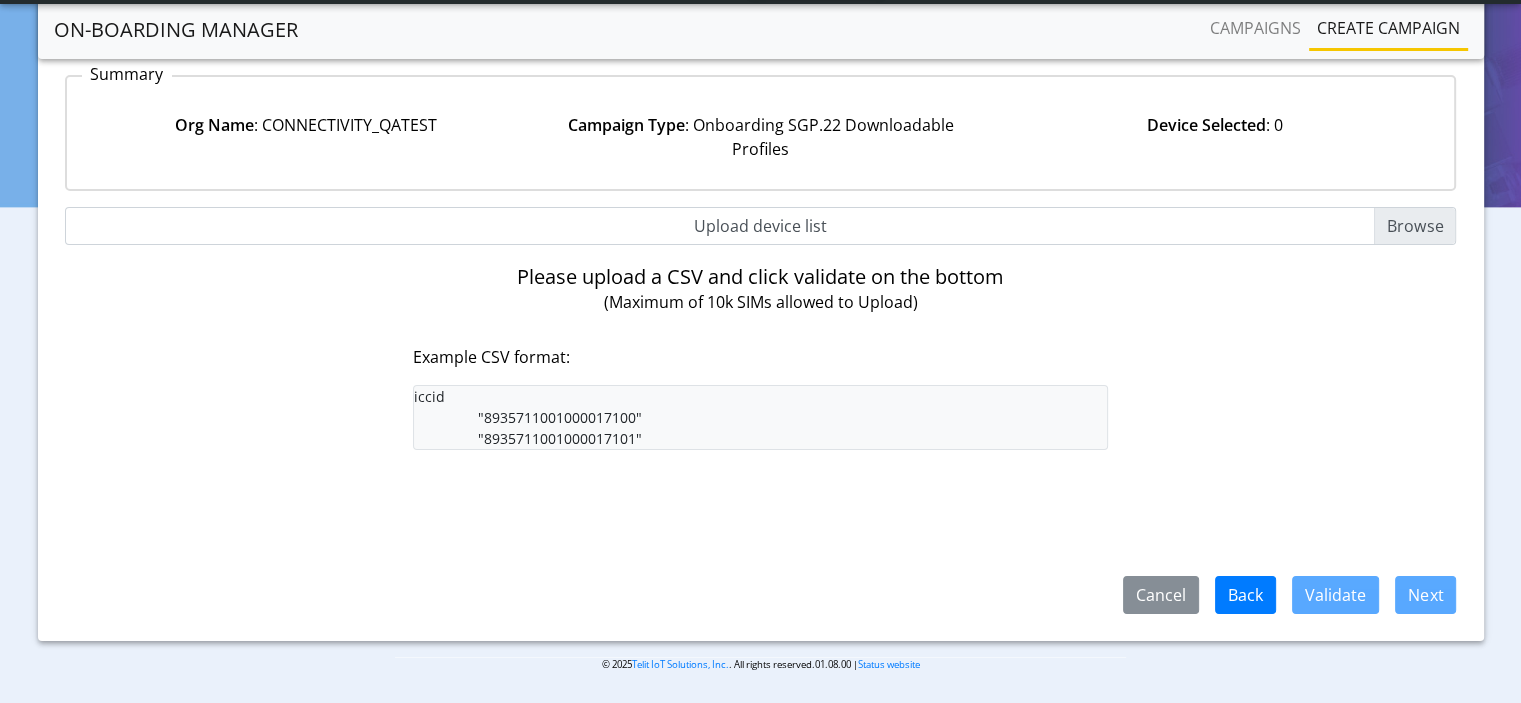 click on "Upload device list" at bounding box center (761, 226) 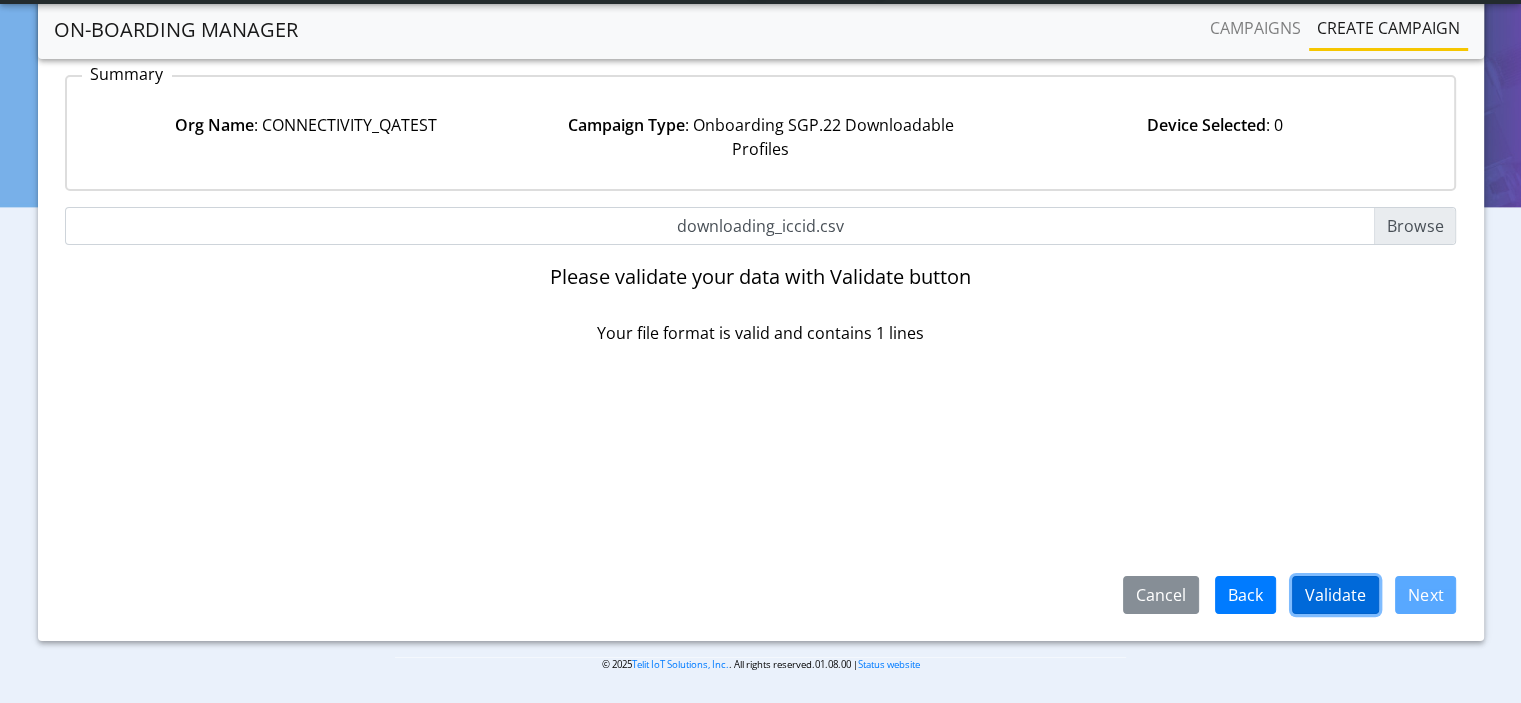 click on "Validate" at bounding box center [1335, 595] 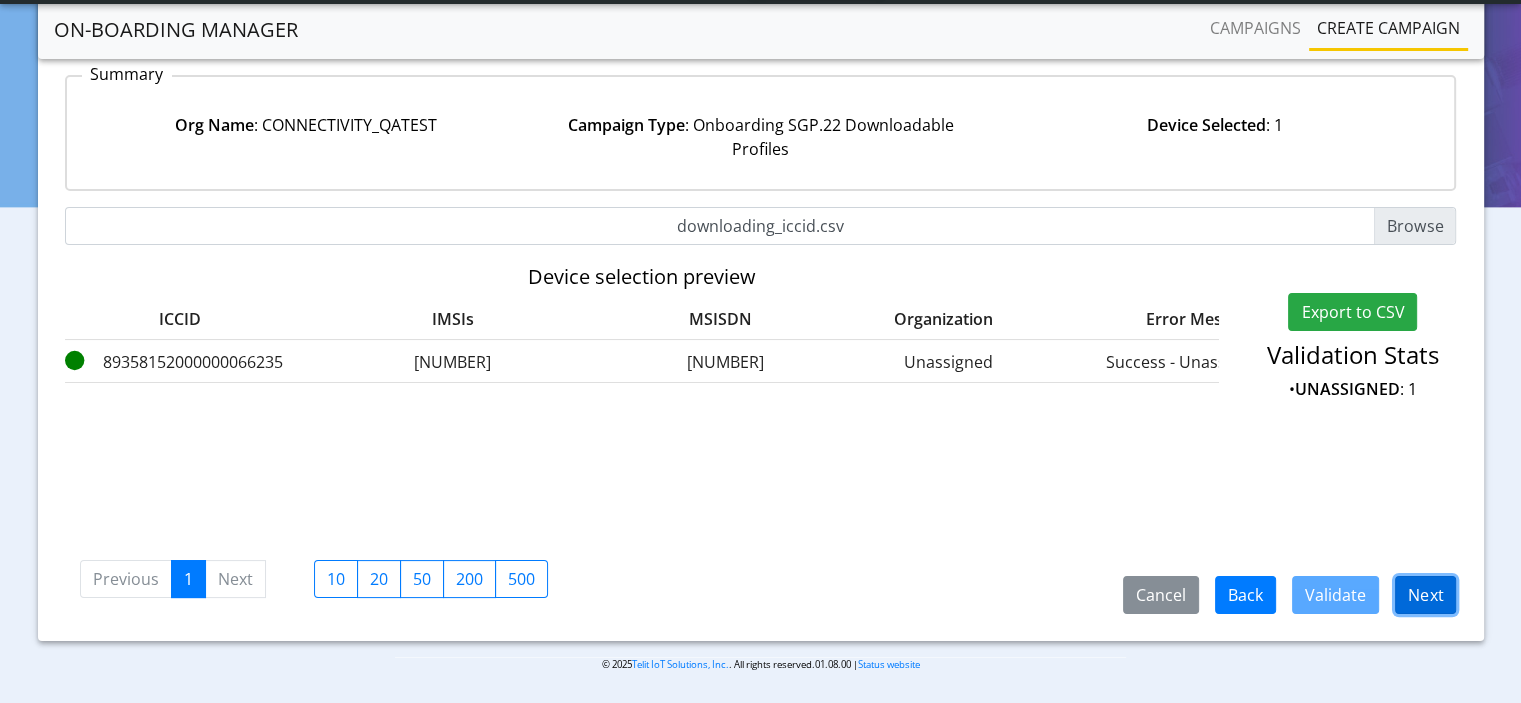 click on "Next" at bounding box center (1425, 595) 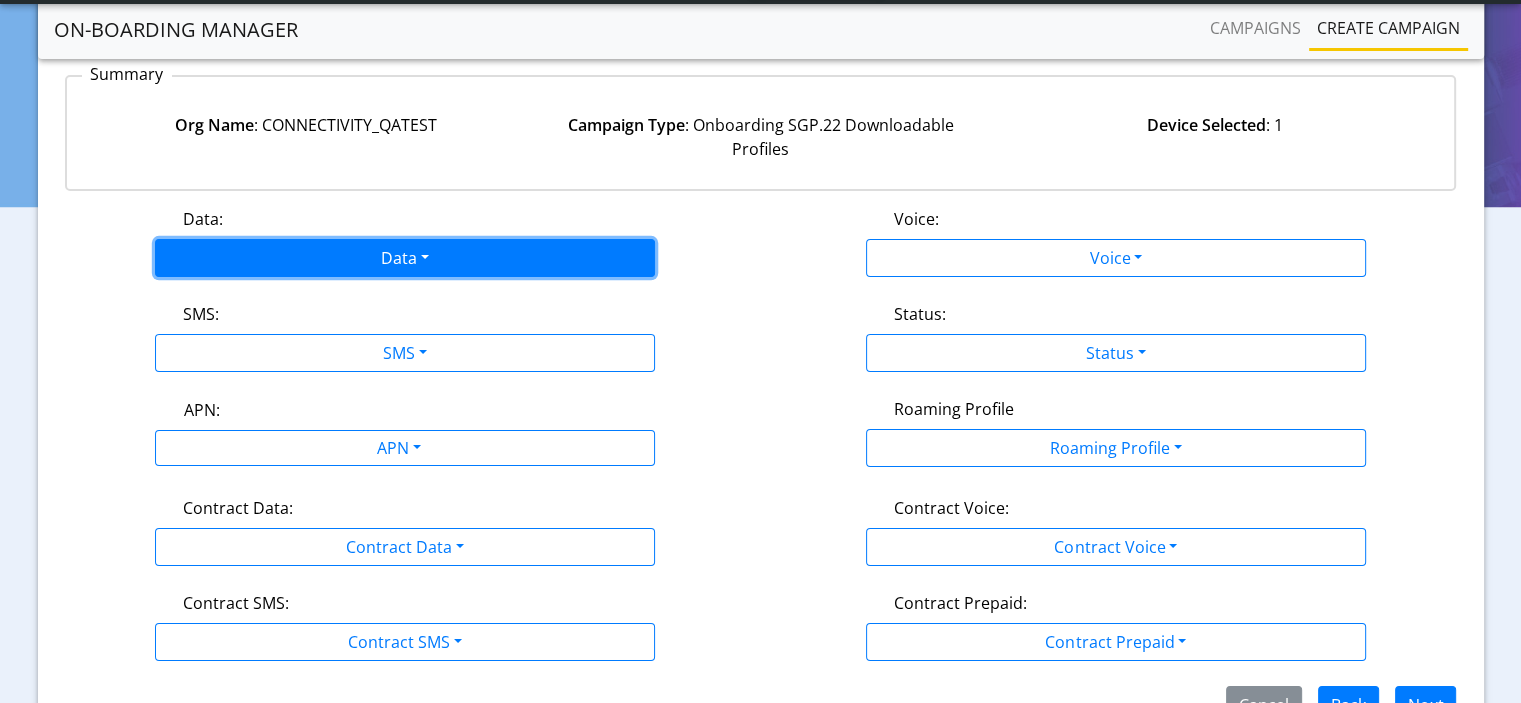 click on "Data" at bounding box center [405, 258] 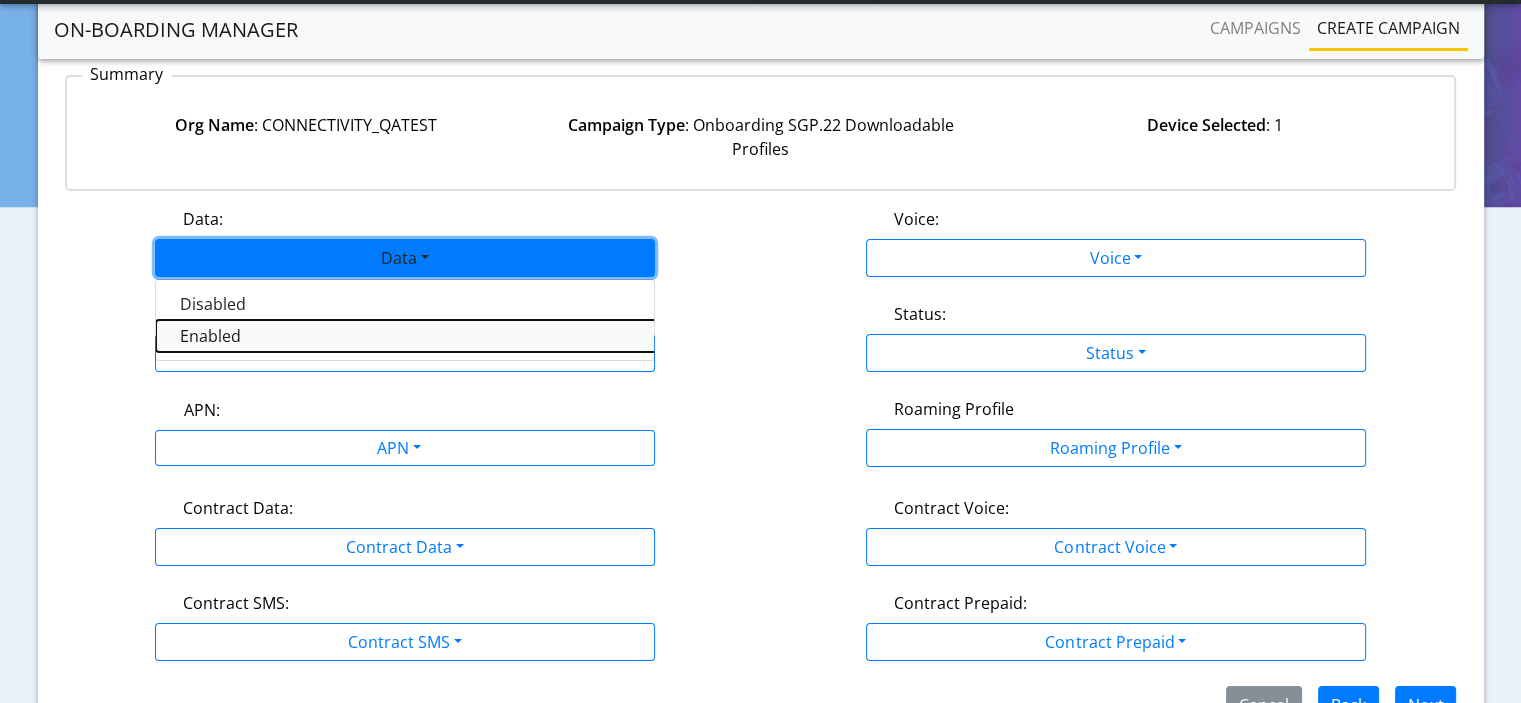 click on "Enabled" at bounding box center (406, 336) 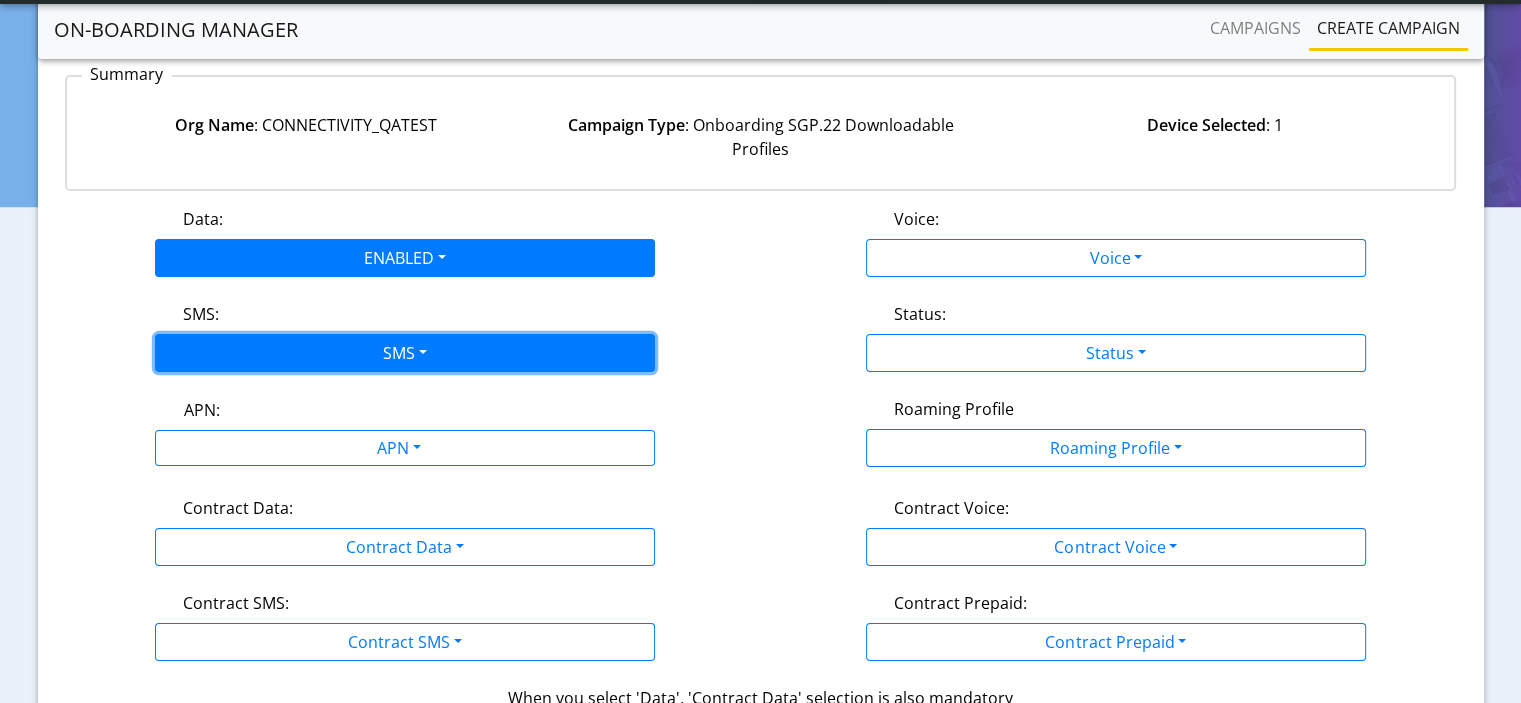 click on "SMS" at bounding box center [405, 353] 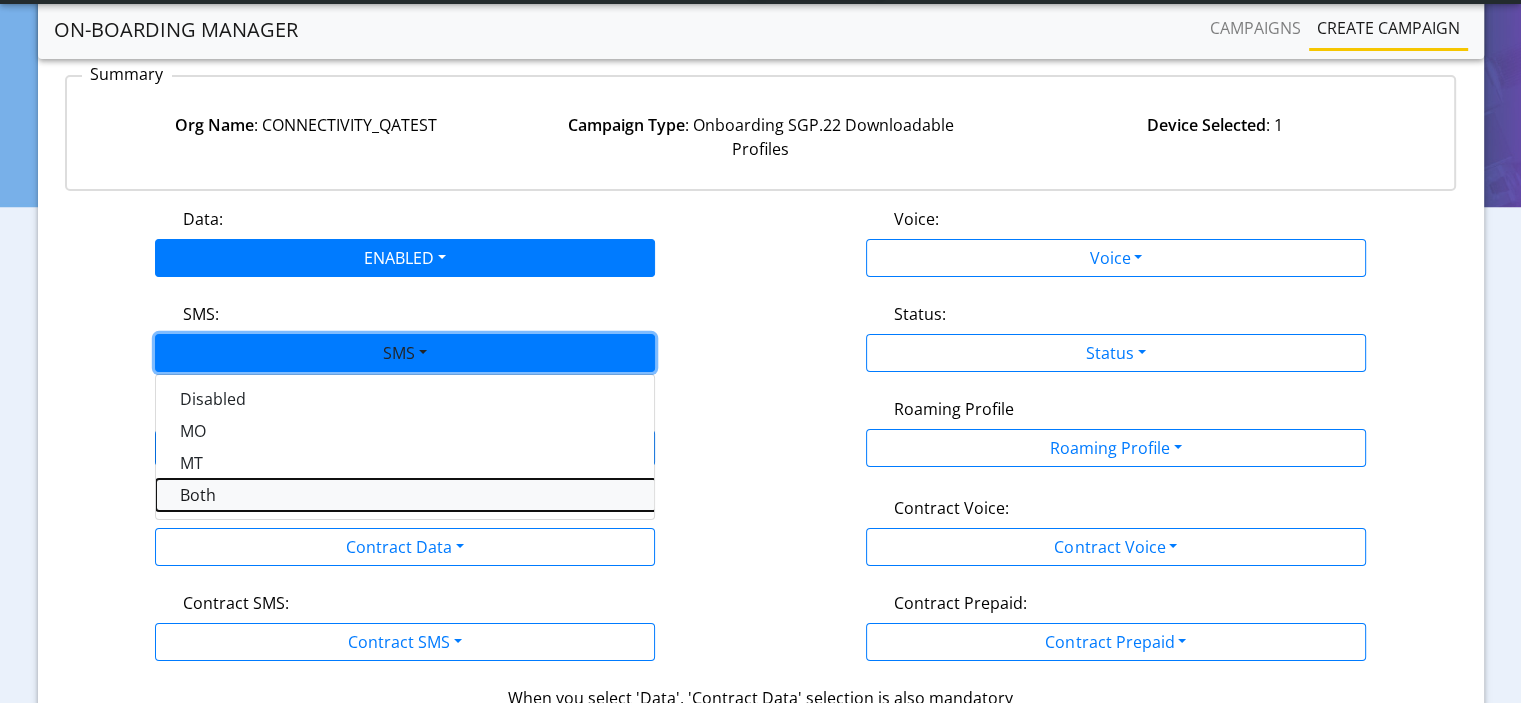 click on "Both" at bounding box center (406, 495) 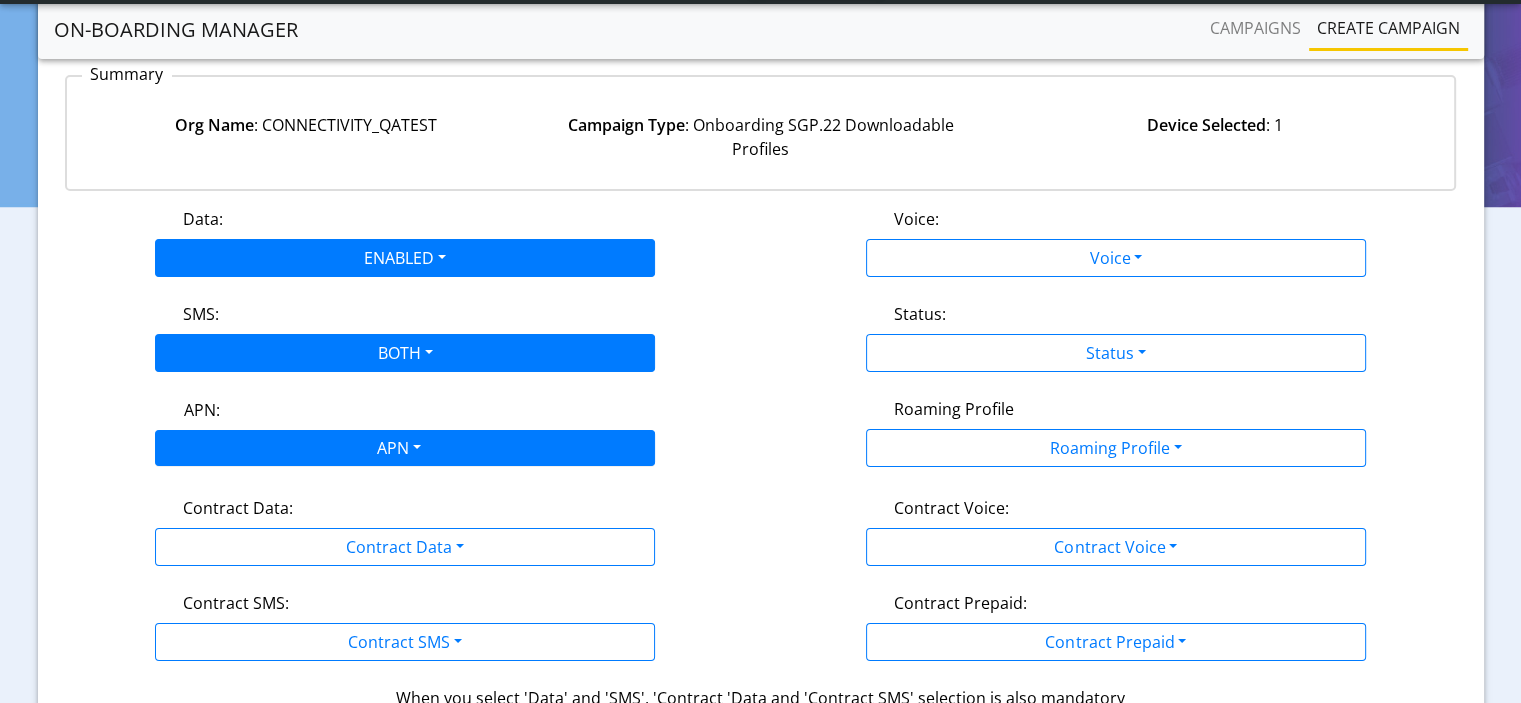 click on "App Center
Developer-US
Help center
Status
CONNECTIVITY_QATEST
[EMAIL]
App Center Logout" at bounding box center [760, 153] 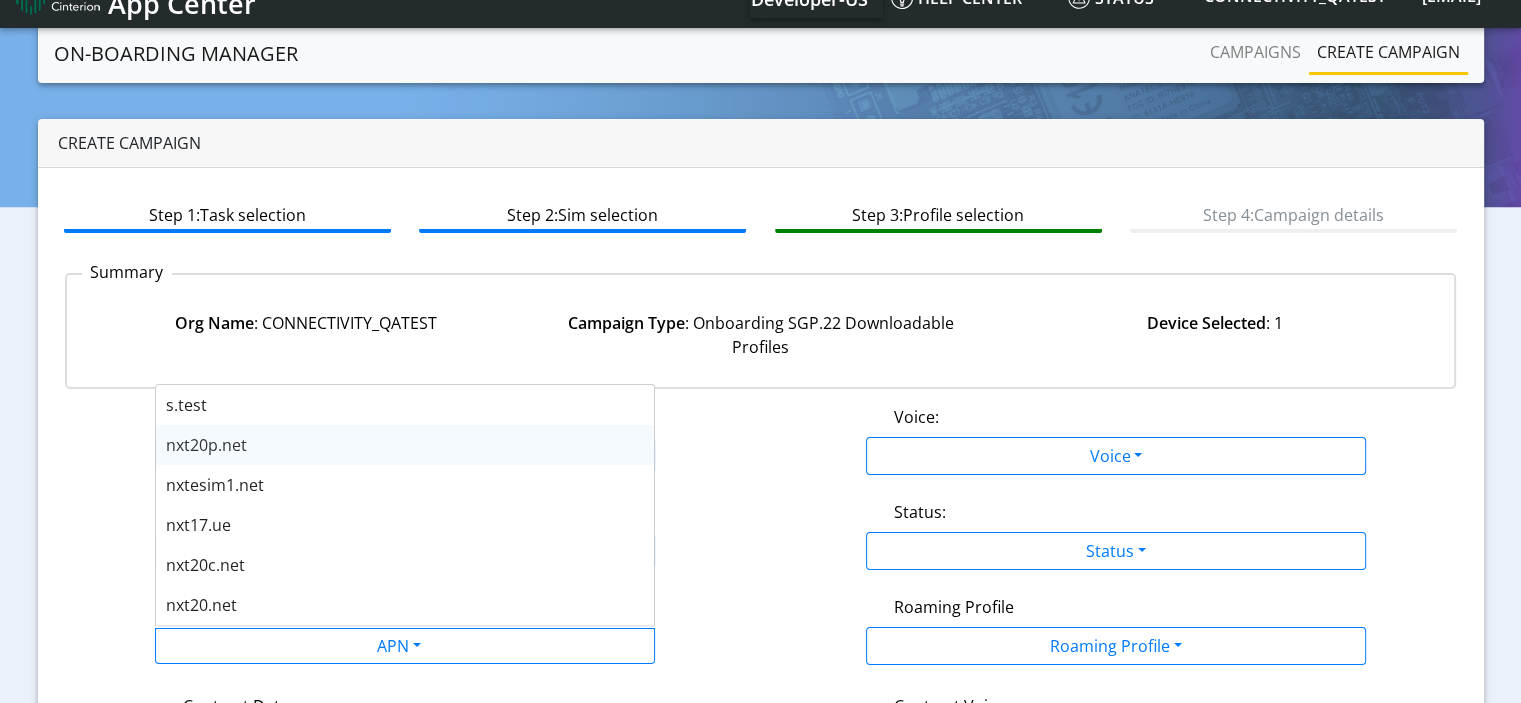 scroll, scrollTop: 0, scrollLeft: 0, axis: both 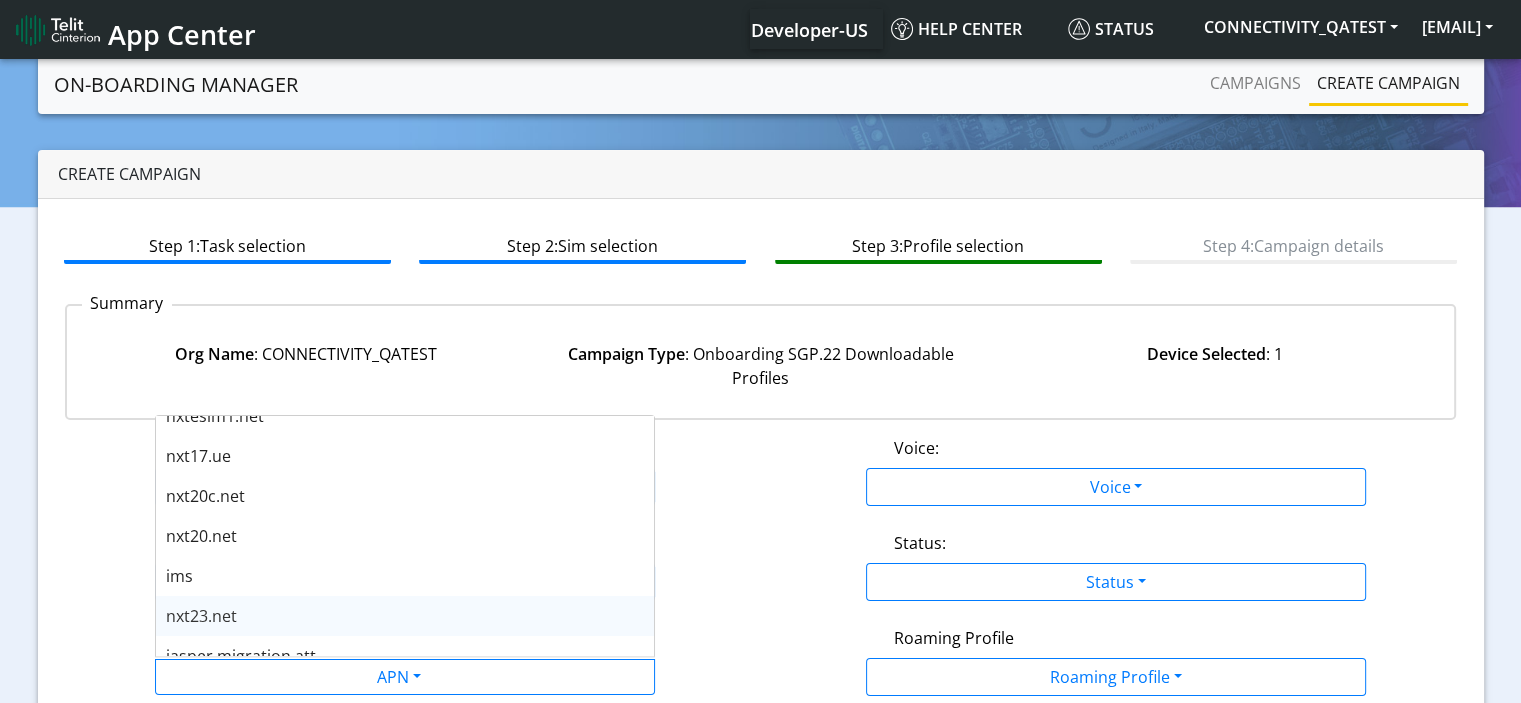 click on "nxt23.net" at bounding box center (405, 616) 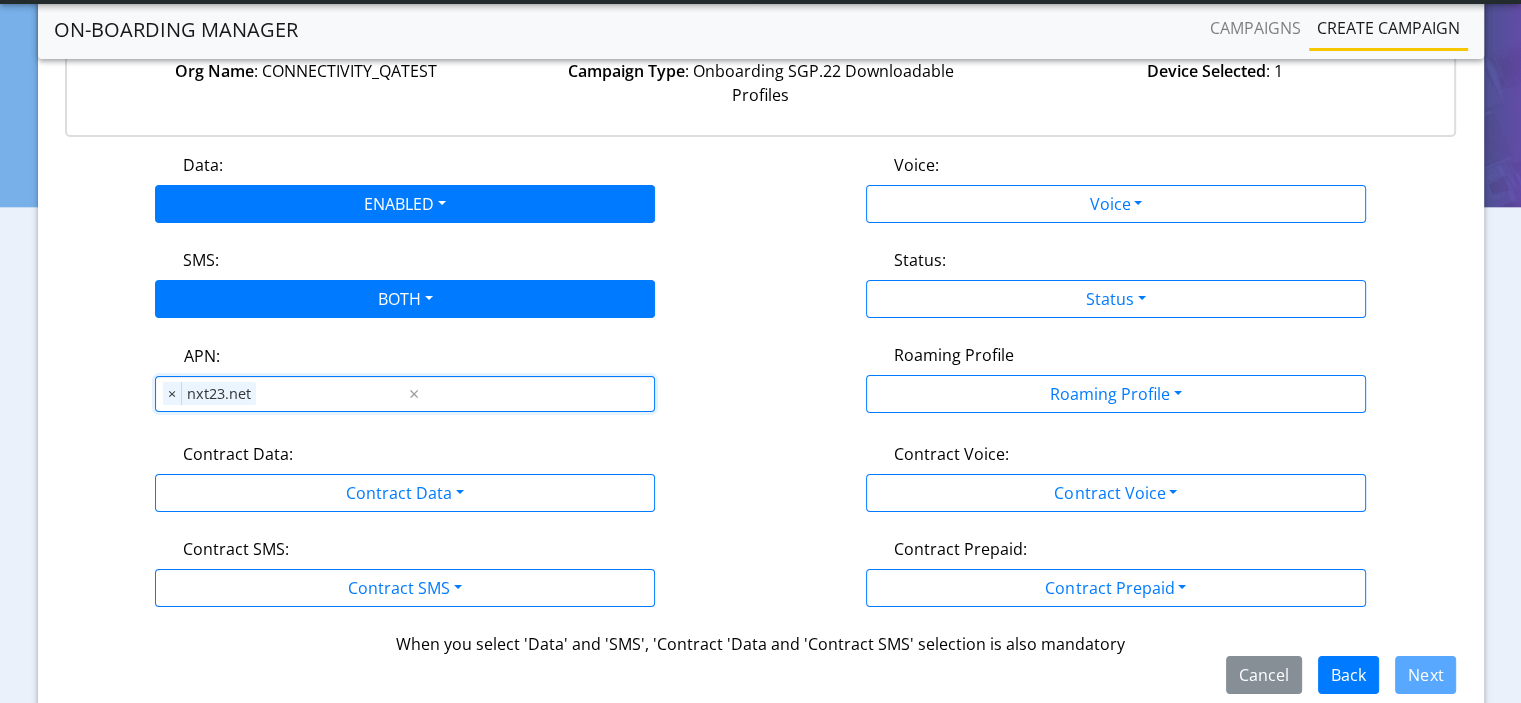 scroll, scrollTop: 300, scrollLeft: 0, axis: vertical 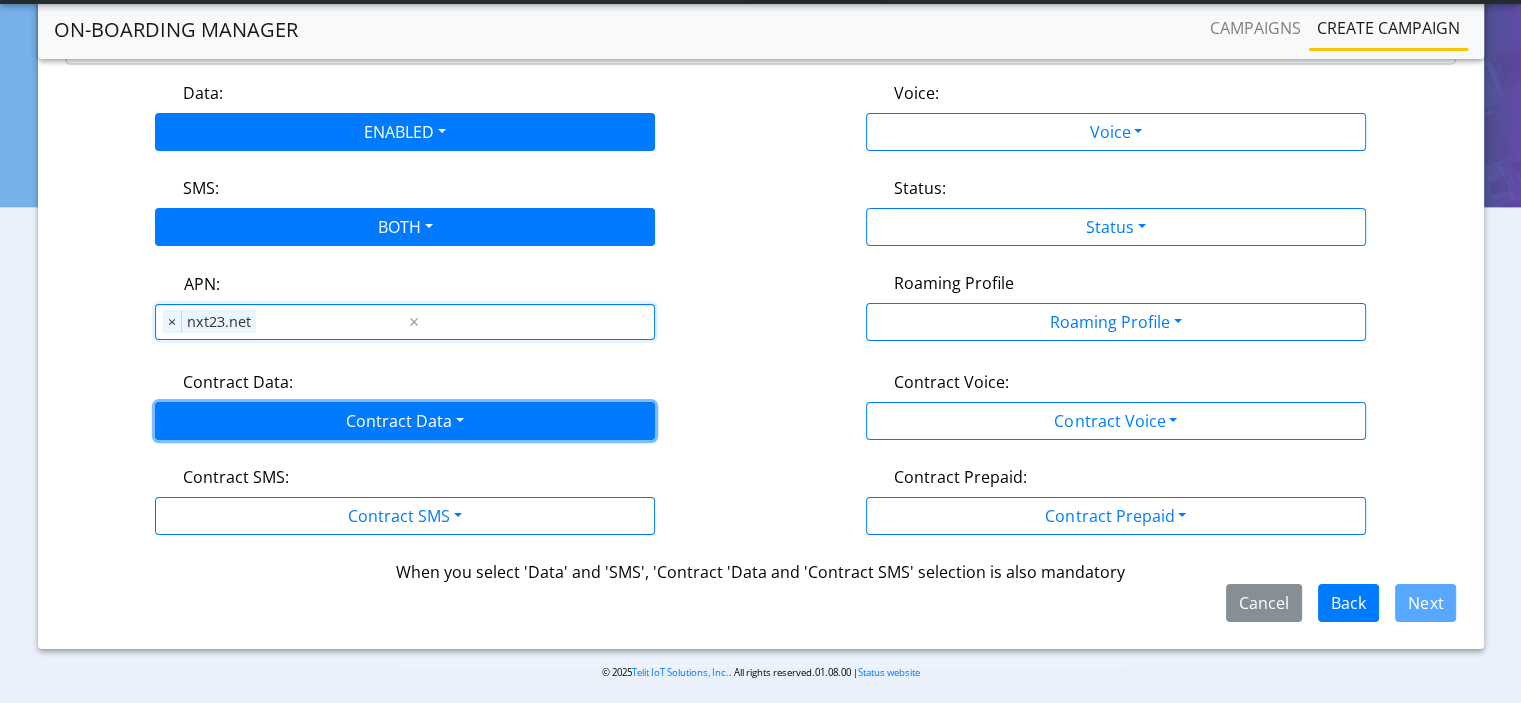 click on "Contract Data" at bounding box center (405, 421) 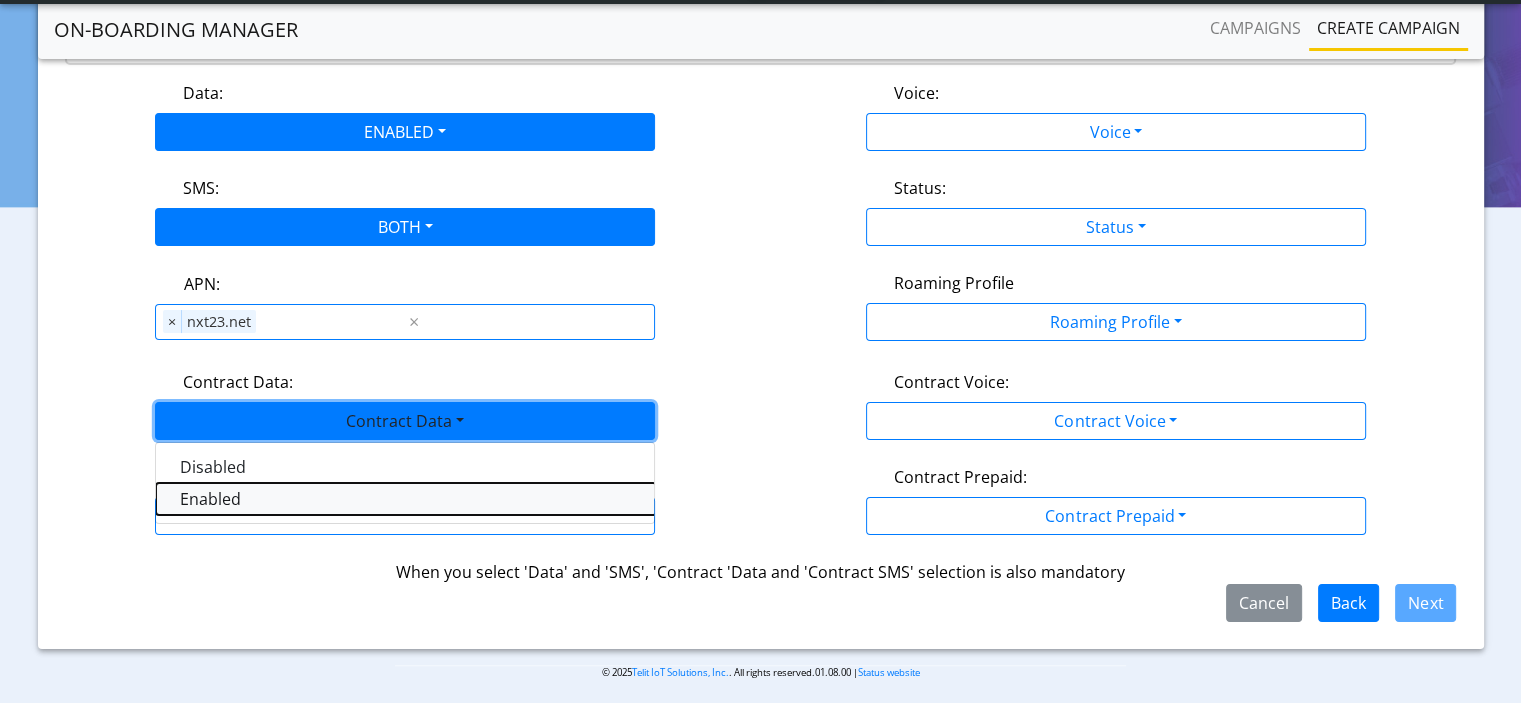 click on "Enabled" at bounding box center [406, 499] 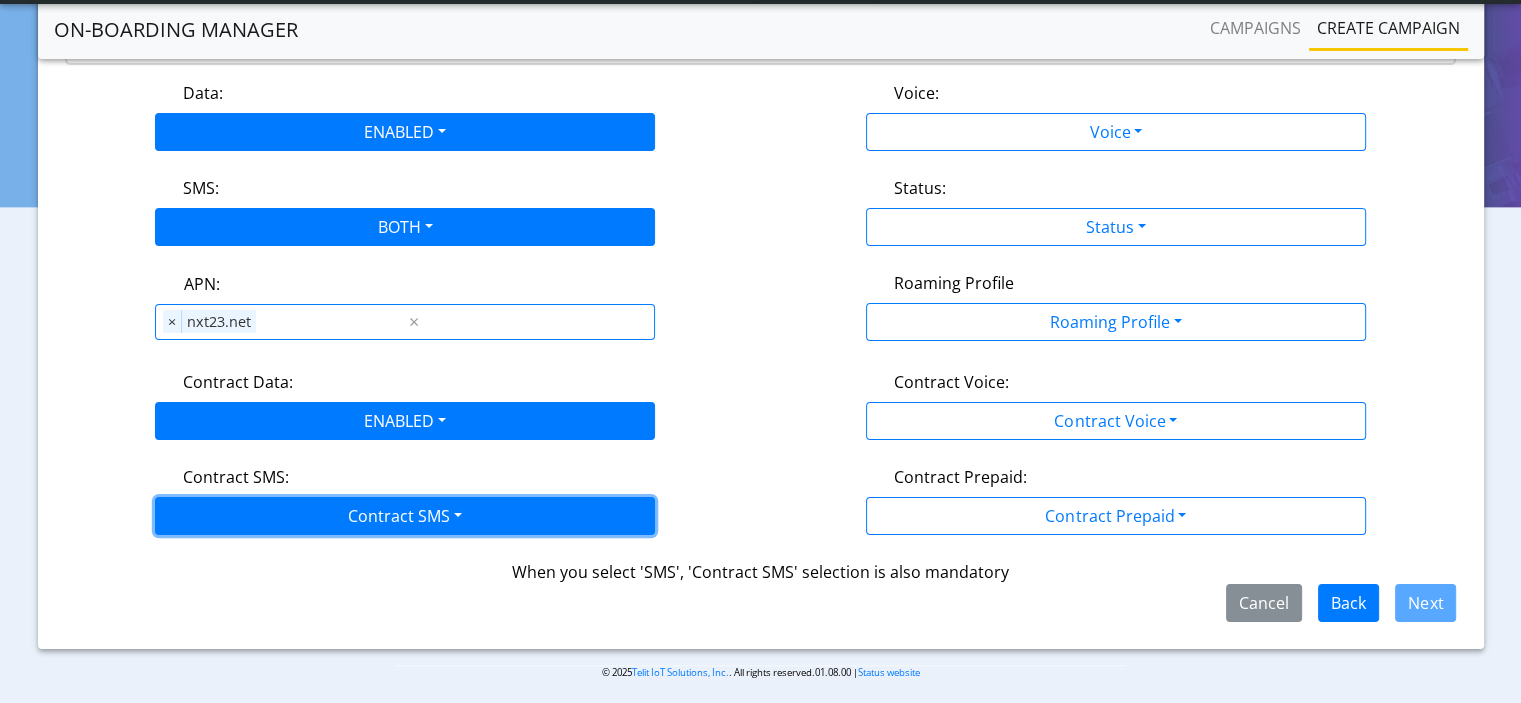 click on "Contract SMS" at bounding box center (405, 516) 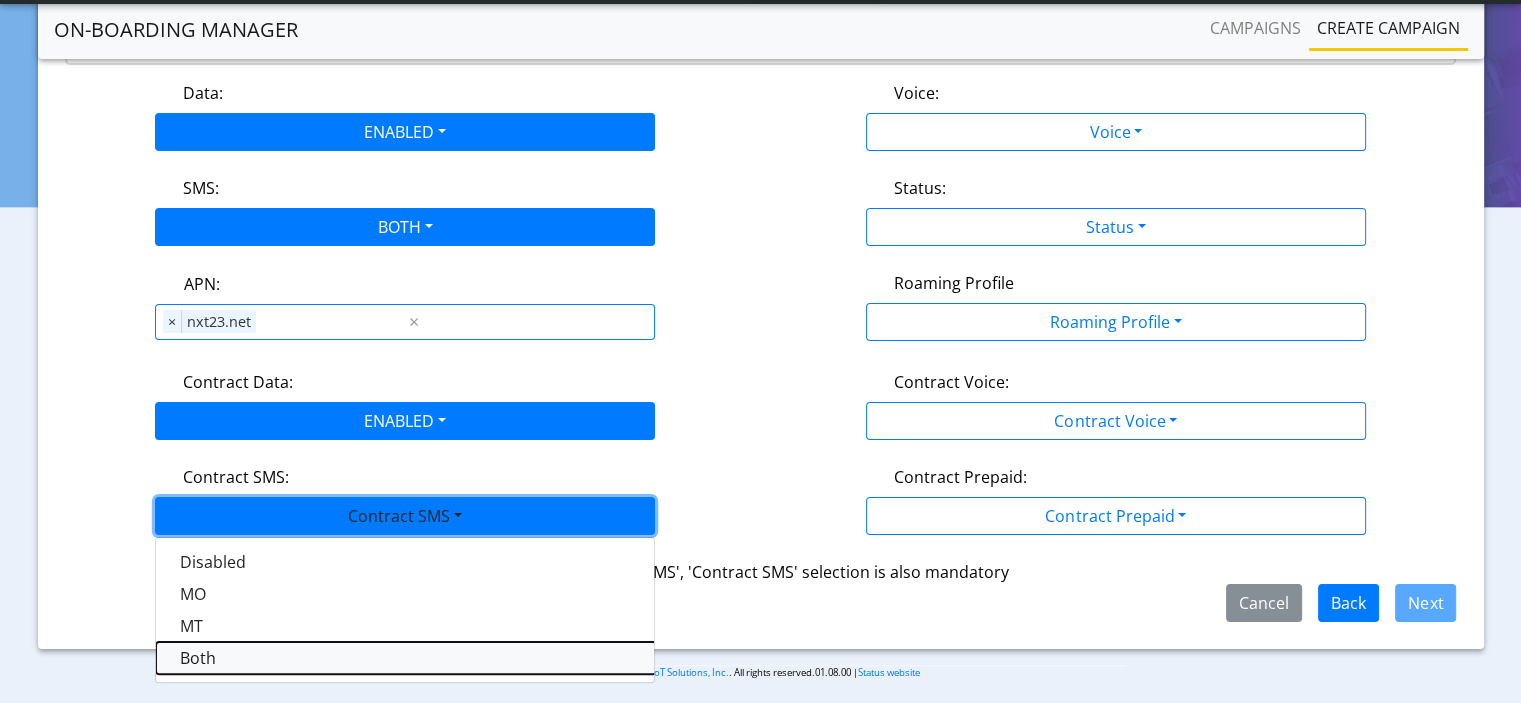 click on "Both" at bounding box center (406, 658) 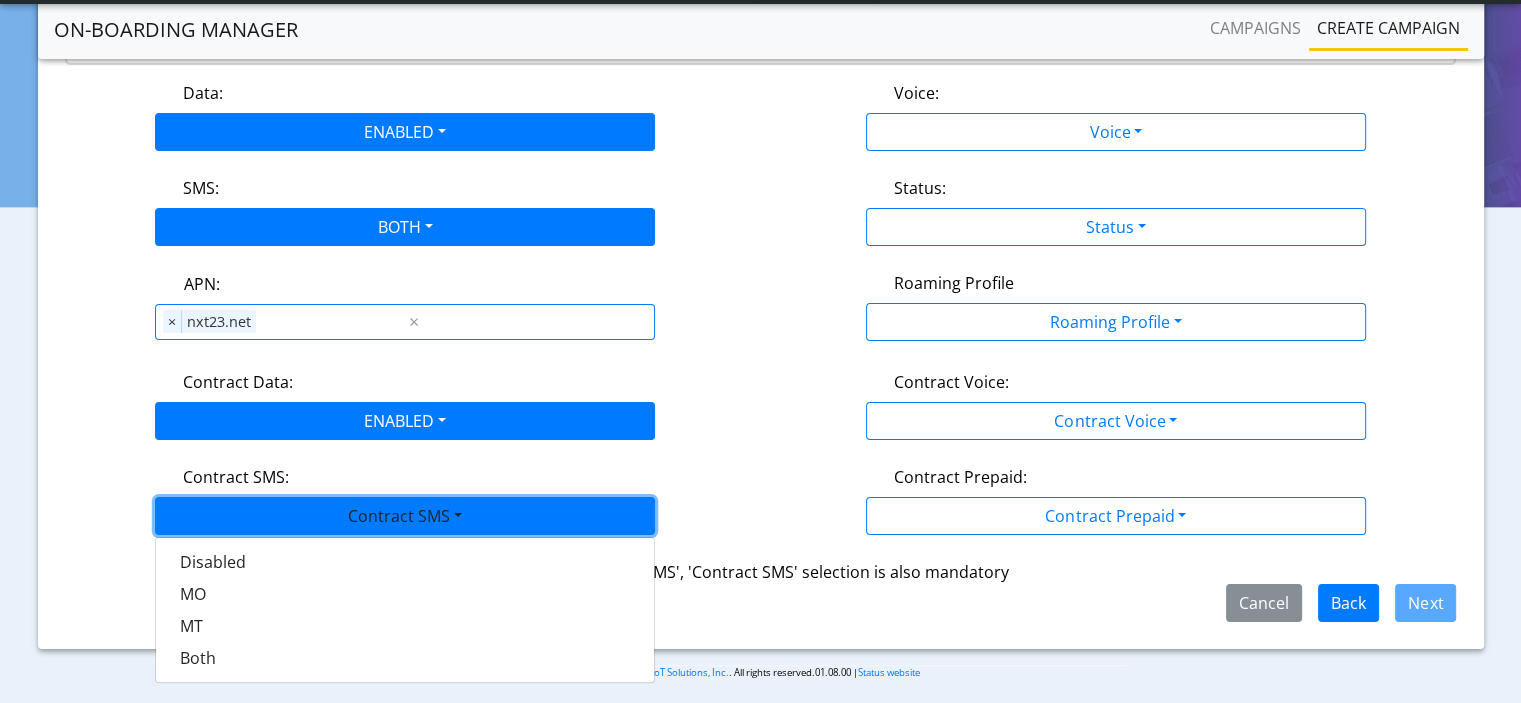 scroll, scrollTop: 280, scrollLeft: 0, axis: vertical 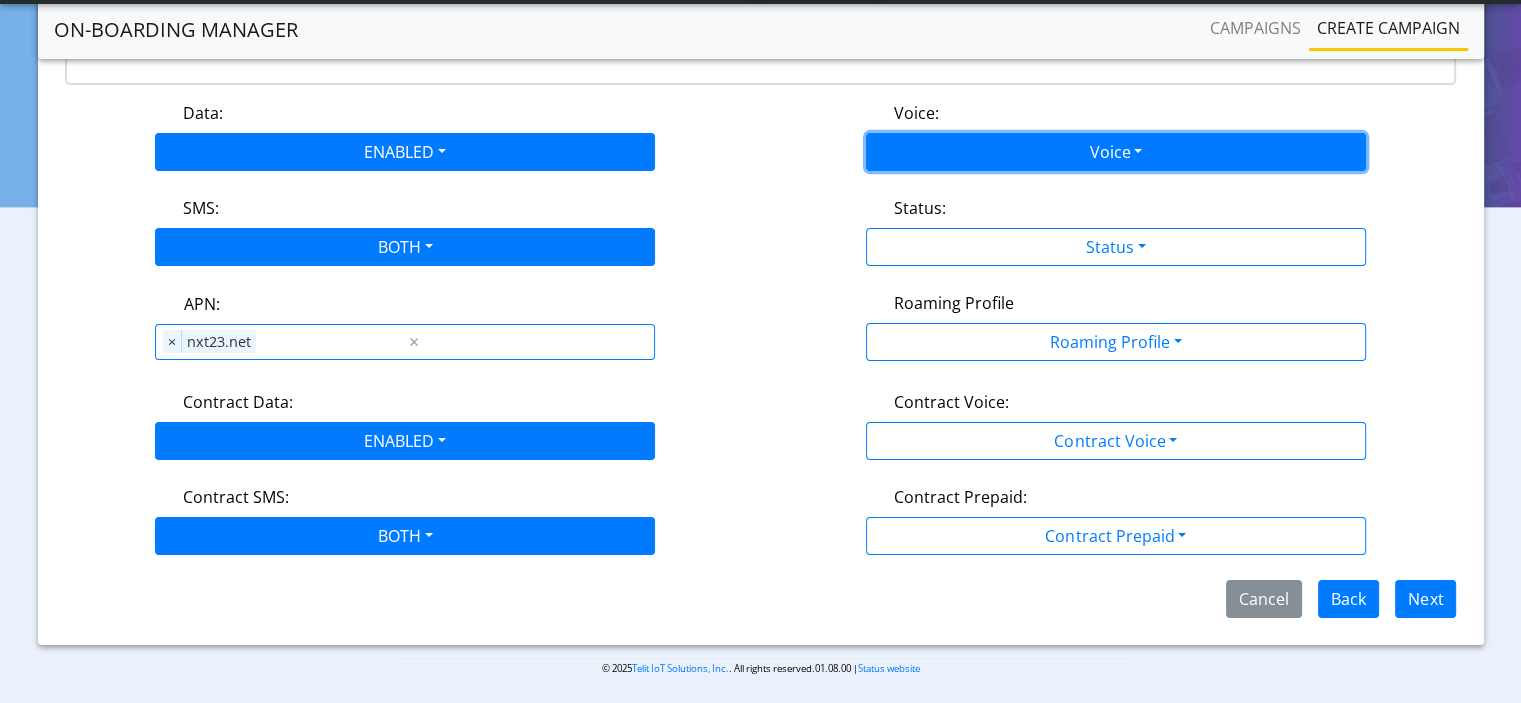 click on "Voice" at bounding box center (1116, 152) 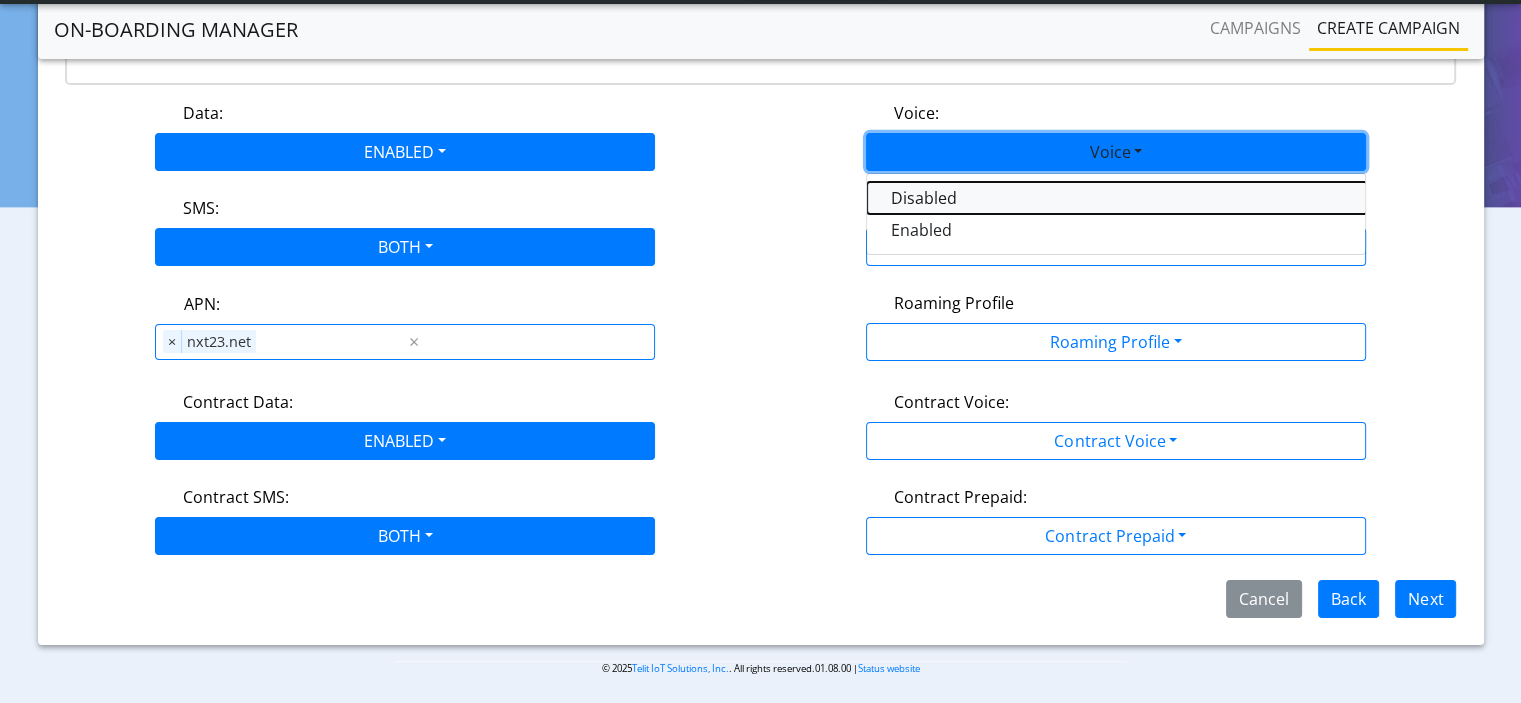 click on "Disabled" at bounding box center [1117, 198] 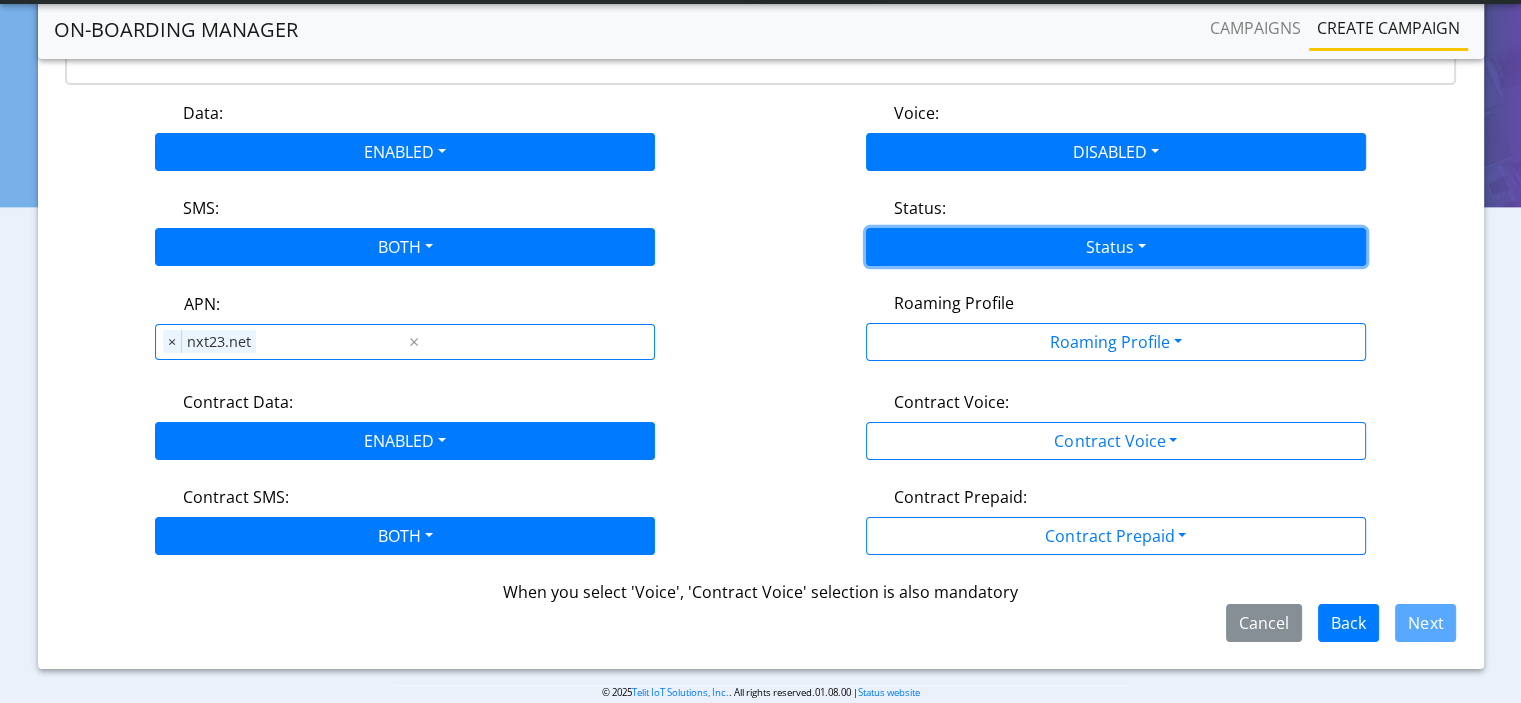 click on "Status" at bounding box center (1116, 247) 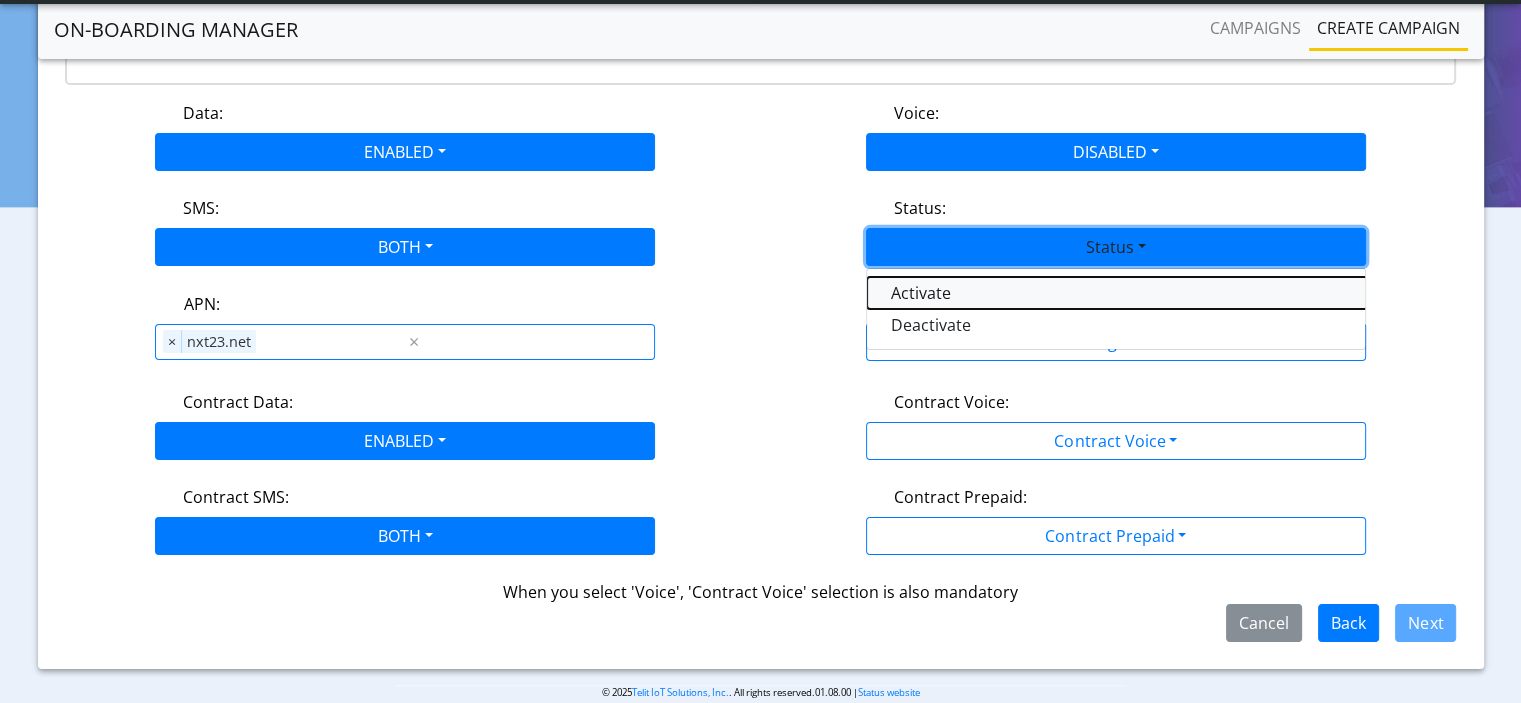 click on "Activate" at bounding box center (1117, 293) 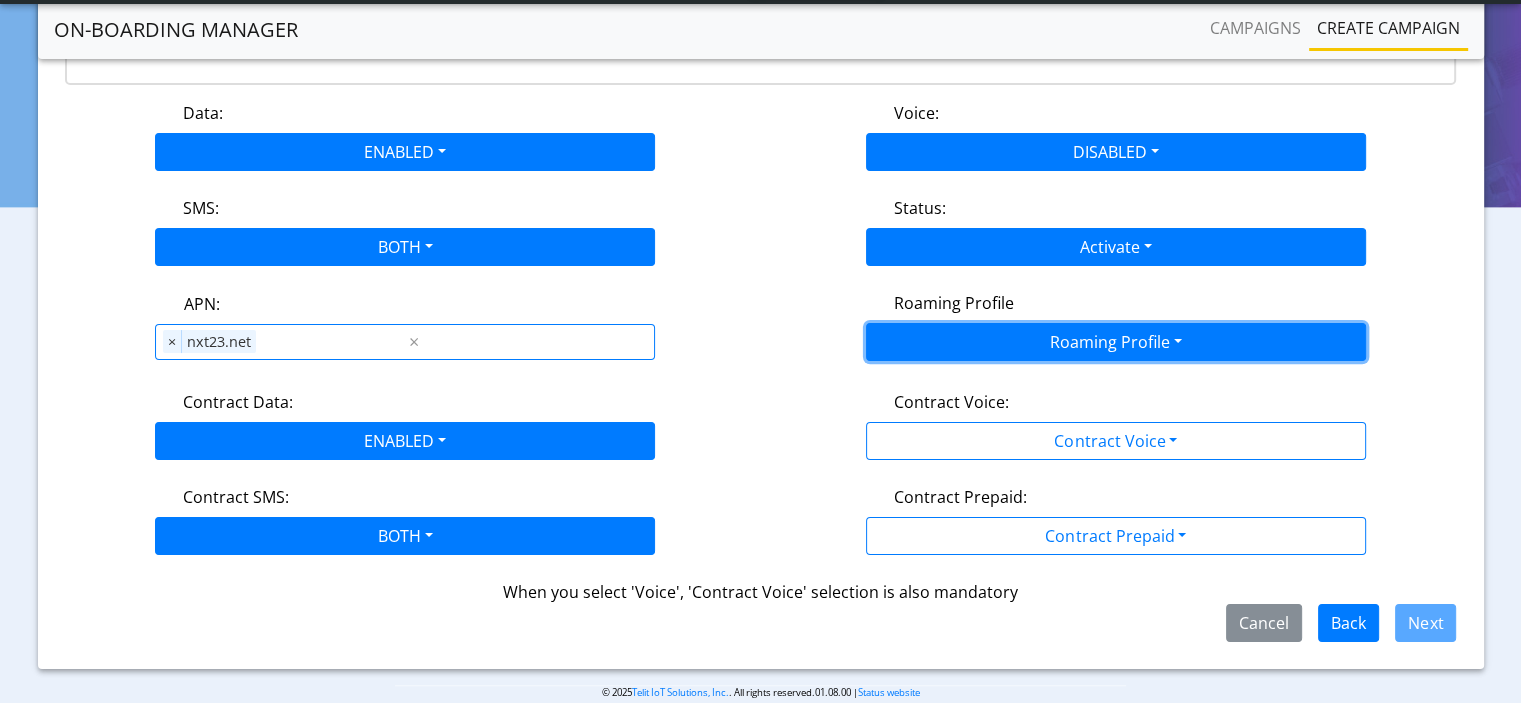 click on "Roaming Profile" at bounding box center [1116, 342] 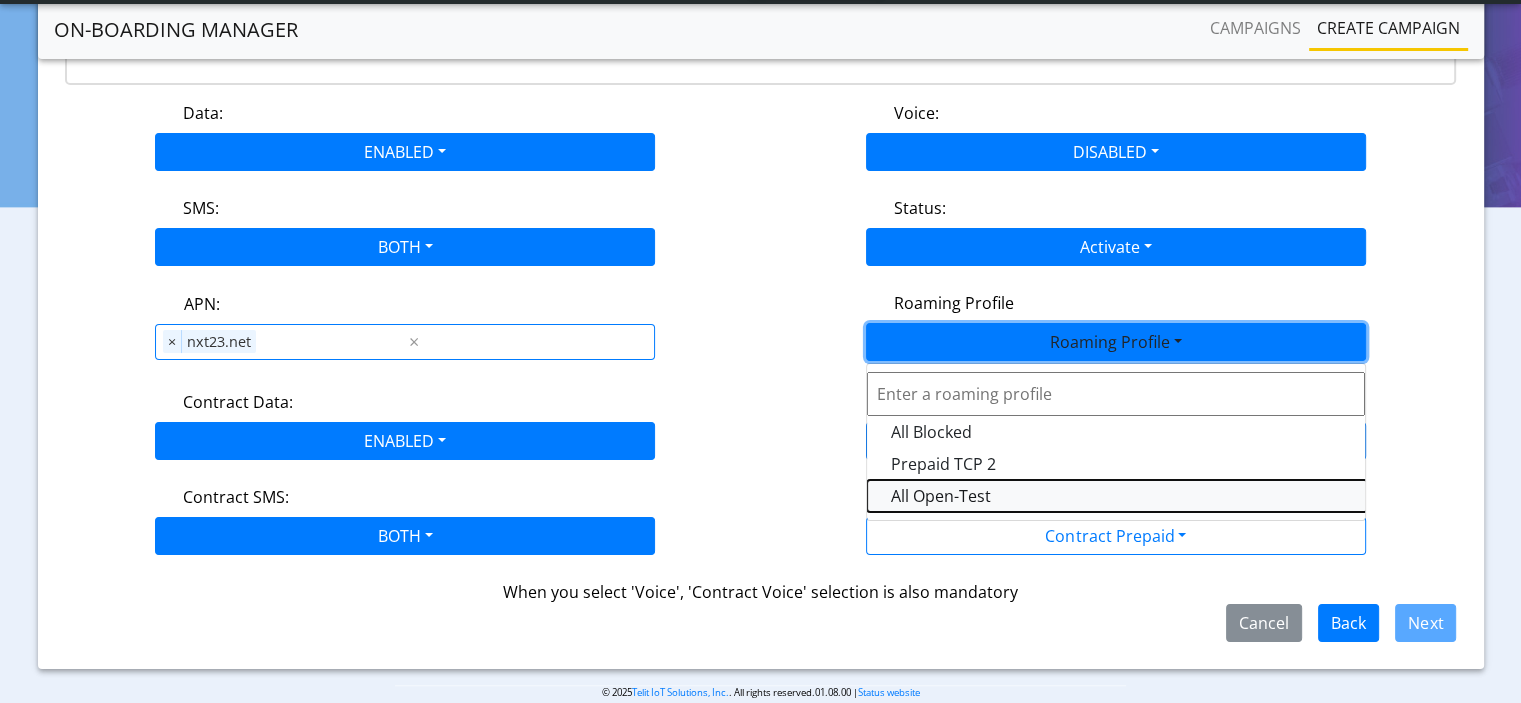 click on "All Open-Test" at bounding box center [1117, 496] 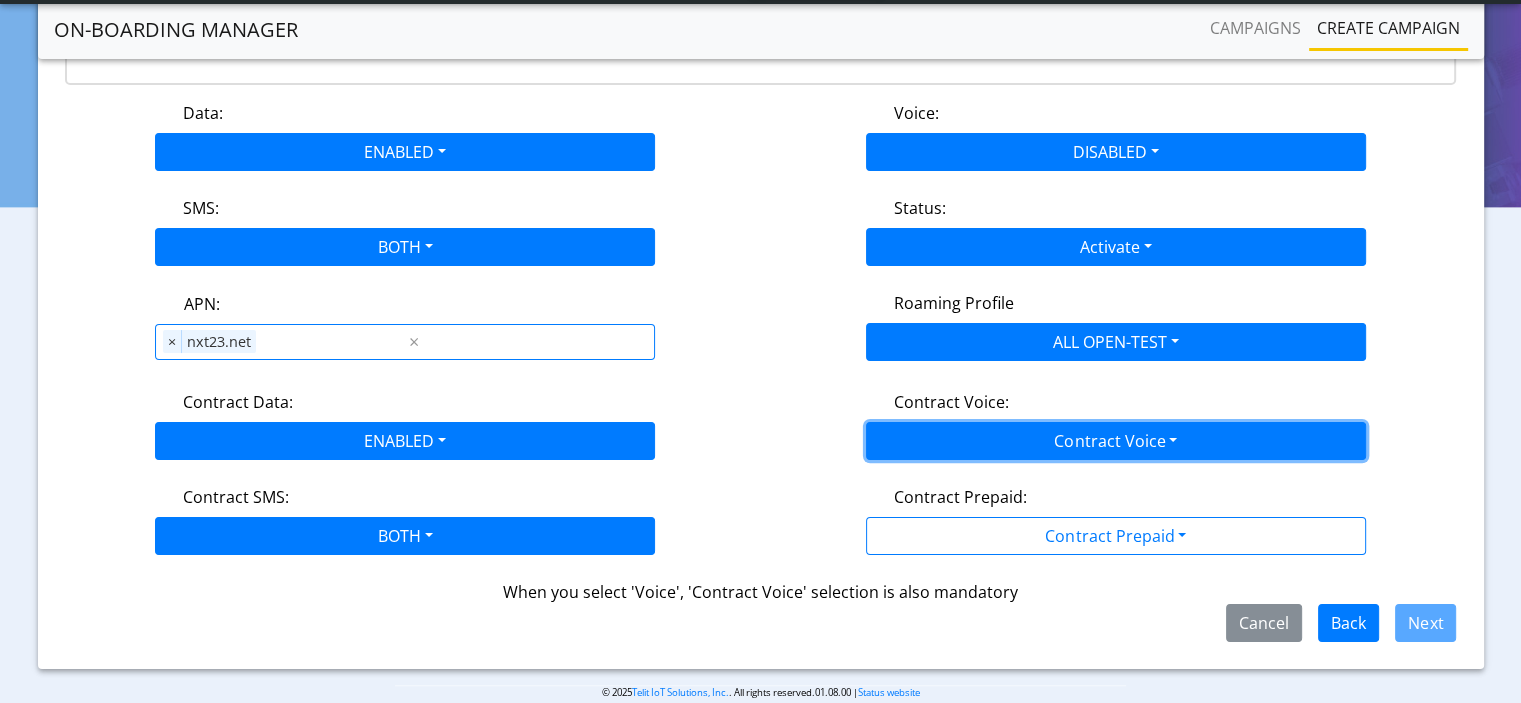 click on "Contract Voice" at bounding box center (1116, 441) 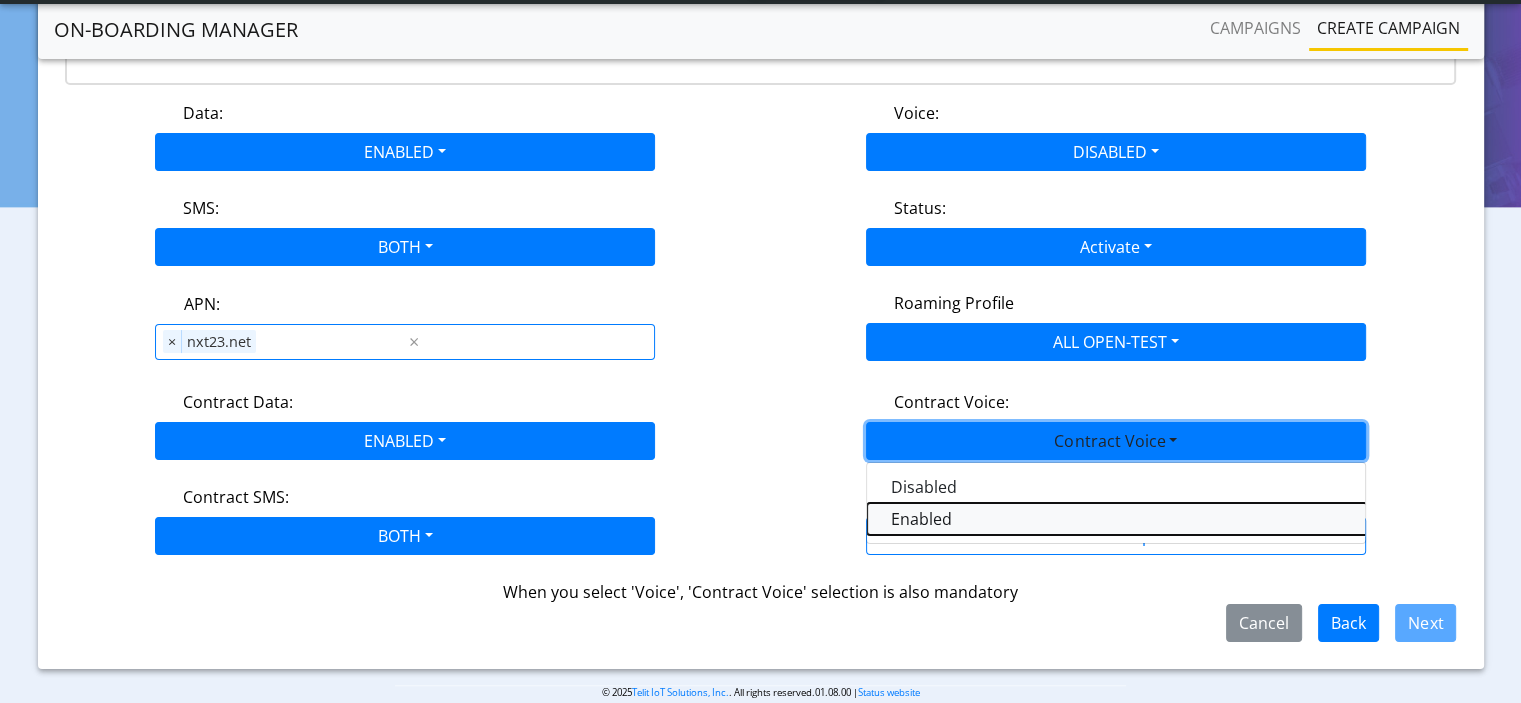 click on "Enabled" at bounding box center [1117, 519] 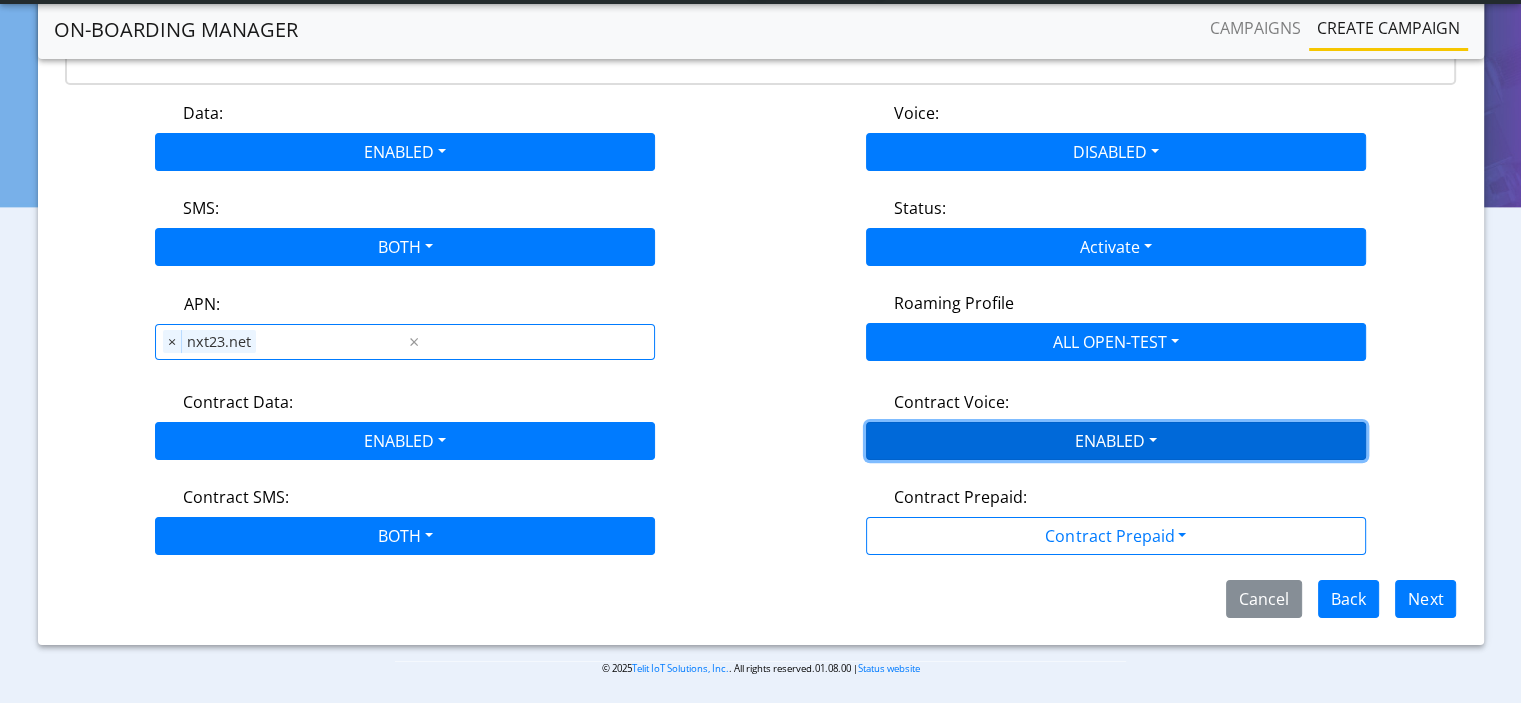 click on "ENABLED" at bounding box center (1116, 441) 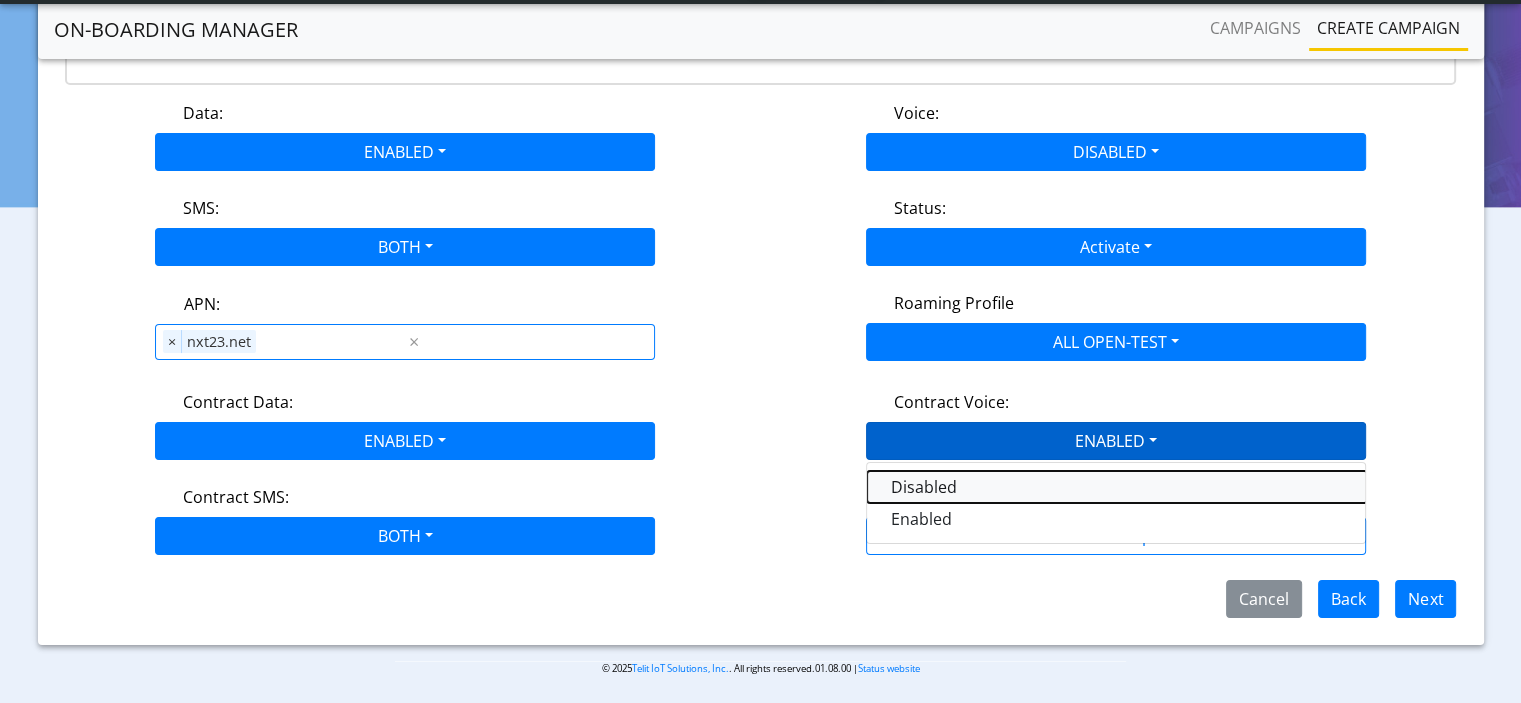 click on "Disabled" at bounding box center [1117, 487] 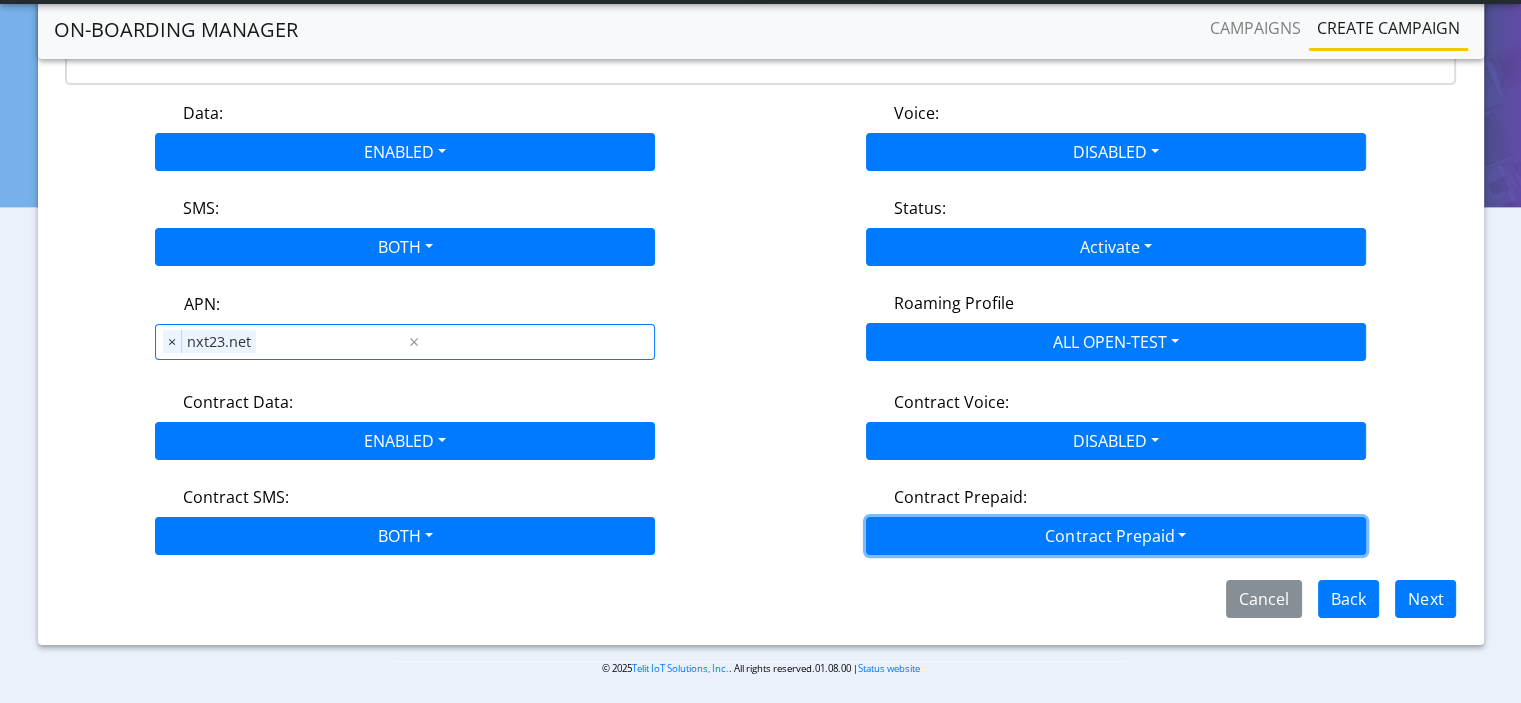 click on "Contract Prepaid" at bounding box center [1116, 536] 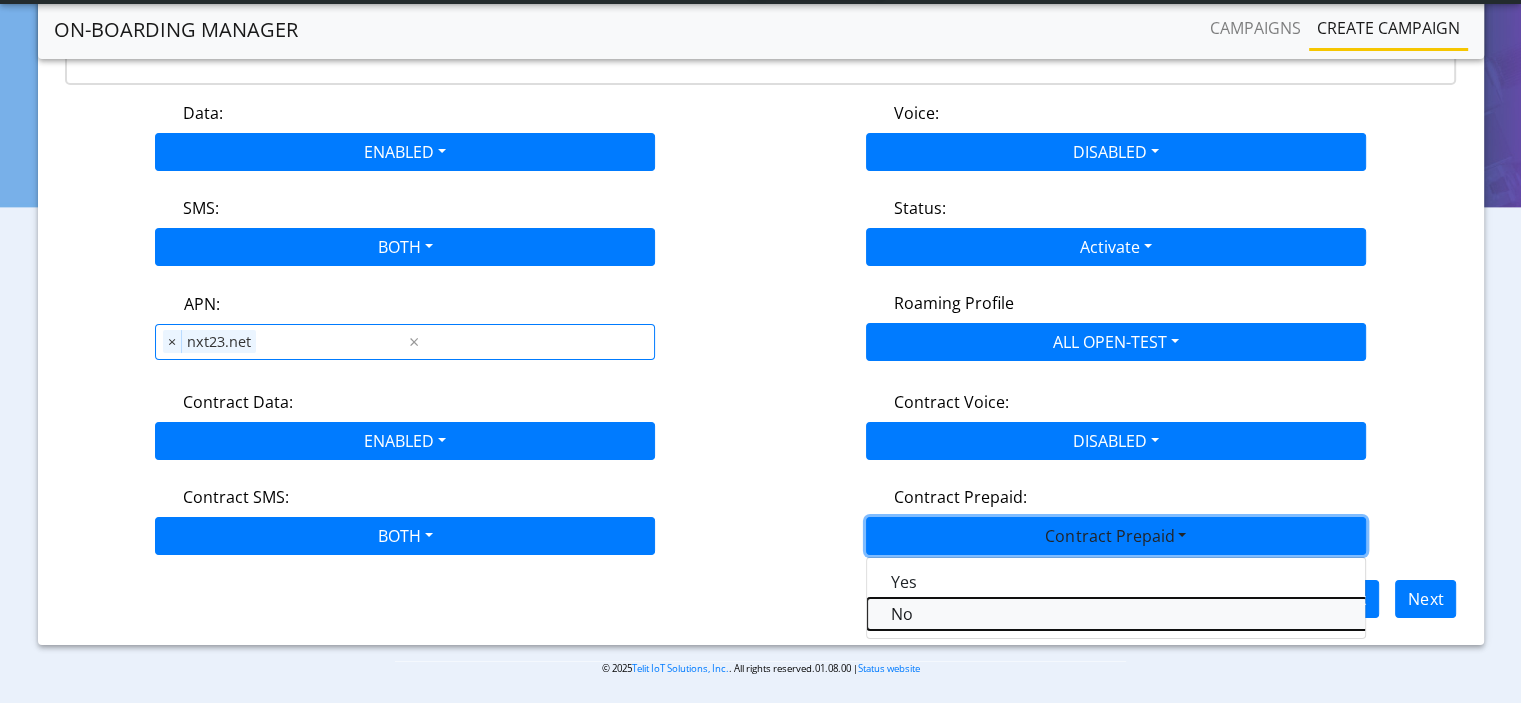 click on "No" at bounding box center (1117, 614) 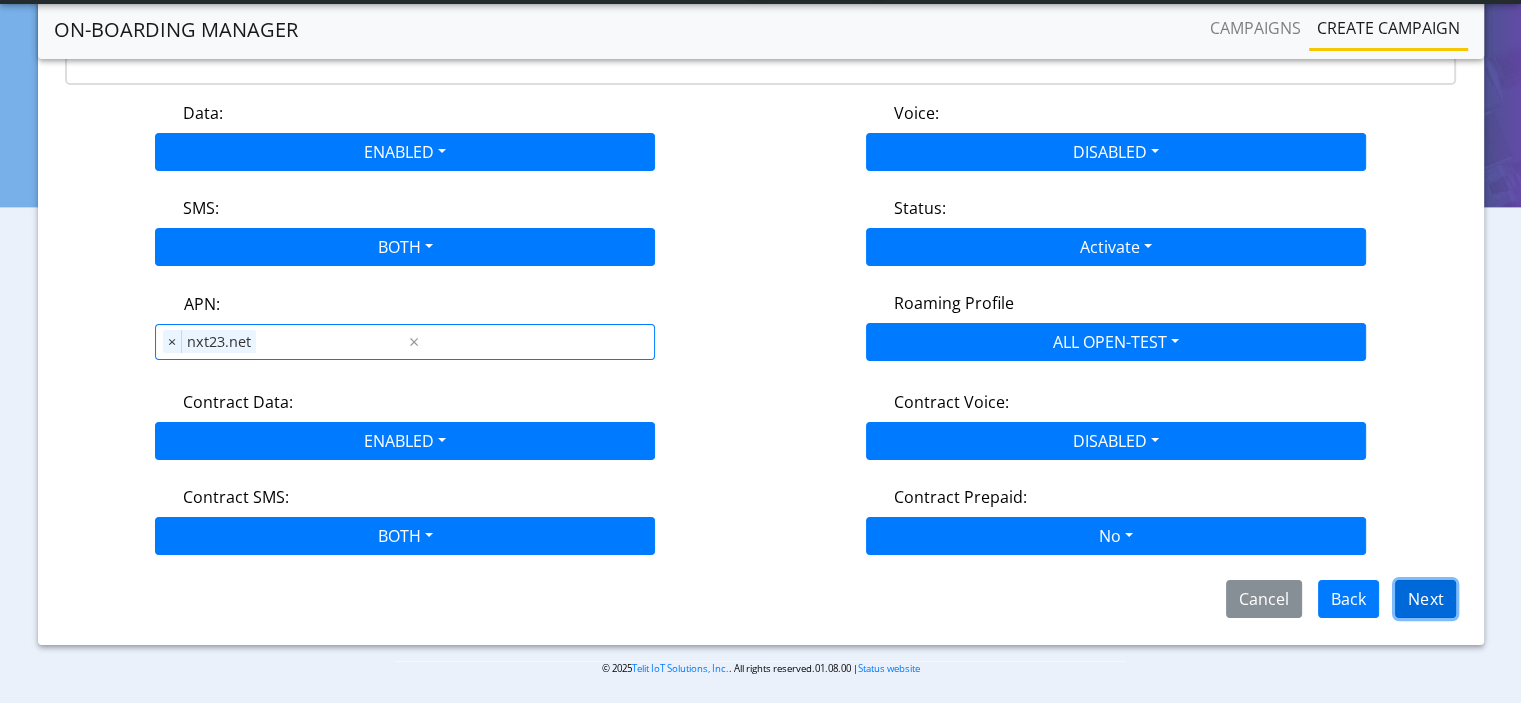 click on "Next" at bounding box center (1425, 599) 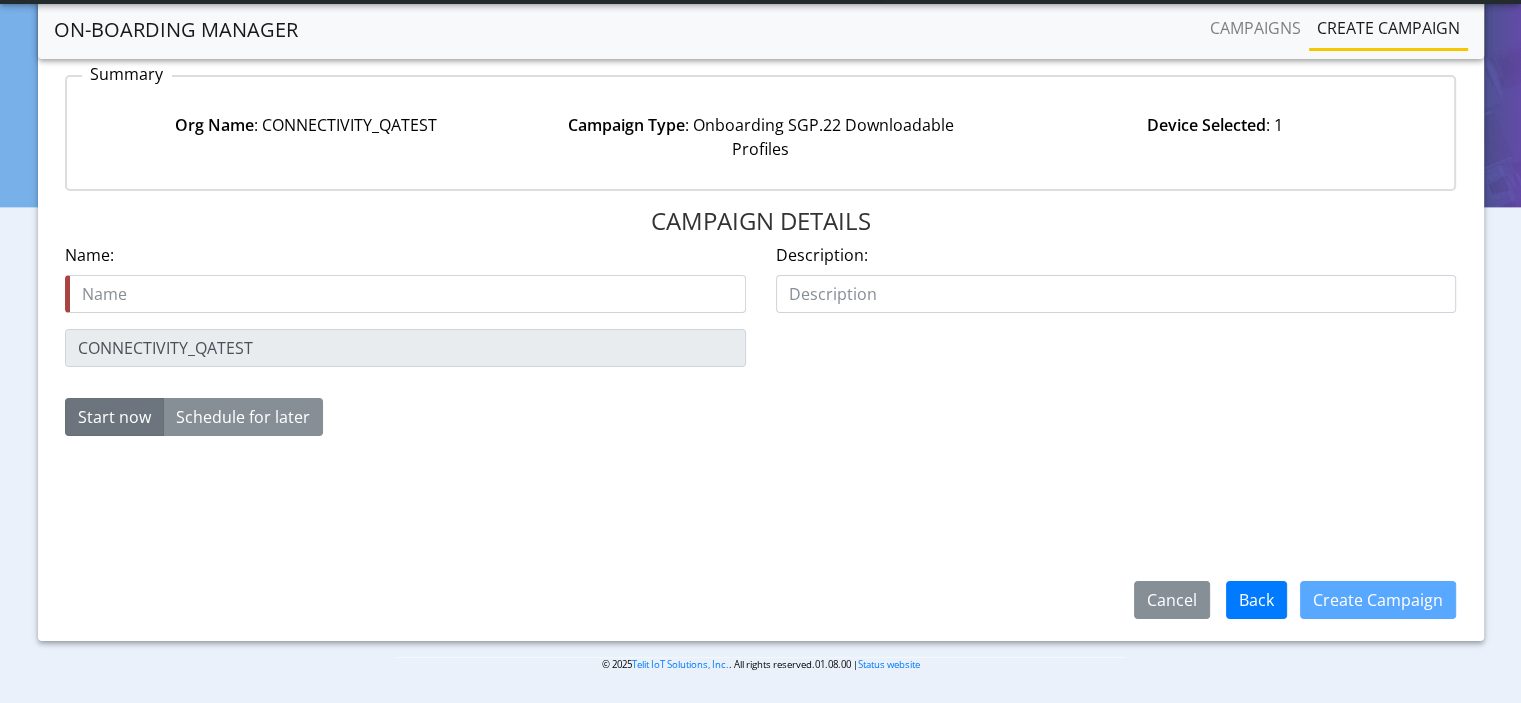 scroll, scrollTop: 174, scrollLeft: 0, axis: vertical 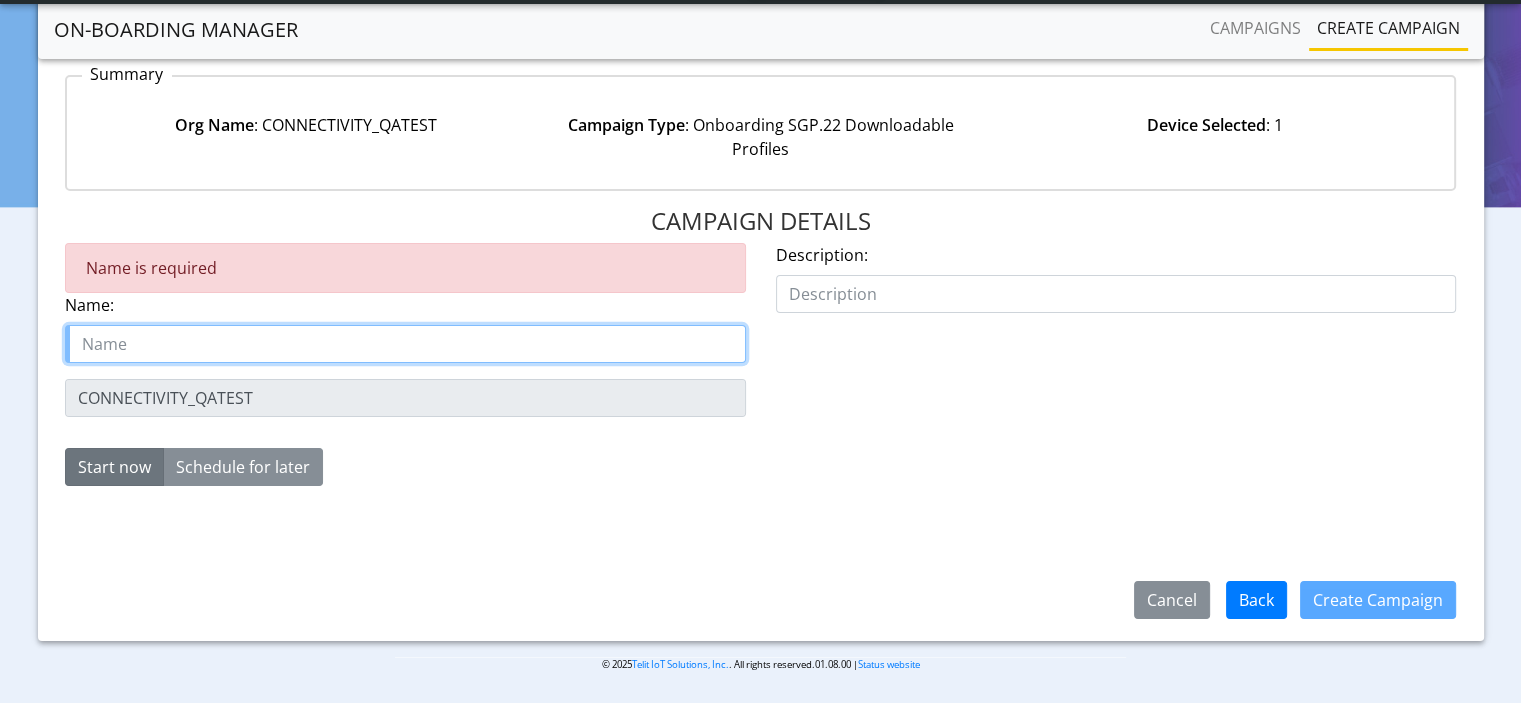 click at bounding box center [405, 344] 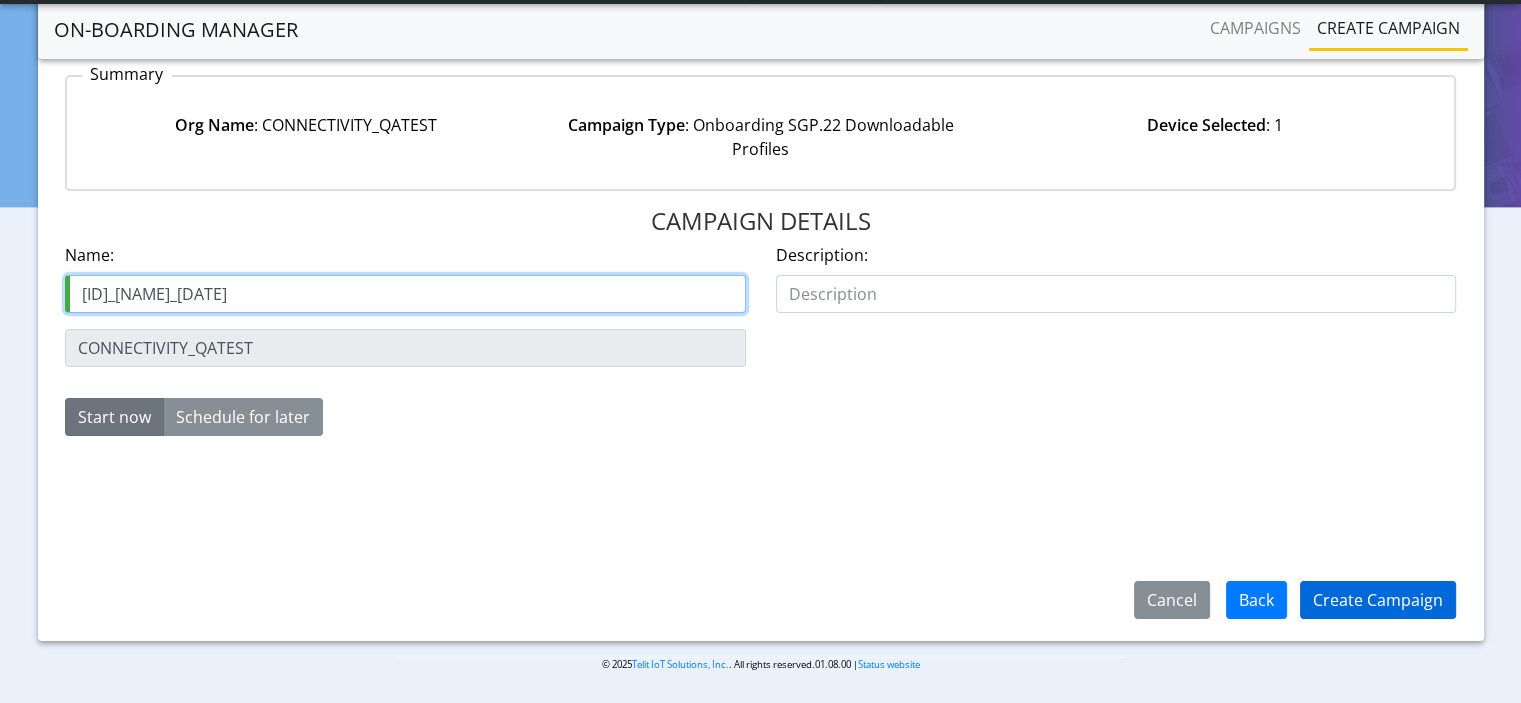 type on "89358152000000066235_ROSA_AUG1" 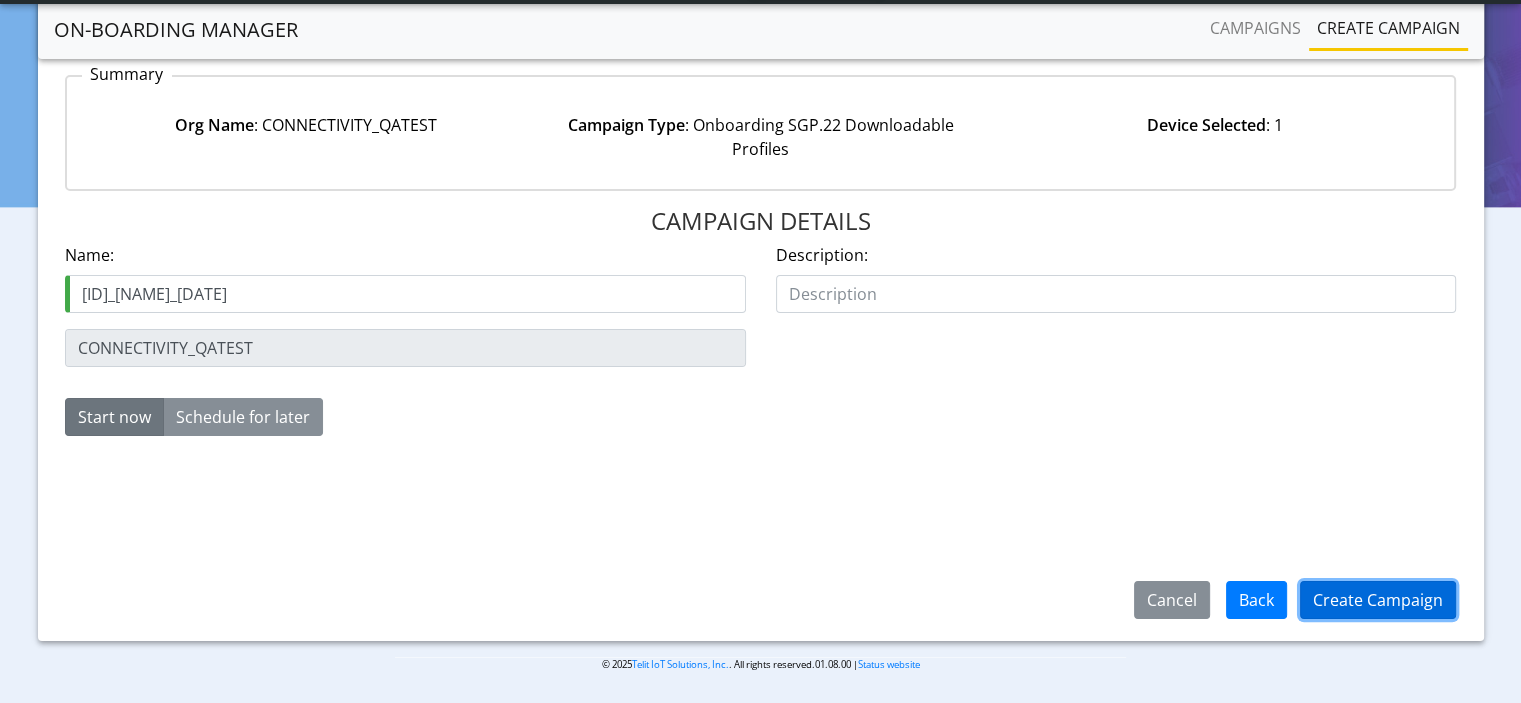 click on "Create Campaign" at bounding box center (1378, 600) 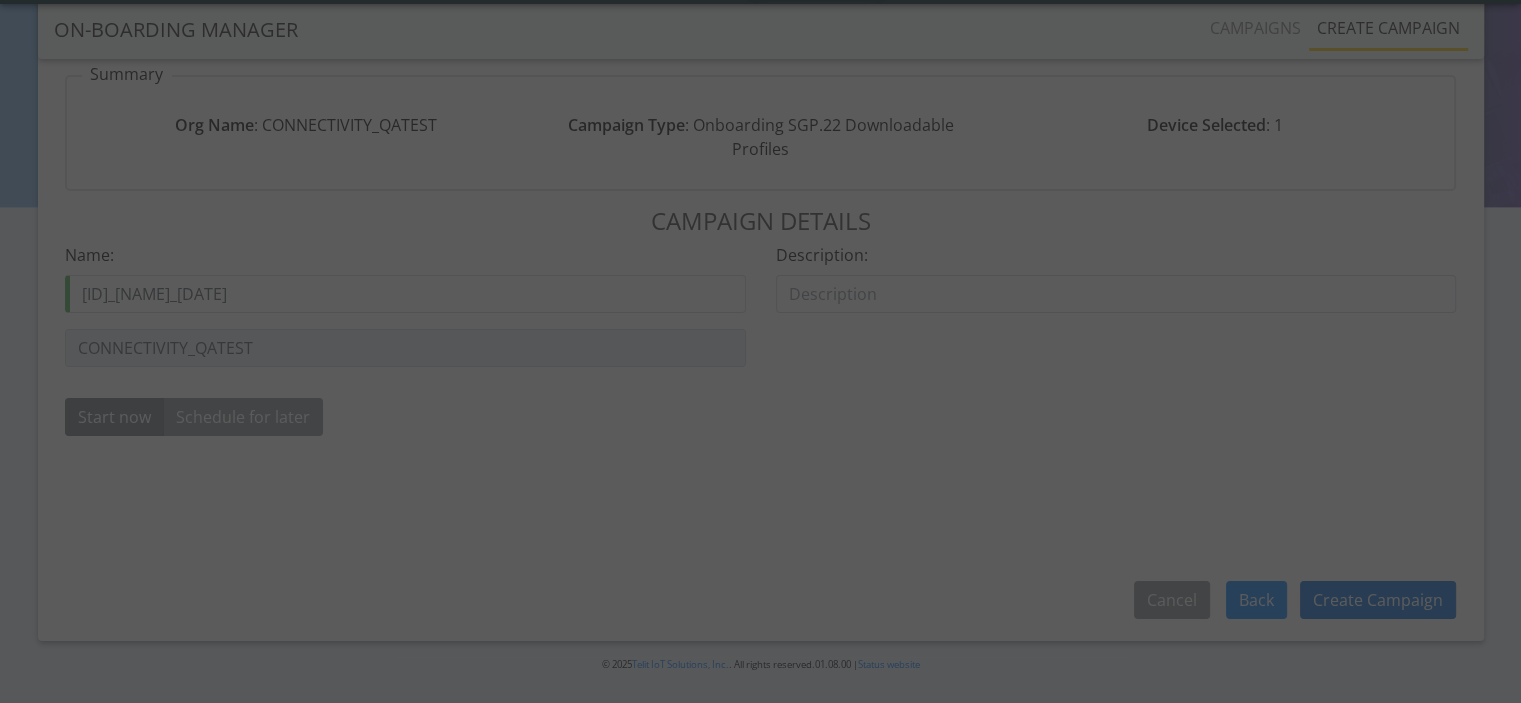 scroll, scrollTop: 0, scrollLeft: 0, axis: both 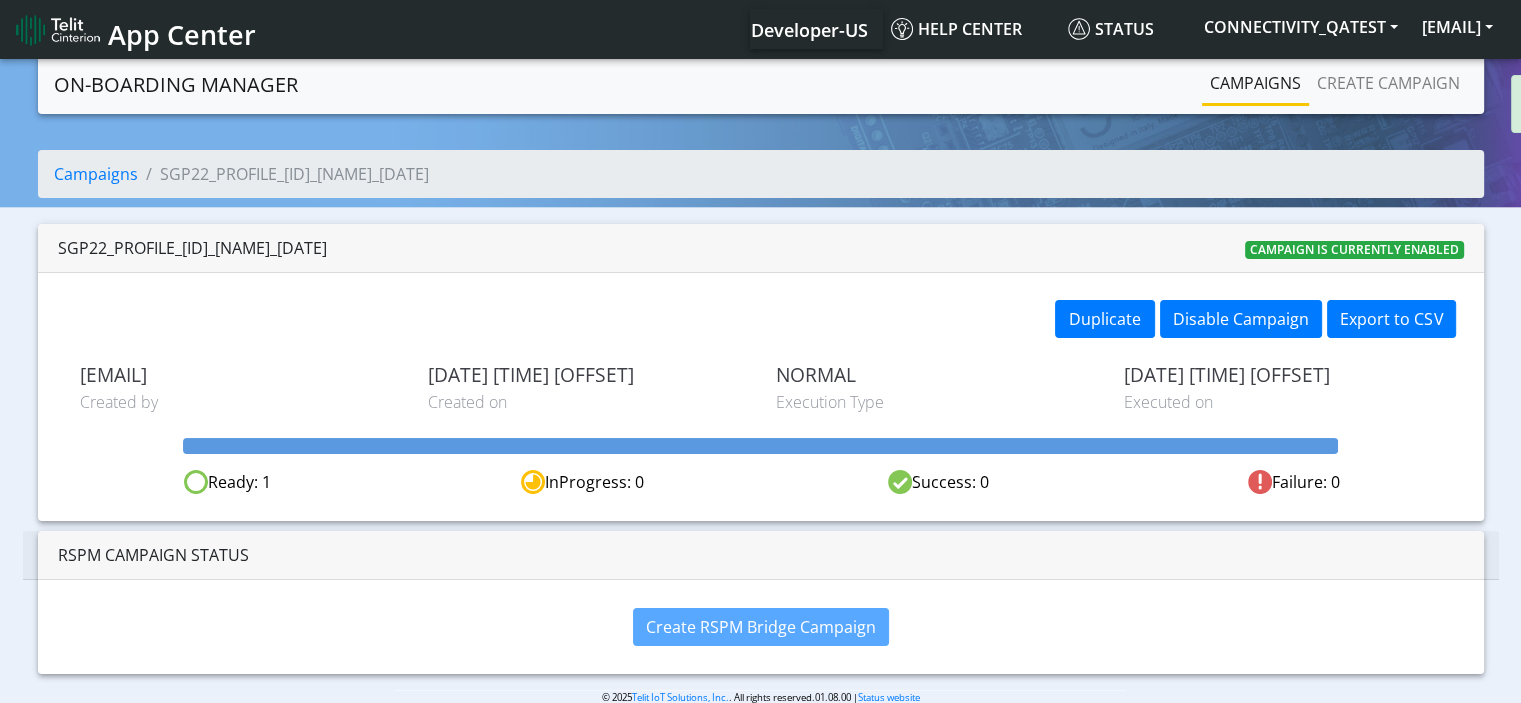 drag, startPoint x: 696, startPoint y: 378, endPoint x: 417, endPoint y: 378, distance: 279 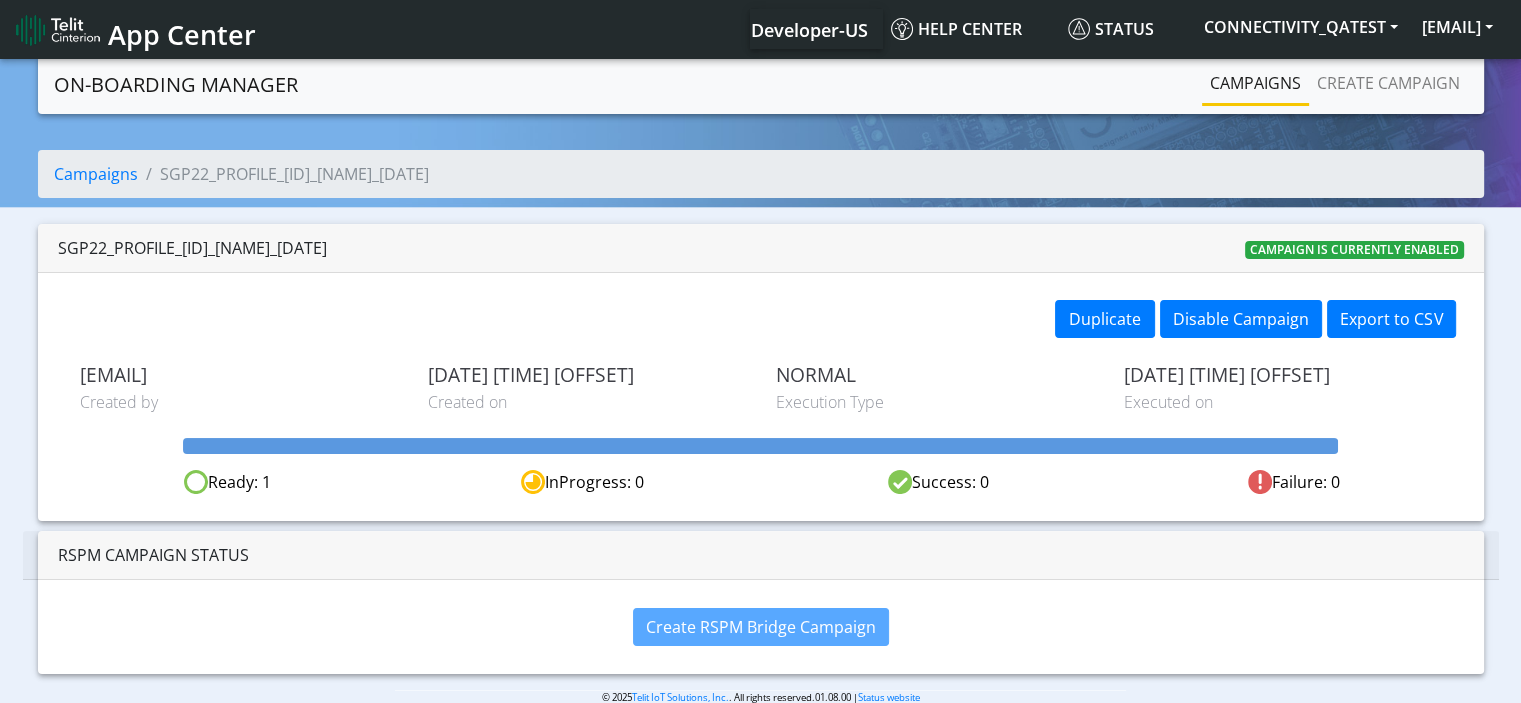copy on "2025-08-01 17:02:36 +0200" 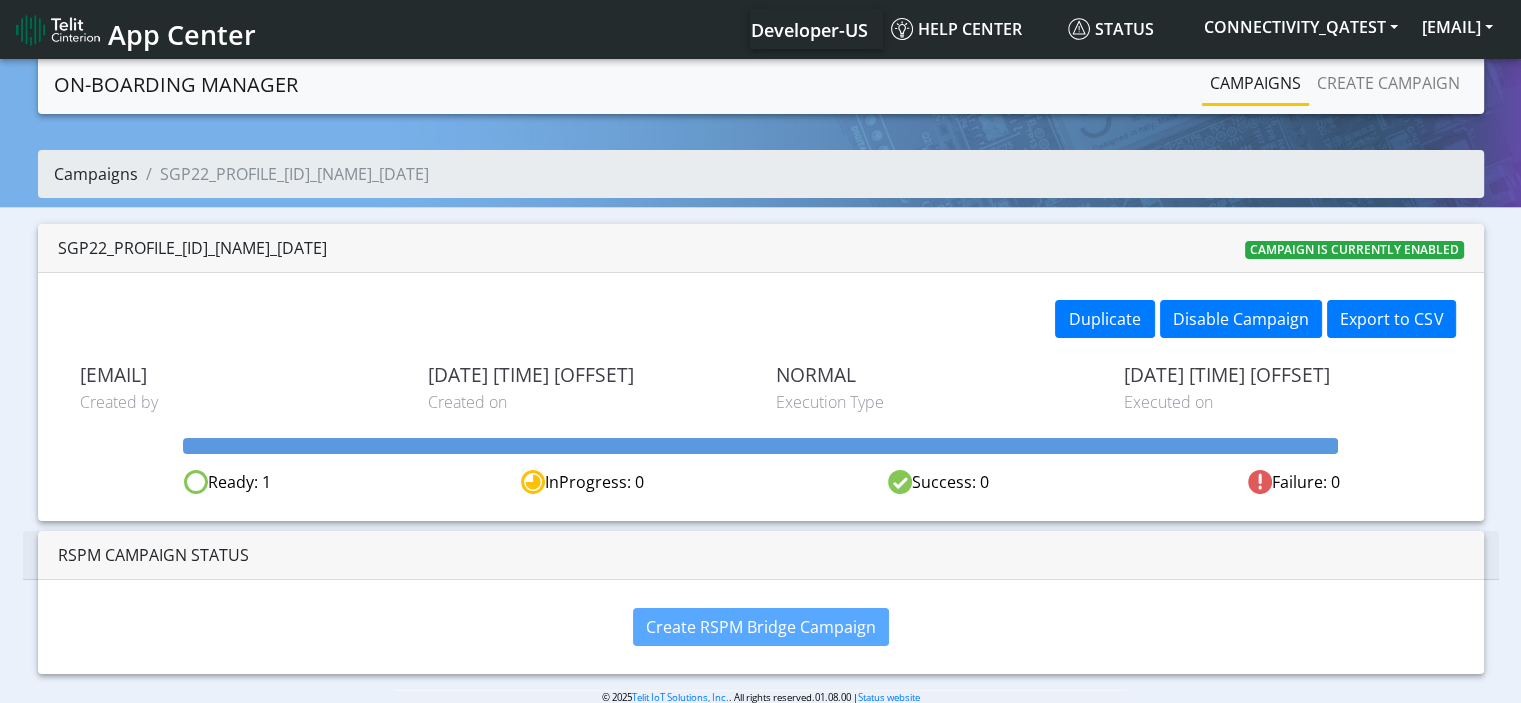 click on "Campaigns" 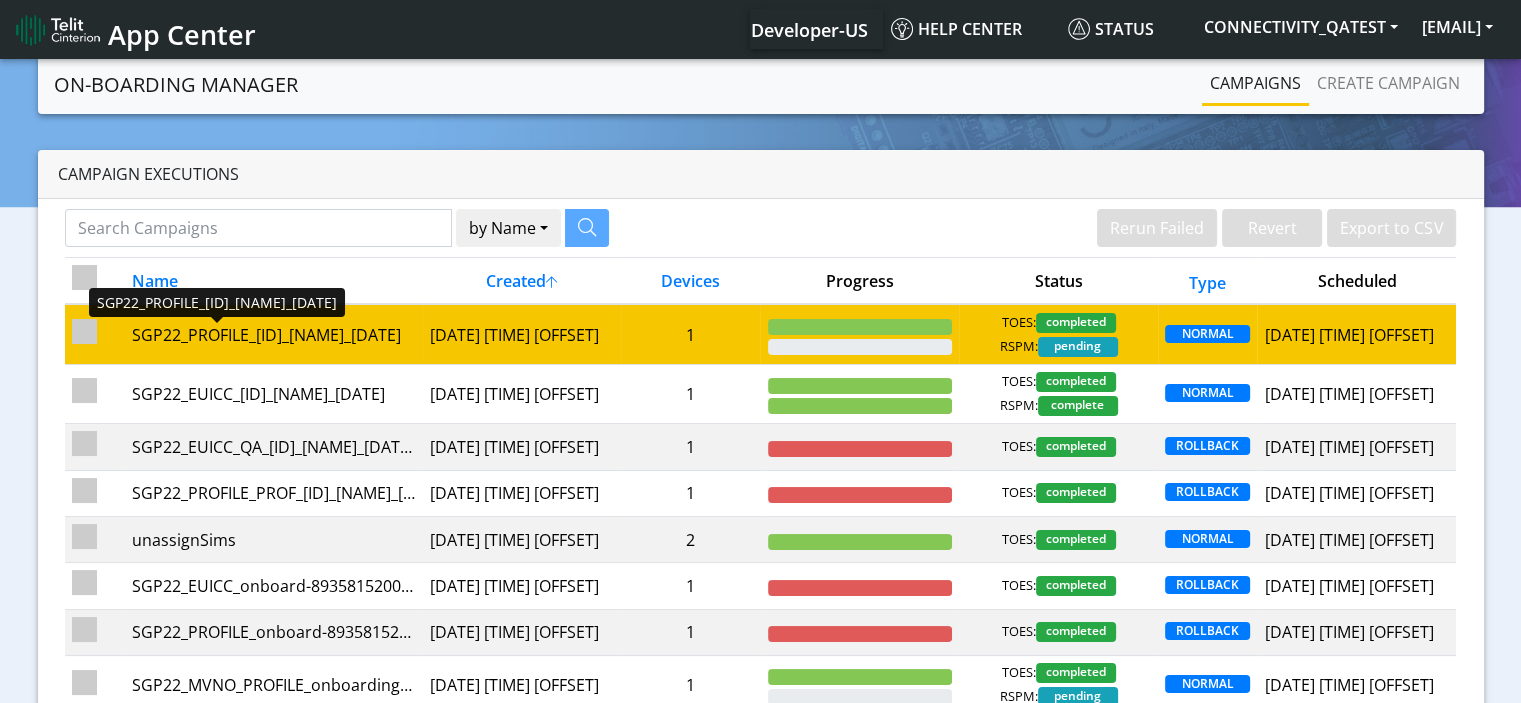 click on "SGP22_PROFILE_89358152000000066235_ROSA_AUG1" at bounding box center (273, 335) 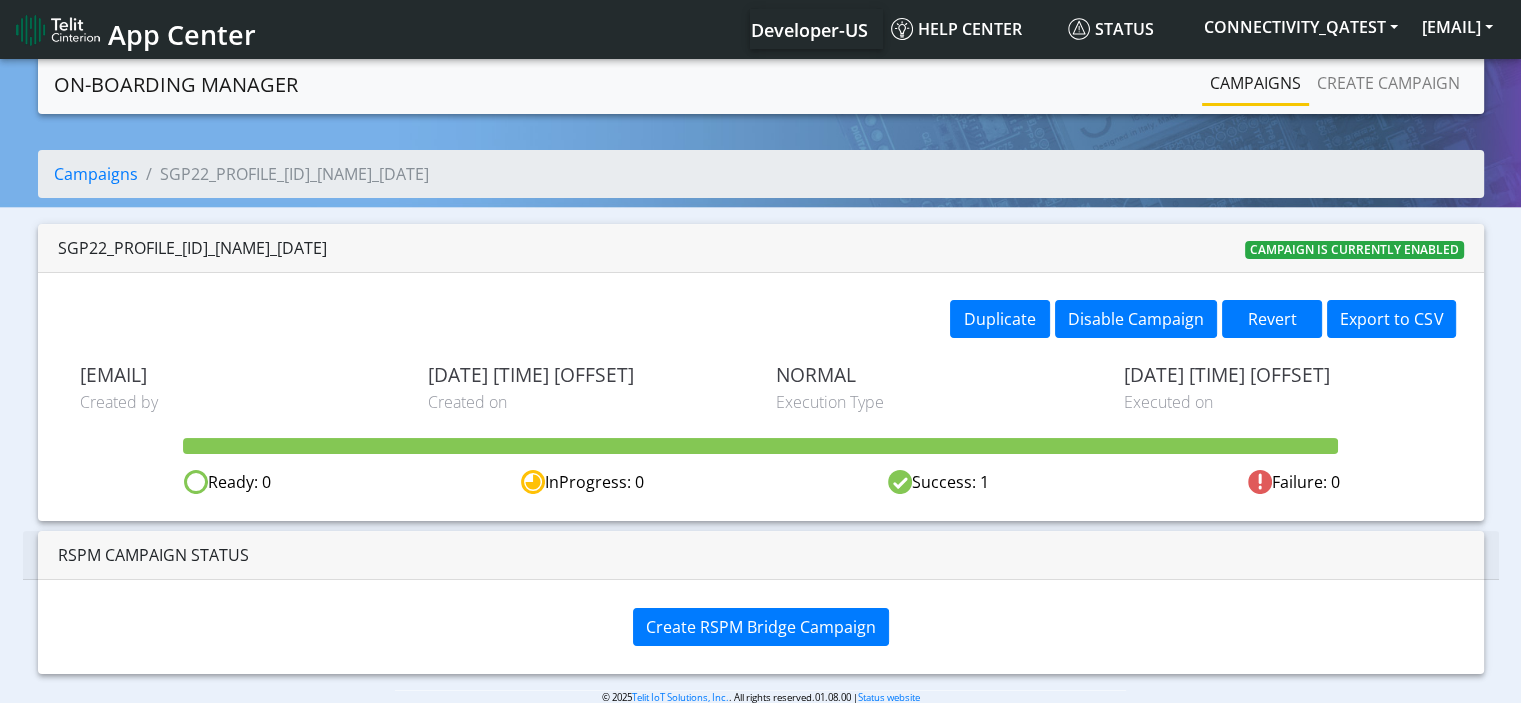 scroll, scrollTop: 31, scrollLeft: 0, axis: vertical 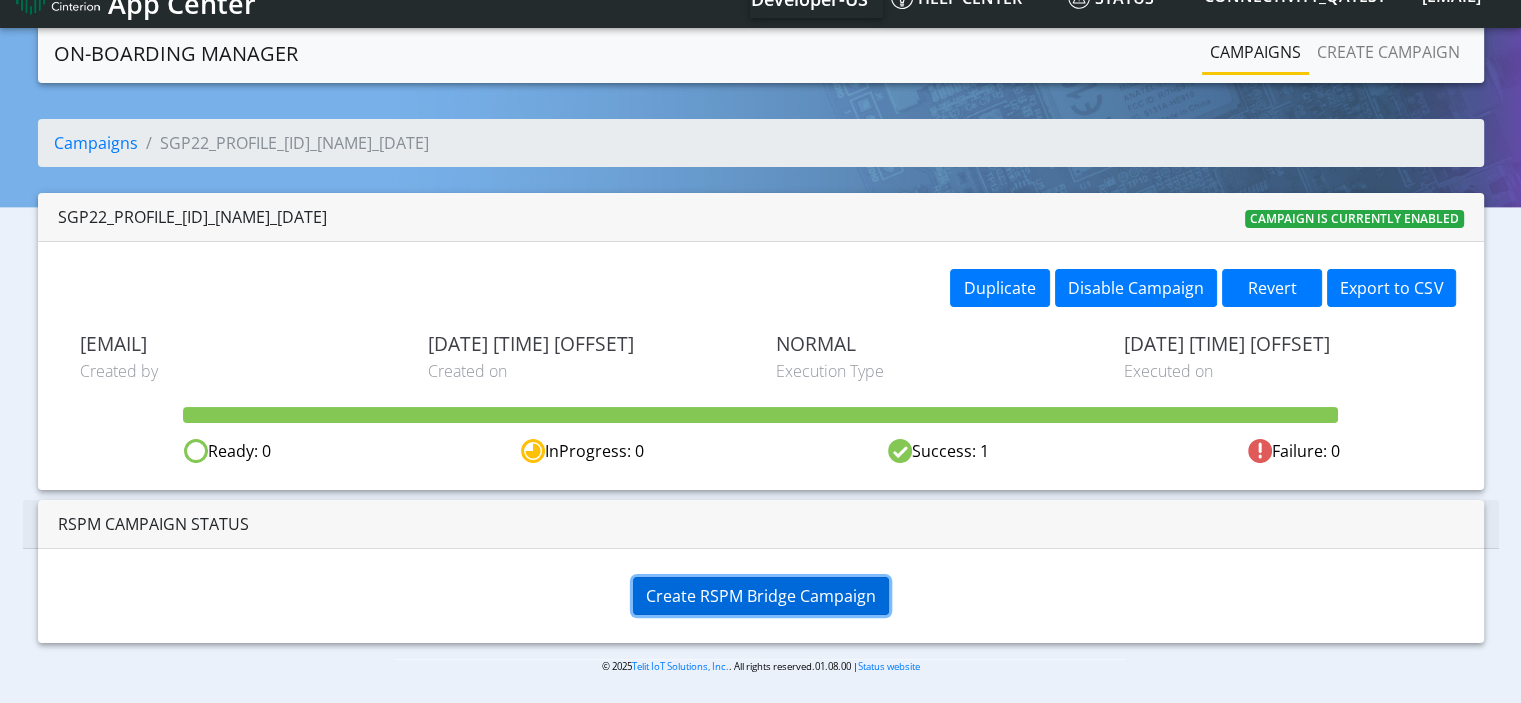 click on "Create RSPM Bridge Campaign" at bounding box center (761, 596) 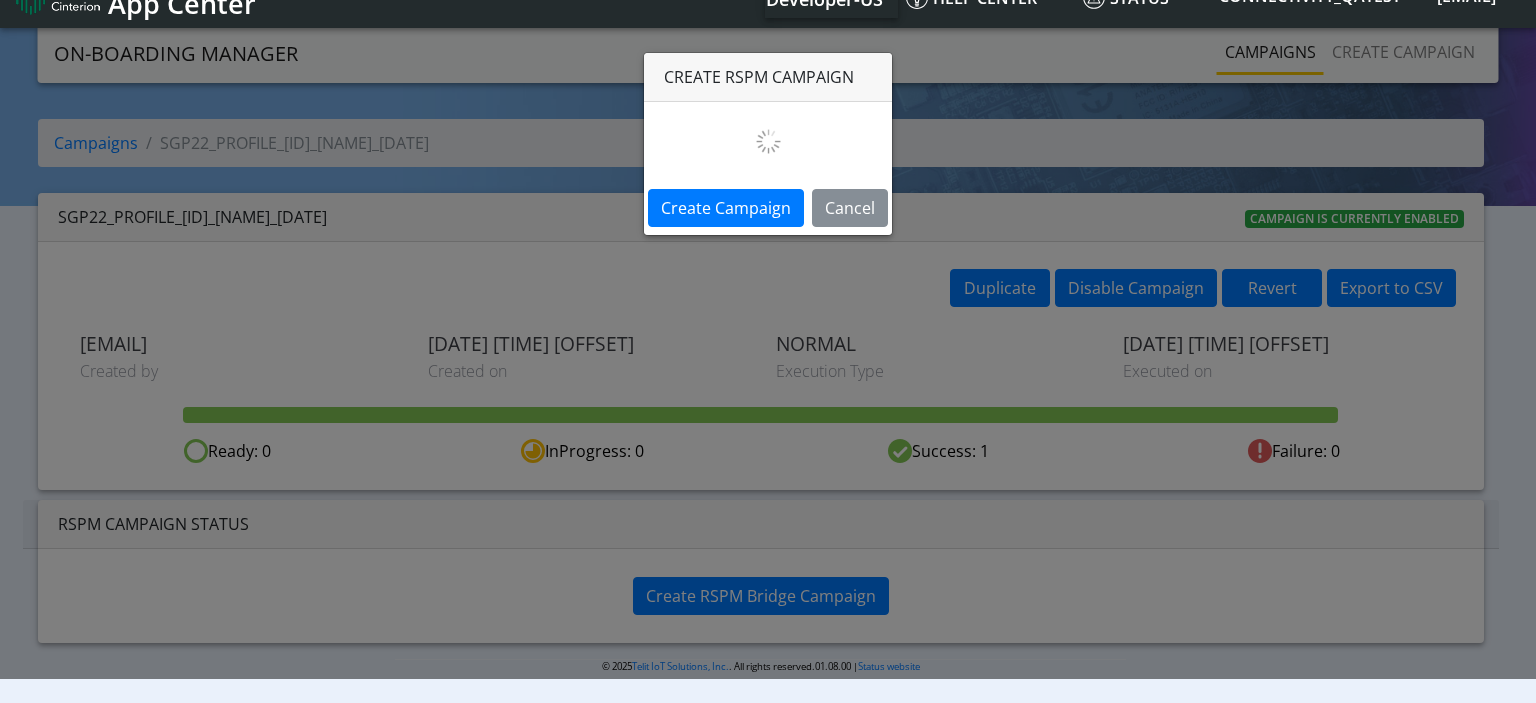 select 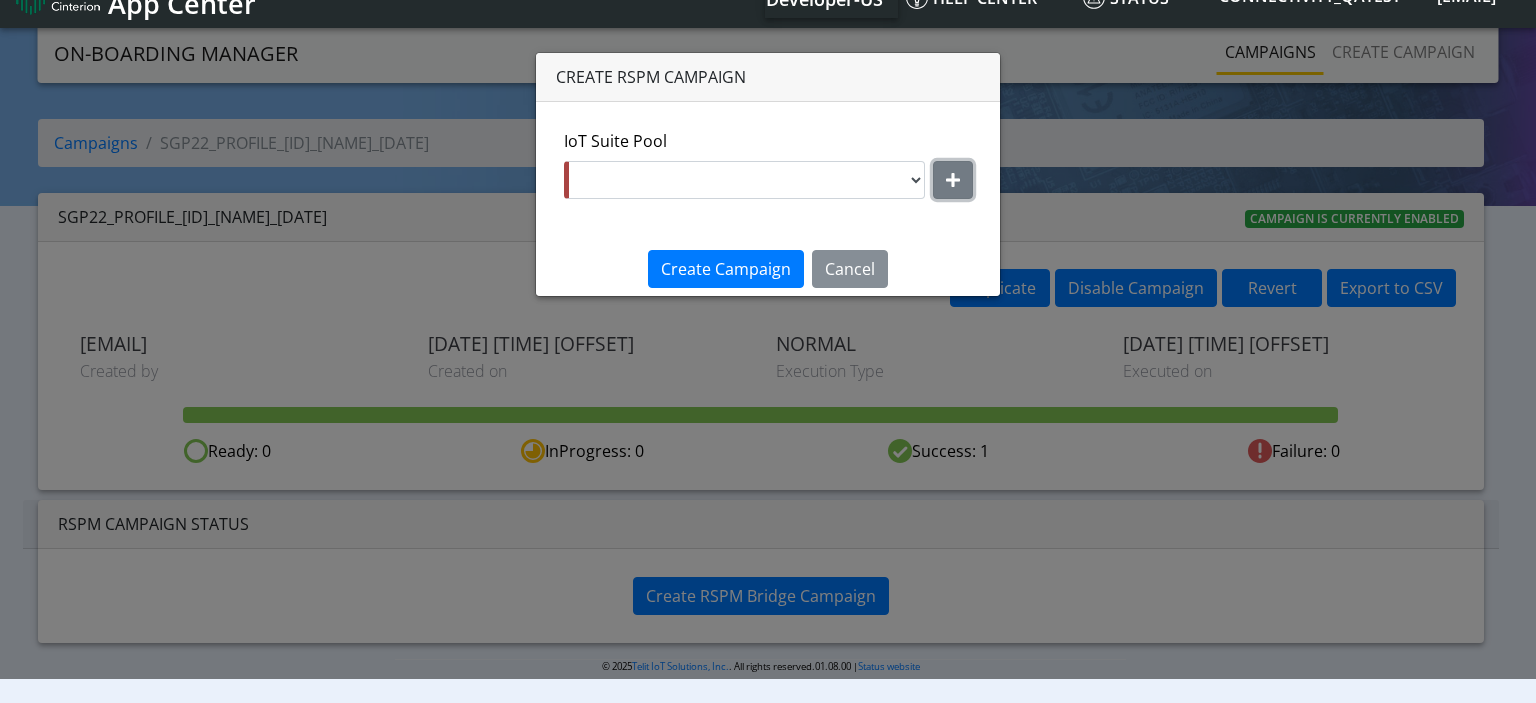 click at bounding box center (953, 180) 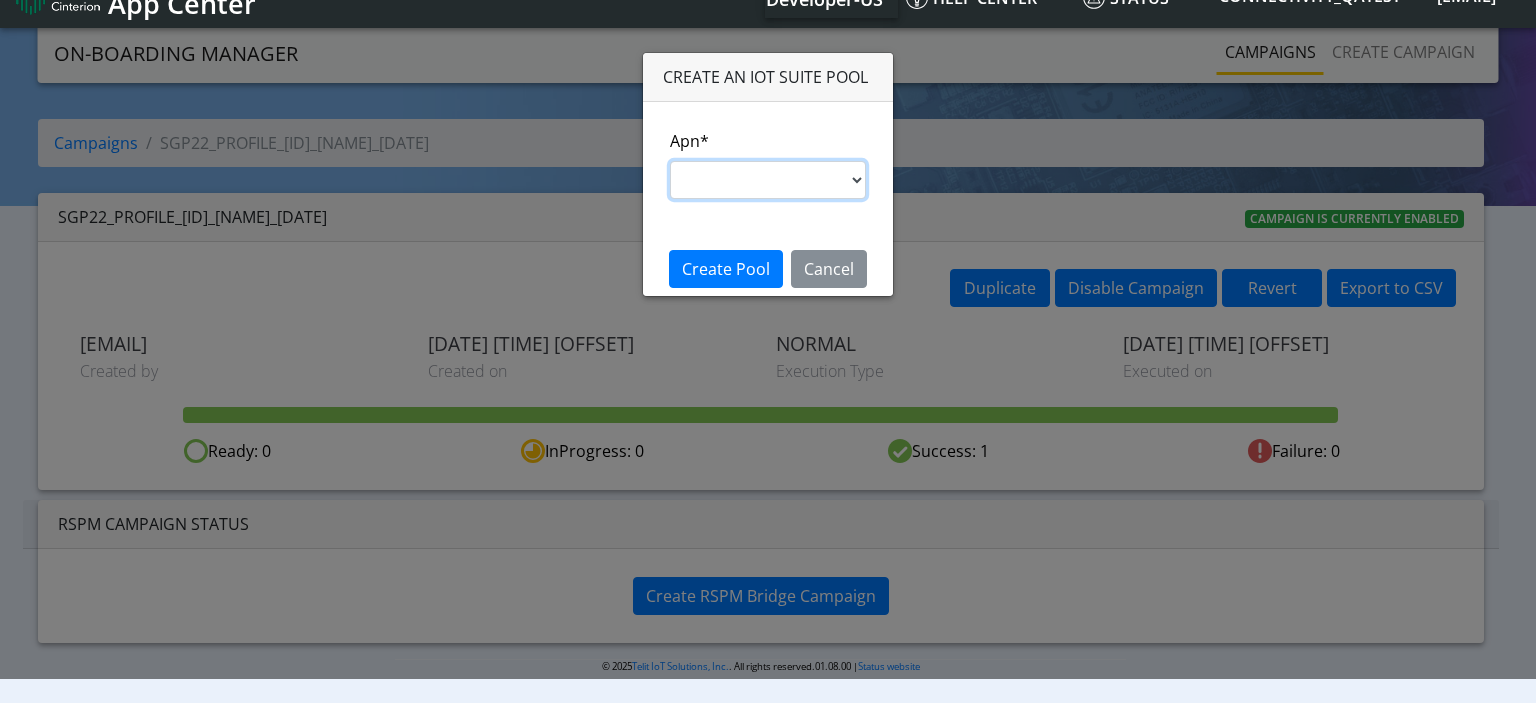 click on "s.test nxt20p.net nxtesim1.net nxt17.ue nxt20c.net nxt20.net ims nxt23.net jasper.migration.att" at bounding box center (768, 180) 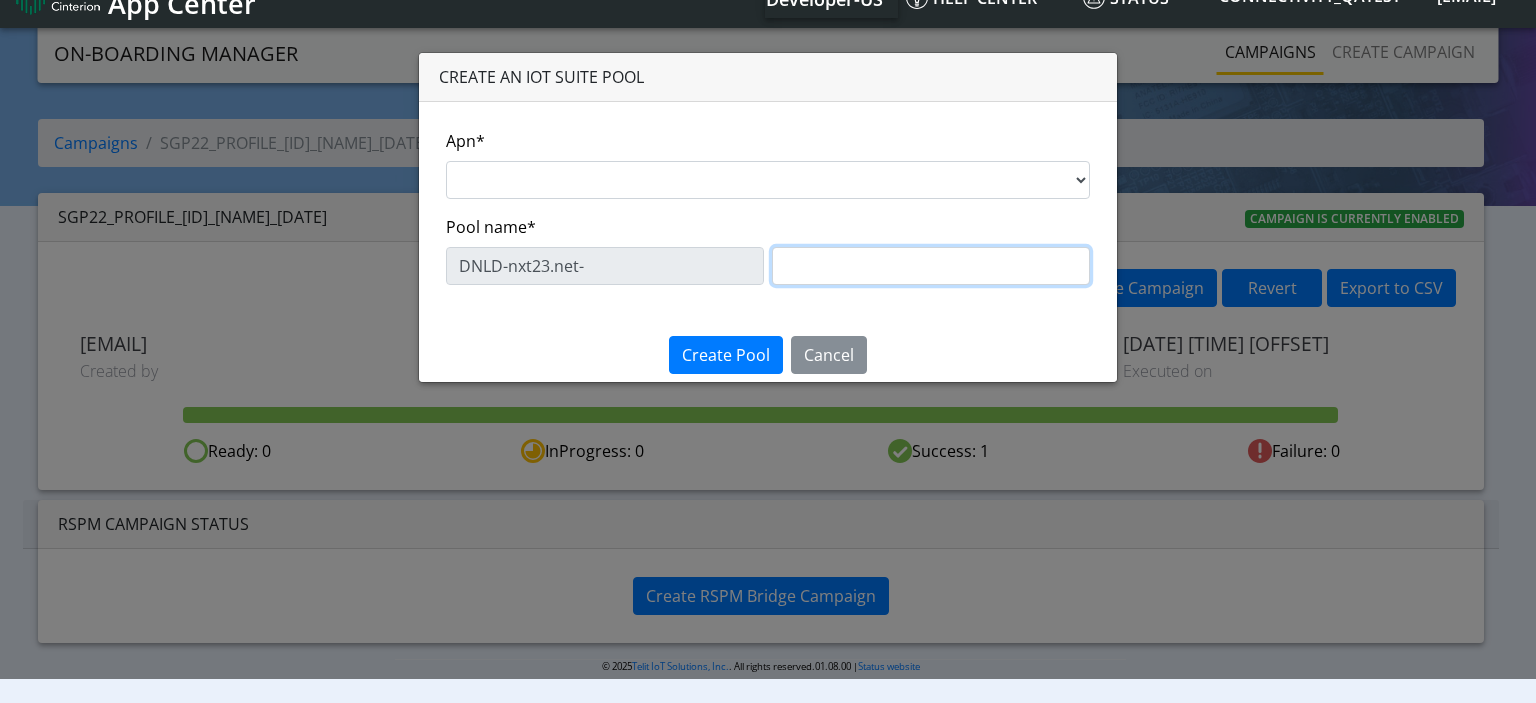 click at bounding box center (931, 266) 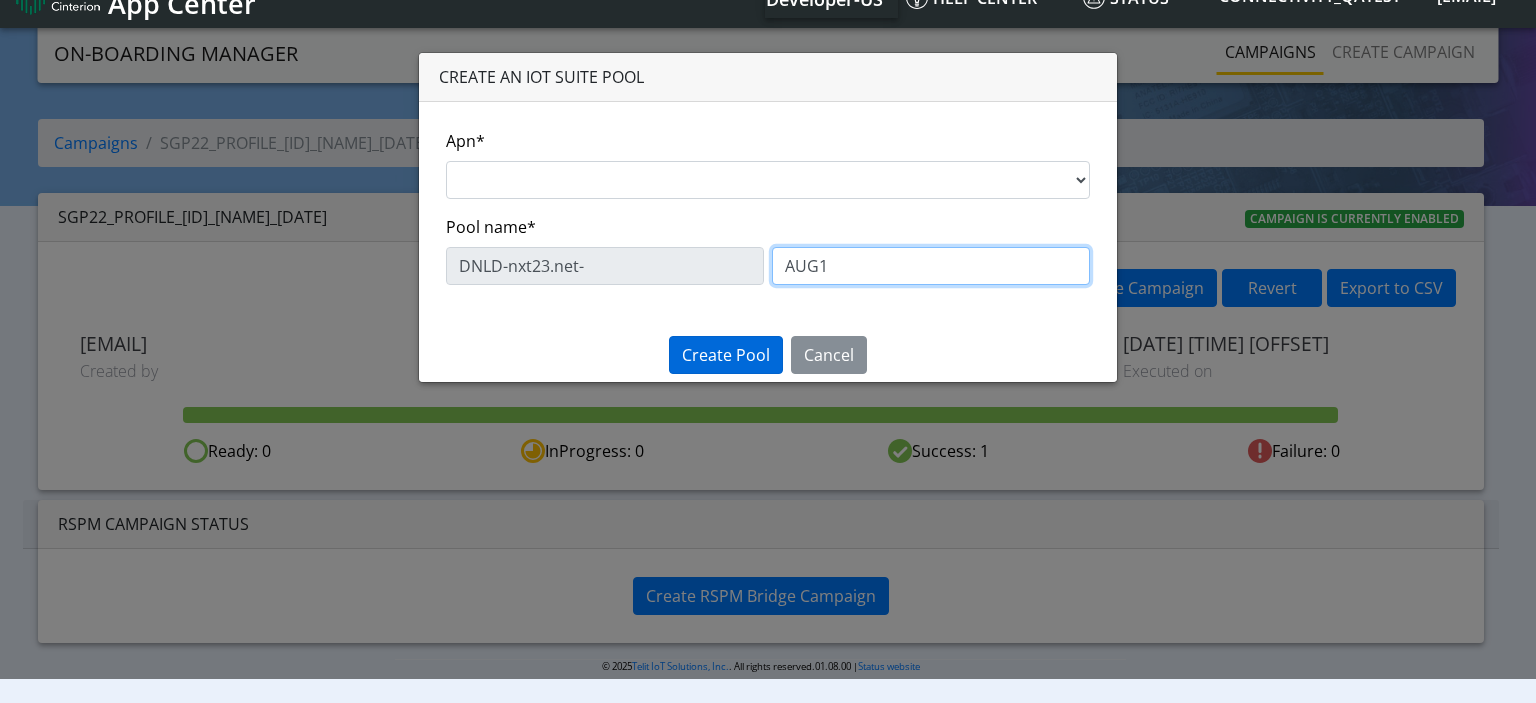 type on "AUG1" 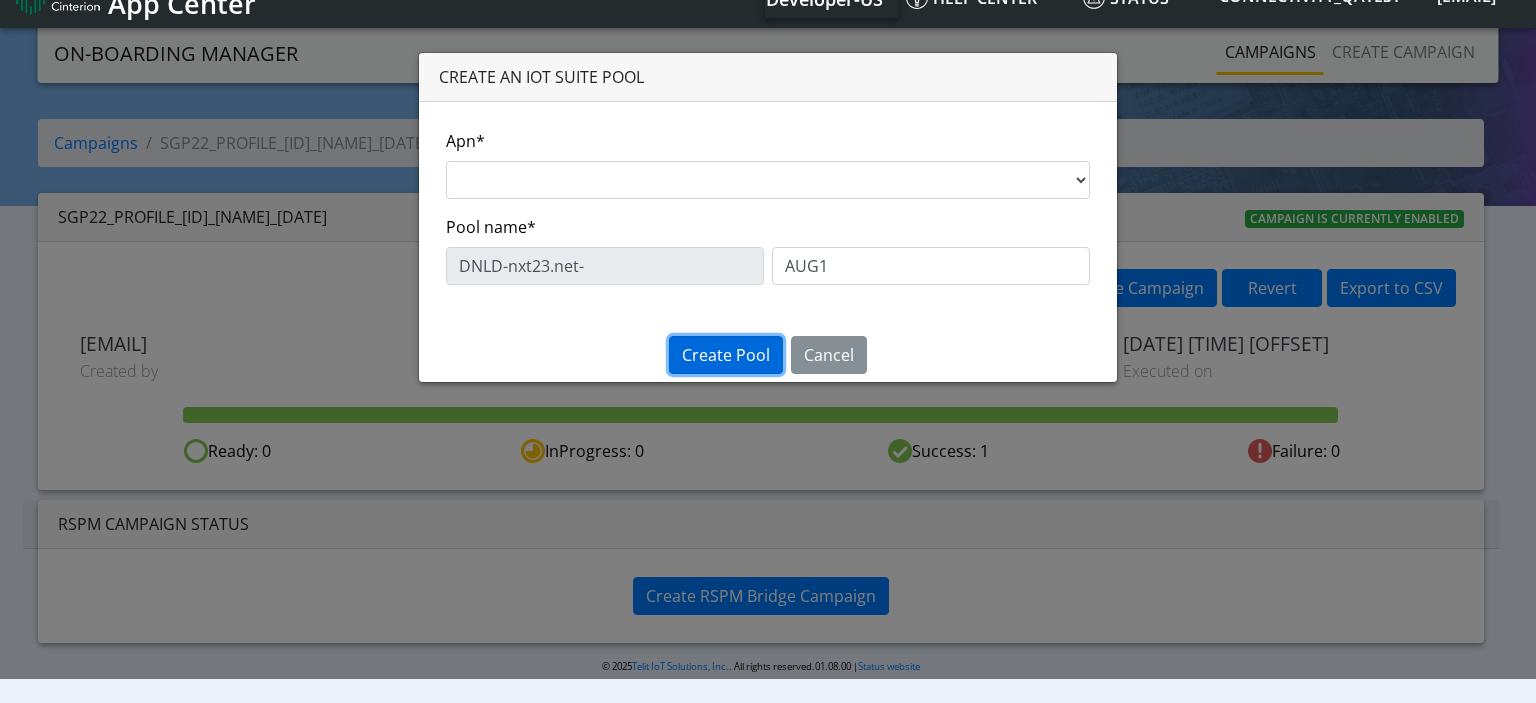 click on "Create Pool" at bounding box center (726, 355) 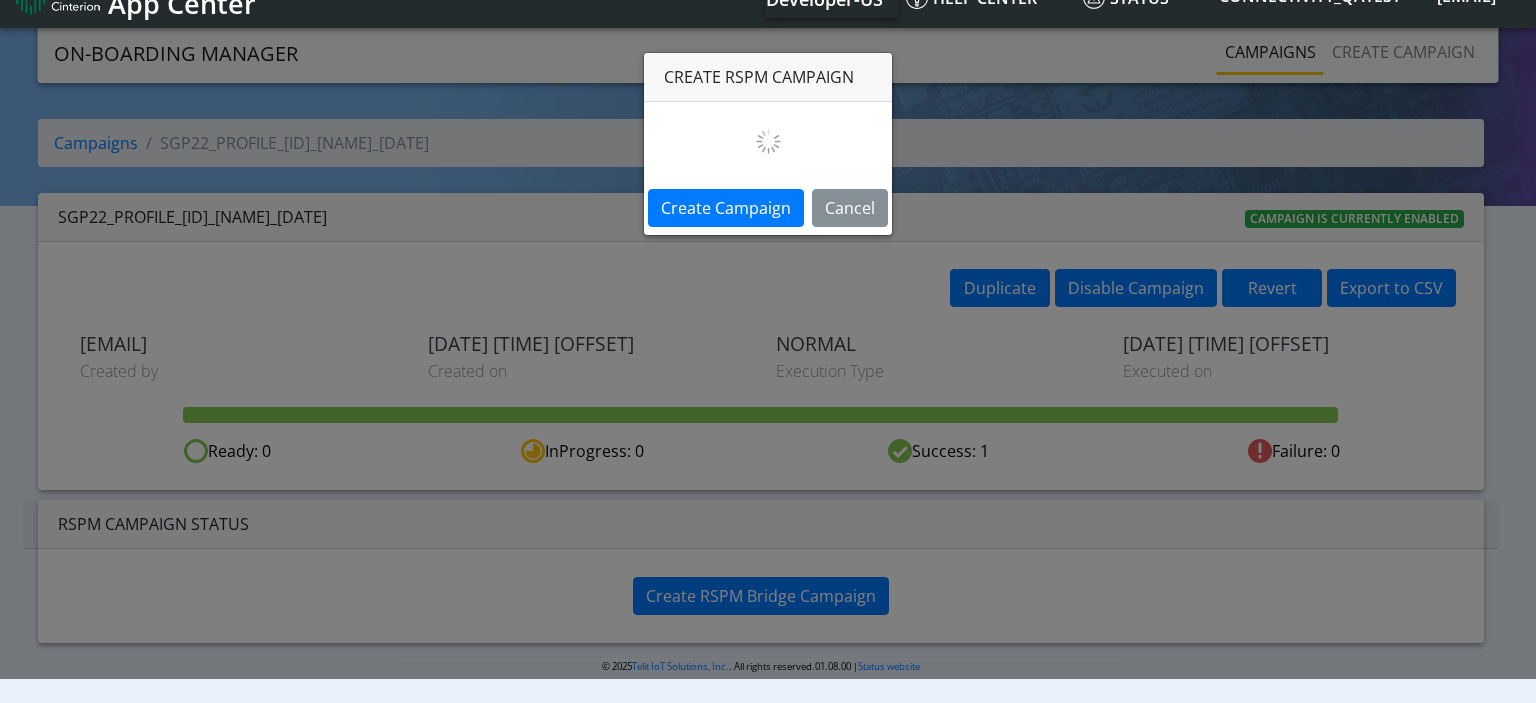 select on "a31faf4d-5320-4dcc-9a5f-68afab8c18d9" 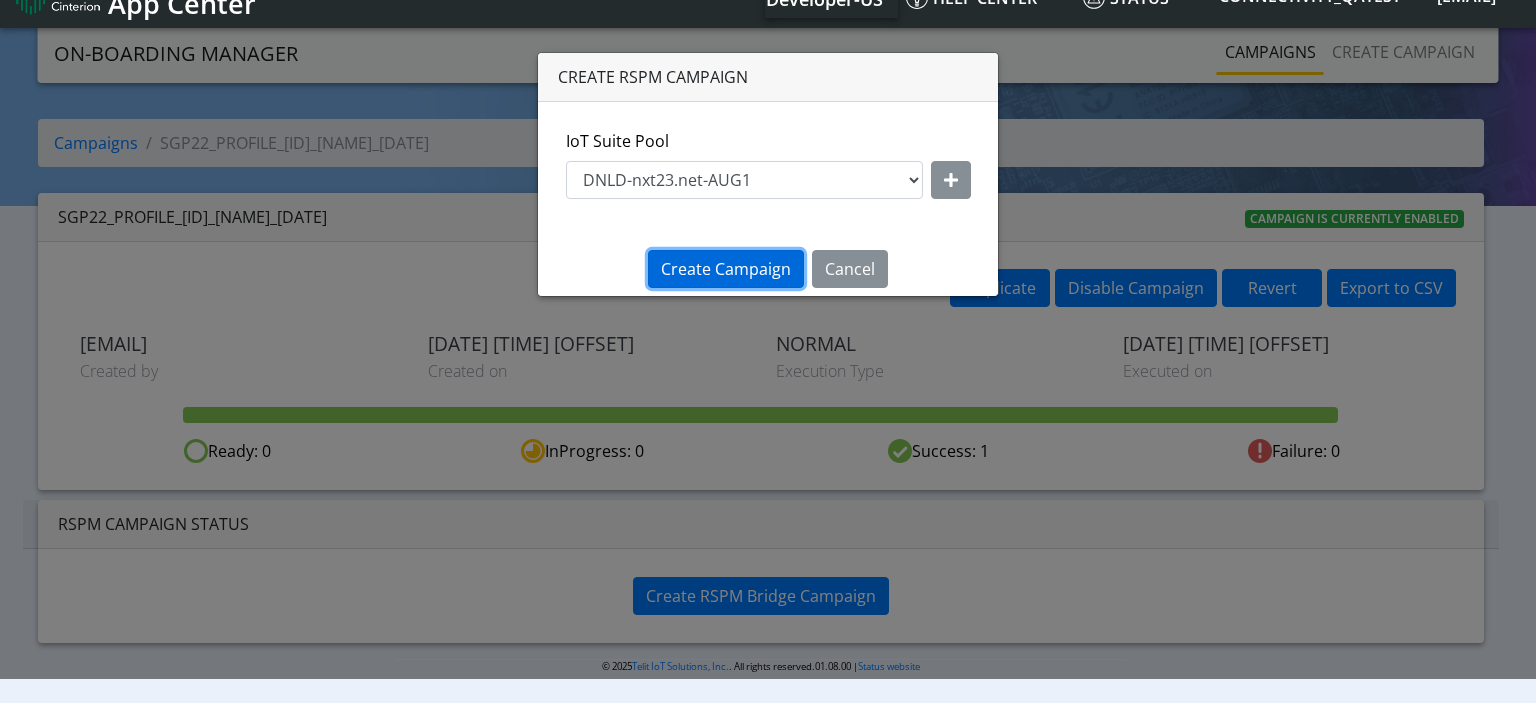 click on "Create Campaign" at bounding box center [726, 269] 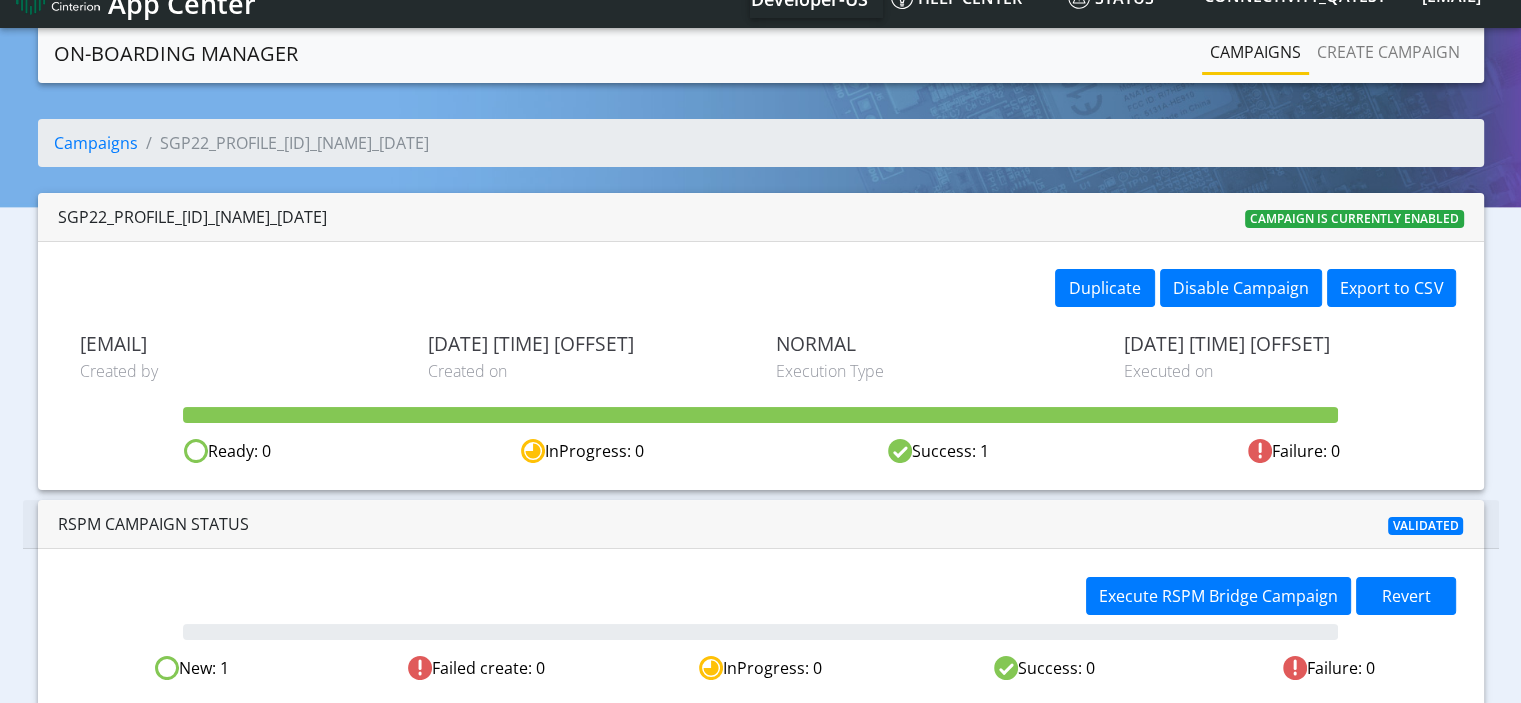 scroll, scrollTop: 40, scrollLeft: 0, axis: vertical 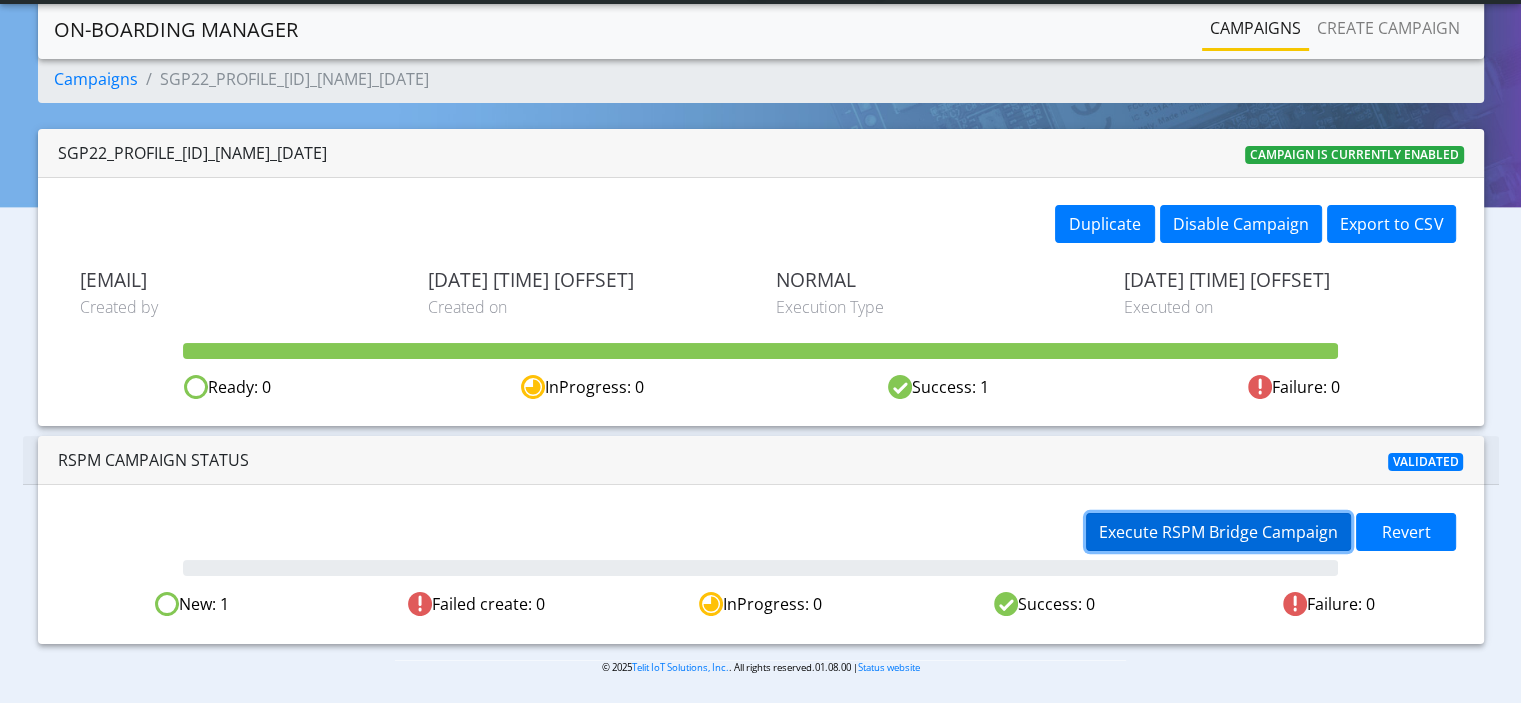click on "Execute RSPM Bridge Campaign" at bounding box center [1218, 532] 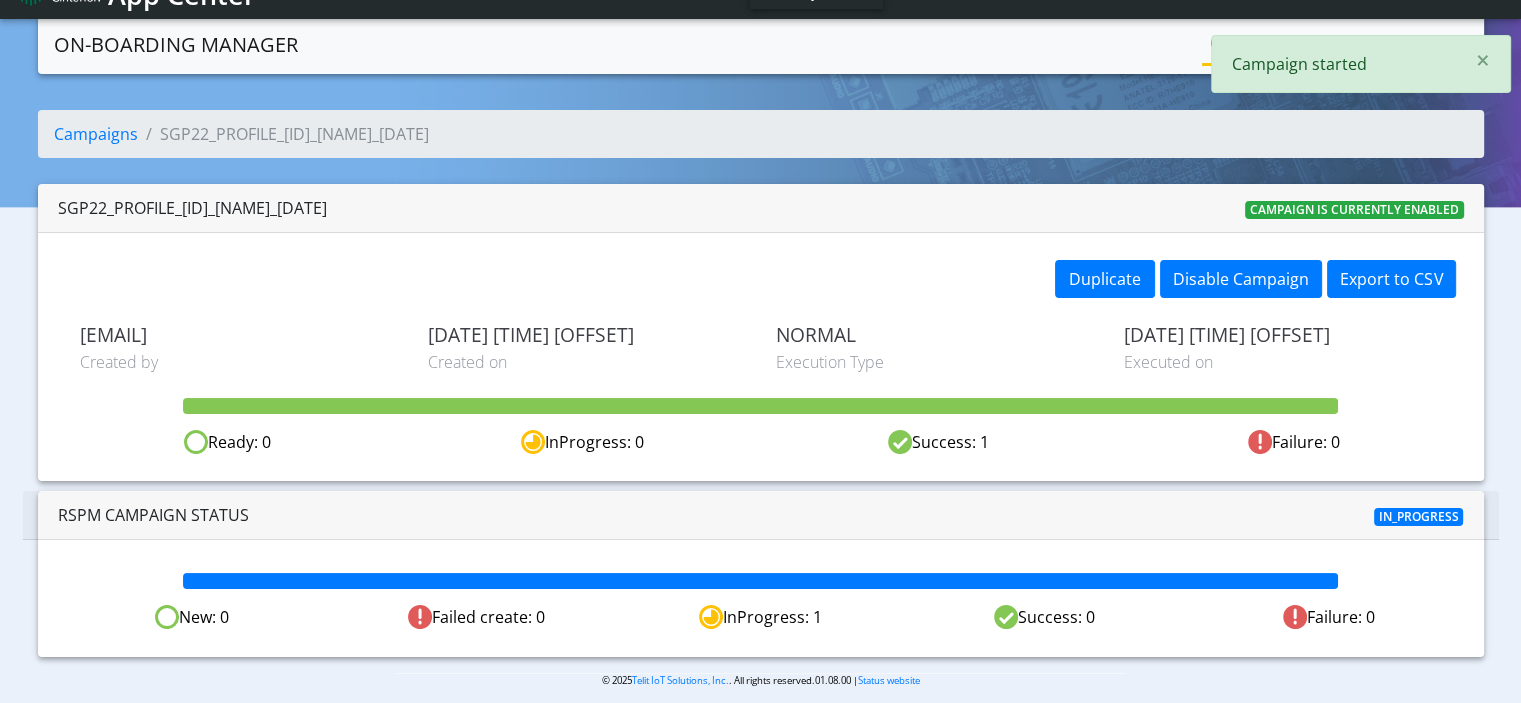 scroll, scrollTop: 0, scrollLeft: 0, axis: both 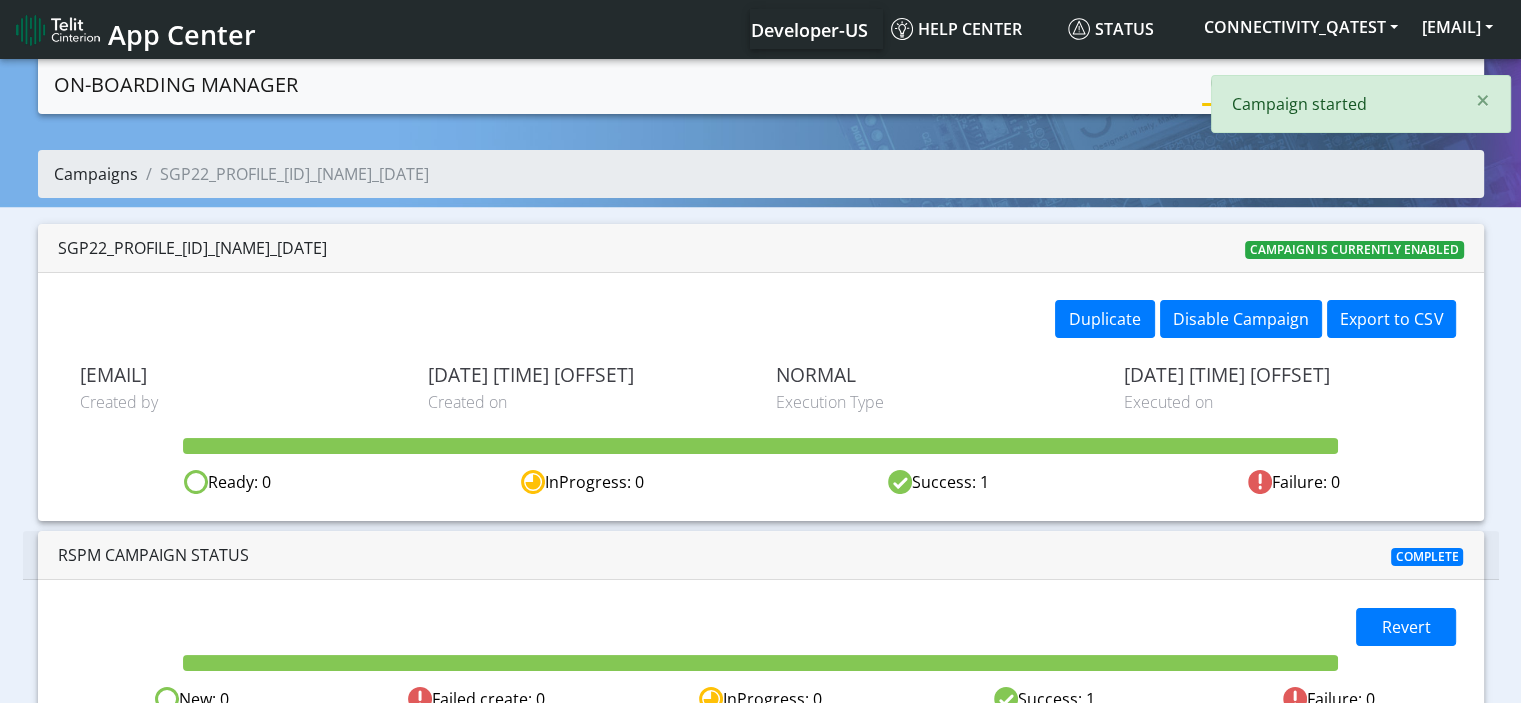 click on "Campaigns" 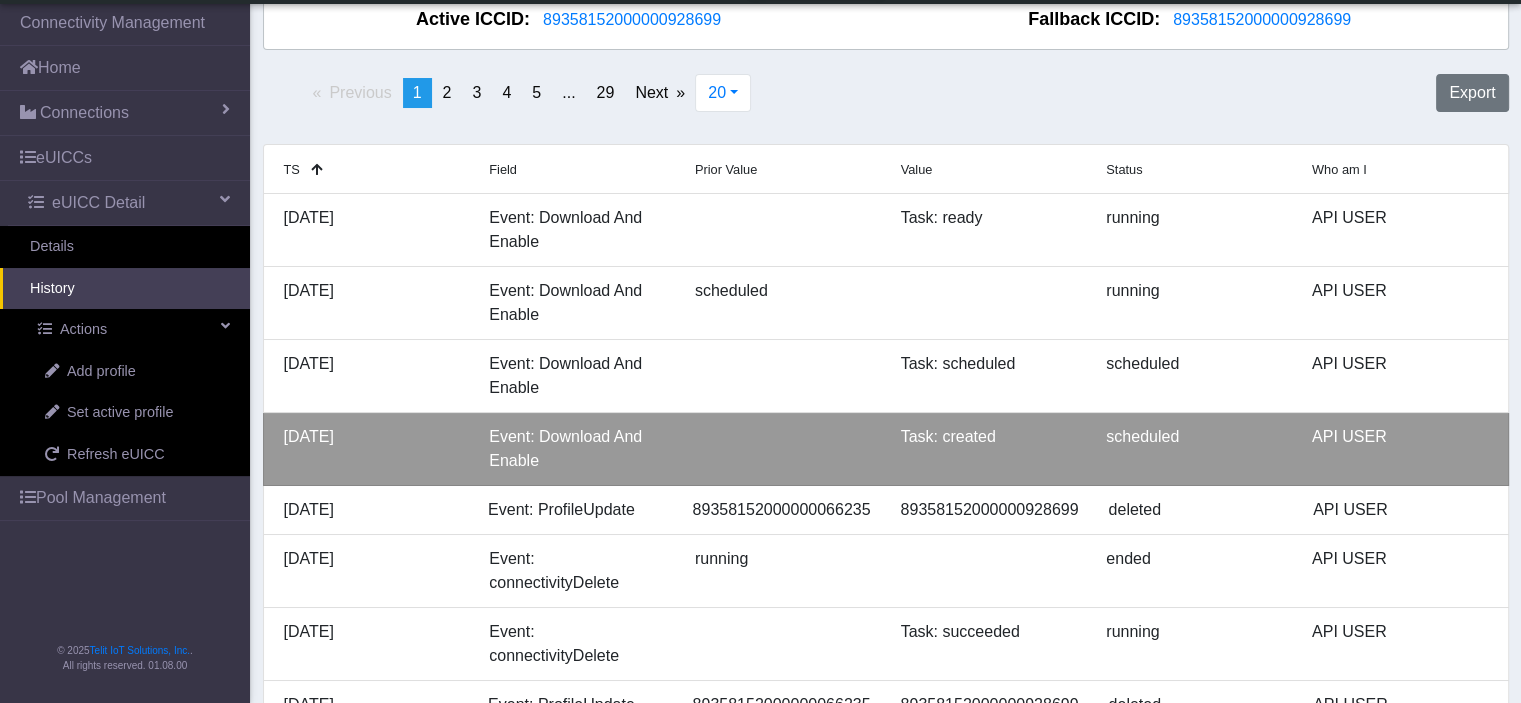 scroll, scrollTop: 100, scrollLeft: 0, axis: vertical 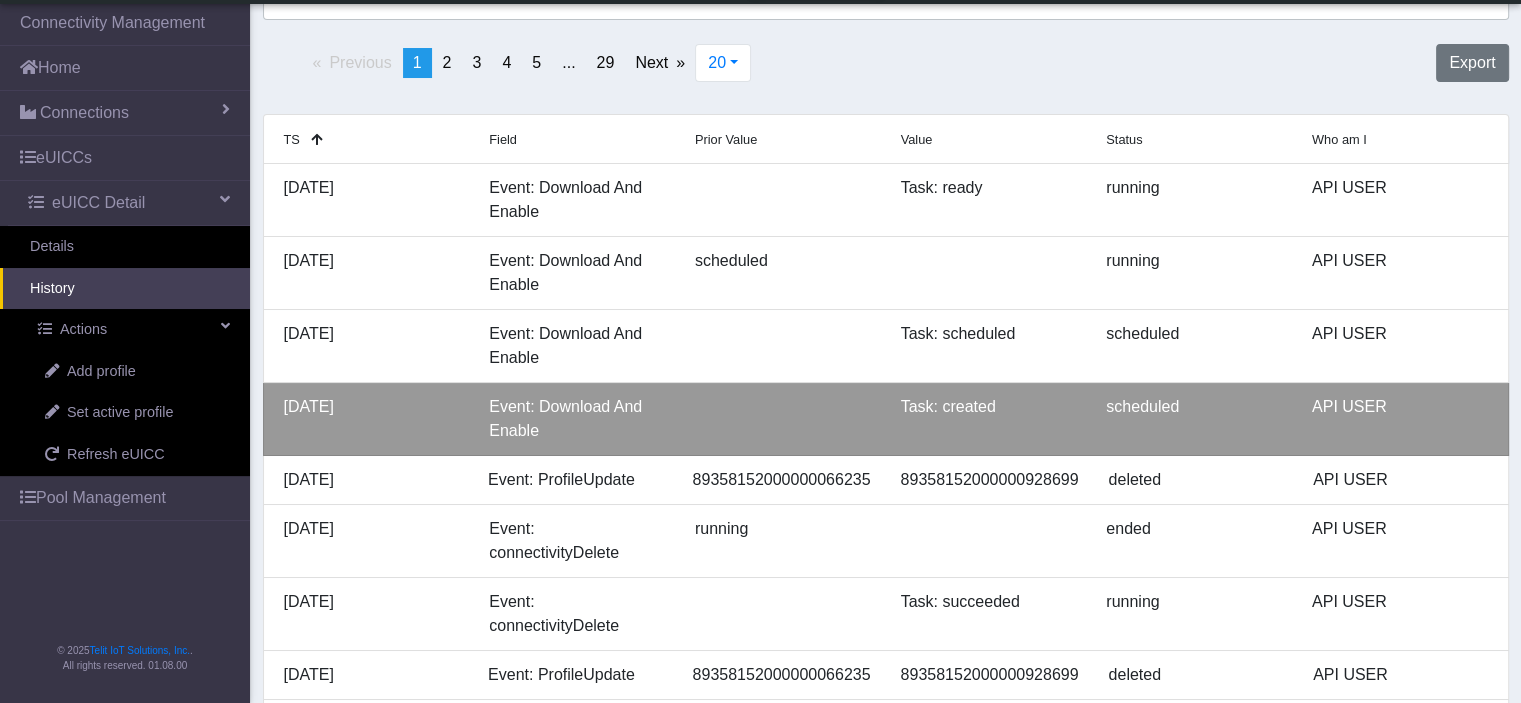 drag, startPoint x: 414, startPoint y: 431, endPoint x: 284, endPoint y: 410, distance: 131.68523 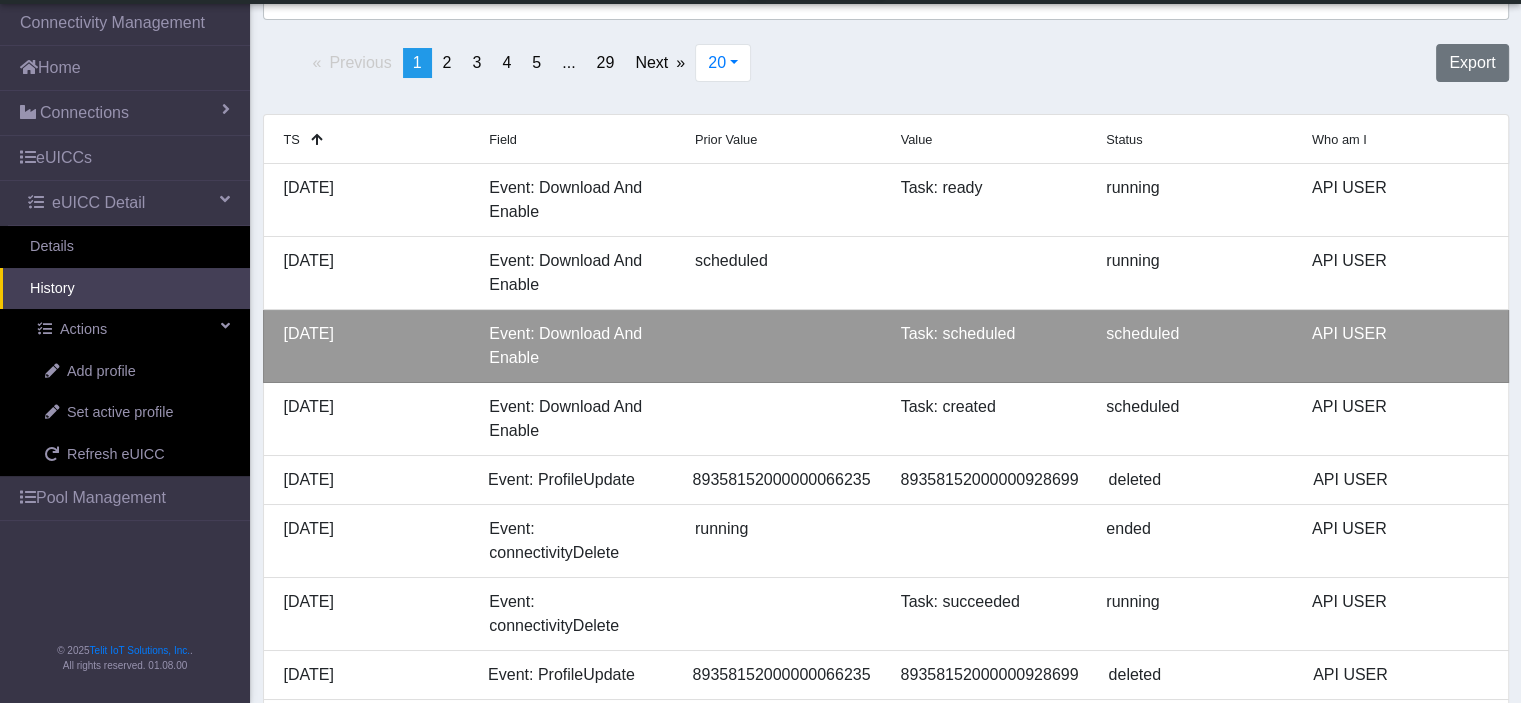 drag, startPoint x: 415, startPoint y: 358, endPoint x: 277, endPoint y: 332, distance: 140.42792 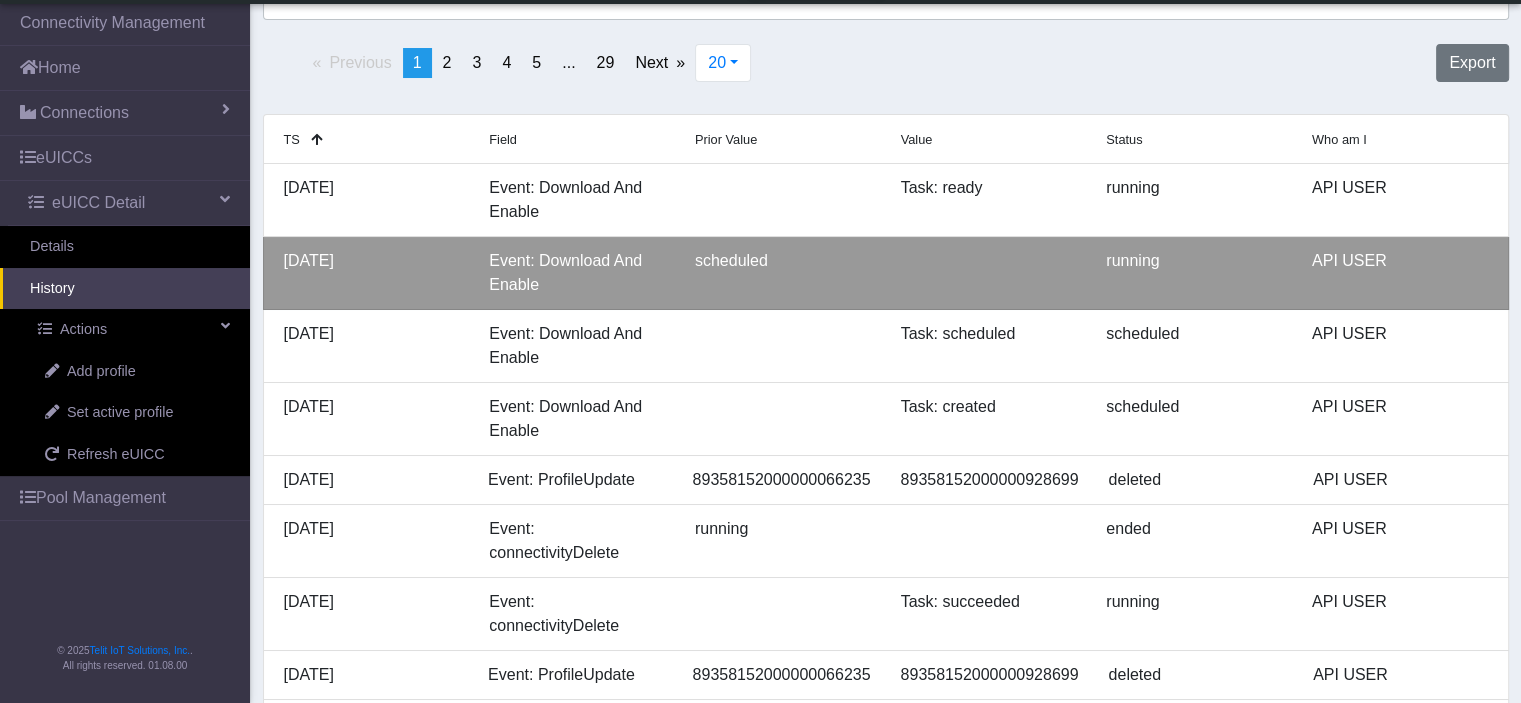 drag, startPoint x: 413, startPoint y: 294, endPoint x: 278, endPoint y: 264, distance: 138.29317 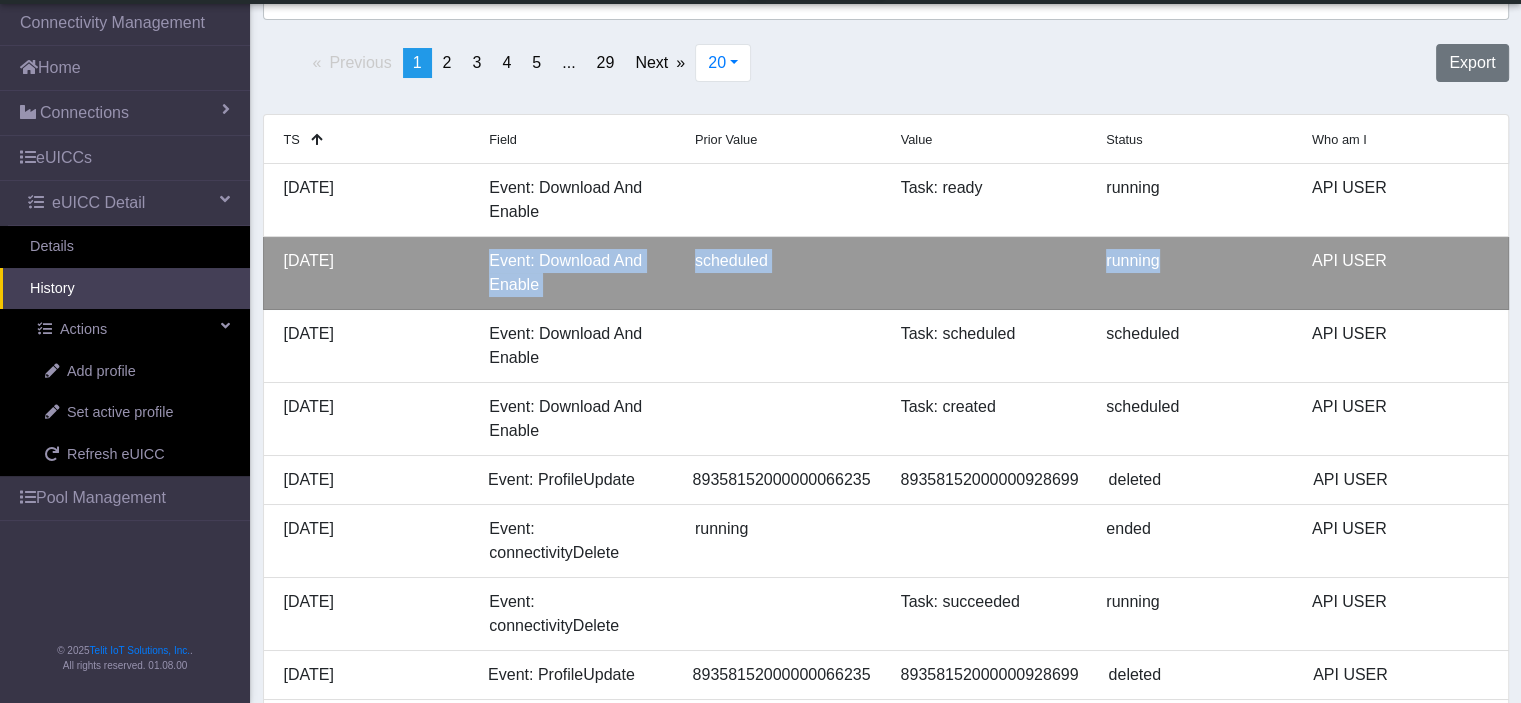 drag, startPoint x: 1176, startPoint y: 263, endPoint x: 475, endPoint y: 265, distance: 701.00287 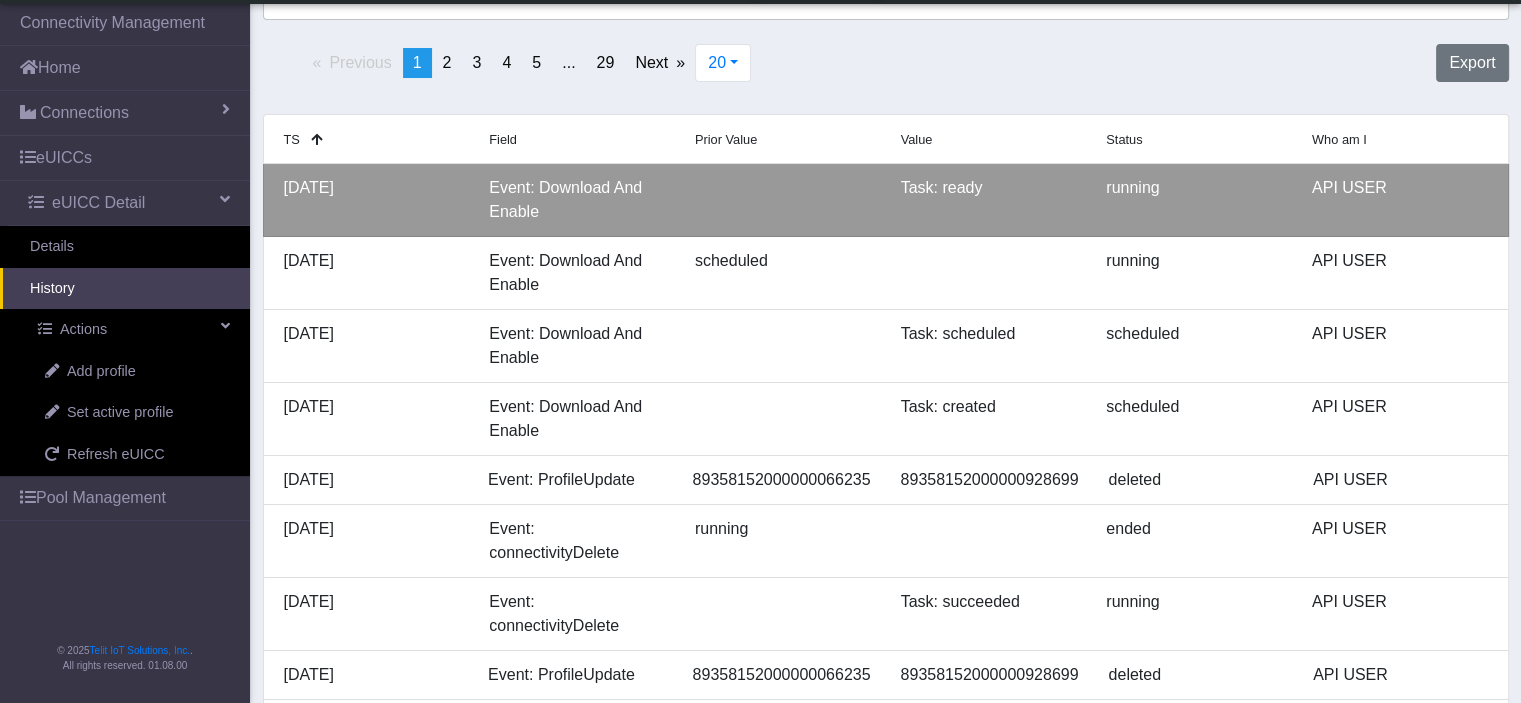 drag, startPoint x: 1185, startPoint y: 192, endPoint x: 1168, endPoint y: 195, distance: 17.262676 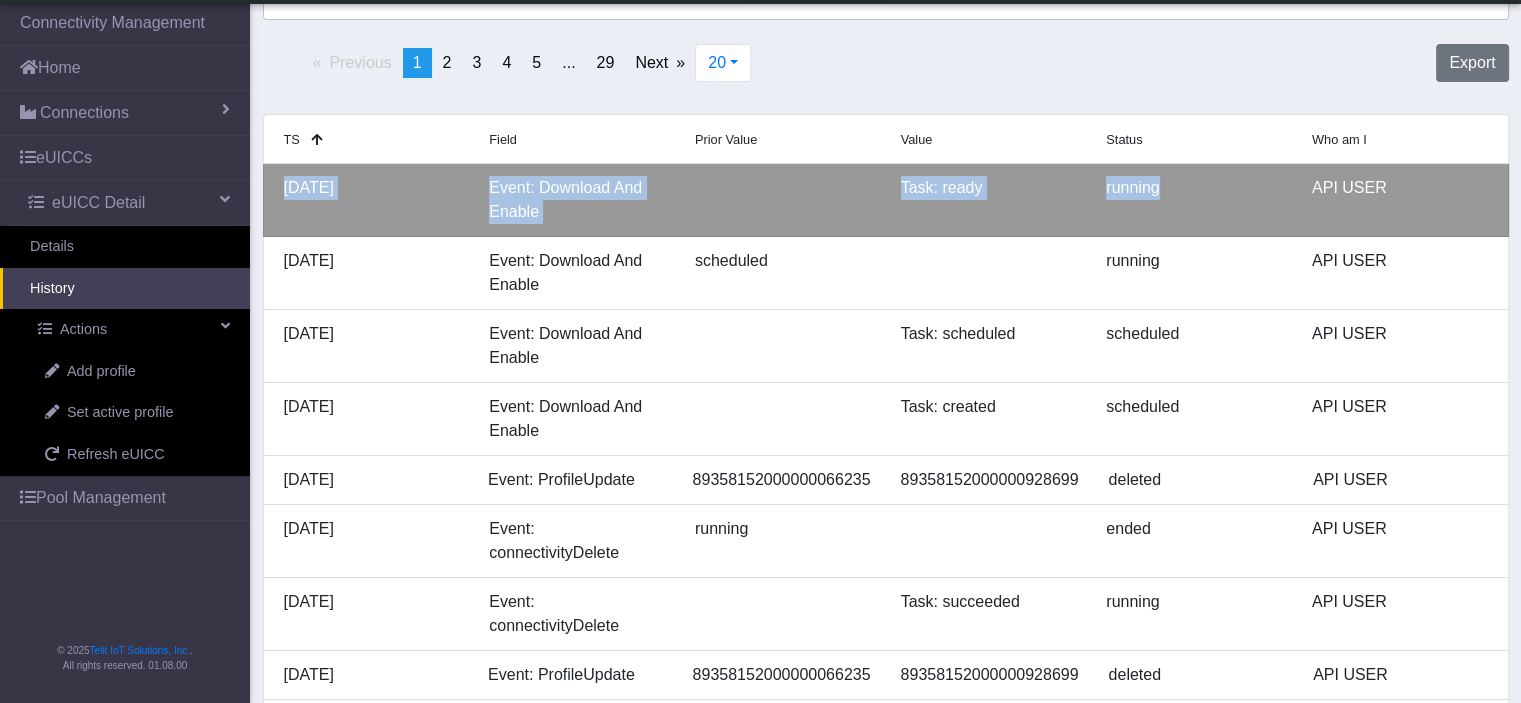 drag, startPoint x: 278, startPoint y: 176, endPoint x: 1191, endPoint y: 205, distance: 913.46045 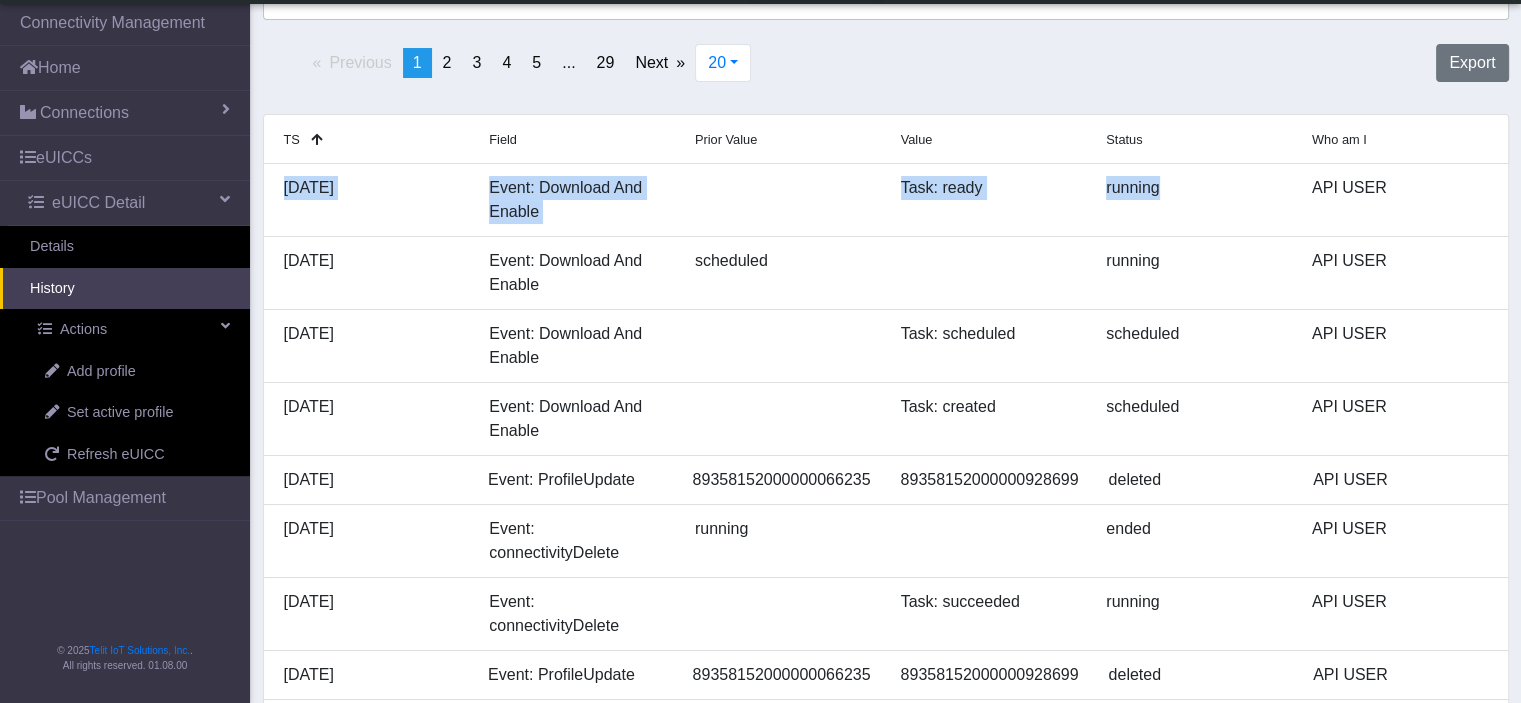 click on "History" at bounding box center (125, 289) 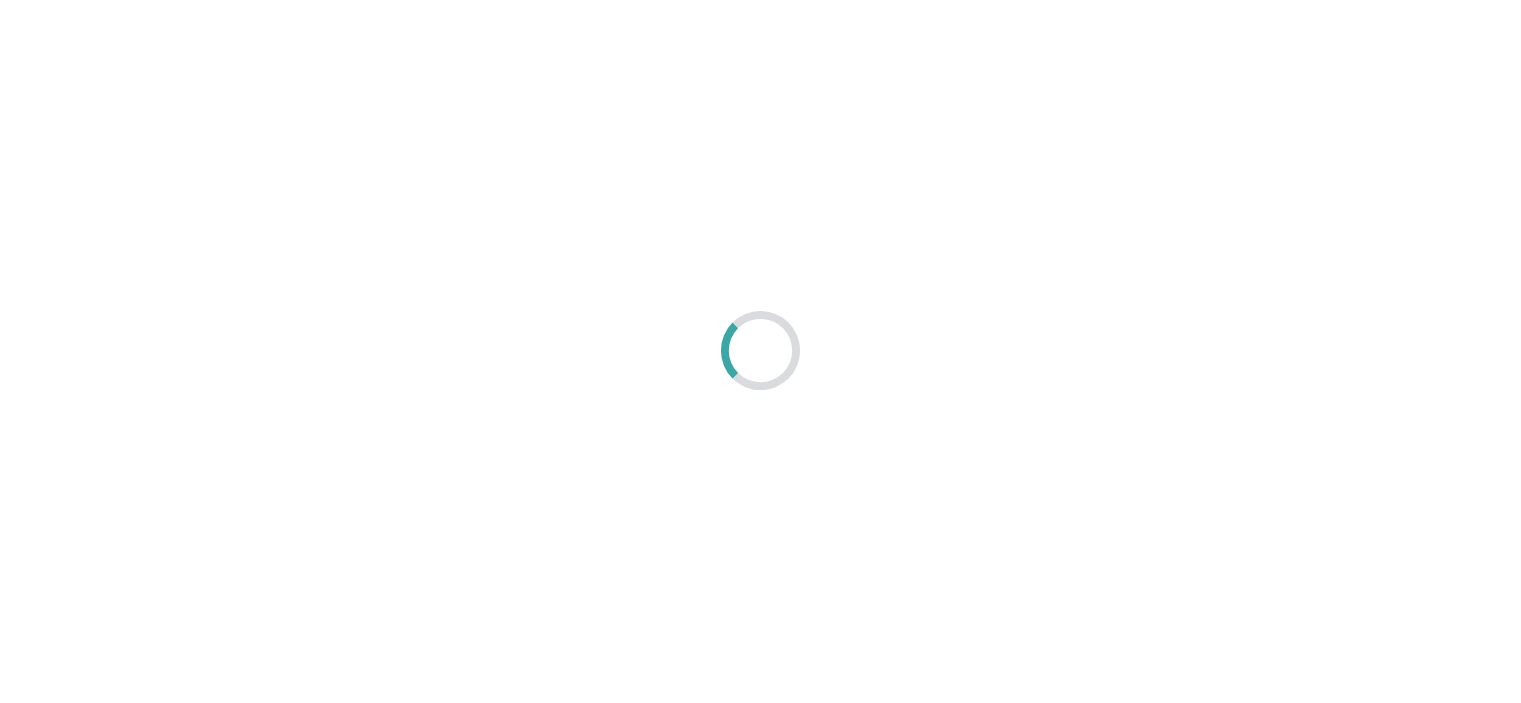 scroll, scrollTop: 0, scrollLeft: 0, axis: both 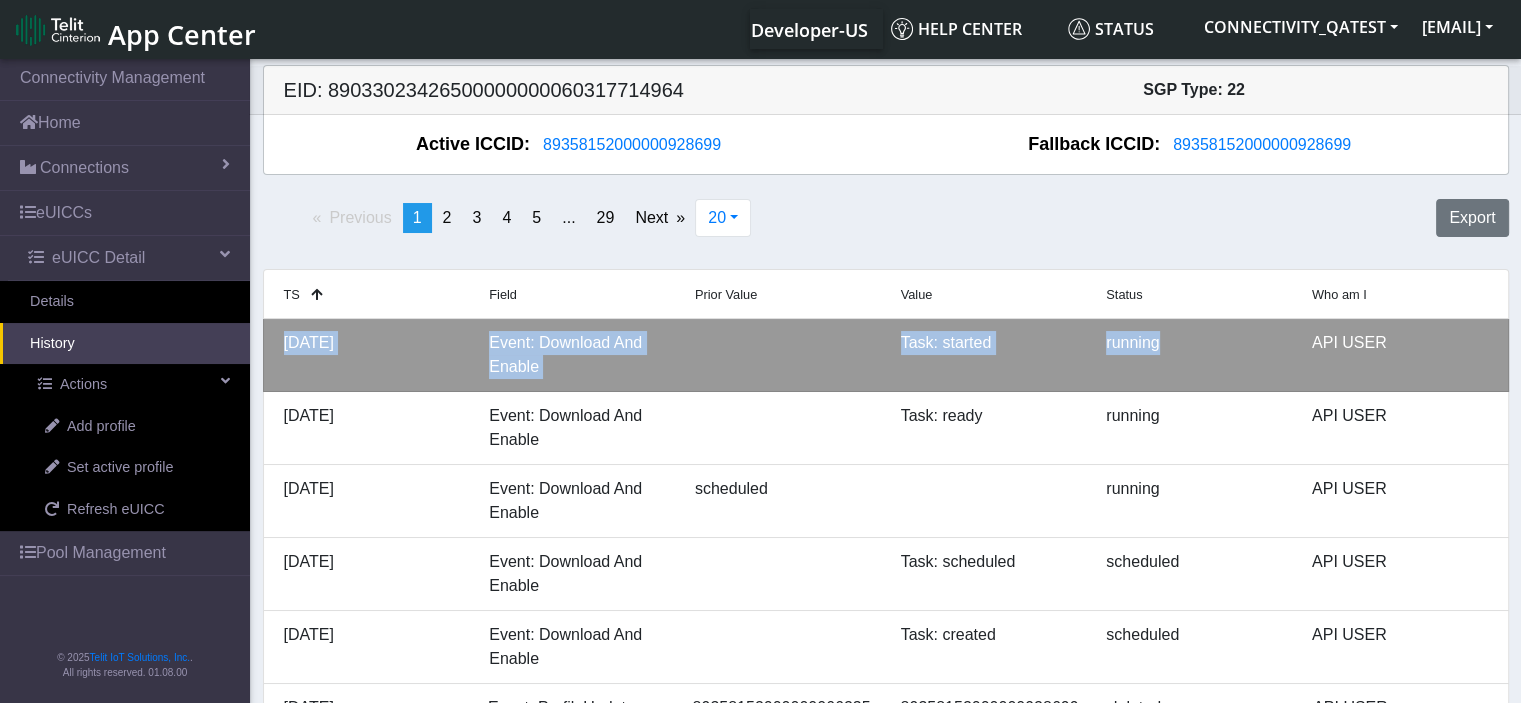 drag, startPoint x: 1186, startPoint y: 349, endPoint x: 262, endPoint y: 344, distance: 924.01355 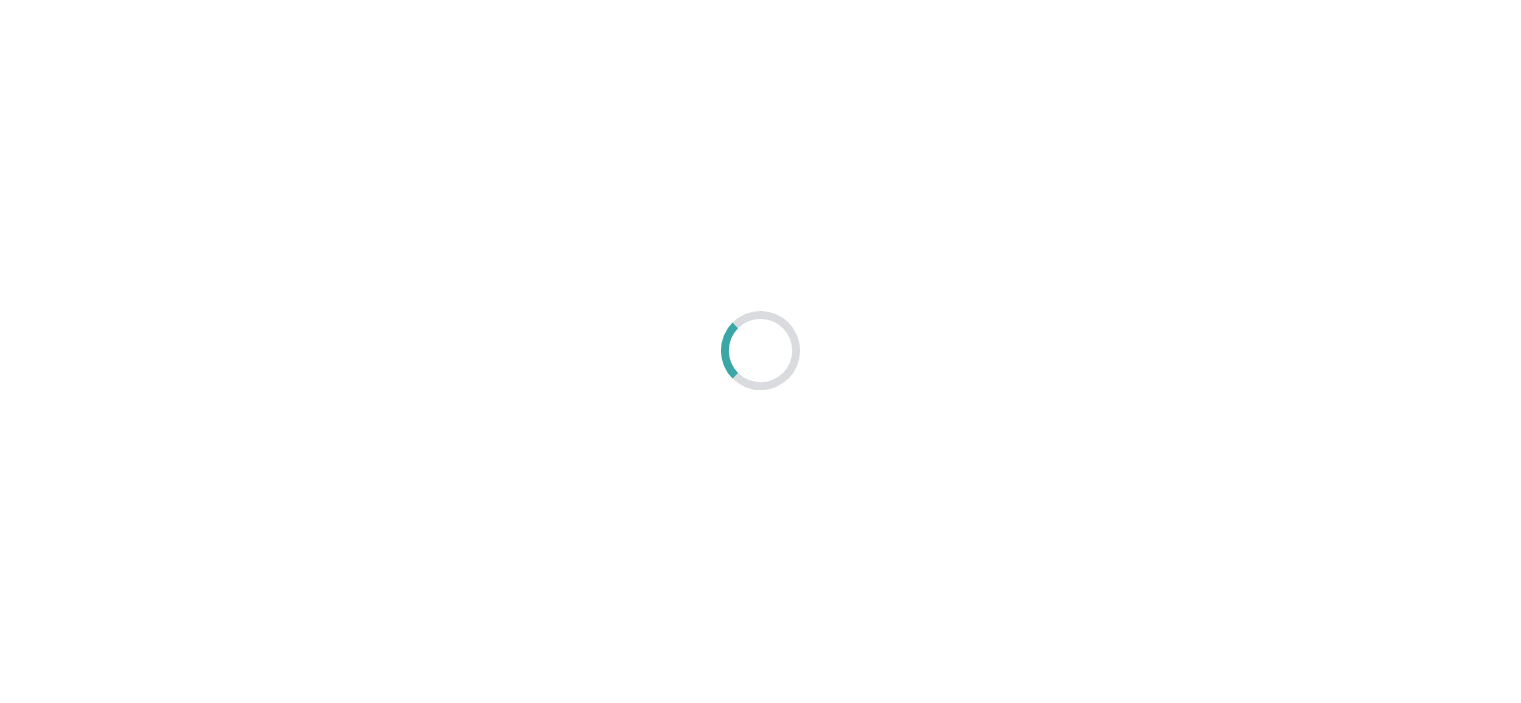 scroll, scrollTop: 0, scrollLeft: 0, axis: both 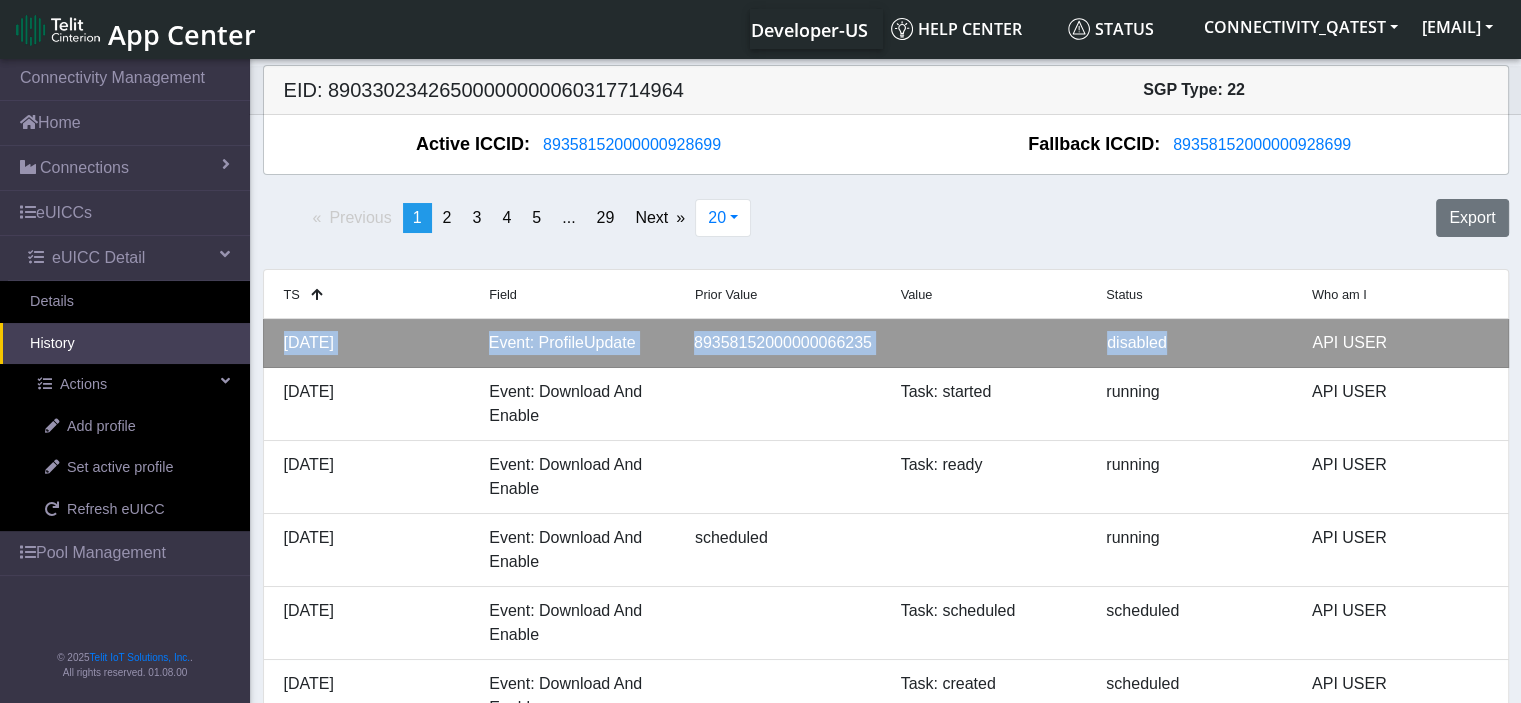 drag, startPoint x: 1191, startPoint y: 359, endPoint x: 276, endPoint y: 340, distance: 915.19727 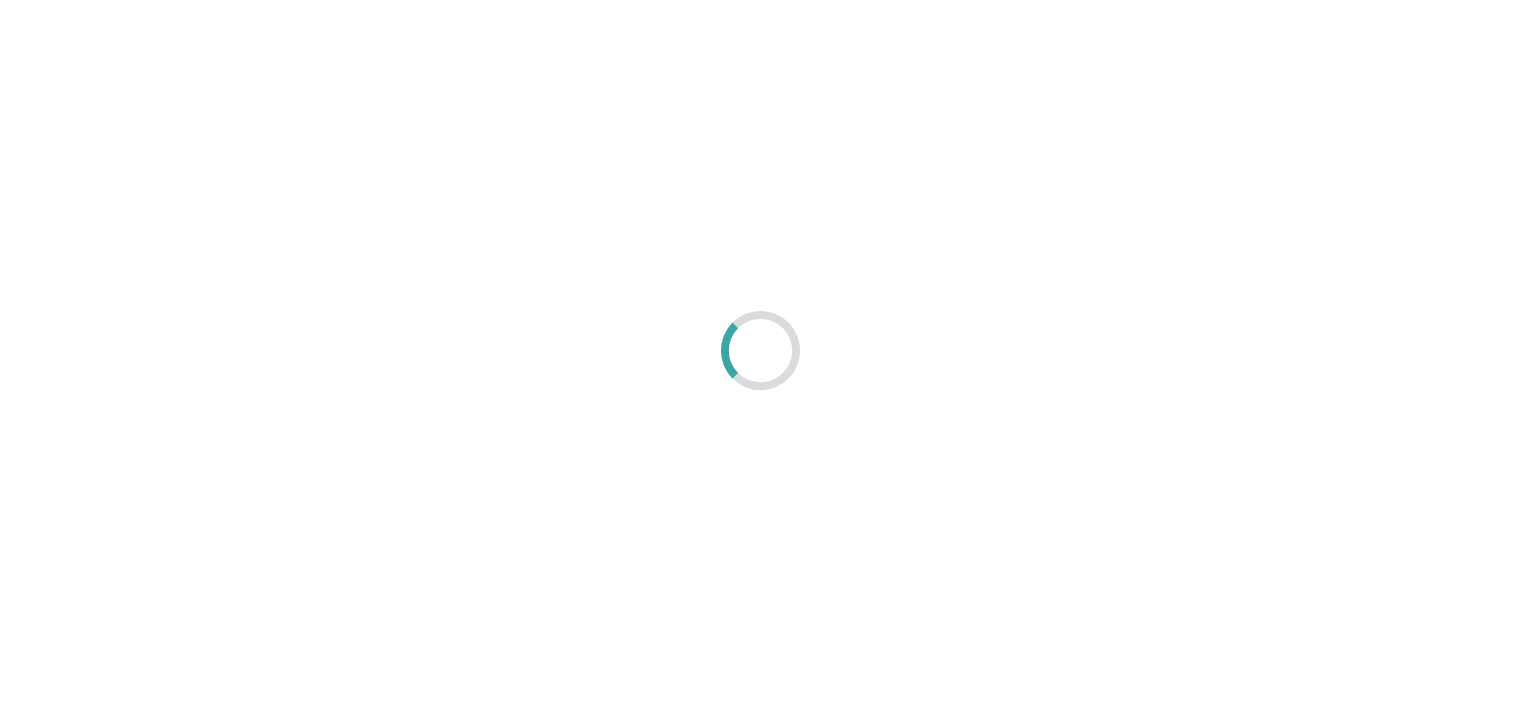 scroll, scrollTop: 0, scrollLeft: 0, axis: both 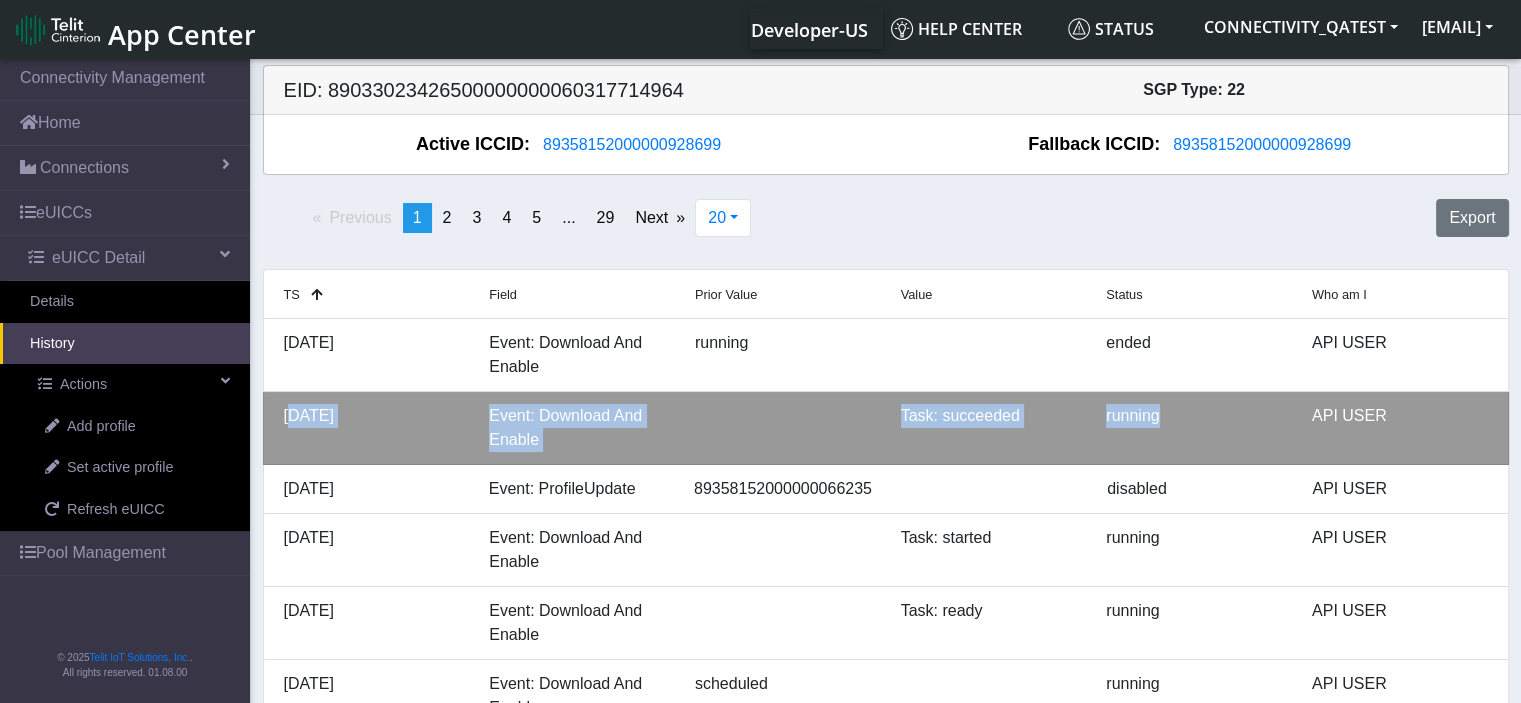 drag, startPoint x: 1164, startPoint y: 417, endPoint x: 288, endPoint y: 416, distance: 876.00055 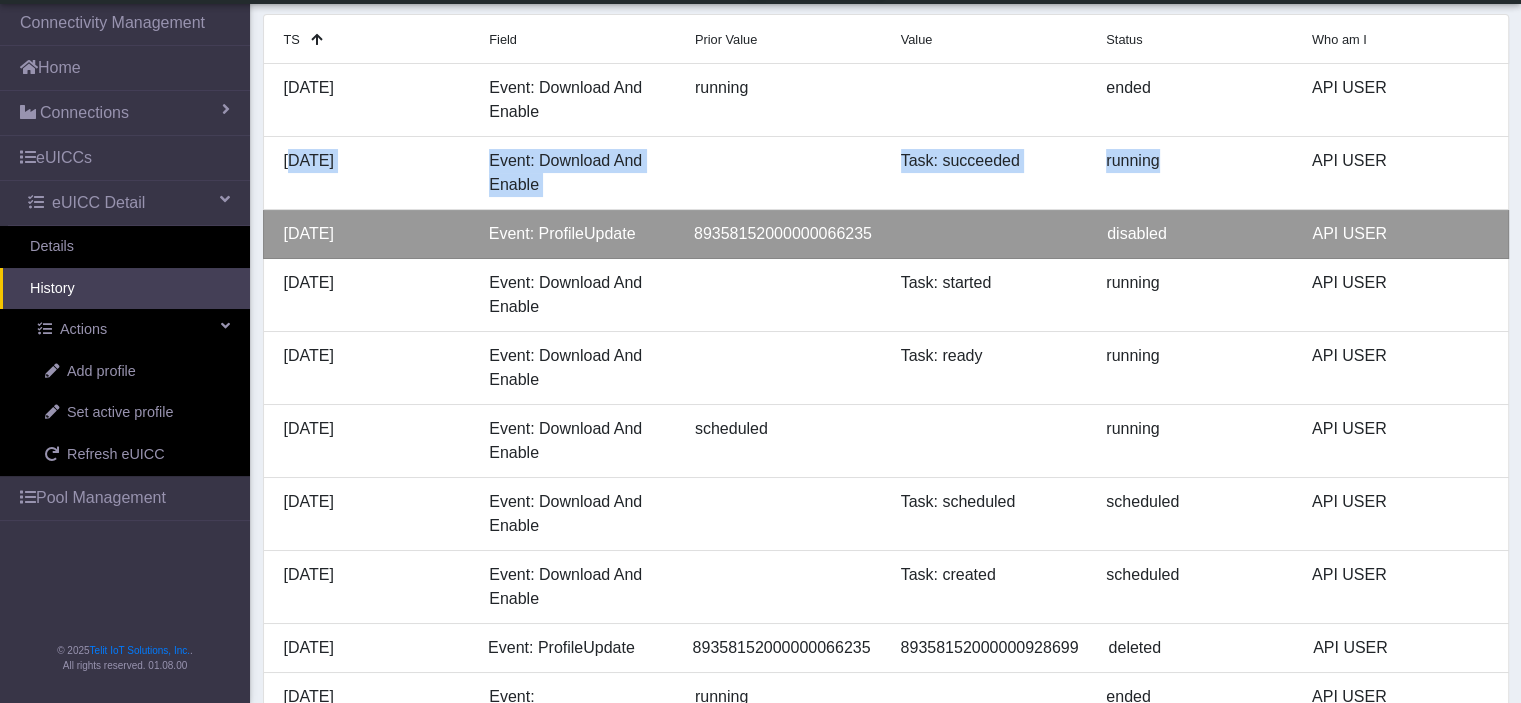 scroll, scrollTop: 0, scrollLeft: 0, axis: both 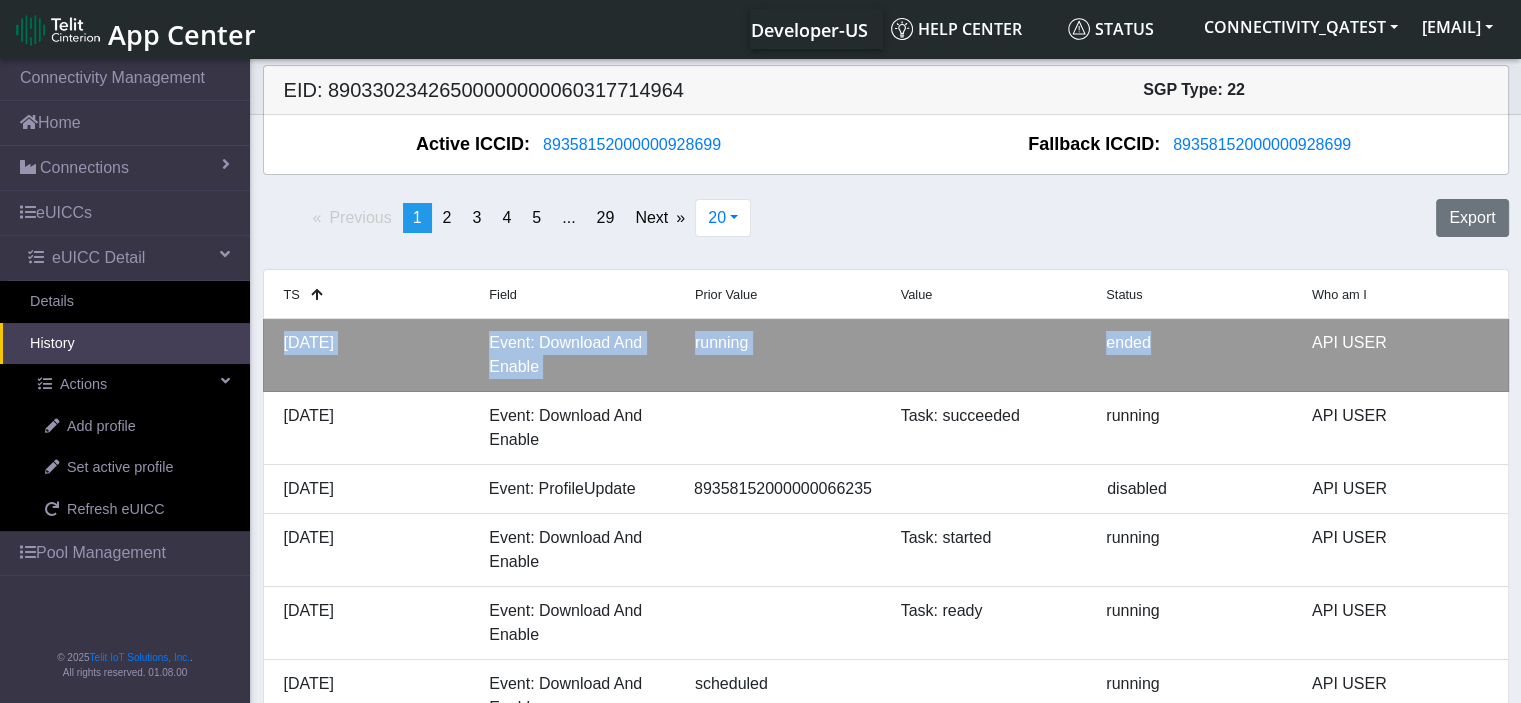 drag, startPoint x: 1172, startPoint y: 350, endPoint x: 264, endPoint y: 353, distance: 908.00494 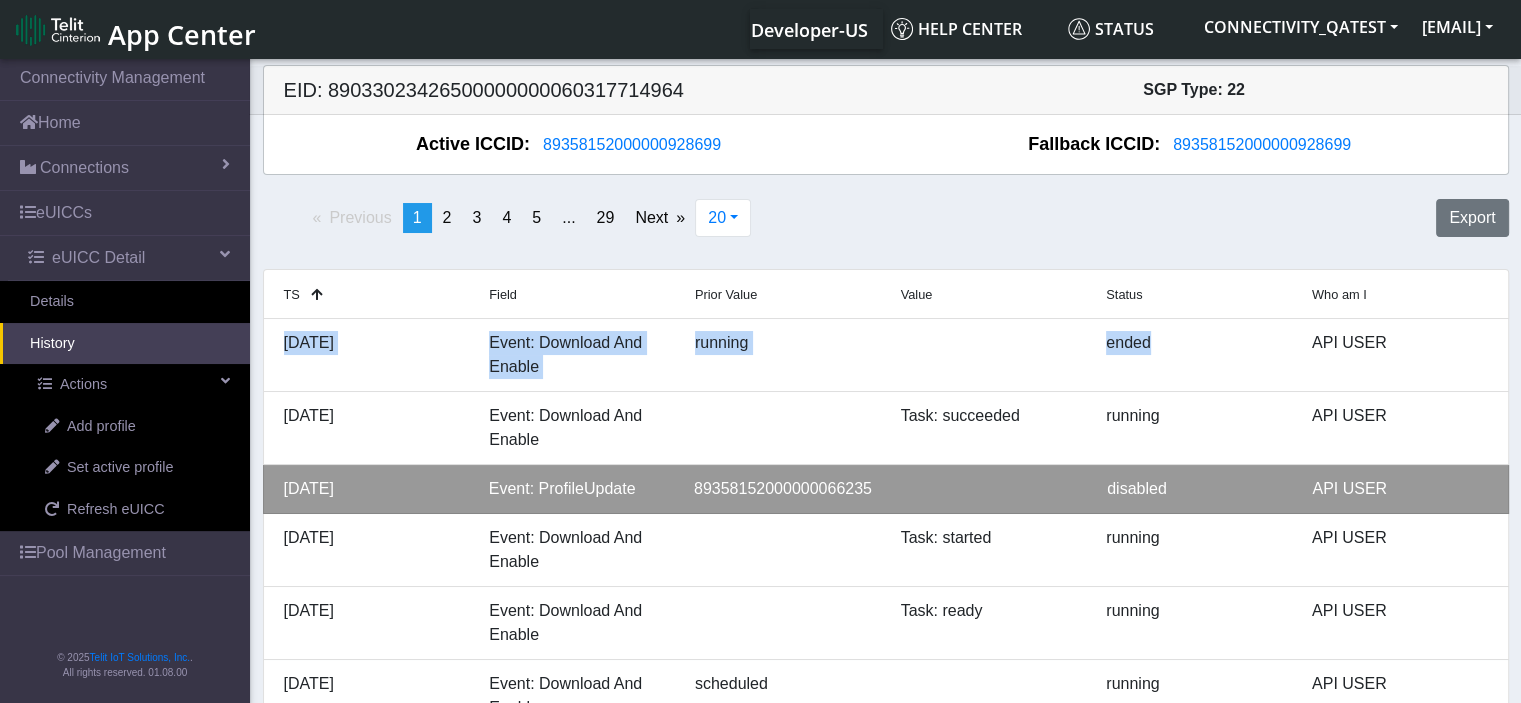 click 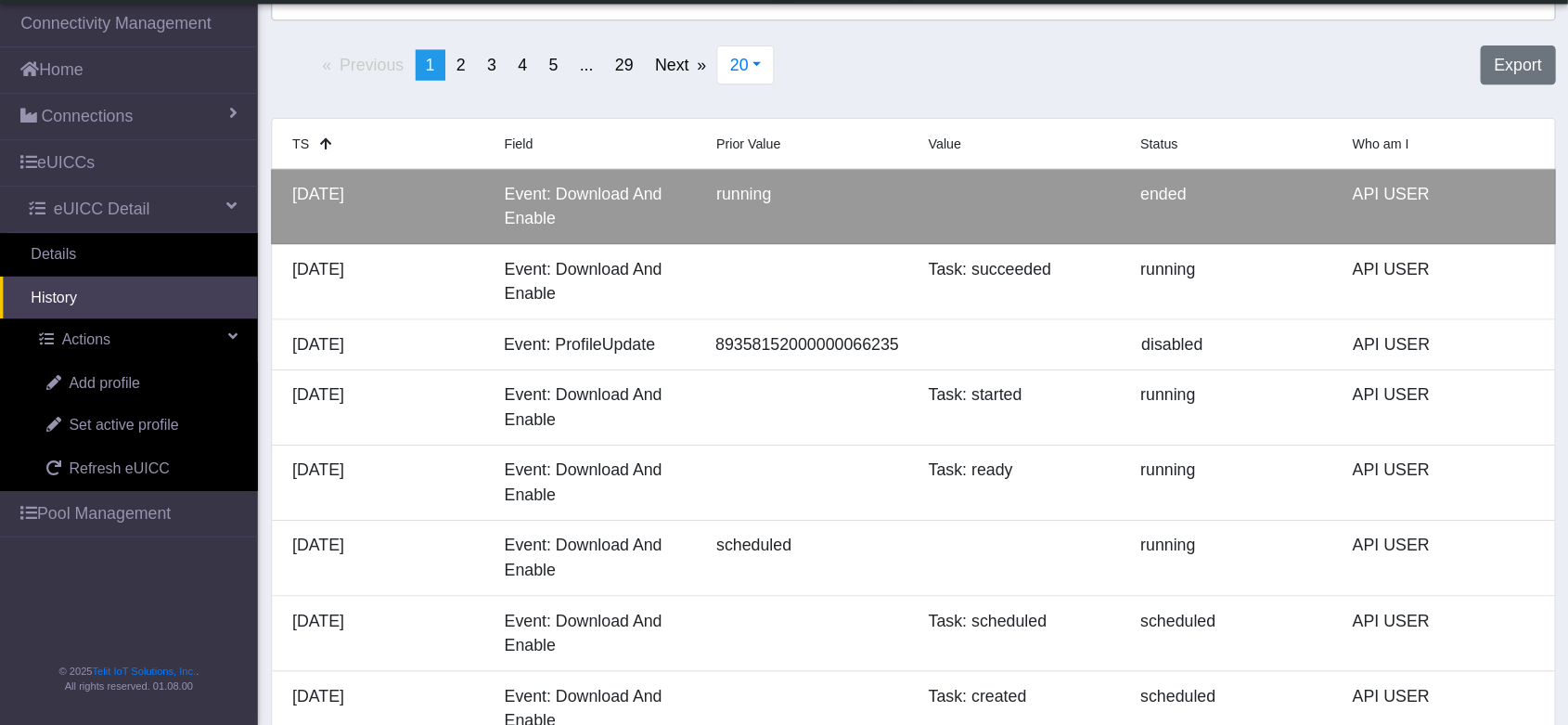 scroll, scrollTop: 186, scrollLeft: 0, axis: vertical 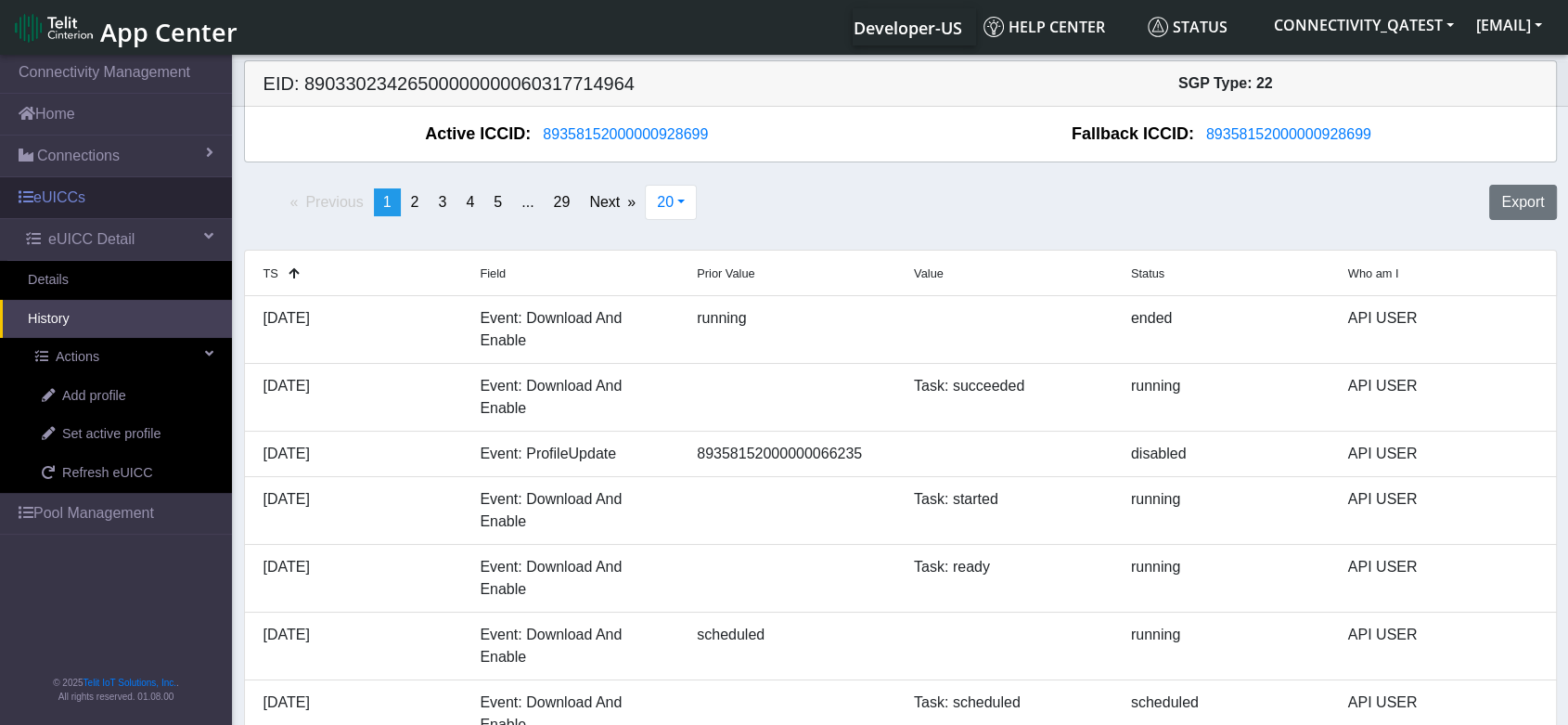 click on "eUICCs" at bounding box center (116, 198) 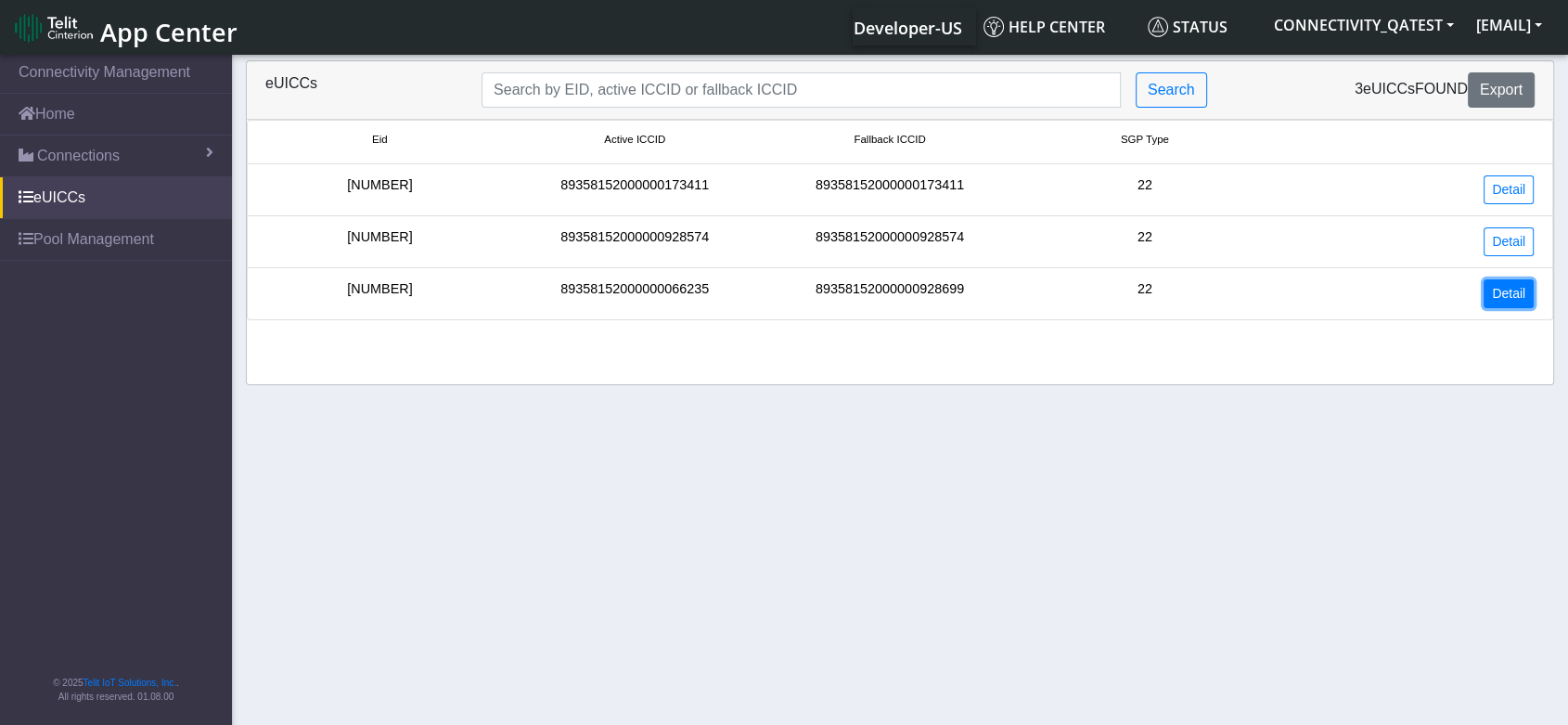 click on "Detail" at bounding box center [1509, 293] 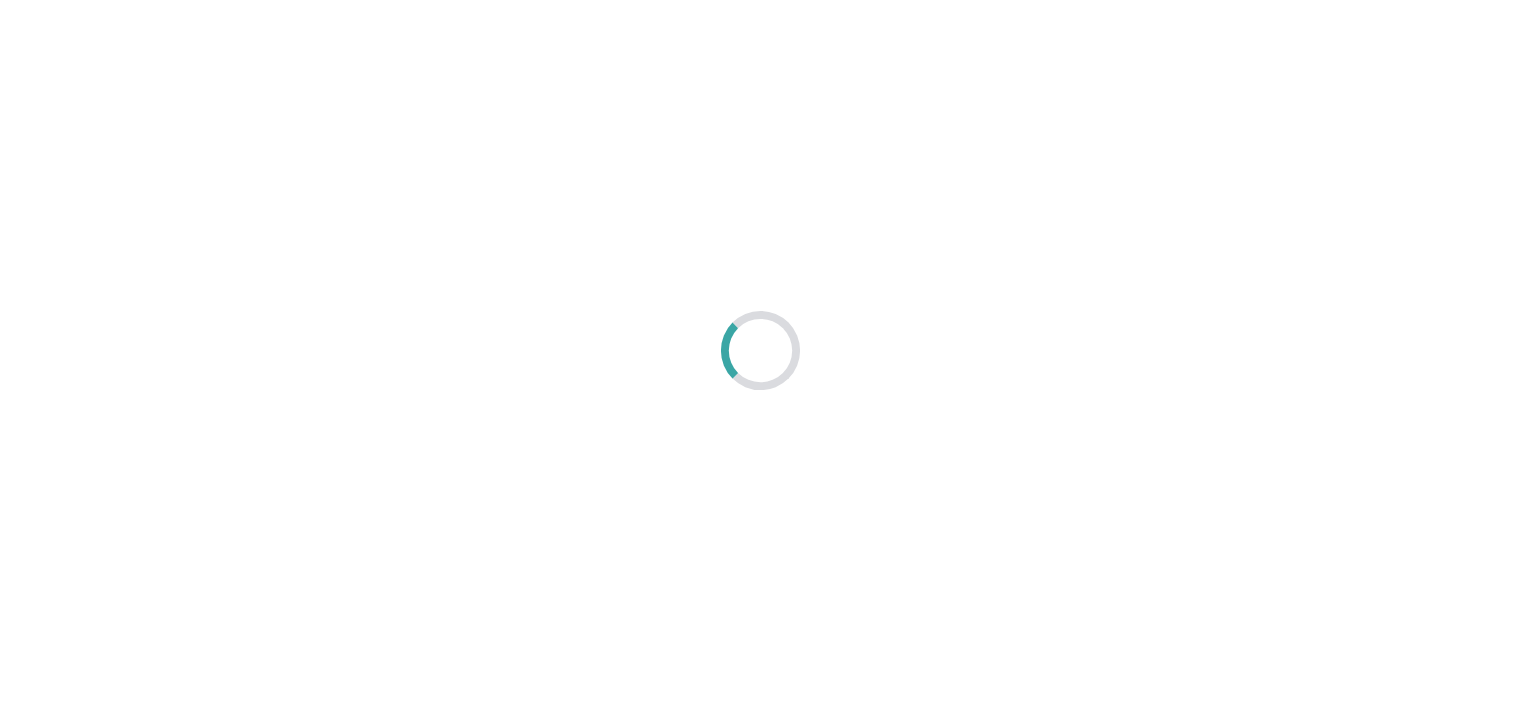scroll, scrollTop: 0, scrollLeft: 0, axis: both 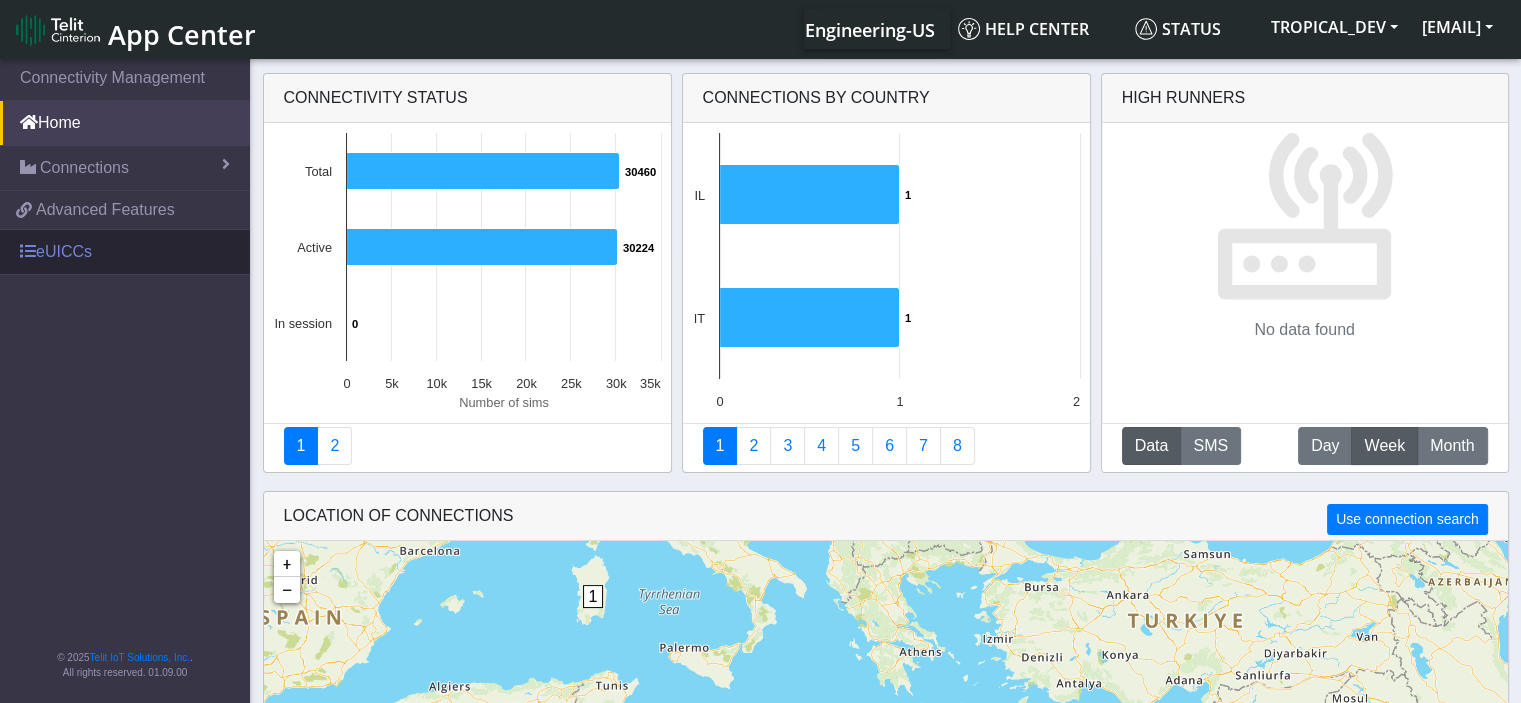 click on "eUICCs" at bounding box center (125, 252) 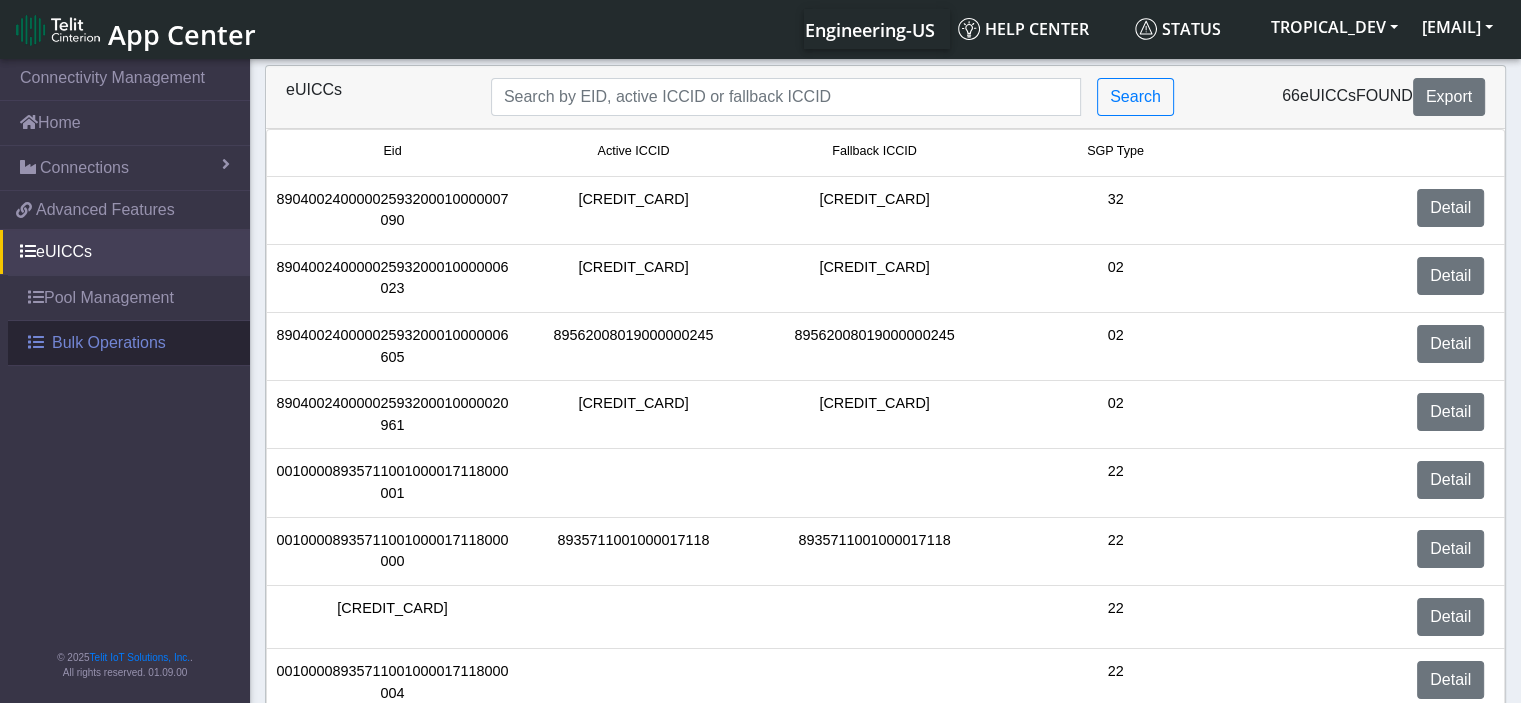 click on "Bulk Operations" at bounding box center (109, 343) 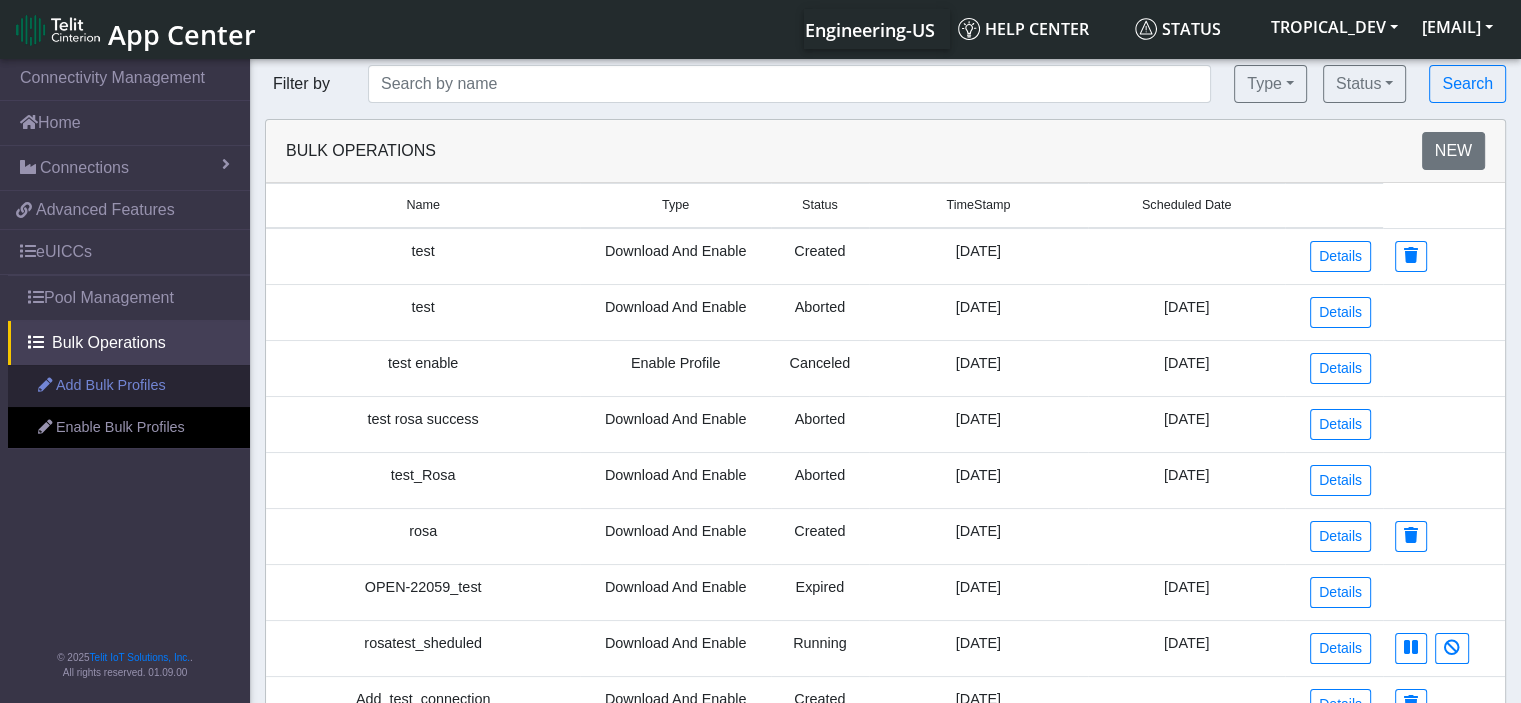 click on "Add Bulk Profiles" at bounding box center [129, 386] 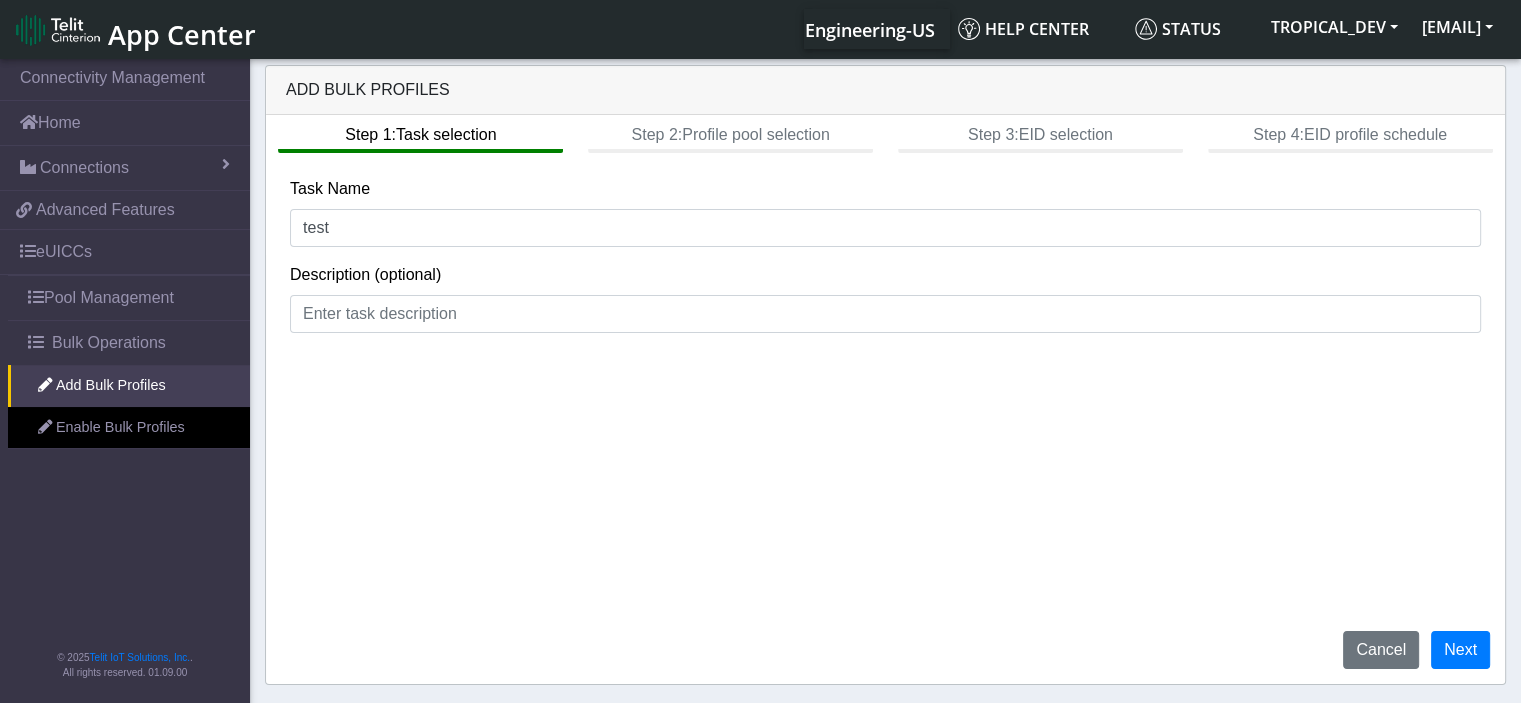 click on "App Center" at bounding box center (182, 34) 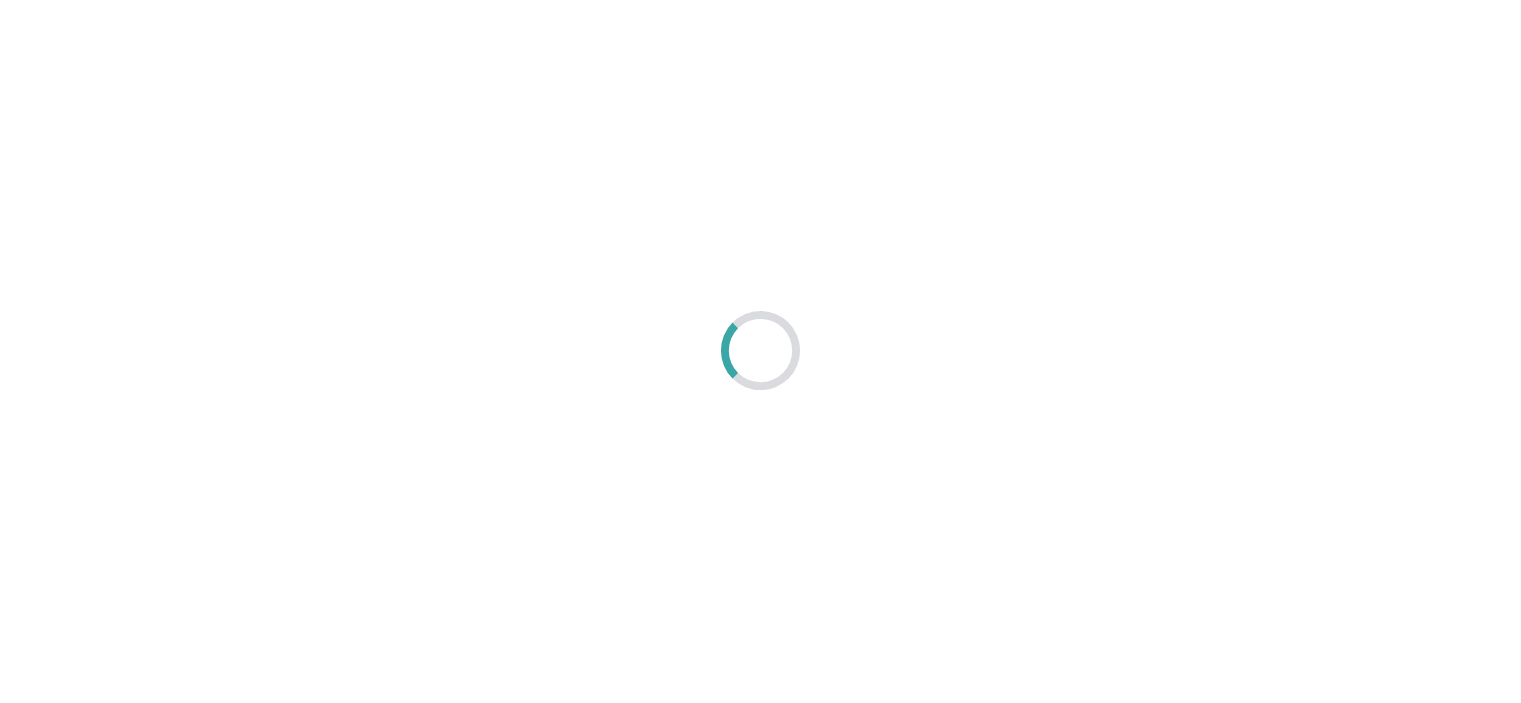 scroll, scrollTop: 0, scrollLeft: 0, axis: both 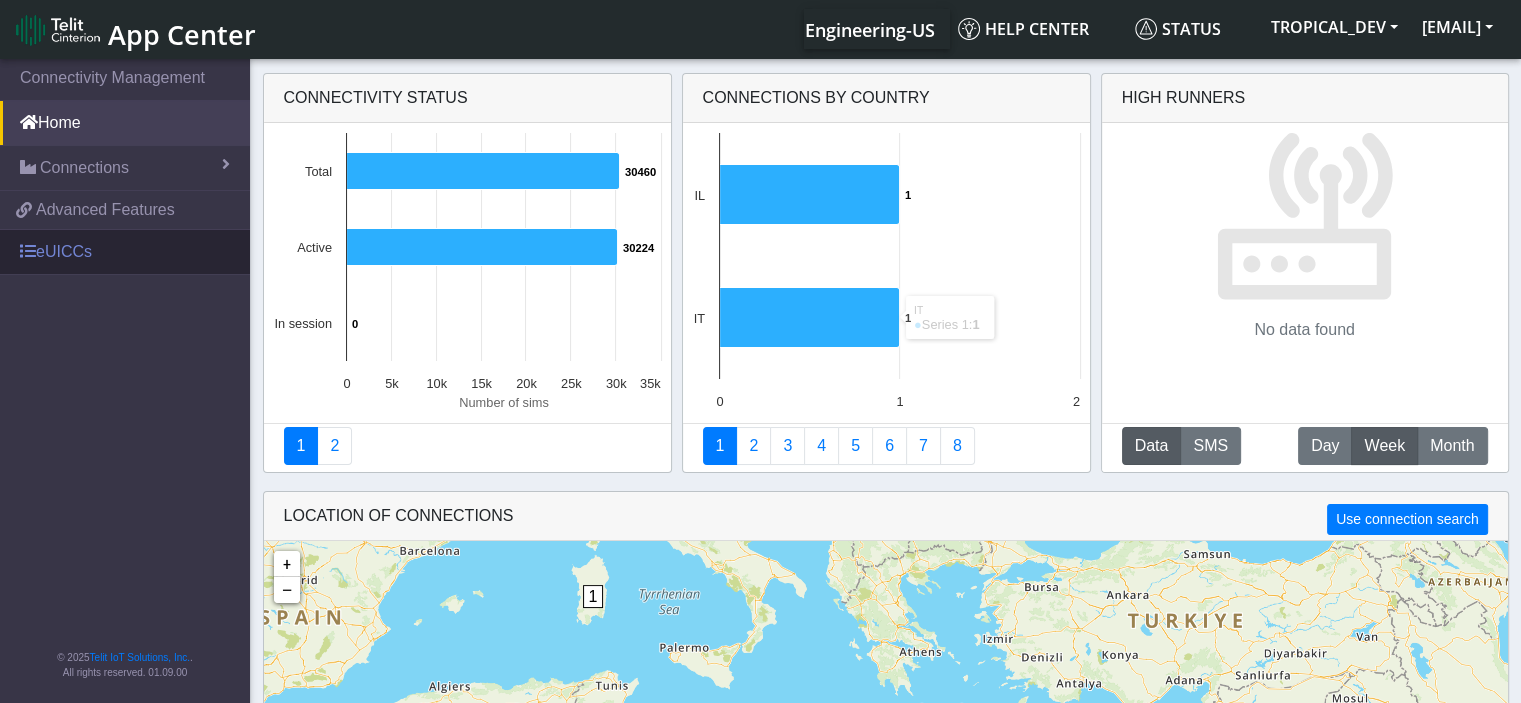 click on "eUICCs" at bounding box center (125, 252) 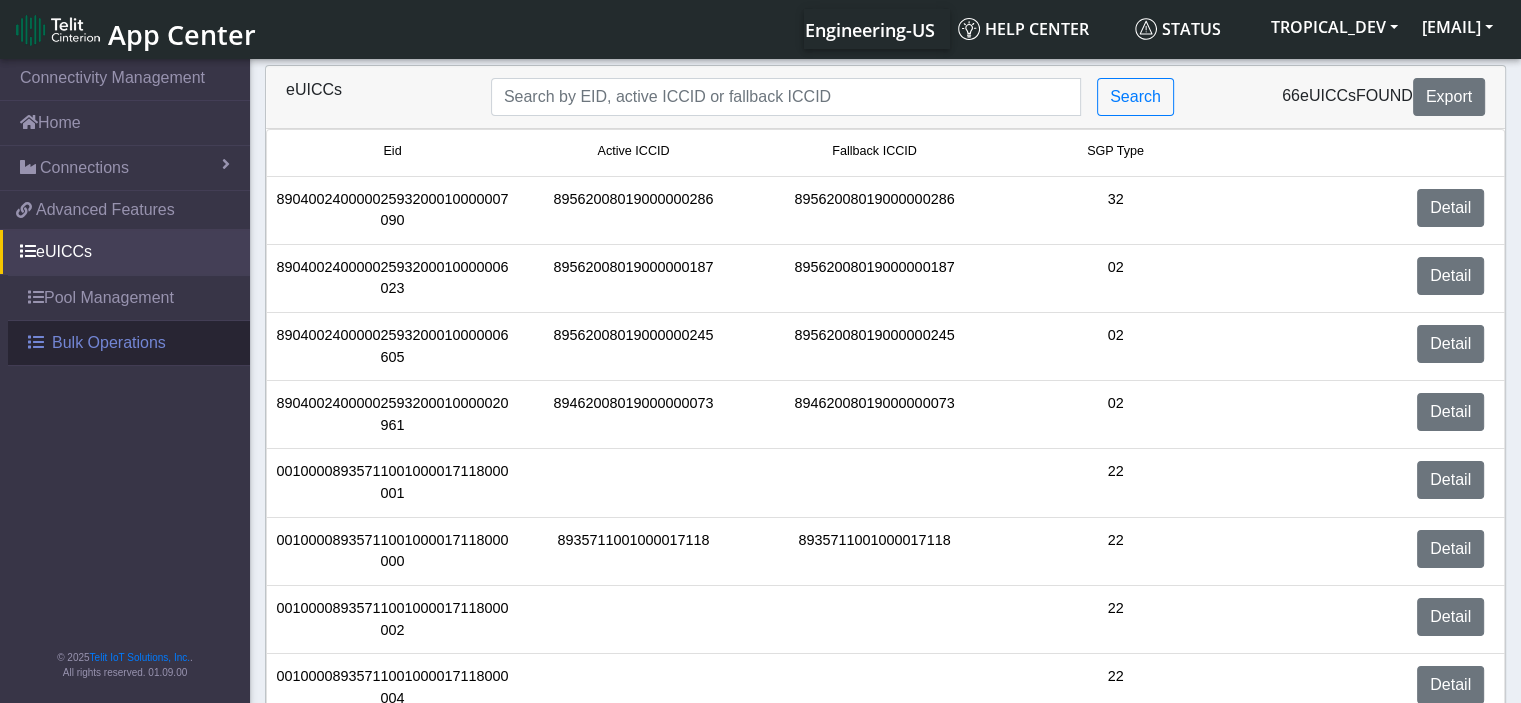 click on "Bulk Operations" at bounding box center (109, 343) 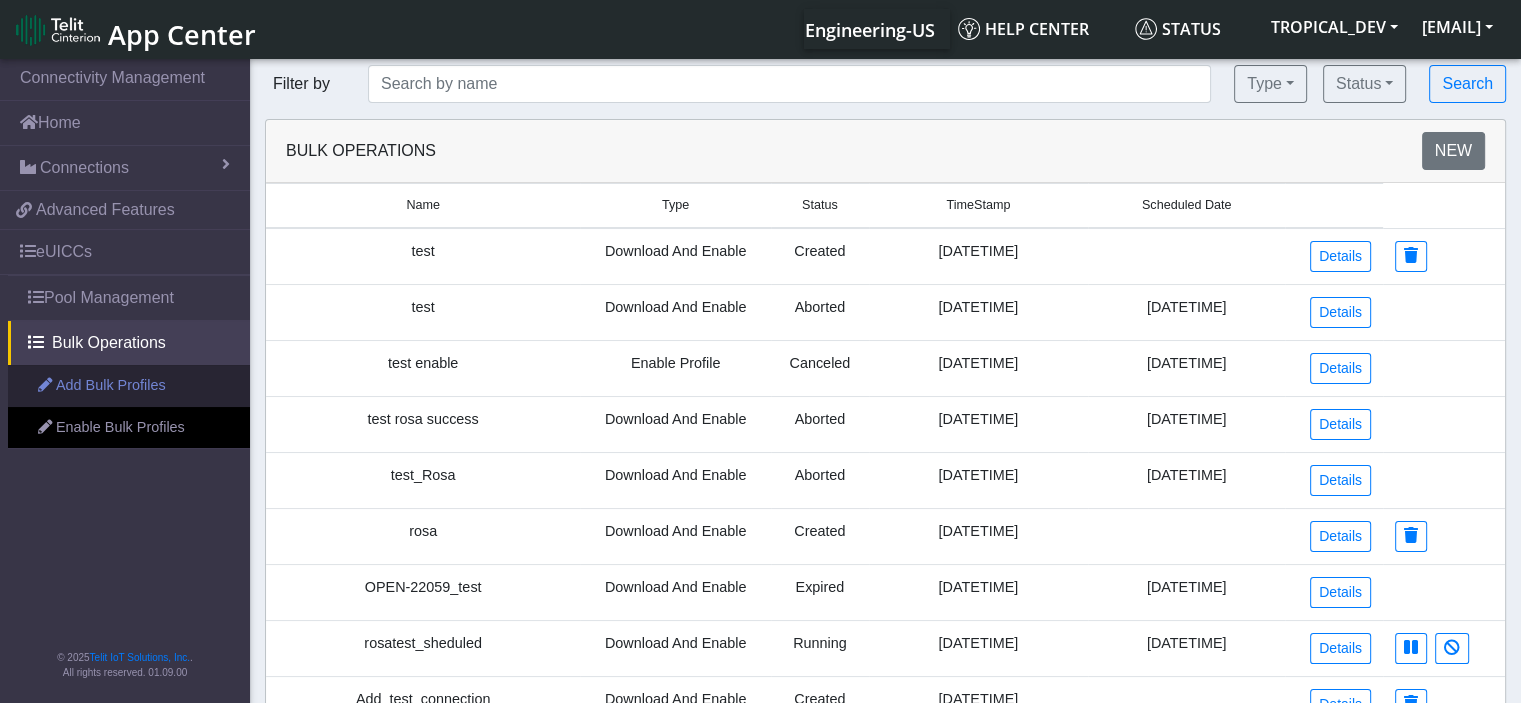 click on "Add Bulk Profiles" at bounding box center [129, 386] 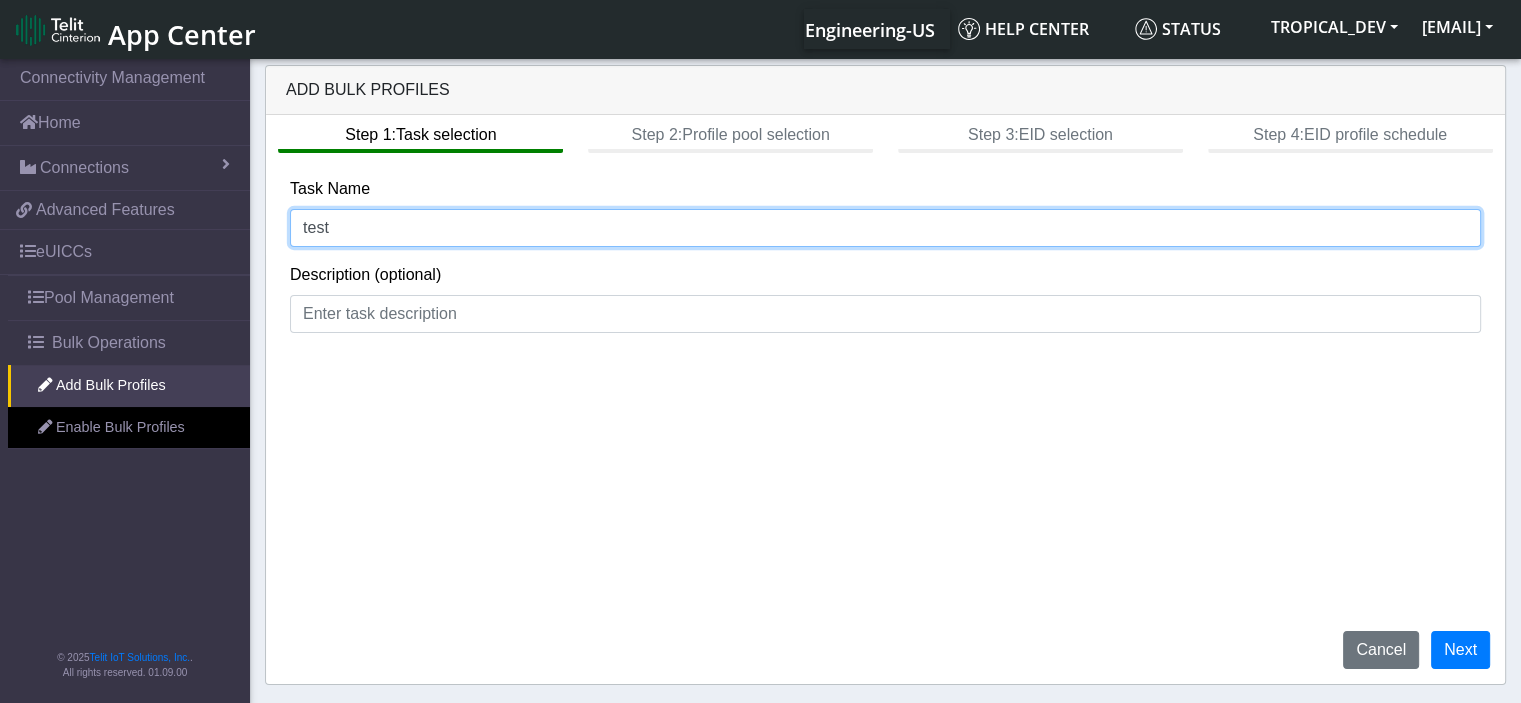 drag, startPoint x: 348, startPoint y: 220, endPoint x: 293, endPoint y: 230, distance: 55.9017 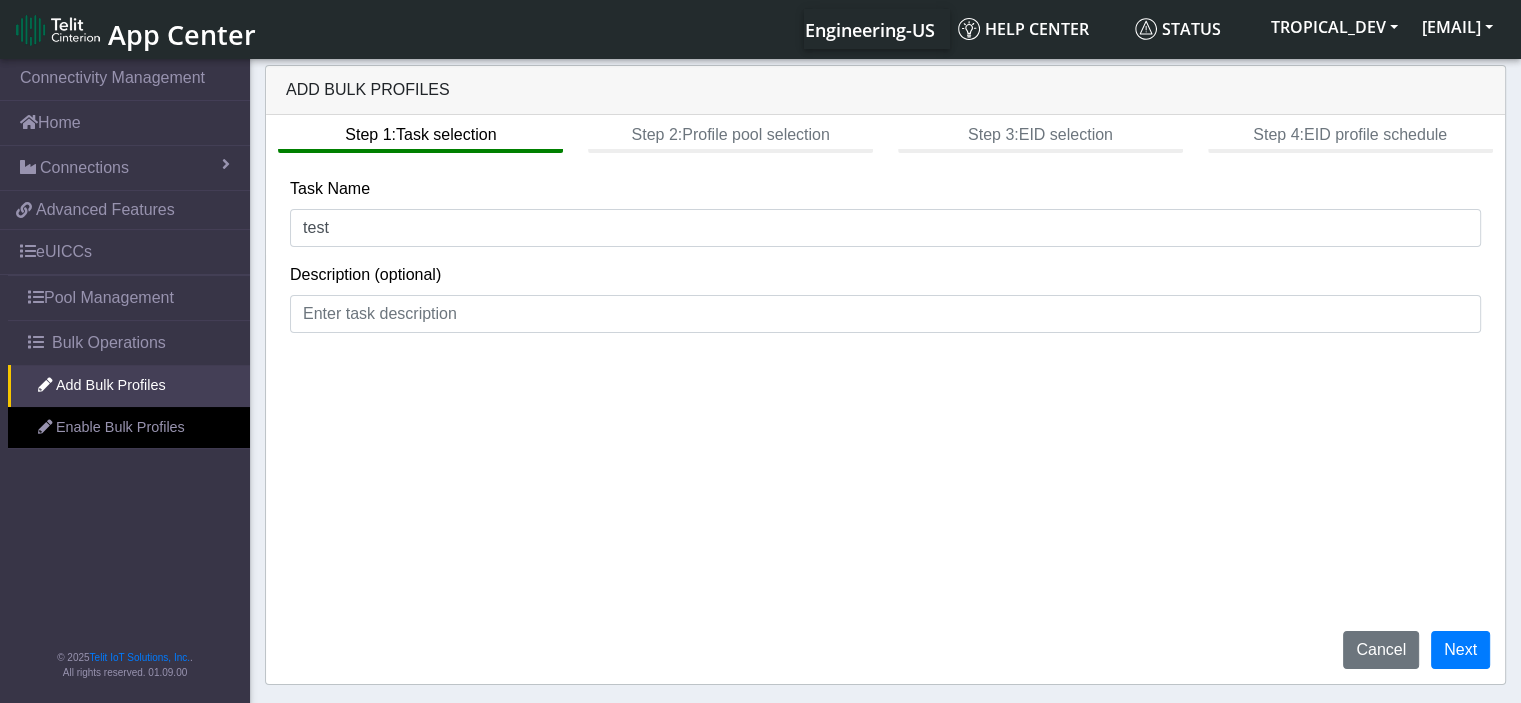 click on "Step 1:  Task selection  Step 2:  Profile pool selection  Step 3:  EID selection  Step 4:  EID profile schedule Task Name test Description (optional)  Cancel   Next" 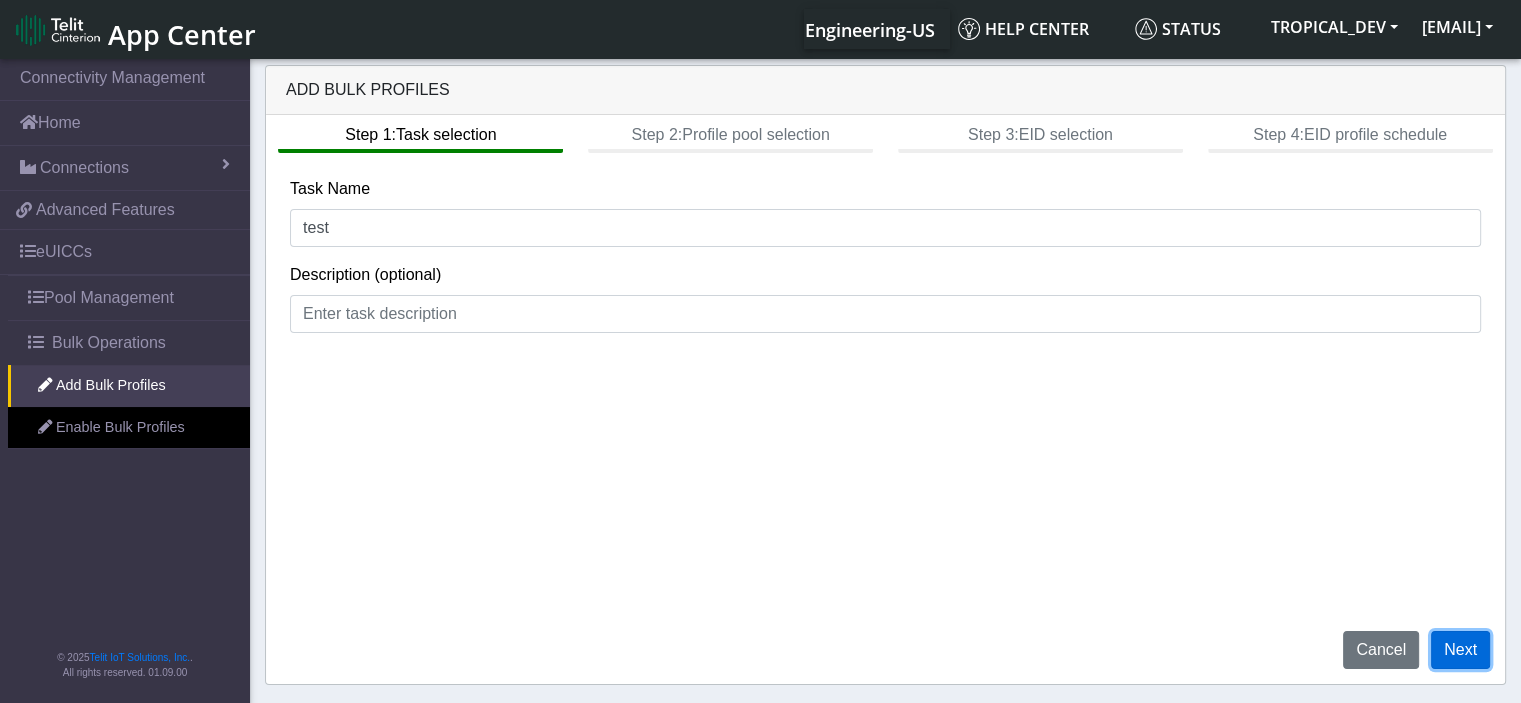 click on "Next" at bounding box center (1460, 650) 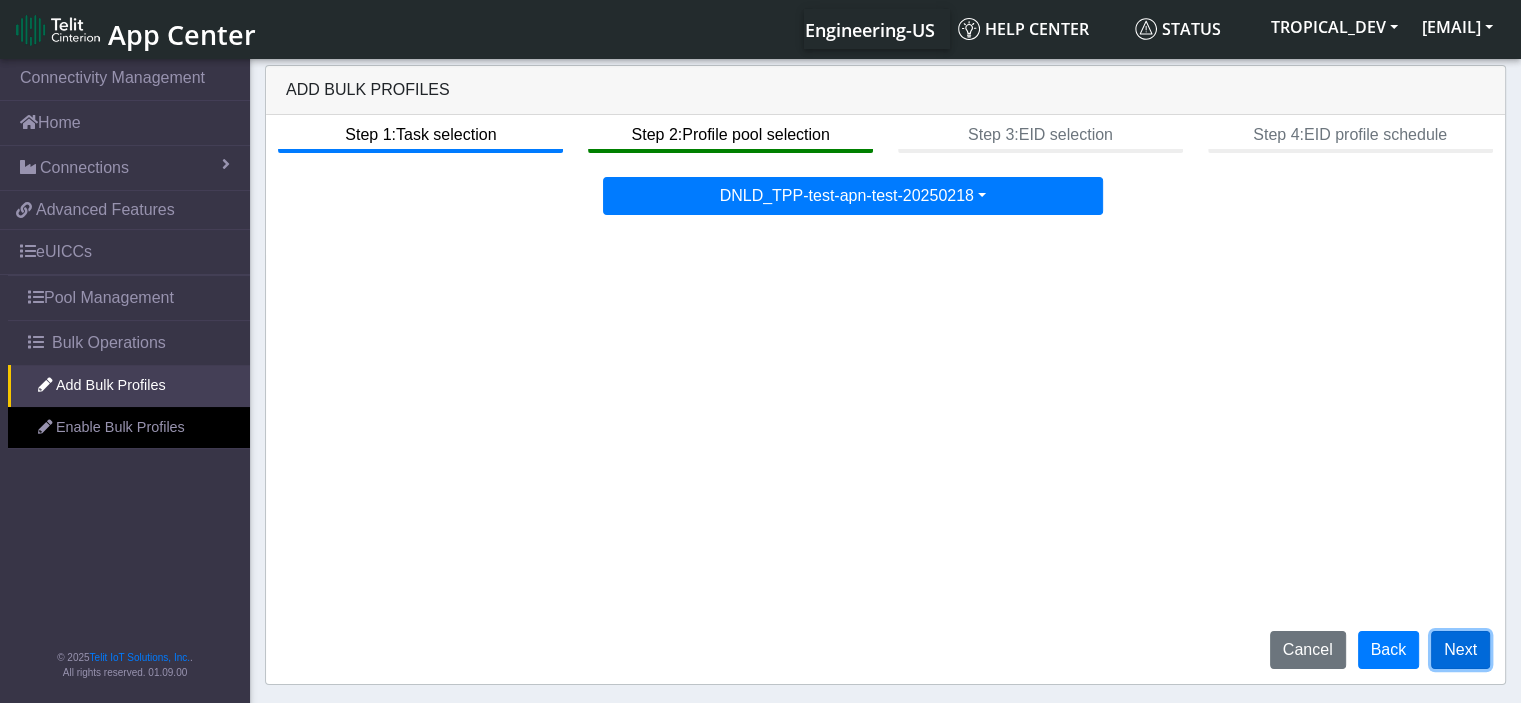 click on "Next" at bounding box center [1460, 650] 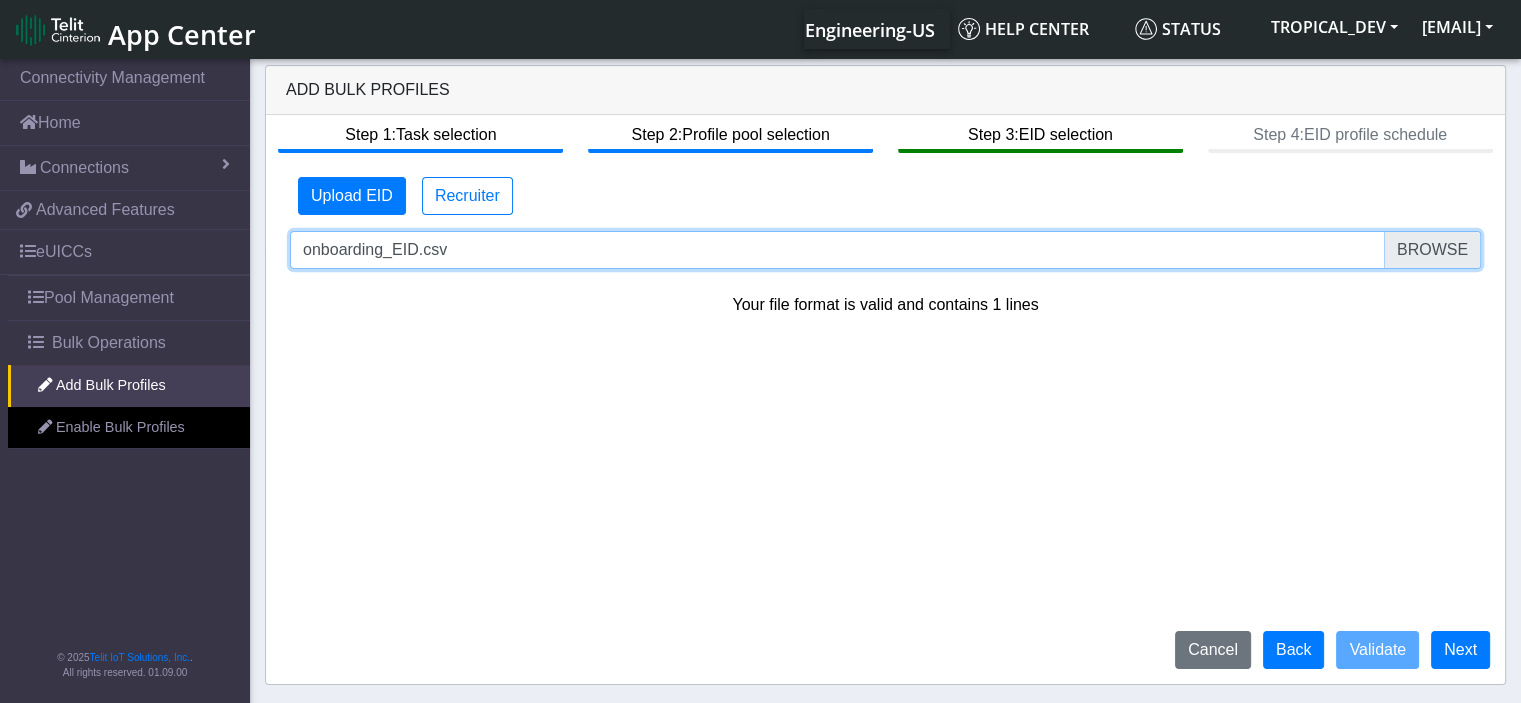 drag, startPoint x: 458, startPoint y: 260, endPoint x: 288, endPoint y: 260, distance: 170 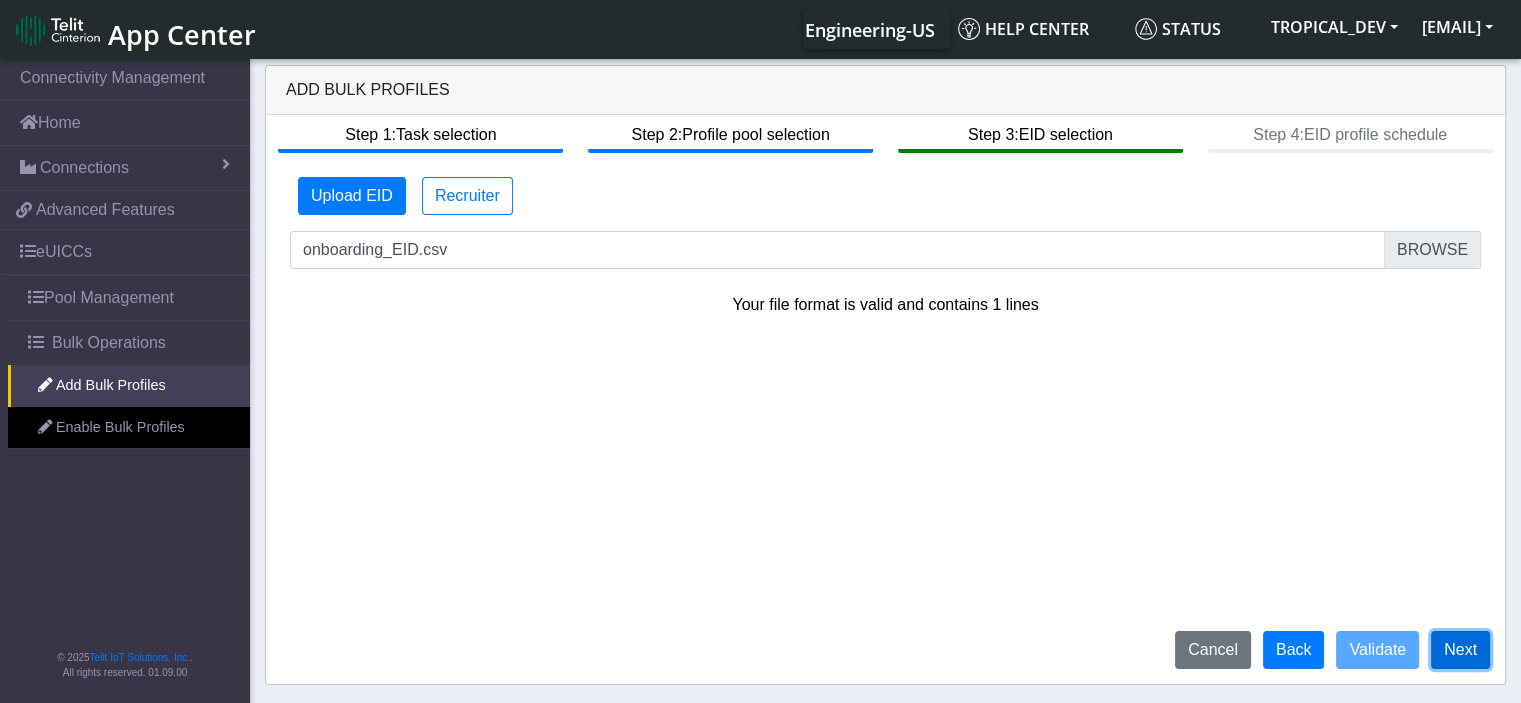 click on "Next" at bounding box center (1460, 650) 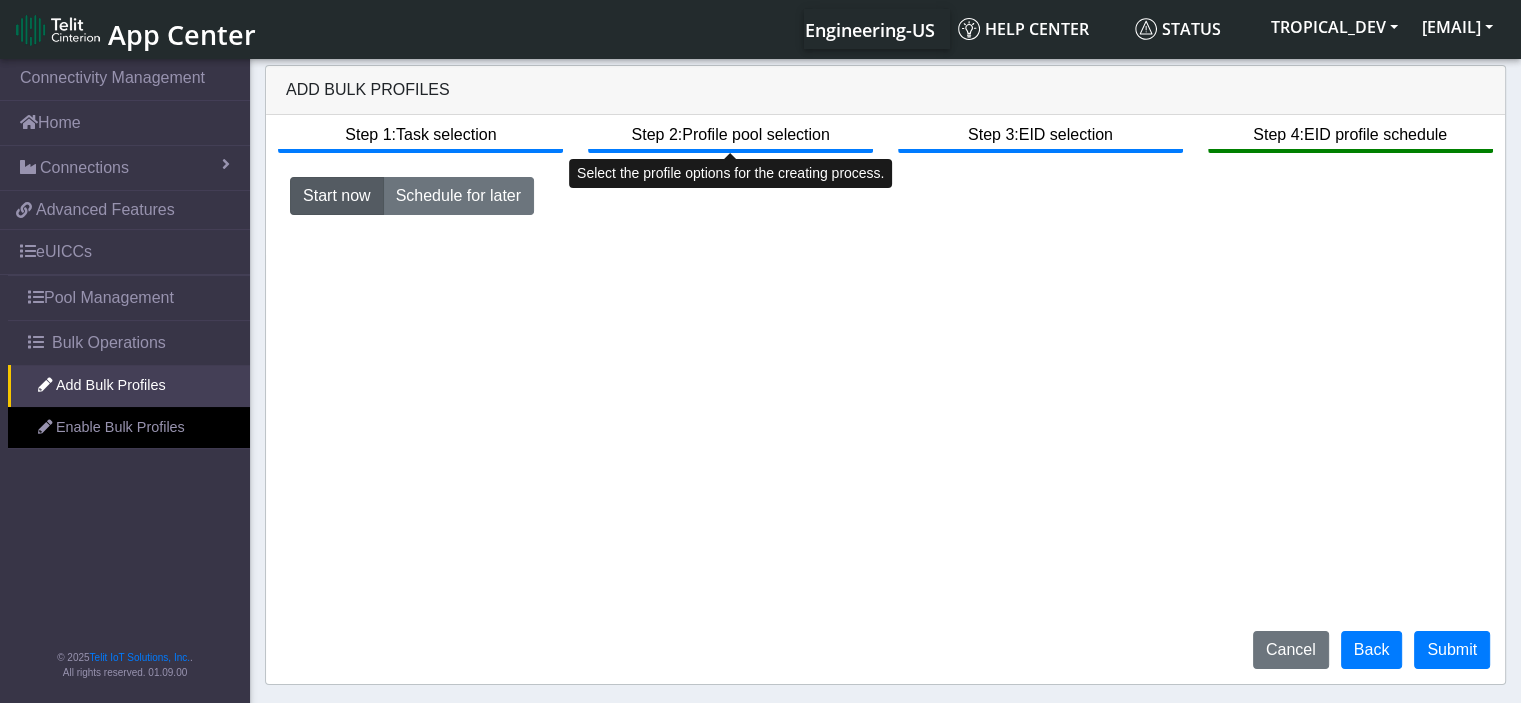 click on "Step 2:  Profile pool selection" 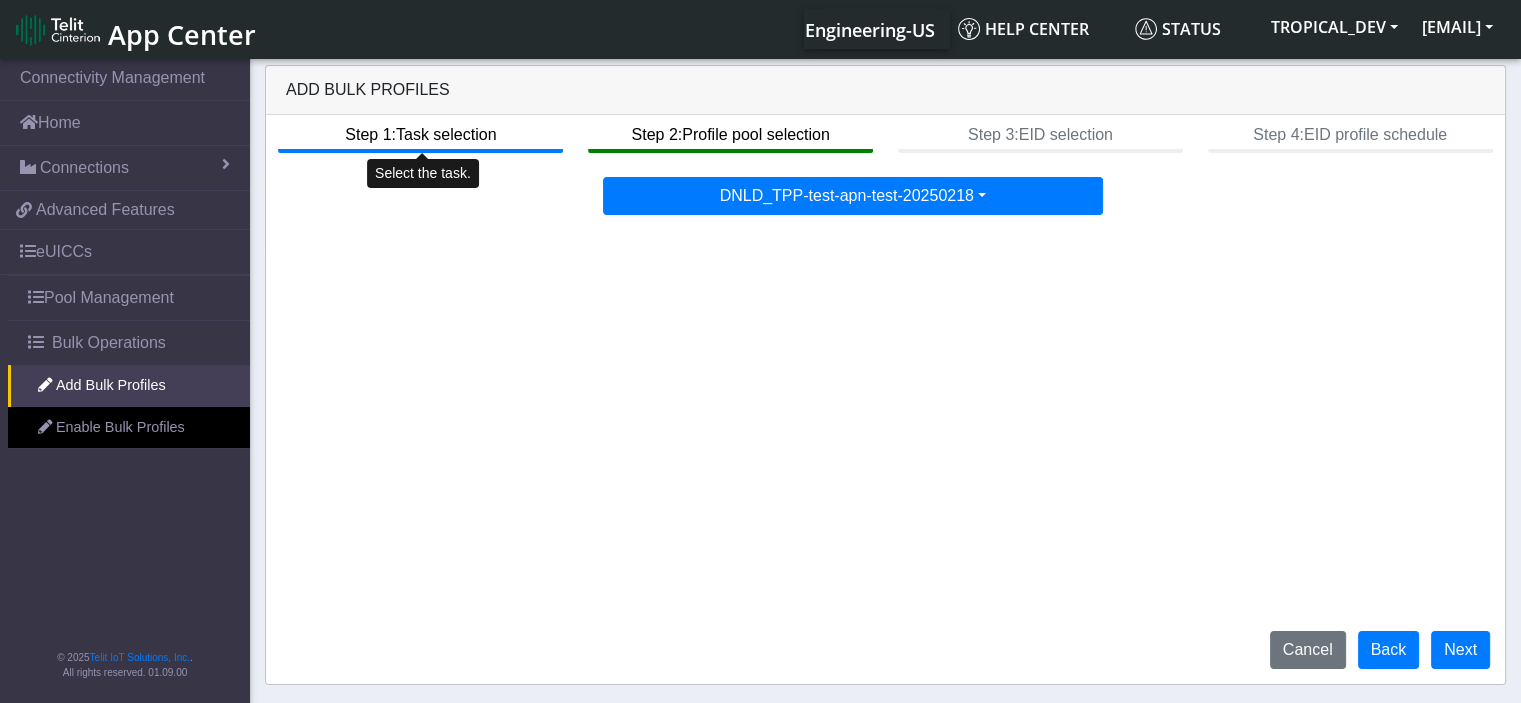 click on "Step 1:  Task selection" 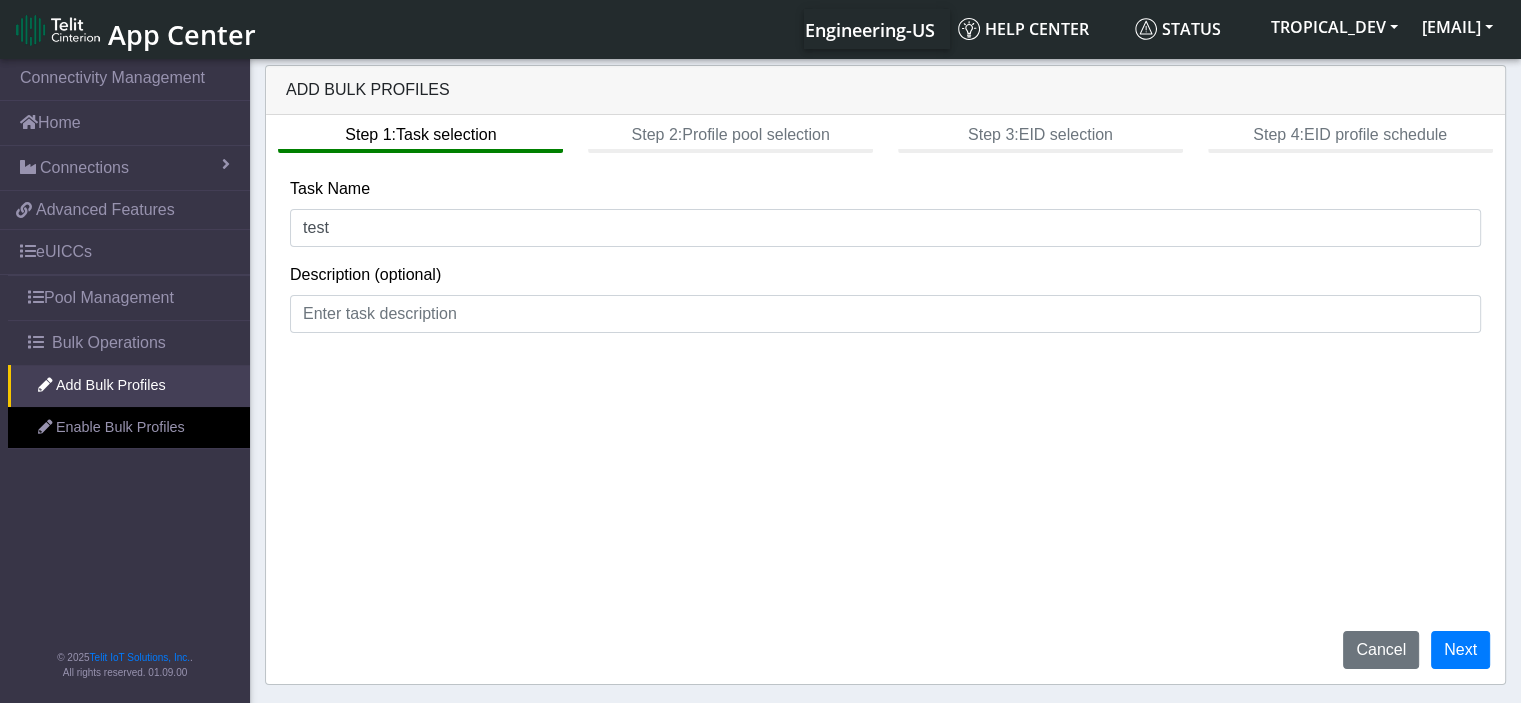click on "Step 1:  Task selection  Step 2:  Profile pool selection  Step 3:  EID selection  Step 4:  EID profile schedule" 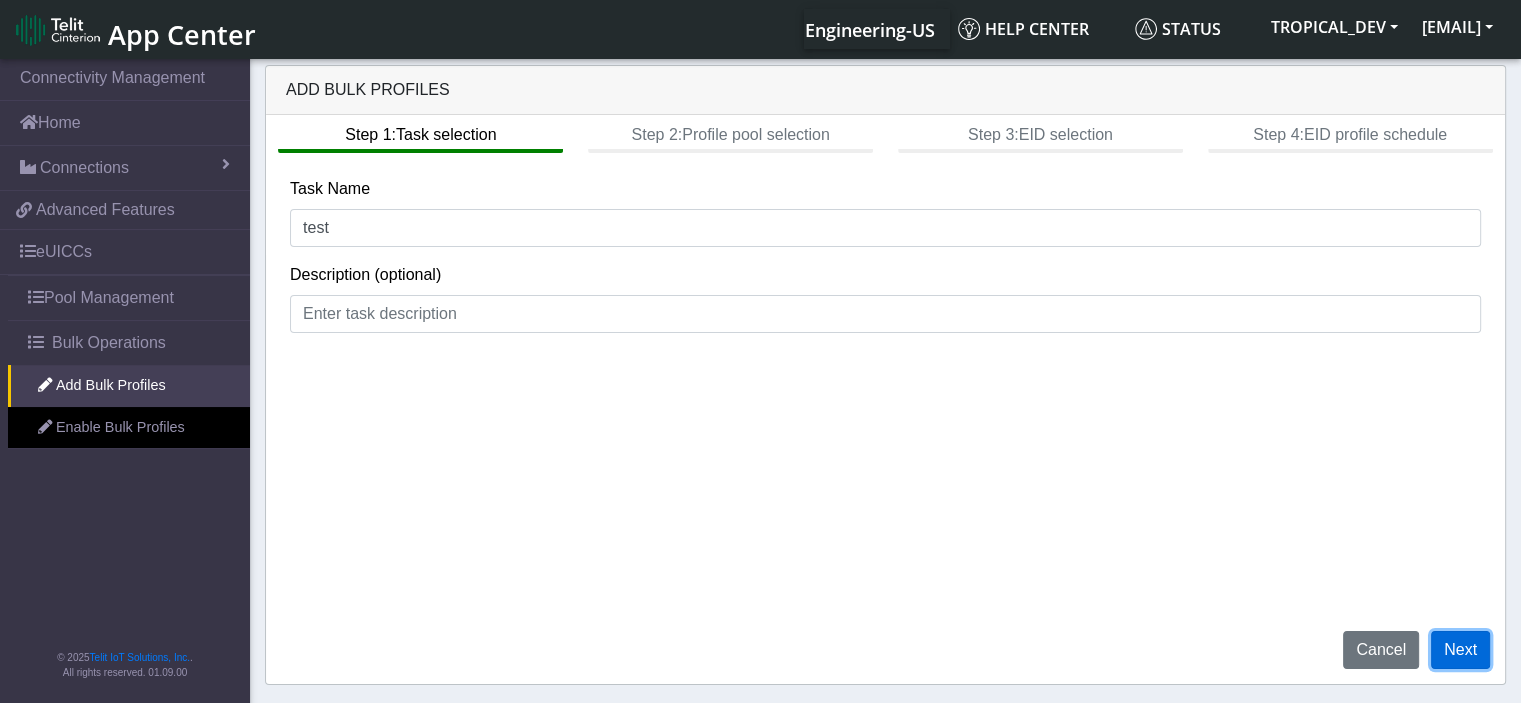 click on "Next" at bounding box center (1460, 650) 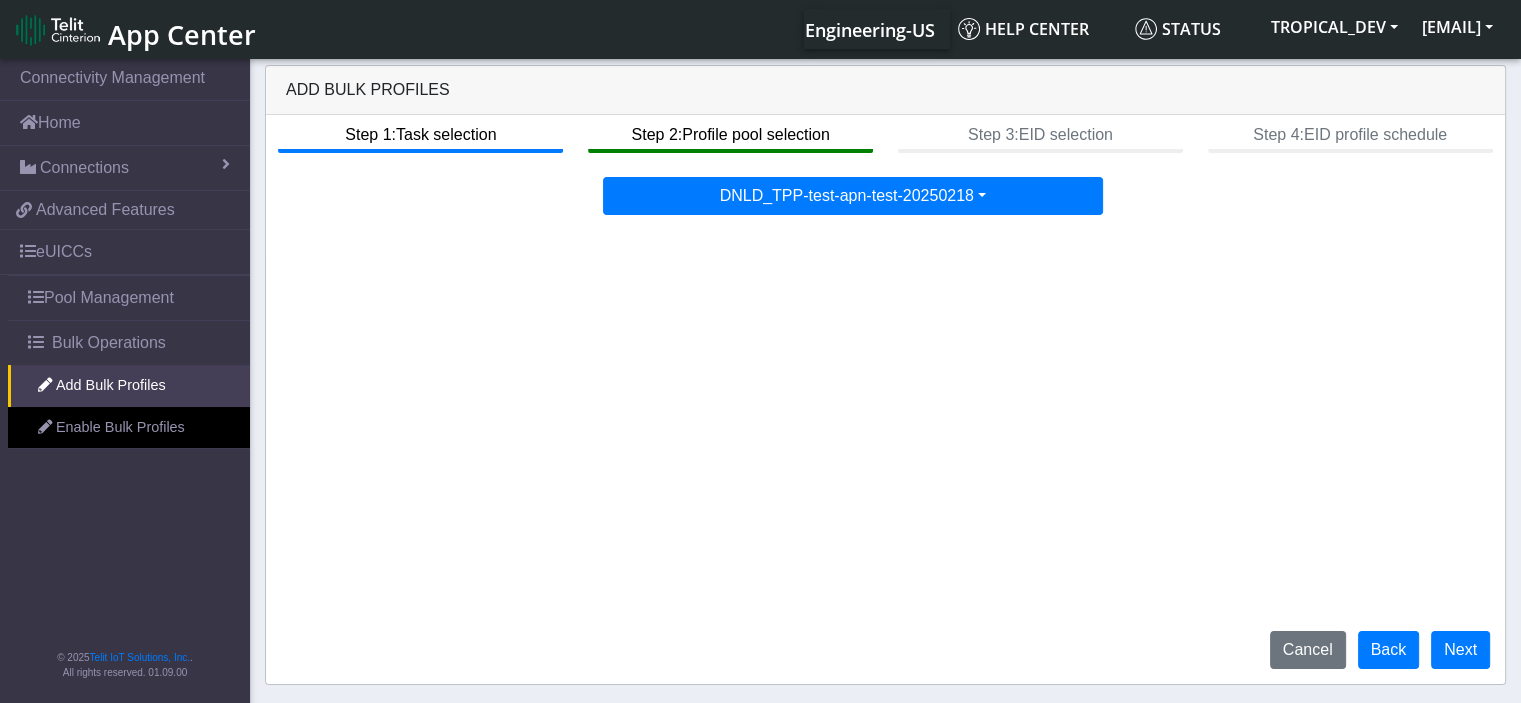 click on "Step 1:  Task selection  Step 2:  Profile pool selection  Step 3:  EID selection  Step 4:  EID profile schedule" 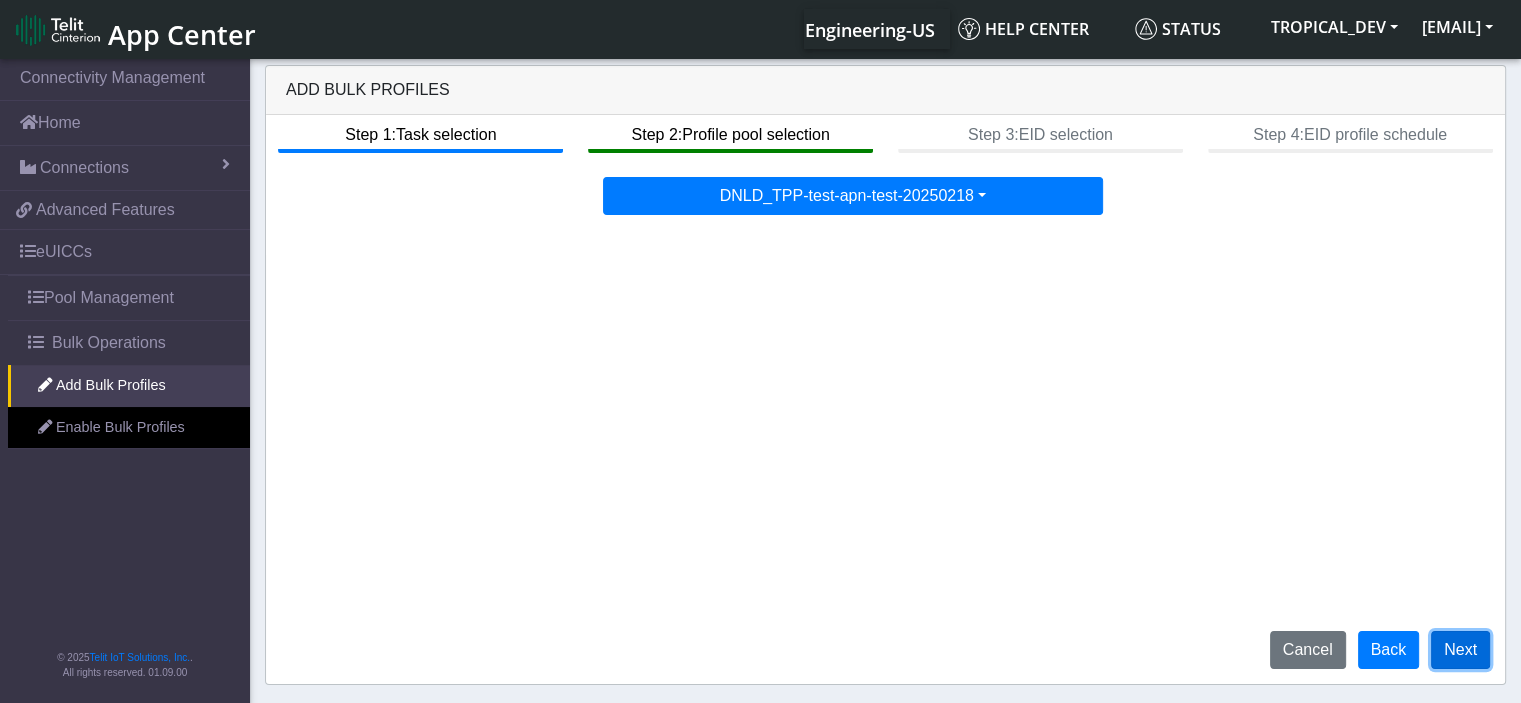 click on "Next" at bounding box center (1460, 650) 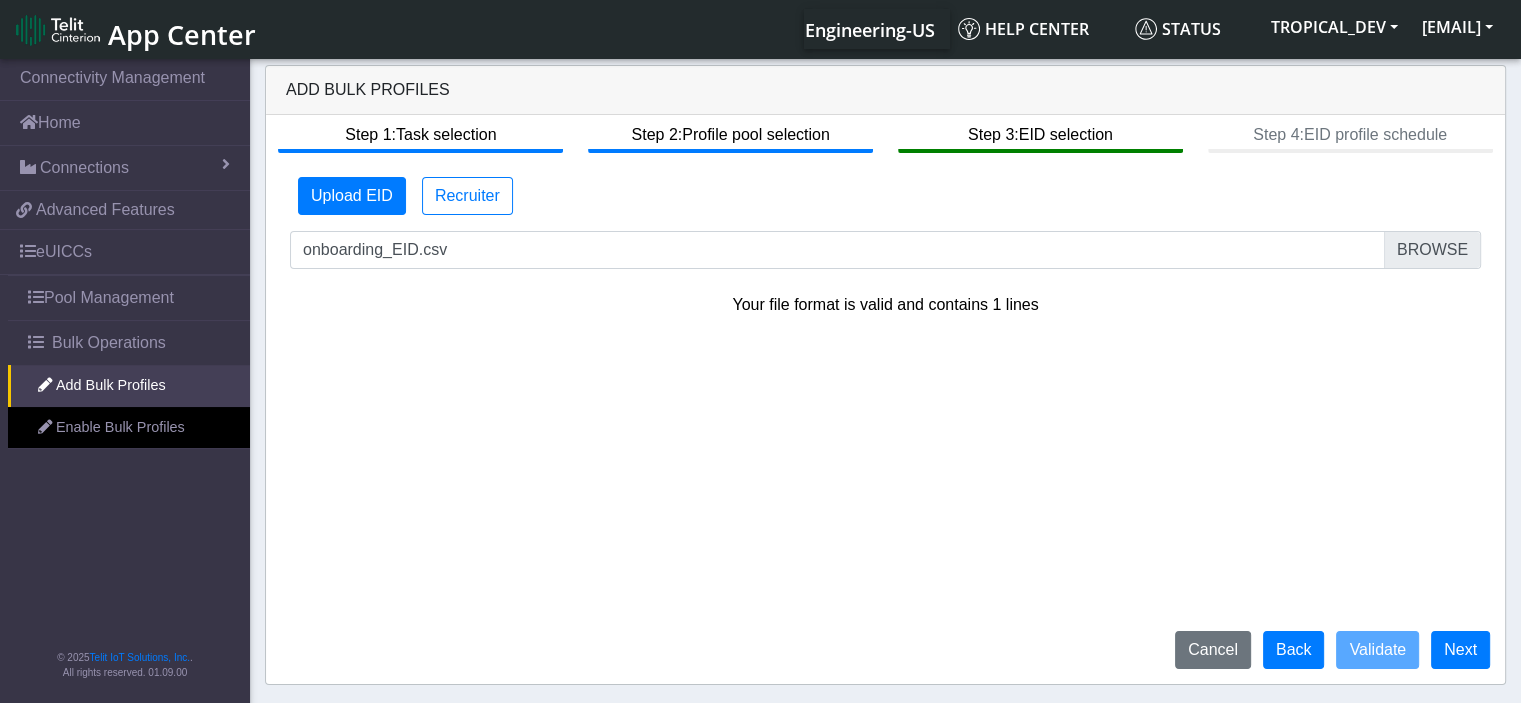 click on "App Center" at bounding box center [182, 34] 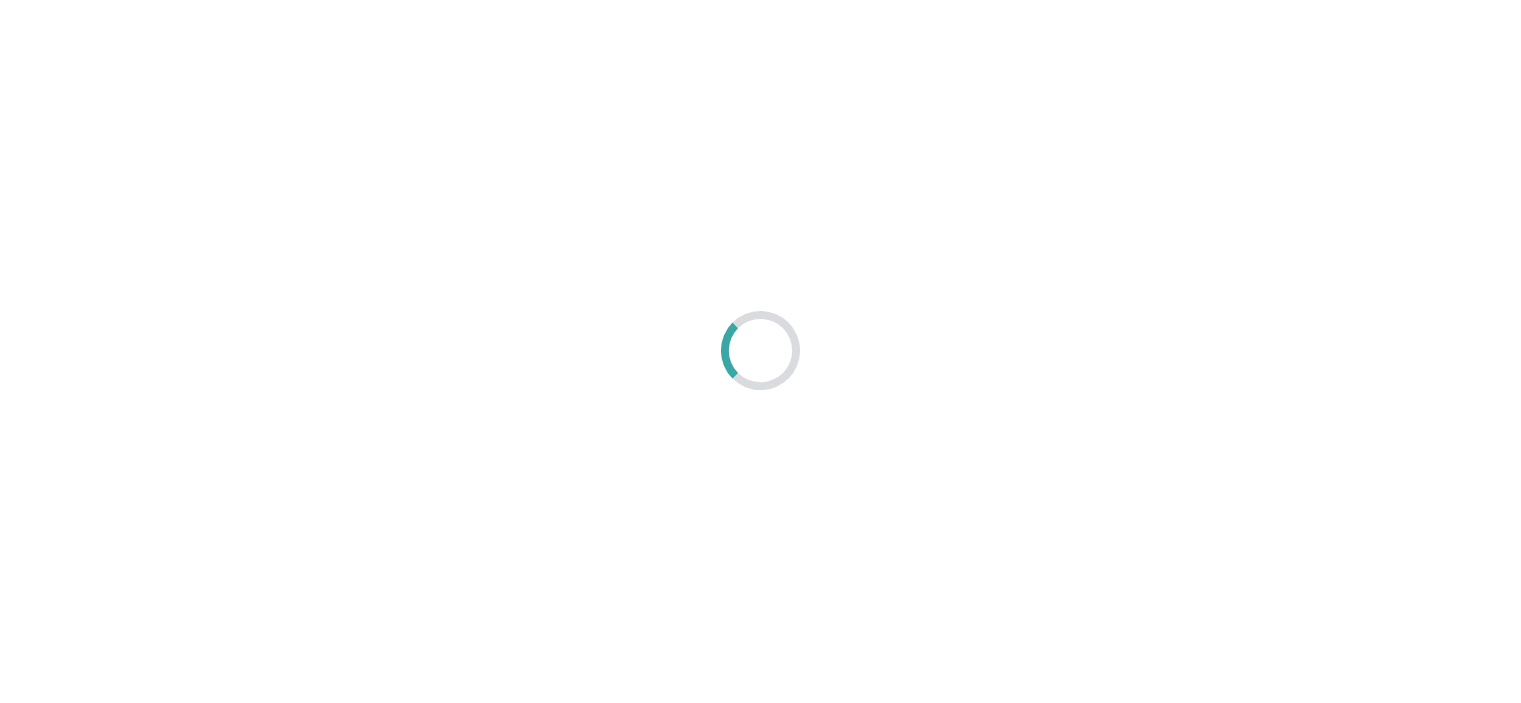 scroll, scrollTop: 0, scrollLeft: 0, axis: both 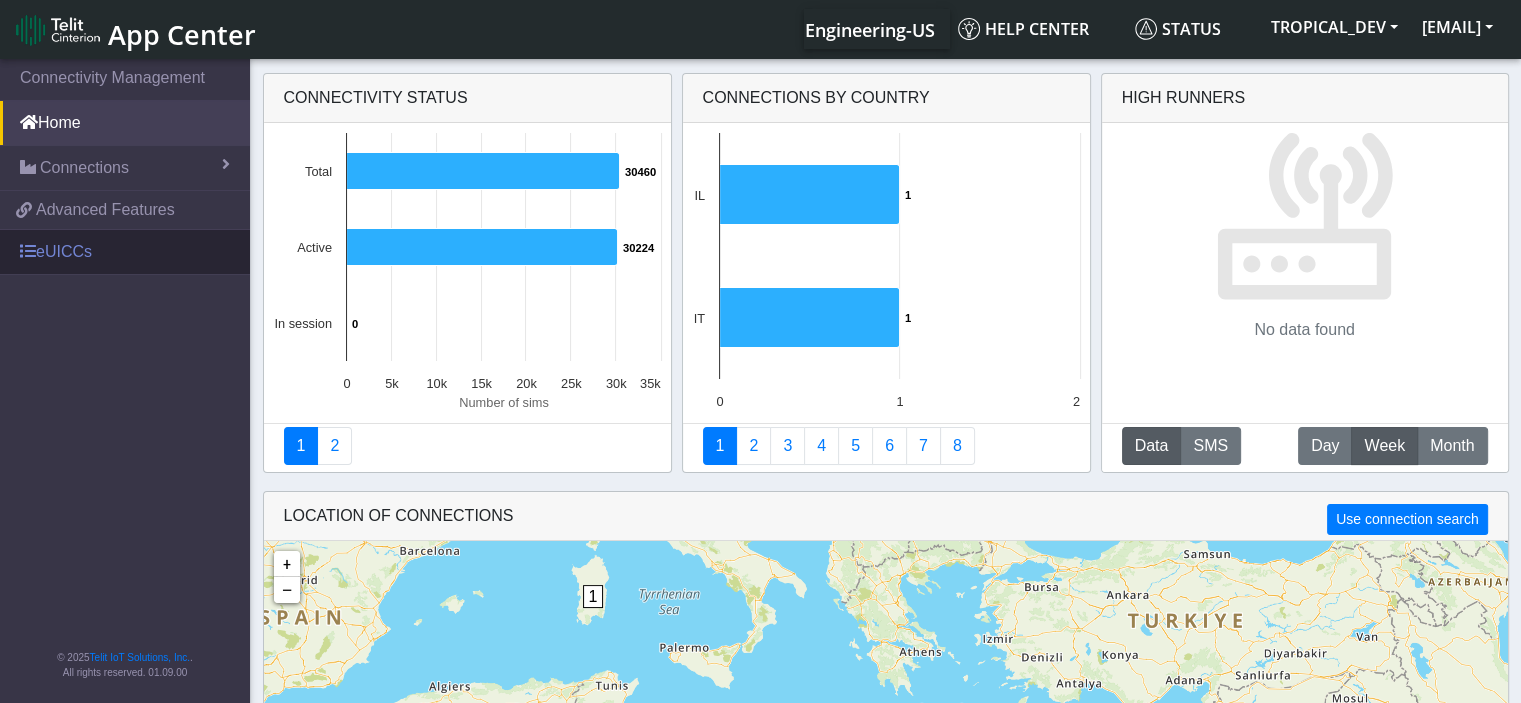 click on "eUICCs" at bounding box center (125, 252) 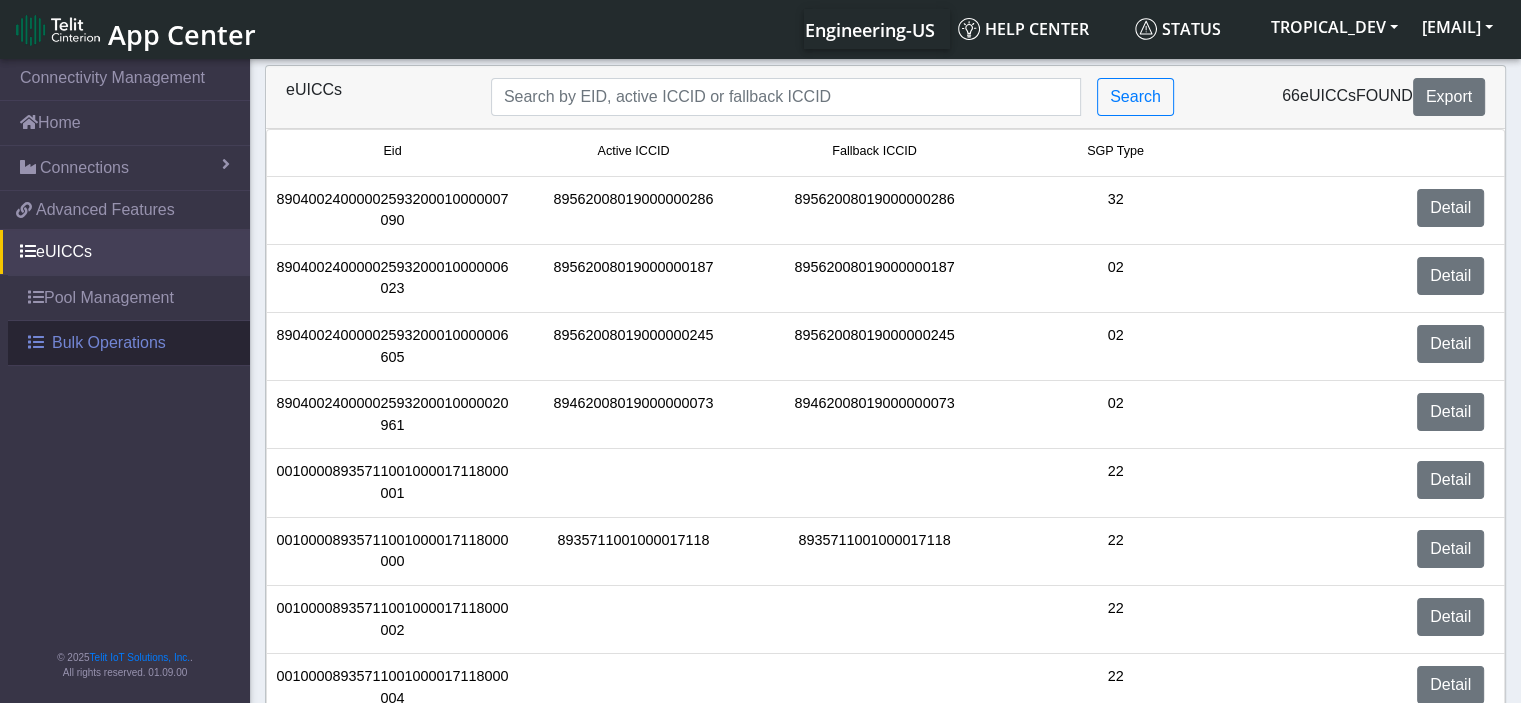 click on "Bulk Operations" at bounding box center (129, 343) 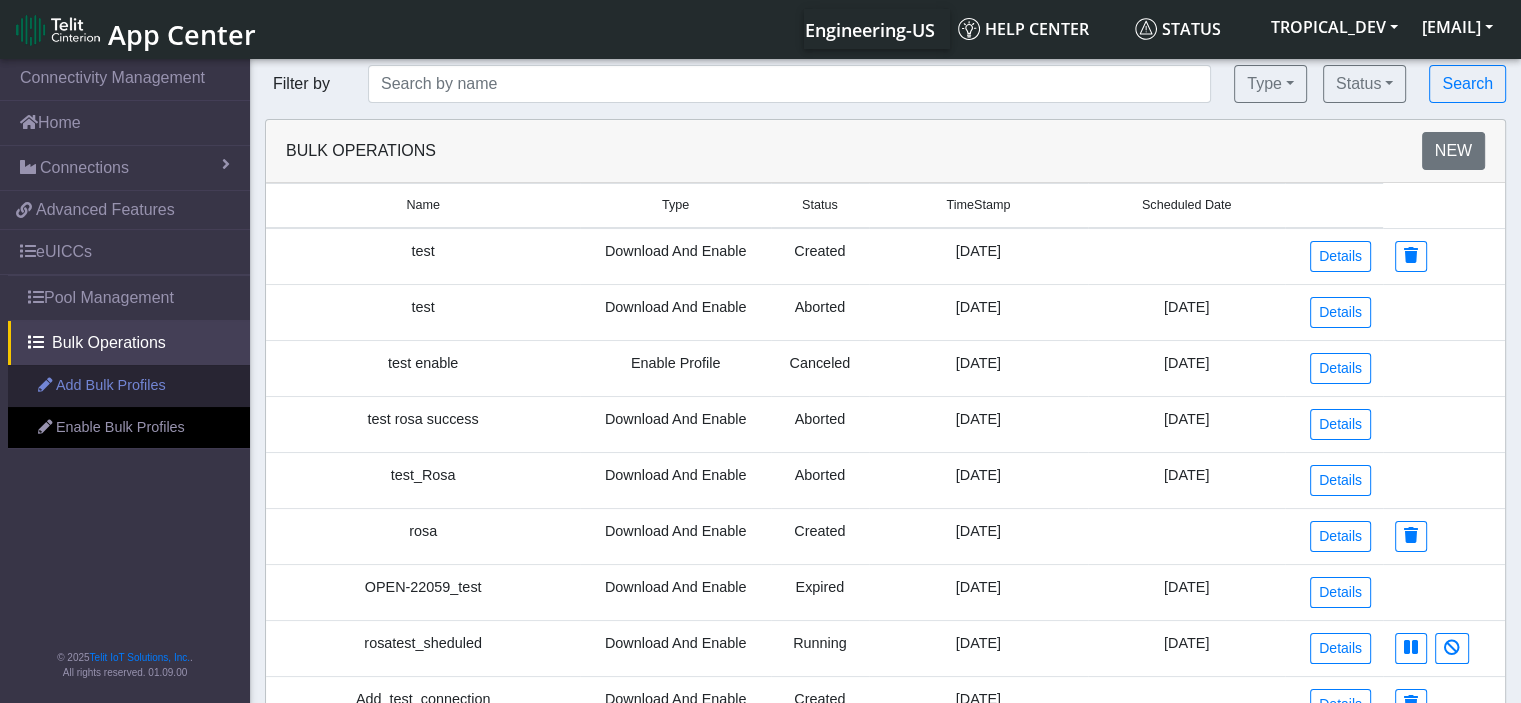 click on "Add Bulk Profiles" at bounding box center (129, 386) 